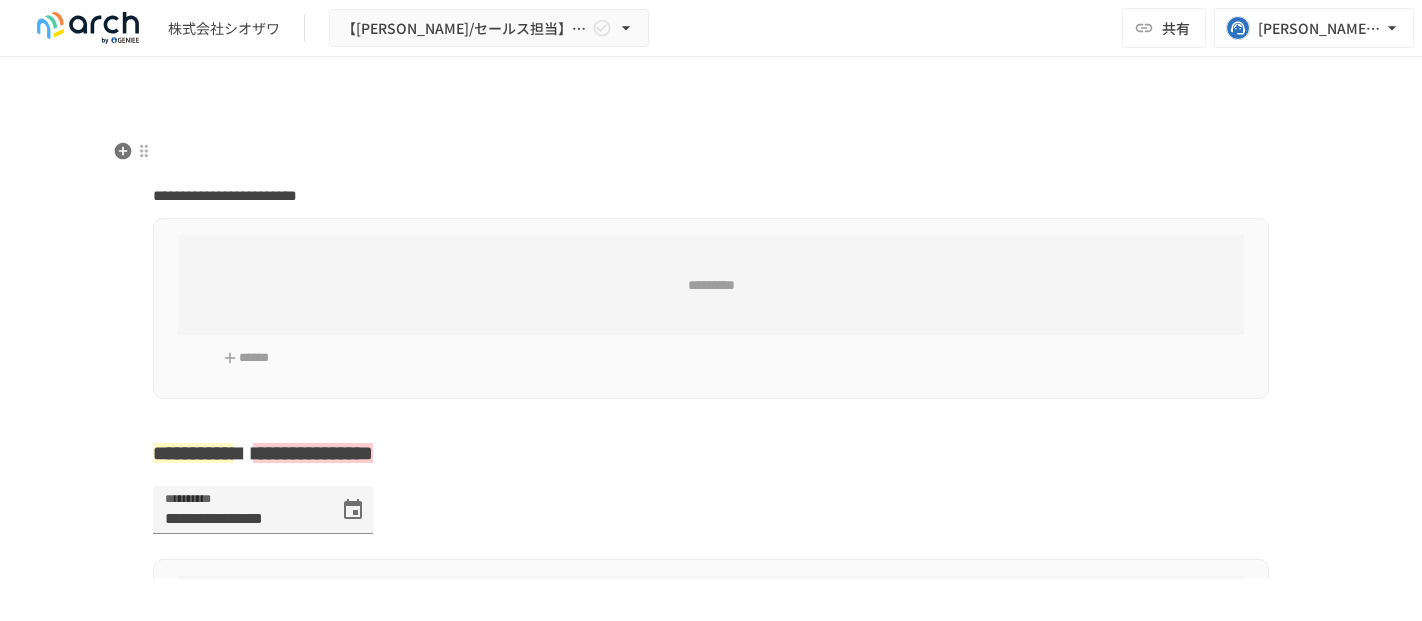 scroll, scrollTop: 0, scrollLeft: 0, axis: both 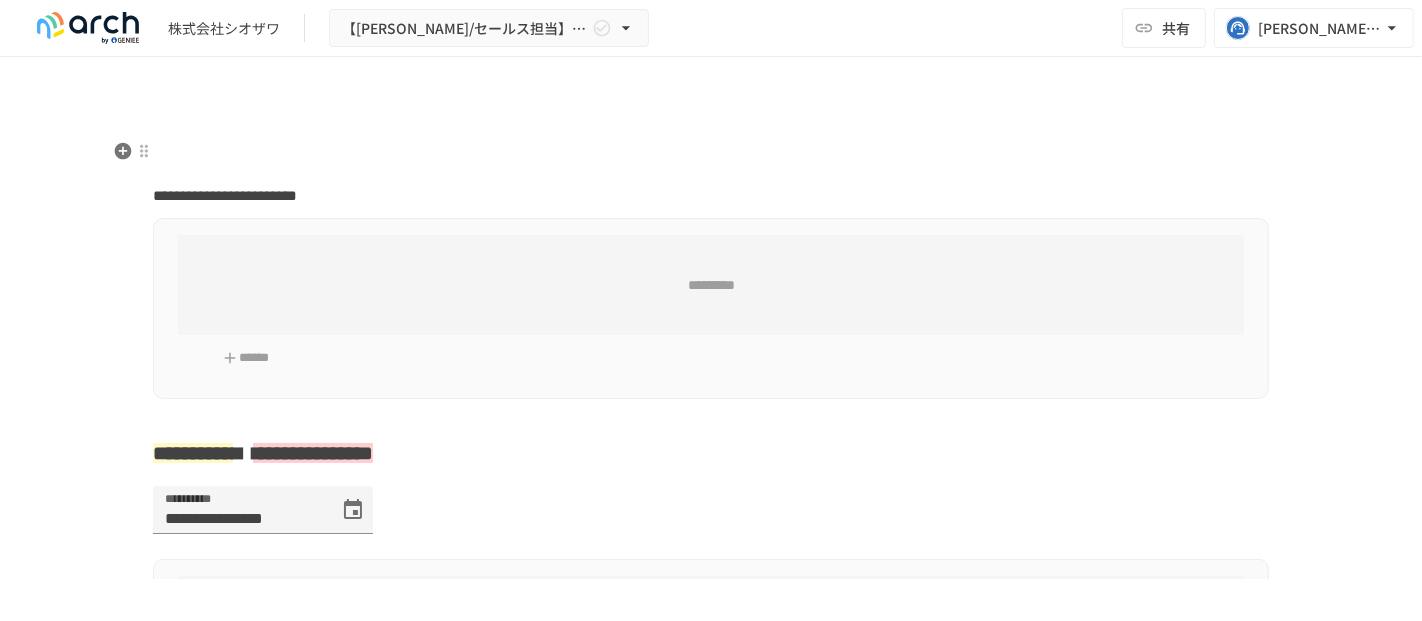 type on "**********" 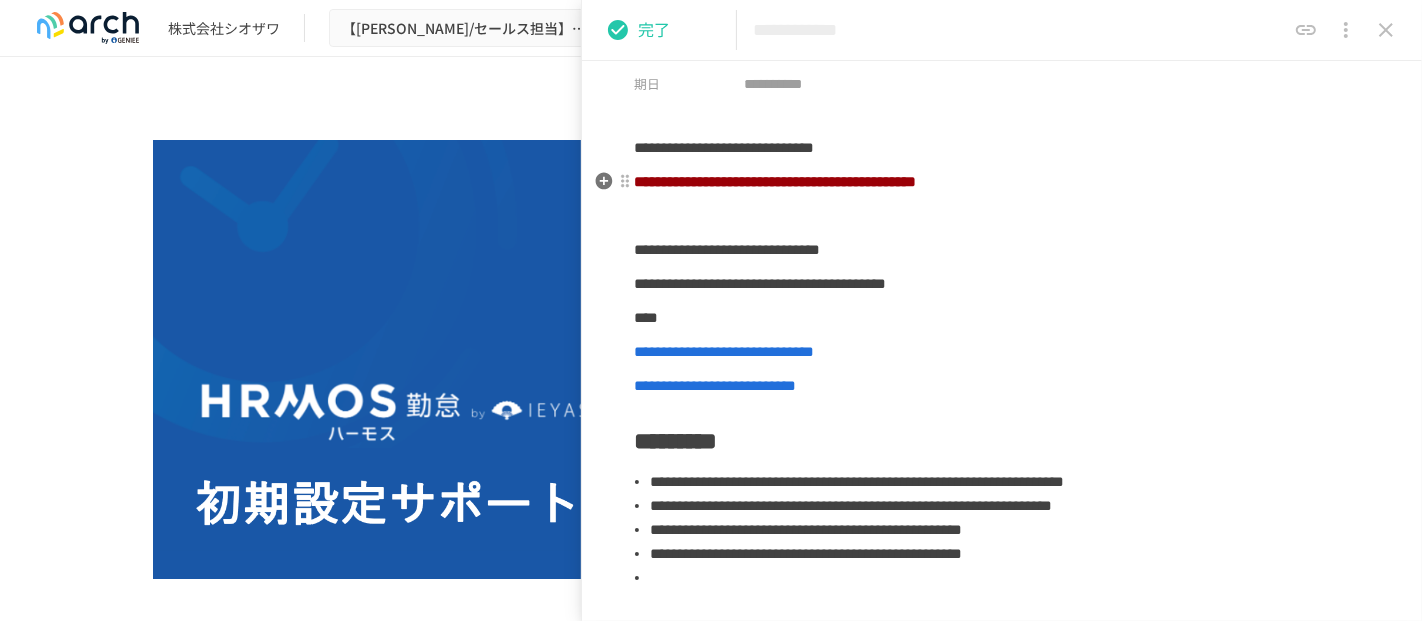 scroll, scrollTop: 333, scrollLeft: 0, axis: vertical 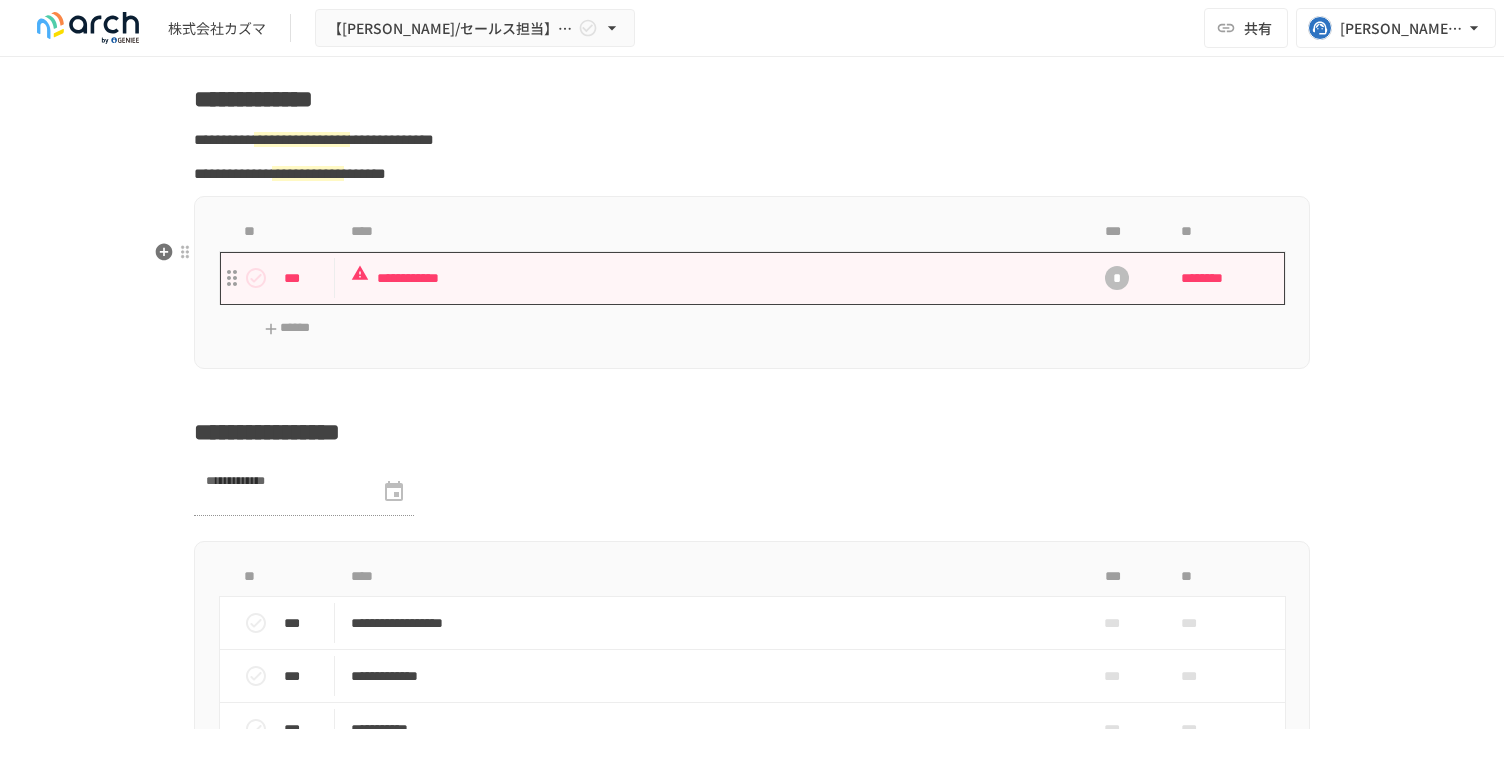 click on "**********" at bounding box center [710, 278] 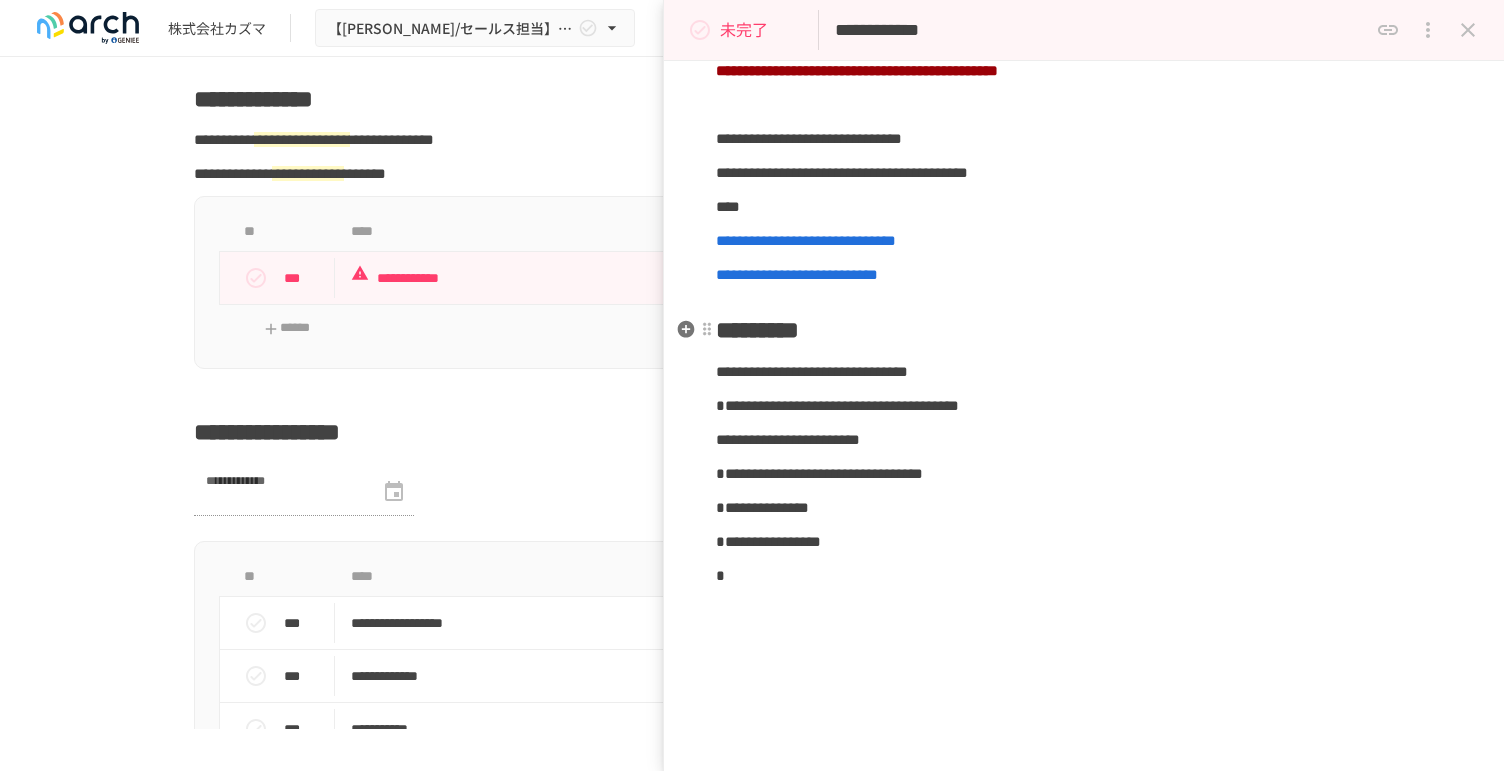 scroll, scrollTop: 222, scrollLeft: 0, axis: vertical 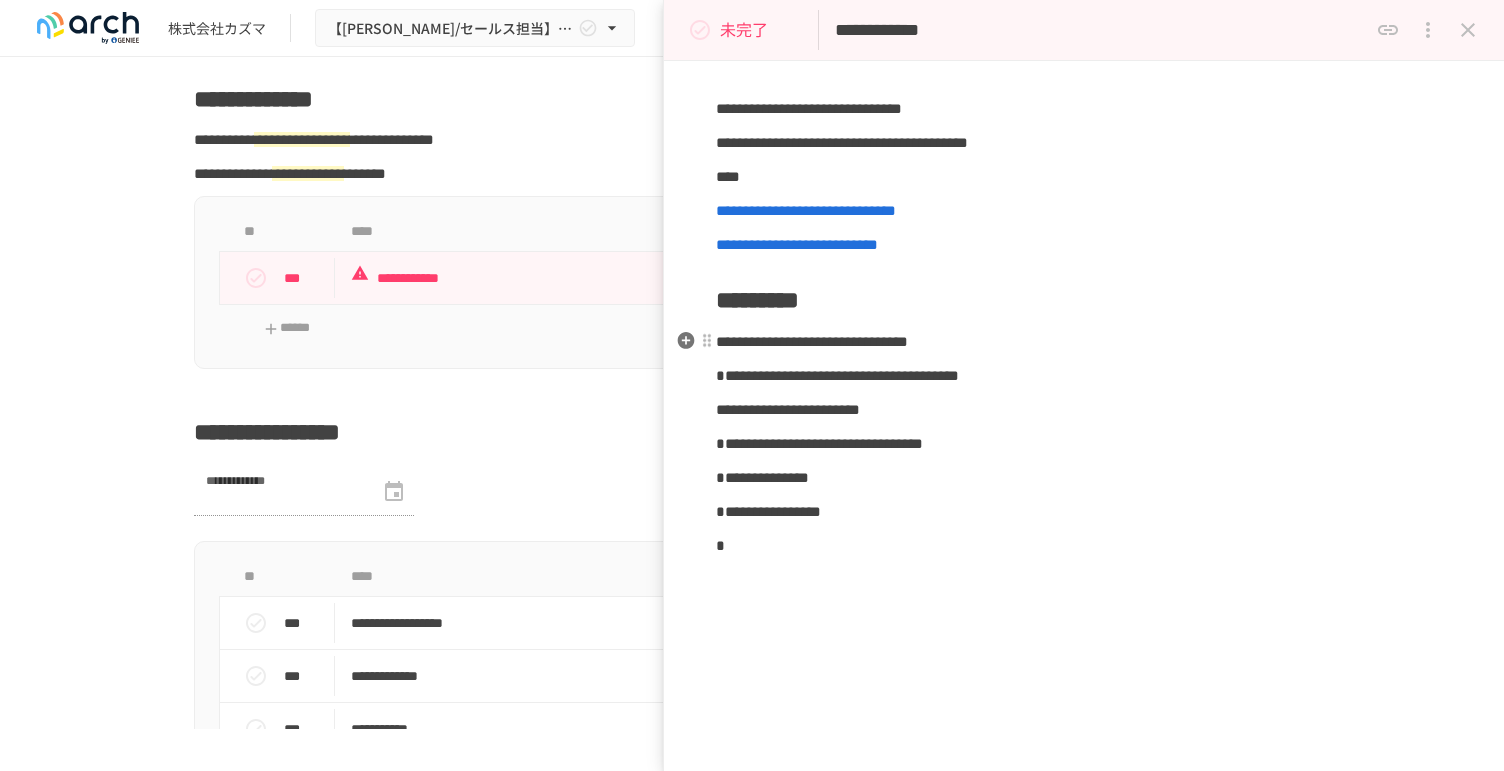 click on "**********" at bounding box center (1084, 310) 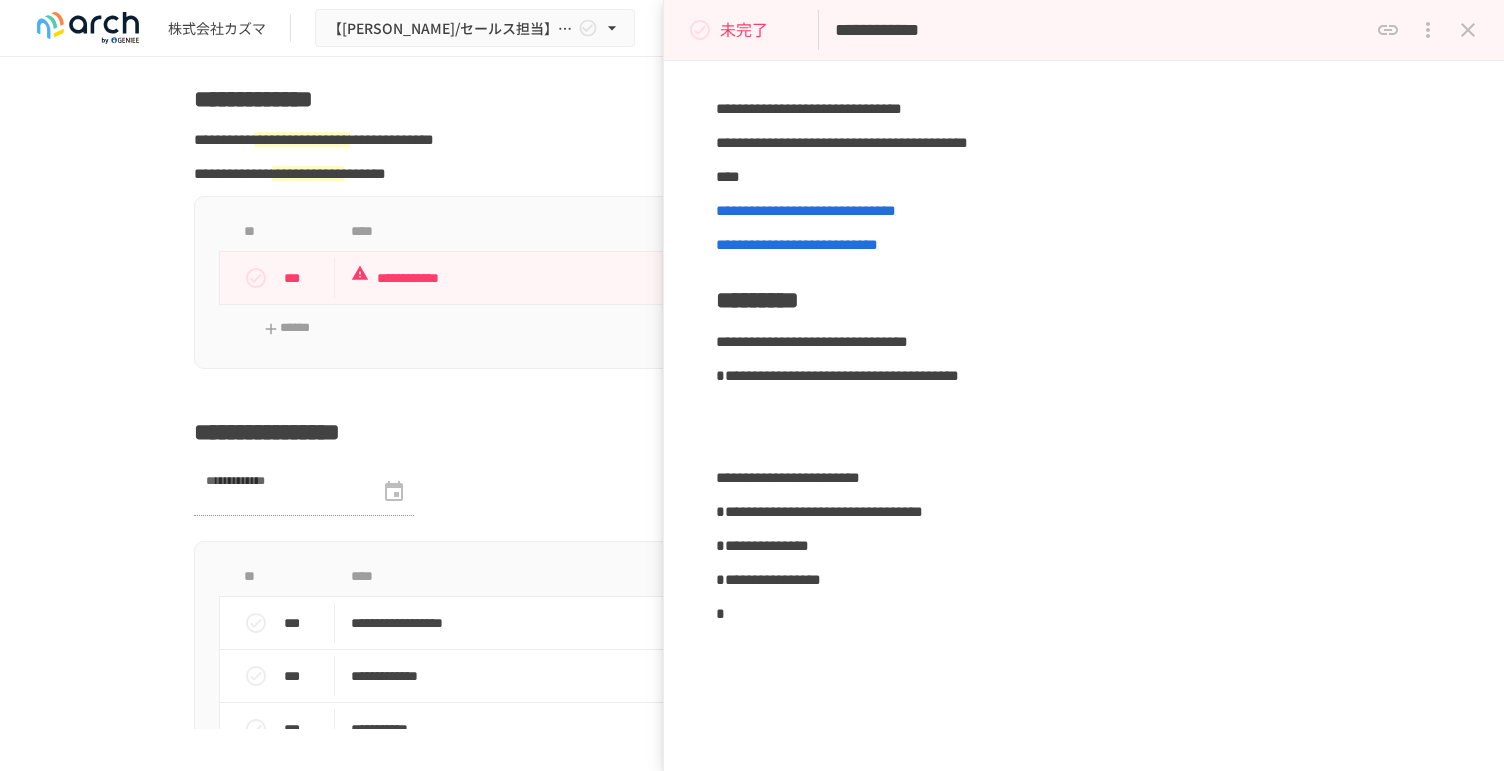 type 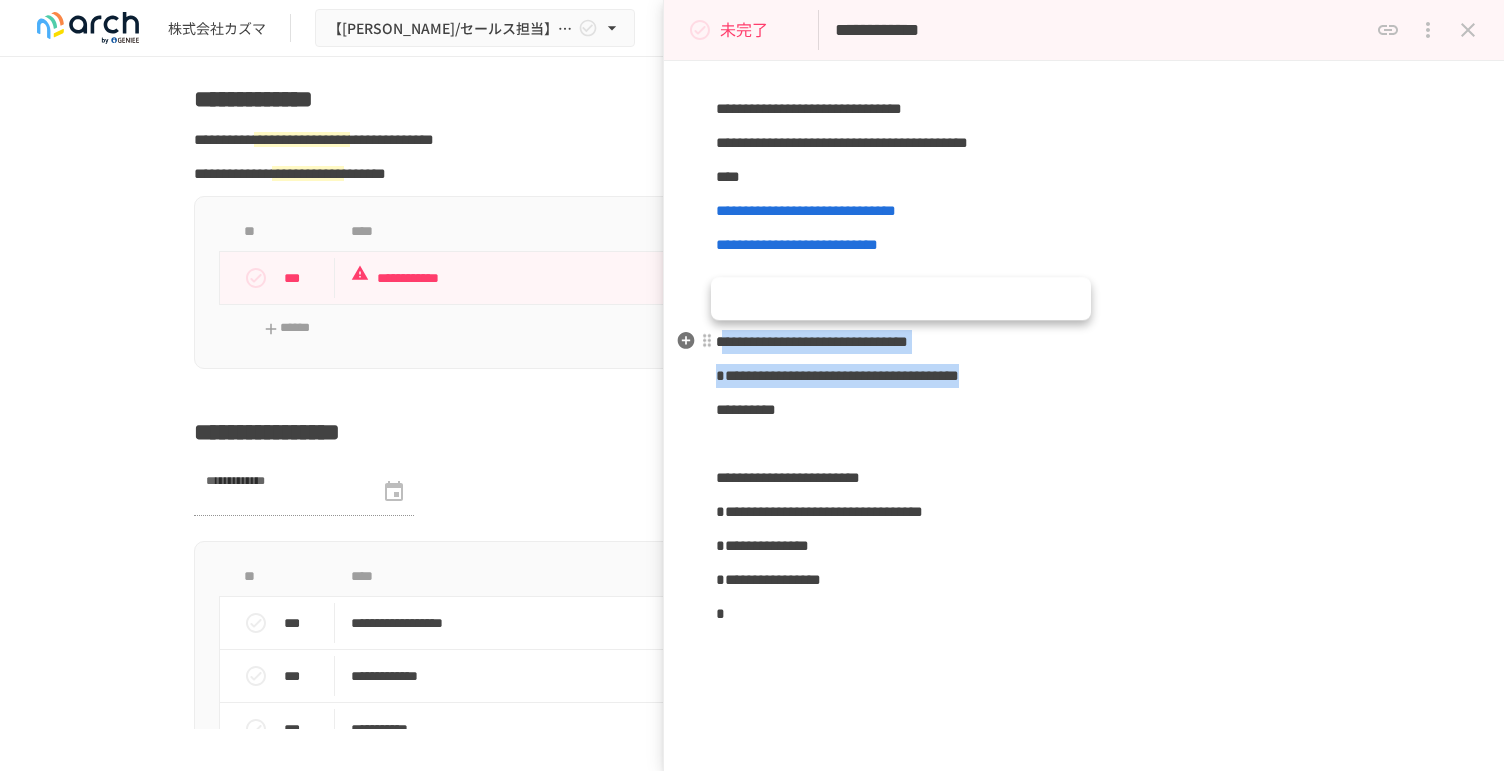 drag, startPoint x: 1243, startPoint y: 374, endPoint x: 730, endPoint y: 334, distance: 514.55707 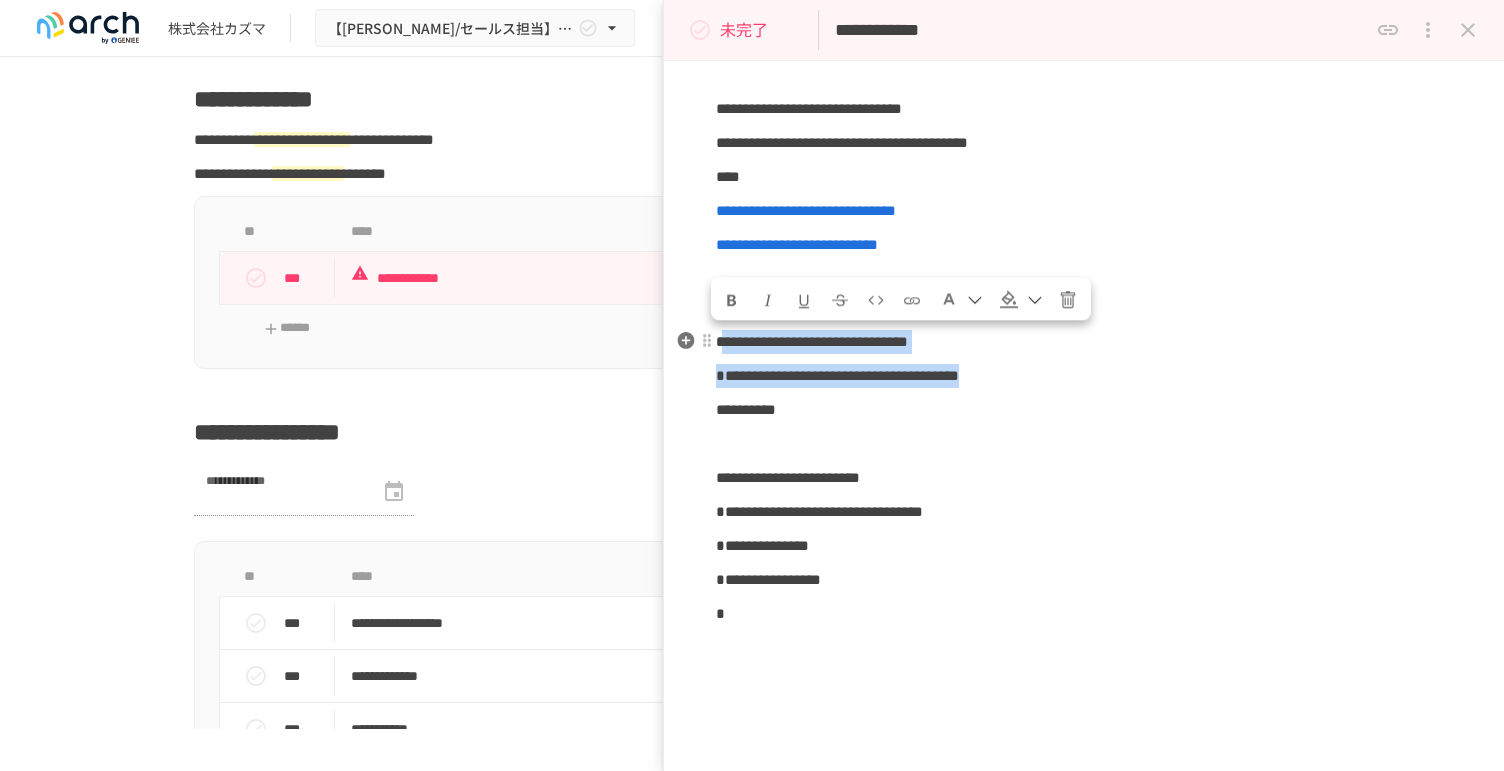 click on "**********" at bounding box center (1084, 344) 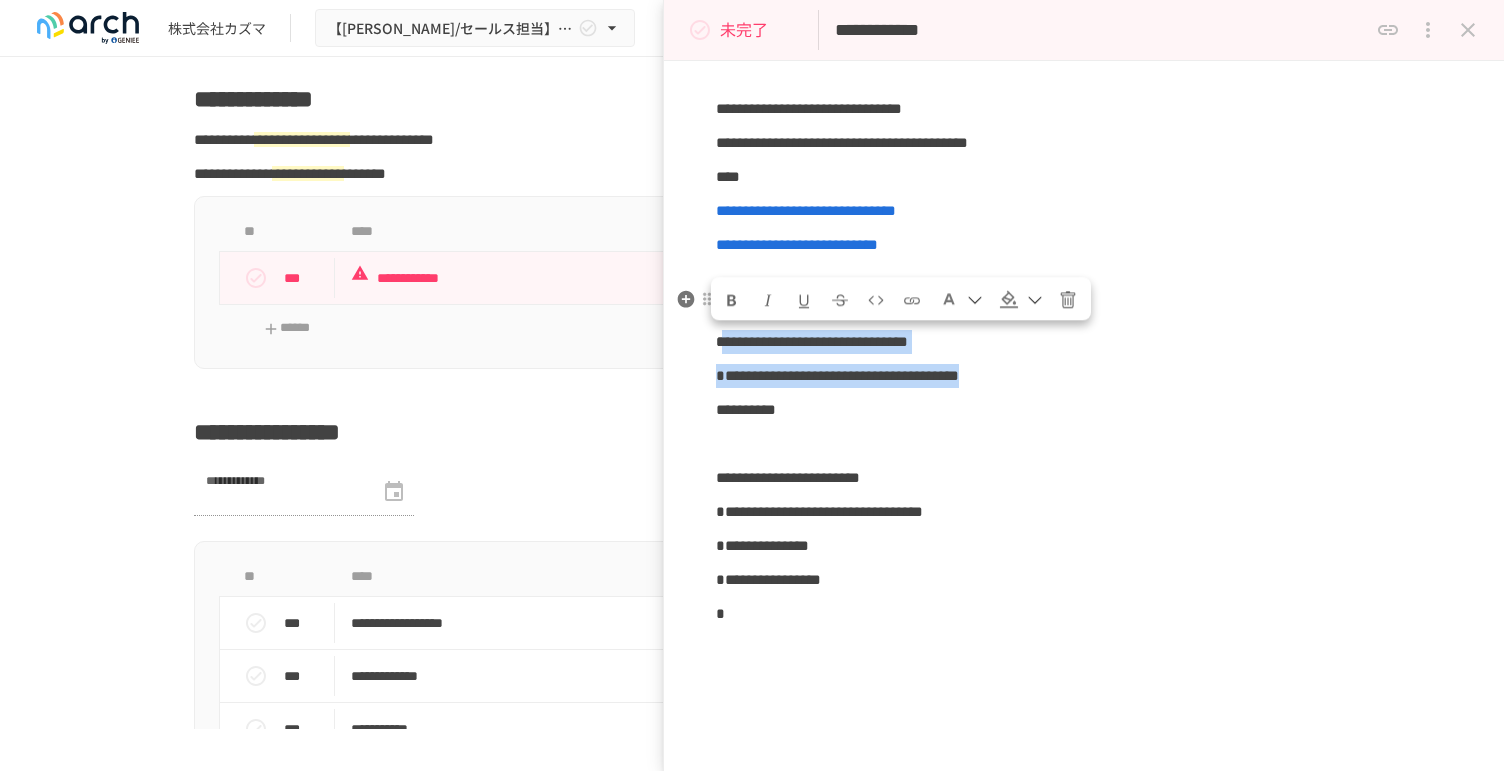 click at bounding box center (1021, 299) 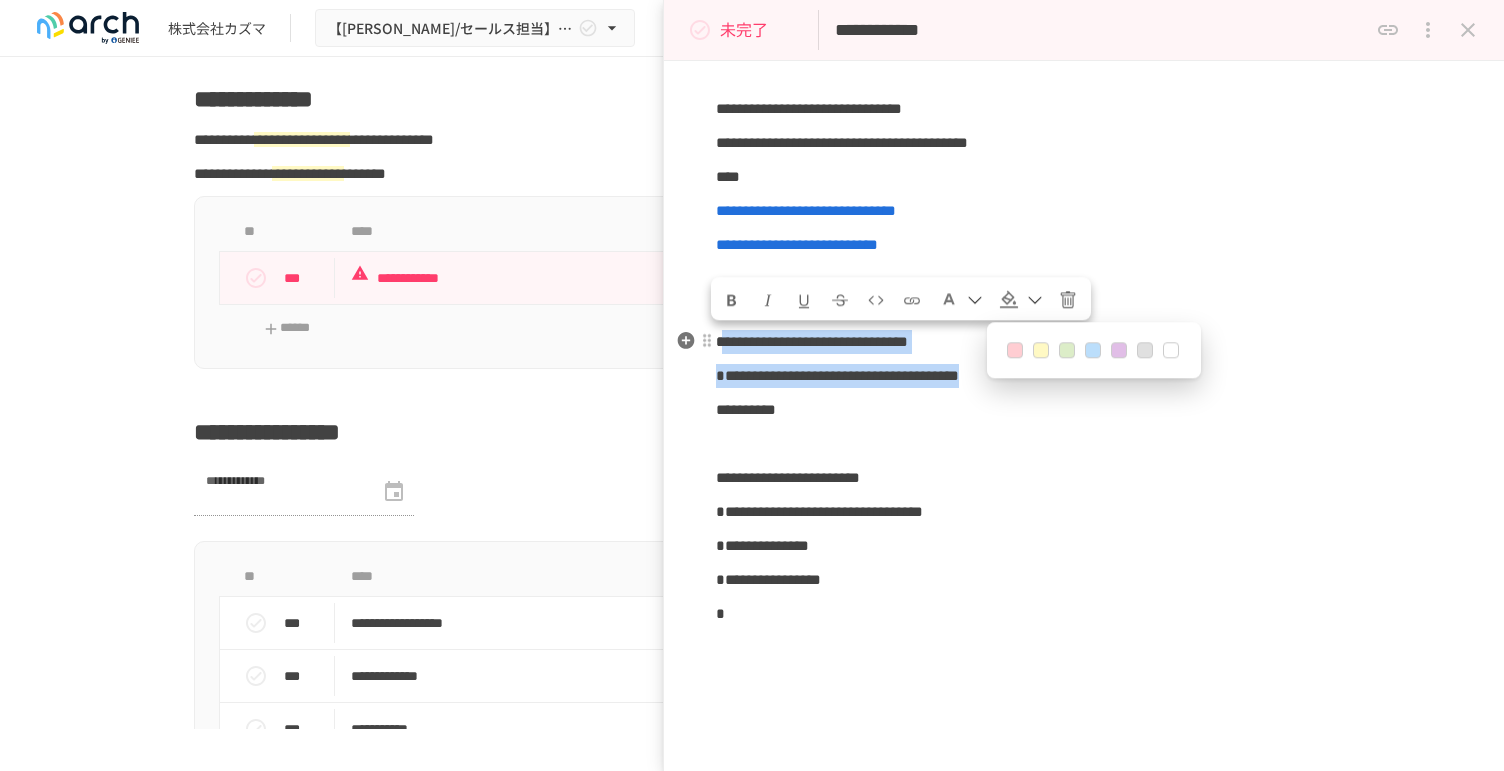 click at bounding box center [1041, 351] 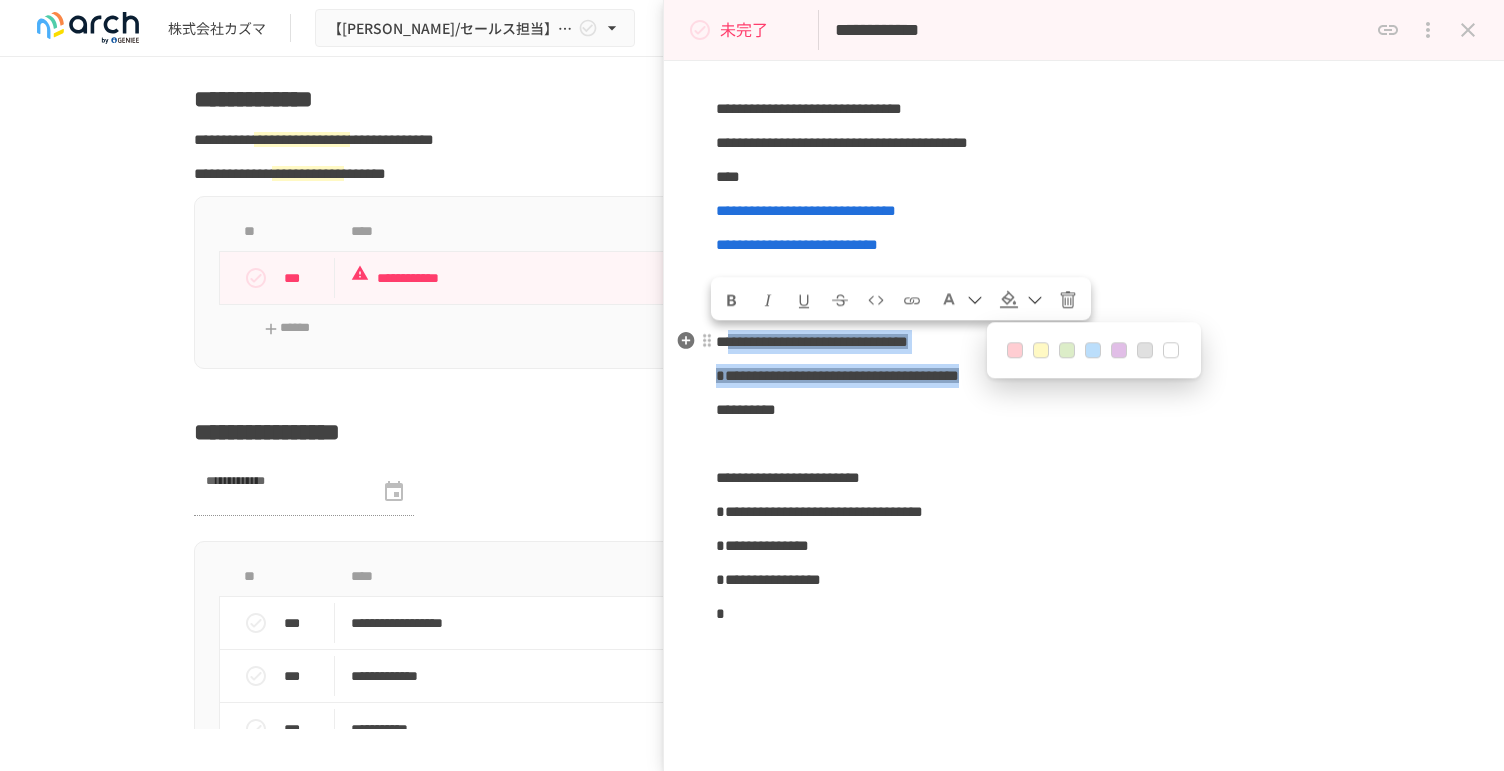 click at bounding box center [1041, 351] 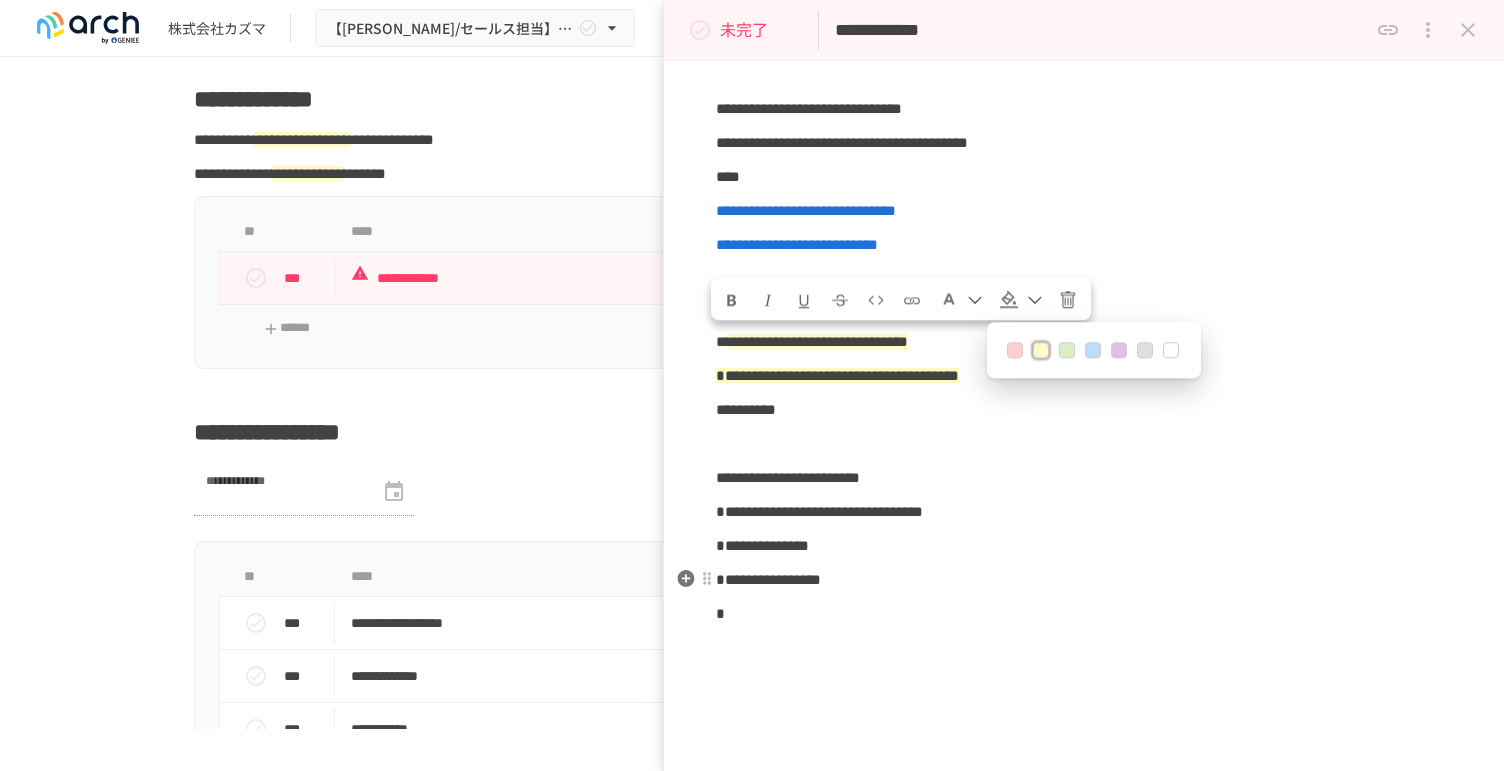 click on "**********" at bounding box center [1084, 580] 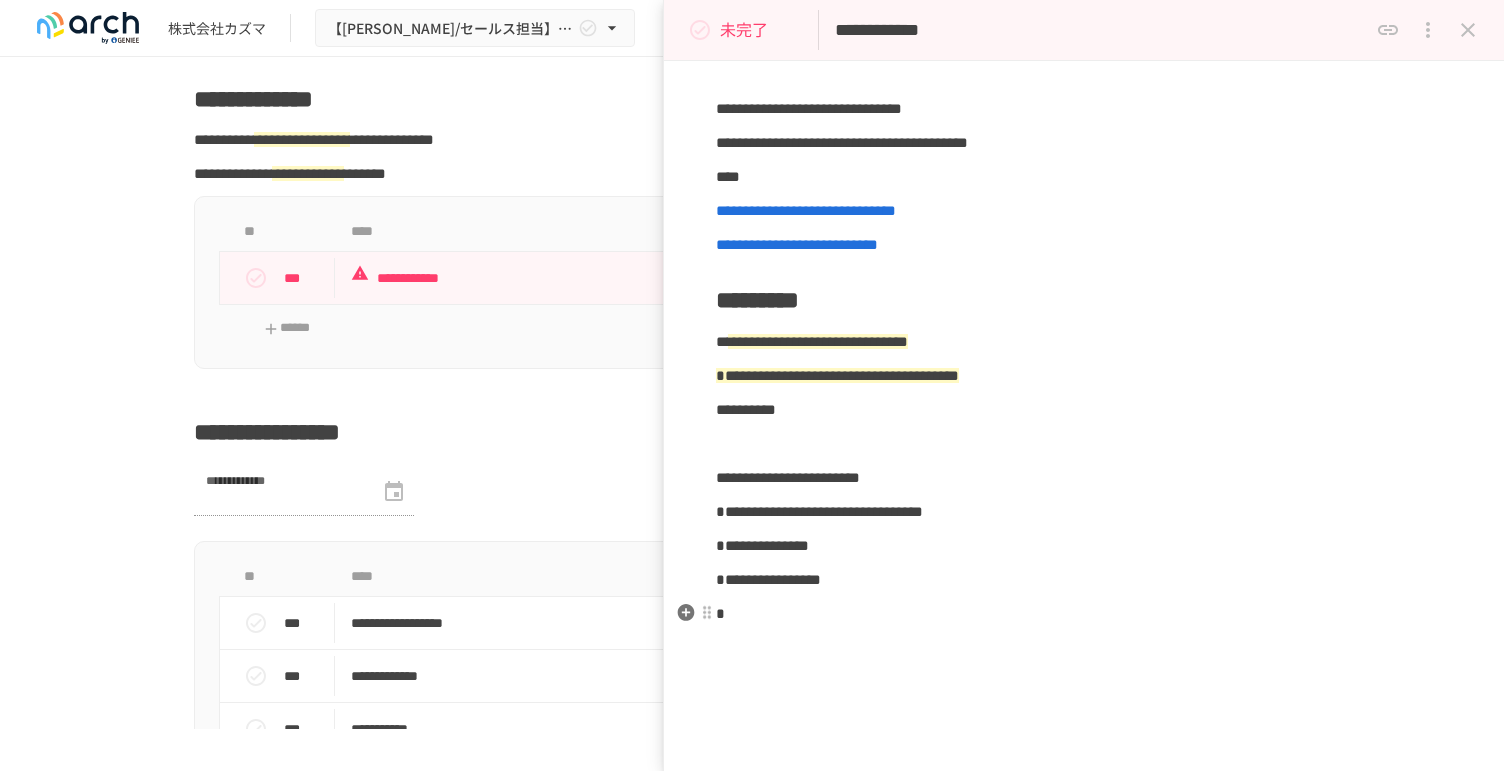 click on "*" at bounding box center [1084, 614] 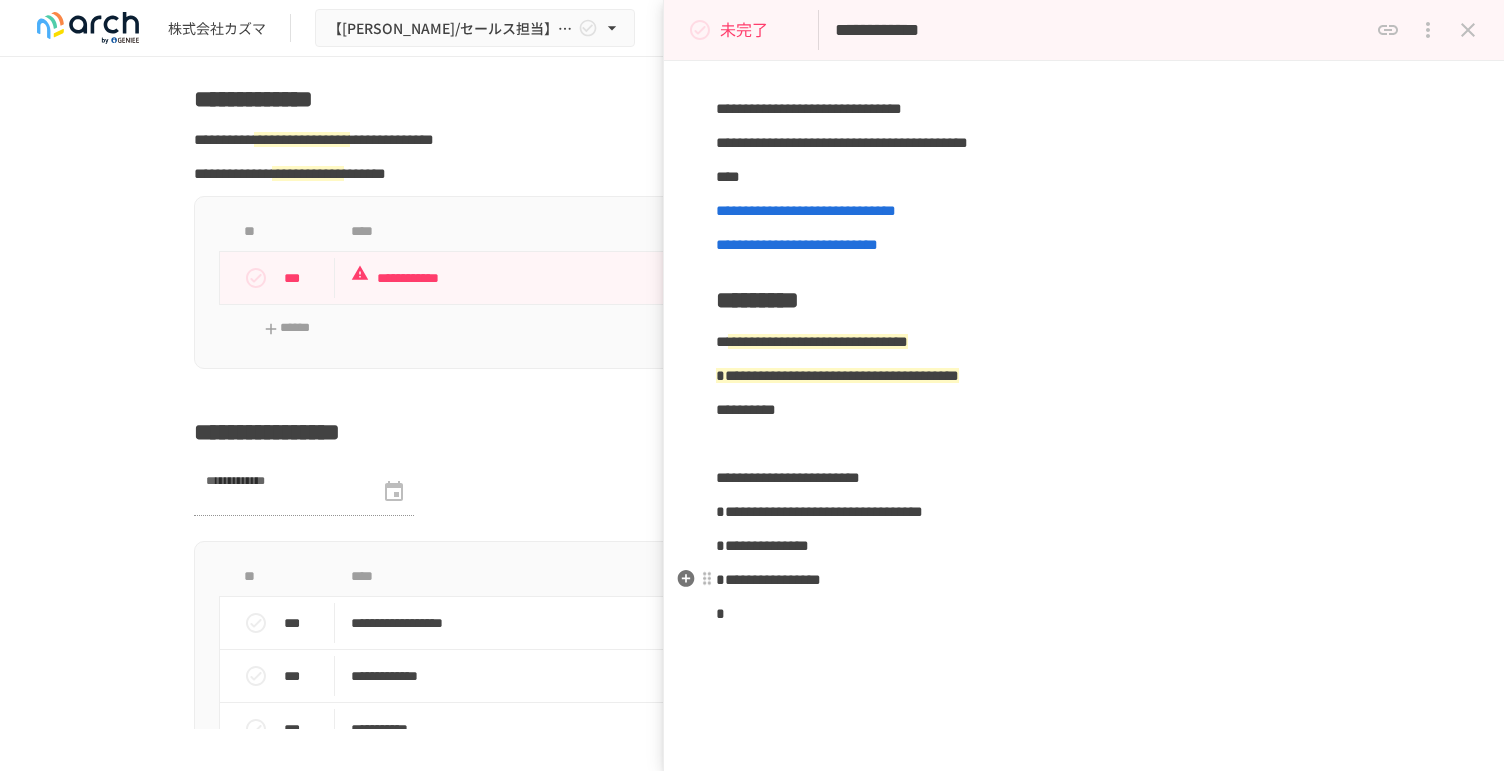 click on "**********" at bounding box center (1084, 580) 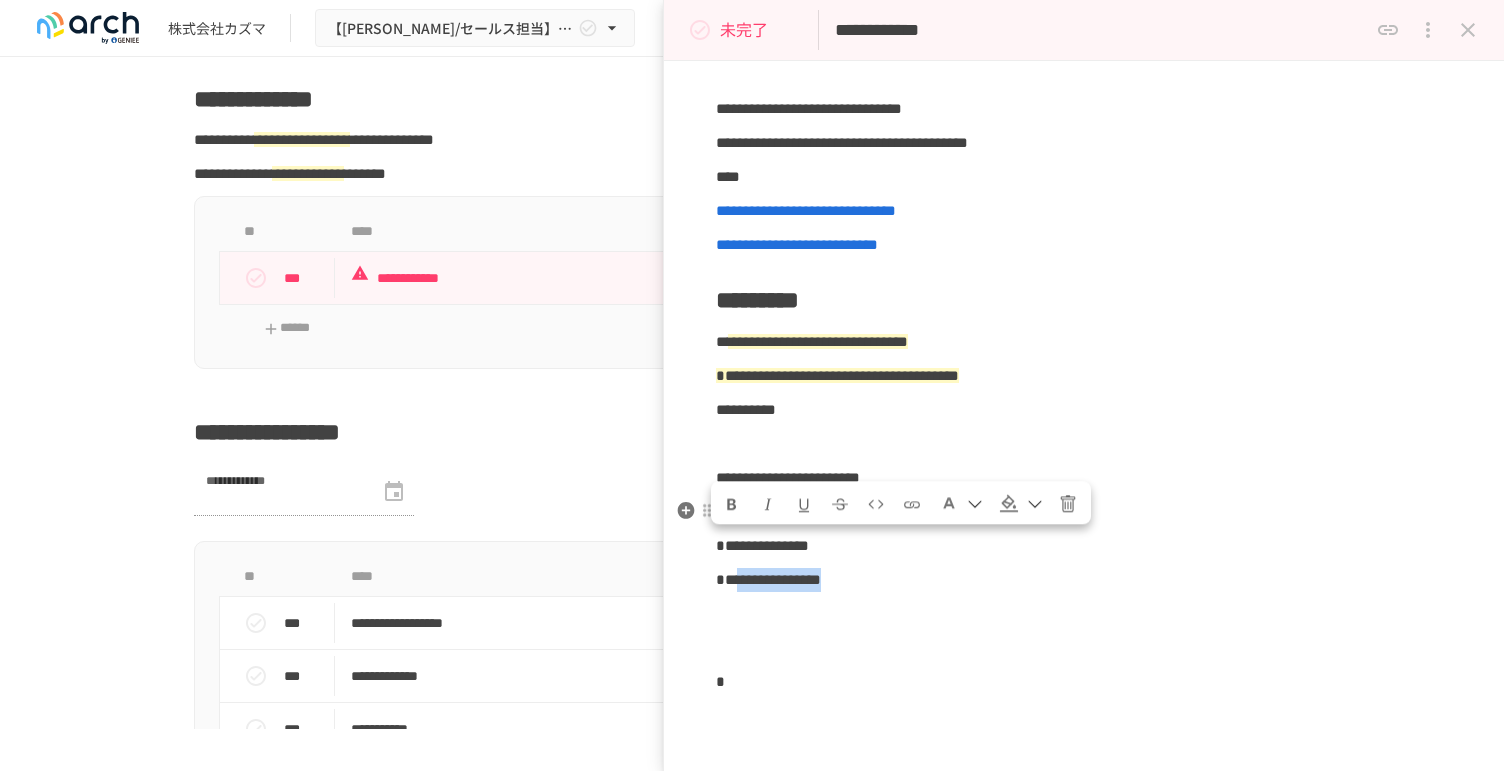 drag, startPoint x: 938, startPoint y: 578, endPoint x: 754, endPoint y: 585, distance: 184.1331 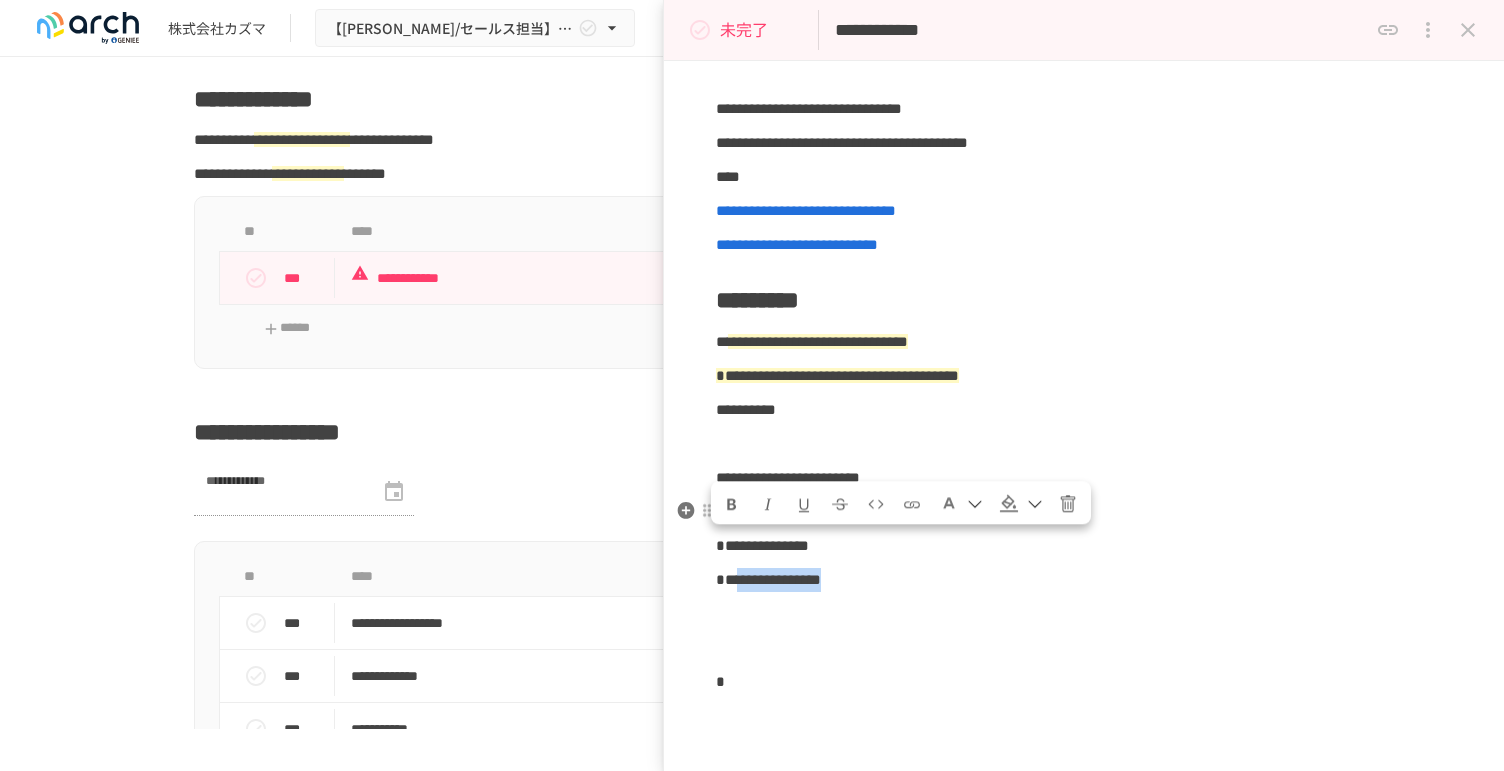 click on "**********" at bounding box center (1084, 580) 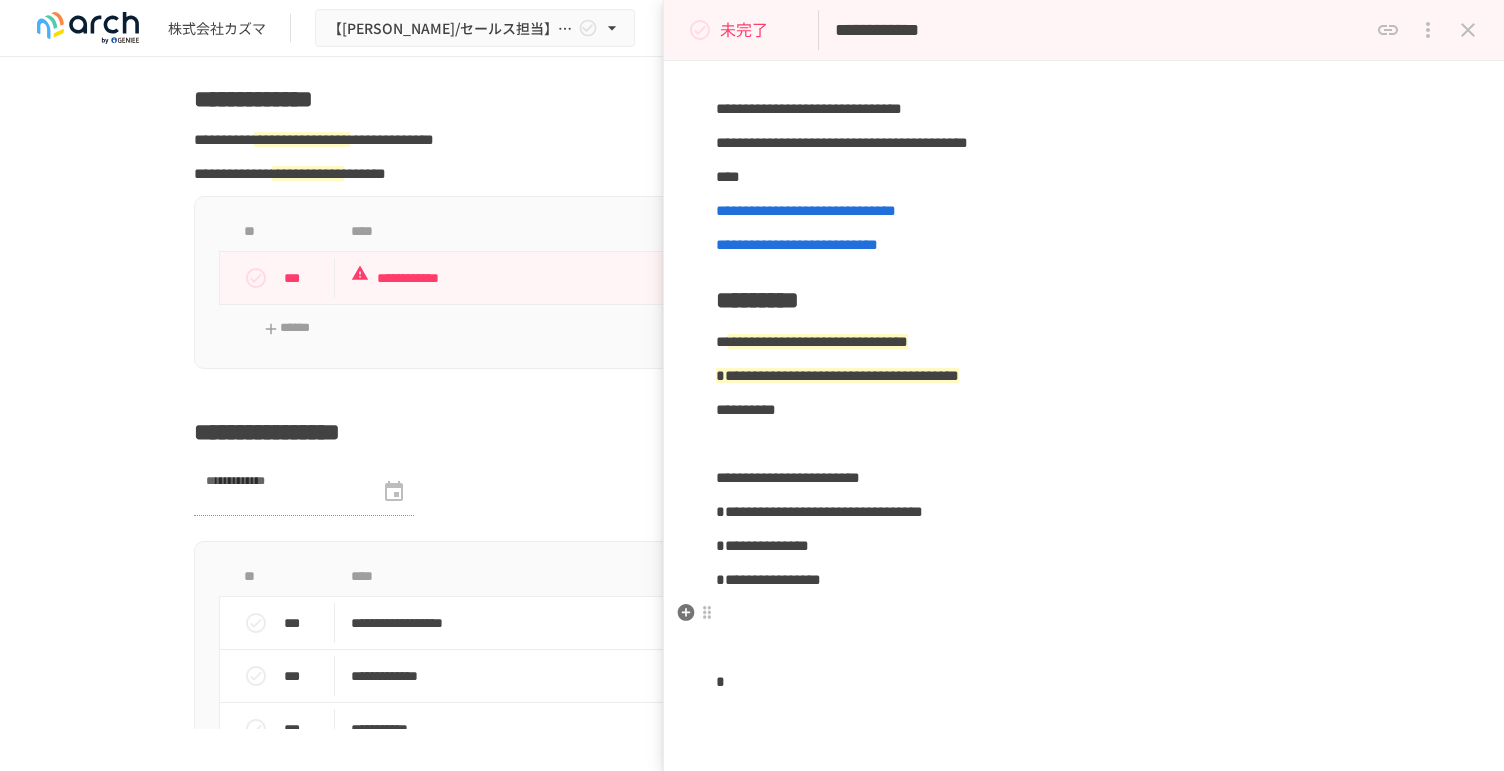 click at bounding box center (1084, 614) 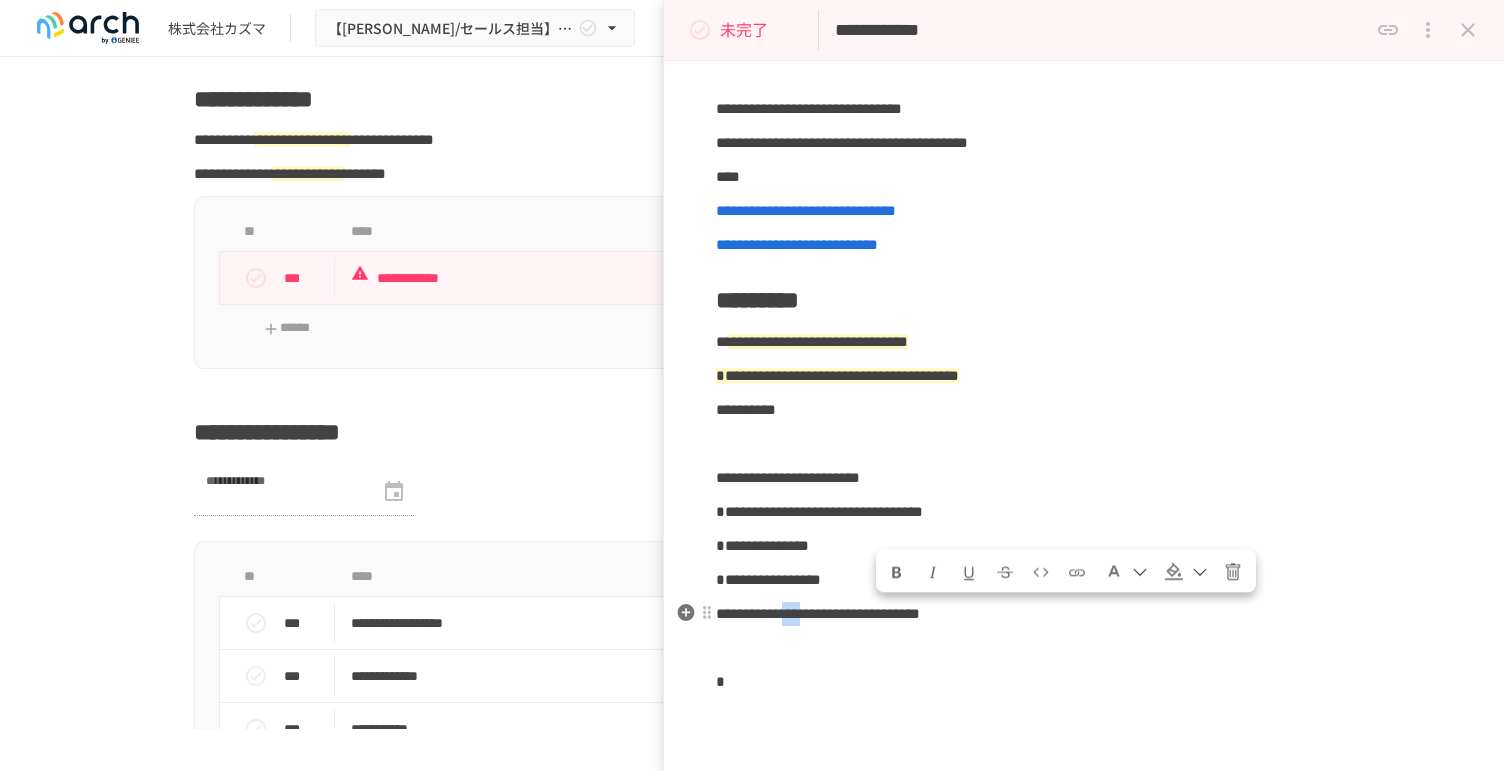 drag, startPoint x: 888, startPoint y: 611, endPoint x: 920, endPoint y: 616, distance: 32.38827 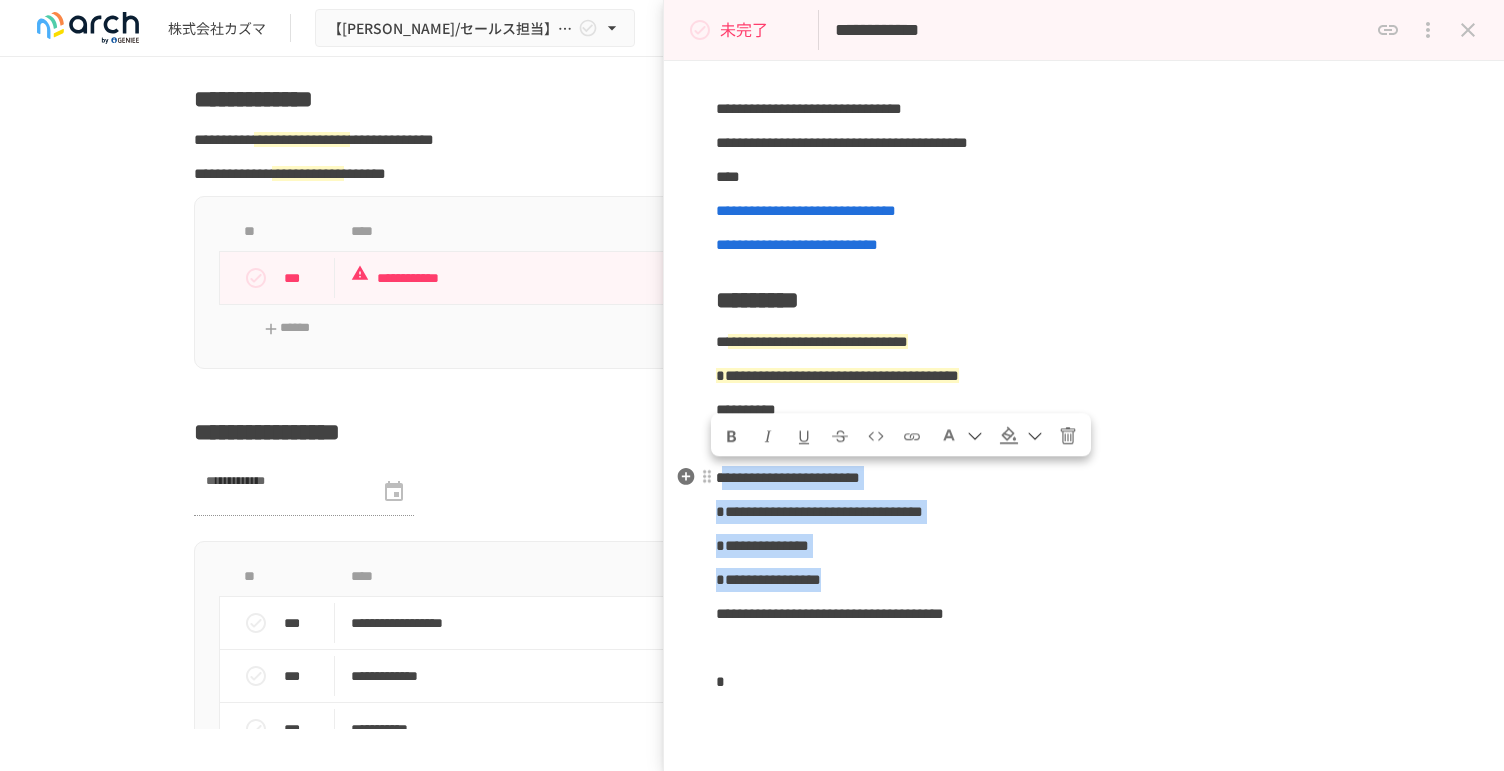 drag, startPoint x: 923, startPoint y: 578, endPoint x: 726, endPoint y: 473, distance: 223.2353 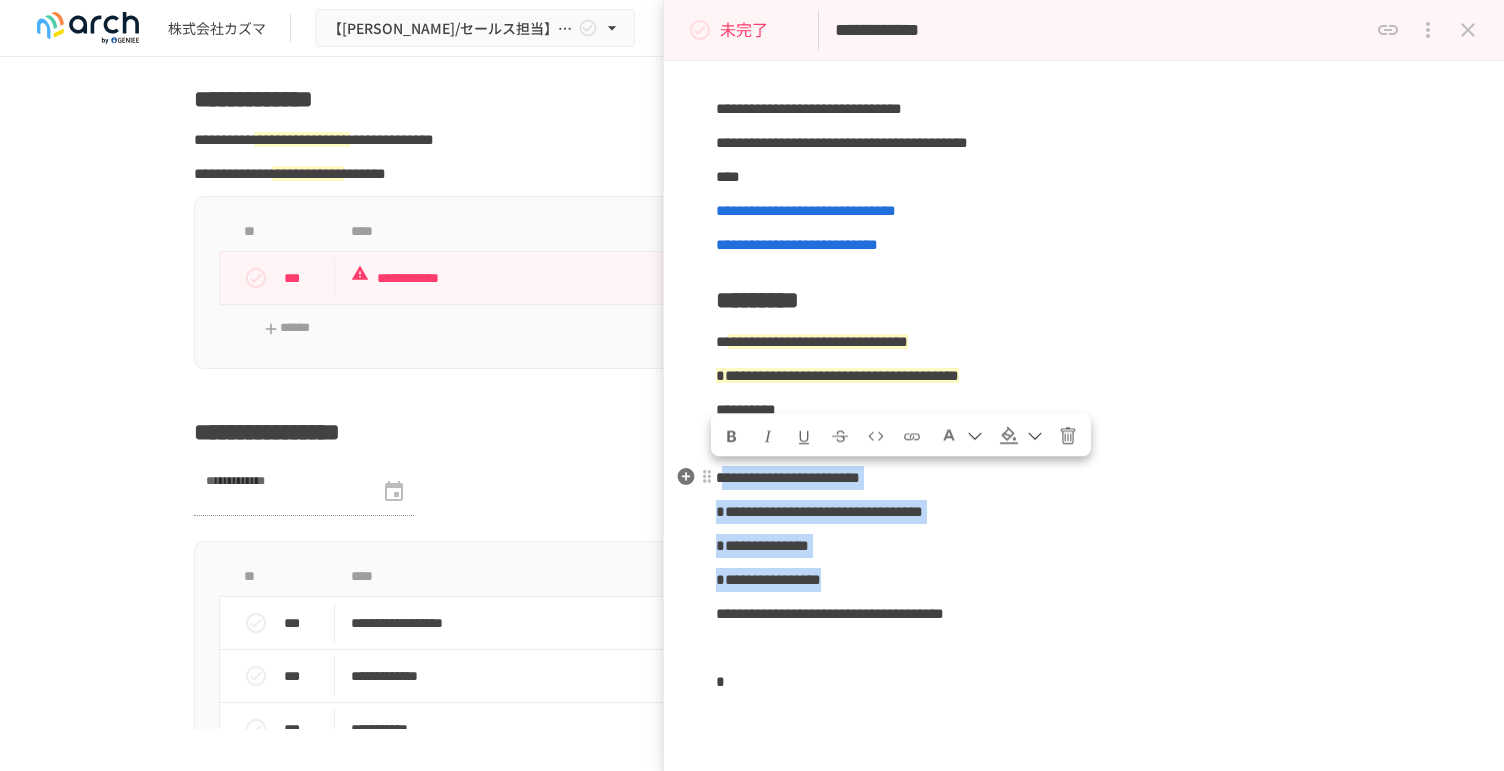 click on "**********" at bounding box center (1084, 378) 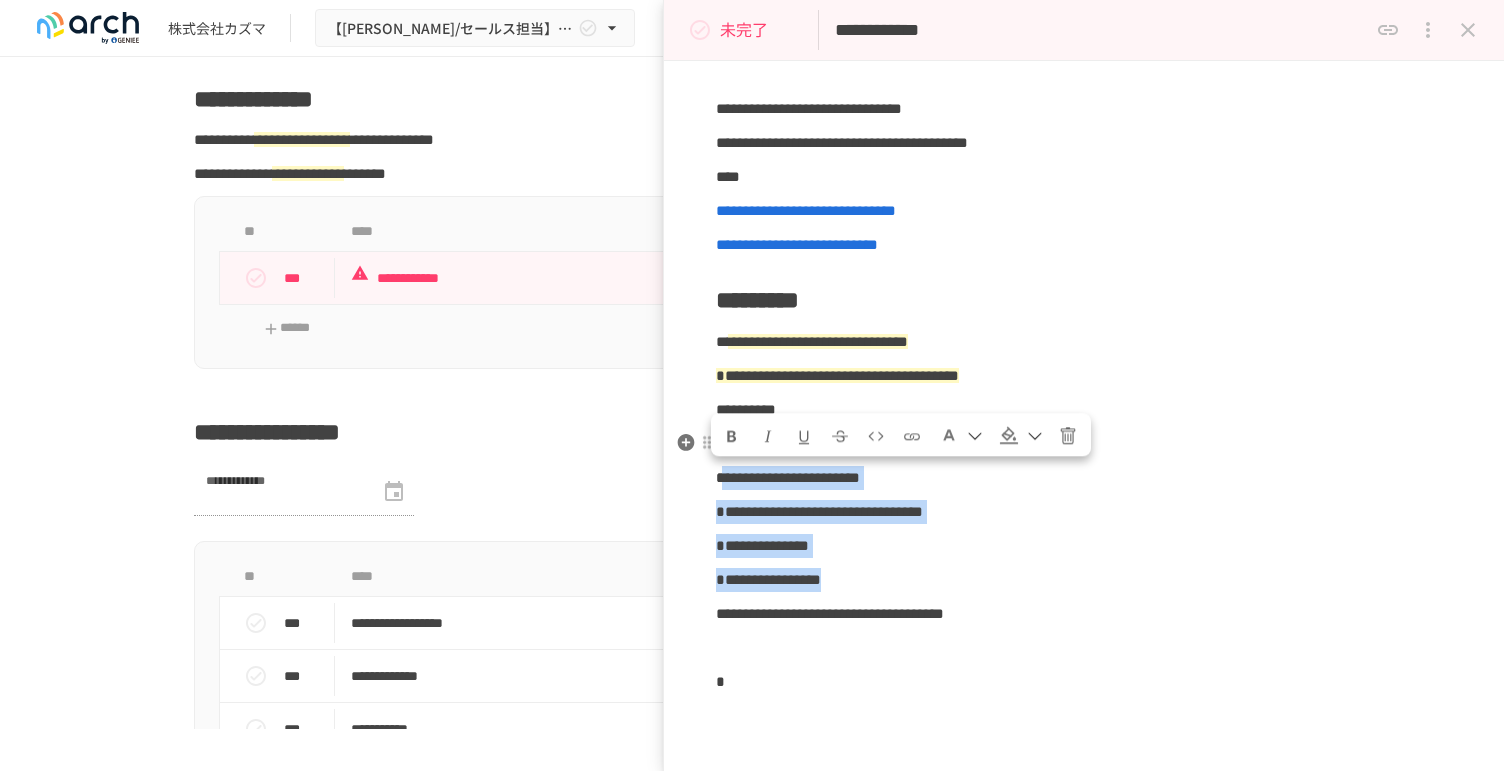 click at bounding box center (1021, 435) 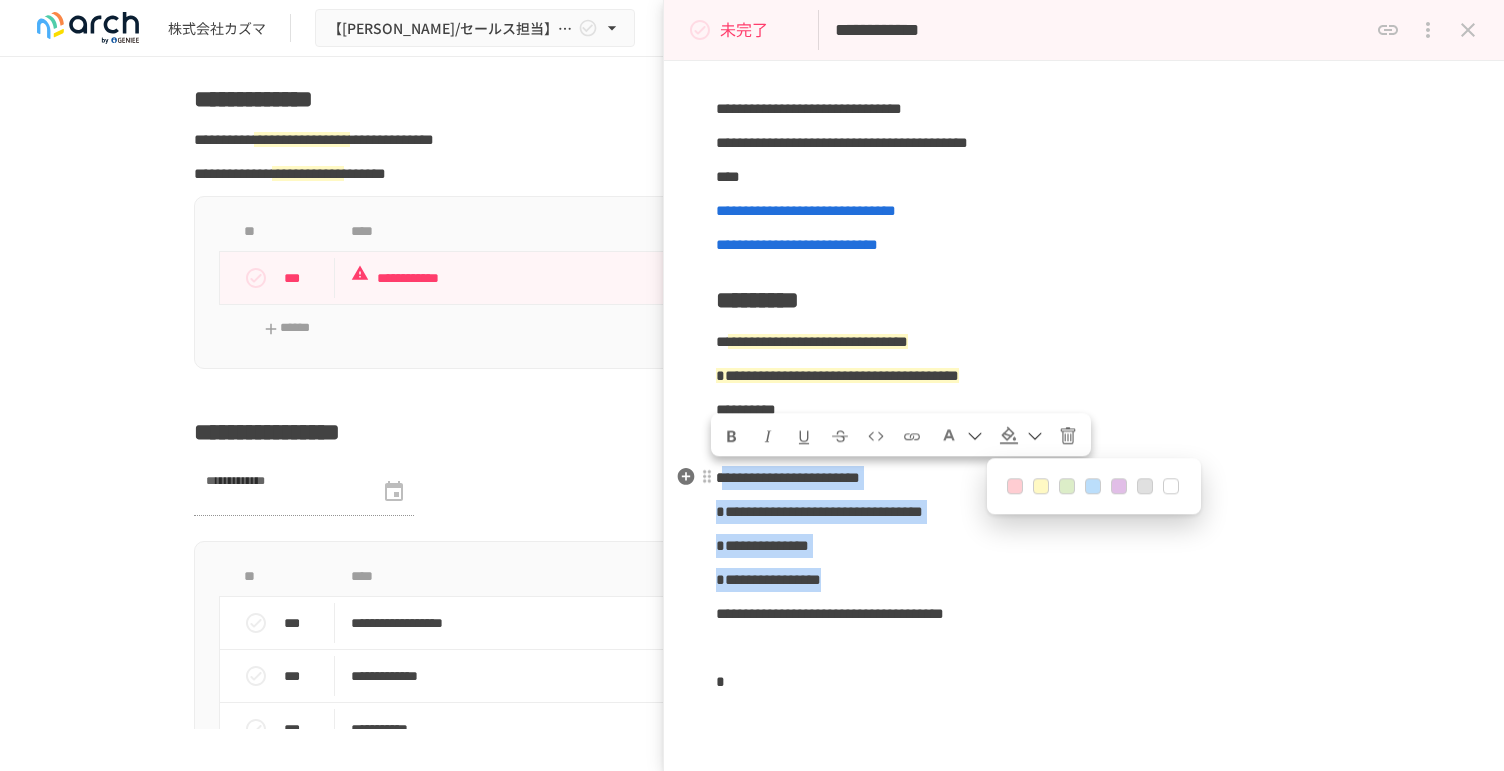 click at bounding box center [1041, 487] 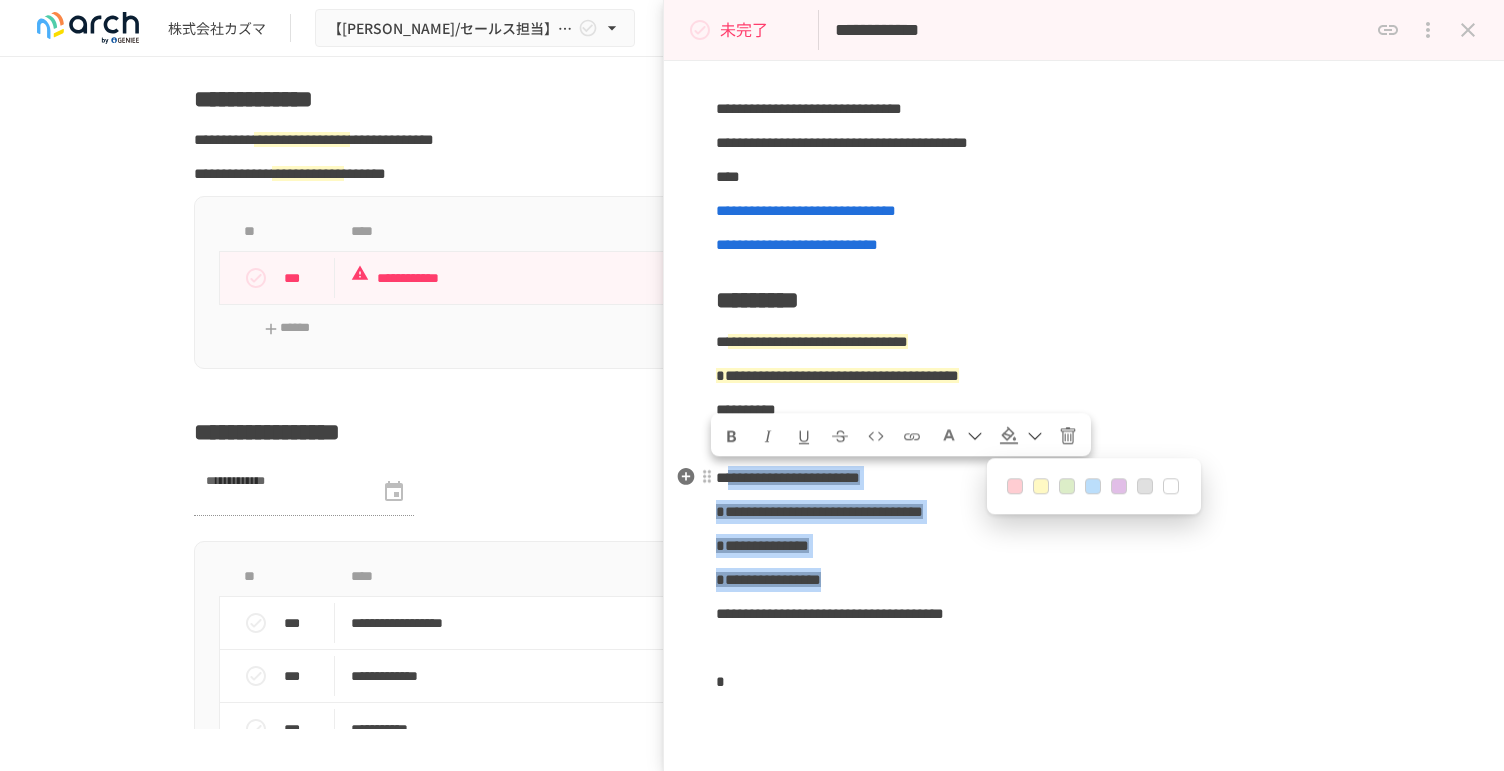 click at bounding box center (1041, 487) 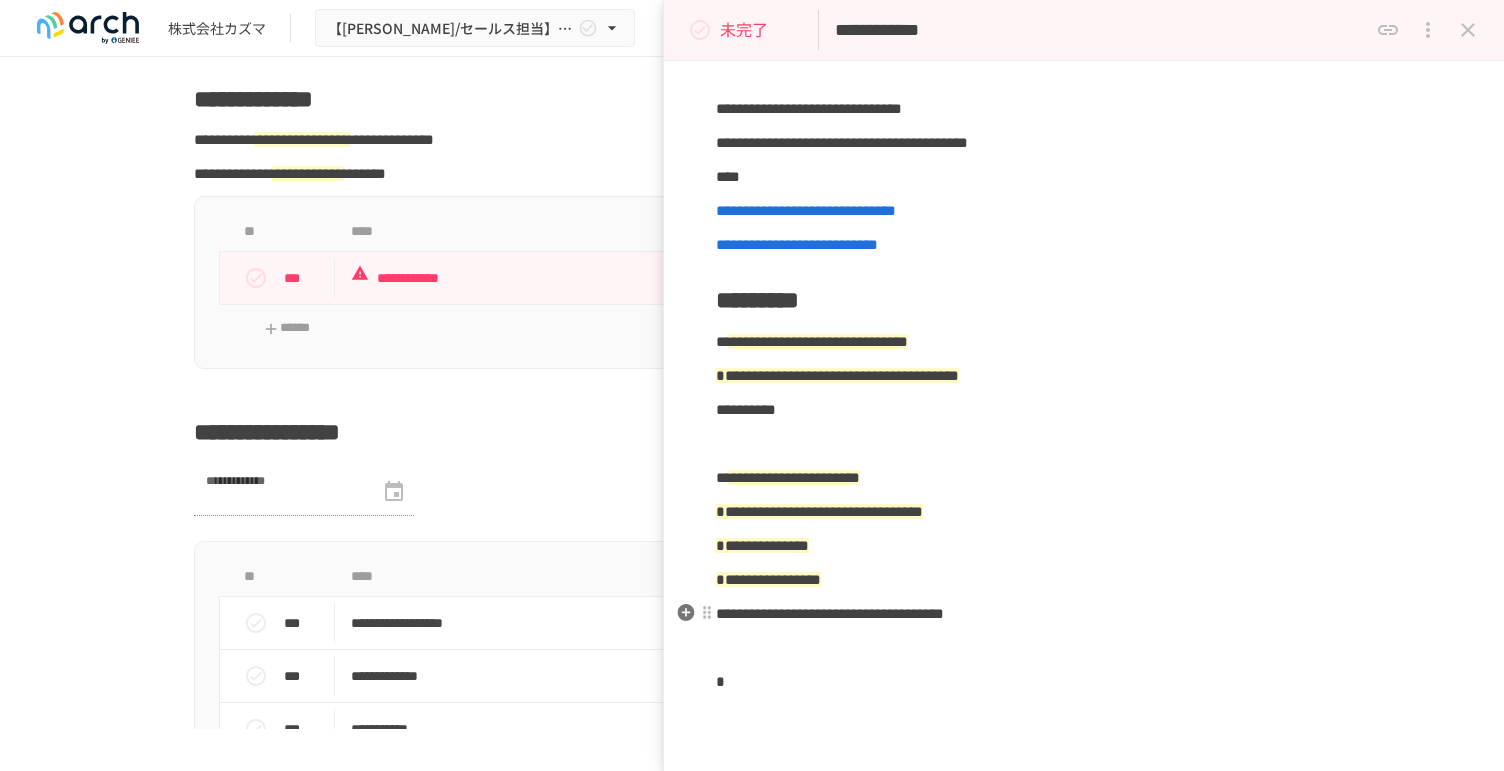 click on "**********" at bounding box center (830, 613) 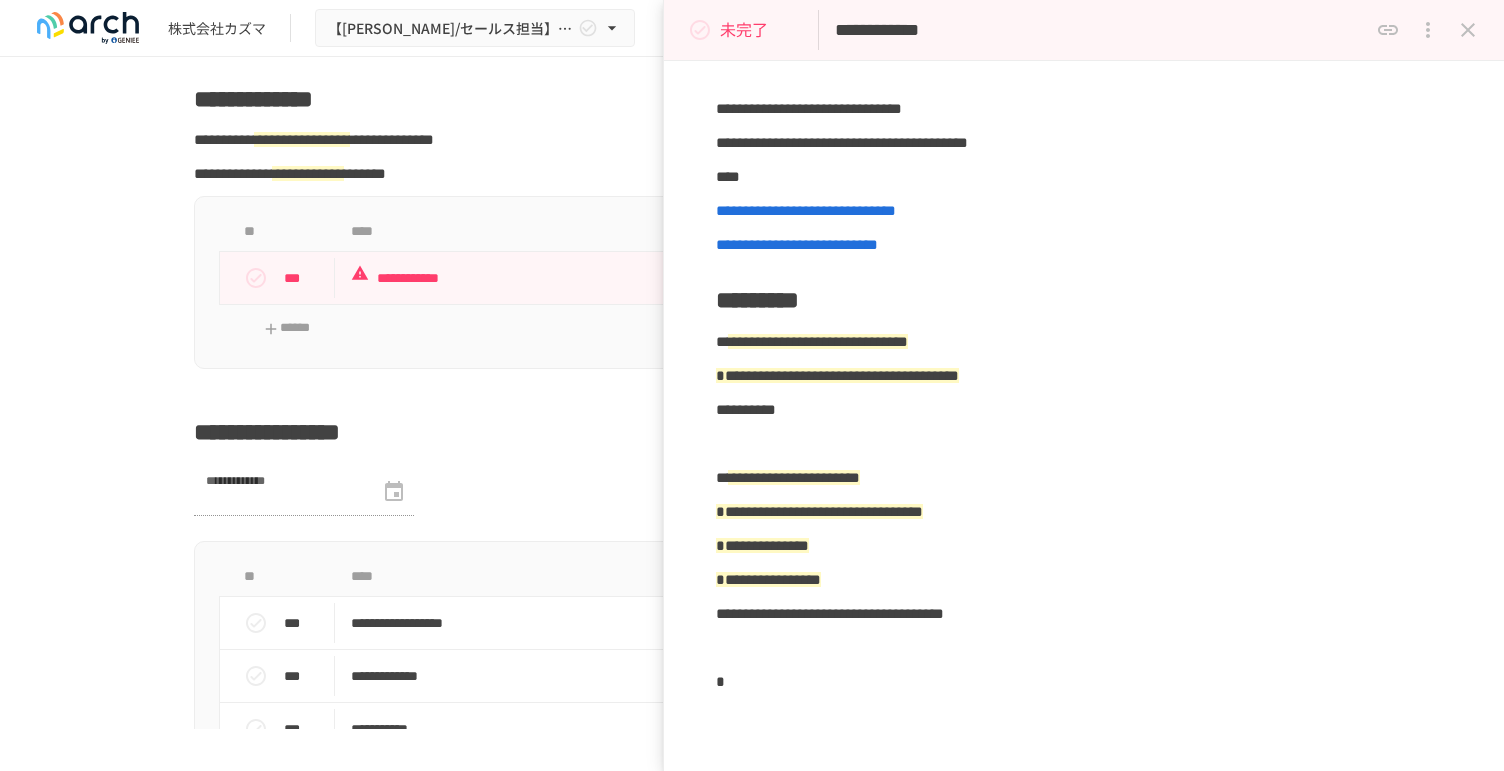 click 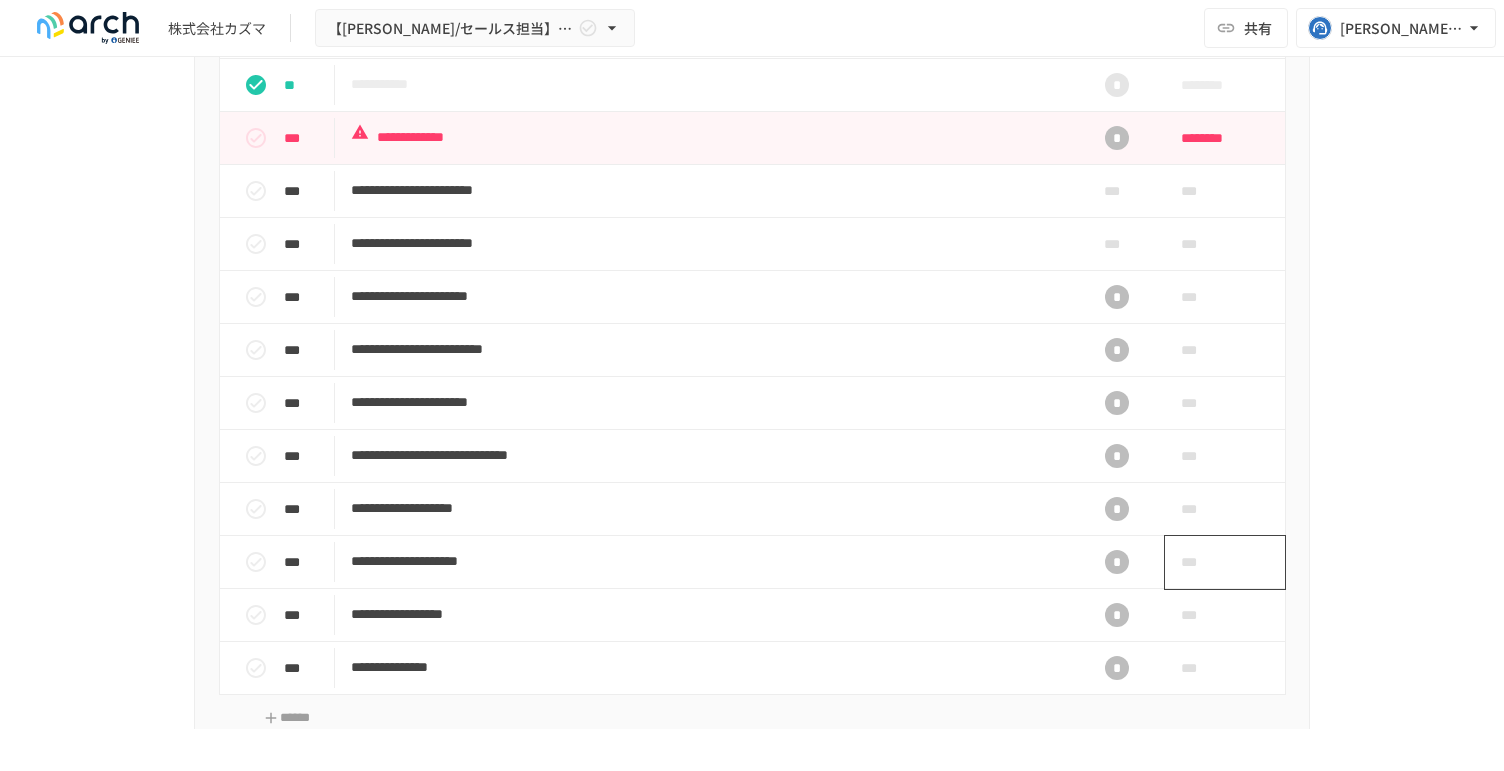 scroll, scrollTop: 1777, scrollLeft: 0, axis: vertical 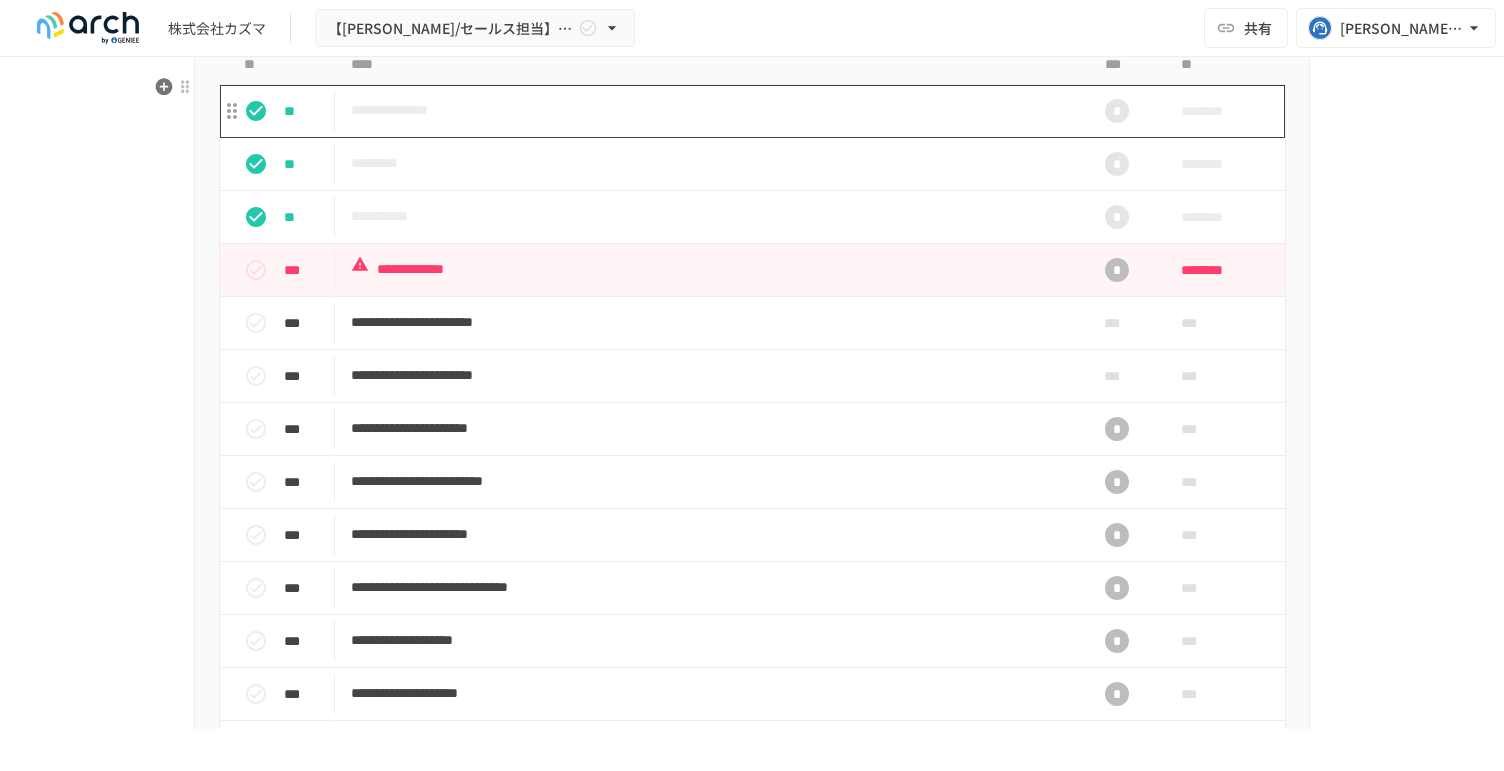 click on "**********" at bounding box center (710, 110) 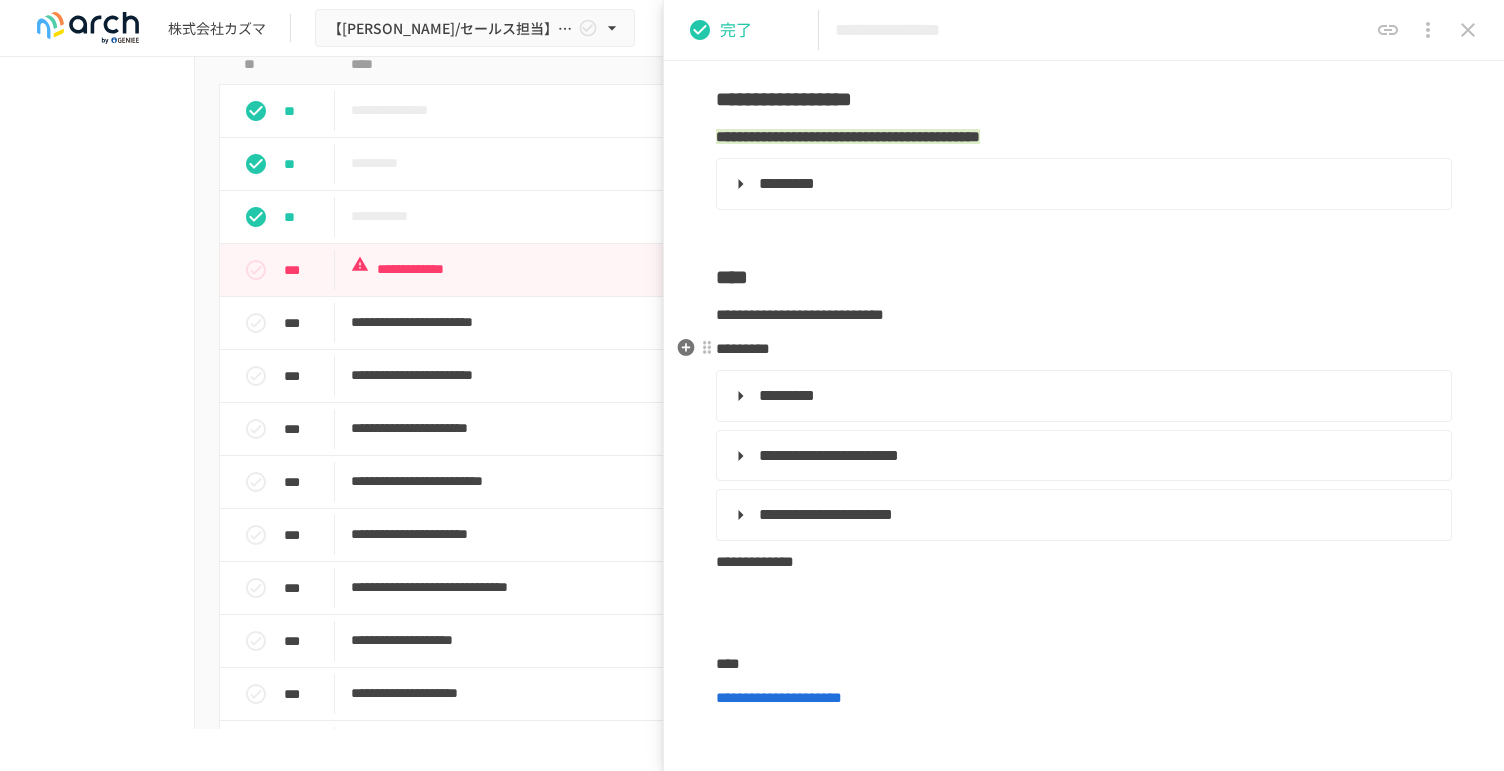 scroll, scrollTop: 222, scrollLeft: 0, axis: vertical 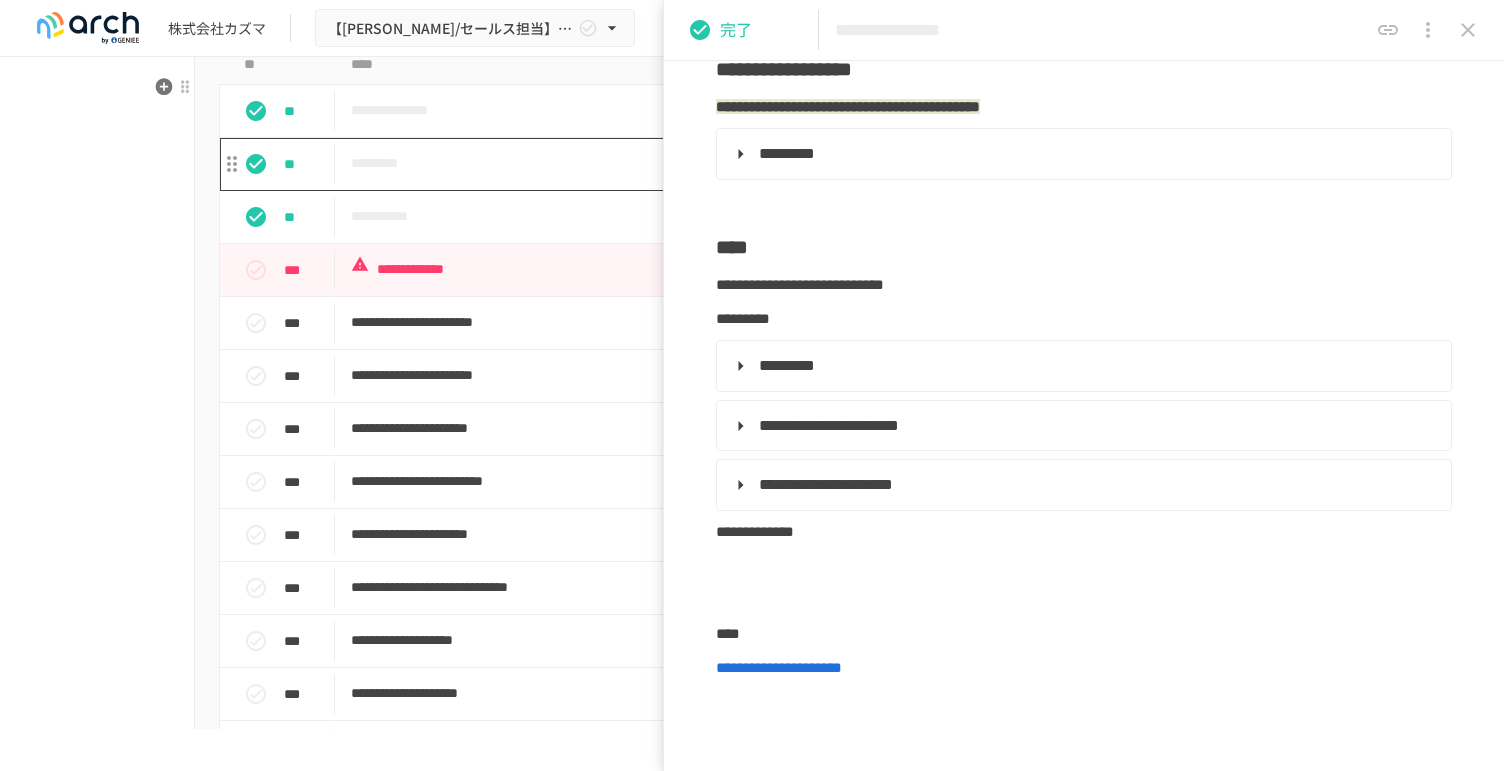 click on "*********" at bounding box center [710, 163] 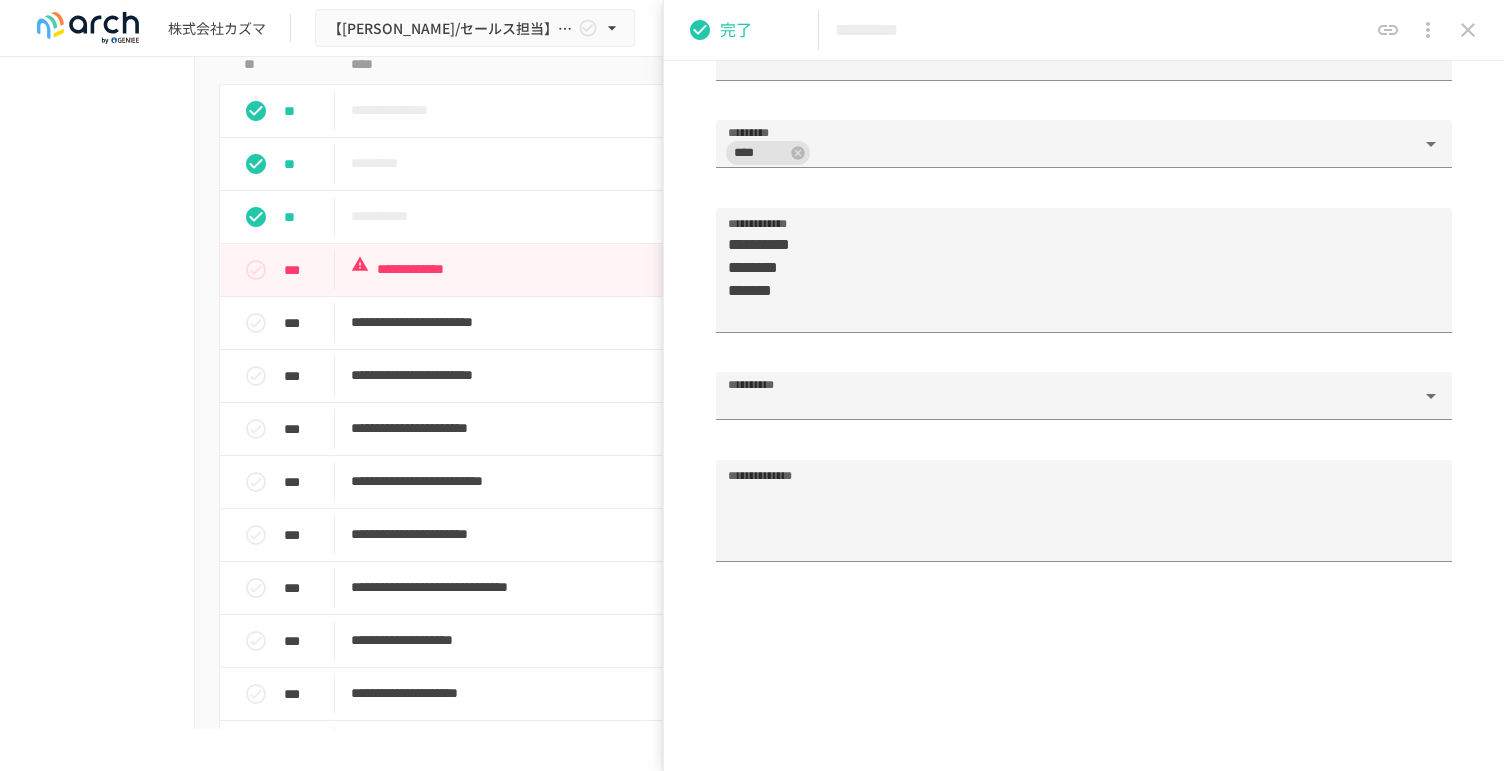 scroll, scrollTop: 3000, scrollLeft: 0, axis: vertical 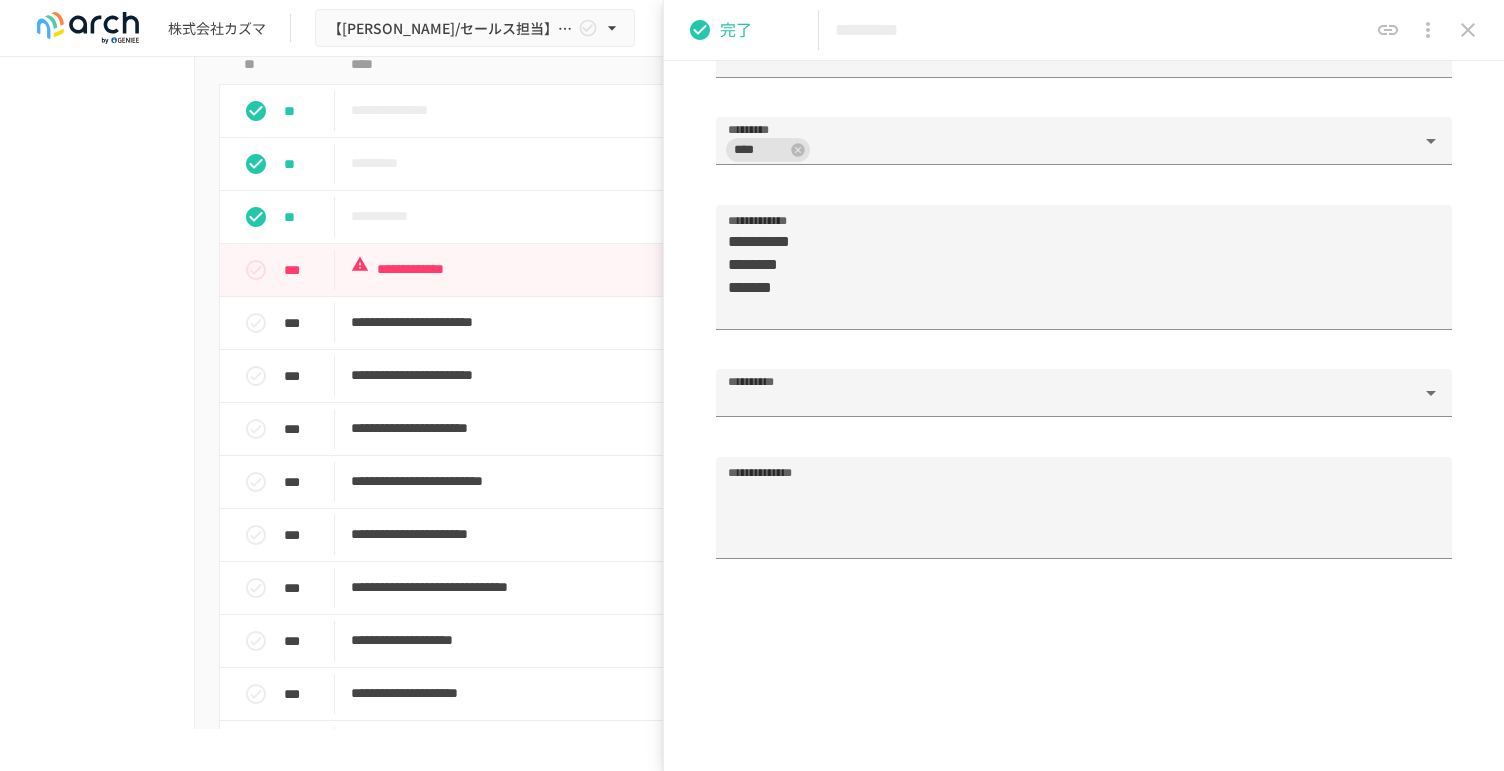 click 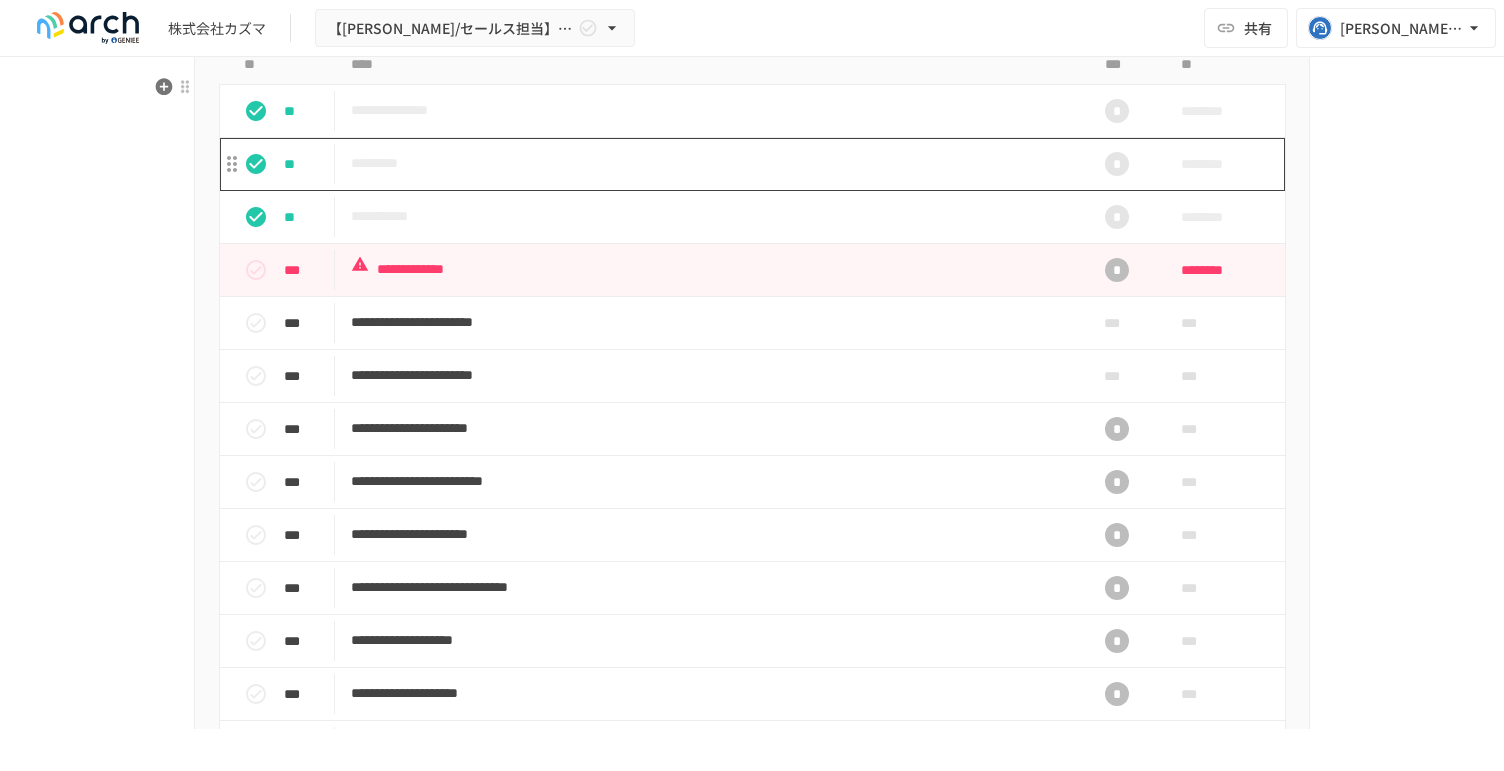 click on "*********" at bounding box center [710, 163] 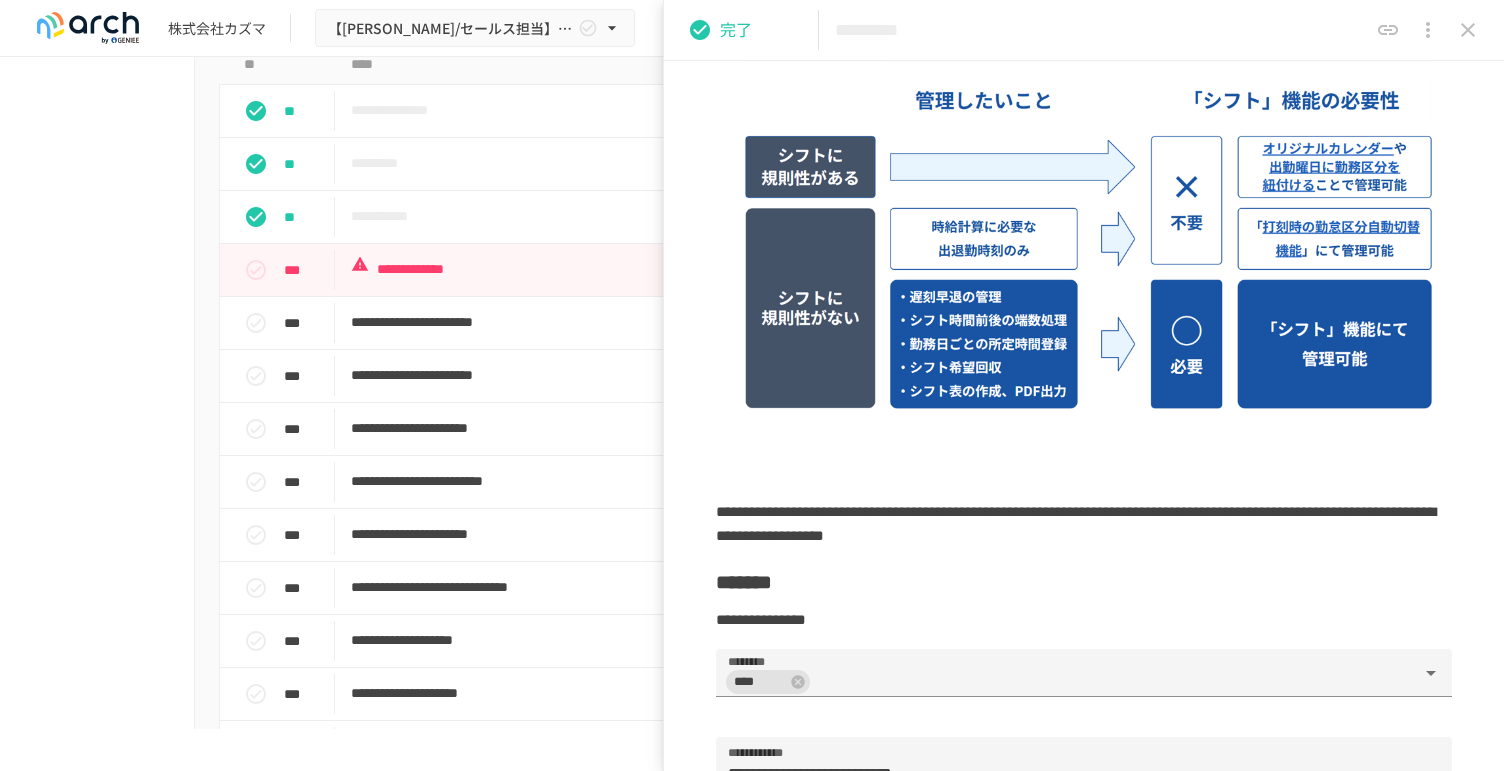 scroll, scrollTop: 2222, scrollLeft: 0, axis: vertical 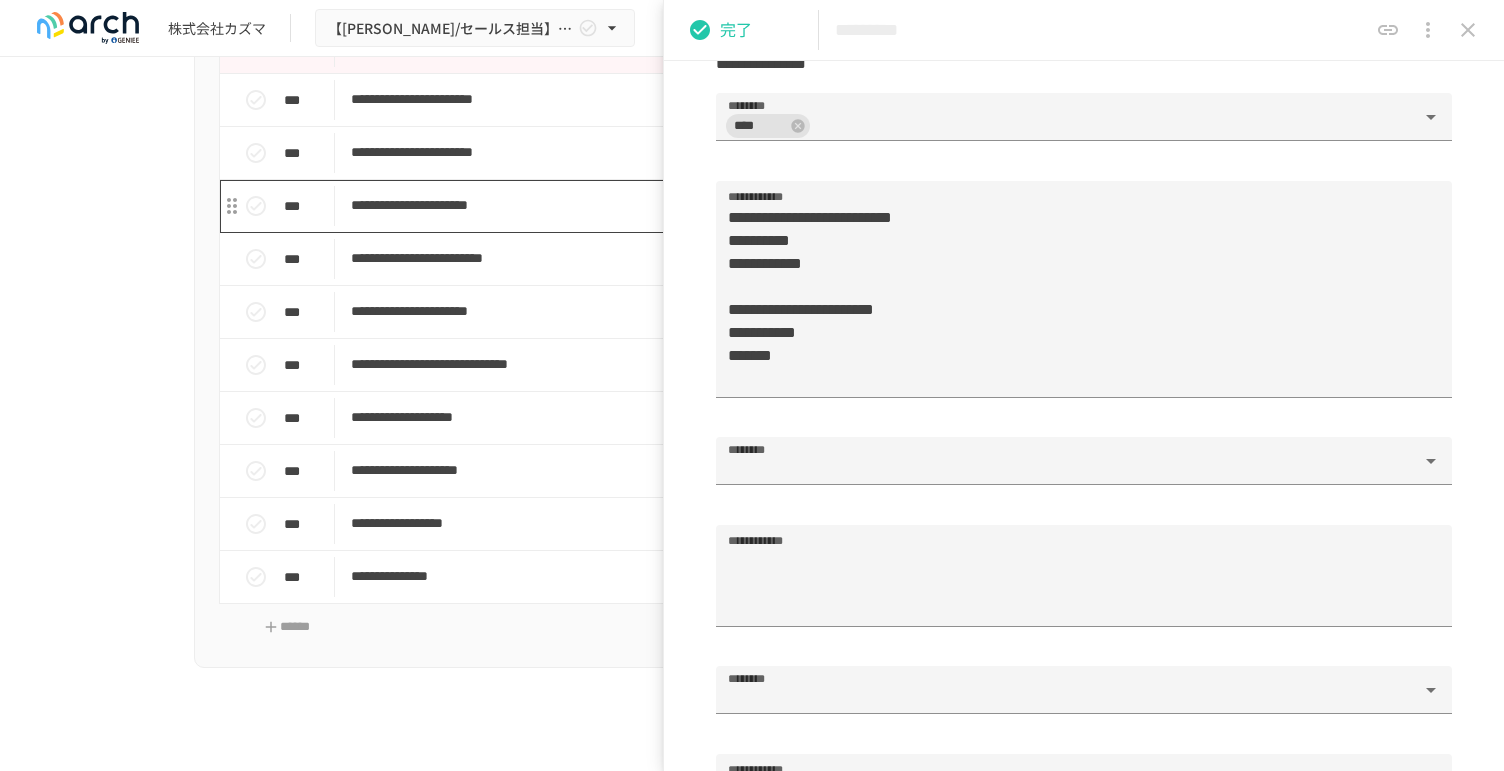 click on "**********" at bounding box center [710, 205] 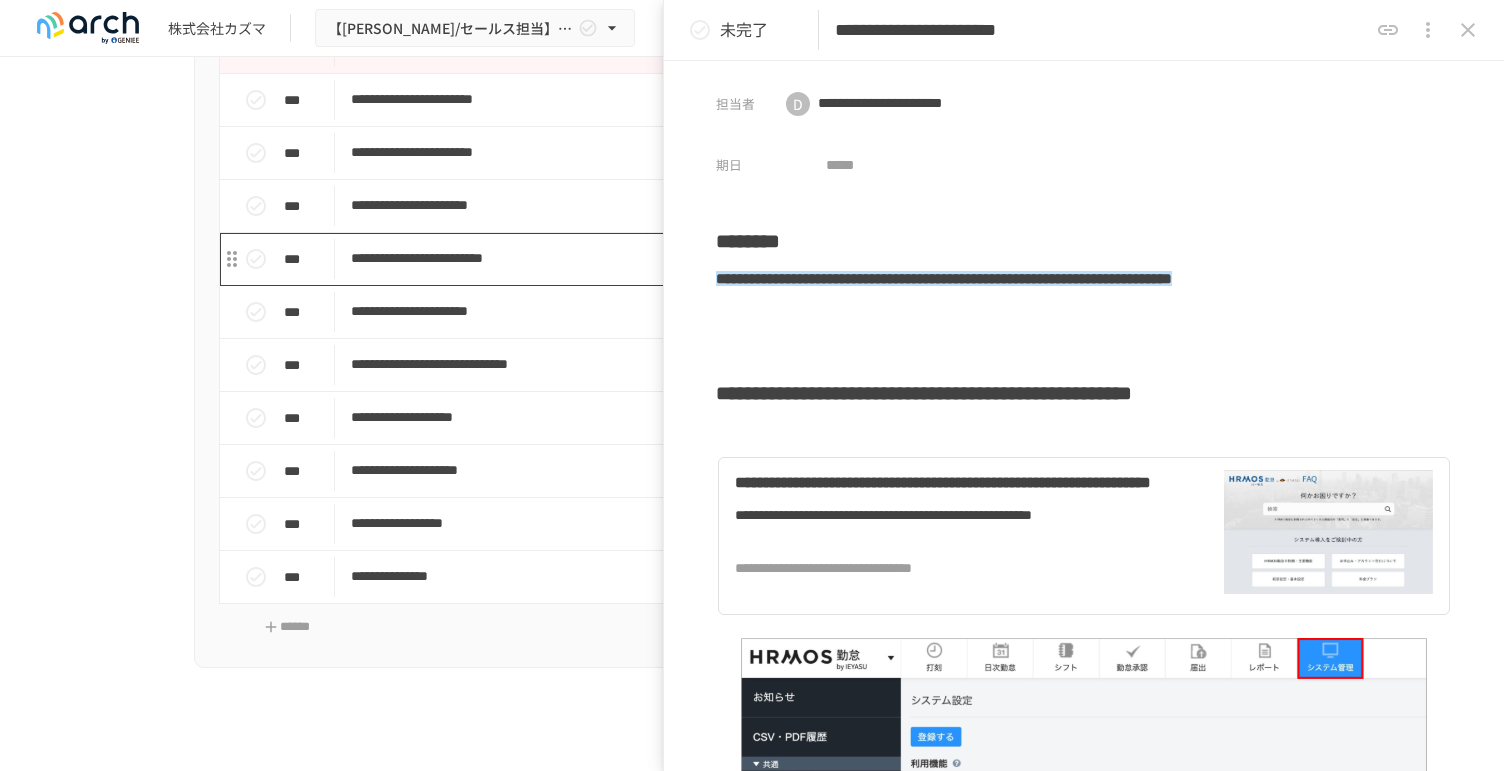 click on "**********" at bounding box center [710, 258] 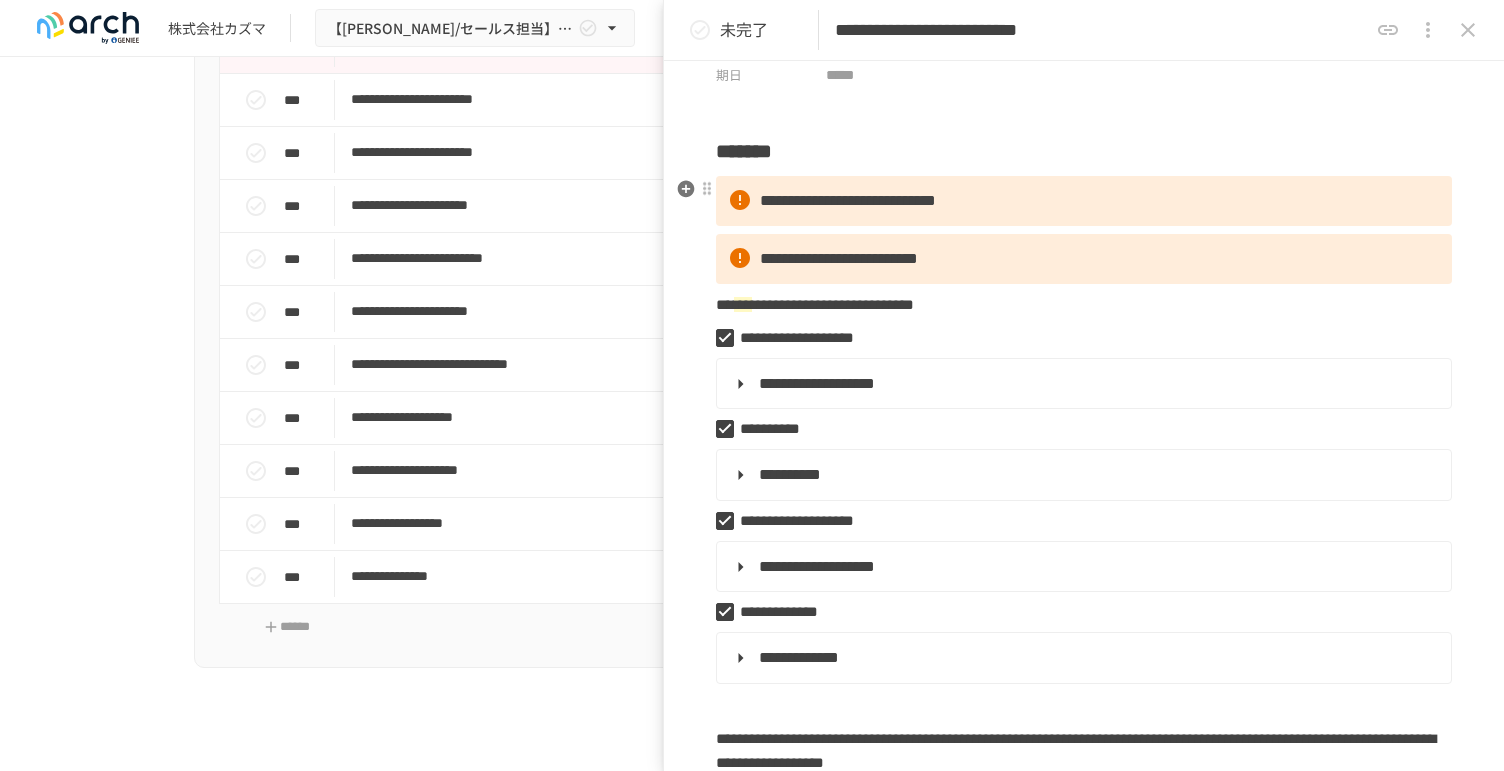 scroll, scrollTop: 222, scrollLeft: 0, axis: vertical 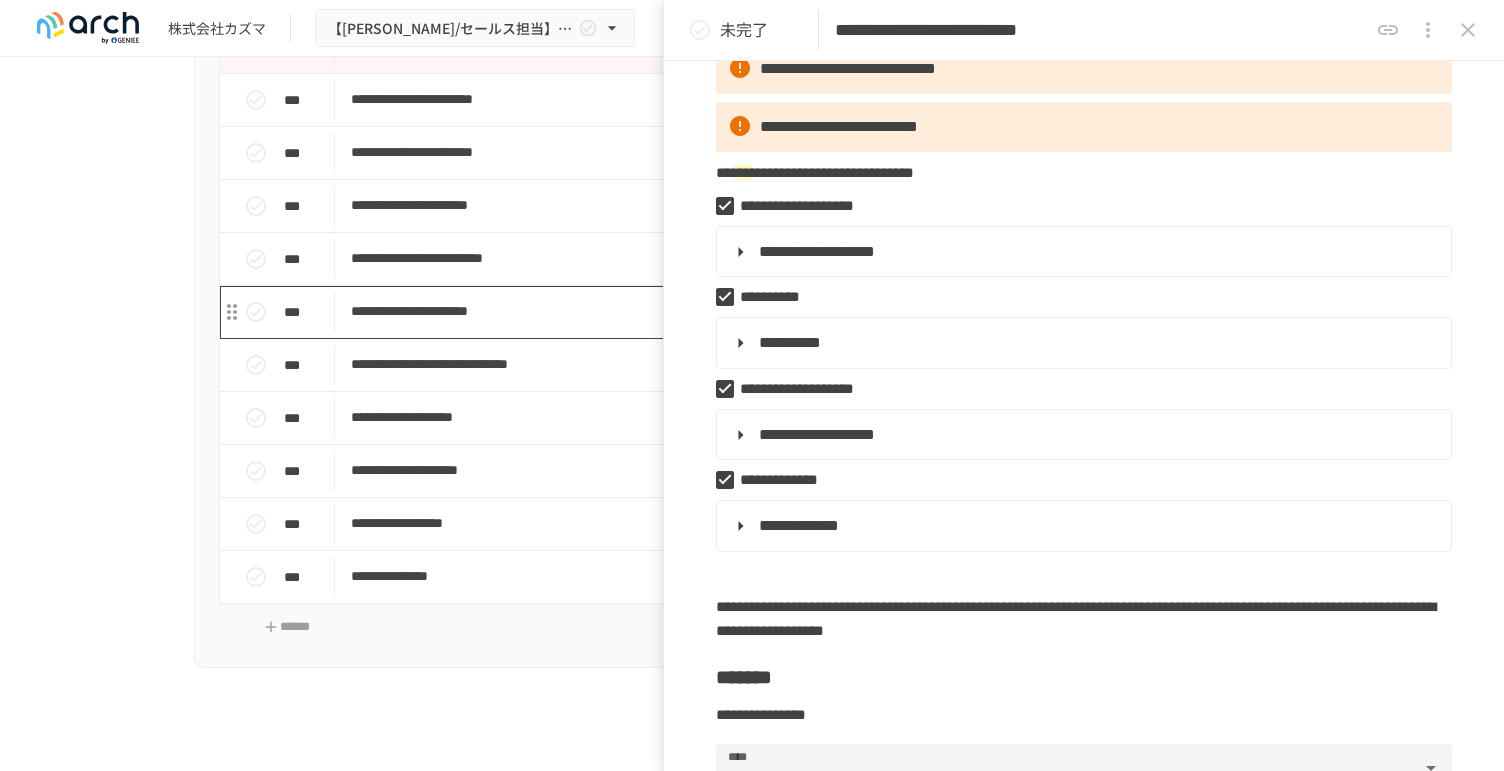 click on "**********" at bounding box center (710, 311) 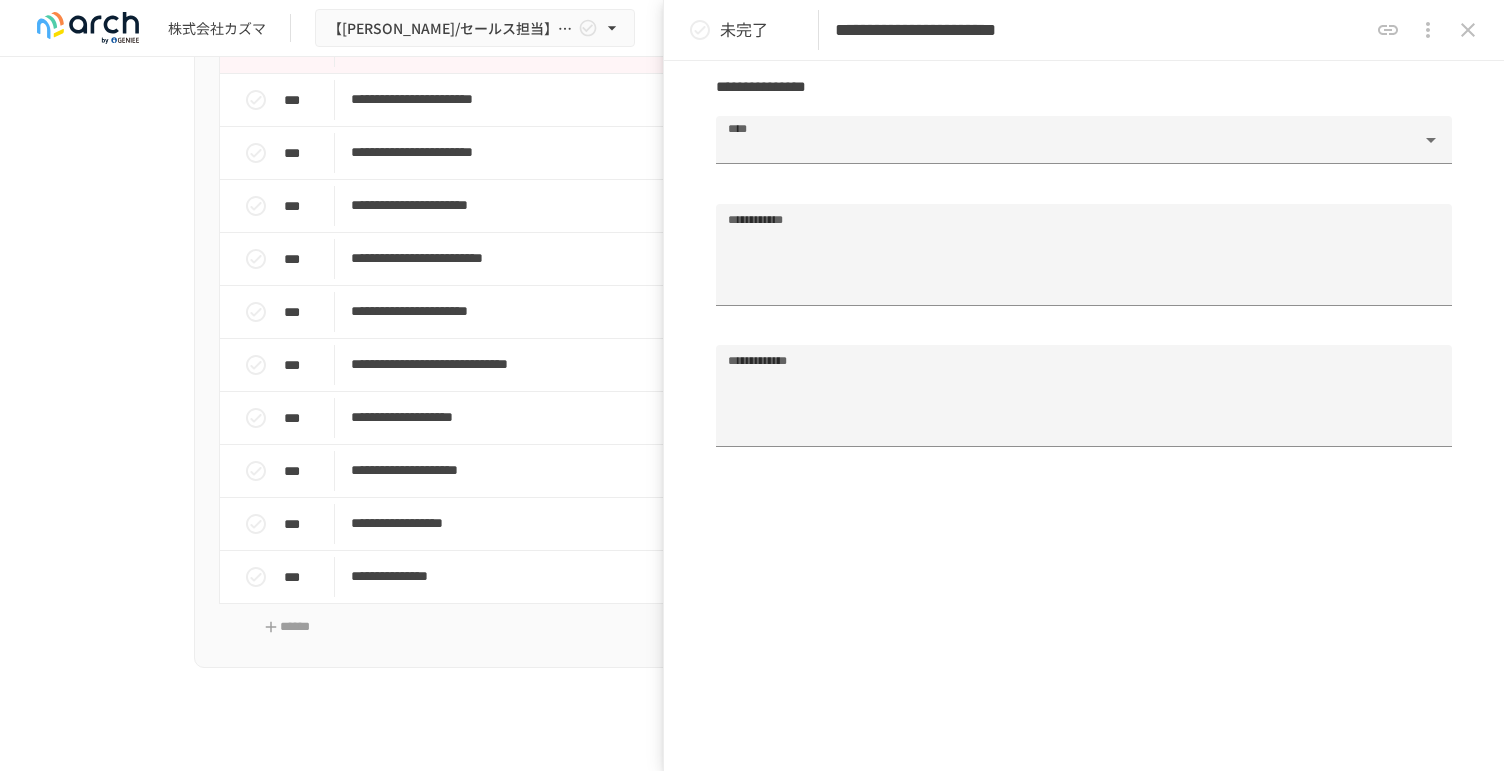 scroll, scrollTop: 1222, scrollLeft: 0, axis: vertical 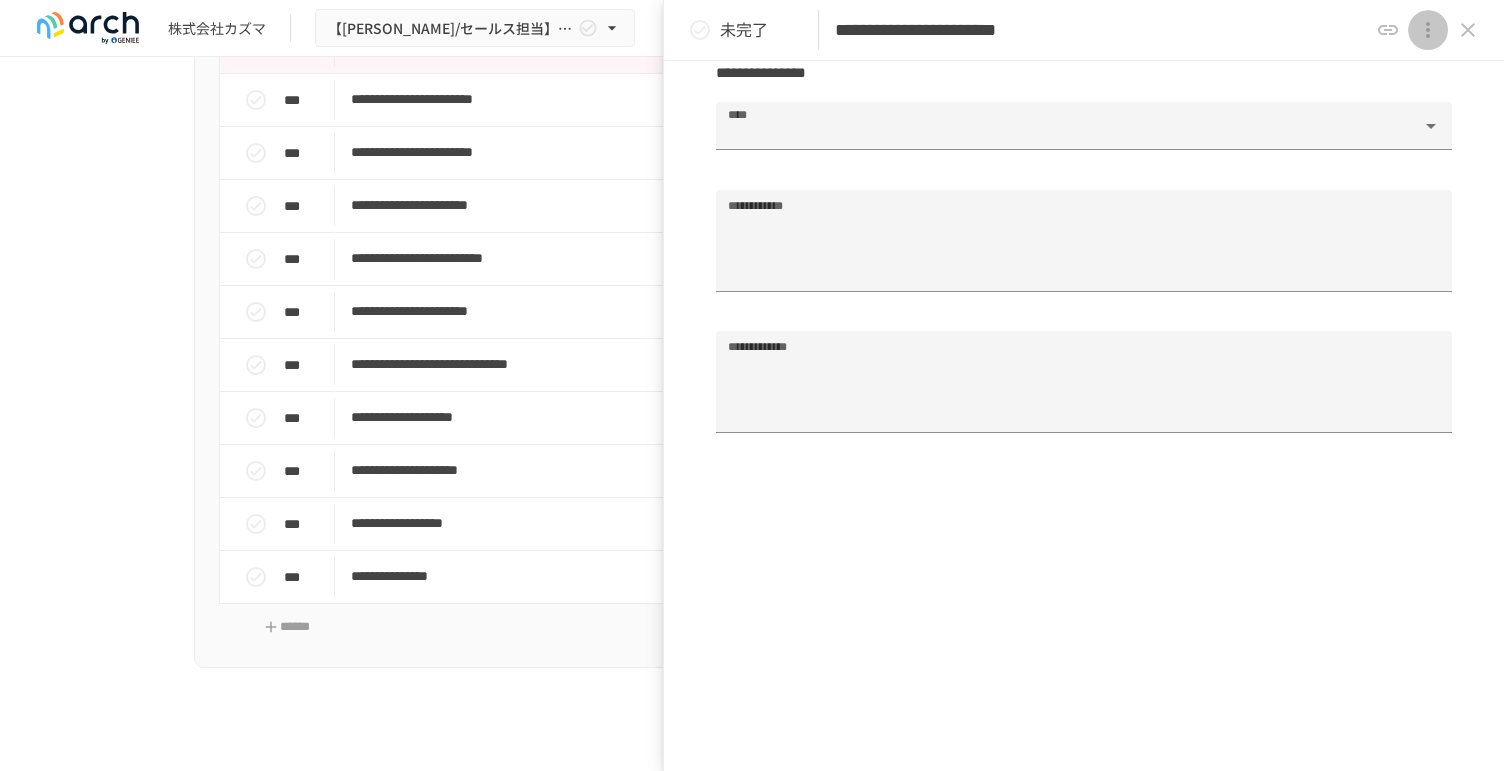 click at bounding box center [1428, 30] 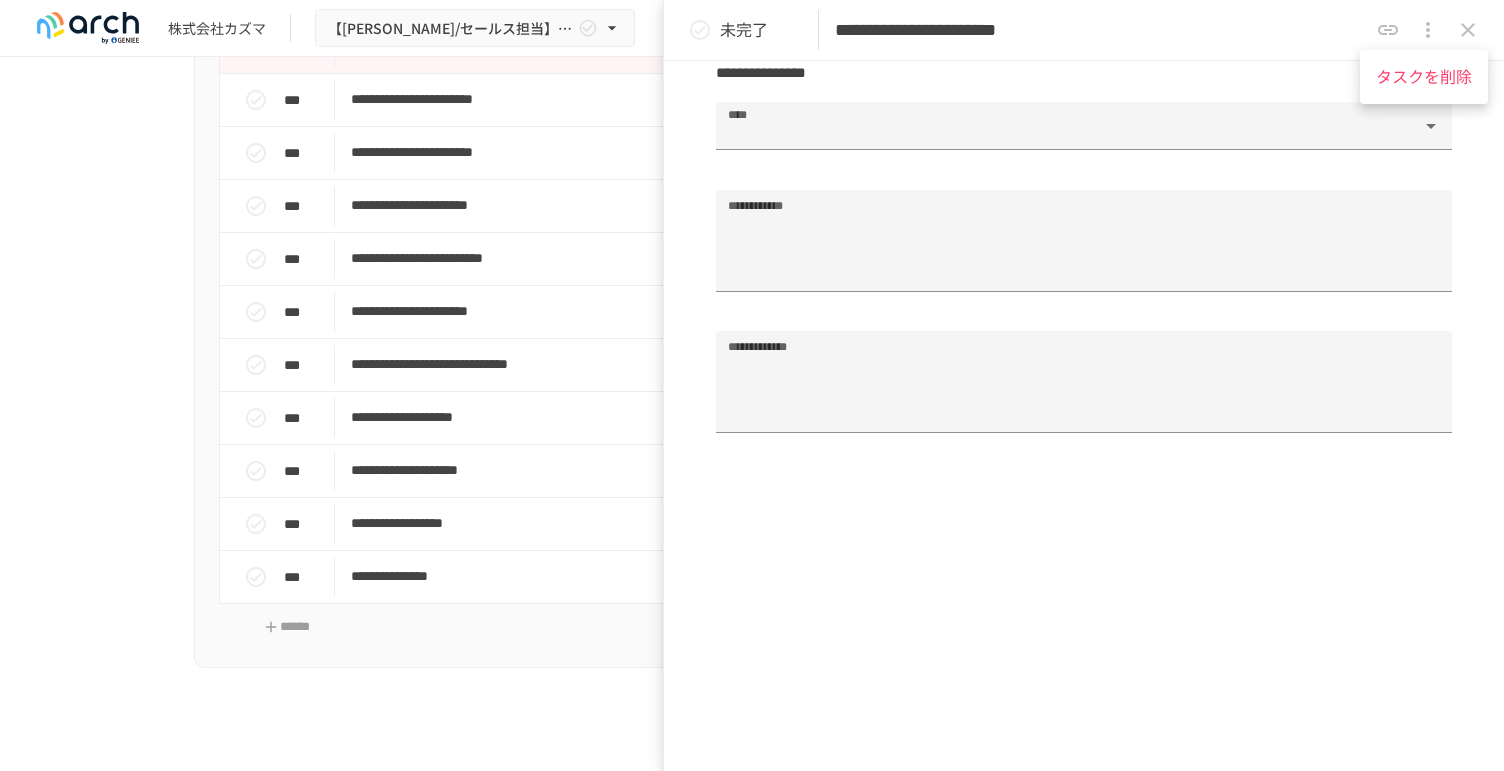 click at bounding box center [752, 385] 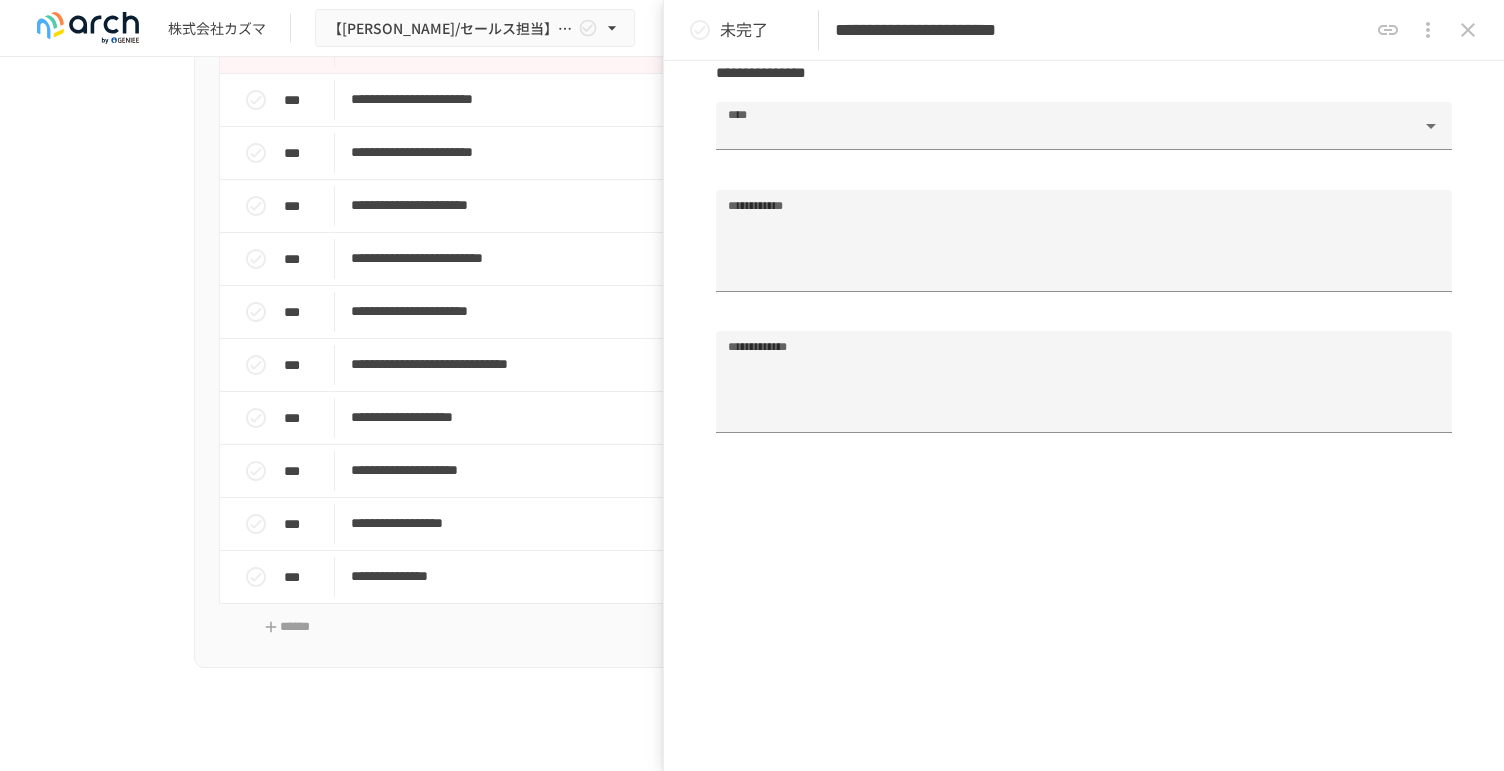 click 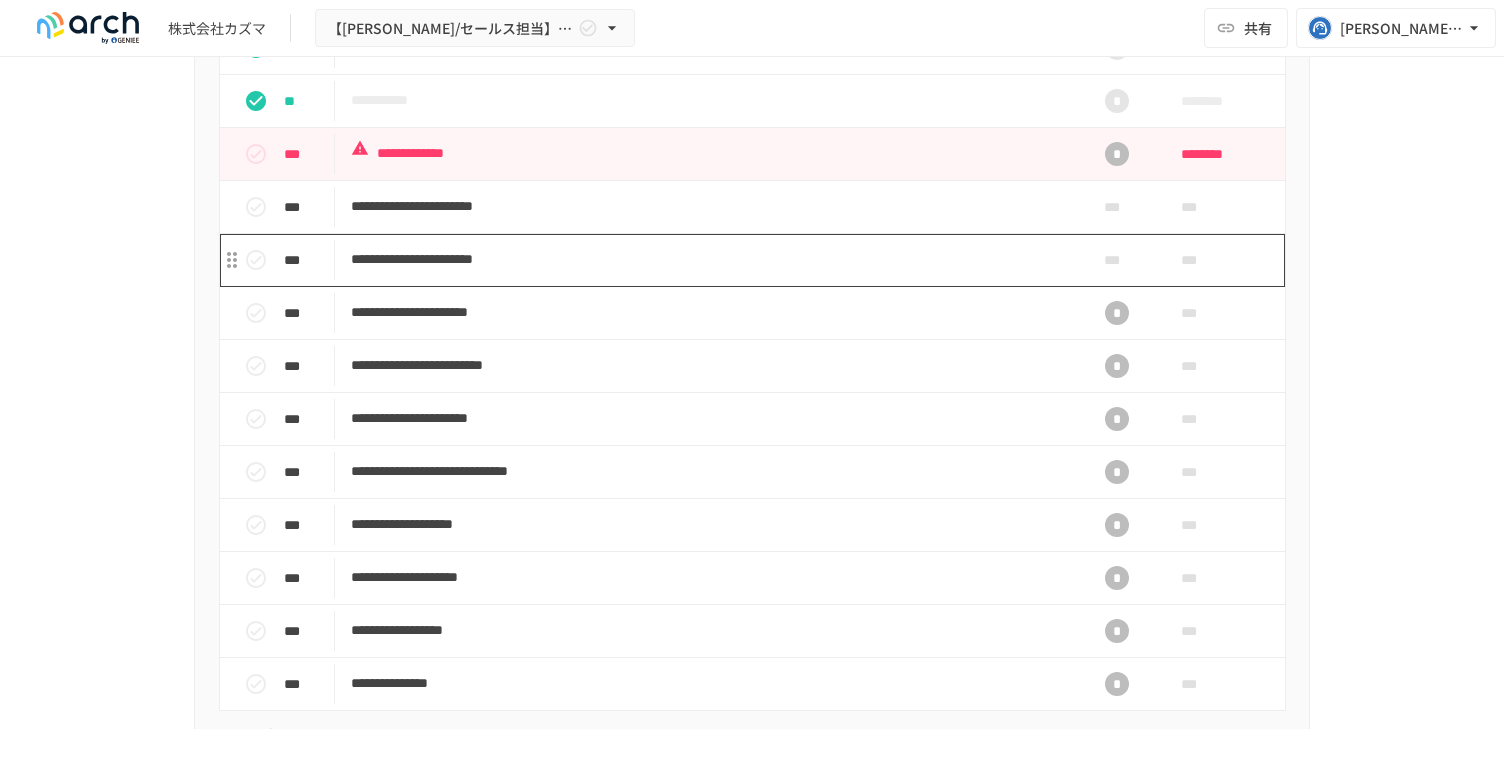 scroll, scrollTop: 1777, scrollLeft: 0, axis: vertical 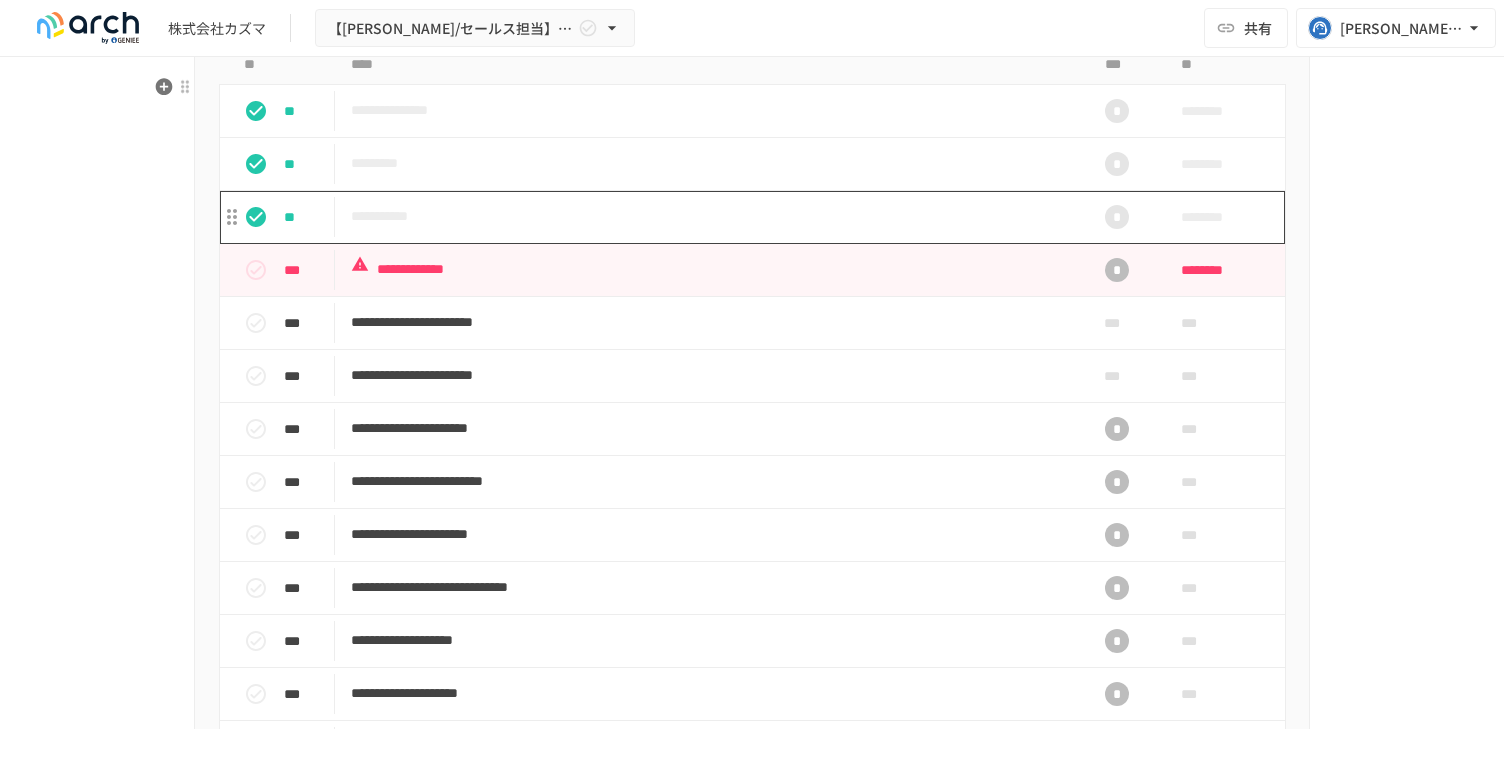 click on "**********" at bounding box center (710, 216) 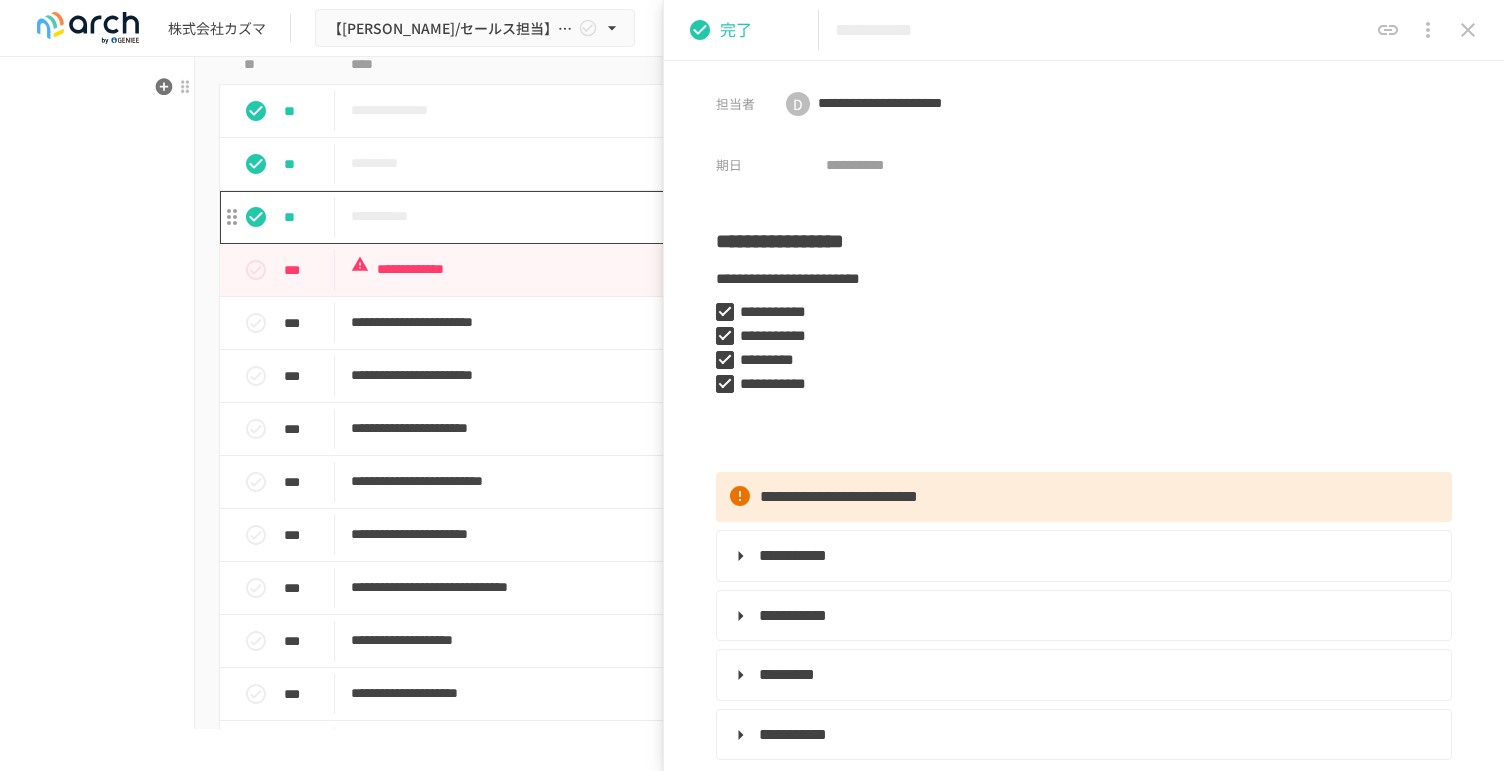 click on "**********" at bounding box center [710, 217] 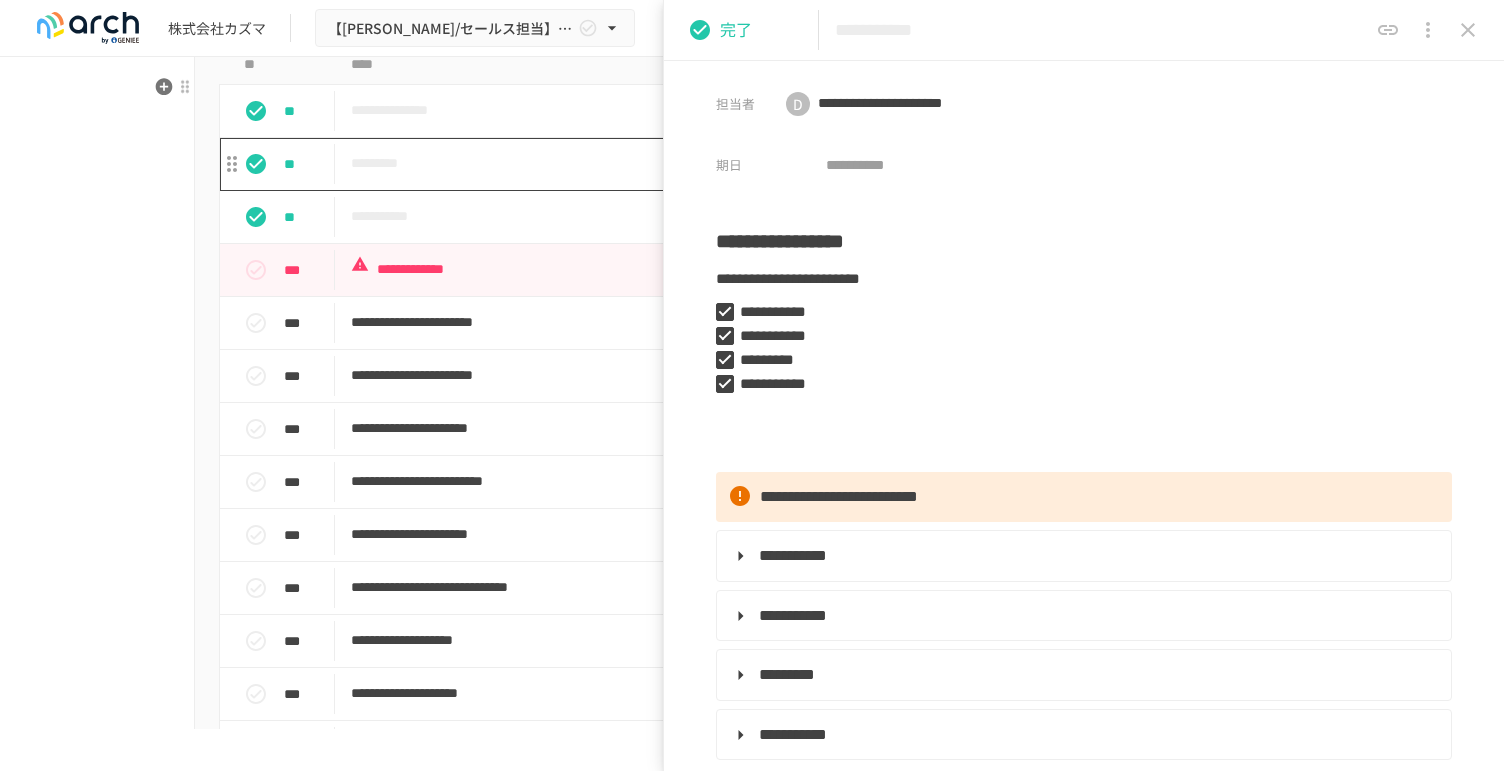 click on "*********" at bounding box center [710, 163] 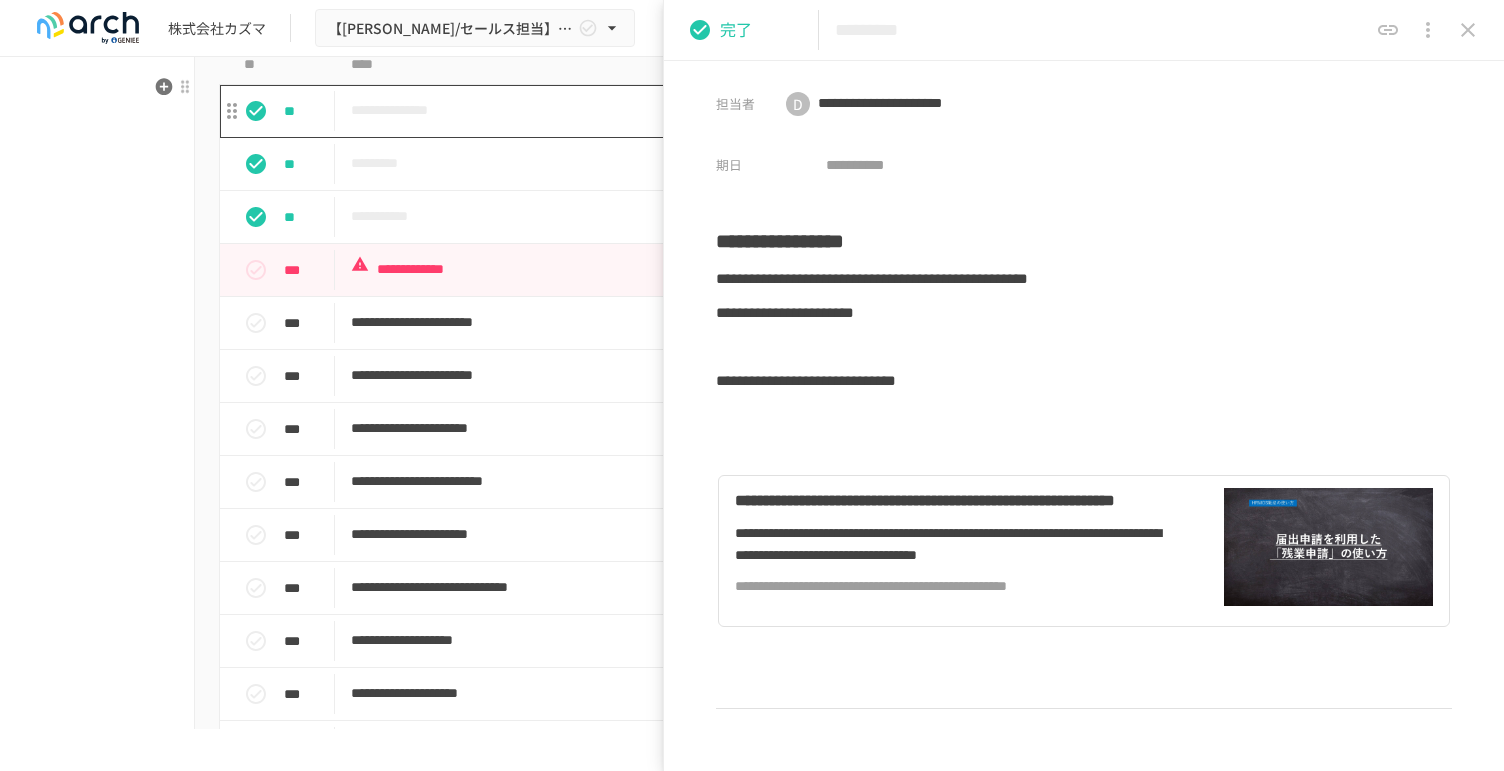 click on "**********" at bounding box center [710, 110] 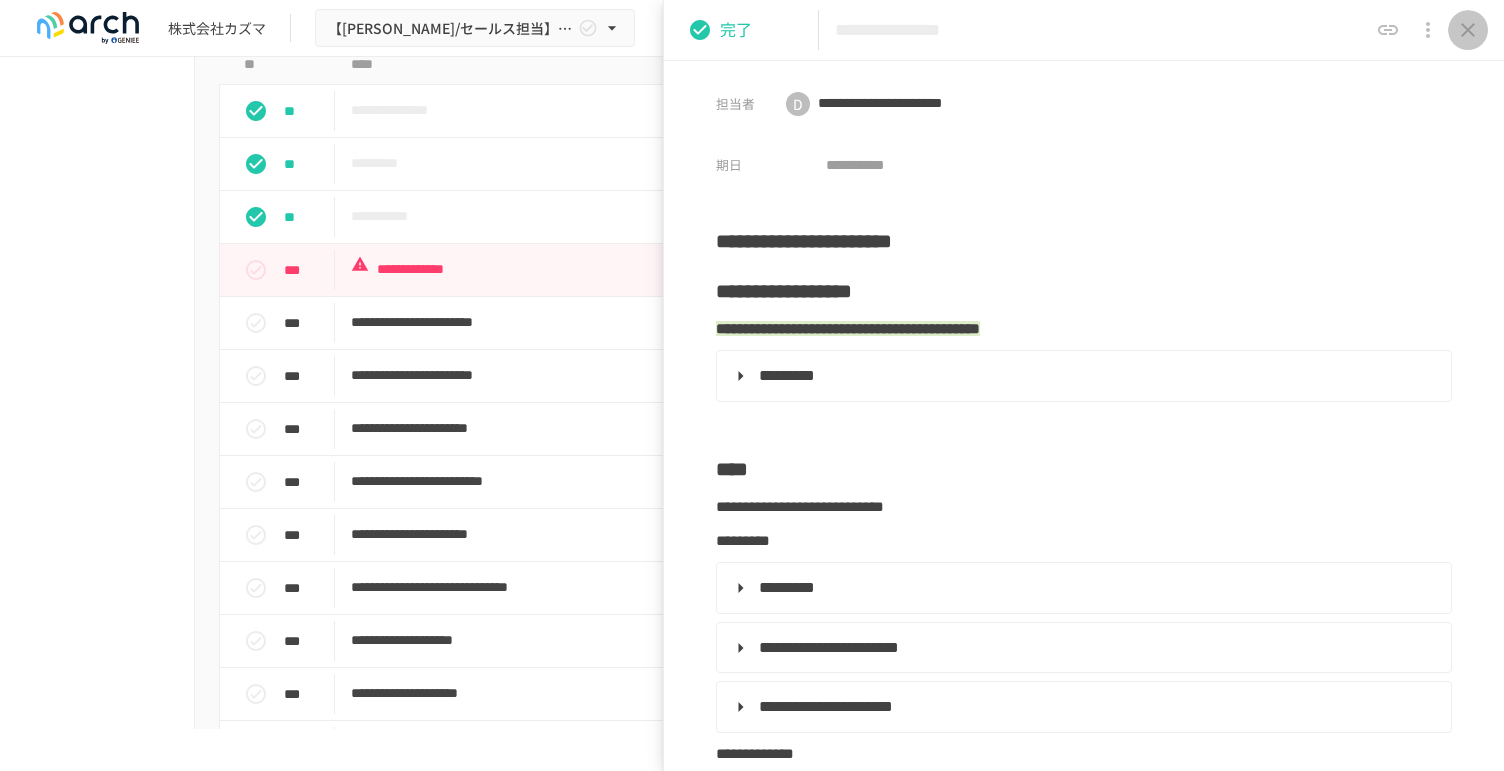 click 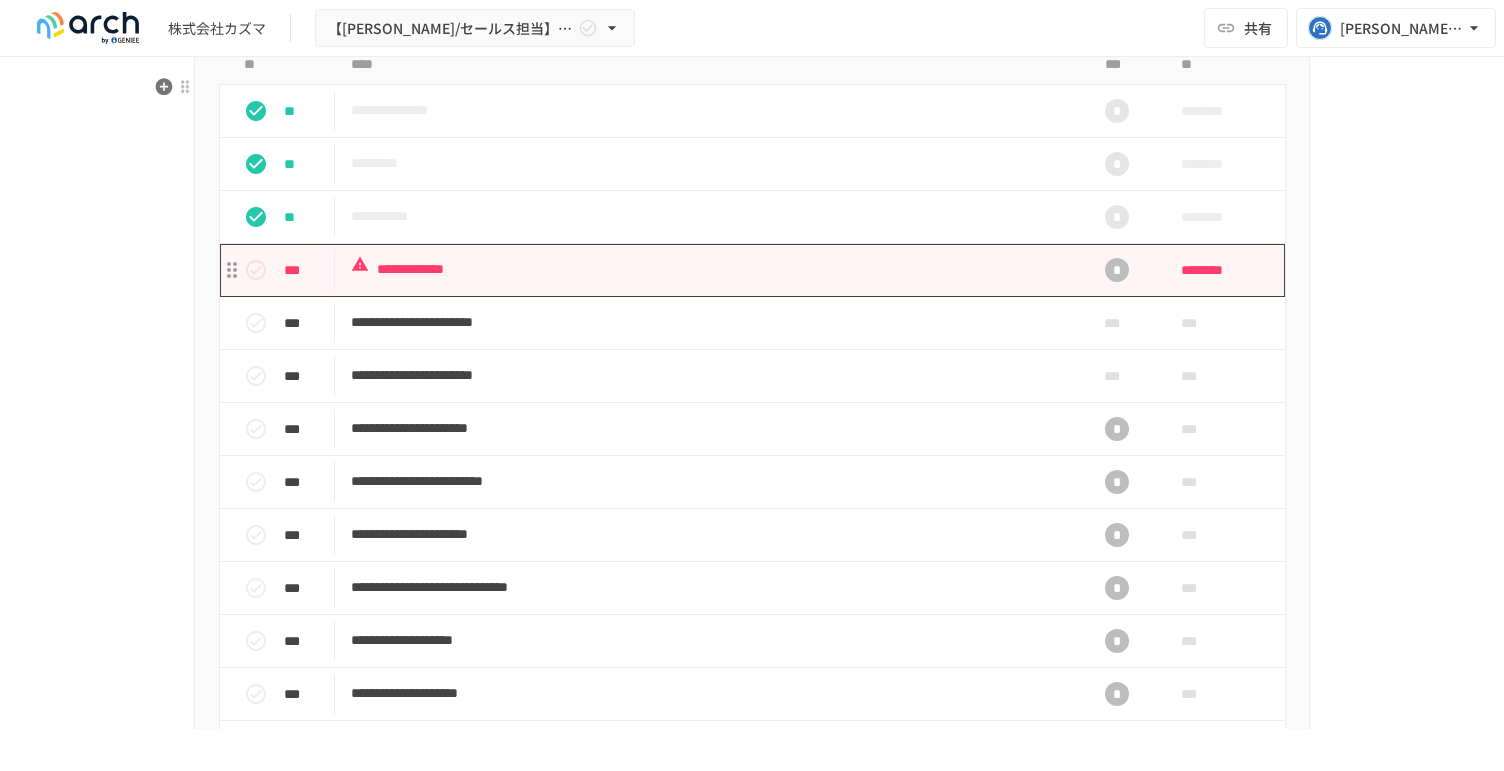 scroll, scrollTop: 1888, scrollLeft: 0, axis: vertical 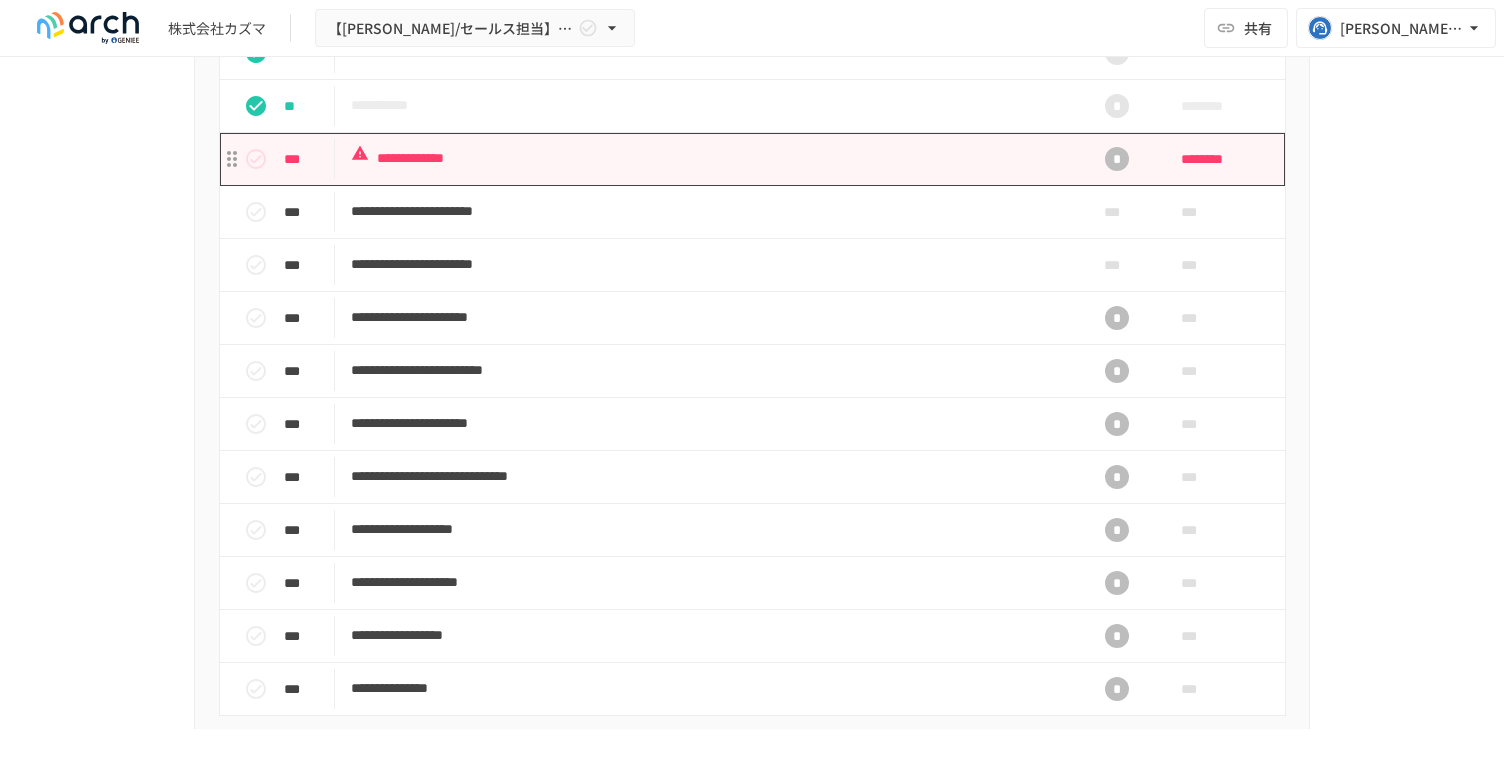 click on "**********" at bounding box center [710, 158] 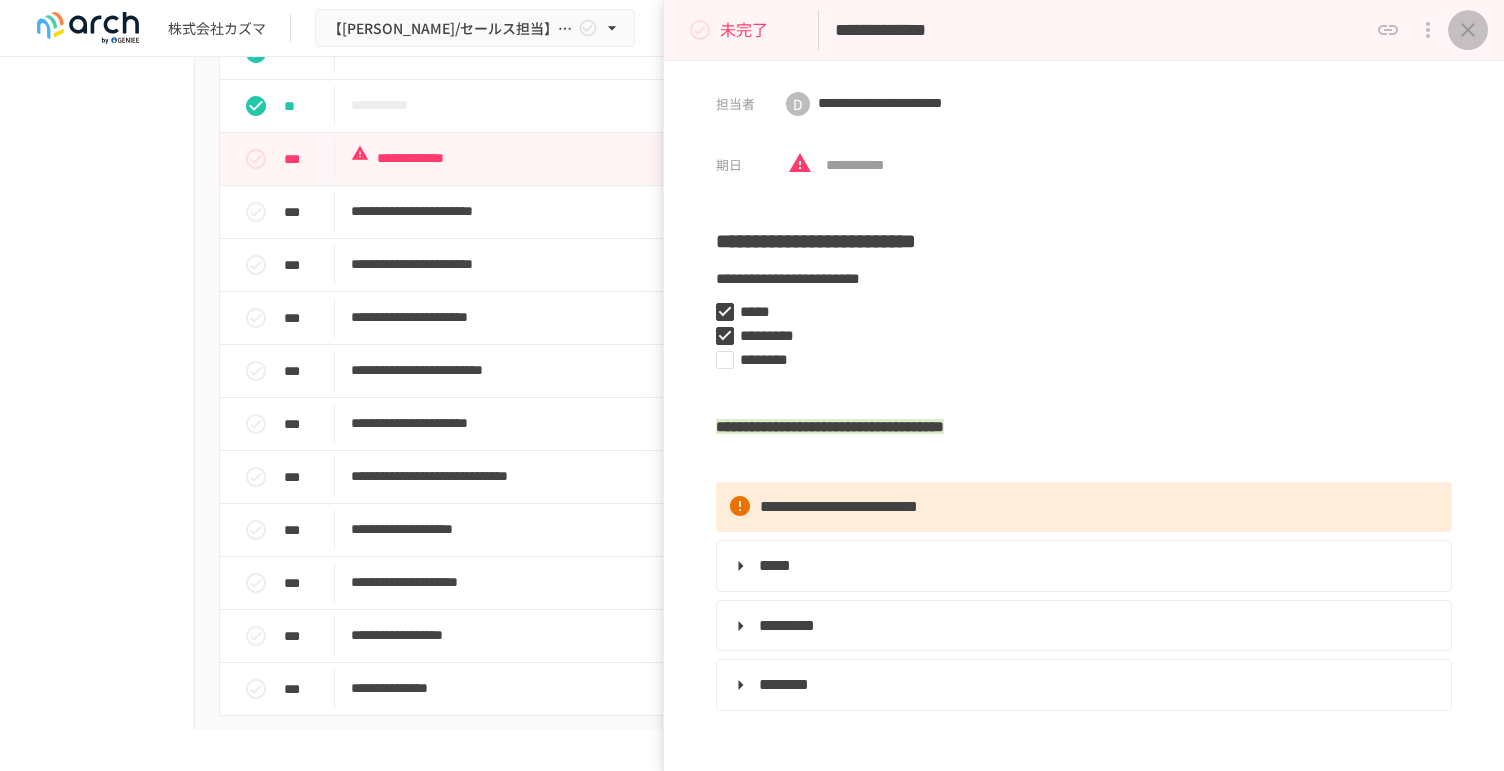 click 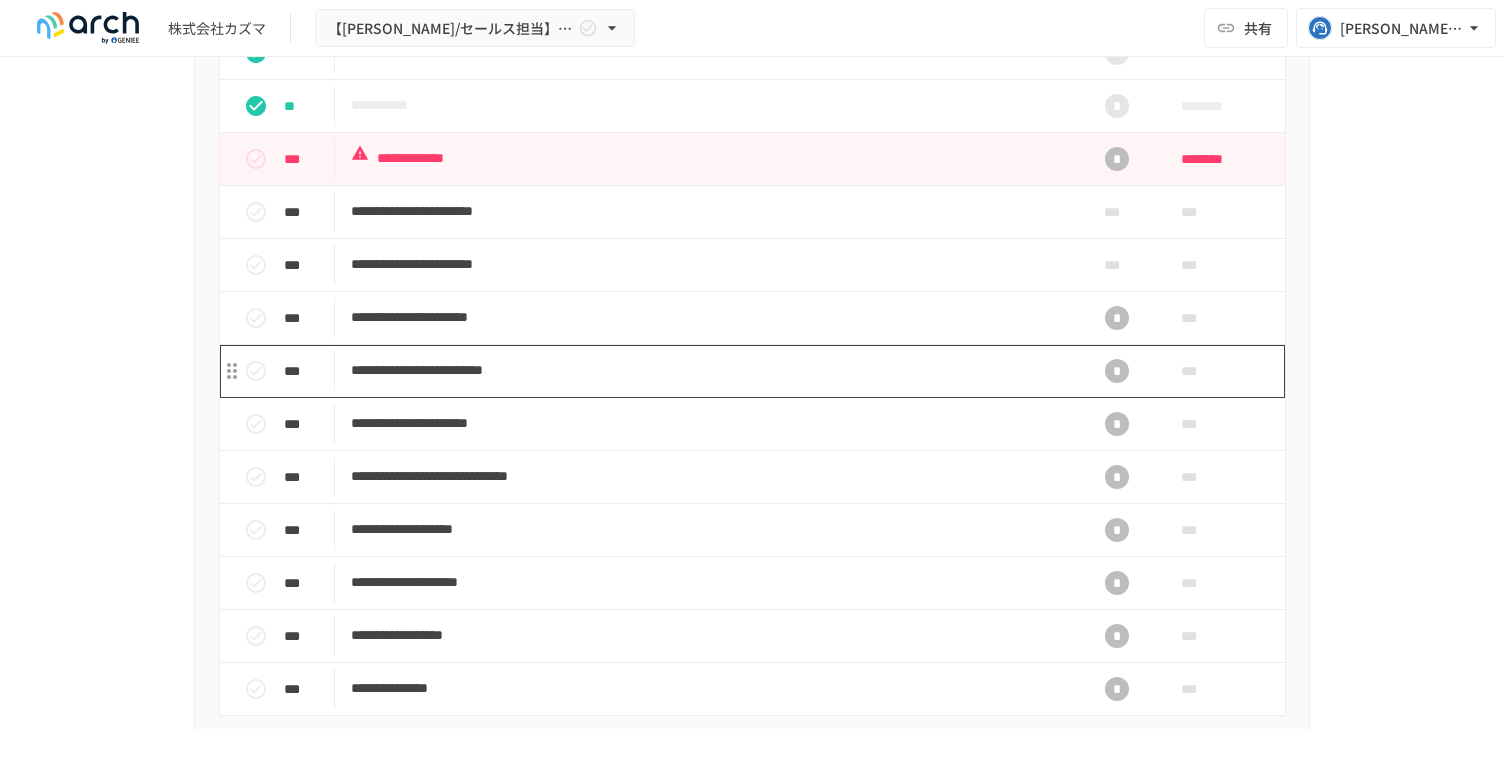scroll, scrollTop: 2000, scrollLeft: 0, axis: vertical 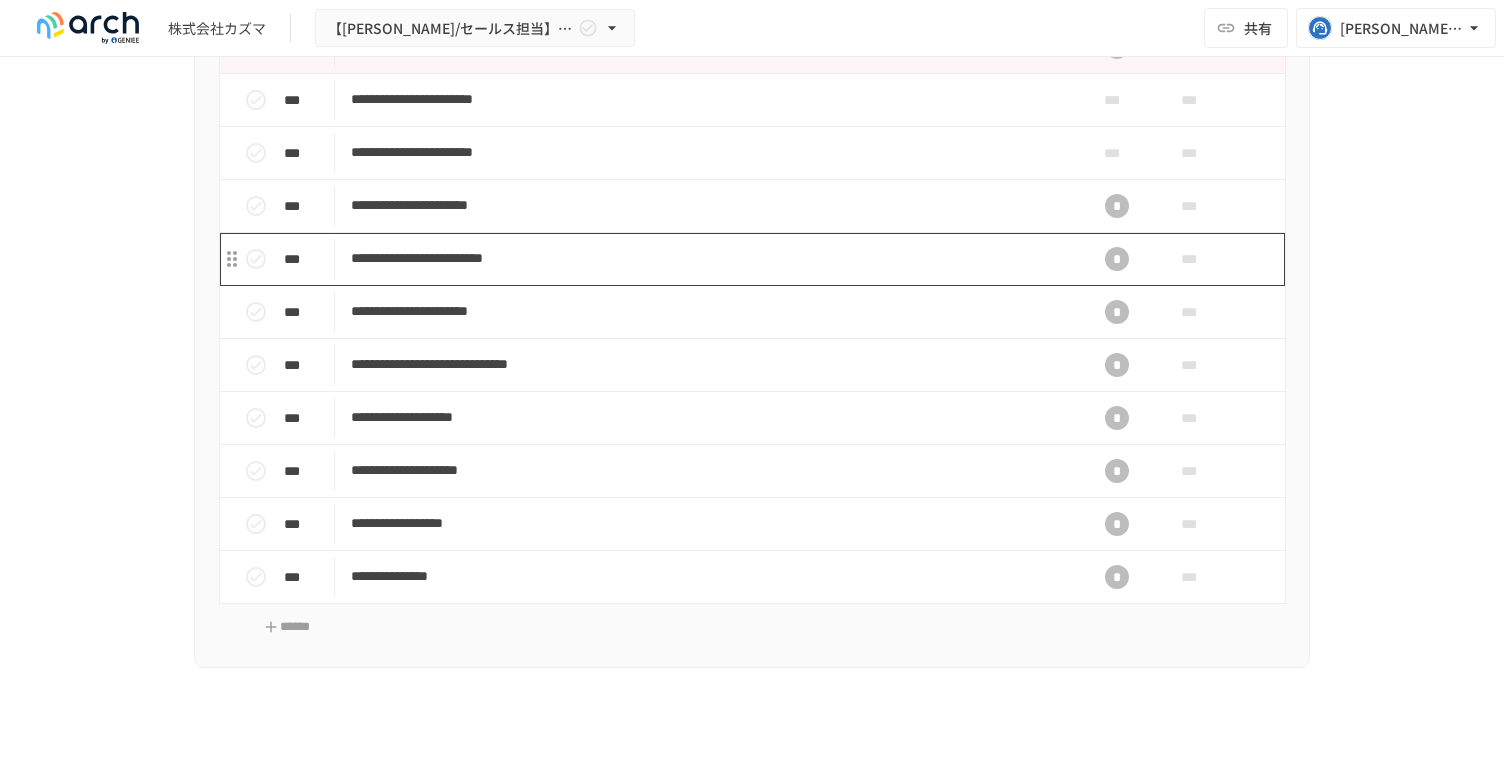 click on "**********" at bounding box center (710, 258) 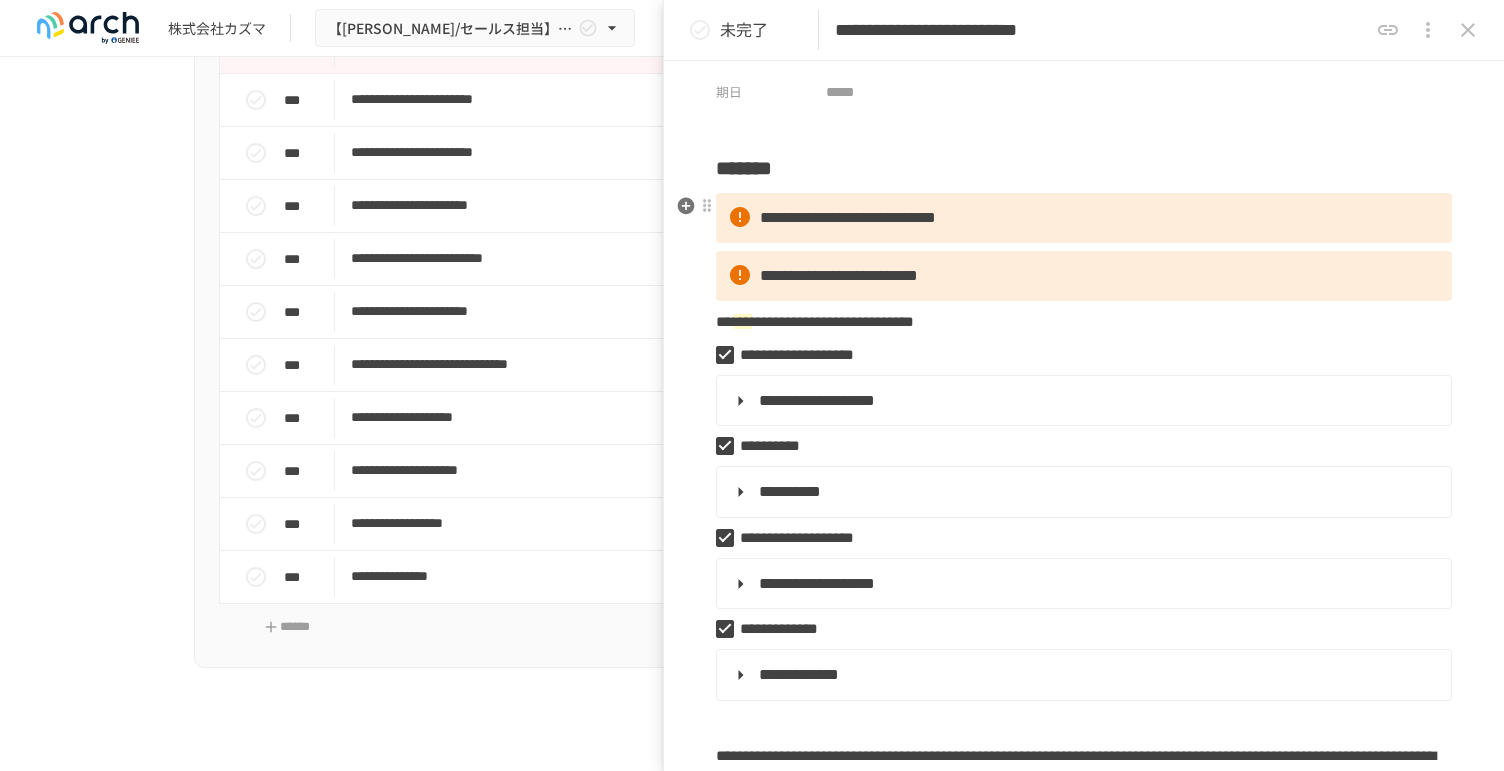 scroll, scrollTop: 111, scrollLeft: 0, axis: vertical 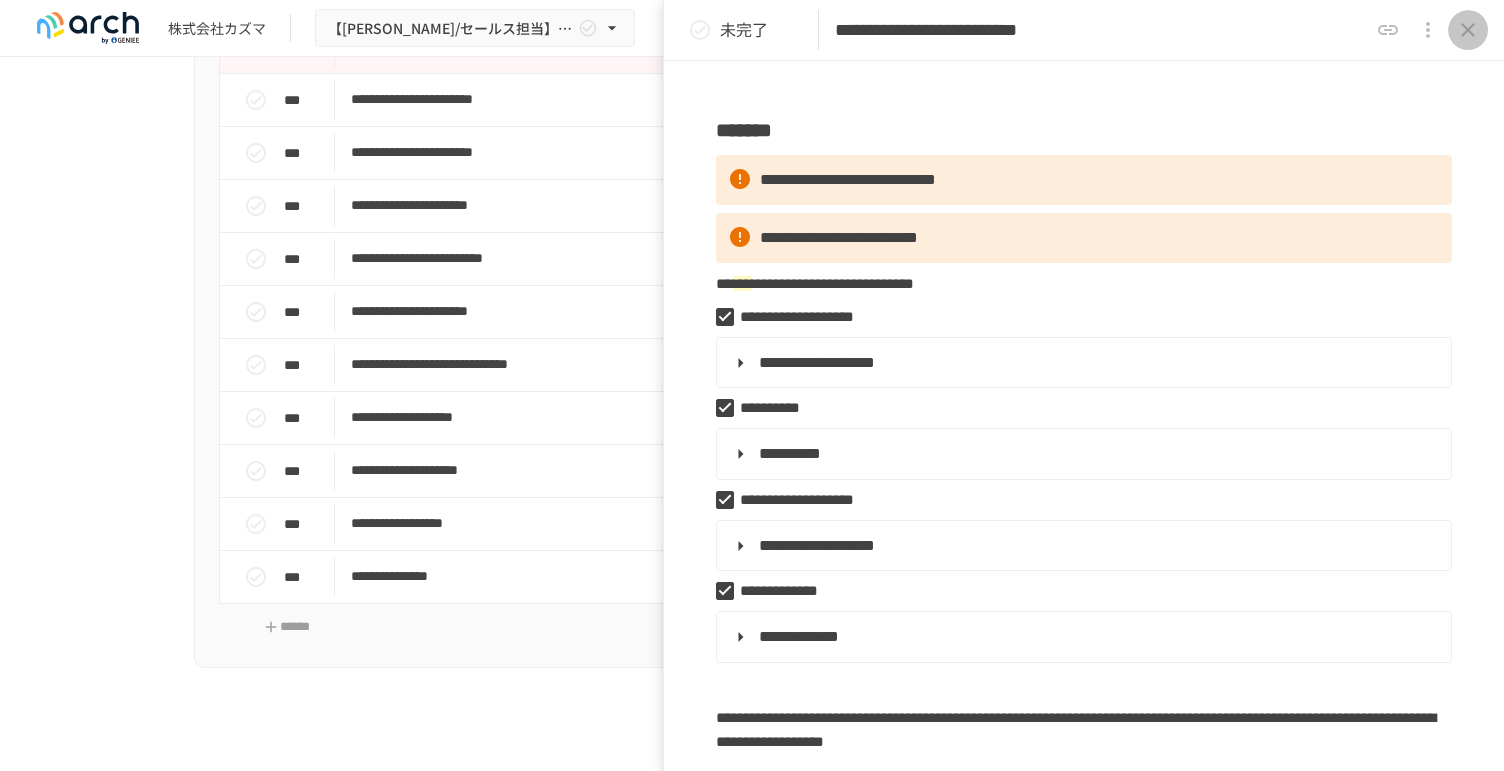 click 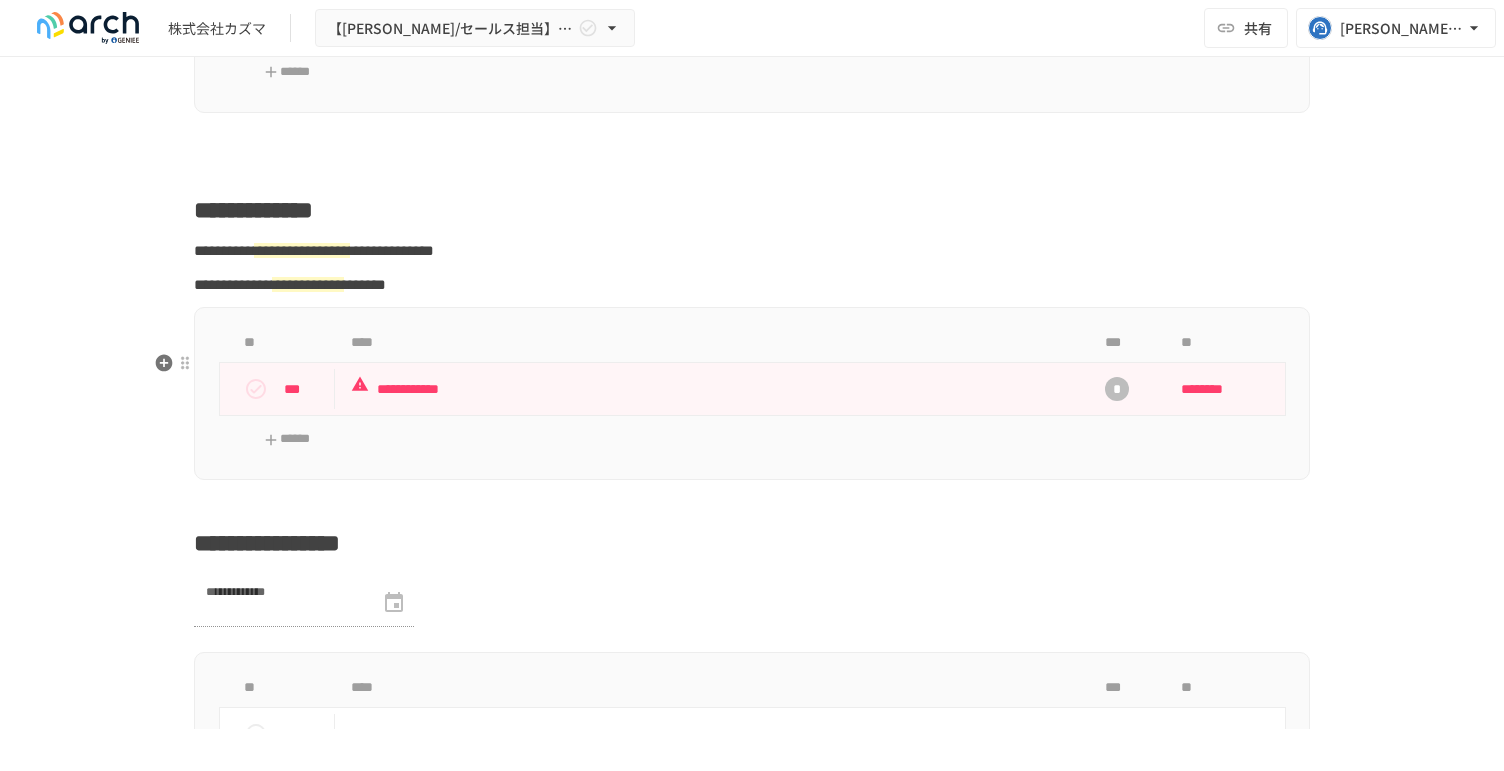 scroll, scrollTop: 2666, scrollLeft: 0, axis: vertical 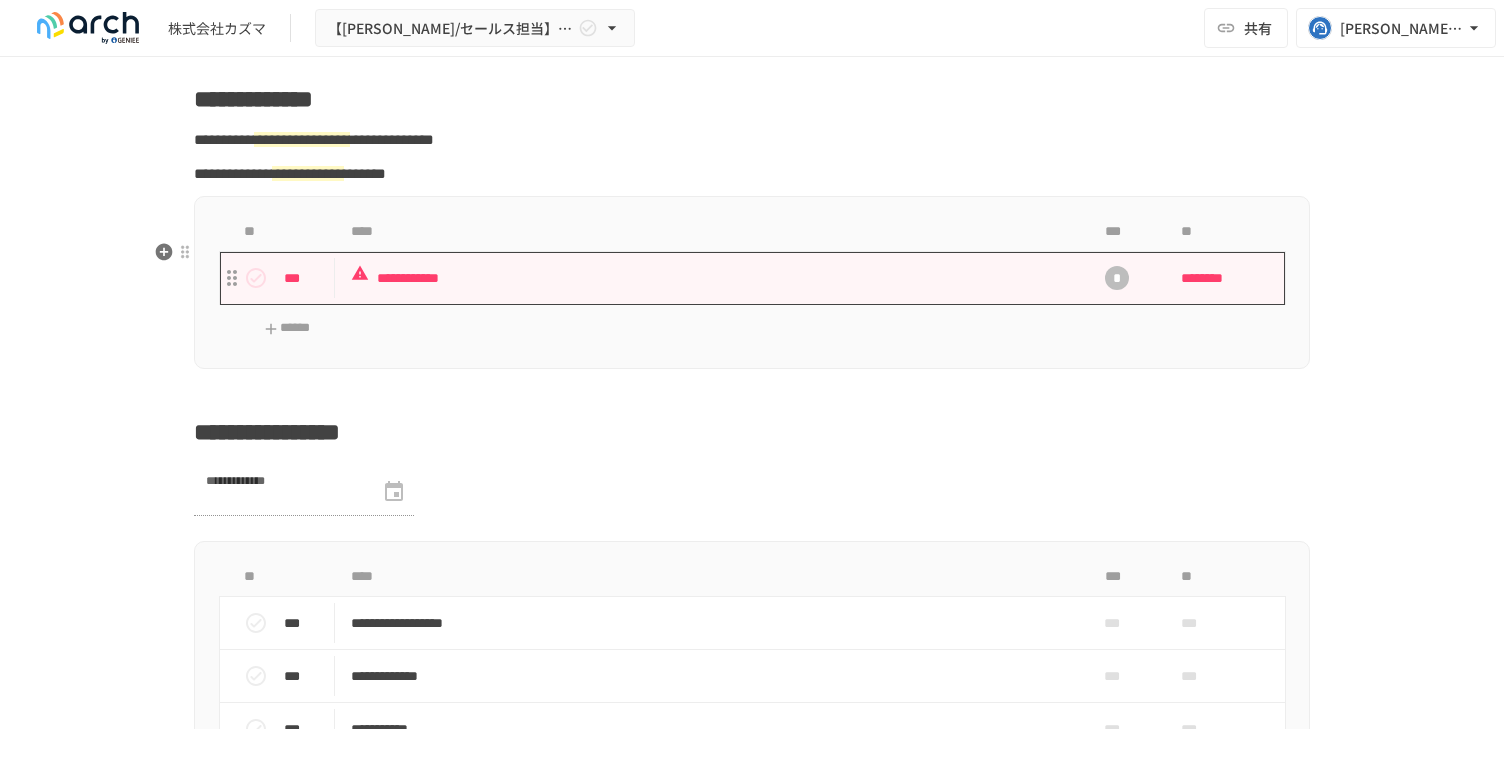 click on "**********" at bounding box center (710, 278) 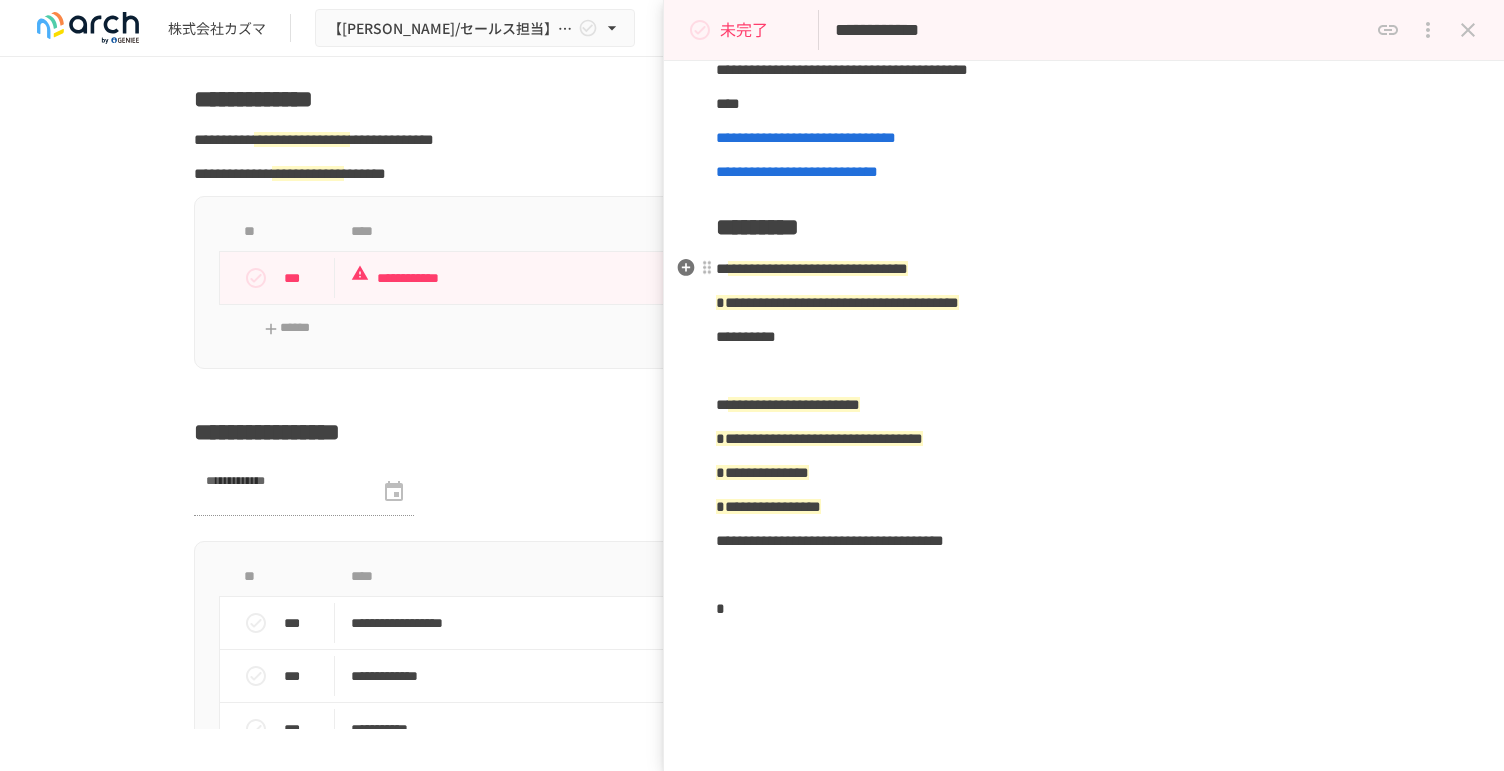 scroll, scrollTop: 333, scrollLeft: 0, axis: vertical 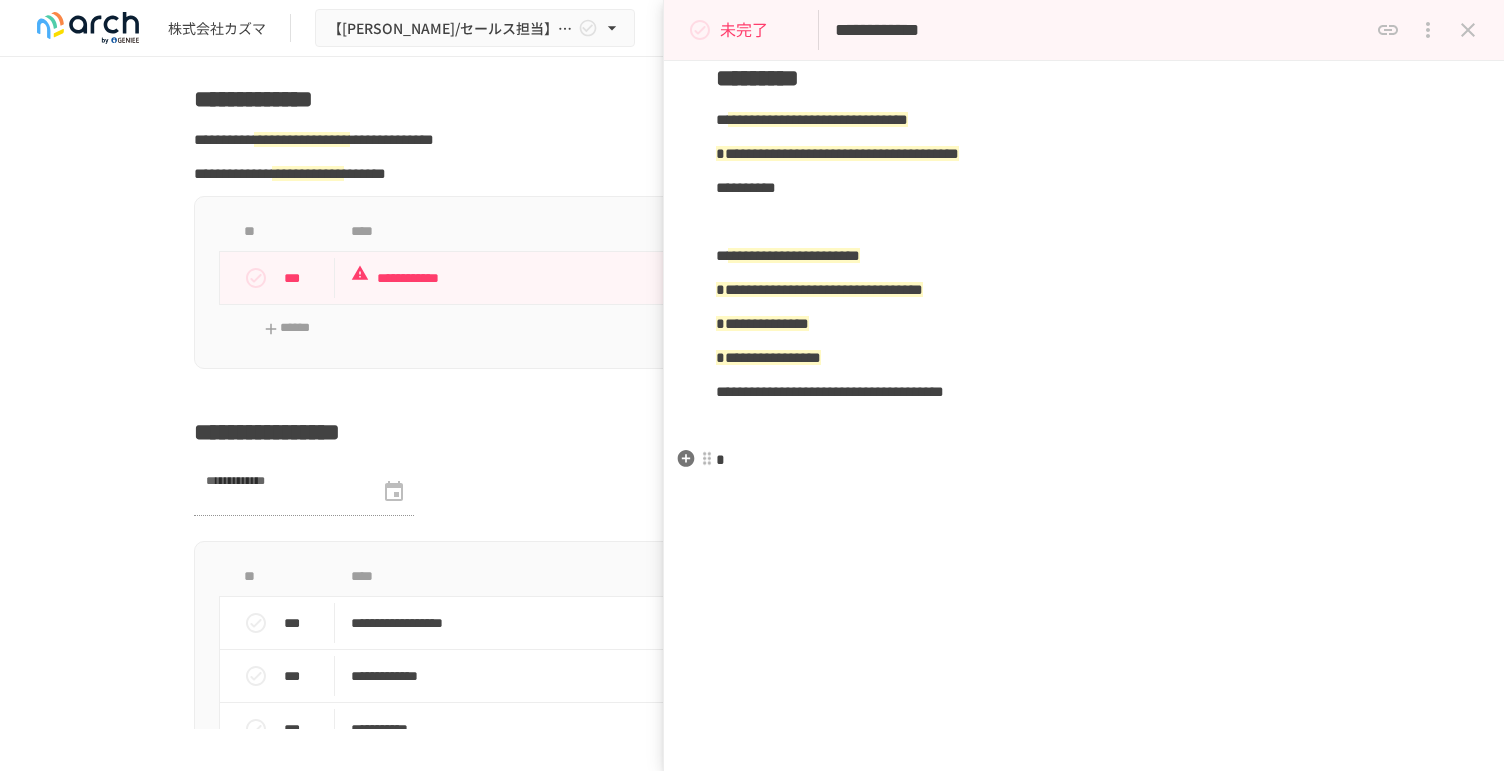 click on "*" at bounding box center [1084, 460] 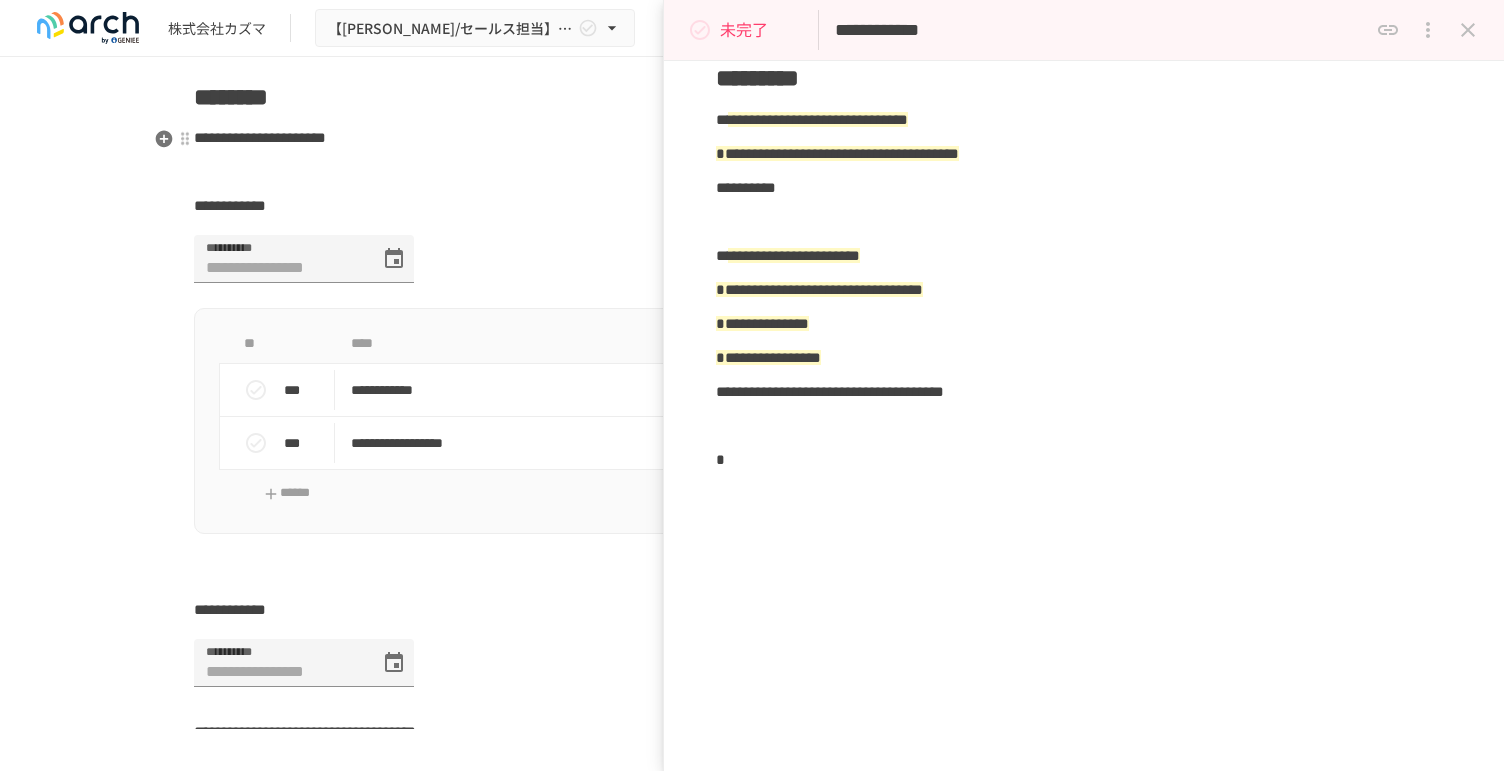 scroll, scrollTop: 4666, scrollLeft: 0, axis: vertical 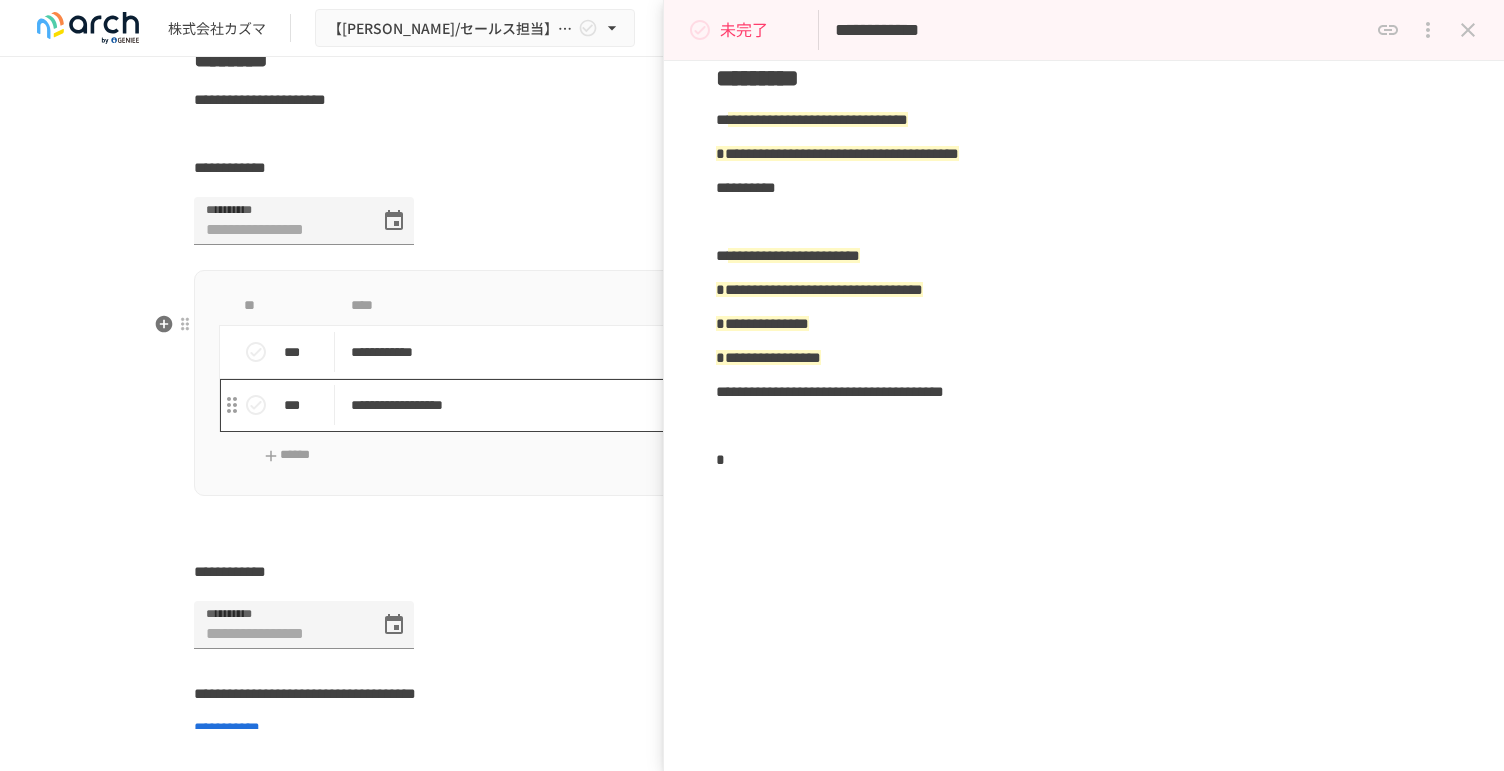 click on "**********" at bounding box center (710, 405) 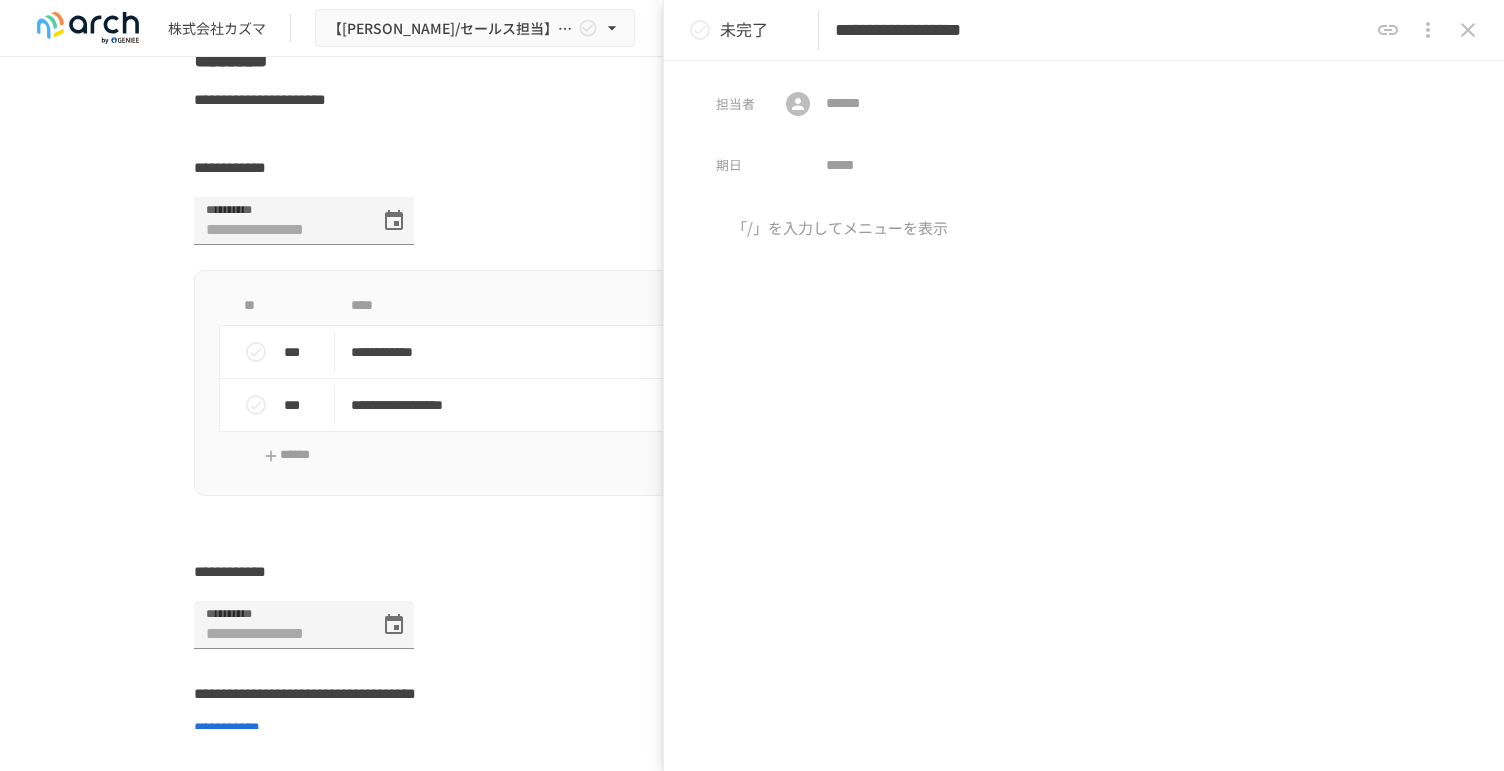 type 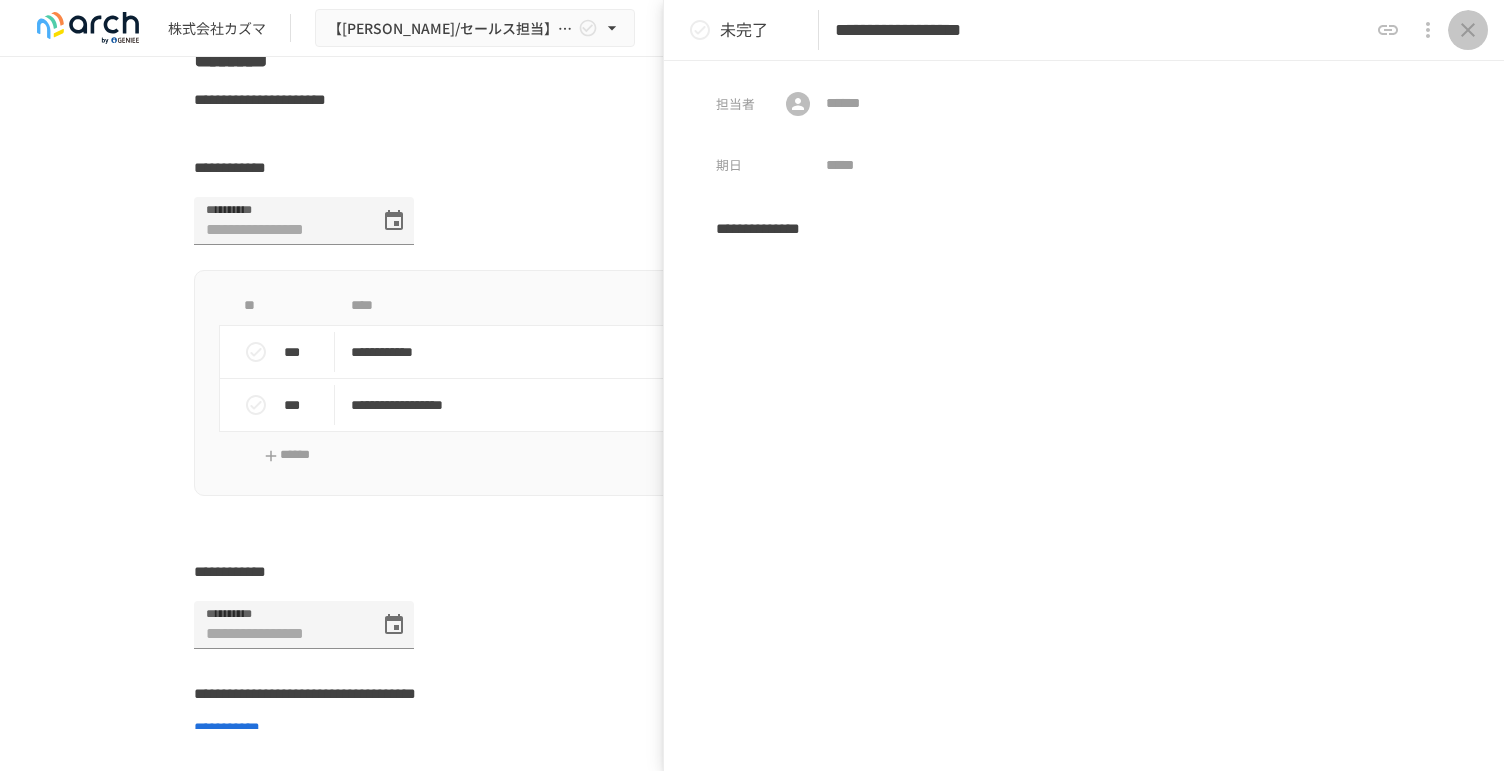click 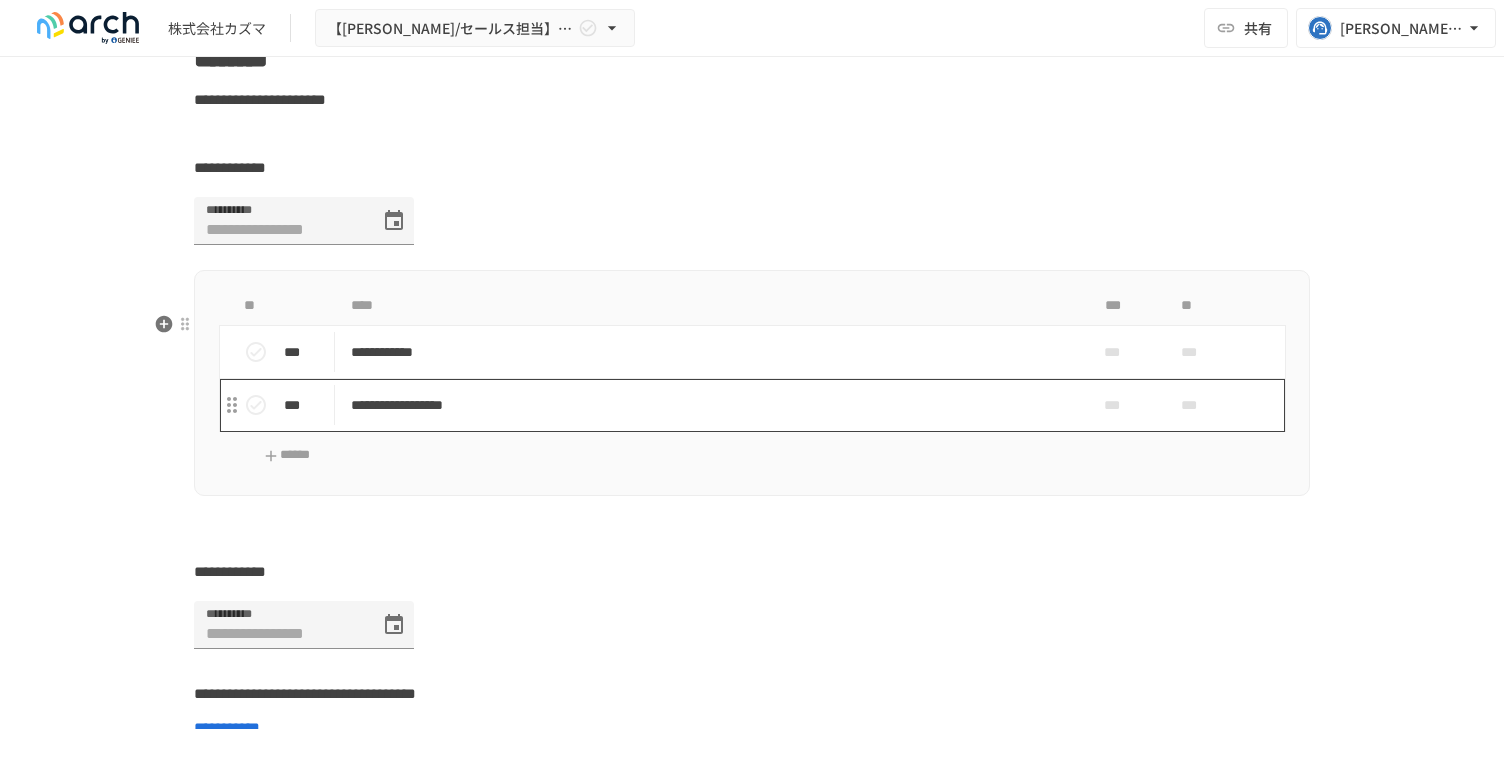 click on "**********" at bounding box center [710, 405] 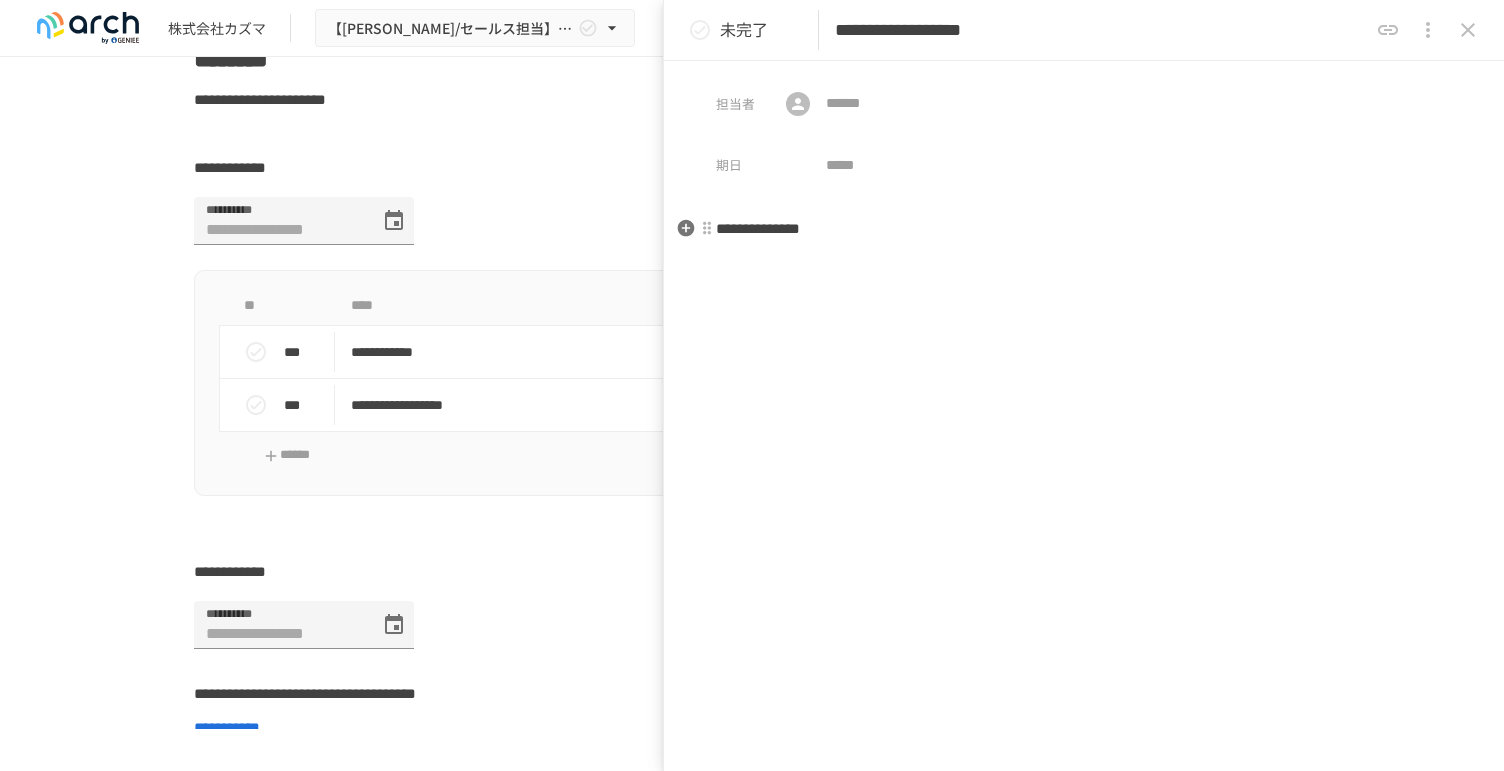 click on "**********" at bounding box center (1084, 229) 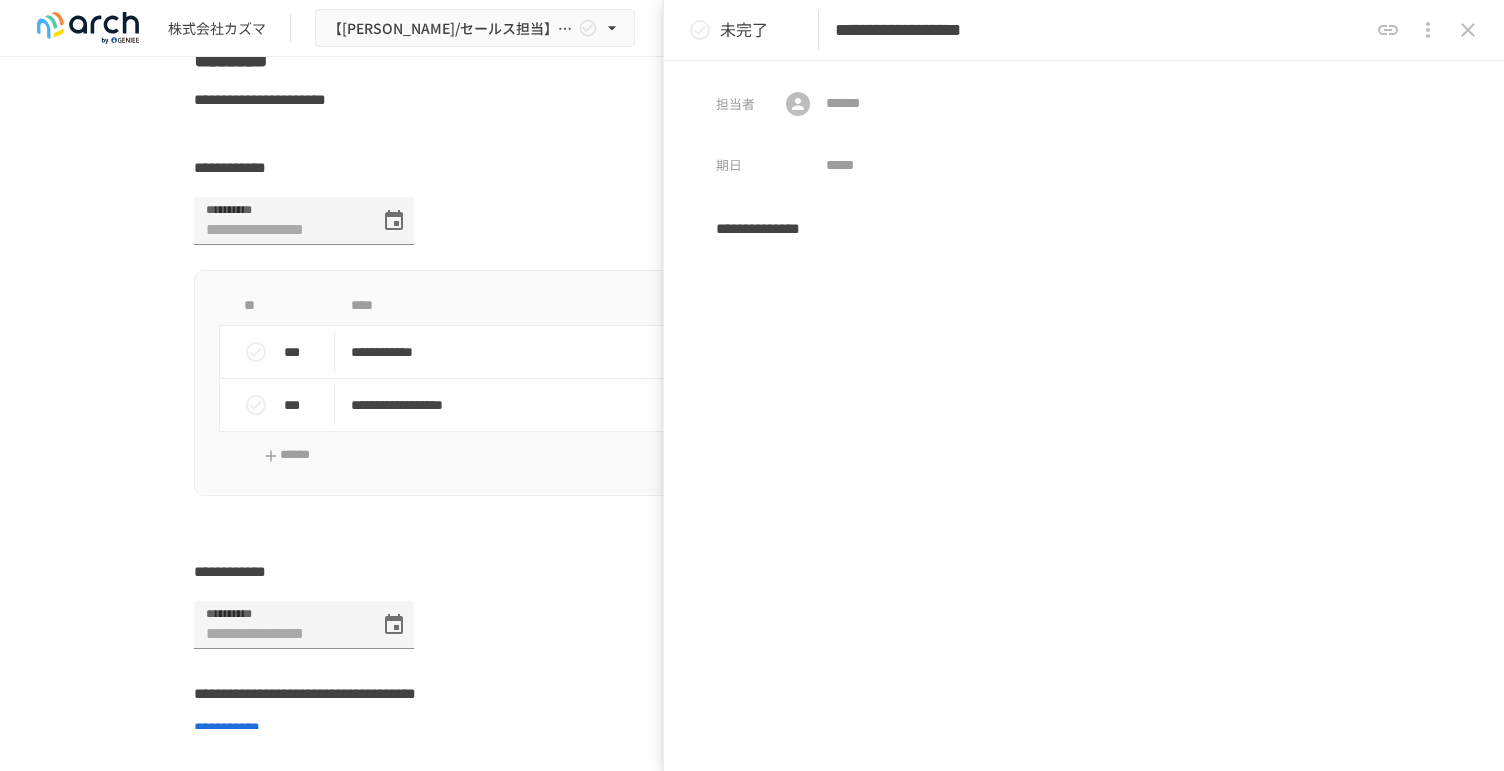 type 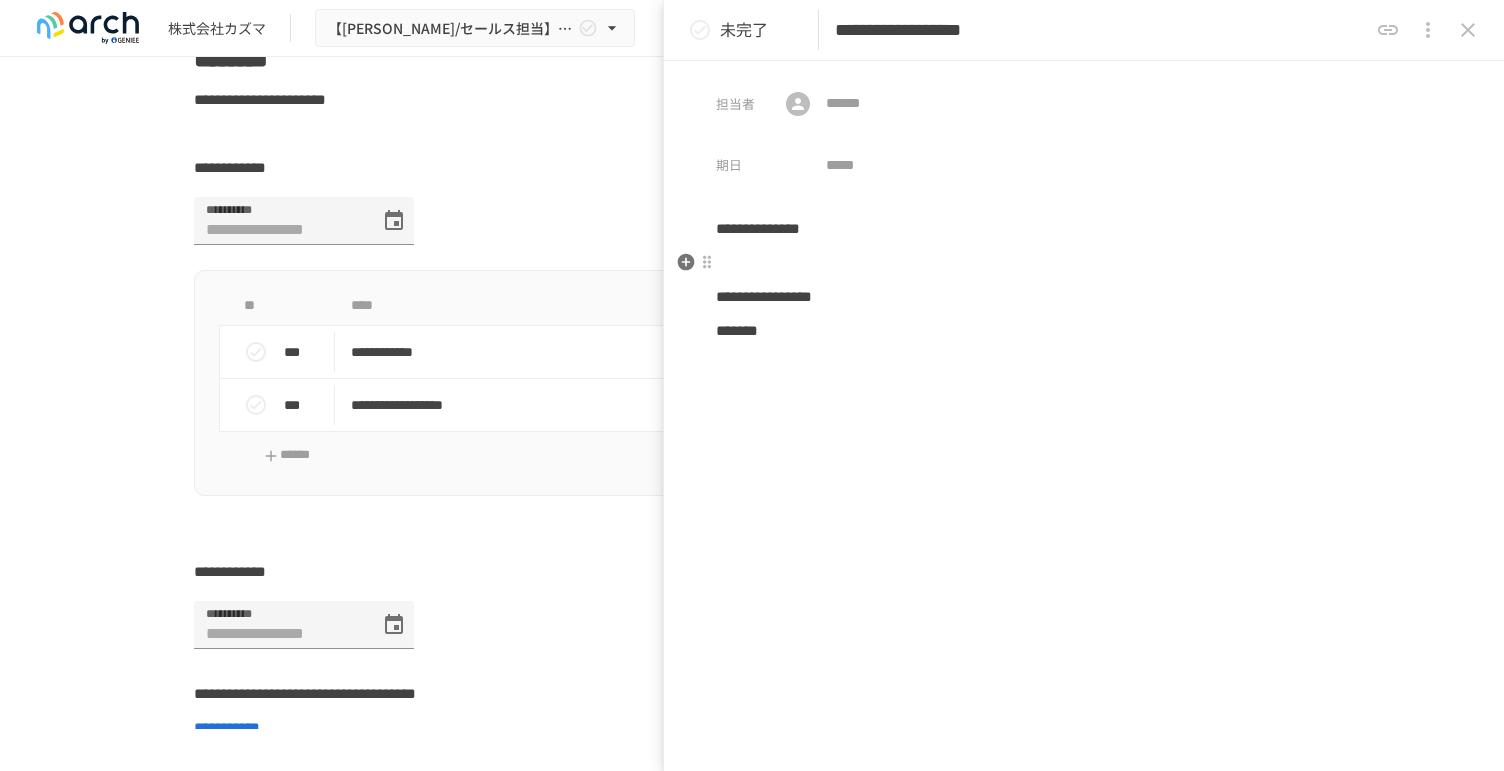 click at bounding box center [1084, 263] 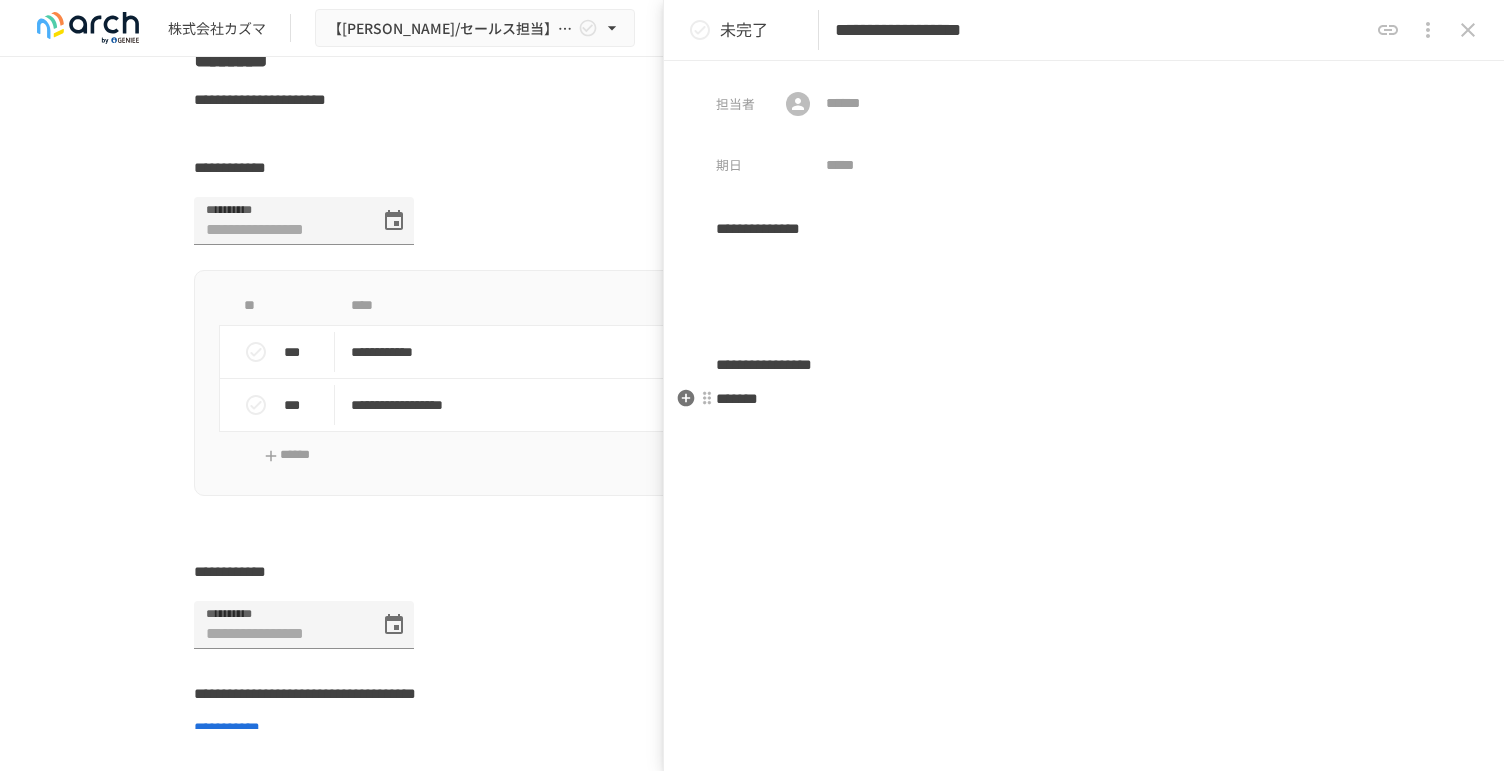 click on "*******" at bounding box center [1084, 399] 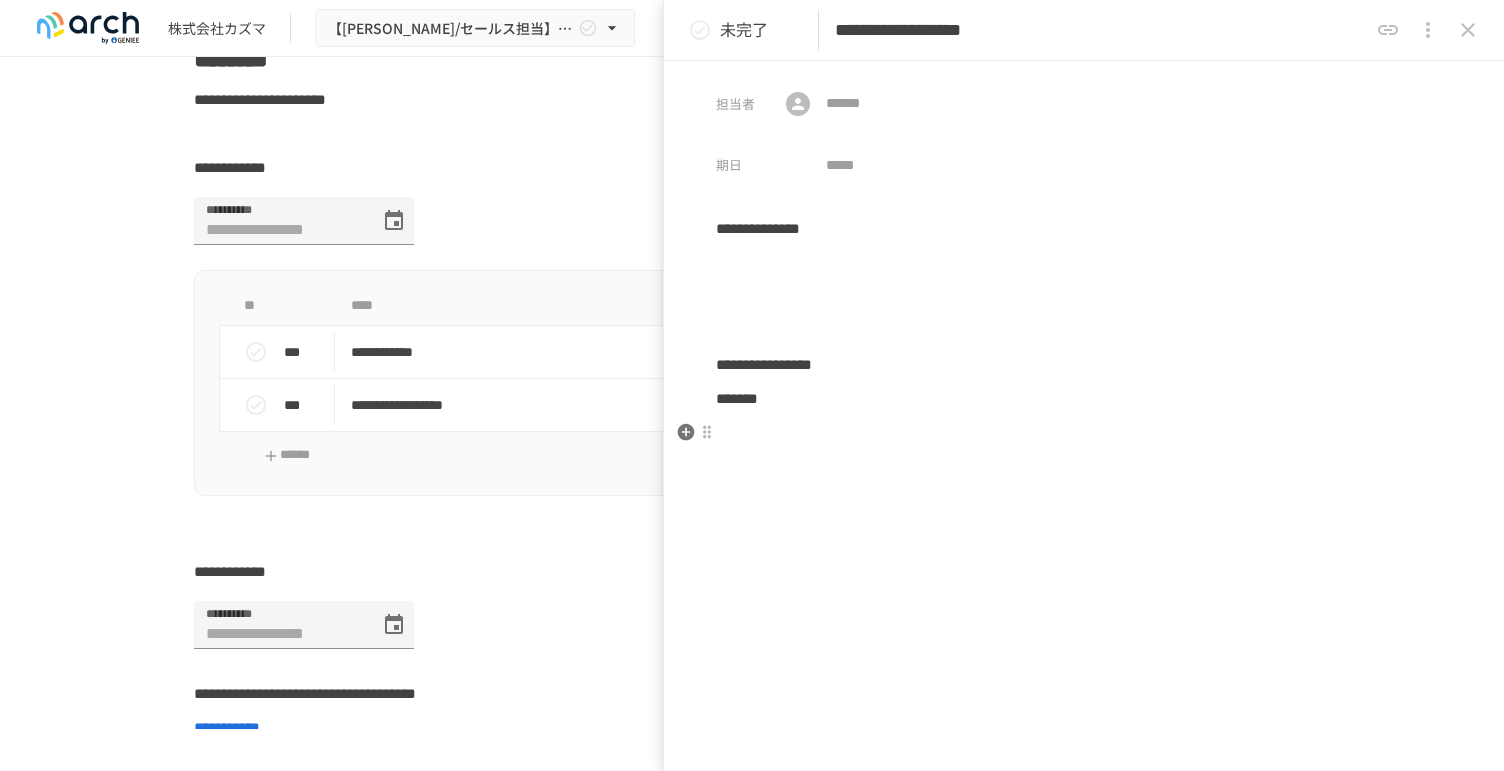 click at bounding box center (1084, 433) 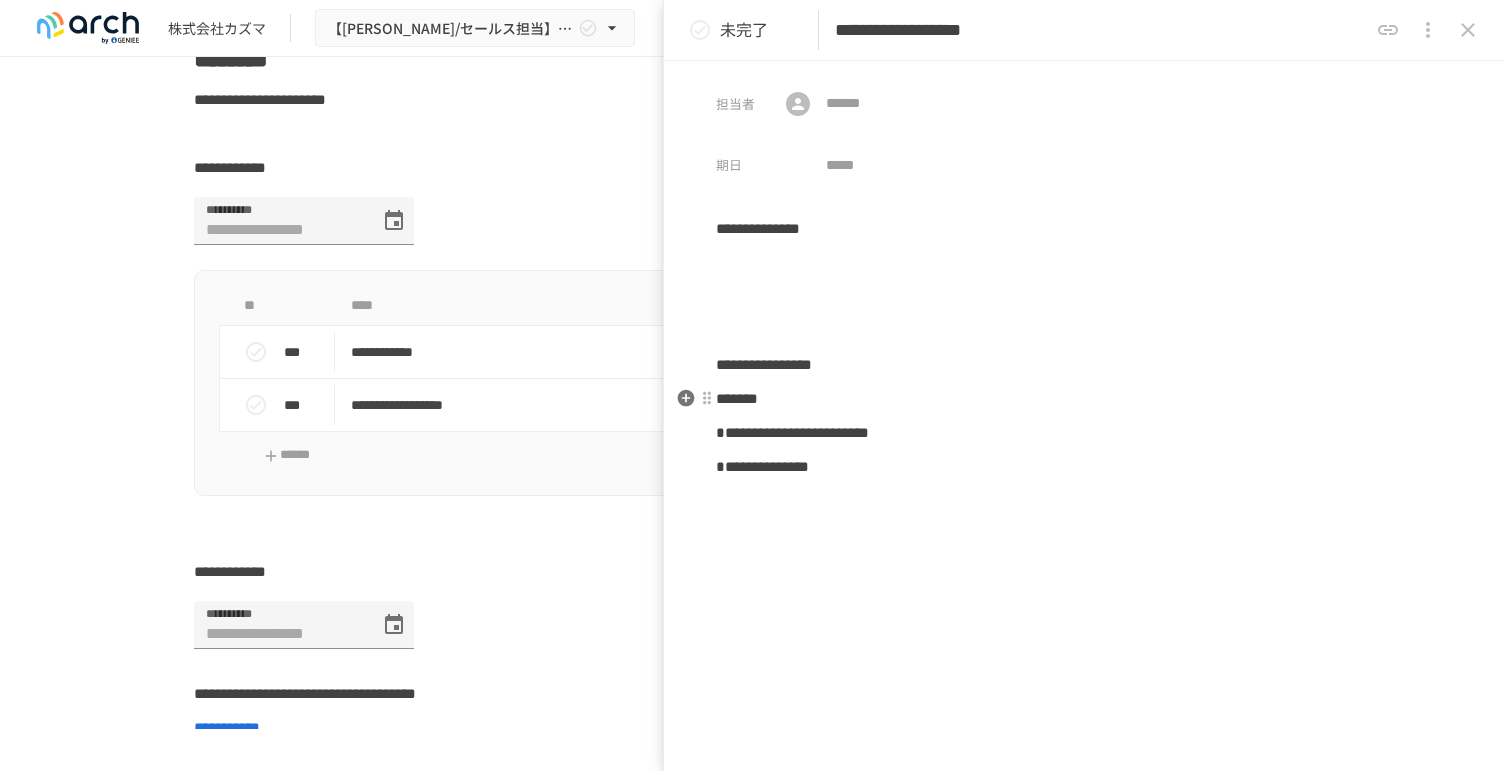 click on "**********" at bounding box center [1084, 348] 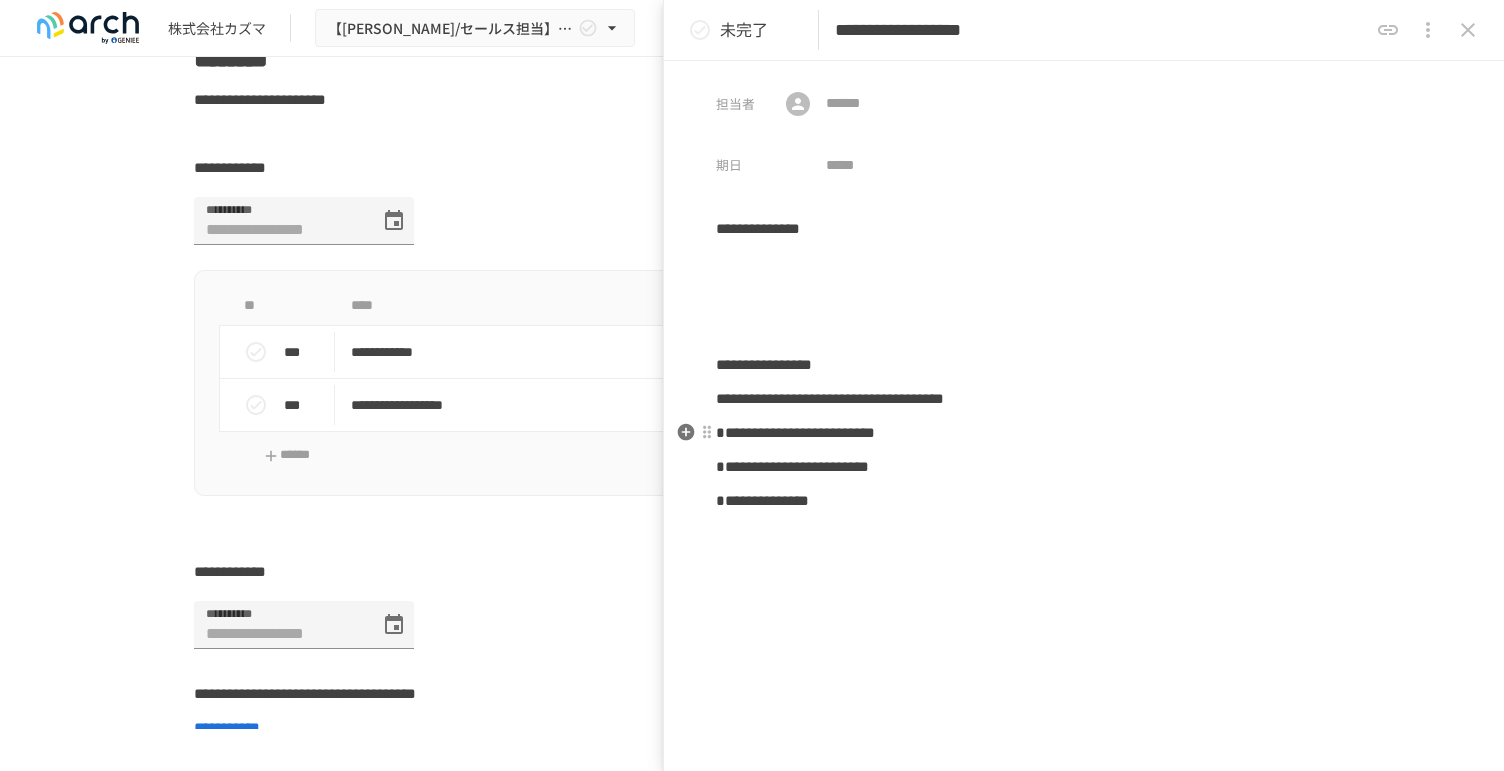 click on "**********" at bounding box center [795, 432] 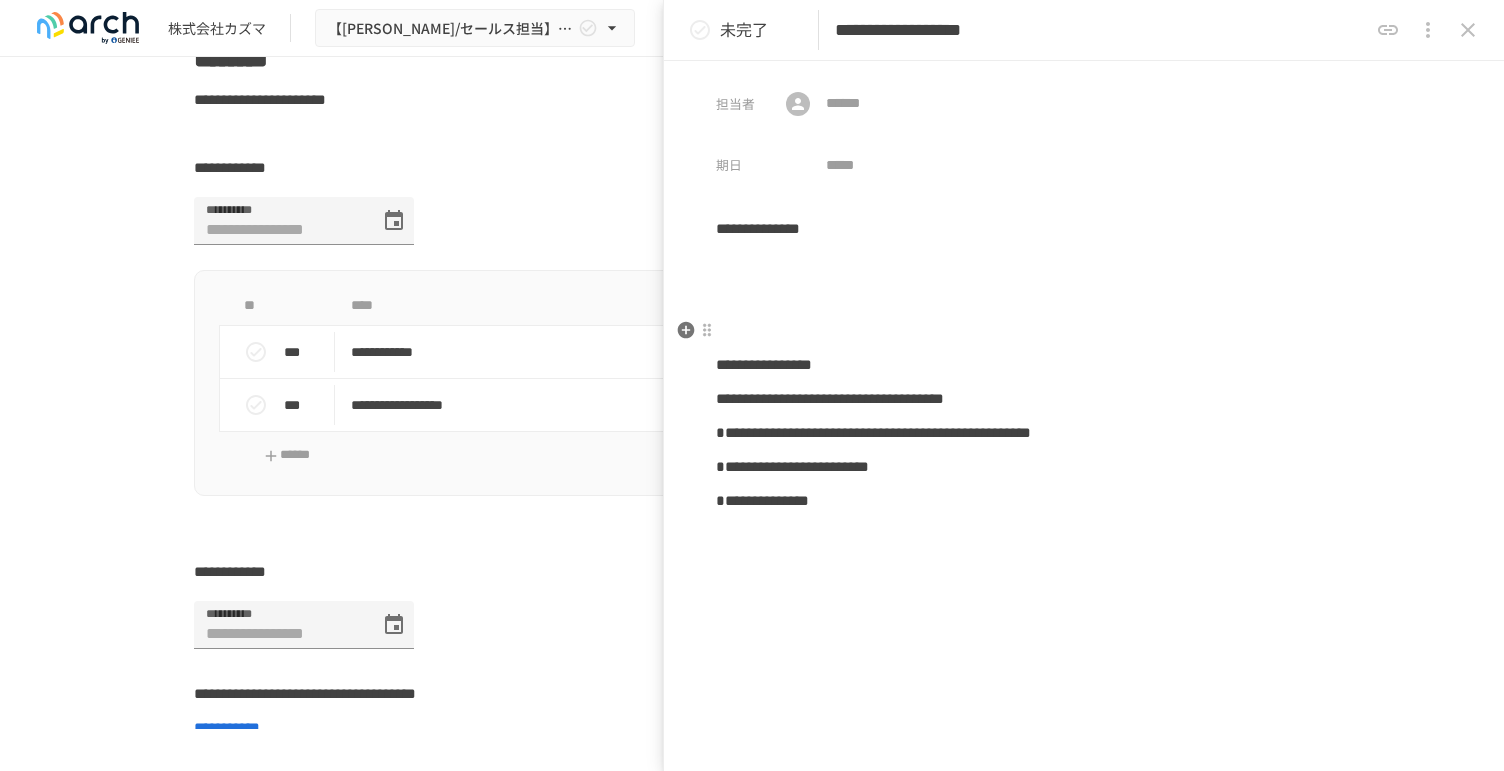 click at bounding box center (1084, 331) 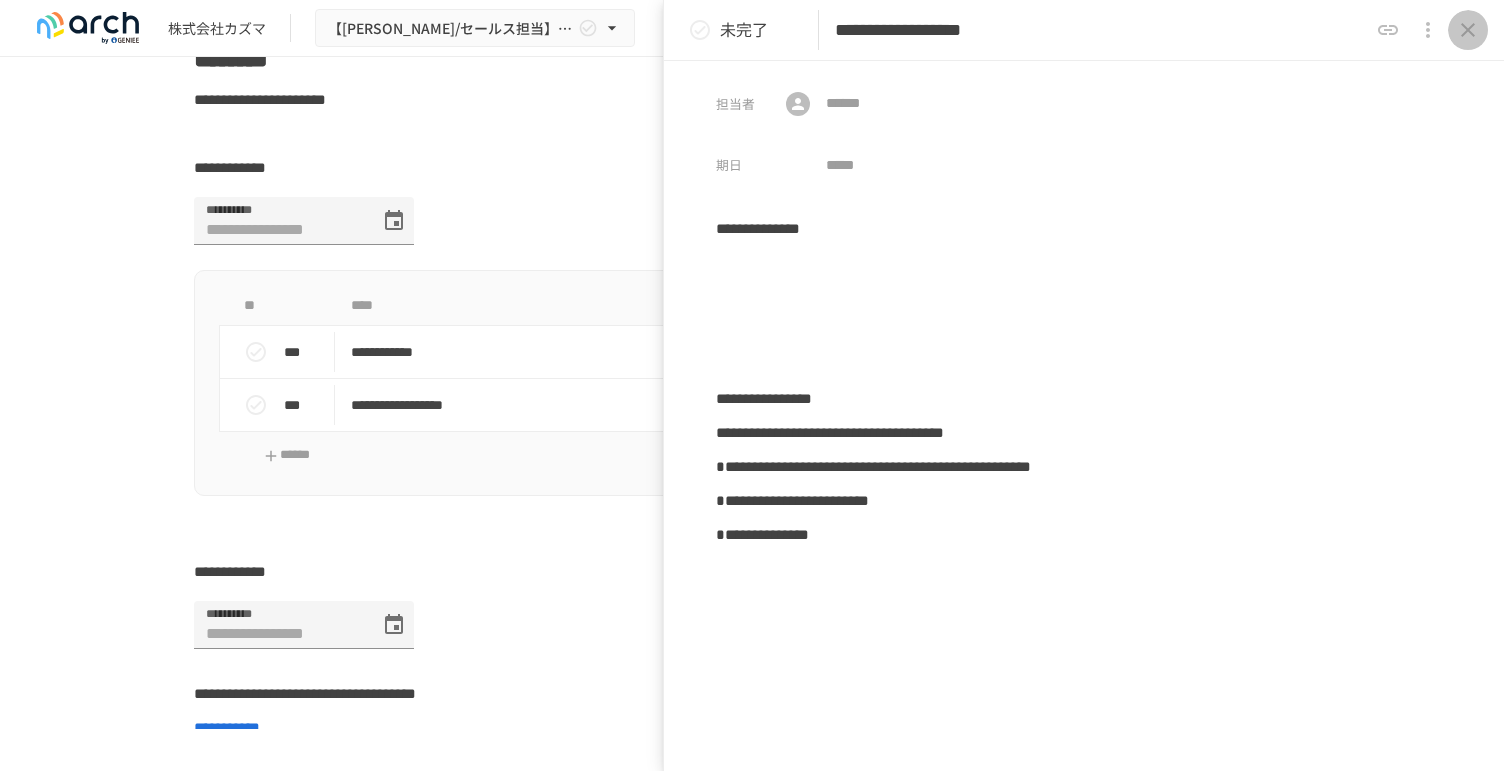 click 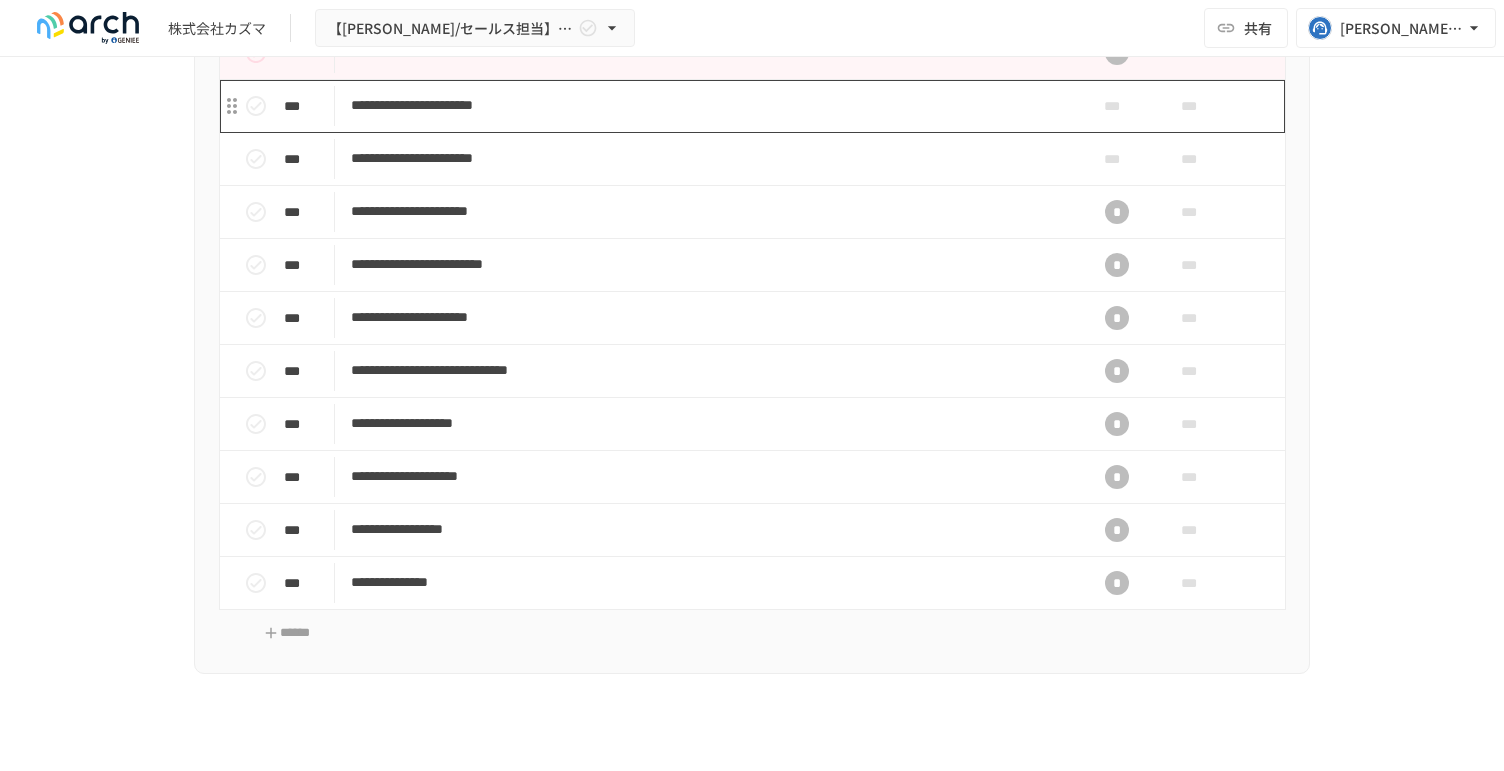 scroll, scrollTop: 2000, scrollLeft: 0, axis: vertical 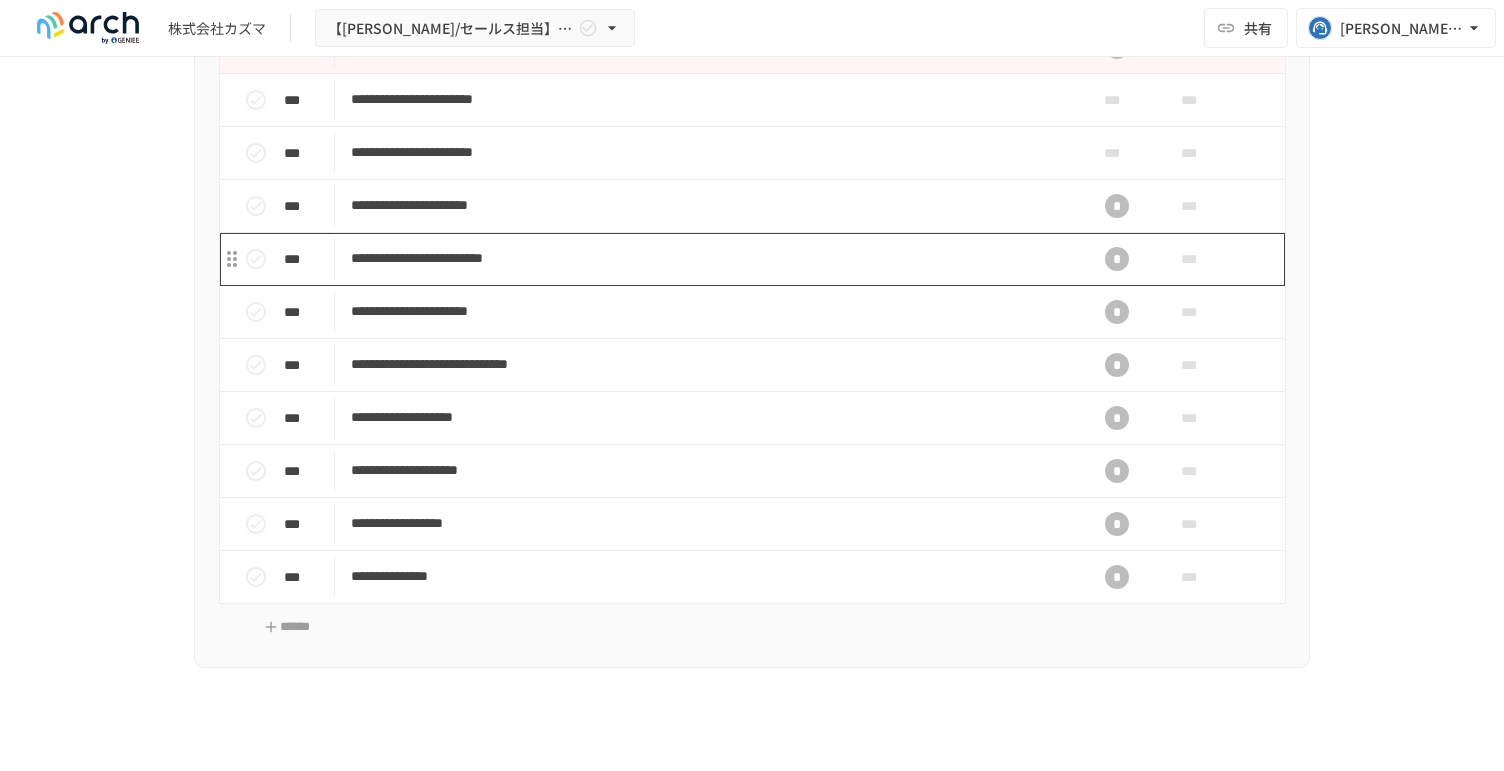 click on "**********" at bounding box center [710, 258] 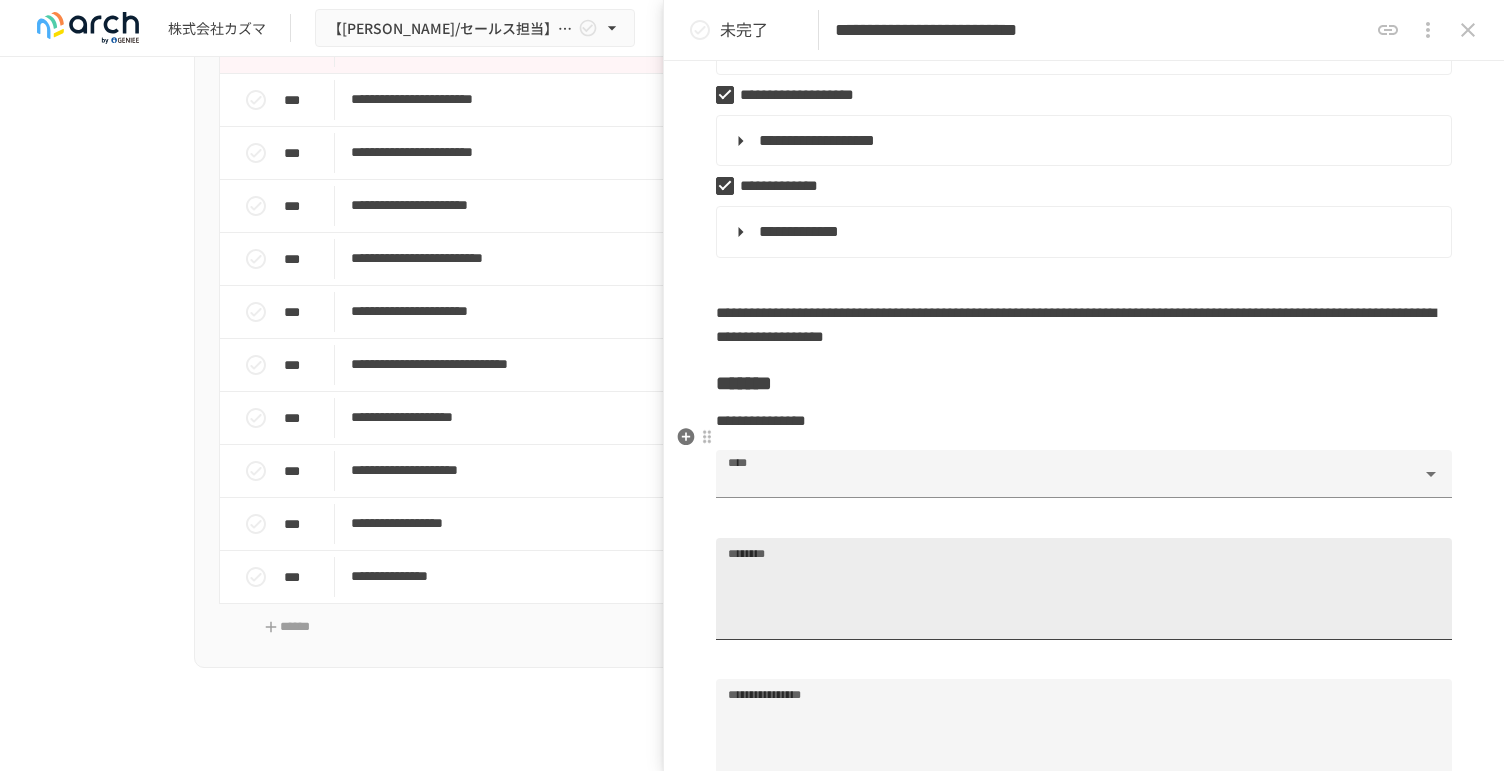 scroll, scrollTop: 555, scrollLeft: 0, axis: vertical 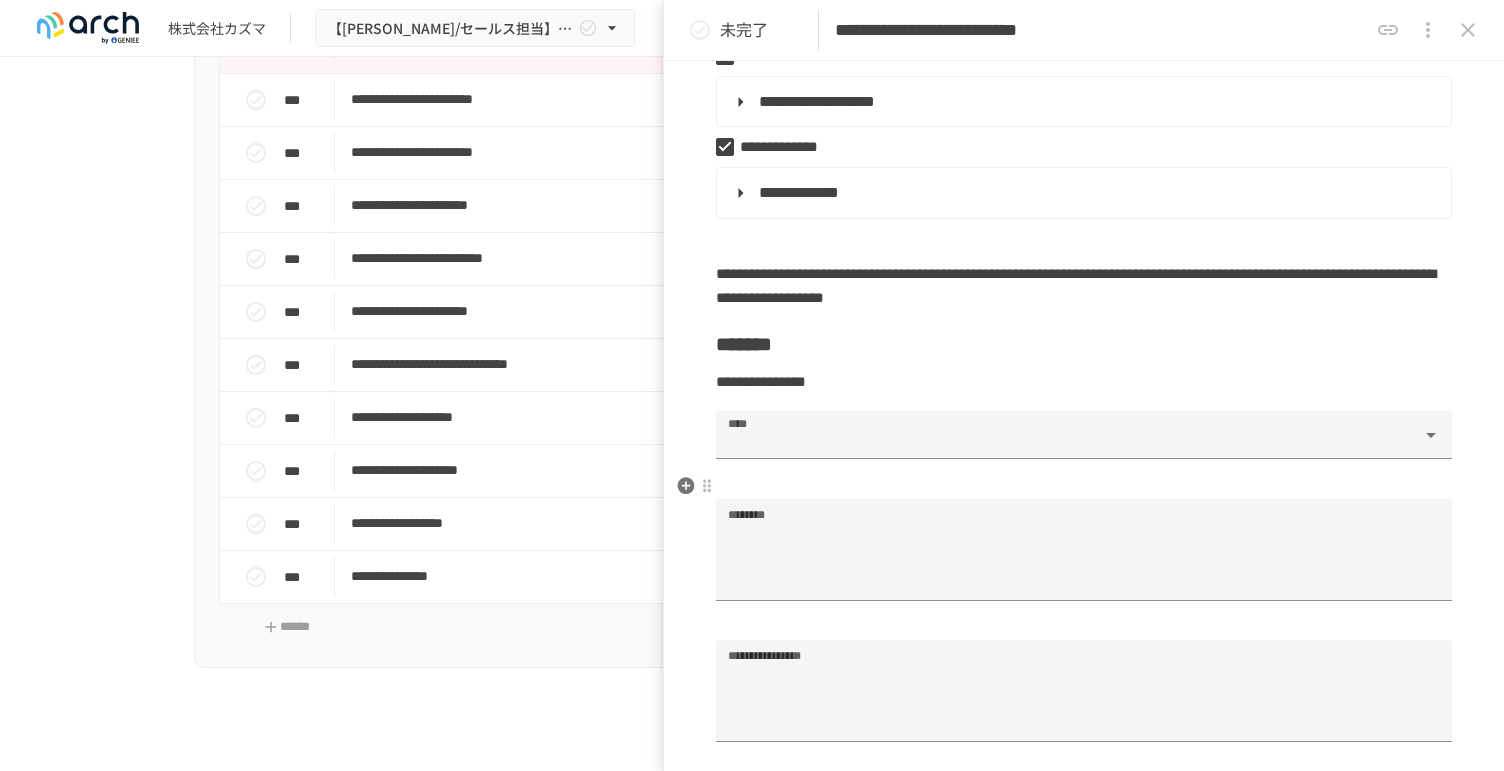 click on "********" at bounding box center (776, 514) 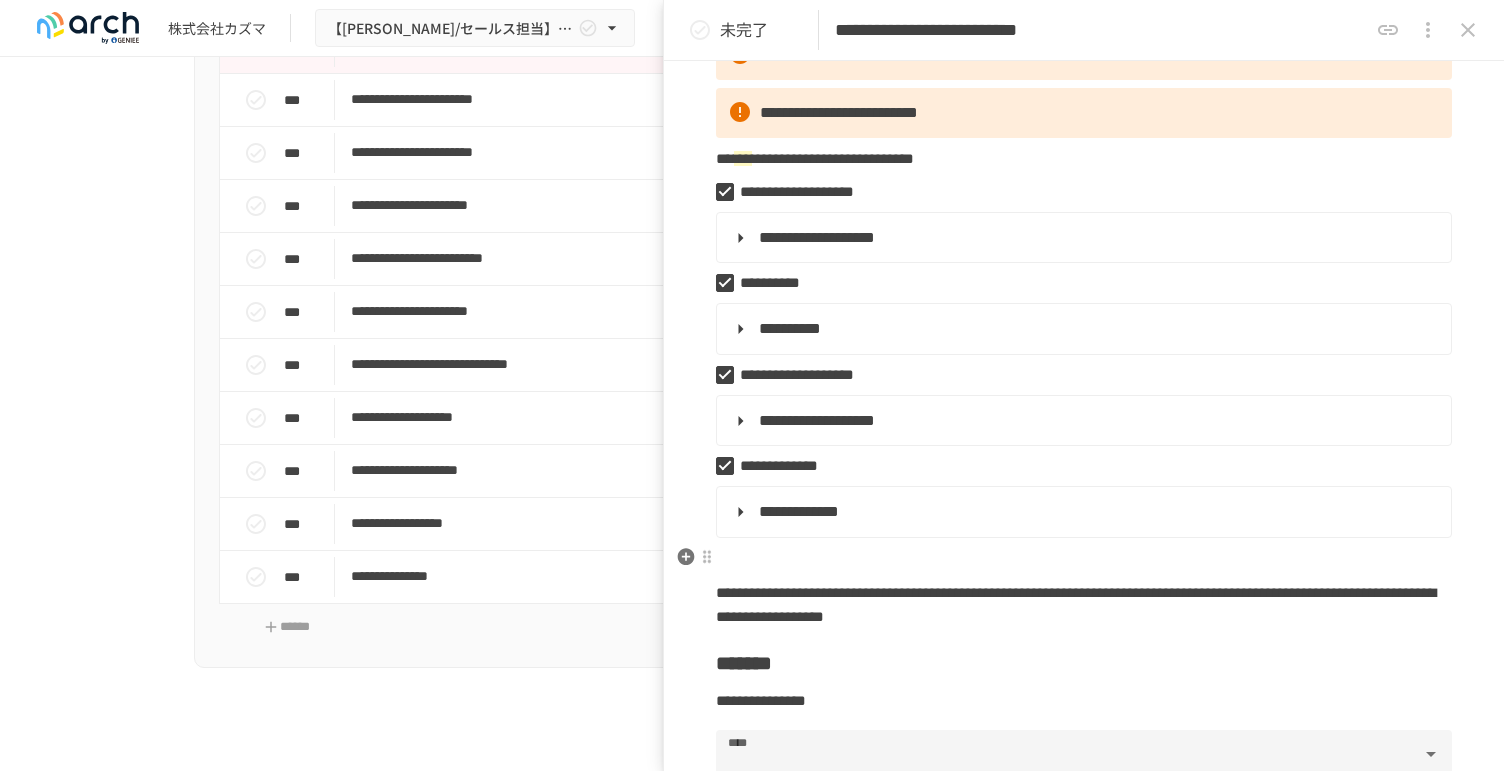 scroll, scrollTop: 222, scrollLeft: 0, axis: vertical 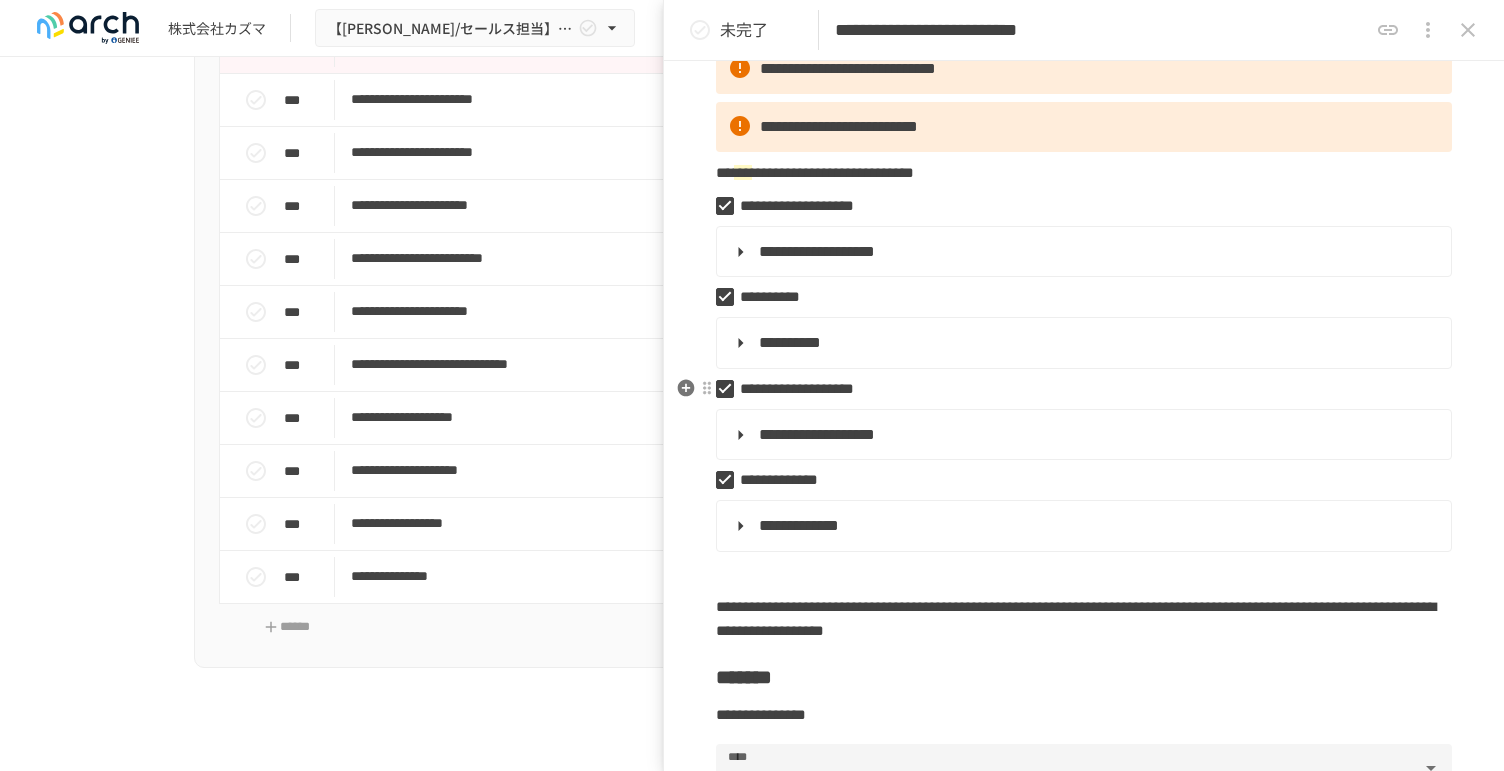 click on "**********" at bounding box center [1076, 389] 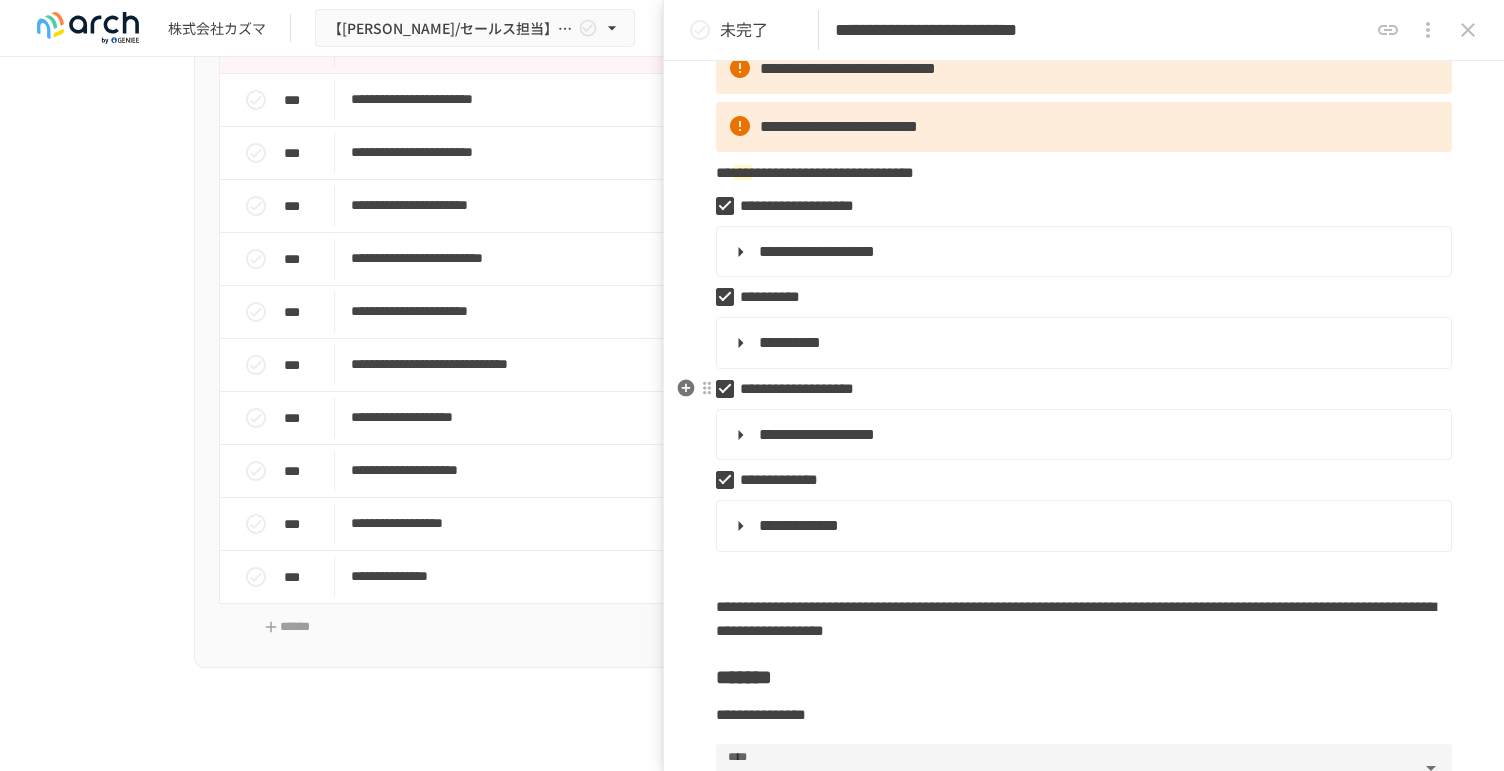 type on "**********" 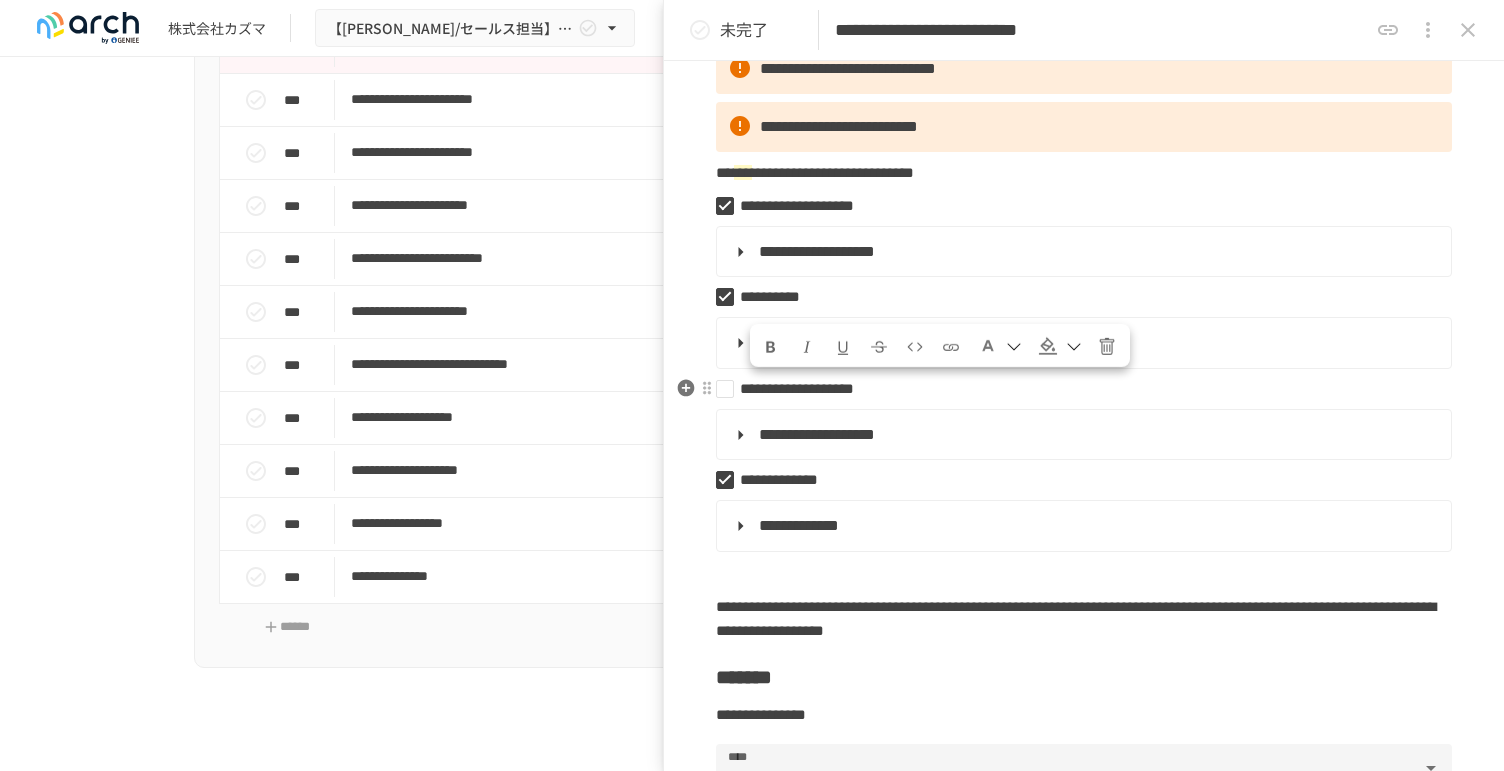 drag, startPoint x: 760, startPoint y: 386, endPoint x: 960, endPoint y: 380, distance: 200.08998 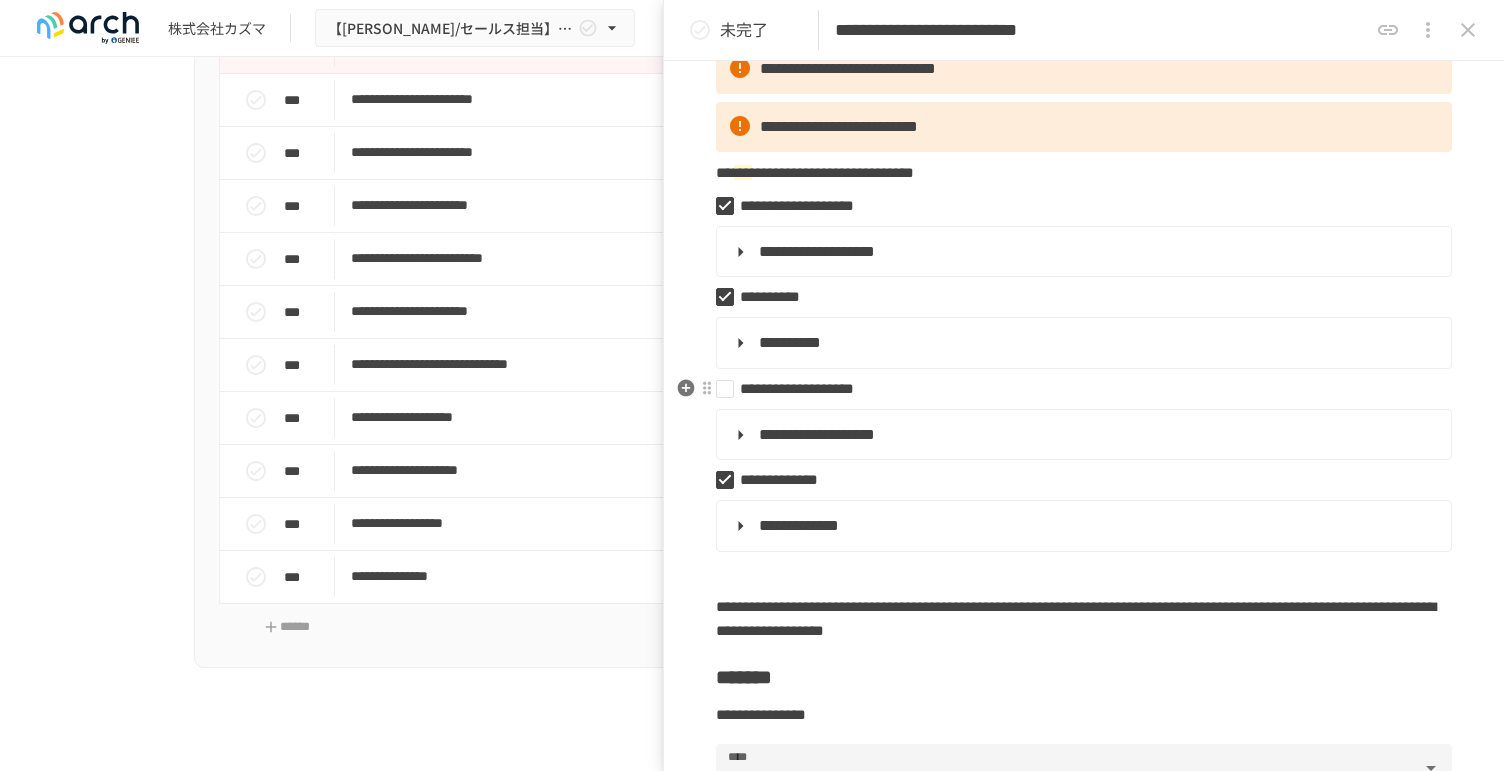 click on "**********" at bounding box center (1076, 389) 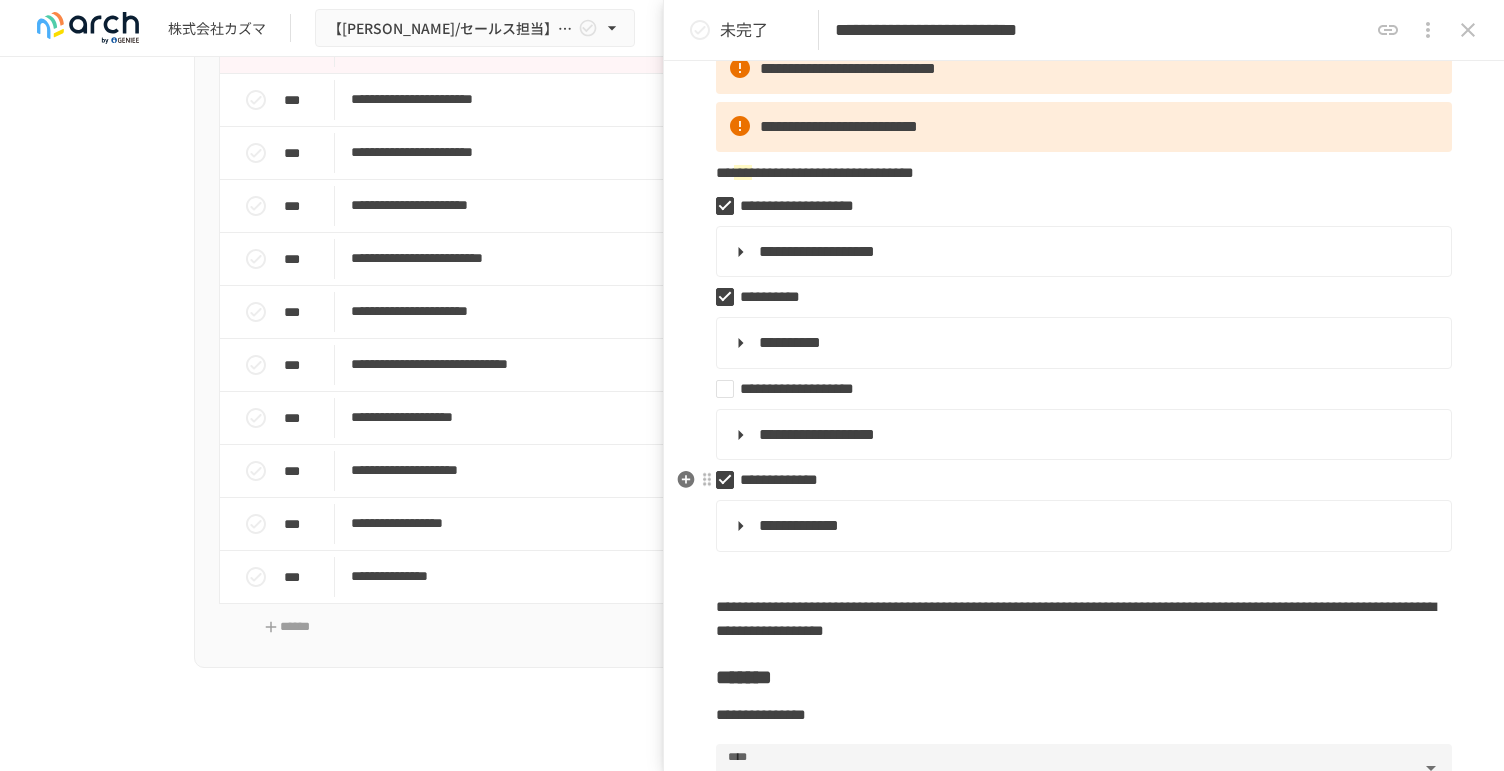 click on "**********" at bounding box center [1076, 480] 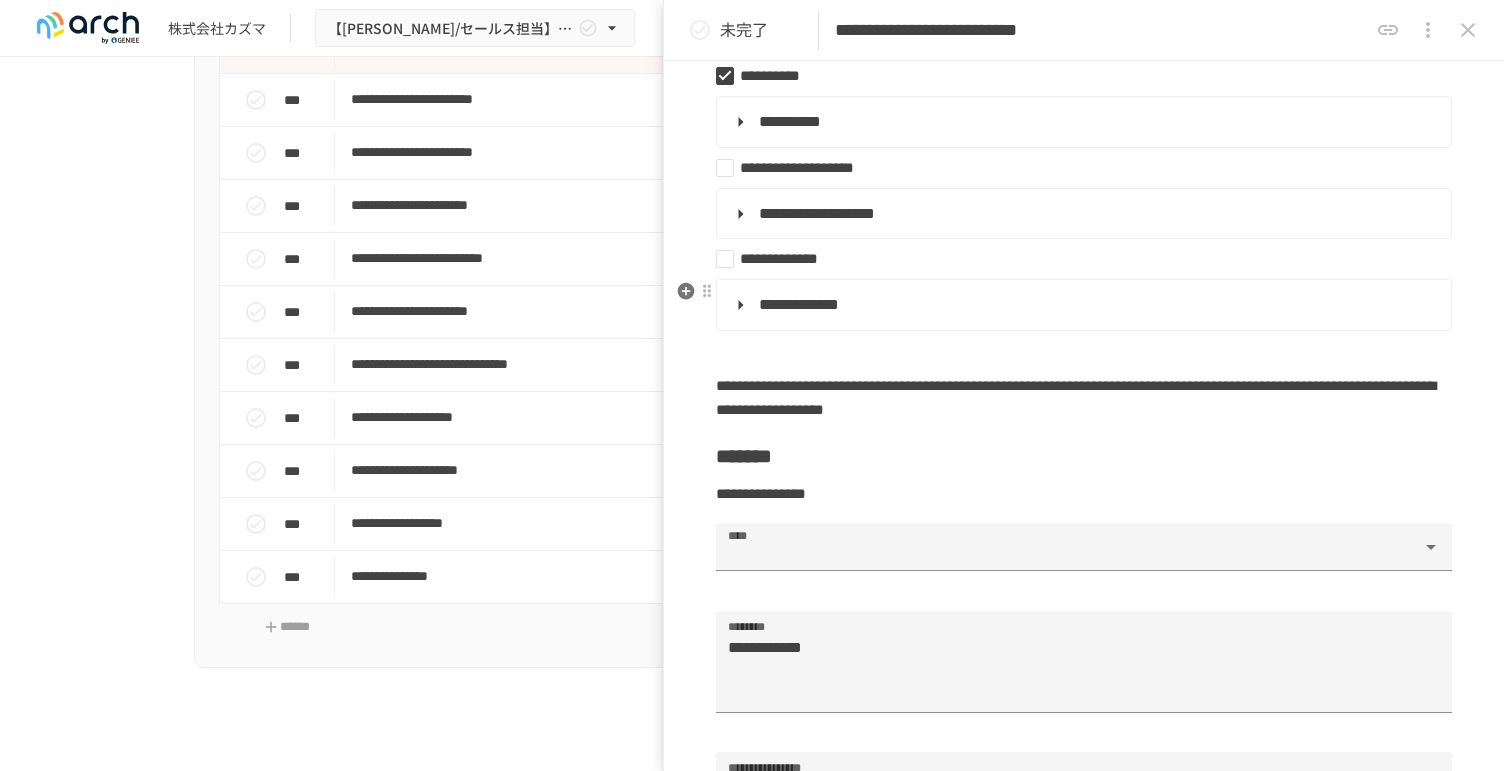 scroll, scrollTop: 555, scrollLeft: 0, axis: vertical 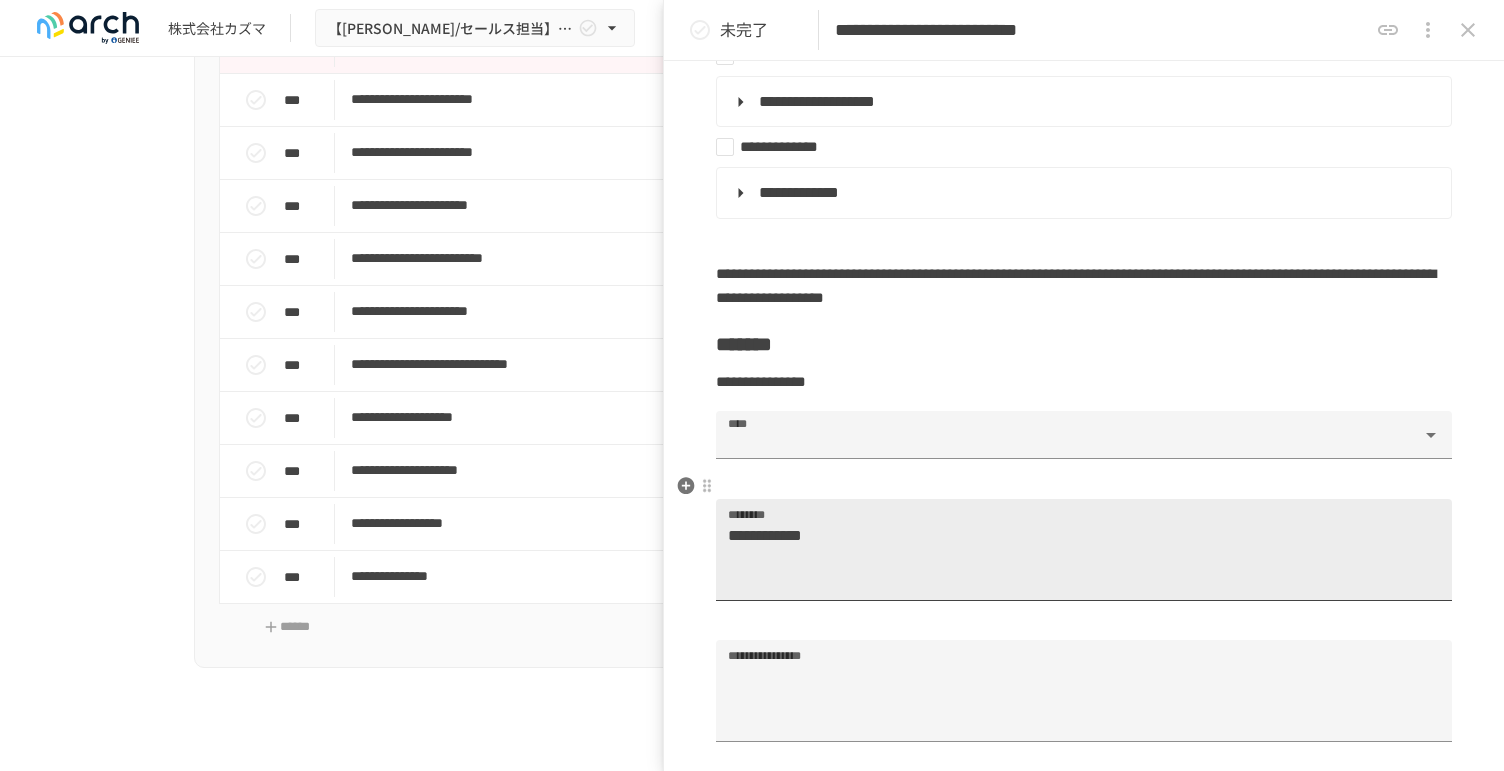 click on "**********" at bounding box center (1075, 558) 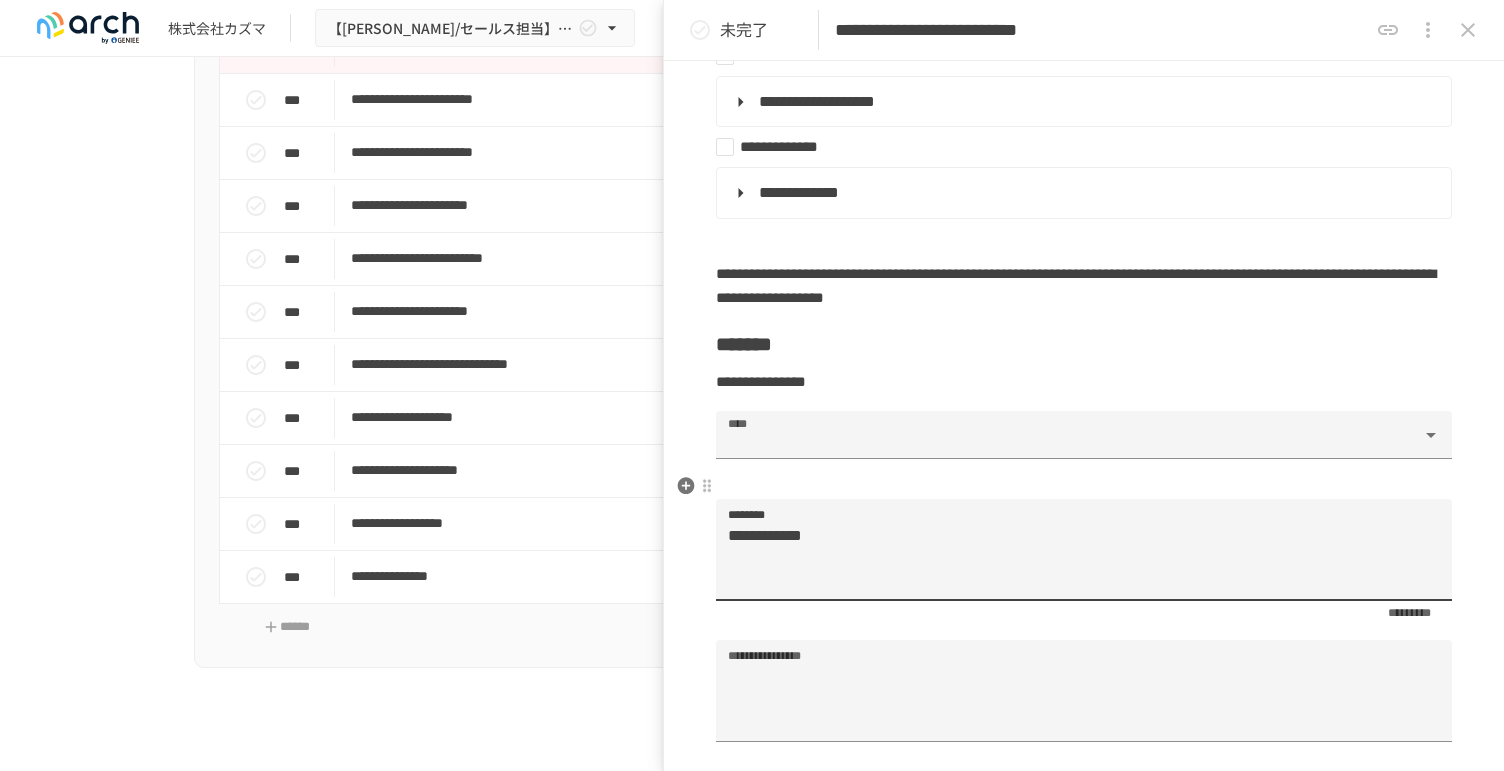 click on "**********" at bounding box center (1075, 558) 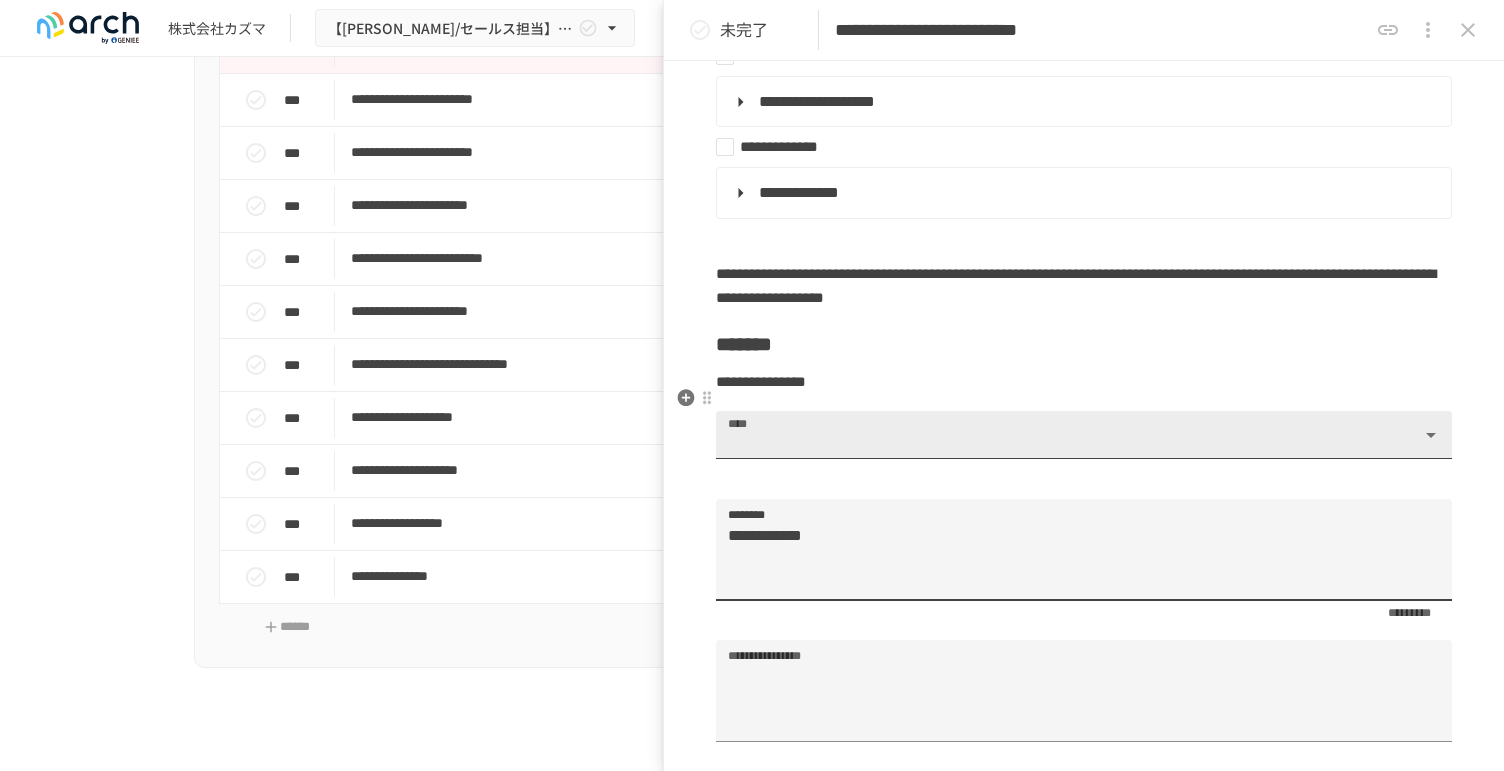 click at bounding box center [1084, 435] 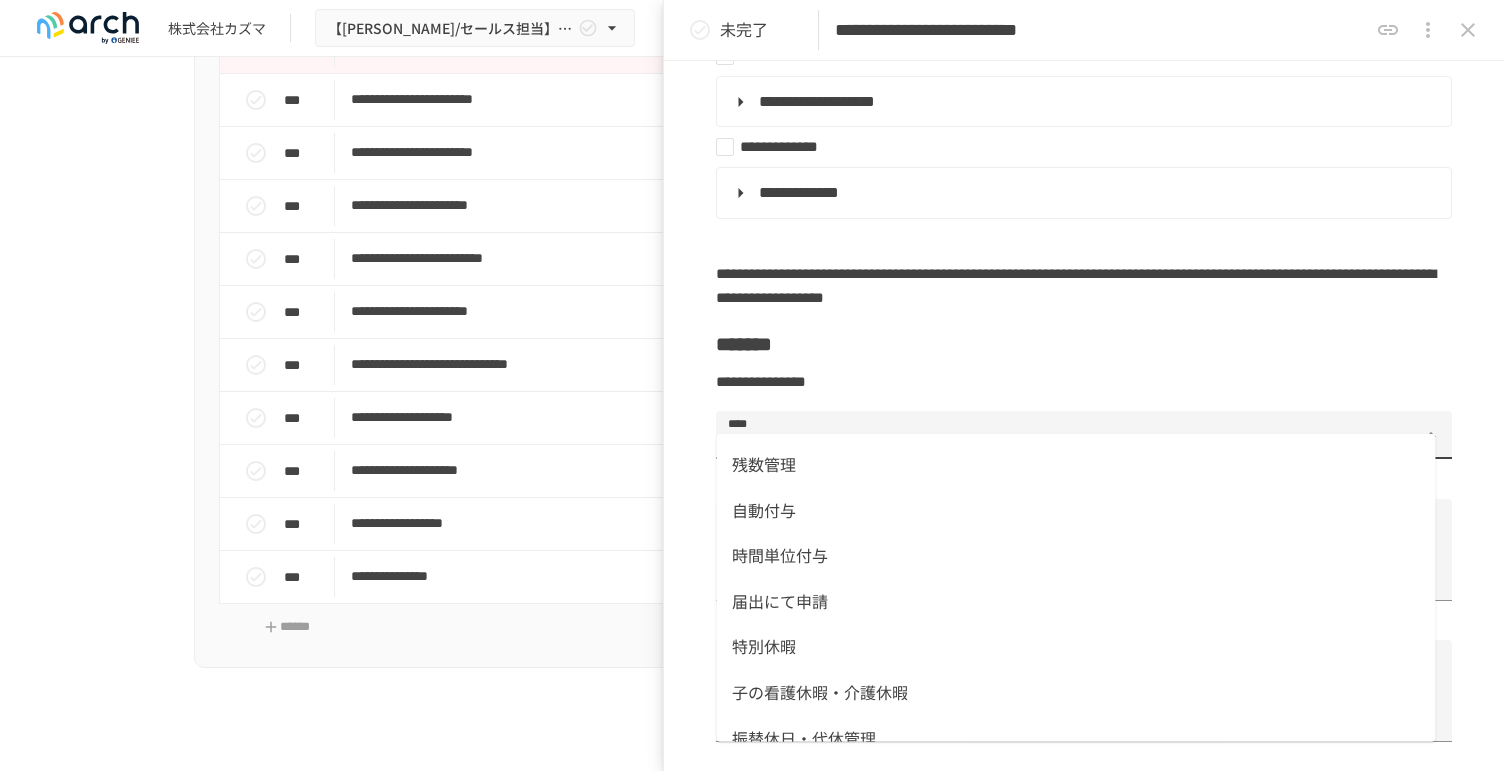 click on "残数管理" at bounding box center (1075, 465) 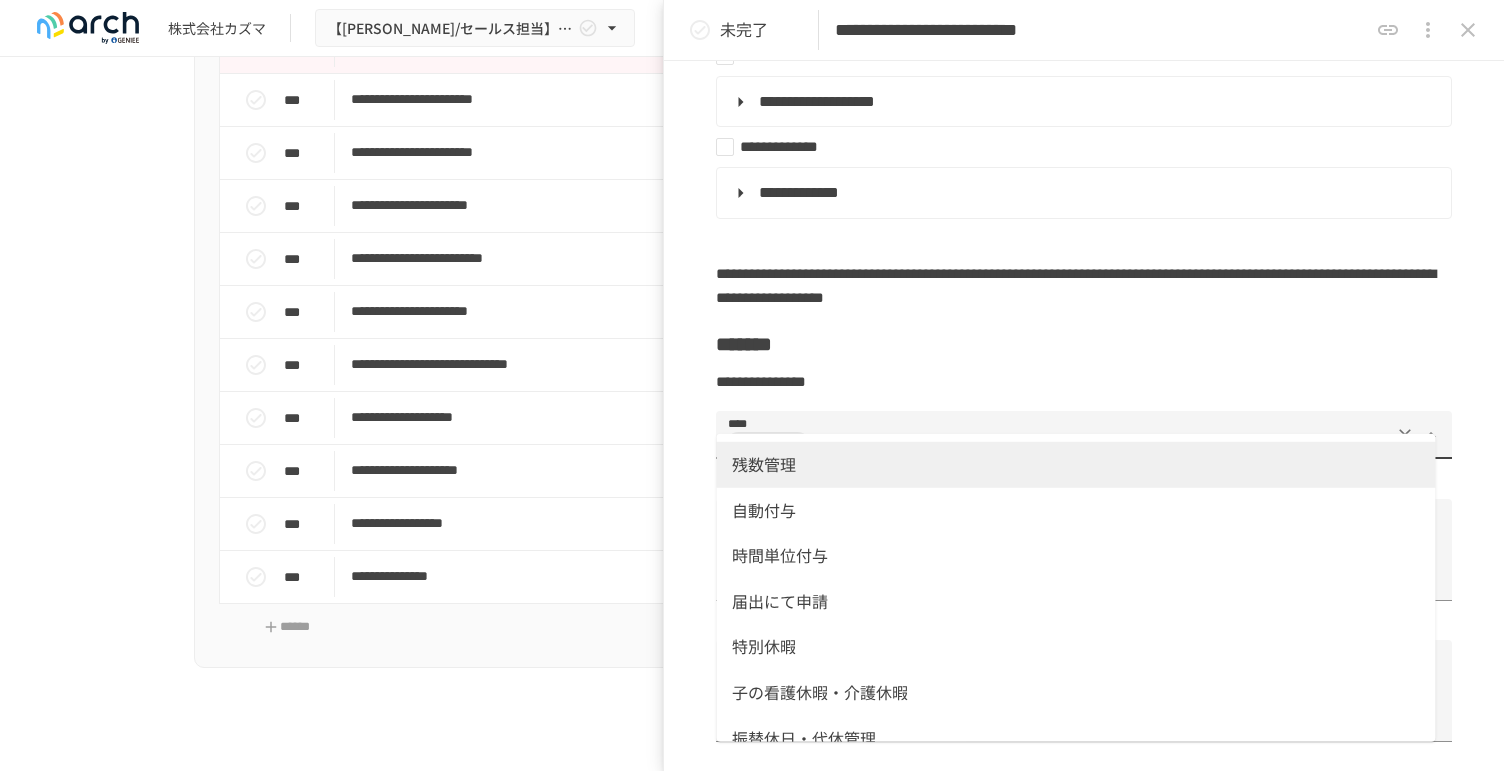 click on "自動付与" at bounding box center (1075, 510) 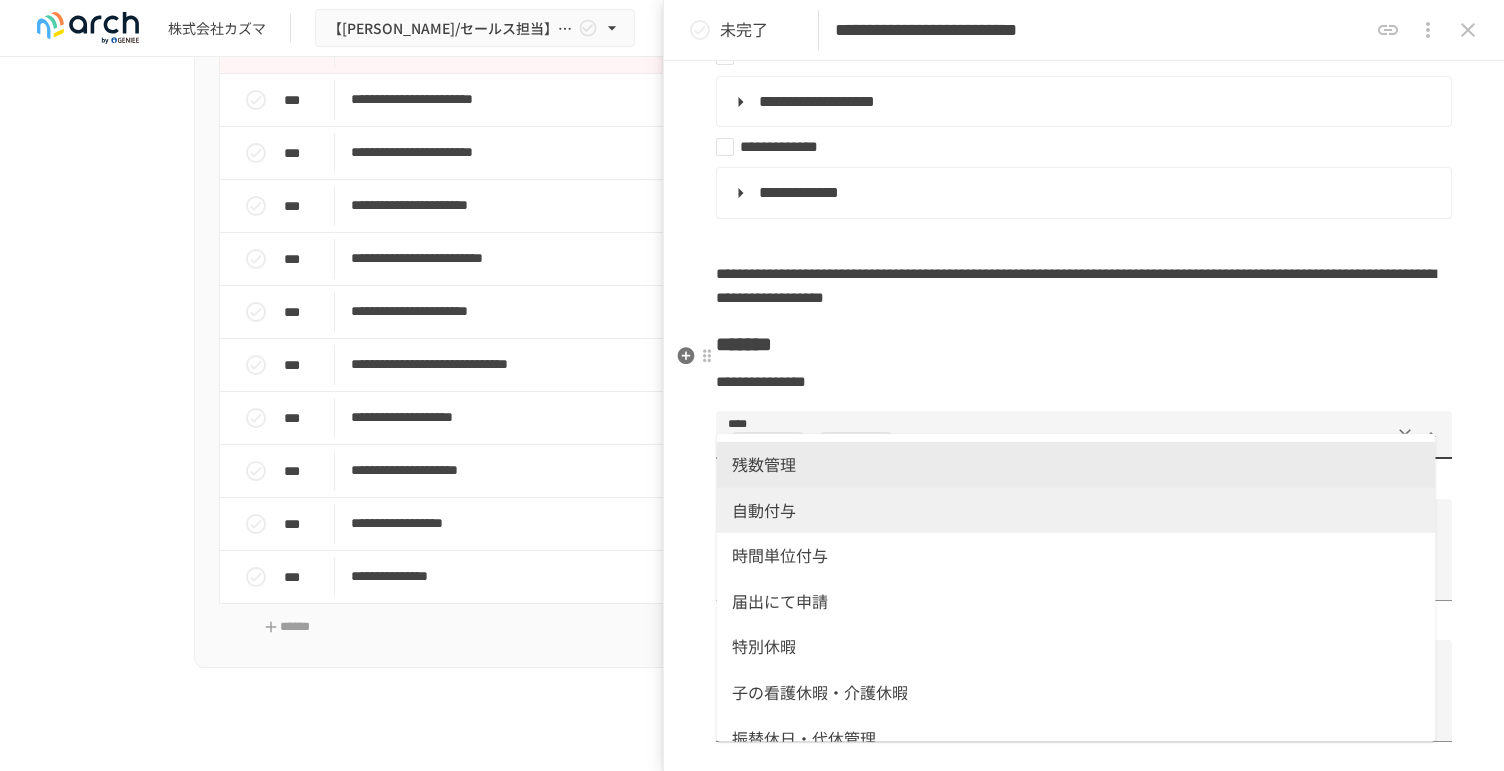 click on "**********" at bounding box center (761, 381) 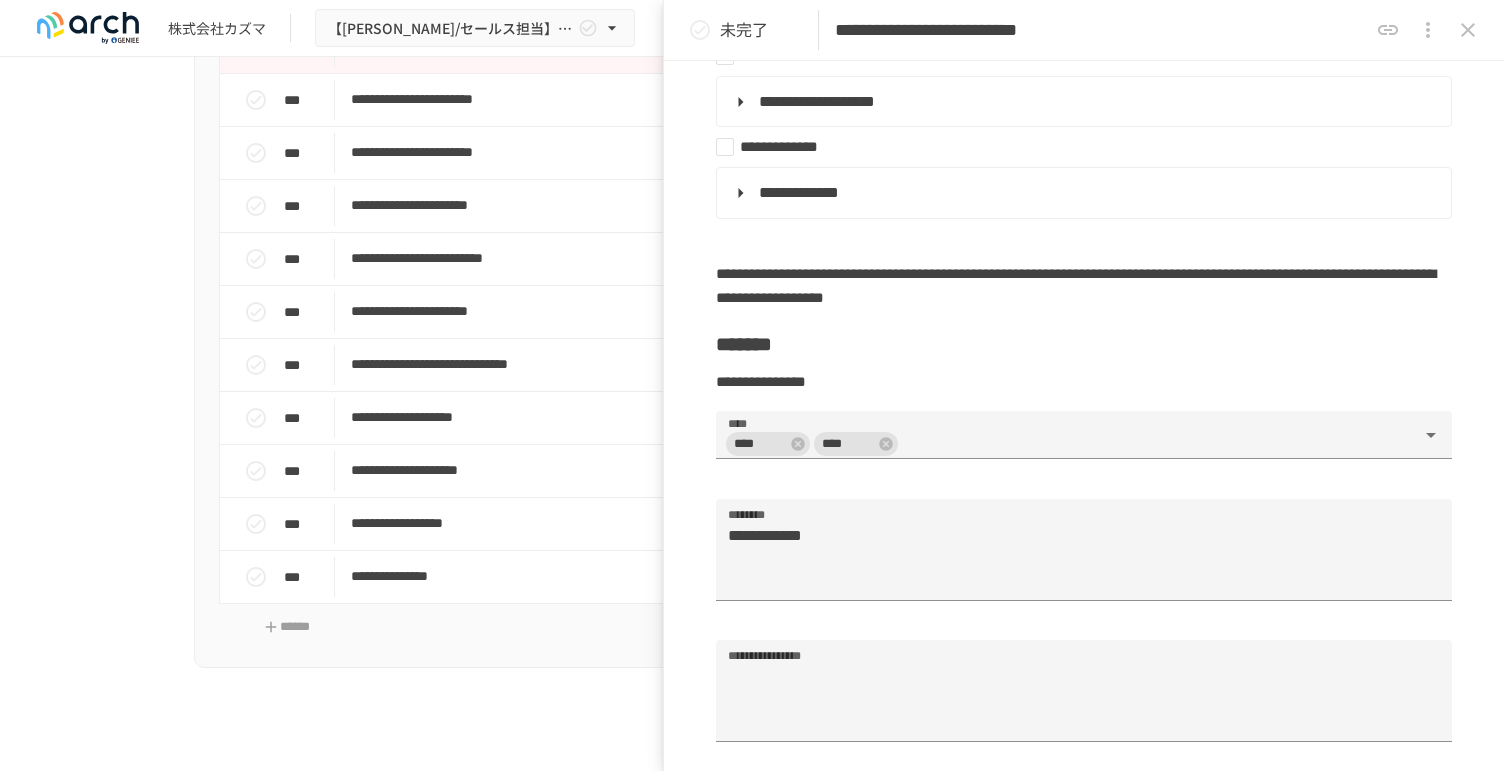 drag, startPoint x: 1145, startPoint y: 27, endPoint x: 1353, endPoint y: 14, distance: 208.40585 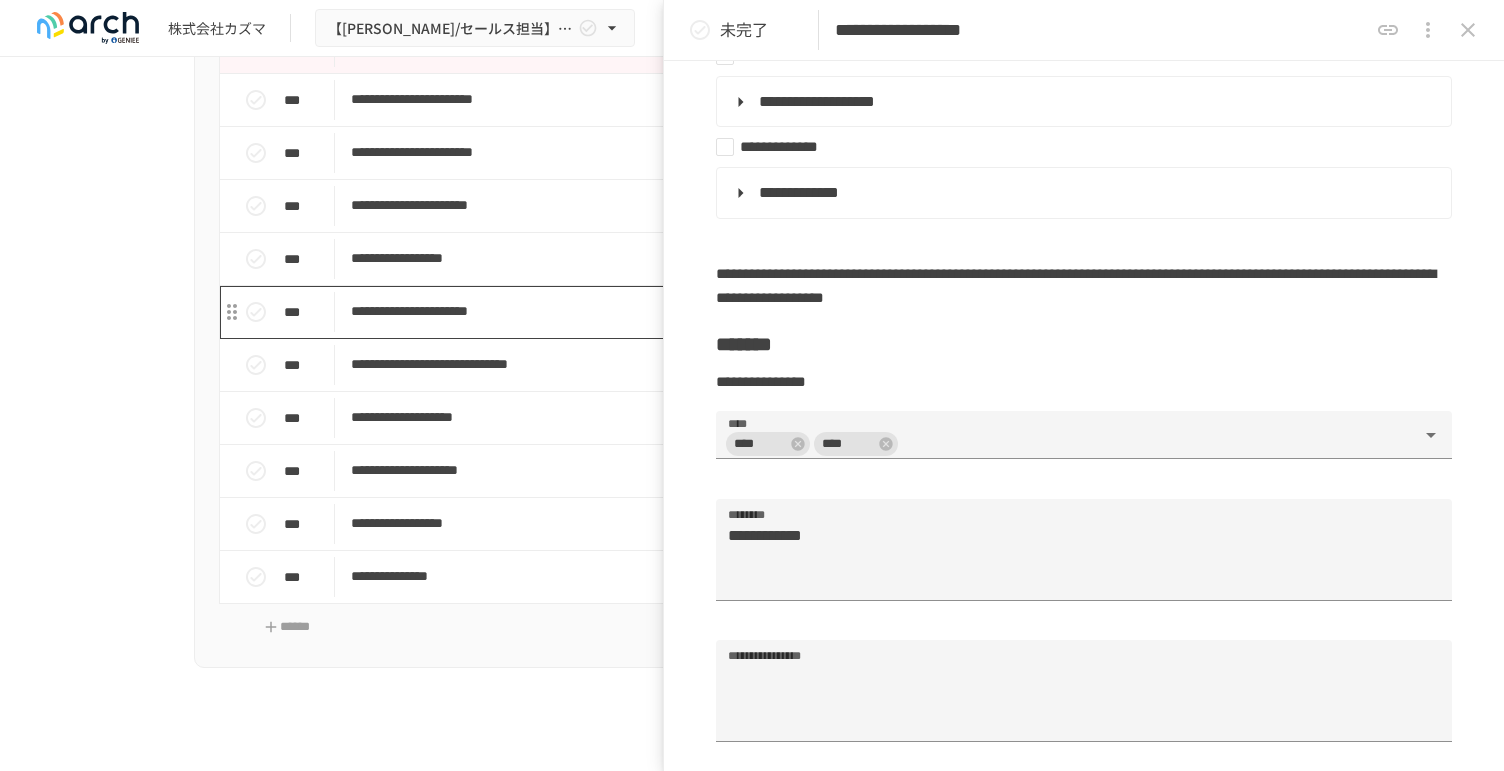type on "**********" 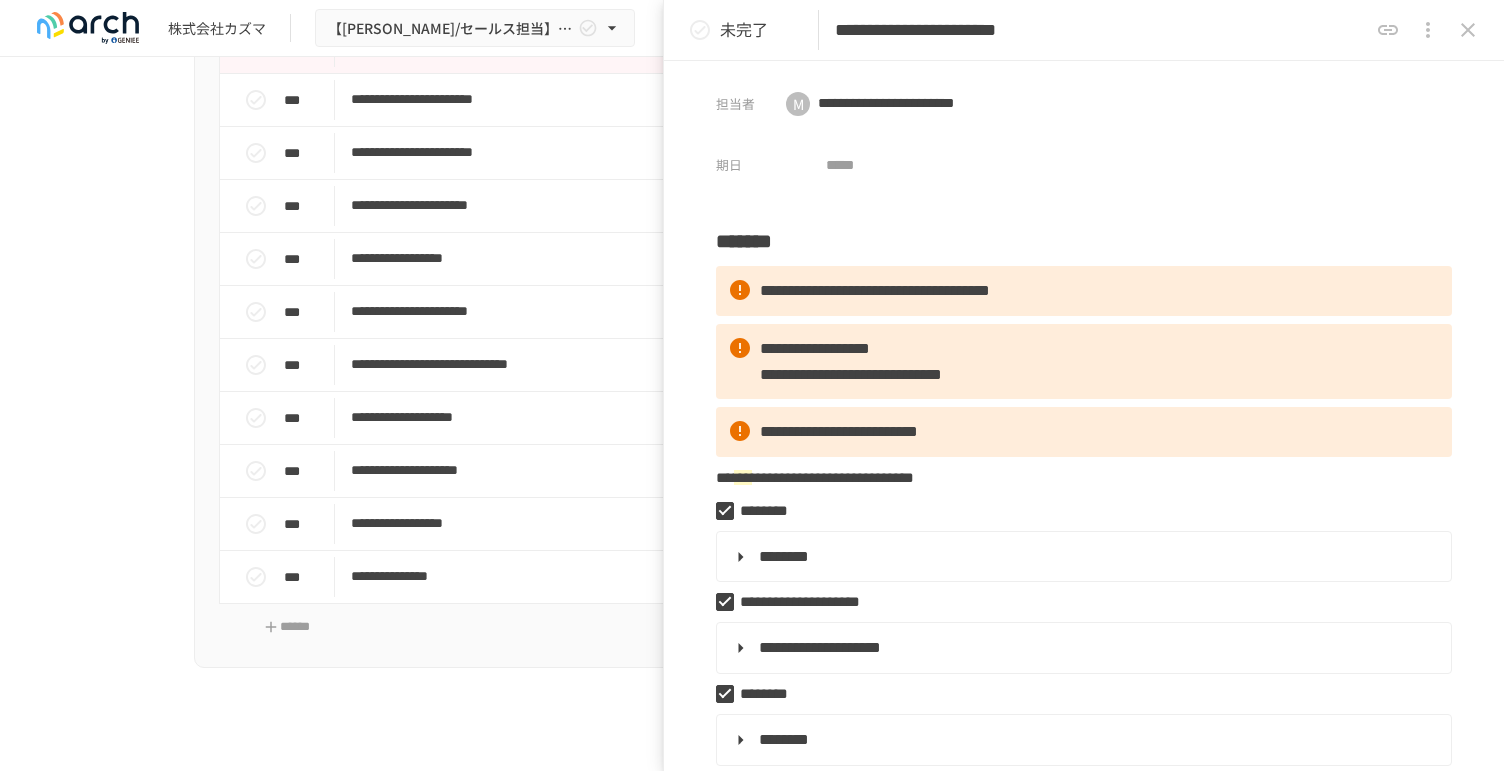 drag, startPoint x: 1091, startPoint y: 31, endPoint x: 1264, endPoint y: 41, distance: 173.28877 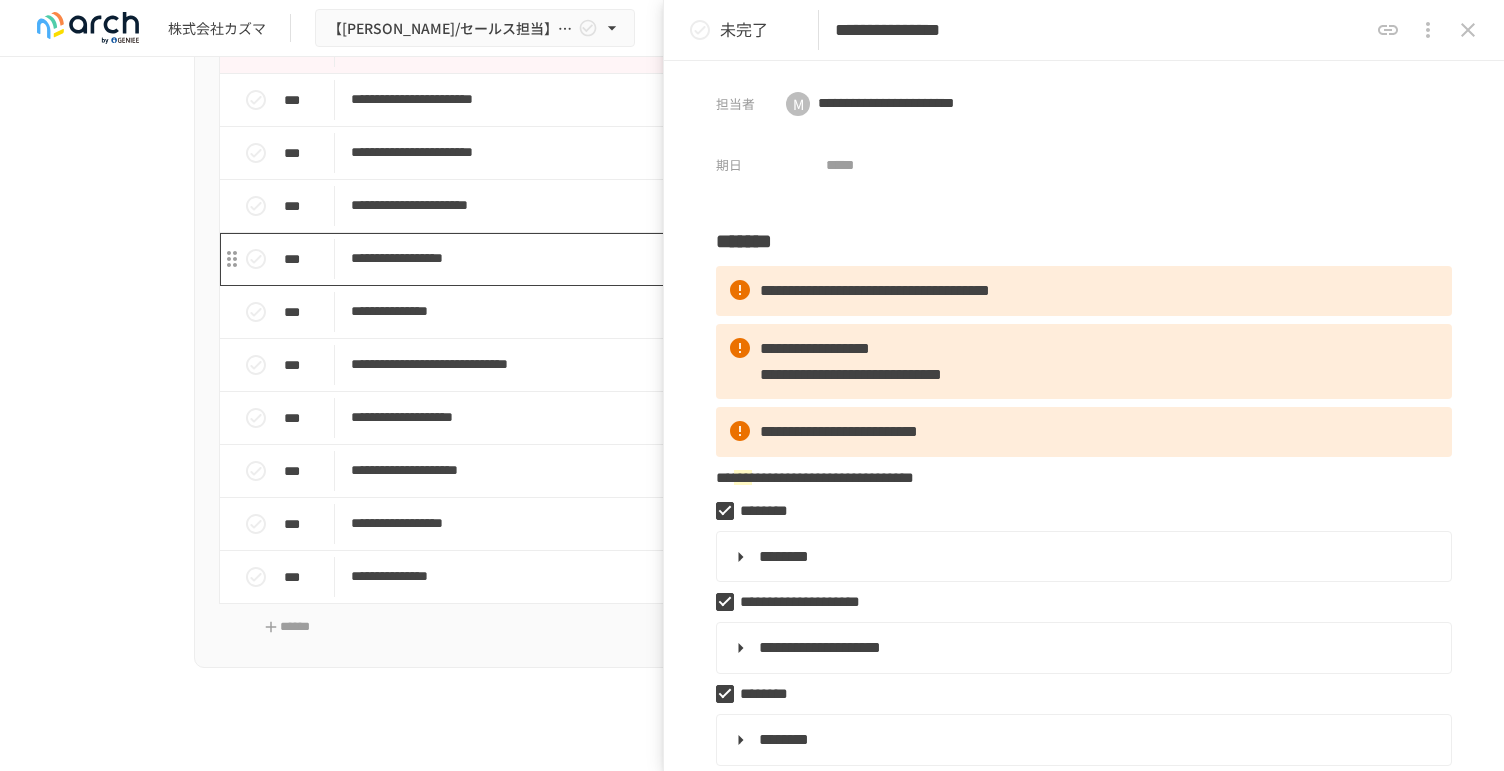 click on "**********" at bounding box center [710, 258] 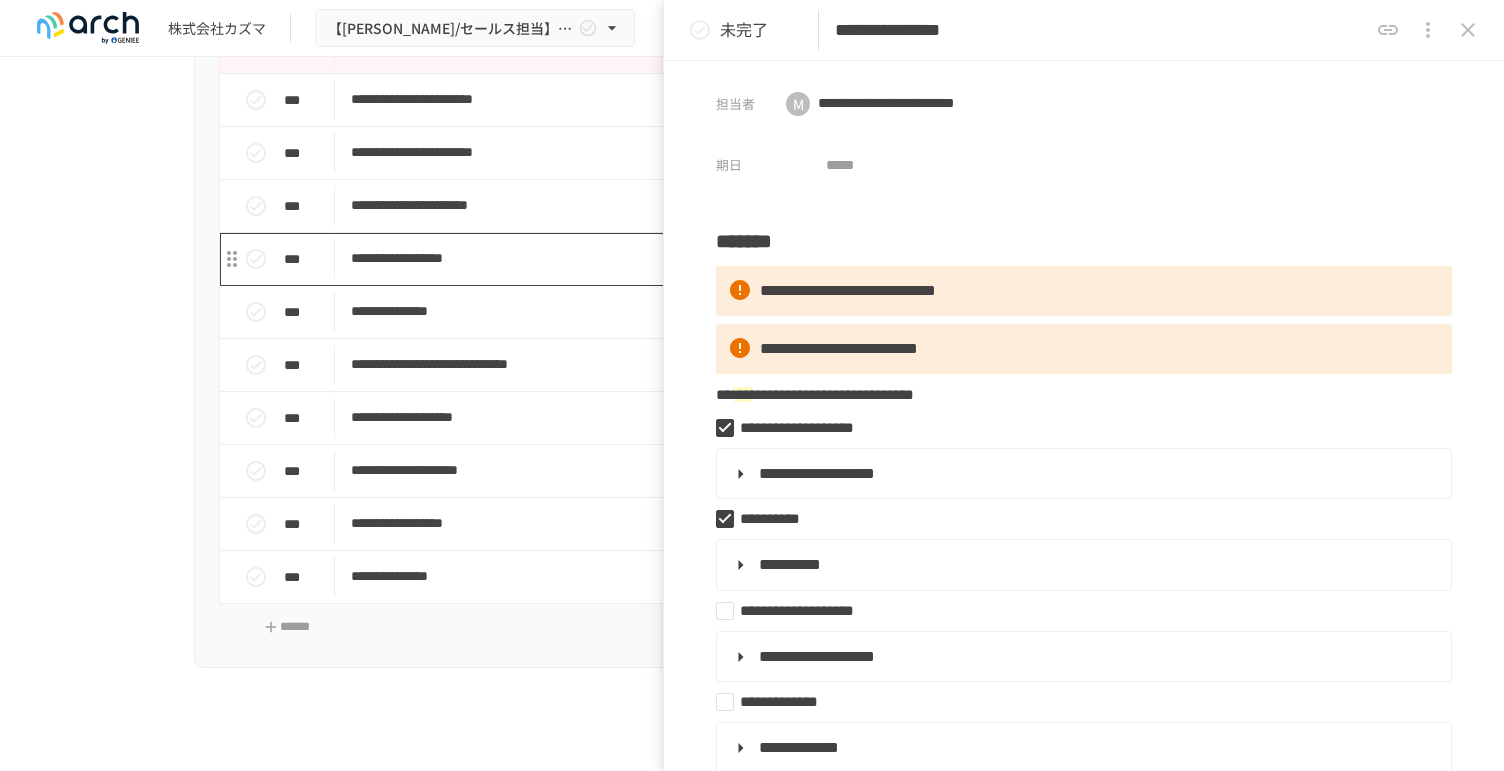 type on "**********" 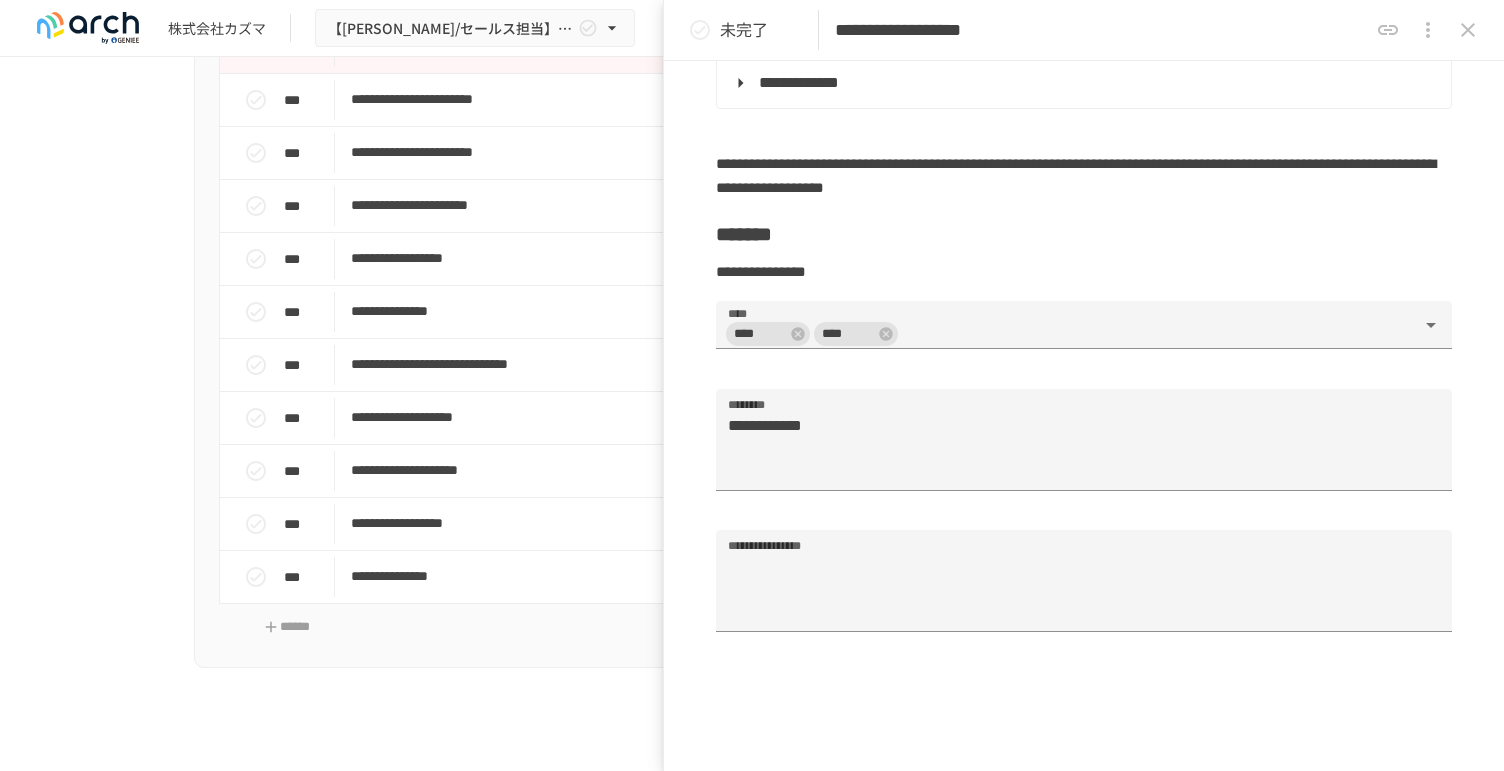 scroll, scrollTop: 666, scrollLeft: 0, axis: vertical 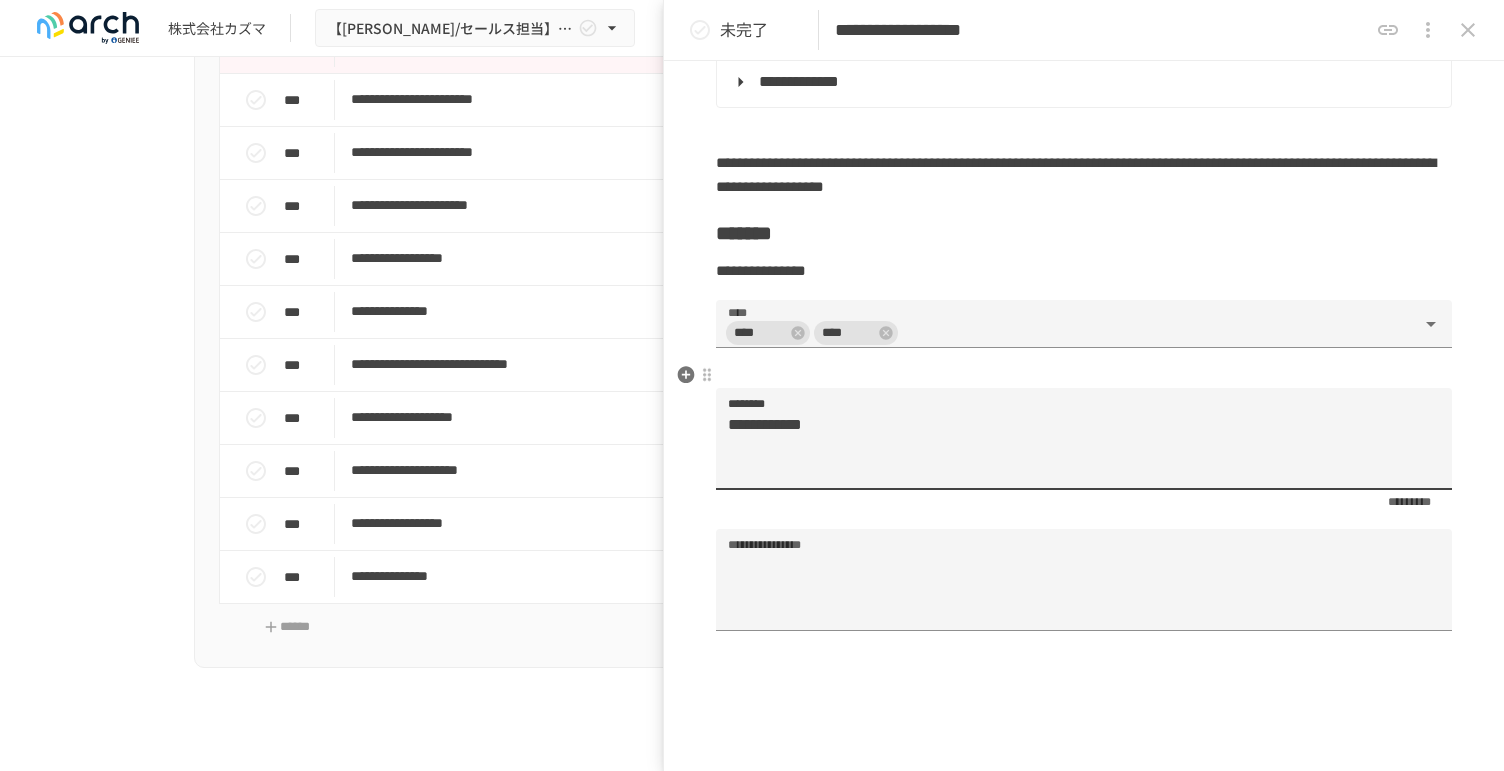 click on "**********" at bounding box center (1075, 447) 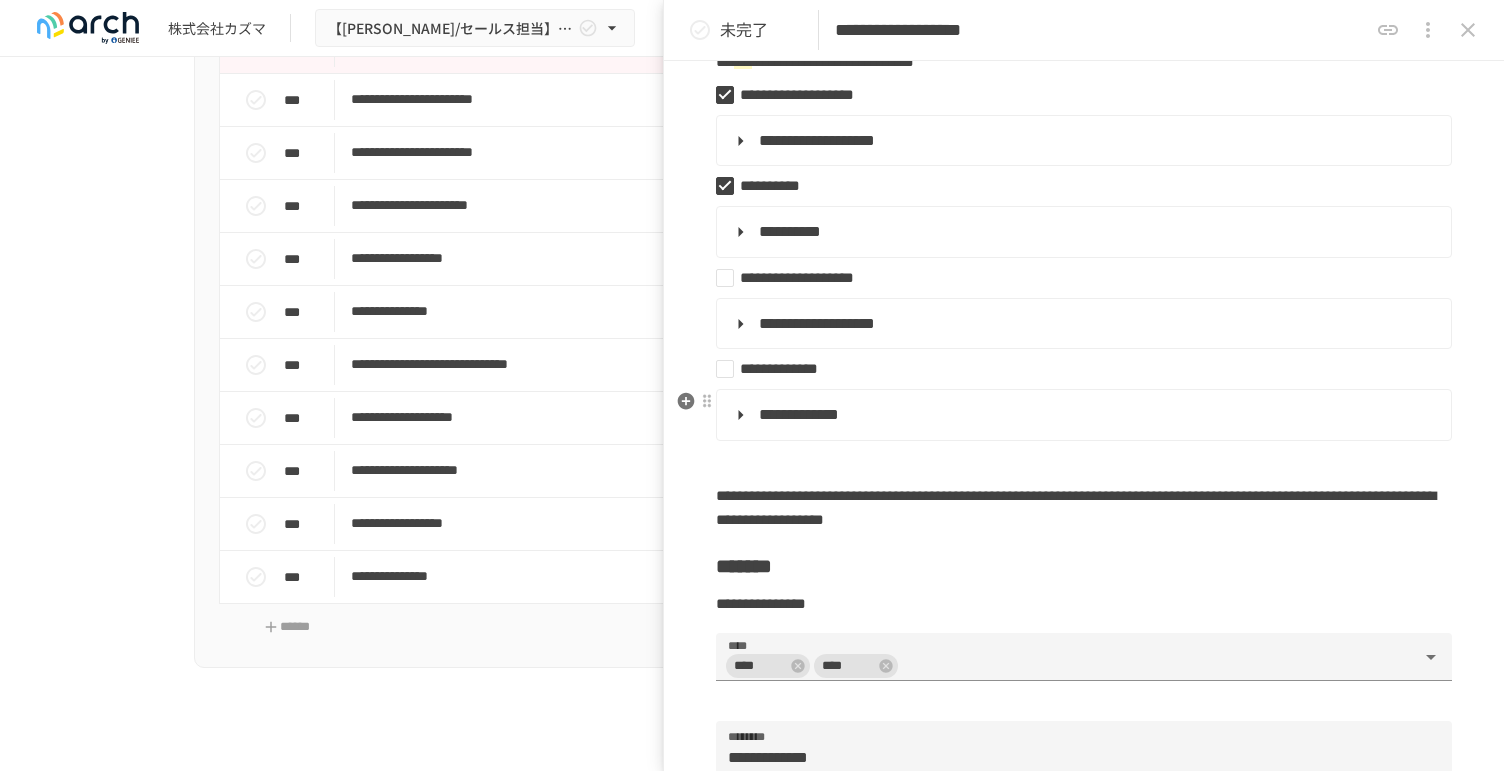 scroll, scrollTop: 222, scrollLeft: 0, axis: vertical 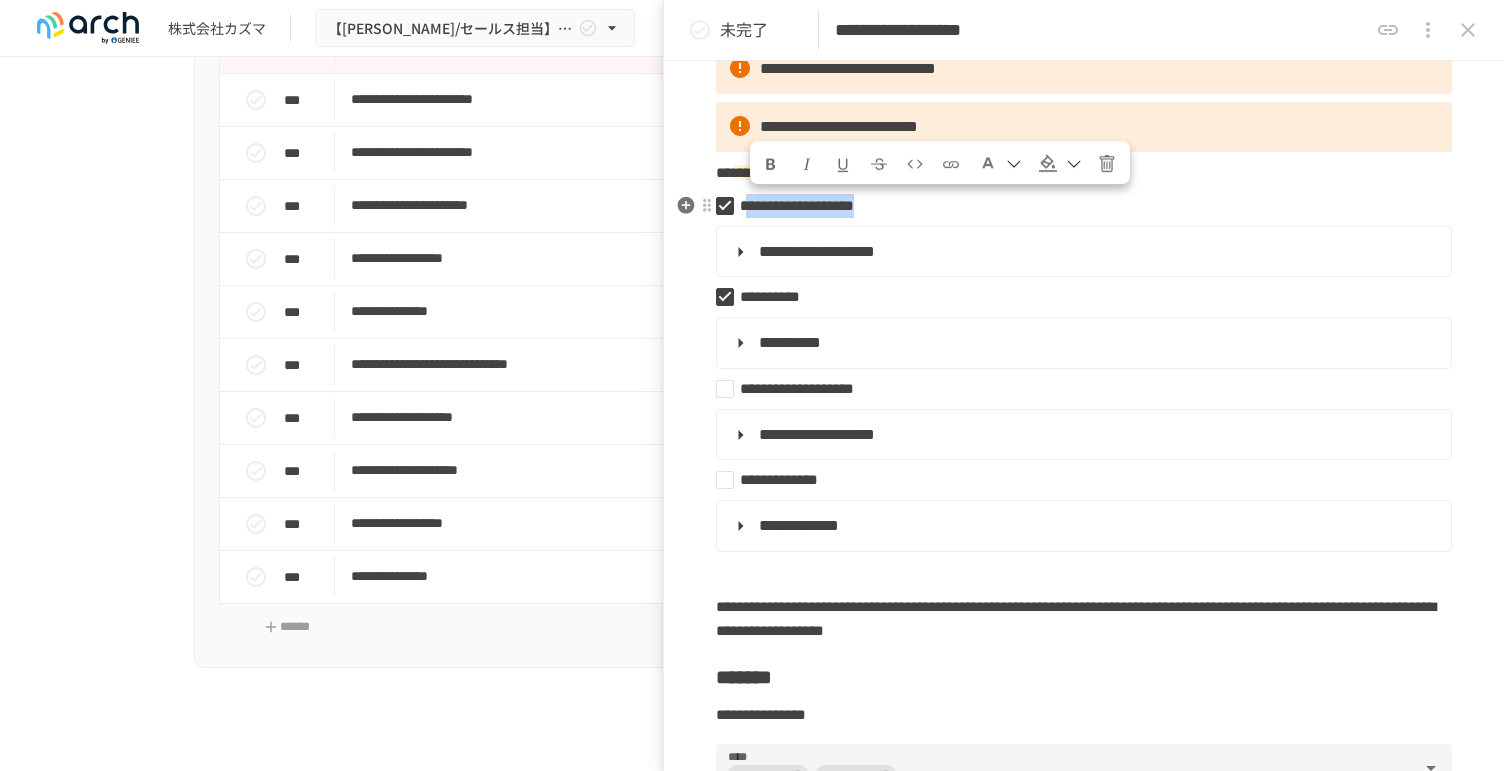 drag, startPoint x: 1029, startPoint y: 206, endPoint x: 758, endPoint y: 212, distance: 271.0664 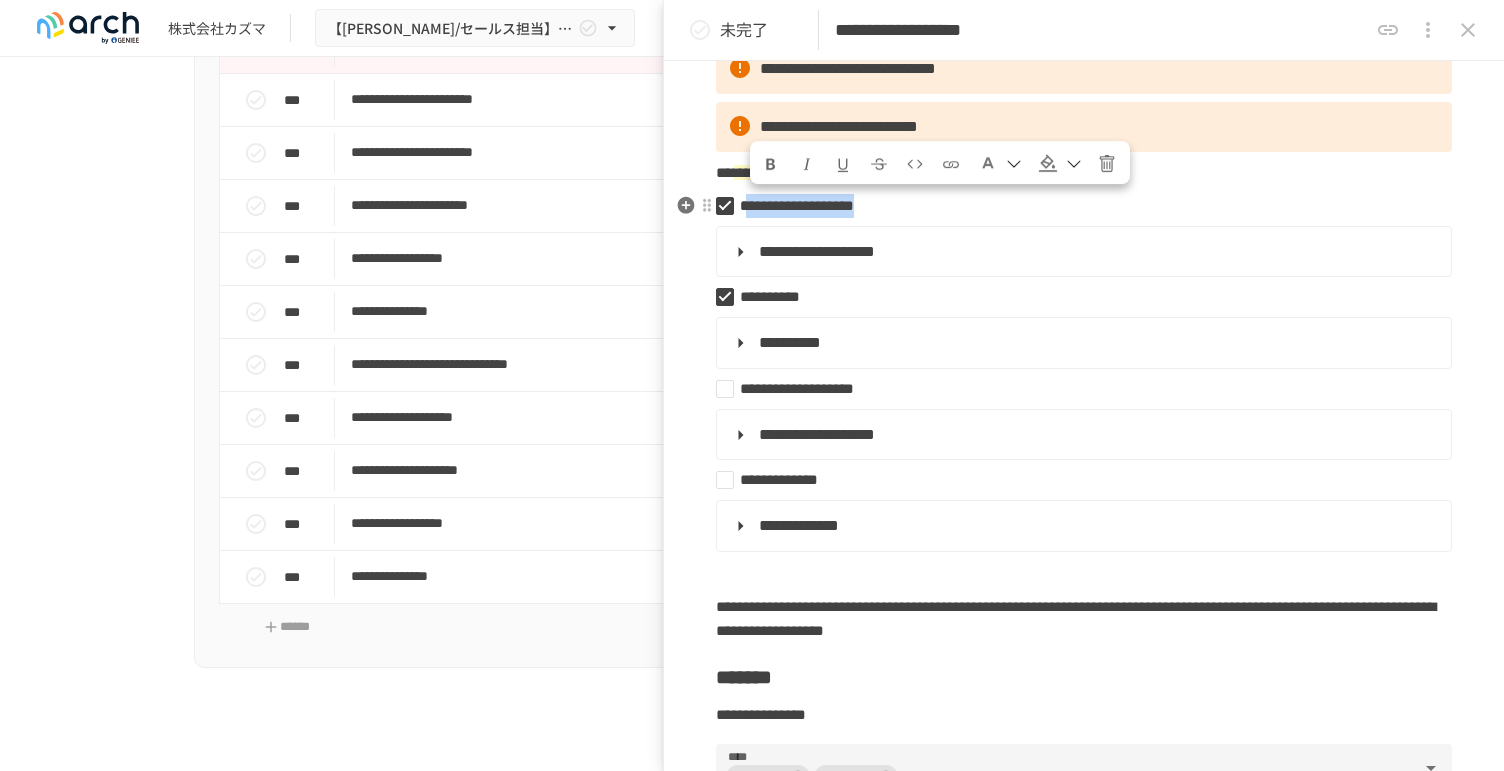 click on "**********" at bounding box center [1076, 206] 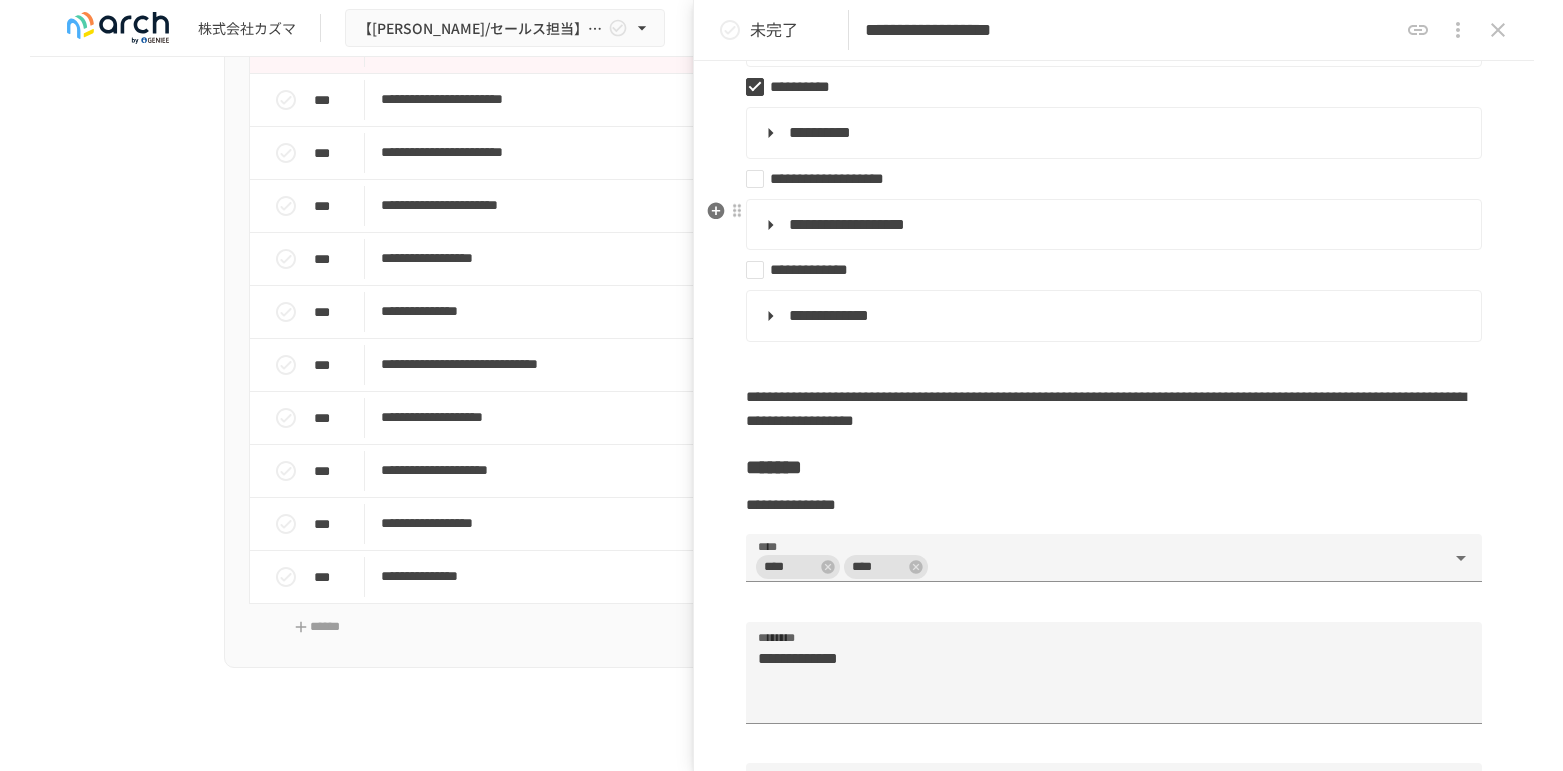 scroll, scrollTop: 555, scrollLeft: 0, axis: vertical 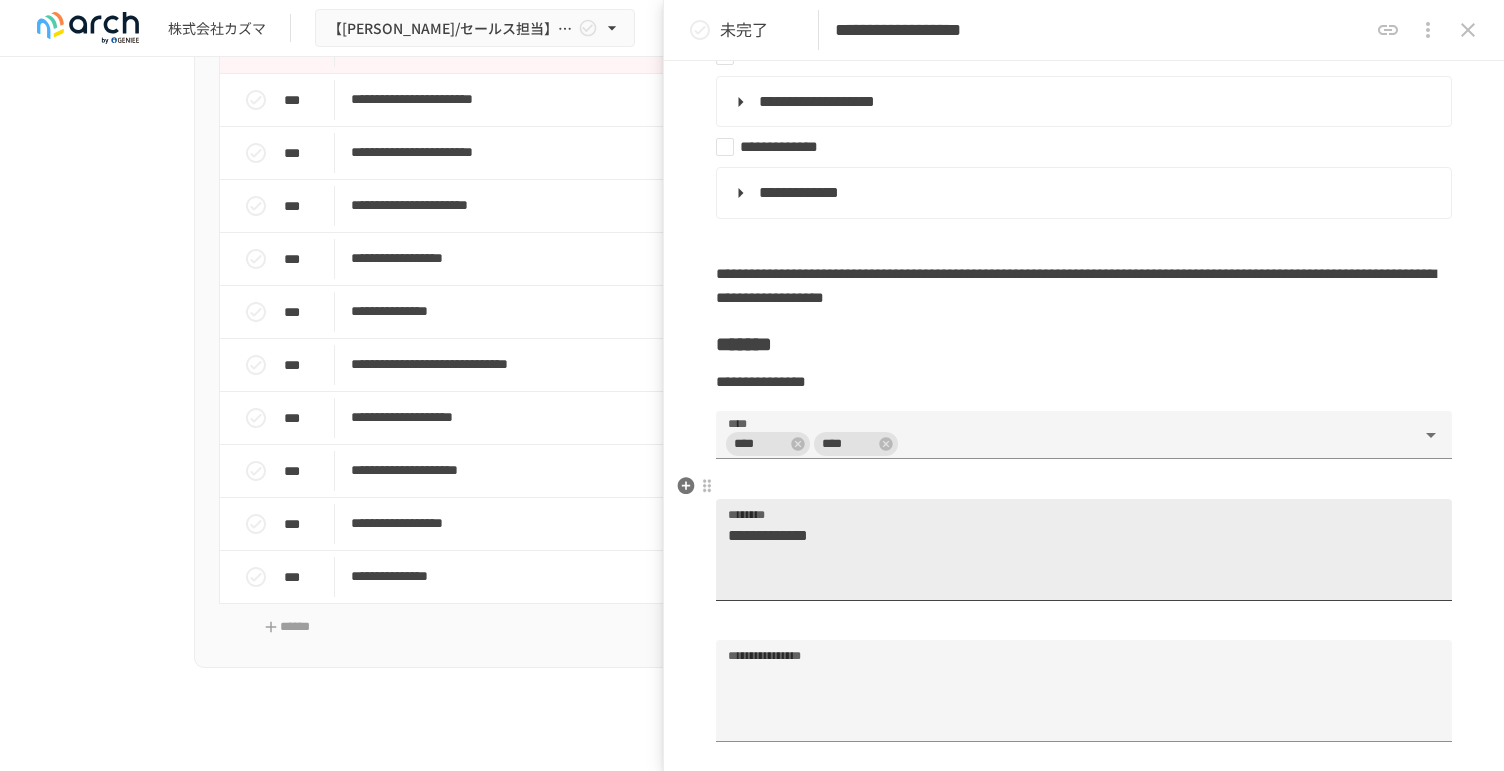 click on "**********" at bounding box center (1075, 558) 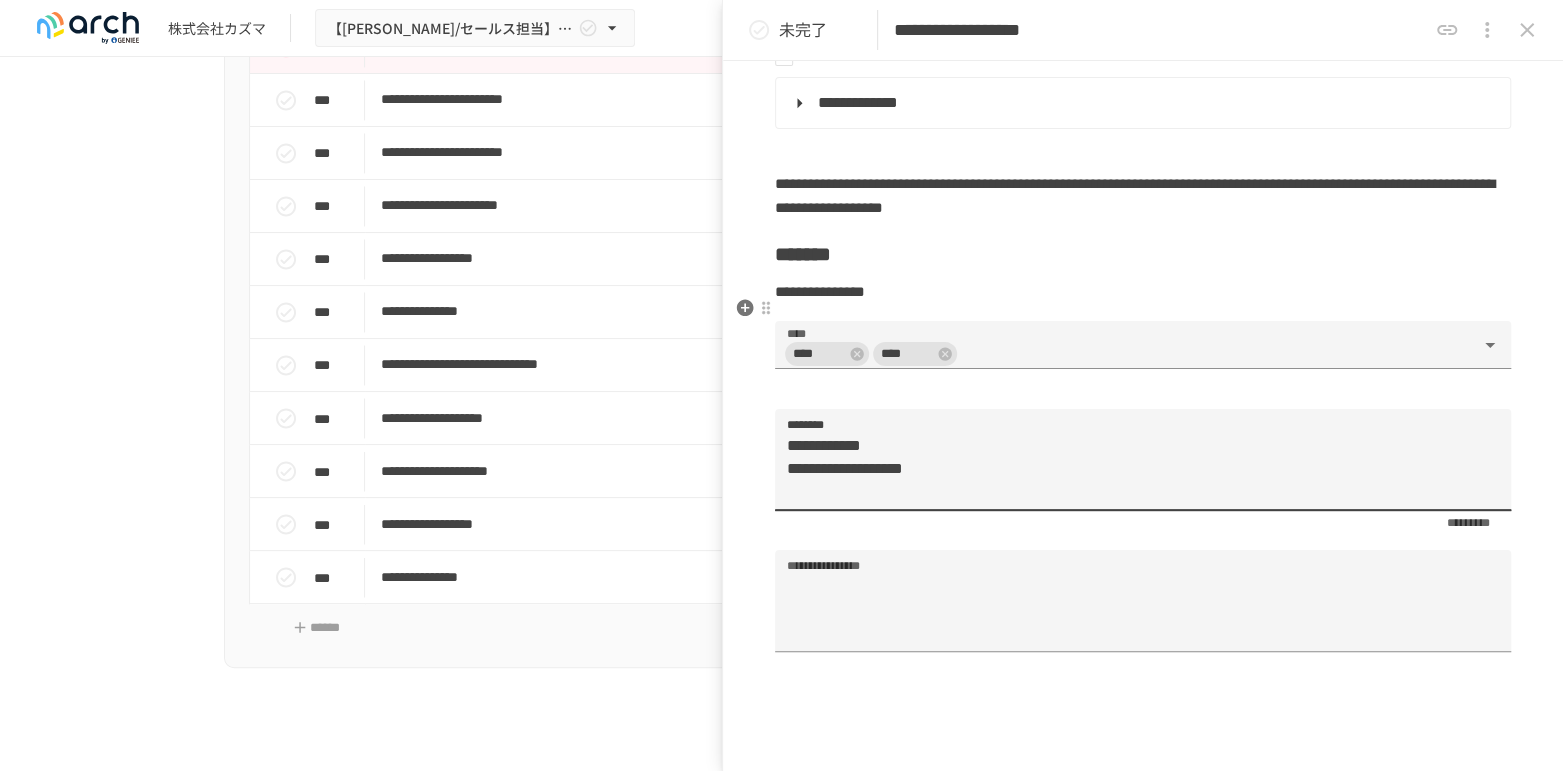 scroll, scrollTop: 666, scrollLeft: 0, axis: vertical 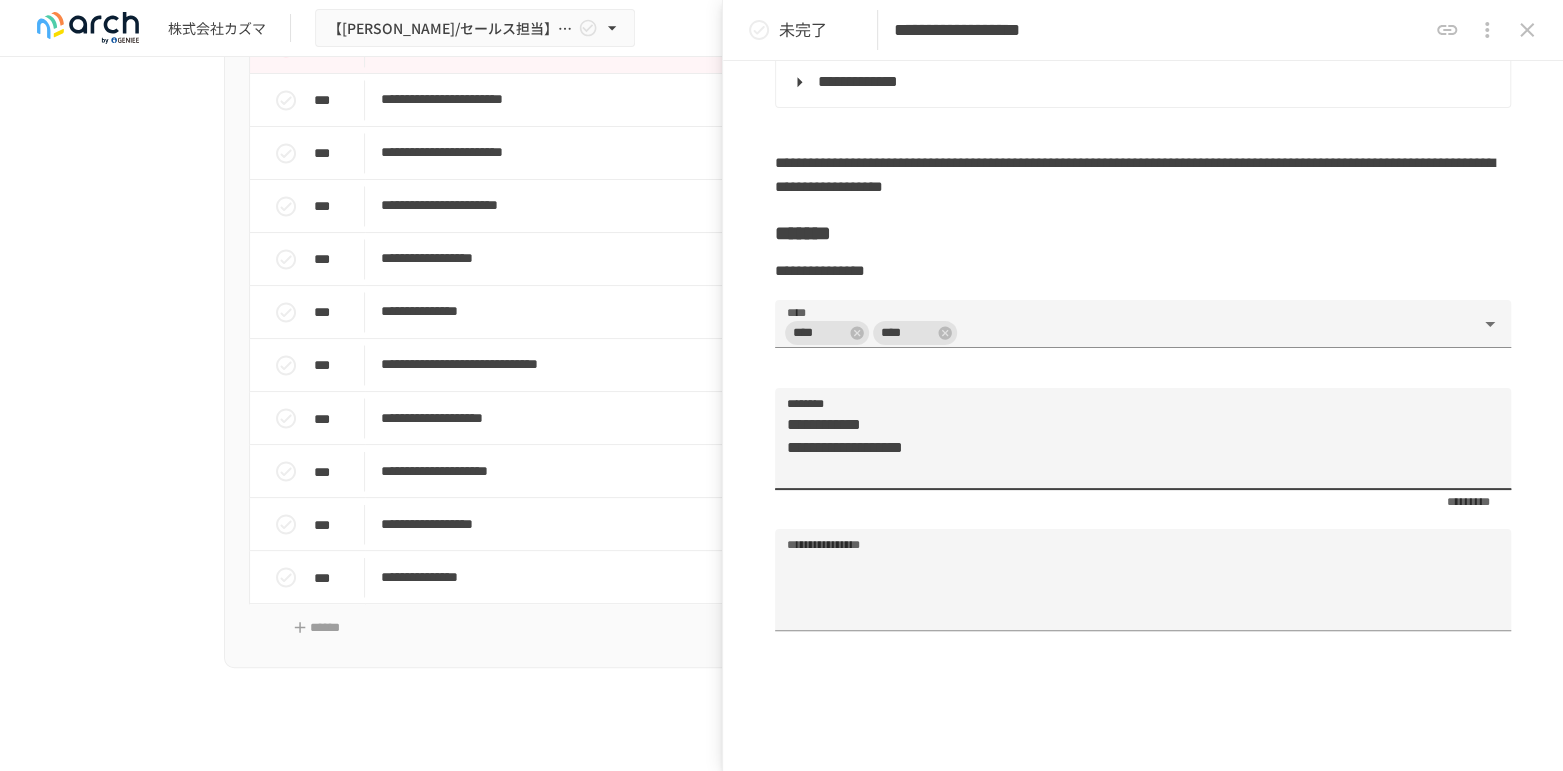 type on "**********" 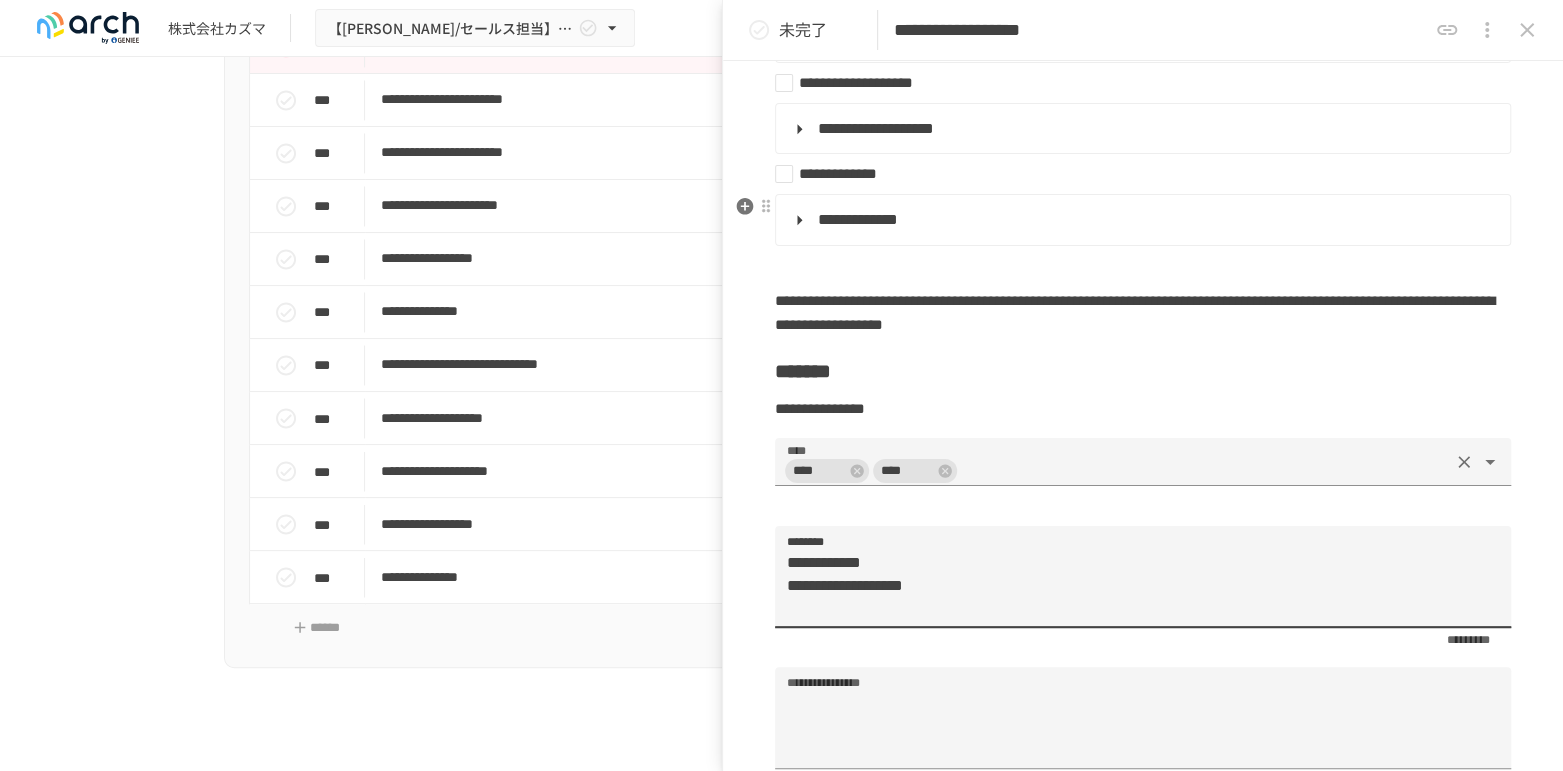 scroll, scrollTop: 666, scrollLeft: 0, axis: vertical 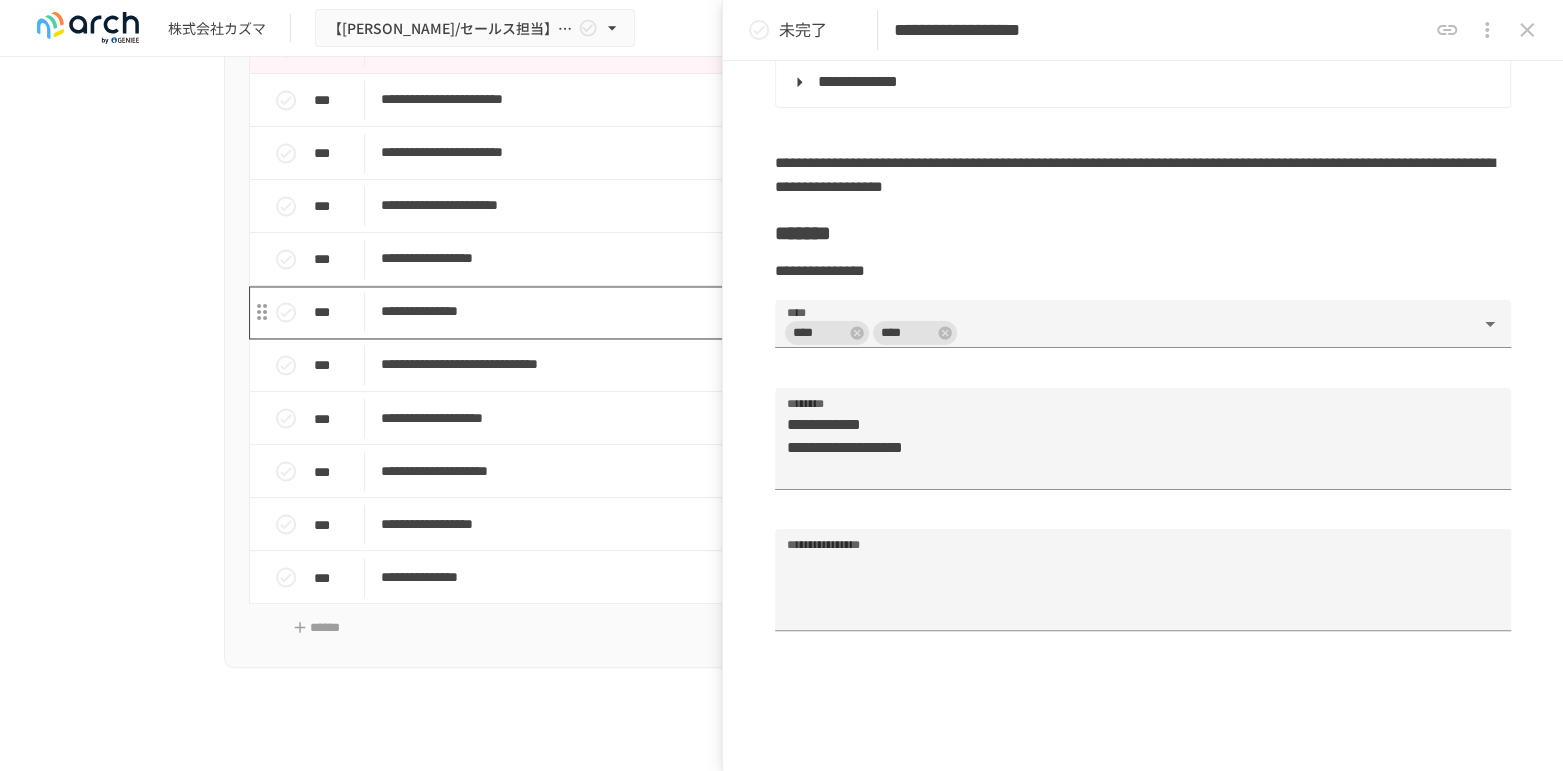 click on "**********" at bounding box center (740, 312) 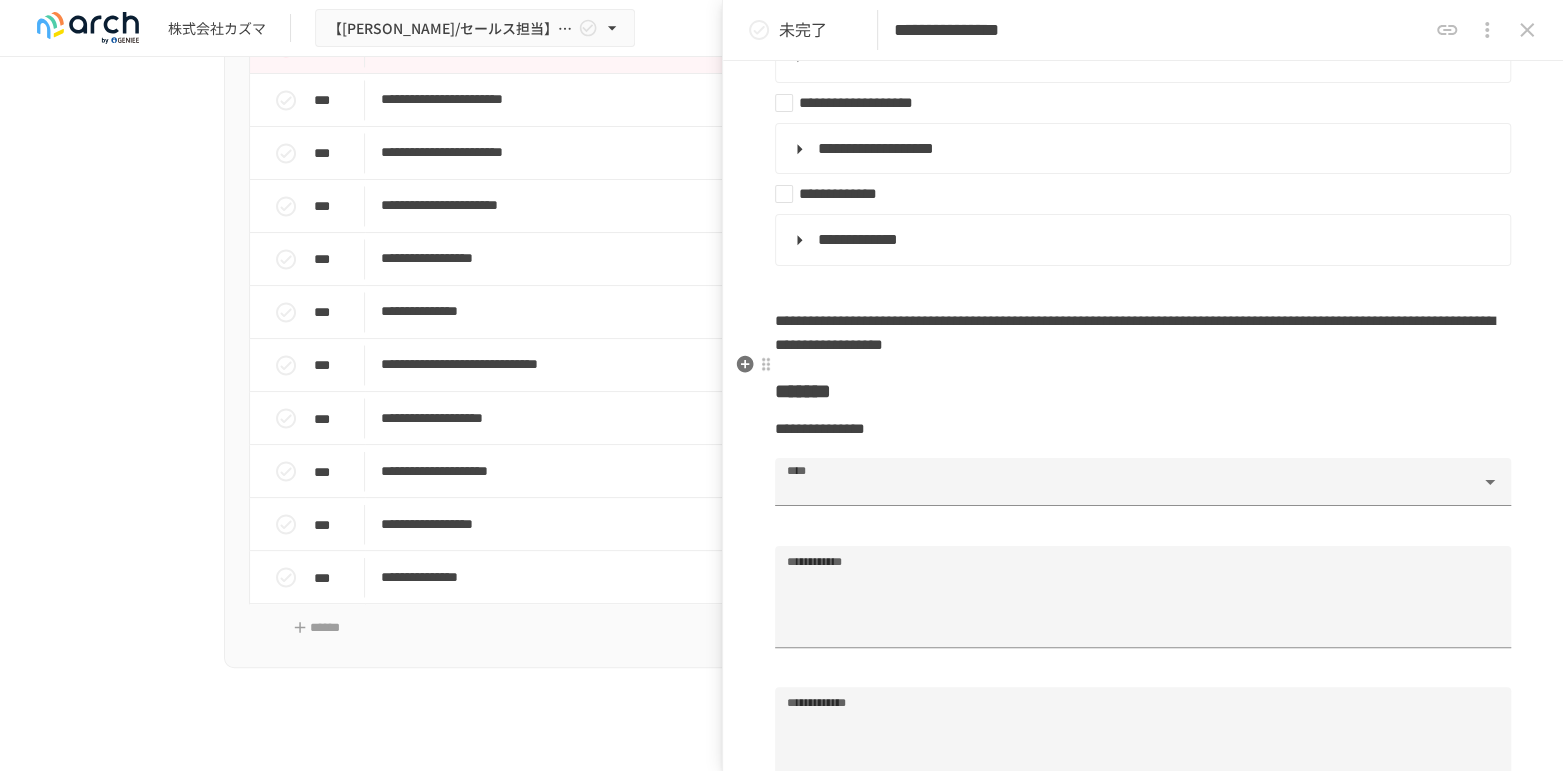 scroll, scrollTop: 1000, scrollLeft: 0, axis: vertical 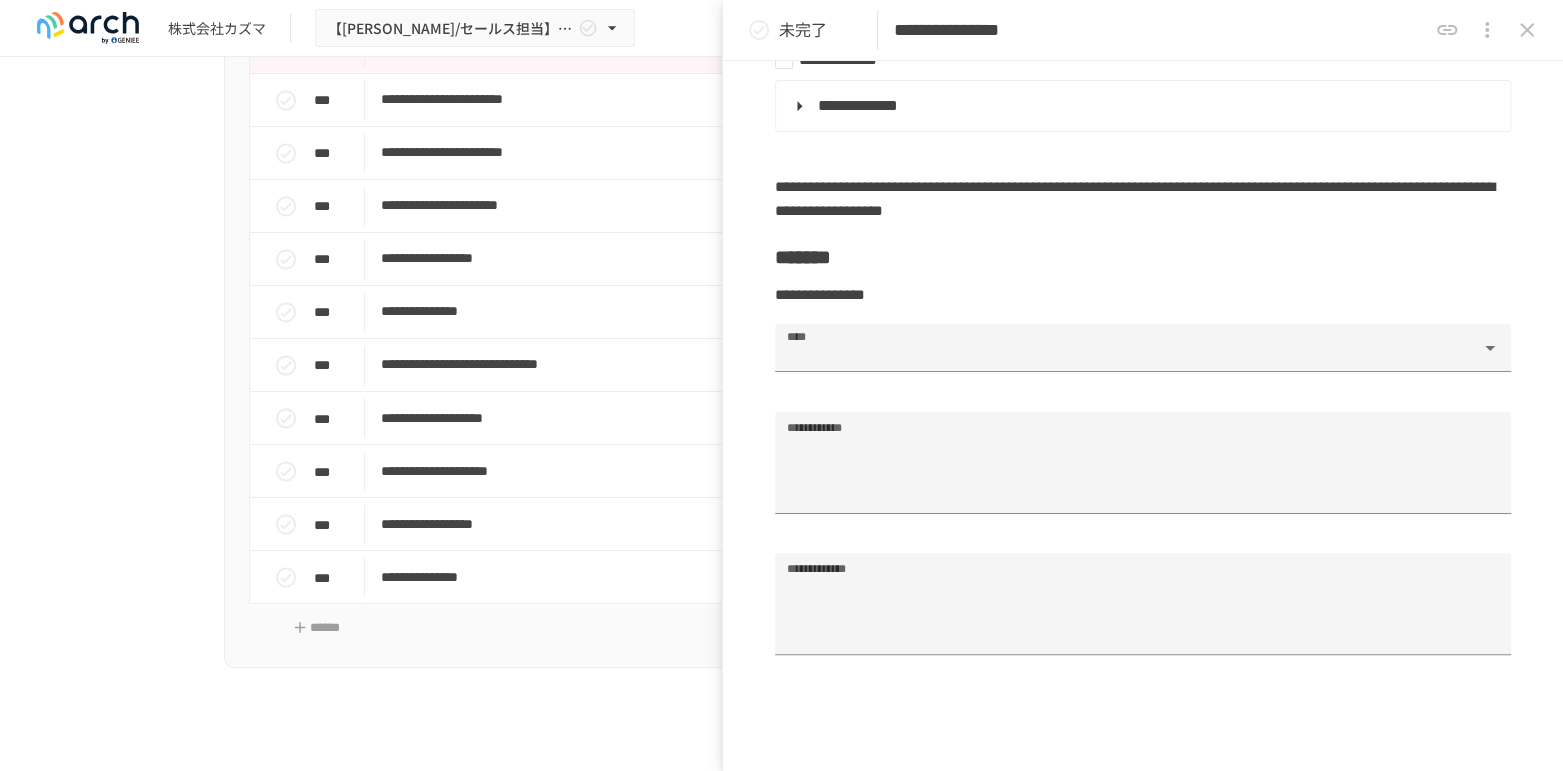 click 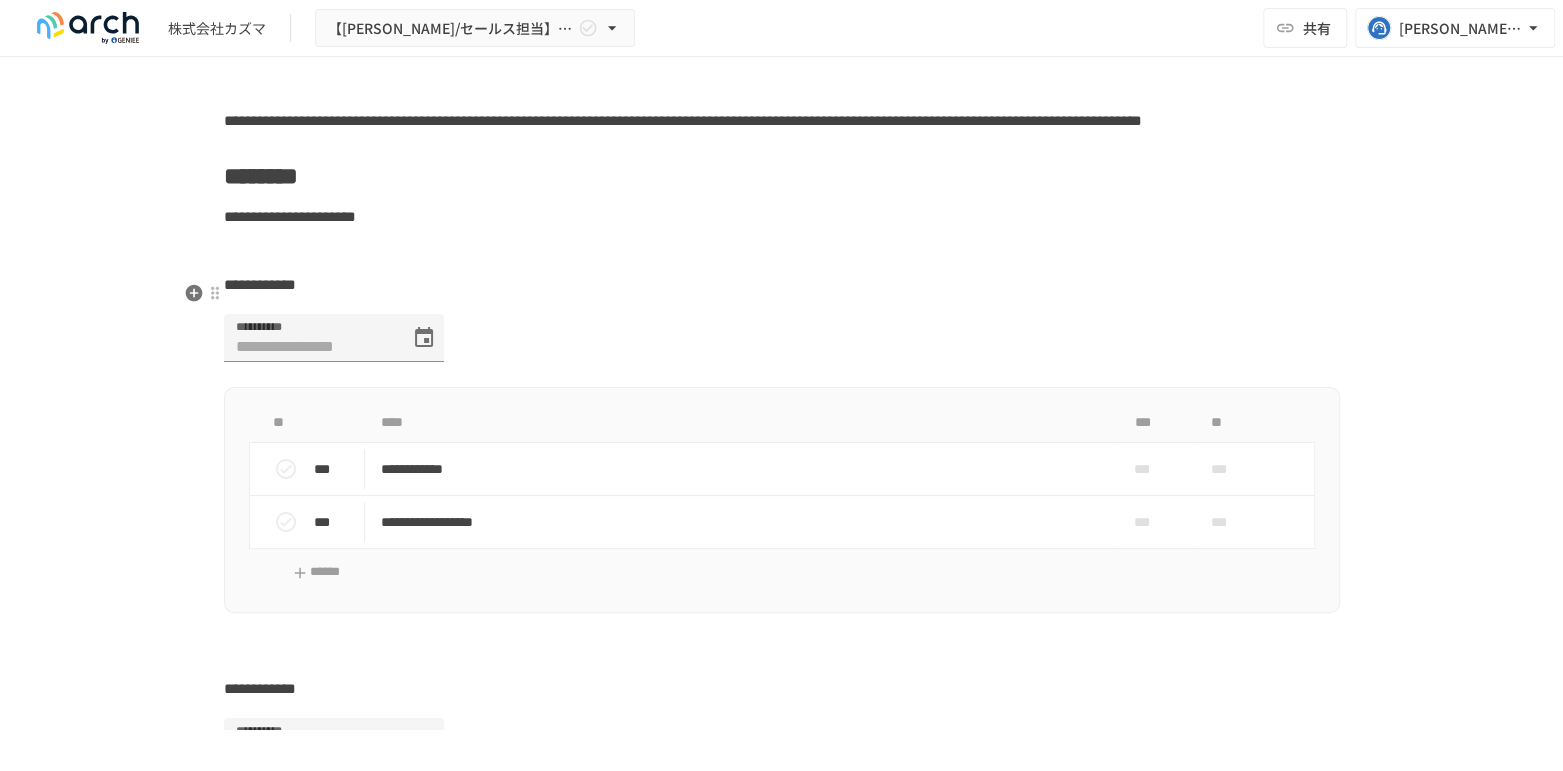 scroll, scrollTop: 4666, scrollLeft: 0, axis: vertical 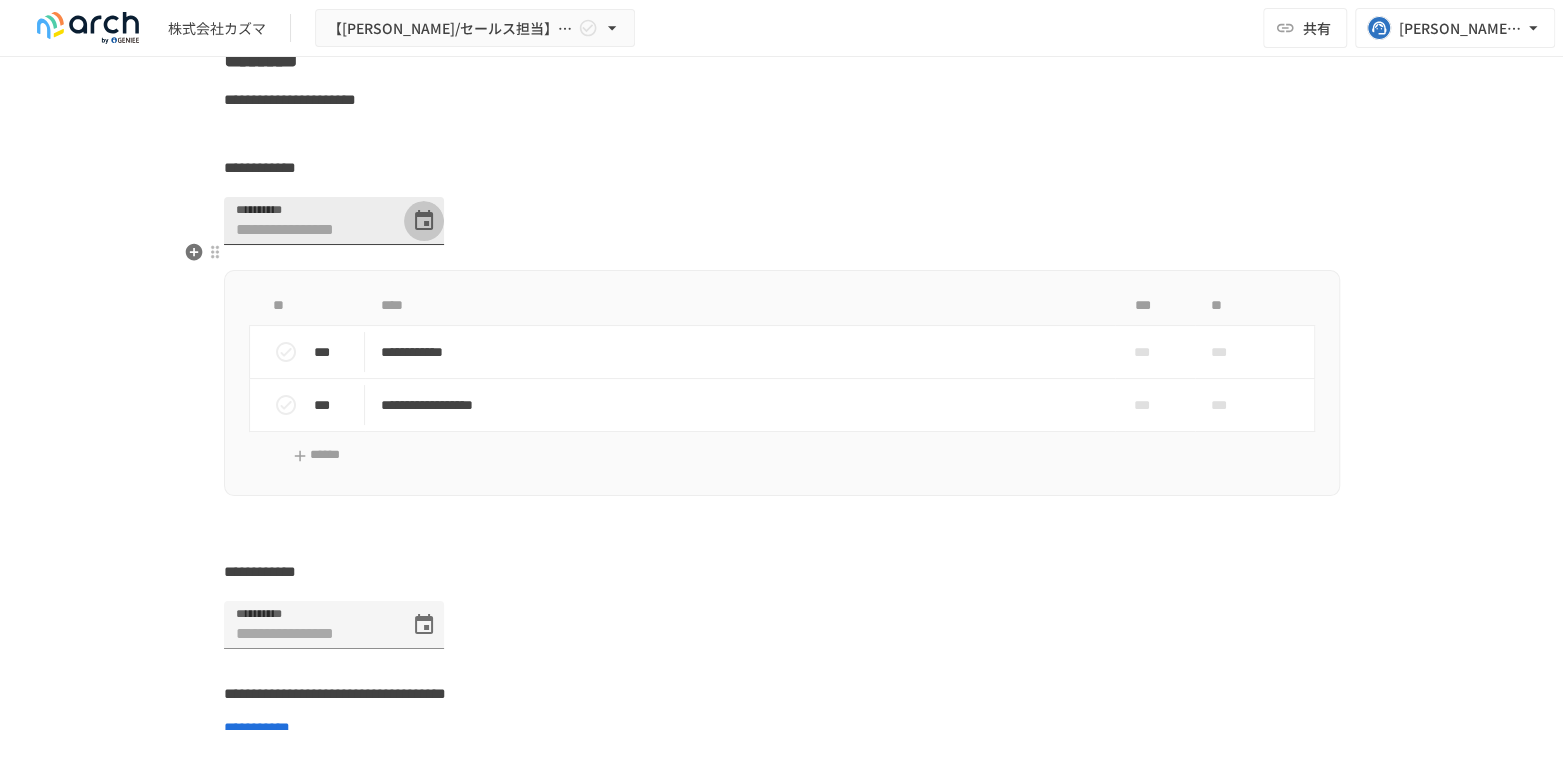 click 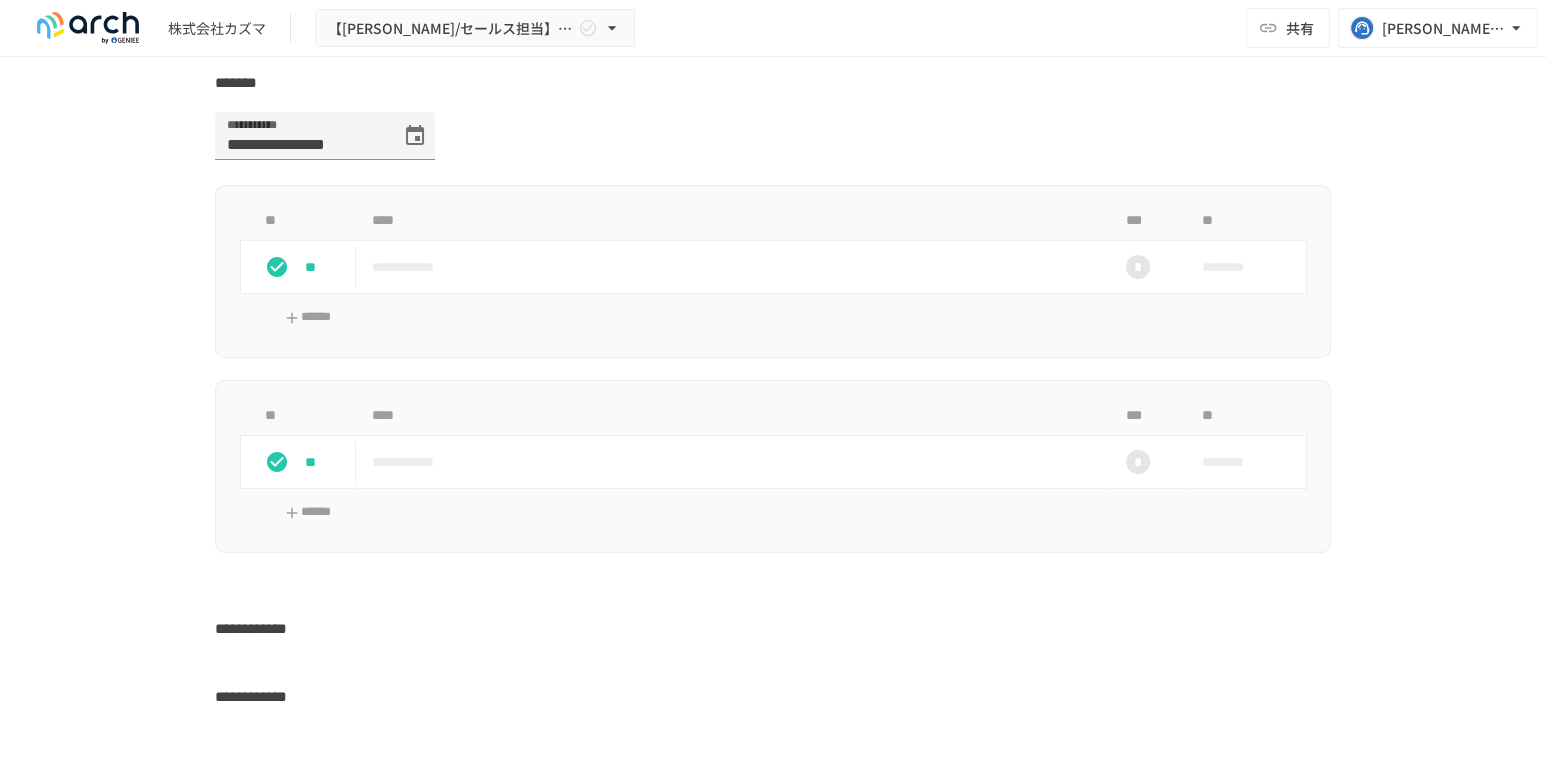scroll, scrollTop: 3555, scrollLeft: 0, axis: vertical 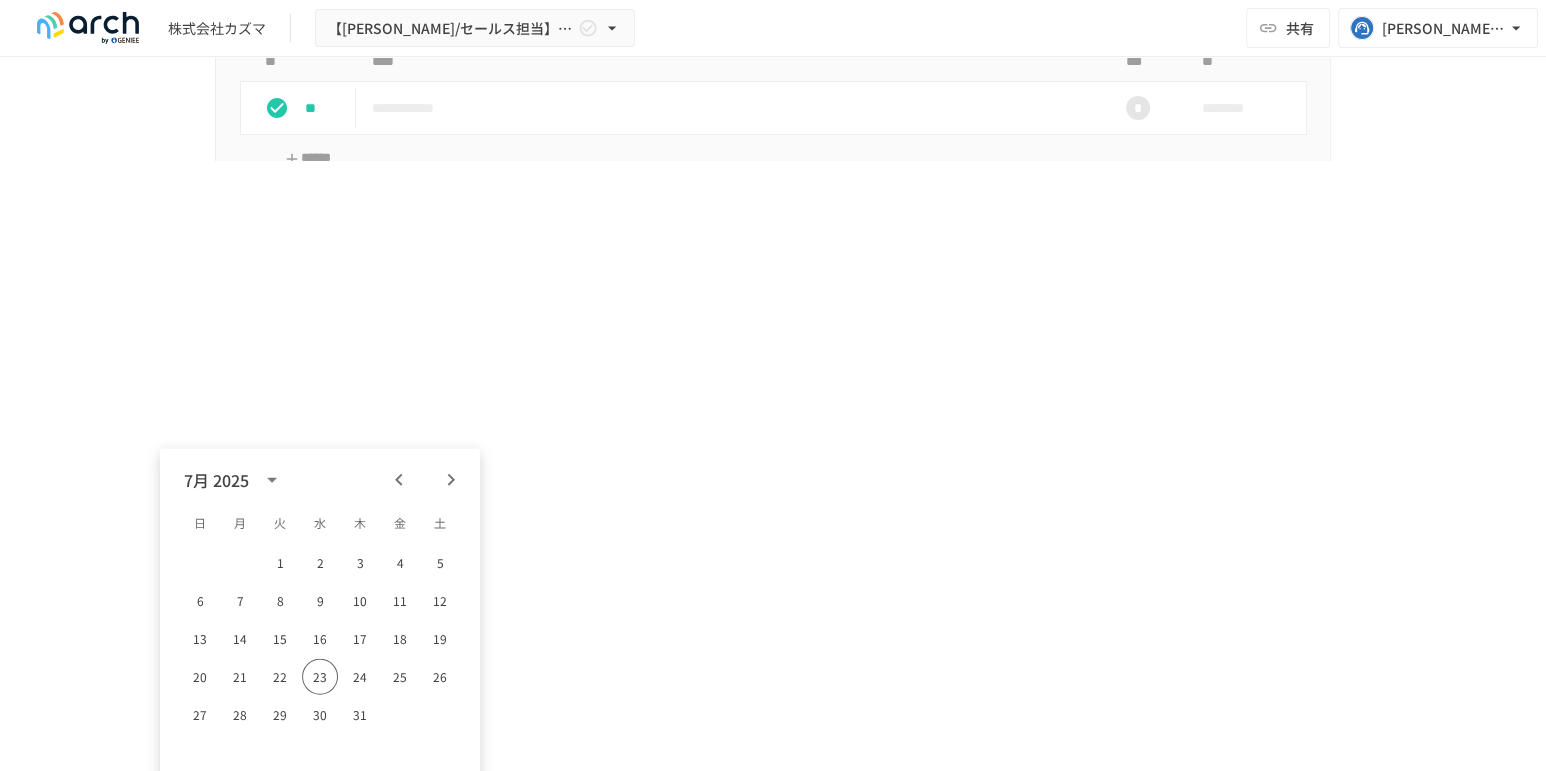 click on "**********" at bounding box center [773, -204] 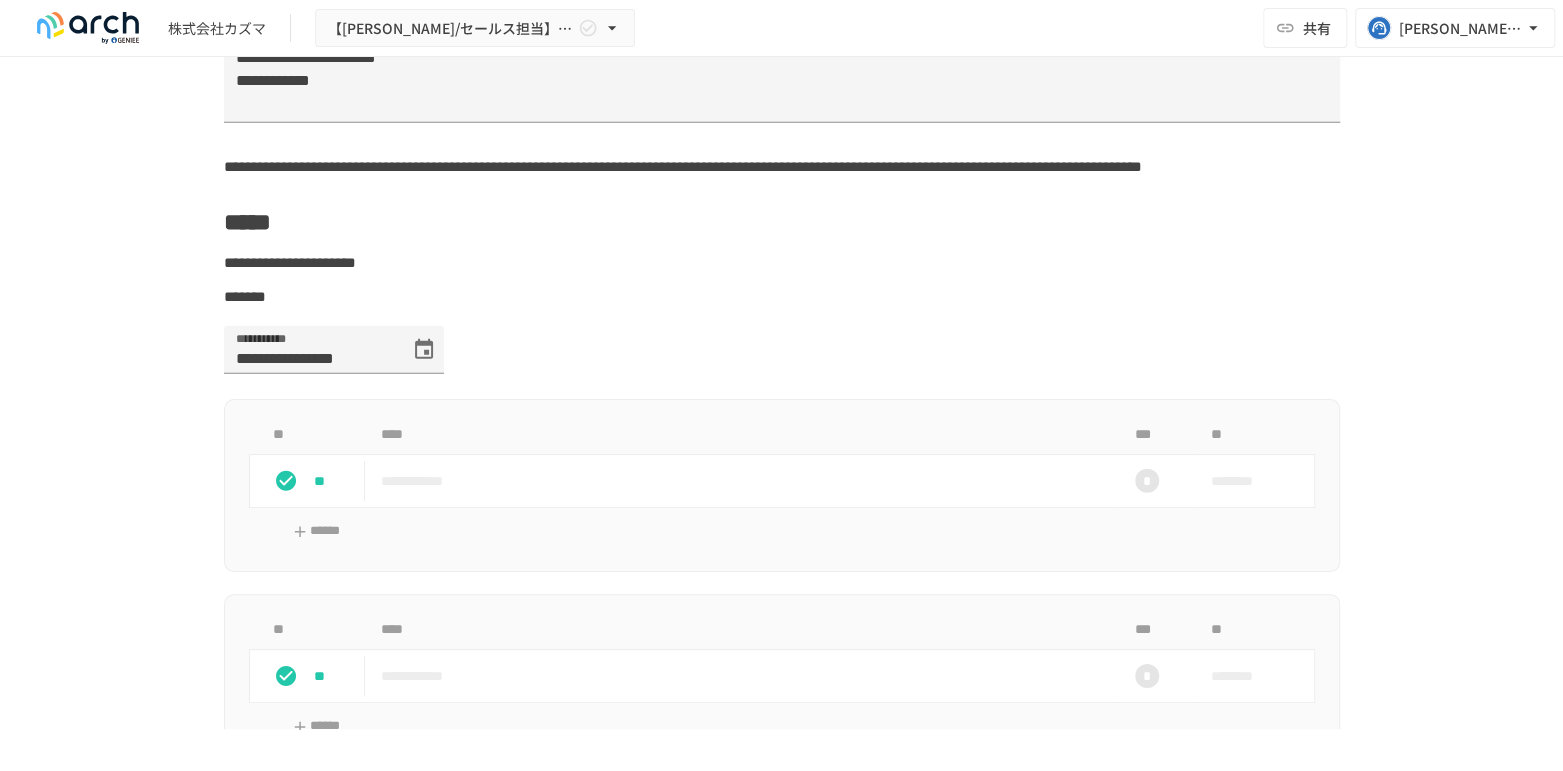 scroll, scrollTop: 4536, scrollLeft: 0, axis: vertical 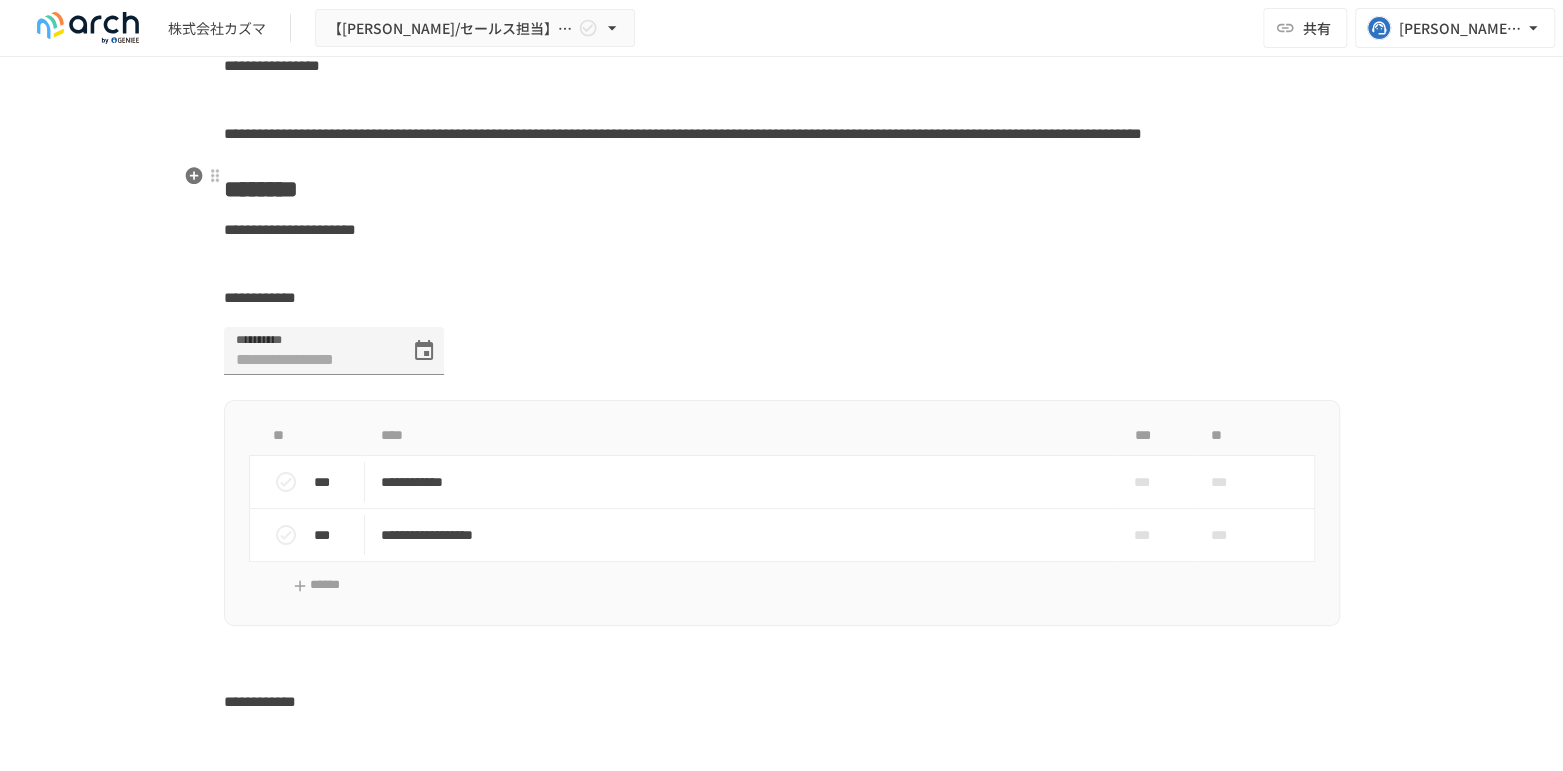 click on "**********" at bounding box center [683, 133] 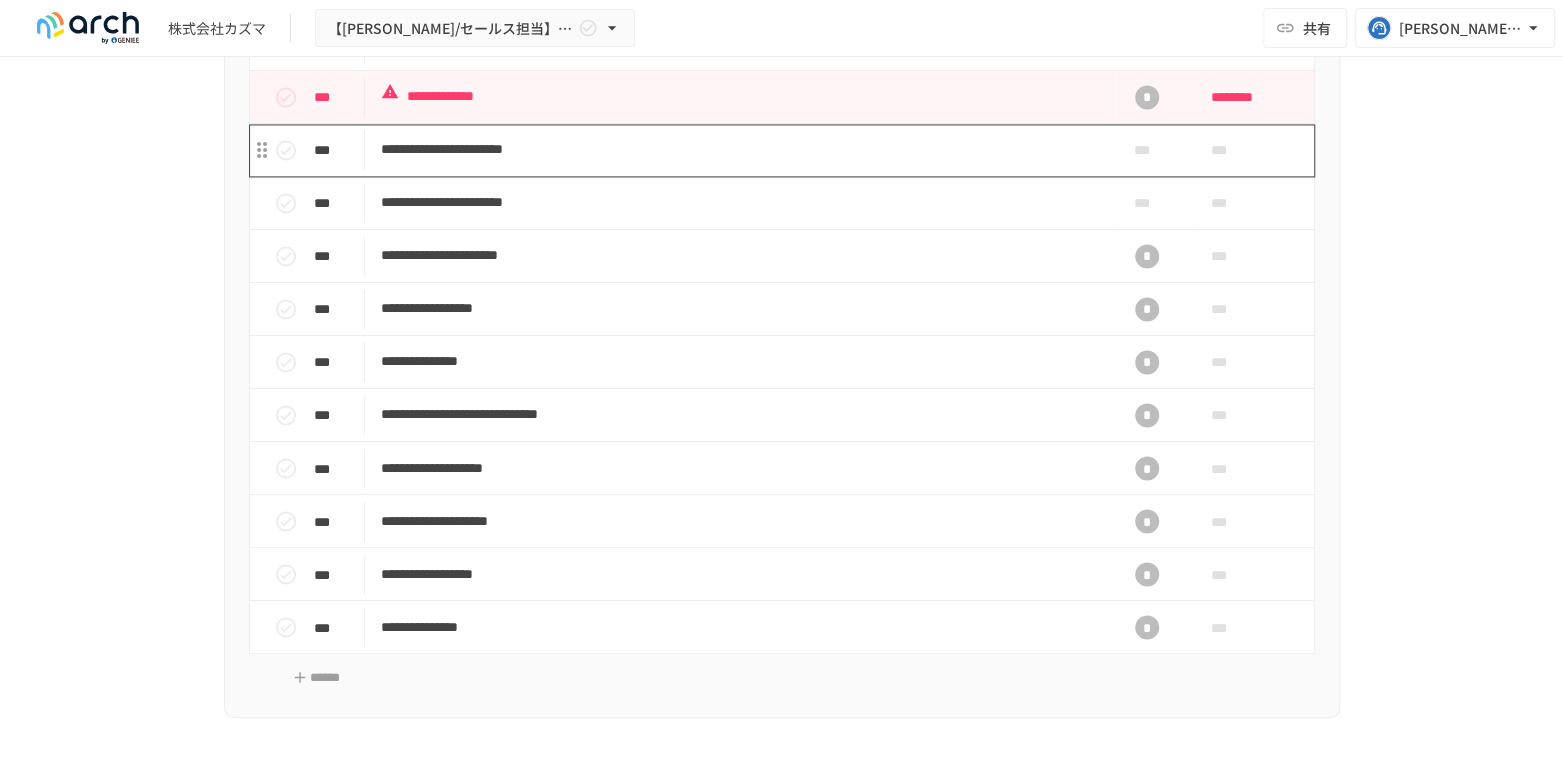 scroll, scrollTop: 1981, scrollLeft: 0, axis: vertical 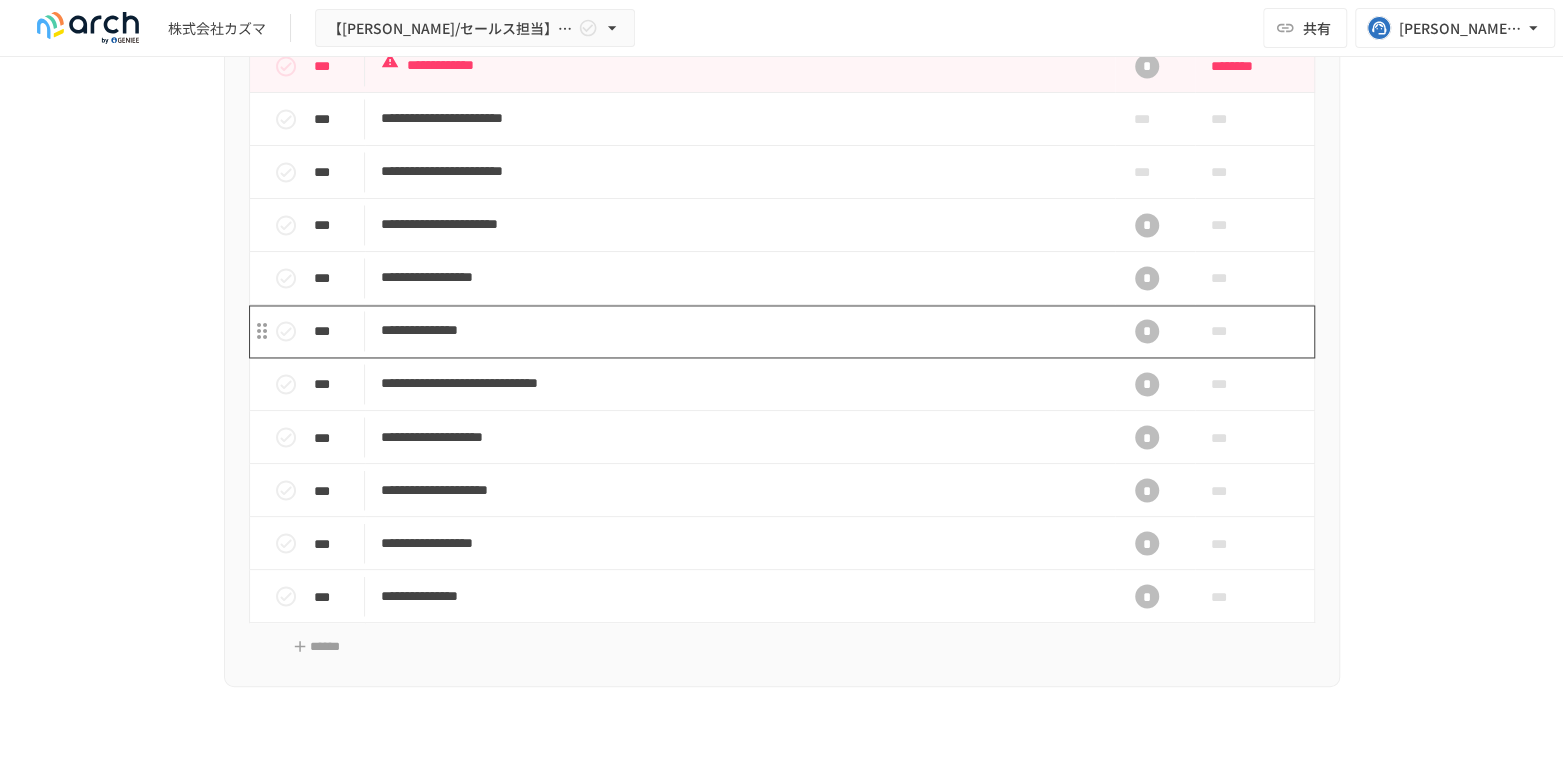 click on "**********" at bounding box center (740, 331) 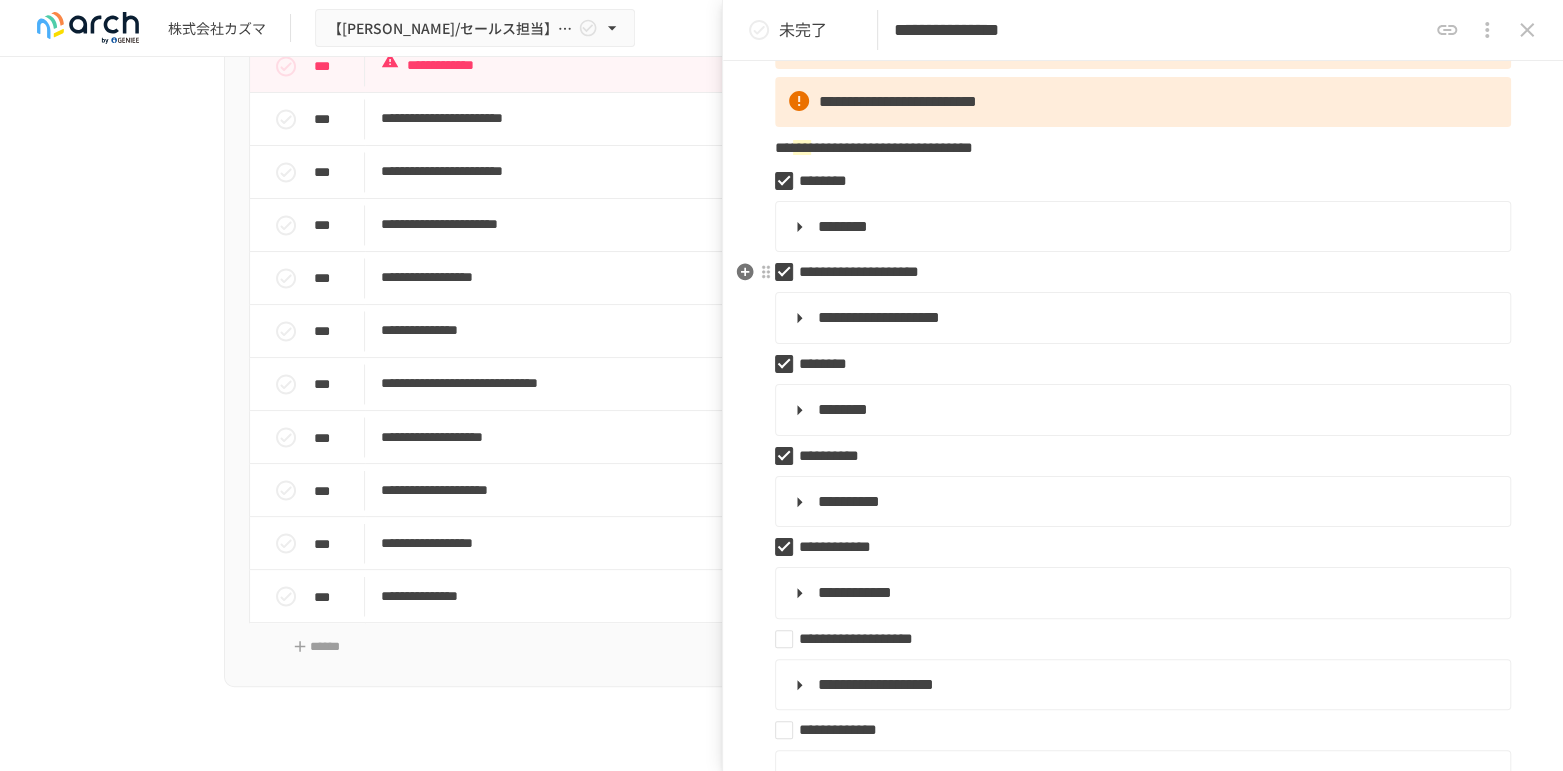 scroll, scrollTop: 333, scrollLeft: 0, axis: vertical 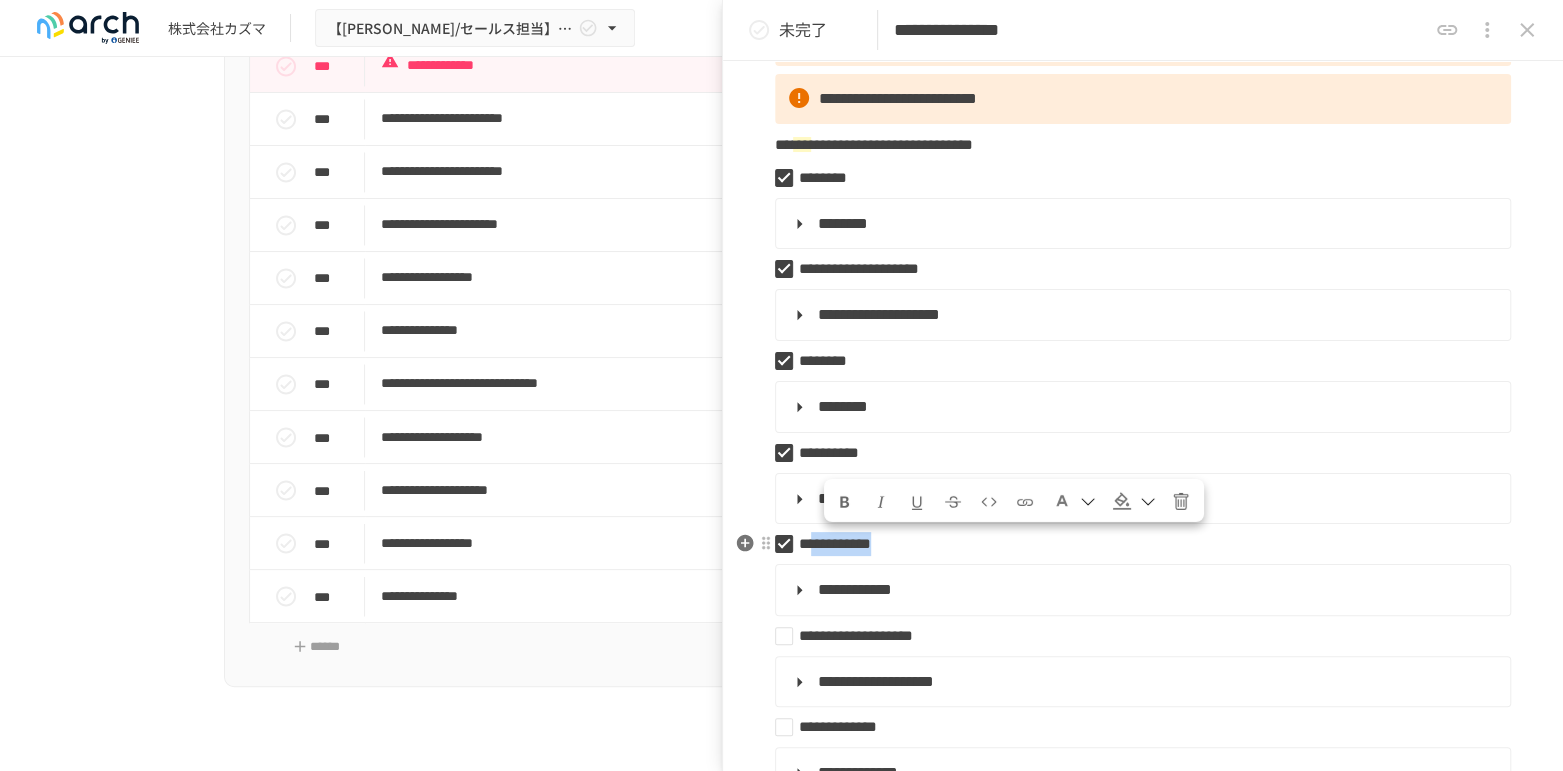 drag, startPoint x: 985, startPoint y: 551, endPoint x: 824, endPoint y: 539, distance: 161.44658 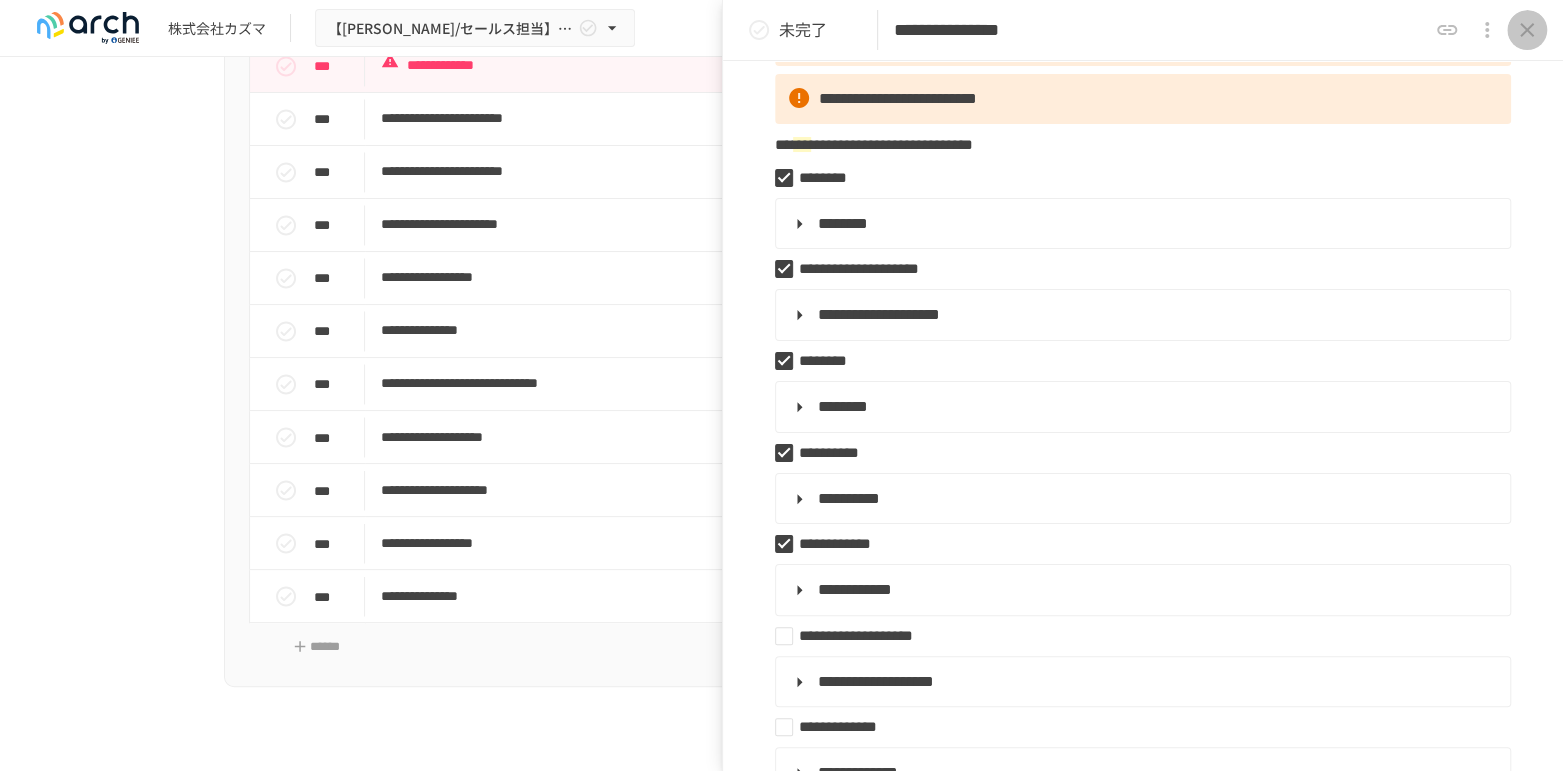 drag, startPoint x: 1534, startPoint y: 31, endPoint x: 1544, endPoint y: 26, distance: 11.18034 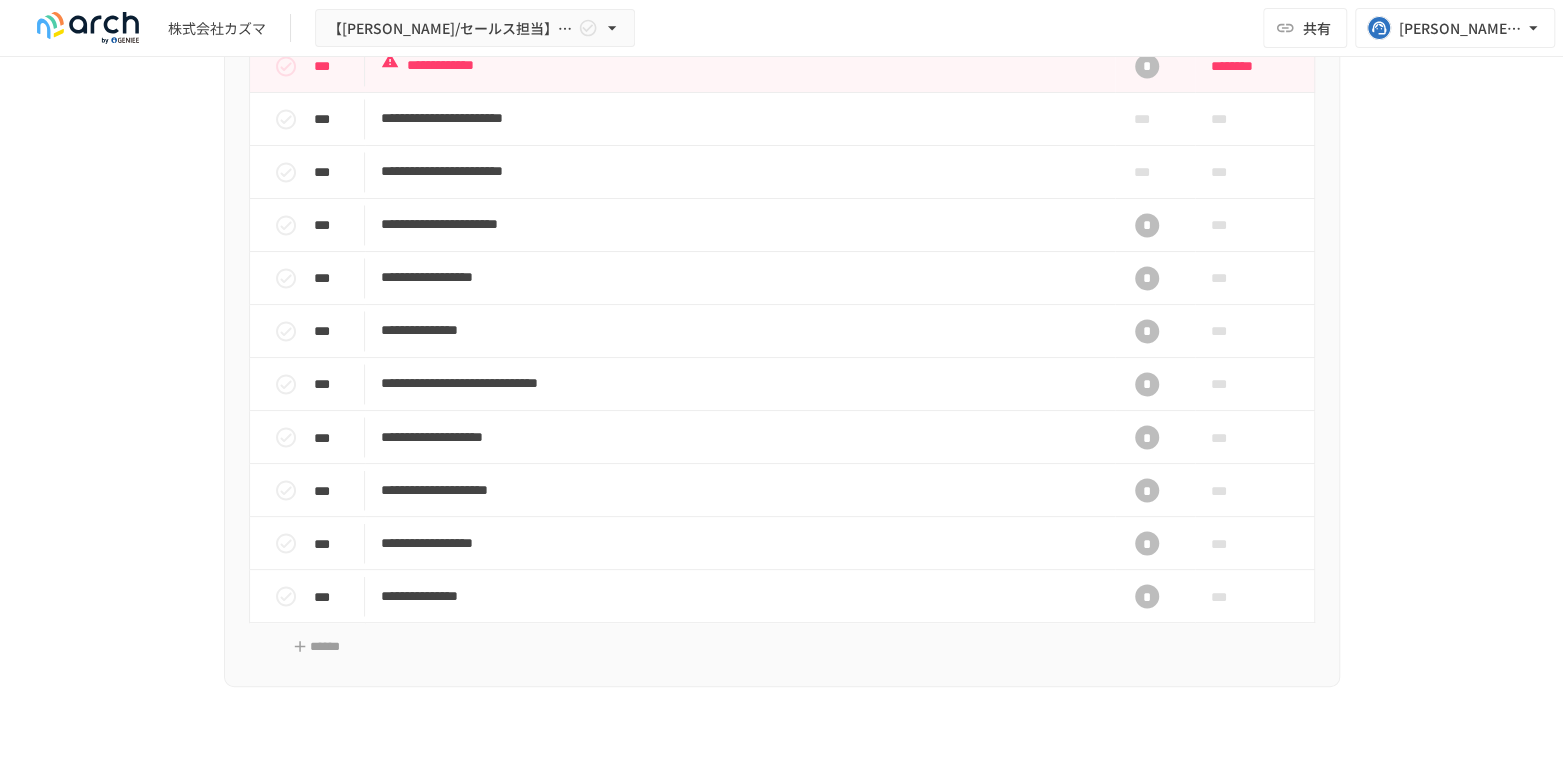 scroll, scrollTop: 3994, scrollLeft: 0, axis: vertical 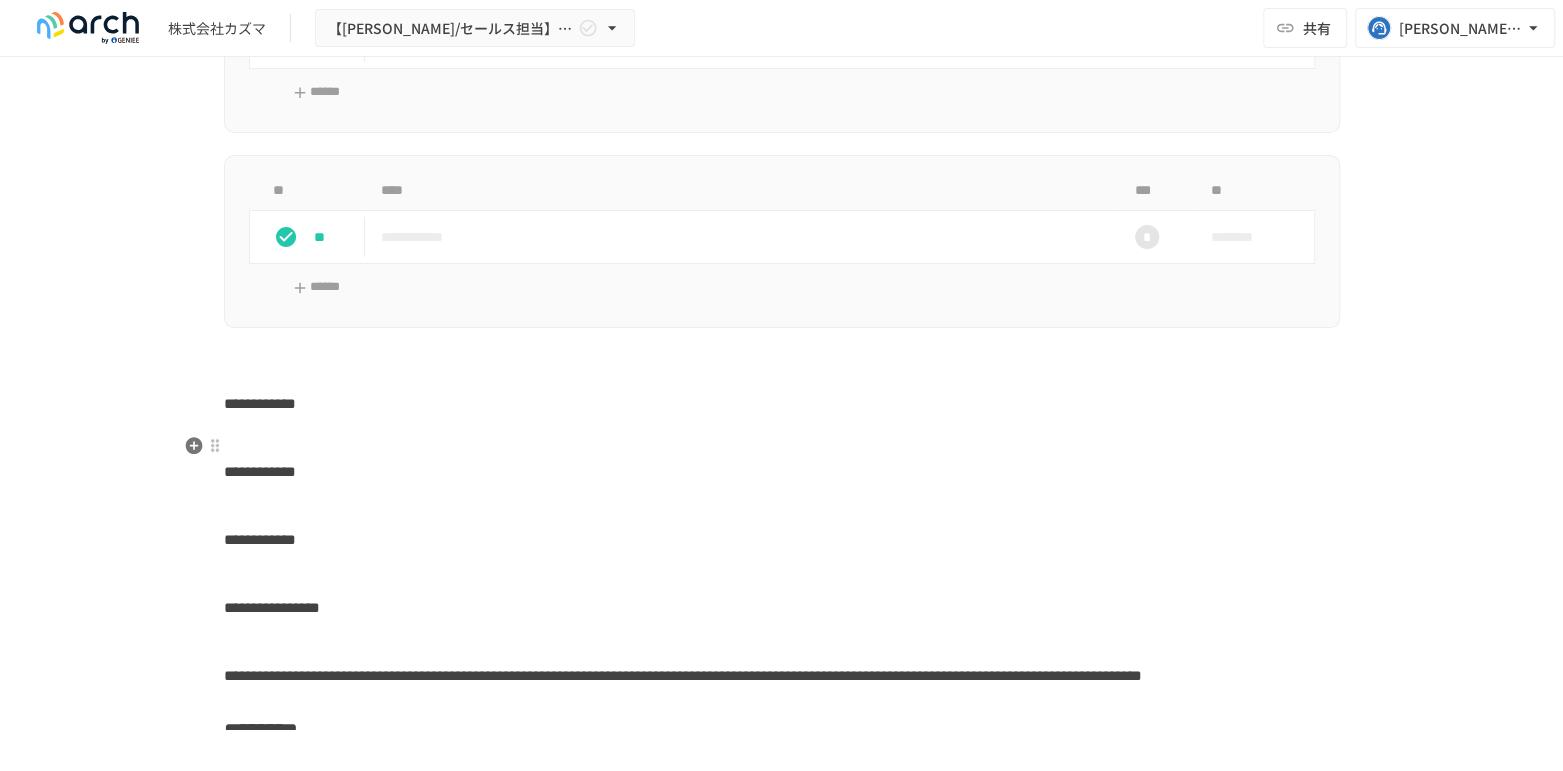 click on "**********" at bounding box center [782, 404] 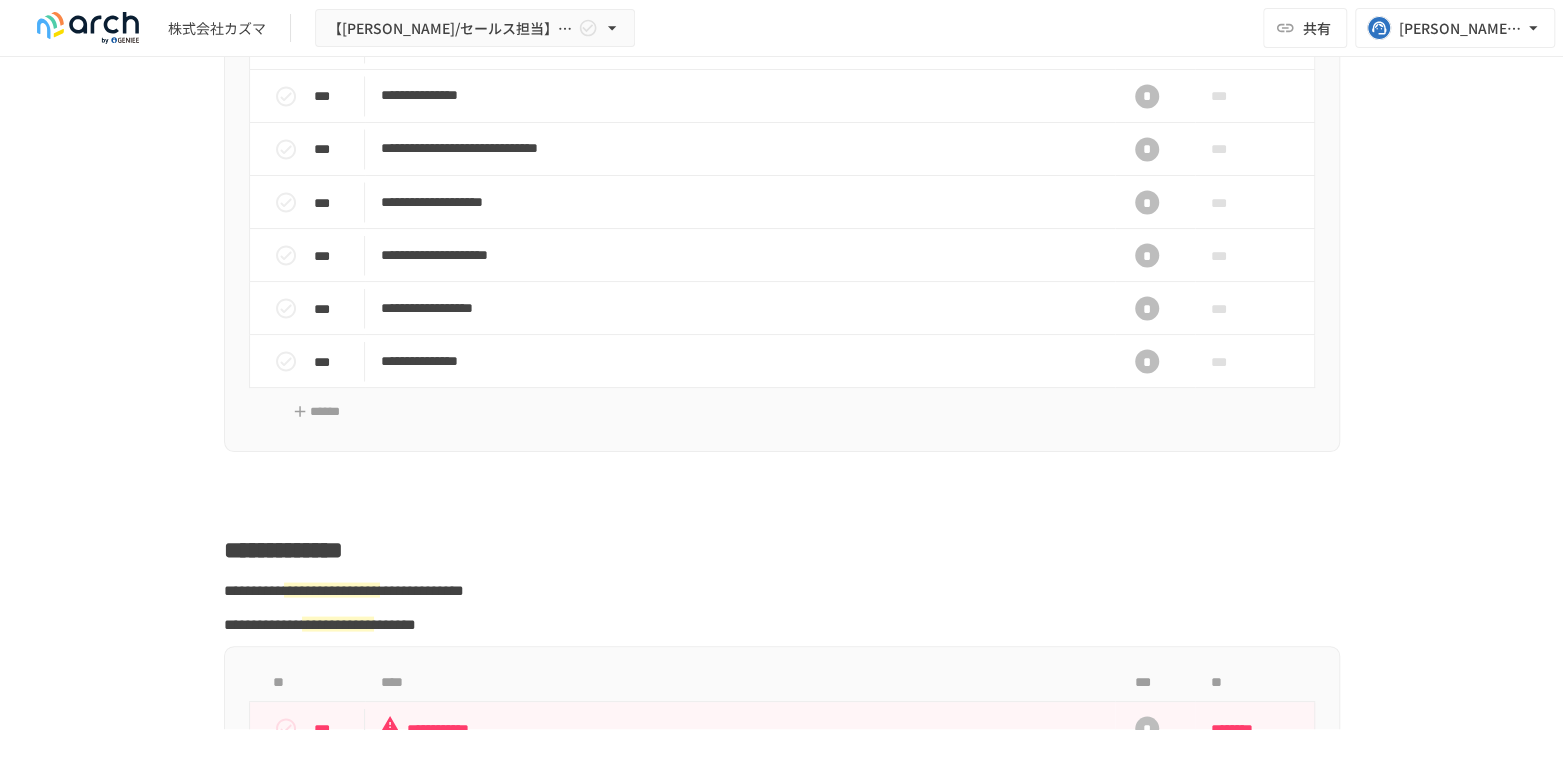 scroll, scrollTop: 1772, scrollLeft: 0, axis: vertical 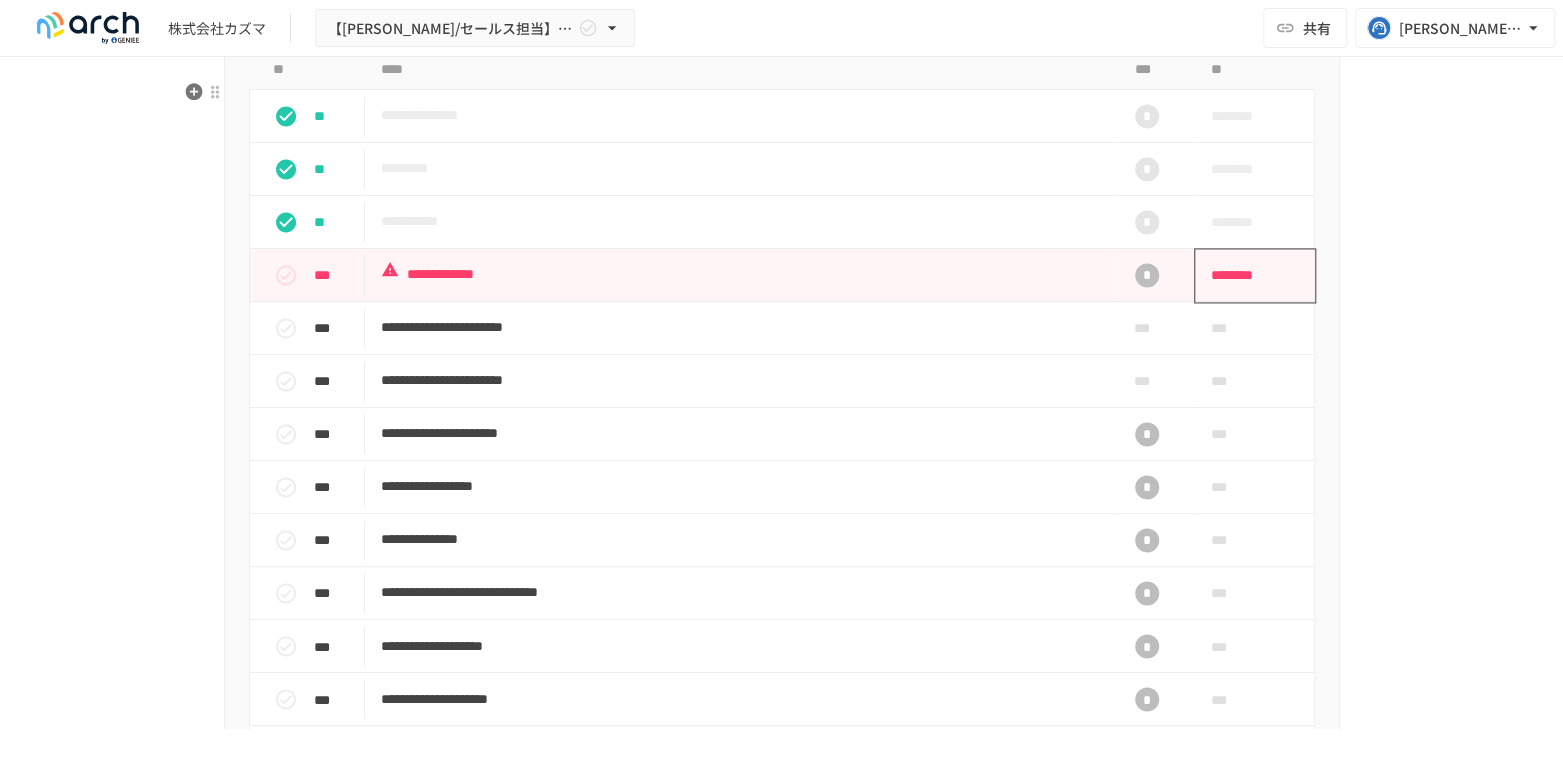 click on "********" at bounding box center [1248, 275] 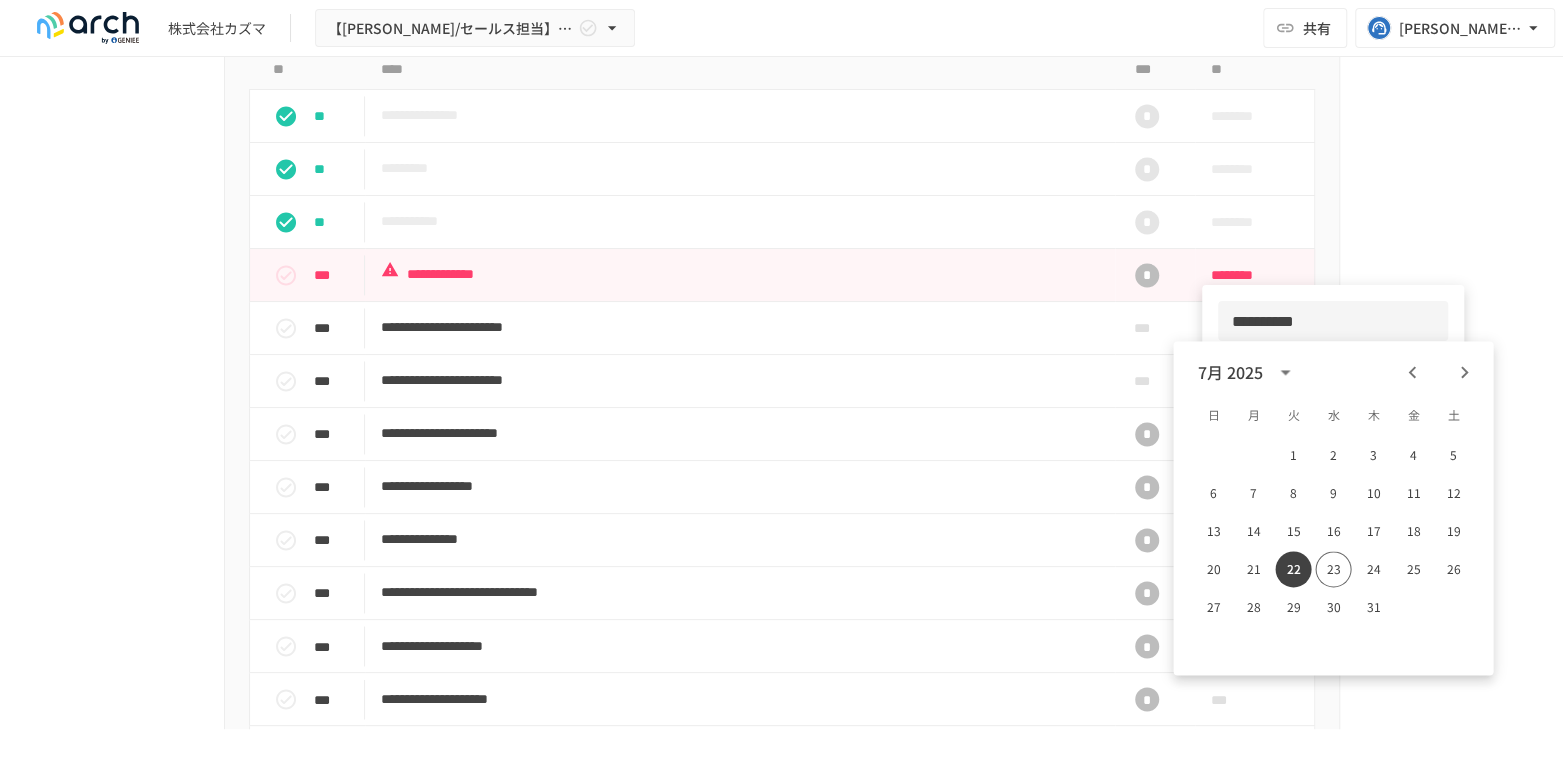 drag, startPoint x: 1291, startPoint y: 323, endPoint x: 1222, endPoint y: 326, distance: 69.065186 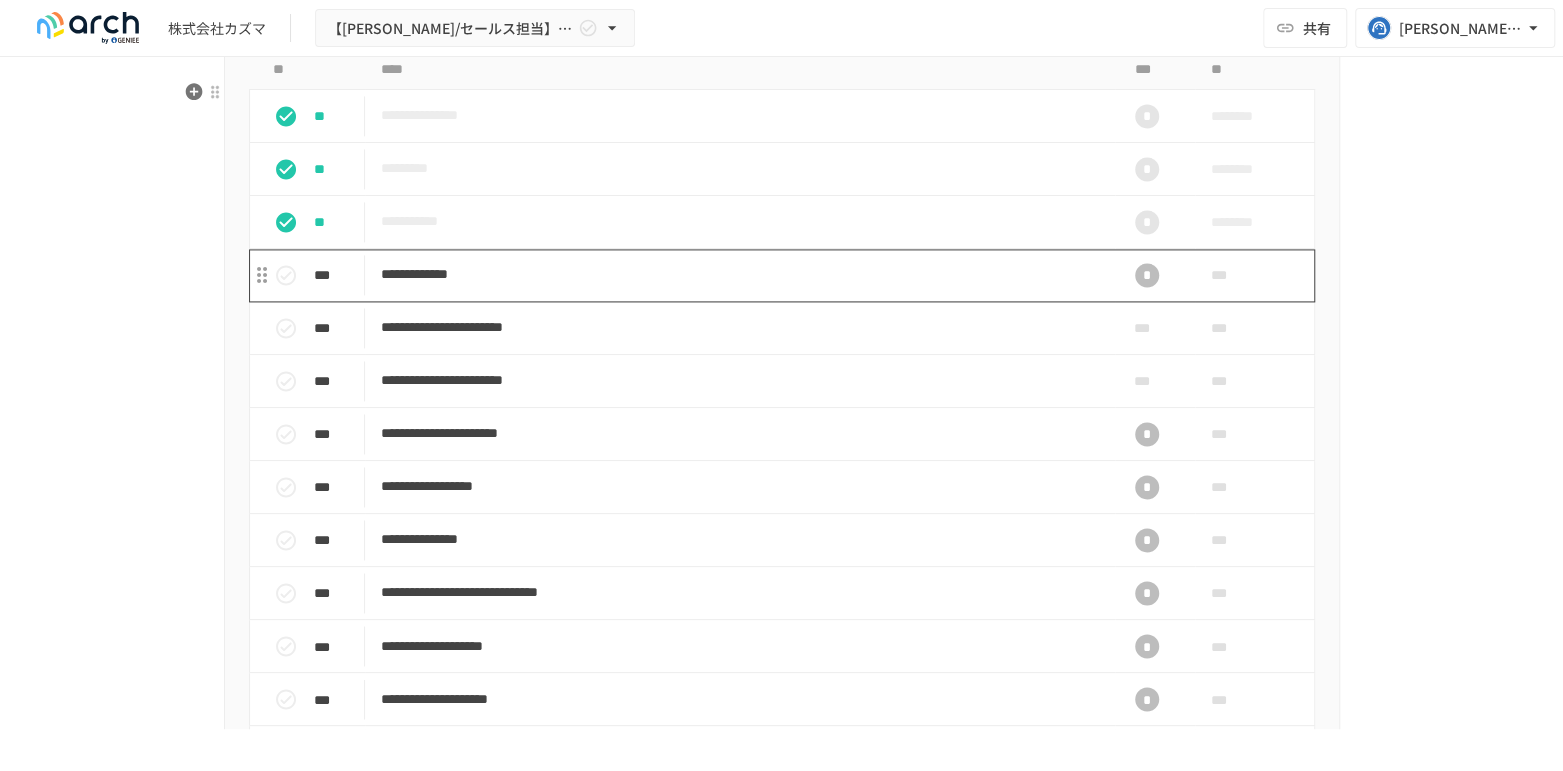 click on "**********" at bounding box center [740, 274] 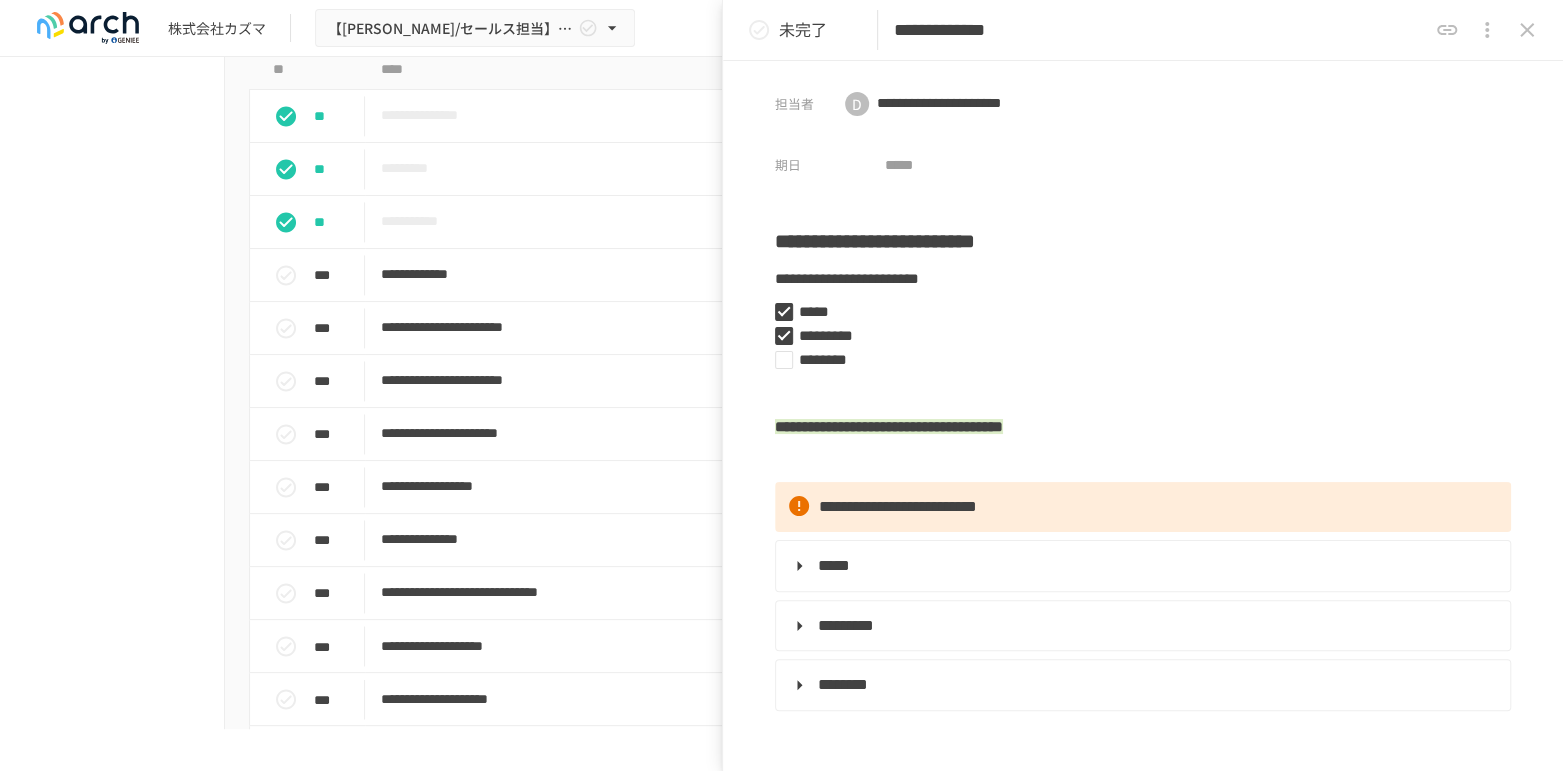 scroll, scrollTop: 3722, scrollLeft: 0, axis: vertical 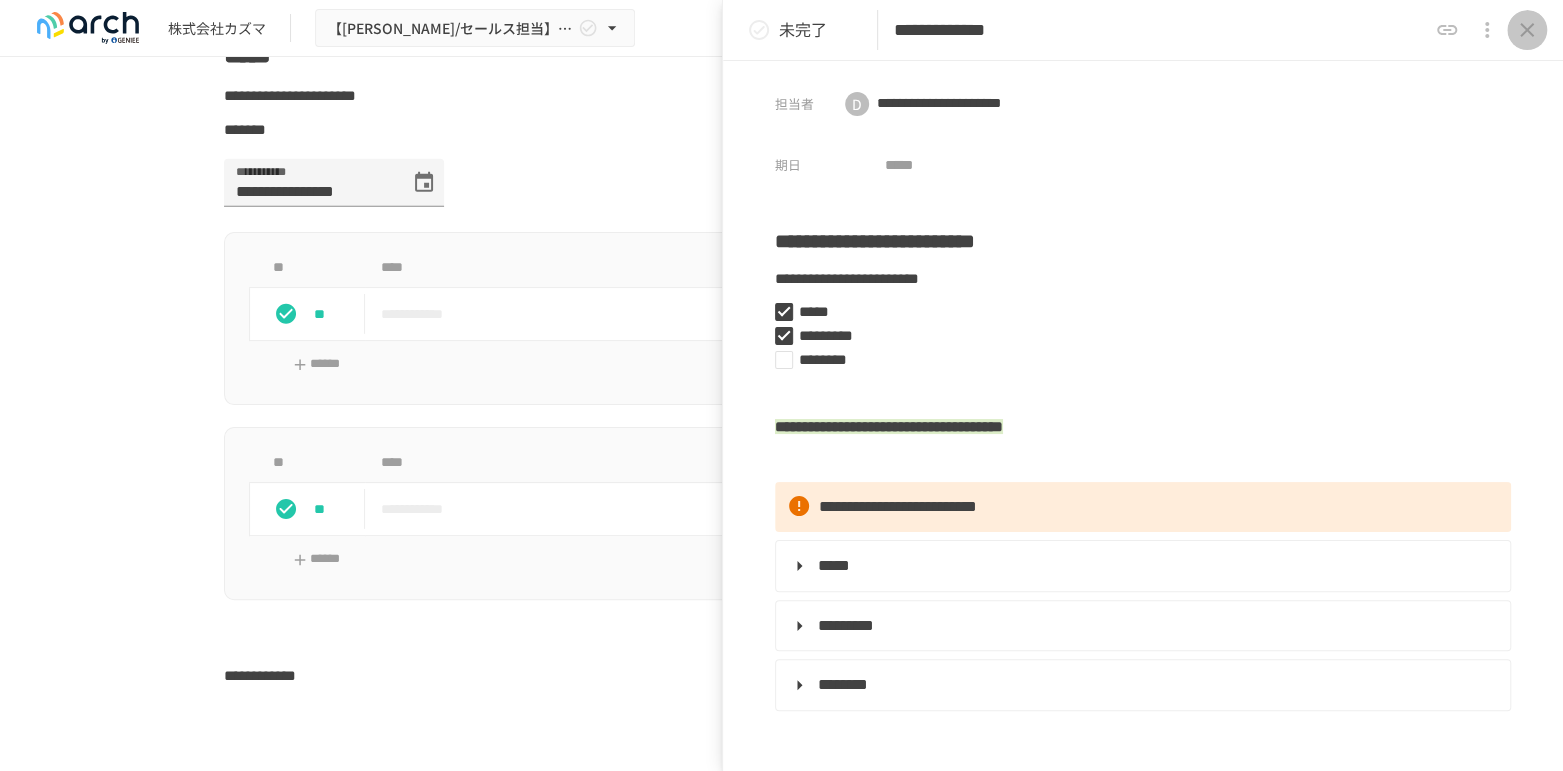 click 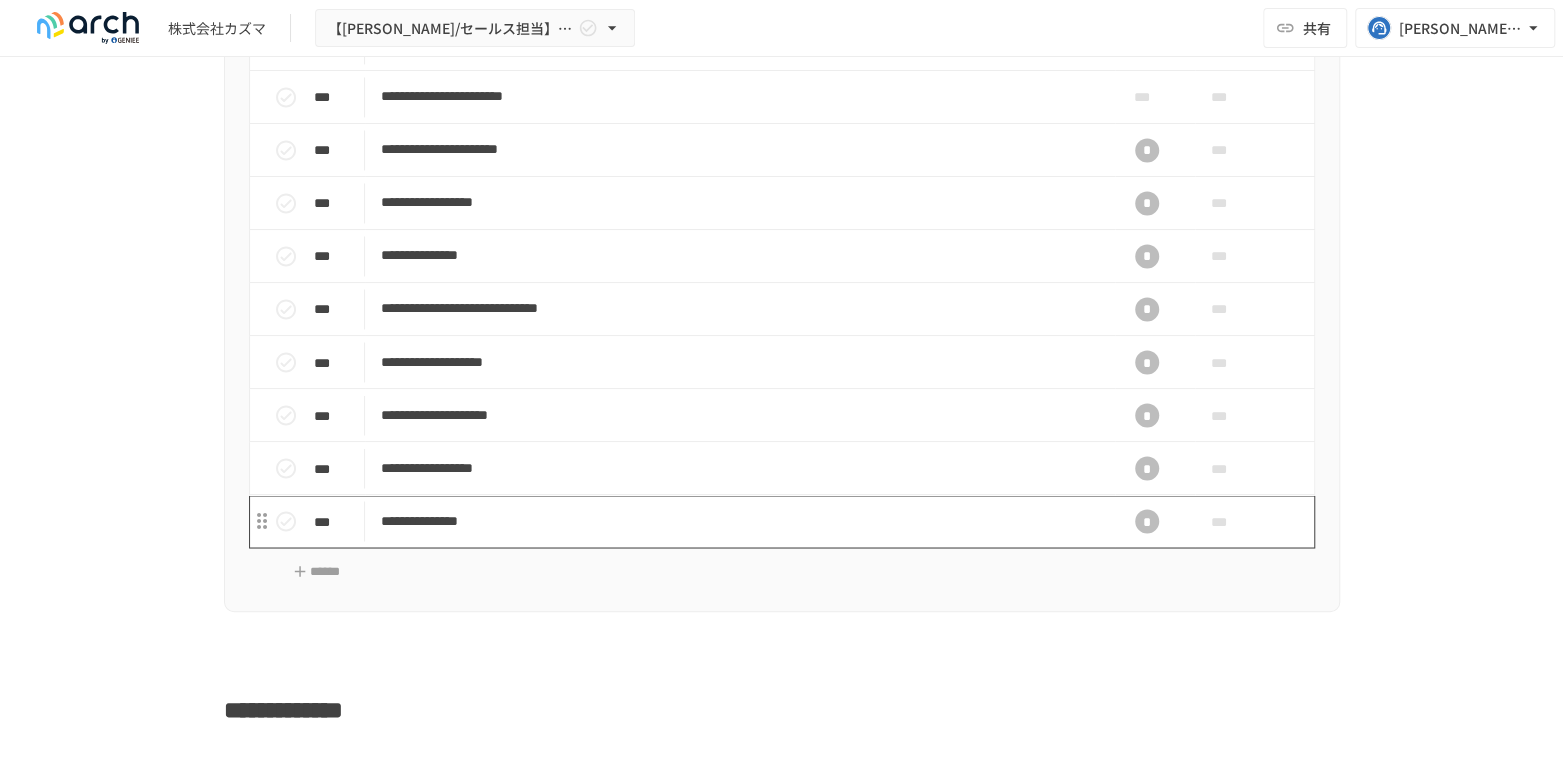 scroll, scrollTop: 1833, scrollLeft: 0, axis: vertical 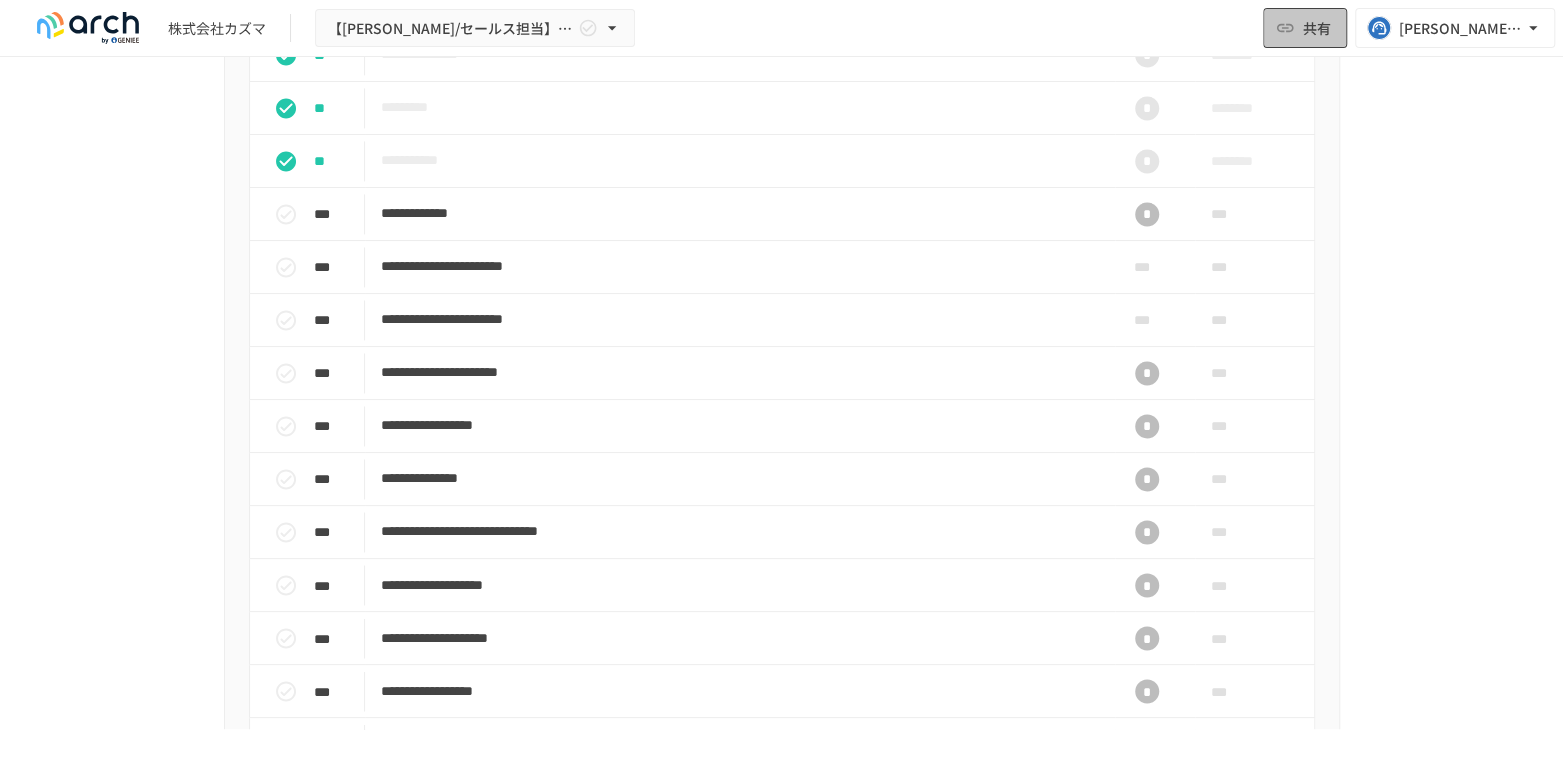 click 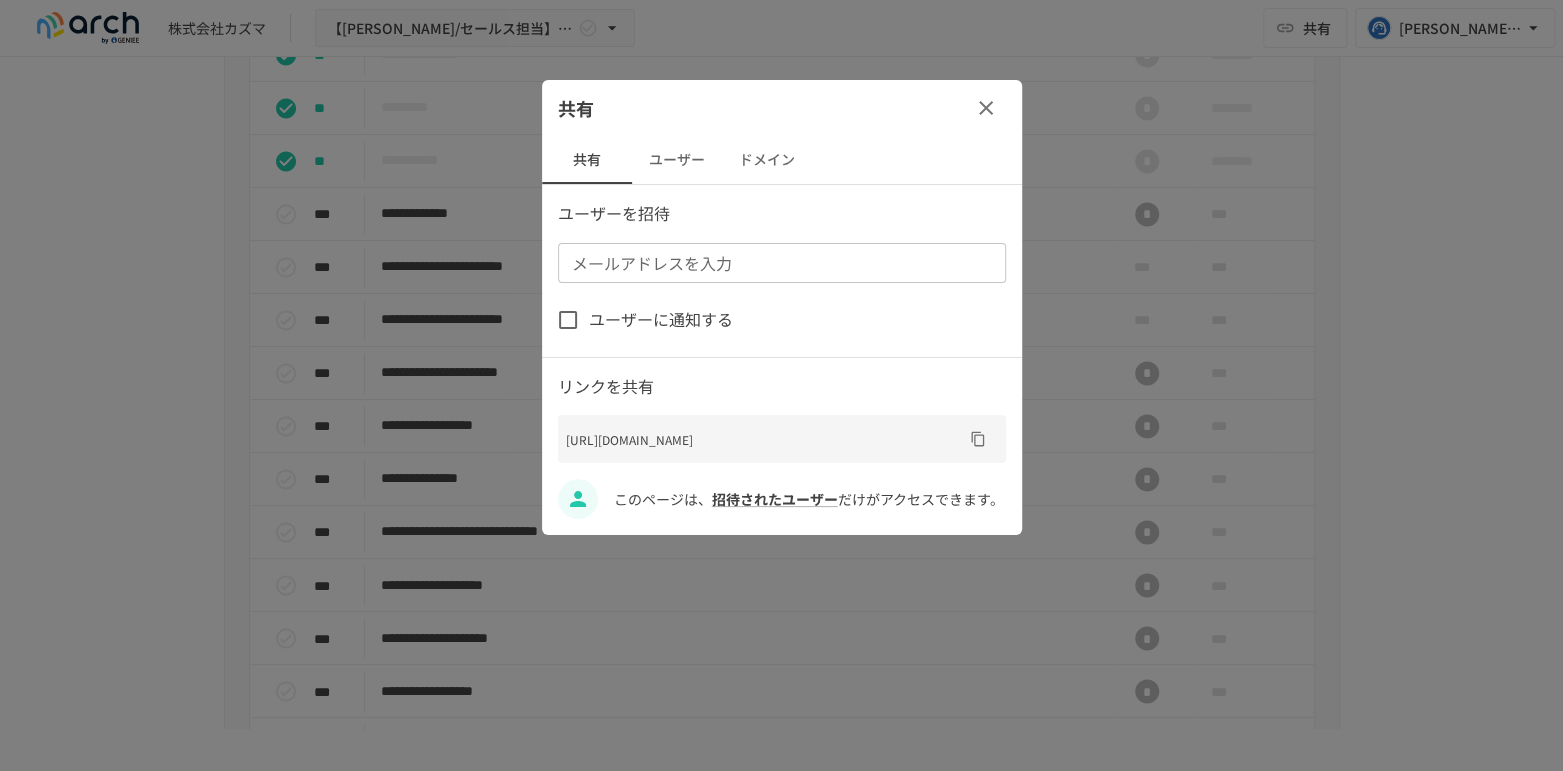 click on "ユーザー" at bounding box center [677, 160] 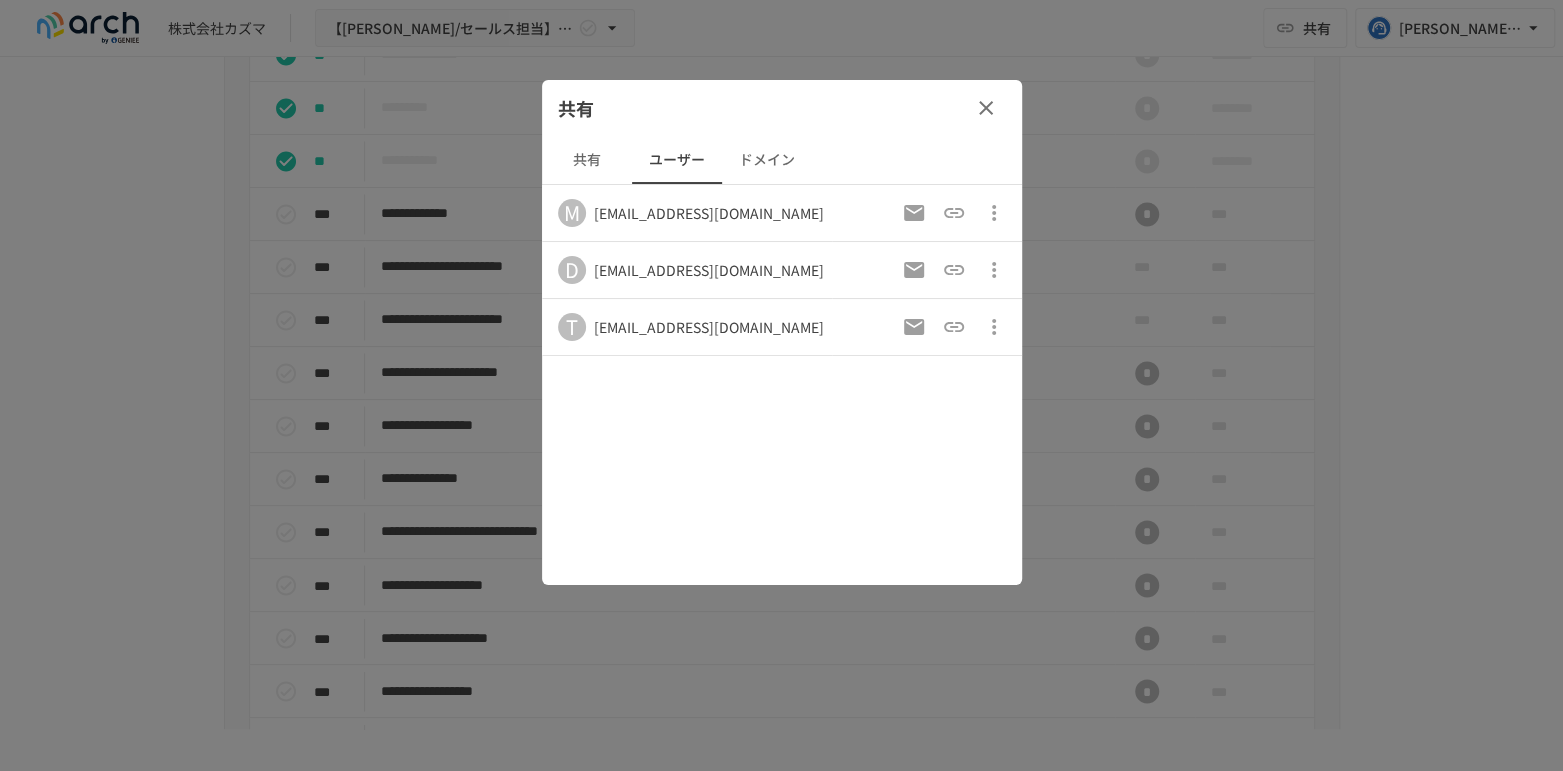 click on "共有" at bounding box center (587, 160) 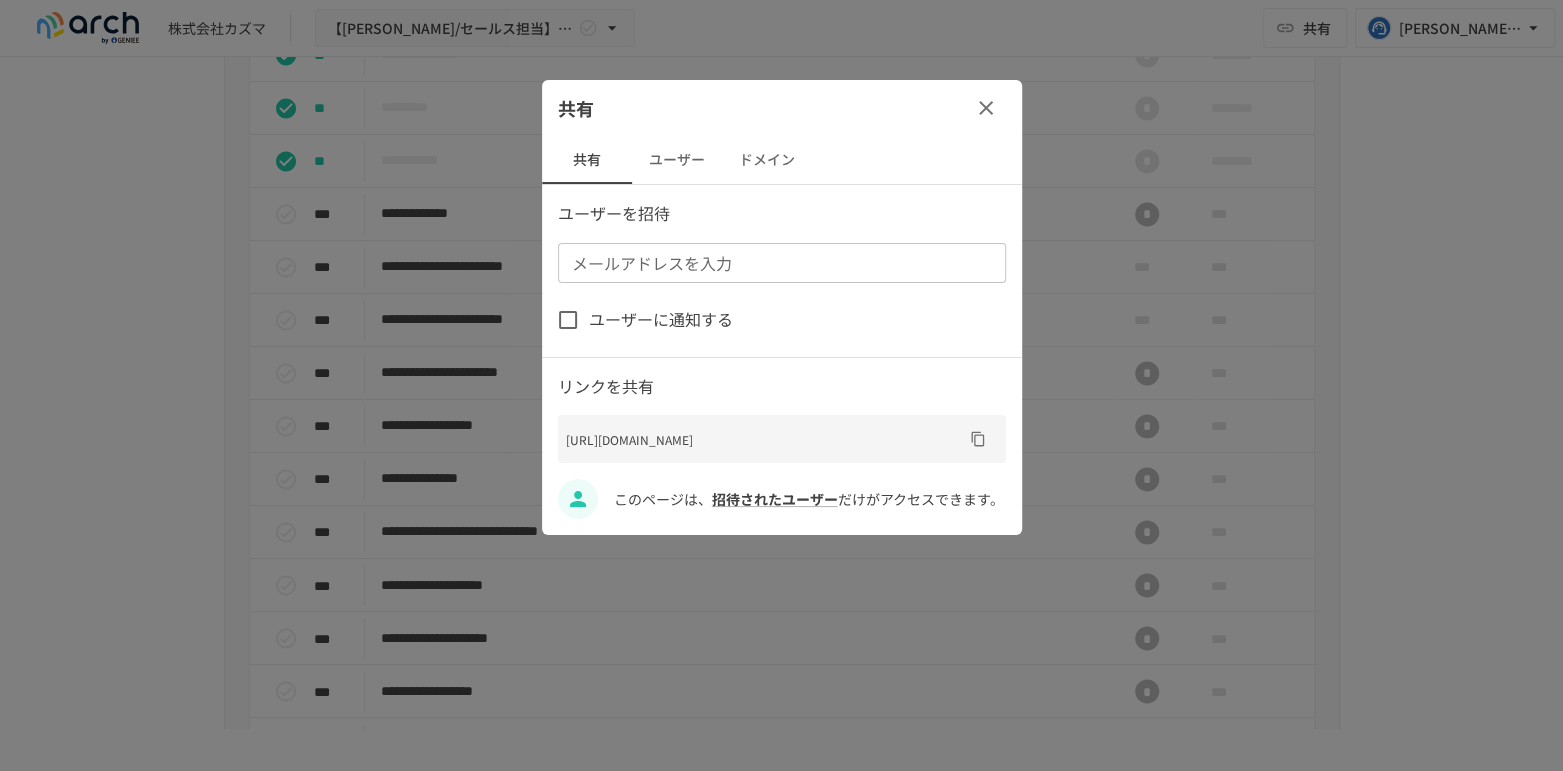 click on "メールアドレスを入力" at bounding box center [780, 263] 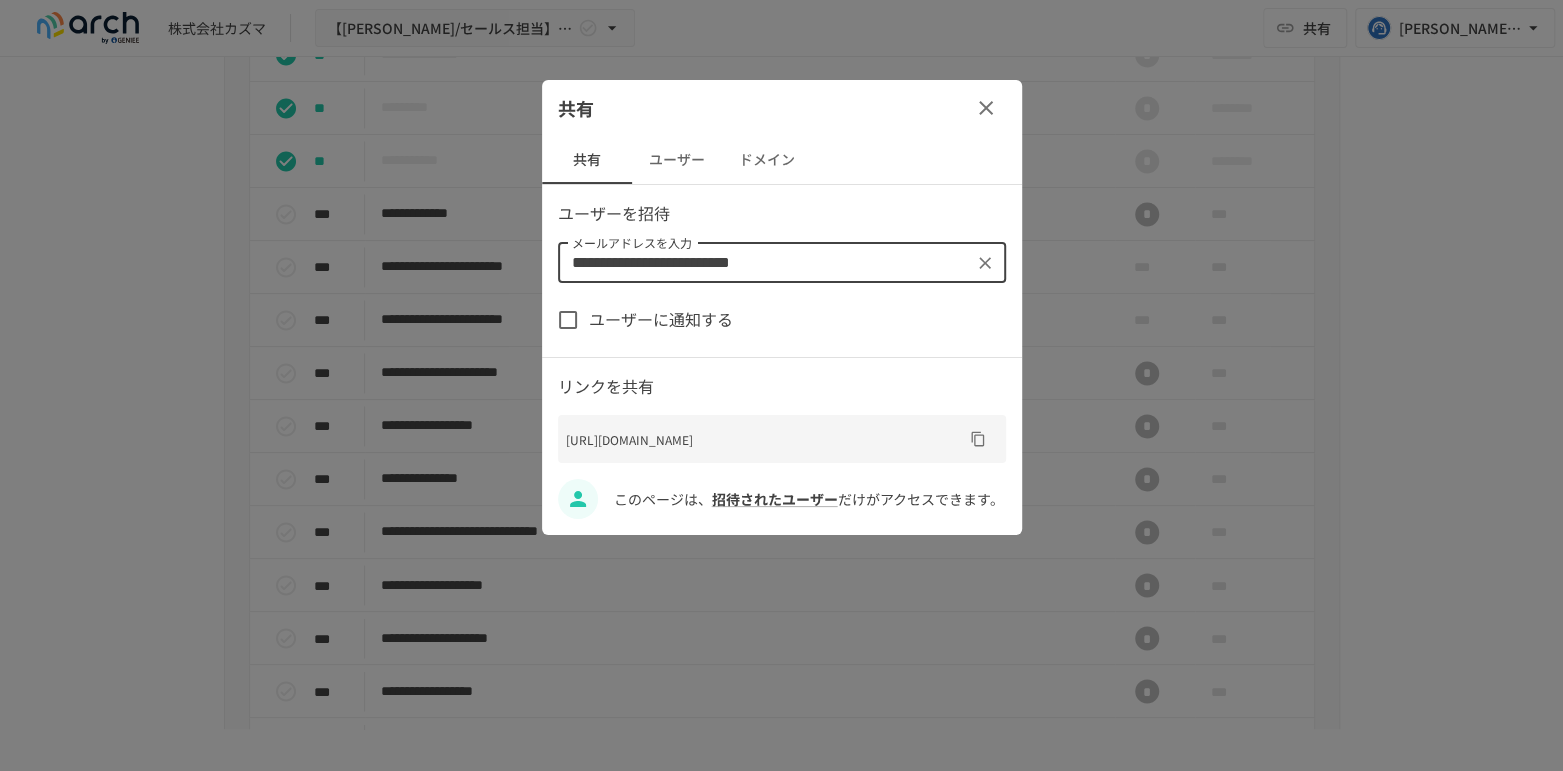 type on "**********" 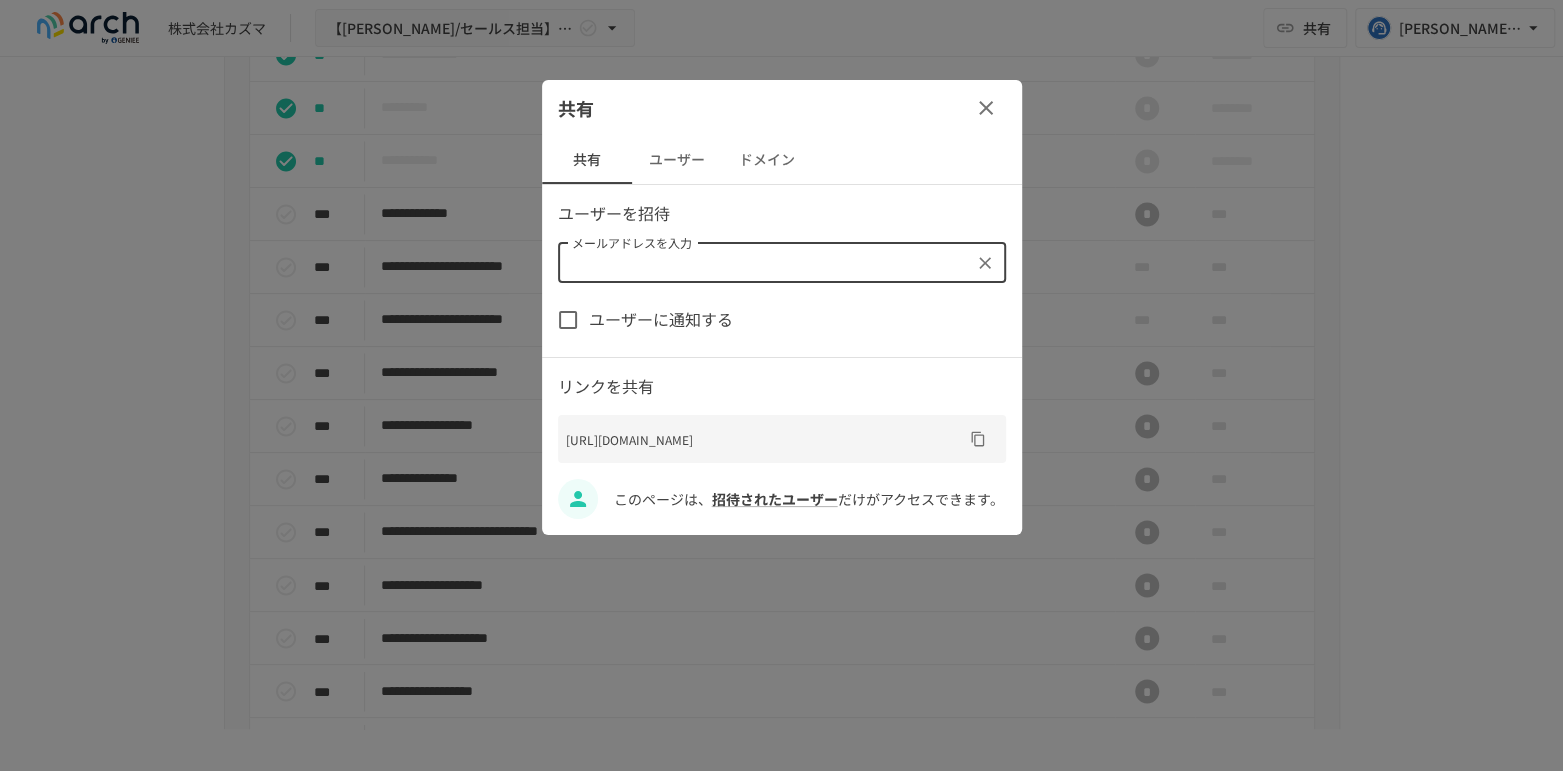 click on "ユーザーを招待 メールアドレスを入力 メールアドレスを入力 ユーザーに通知する リンクを共有 https://ws.arch-hc.com/w/zG0BzwDq/c/t1zxIaBM9wryFQCGNRL96o/p/125943651125408 このページは、 招待されたユーザー だけがアクセスできます。" at bounding box center [782, 360] 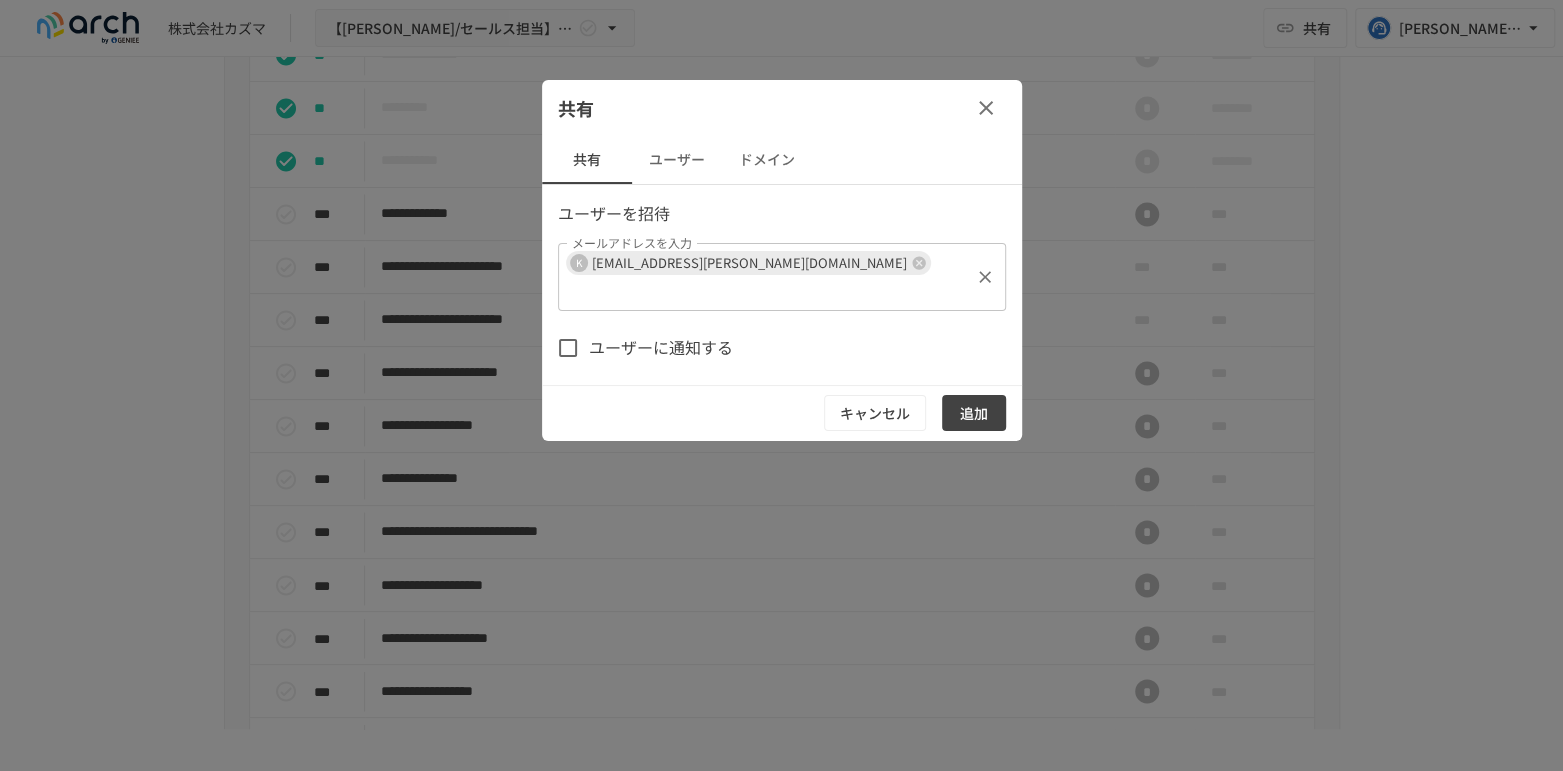 click at bounding box center [984, 277] 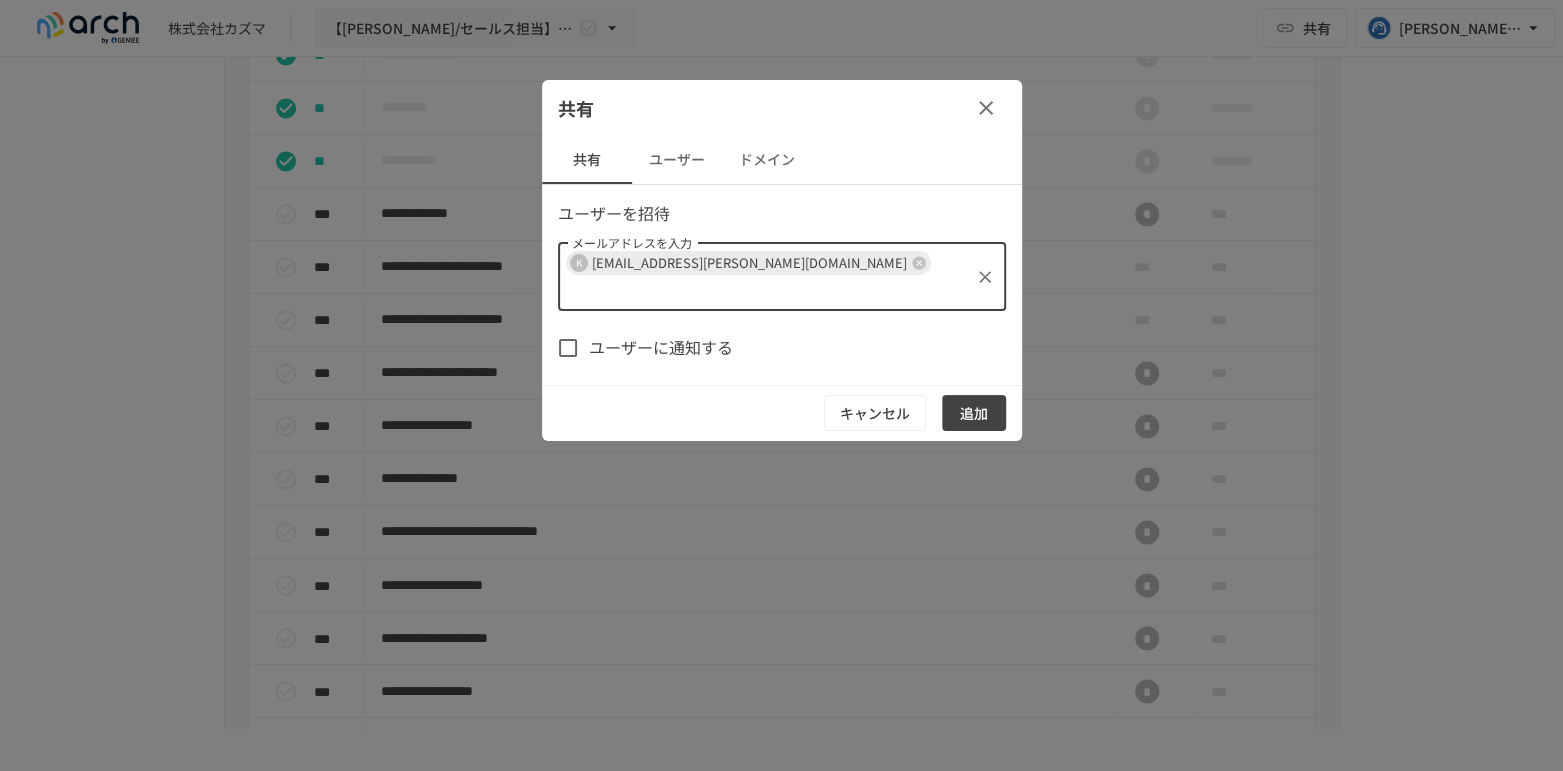 paste on "**********" 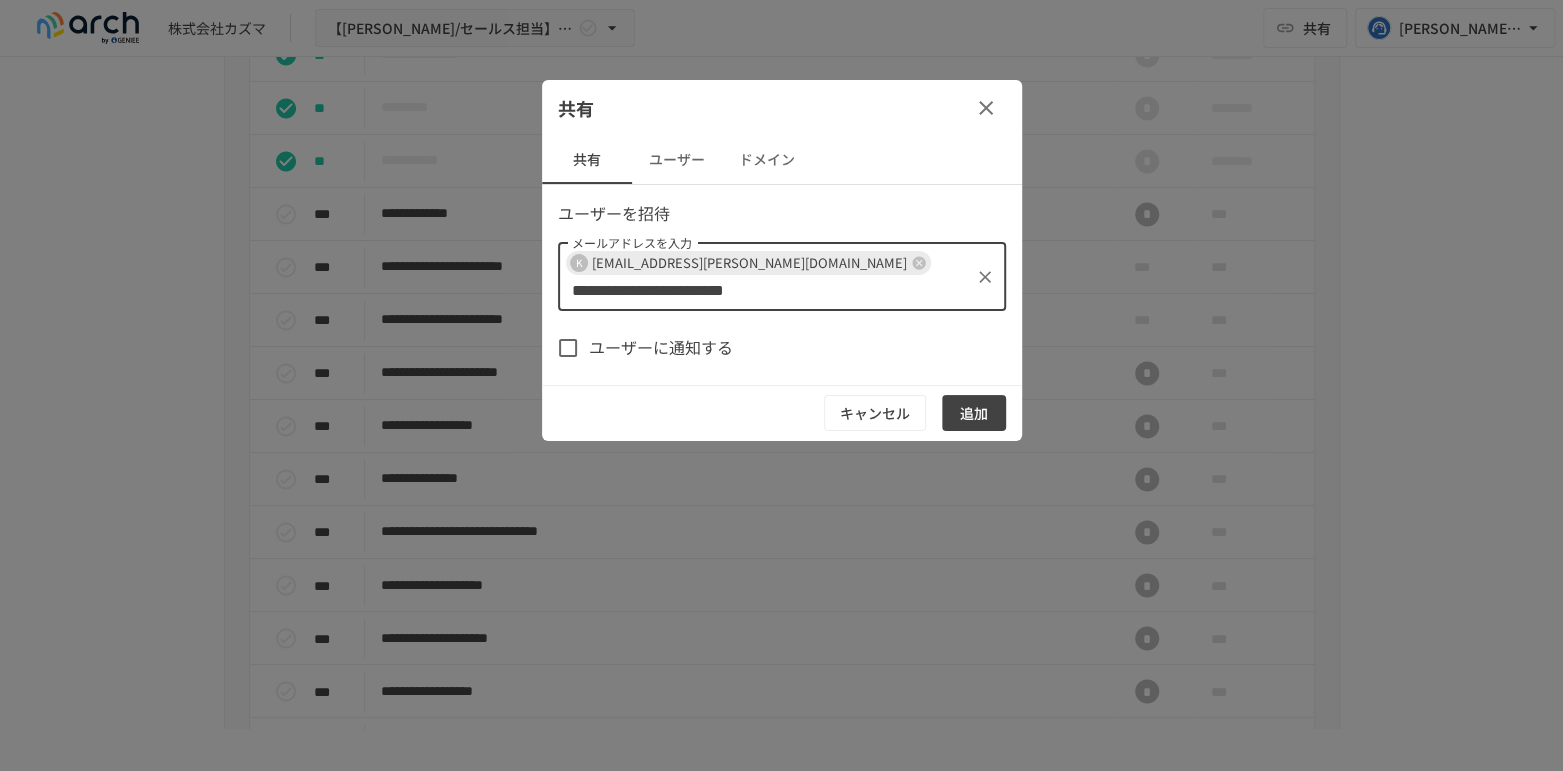 scroll, scrollTop: 0, scrollLeft: 46, axis: horizontal 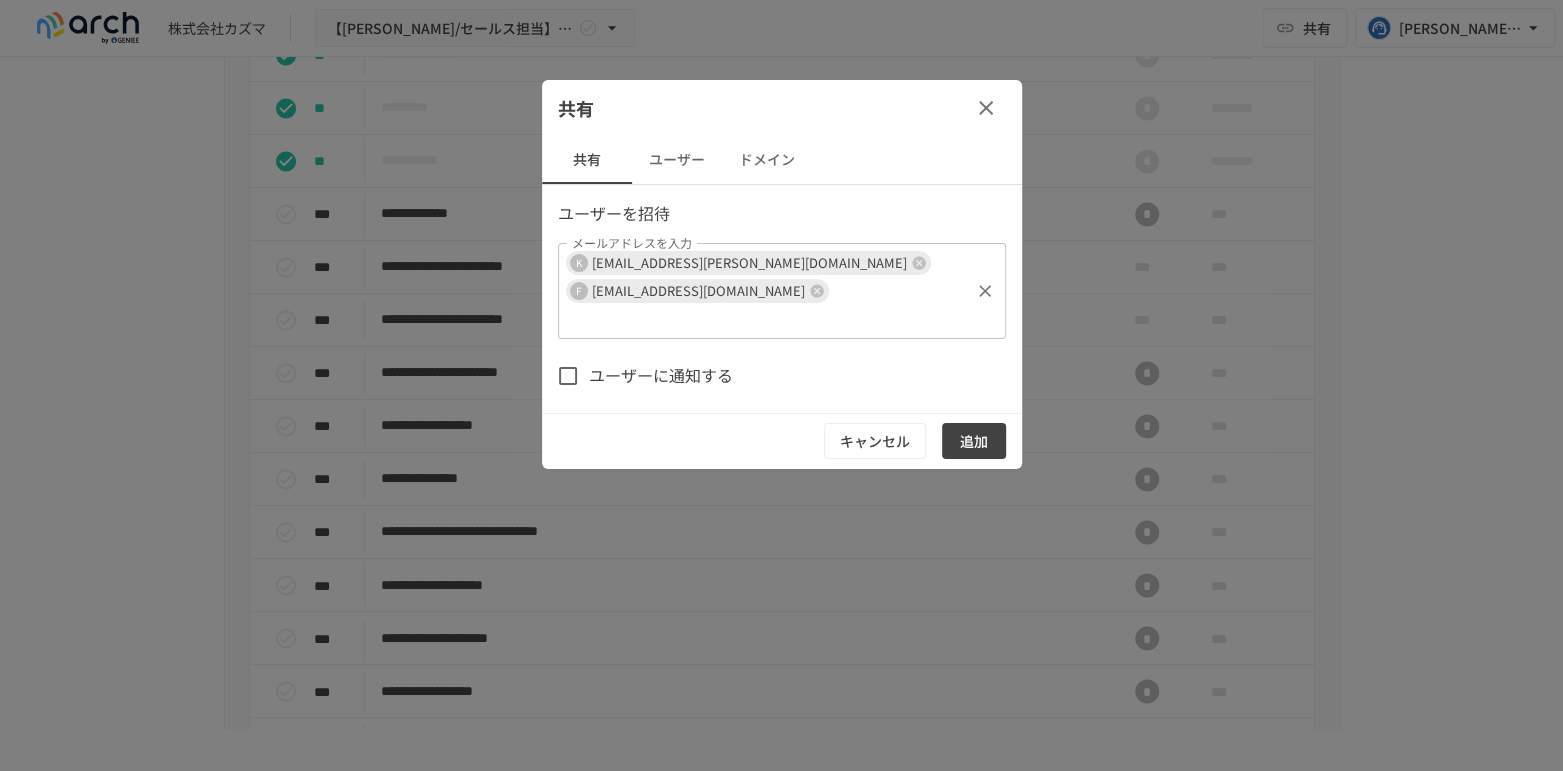 click on "ユーザーを招待 メールアドレスを入力 K k-yamagishi@kkkazuma.co.jp F f-fujisawa@kkkazuma.co.jp メールアドレスを入力 ユーザーに通知する キャンセル 追加" at bounding box center [782, 335] 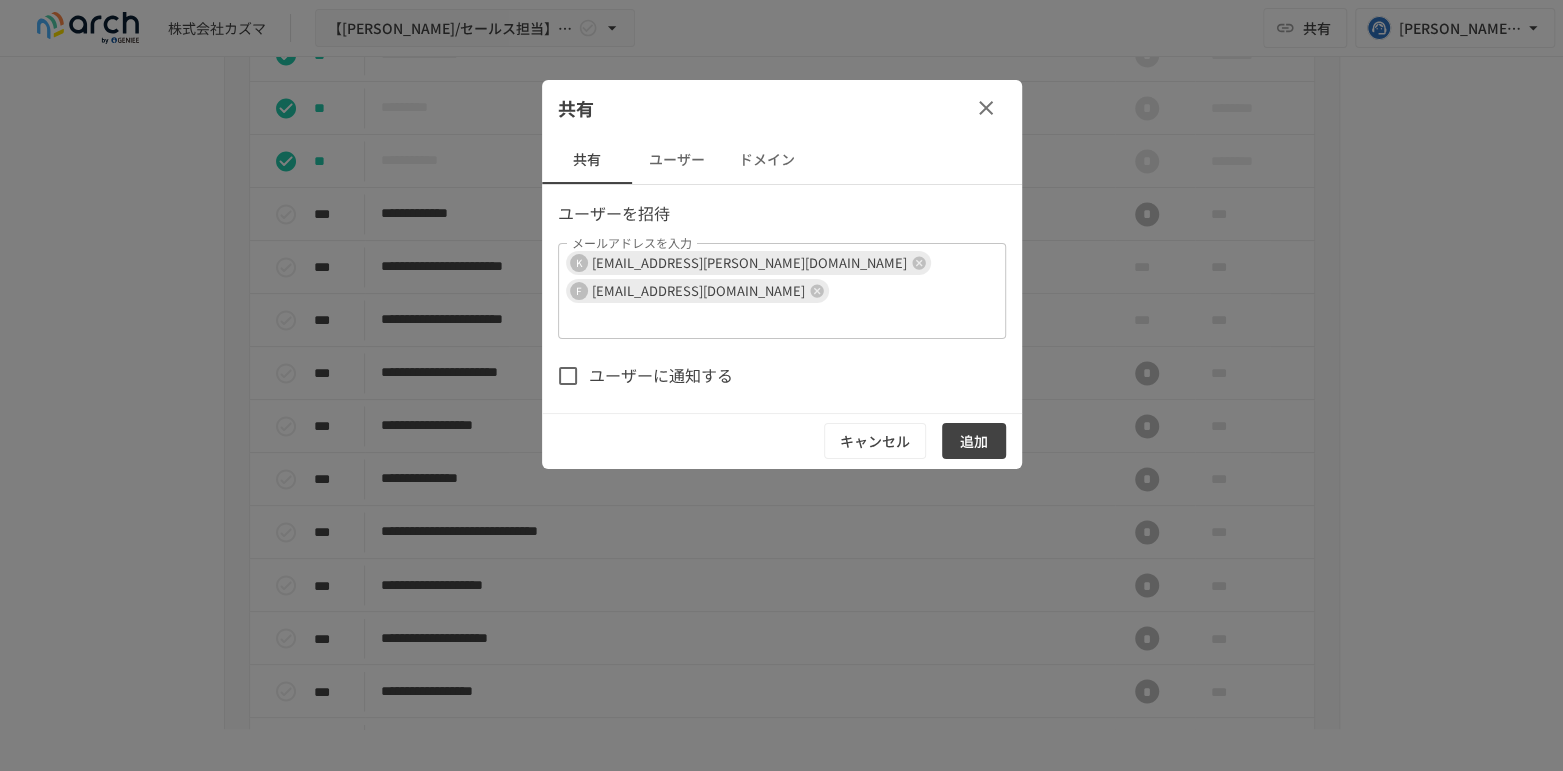 click on "ユーザーに通知する" at bounding box center (661, 376) 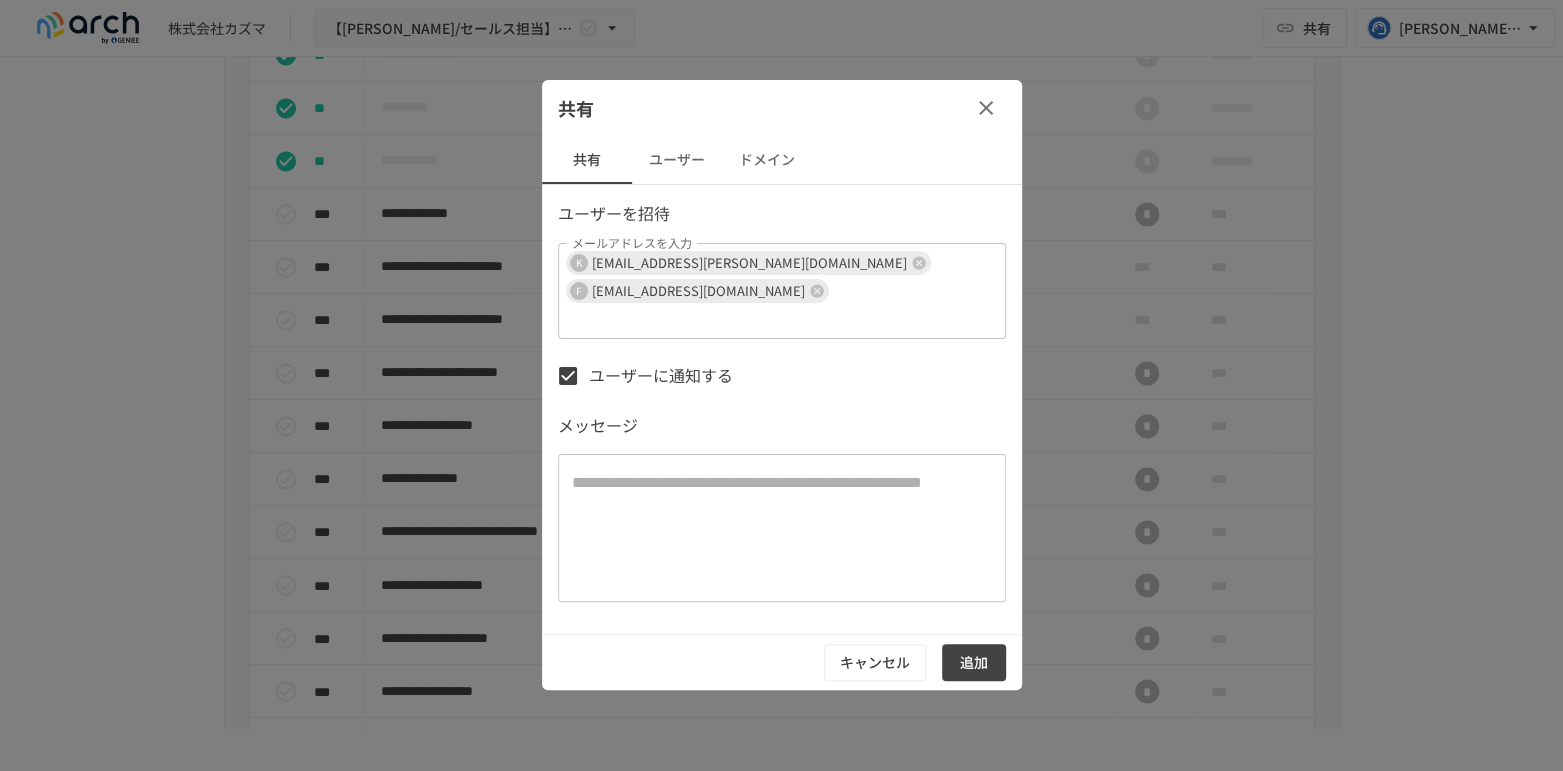 click on "追加" at bounding box center (974, 662) 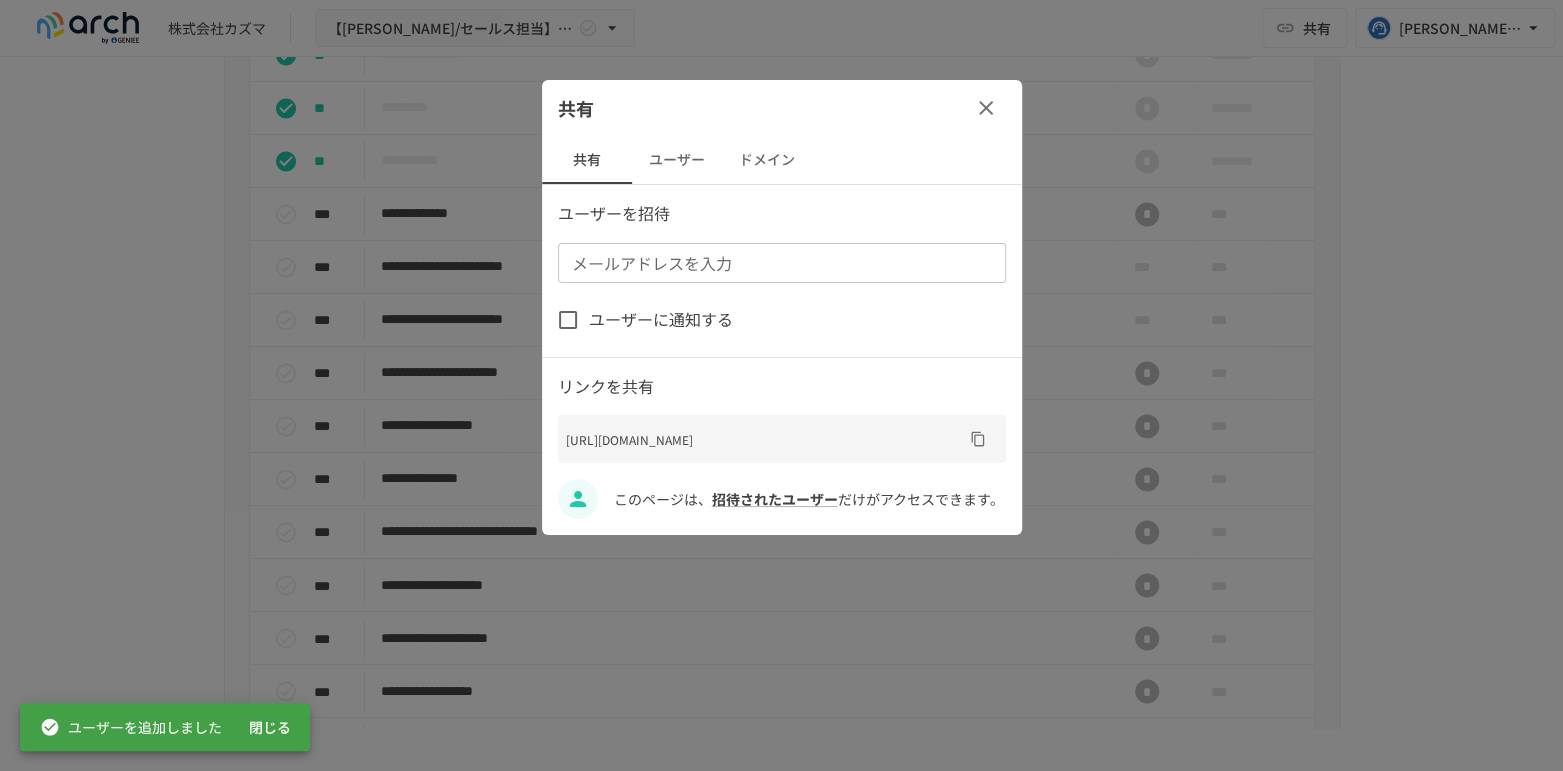 click 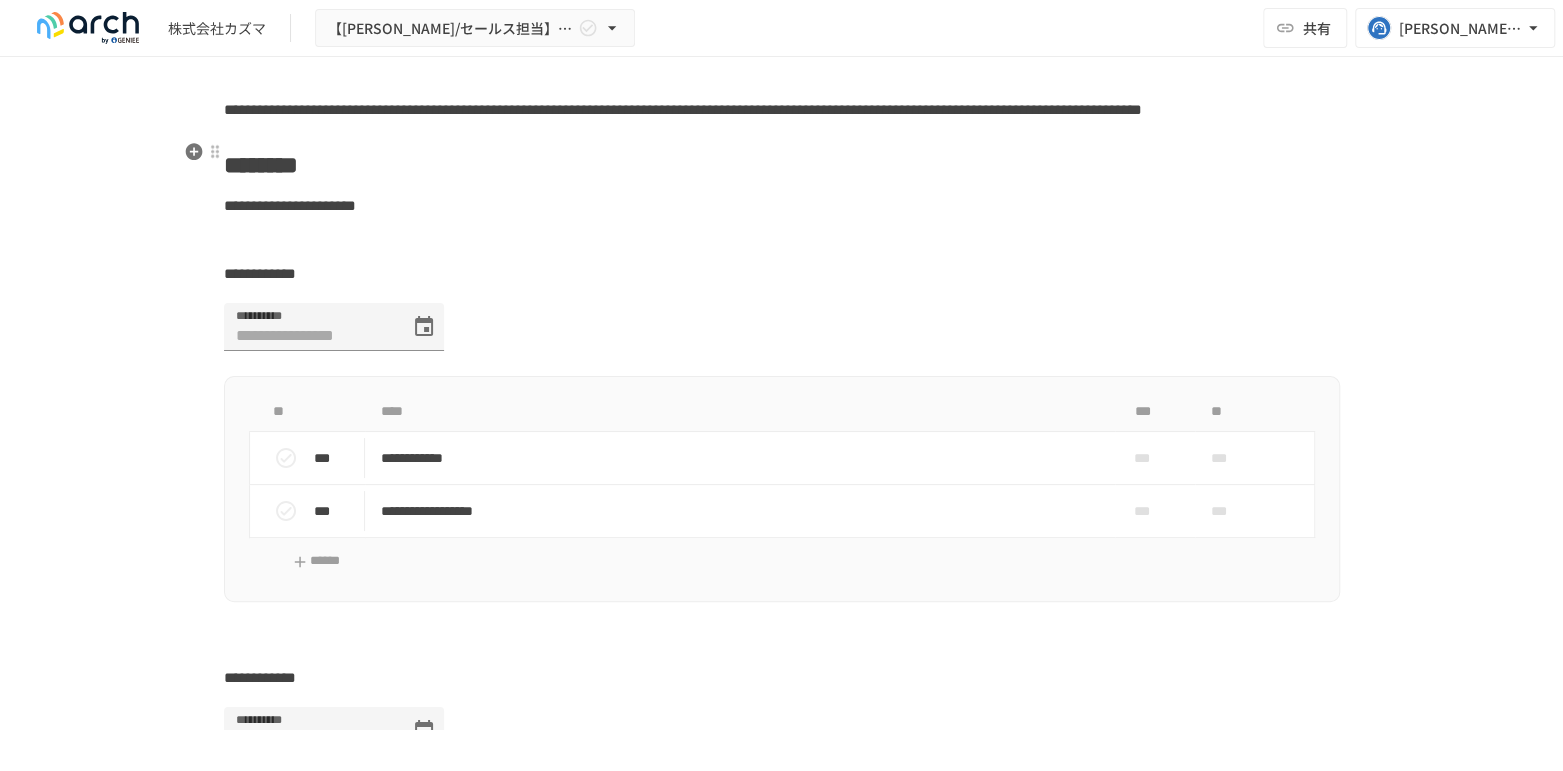 scroll, scrollTop: 4611, scrollLeft: 0, axis: vertical 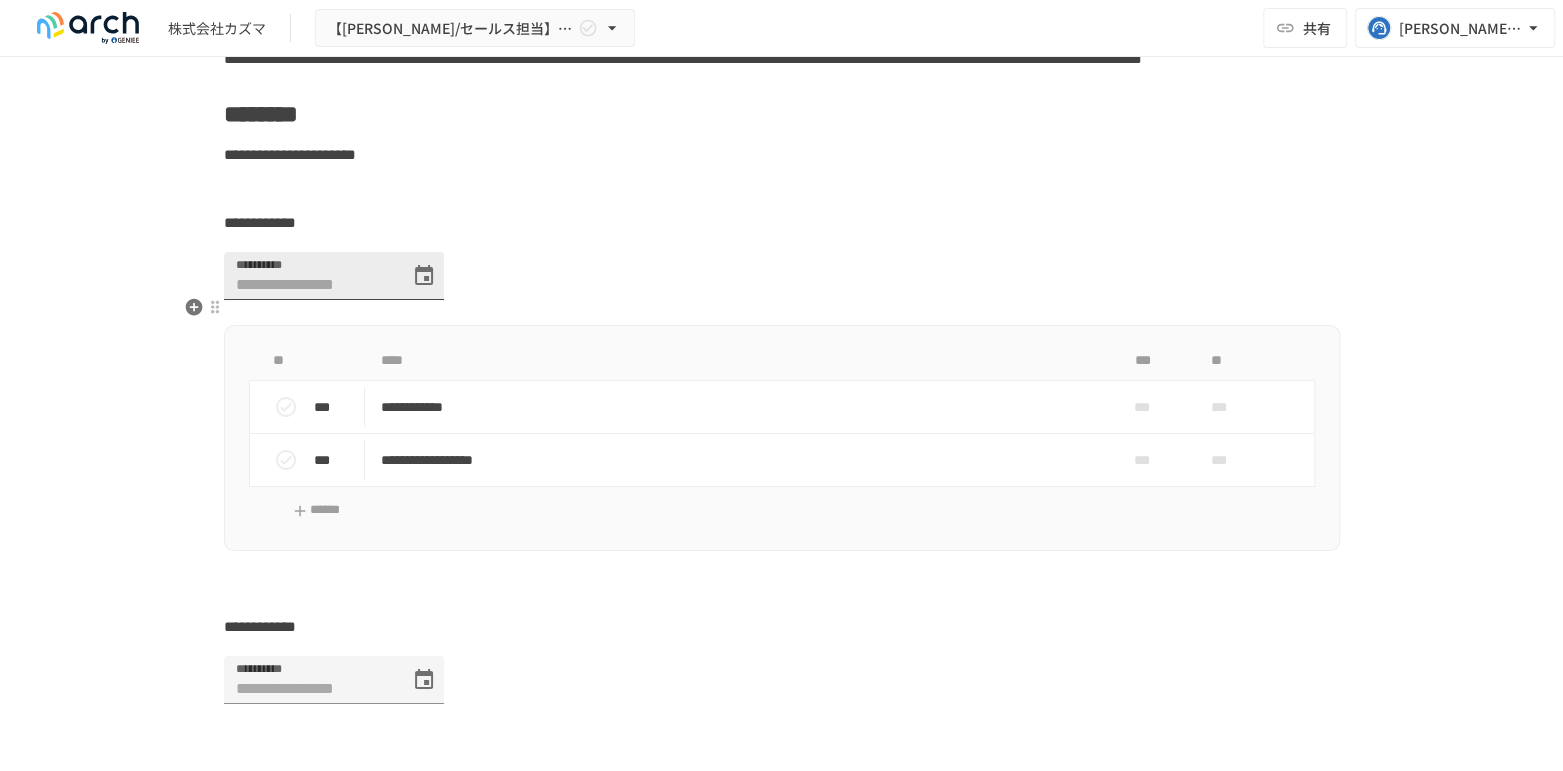 click 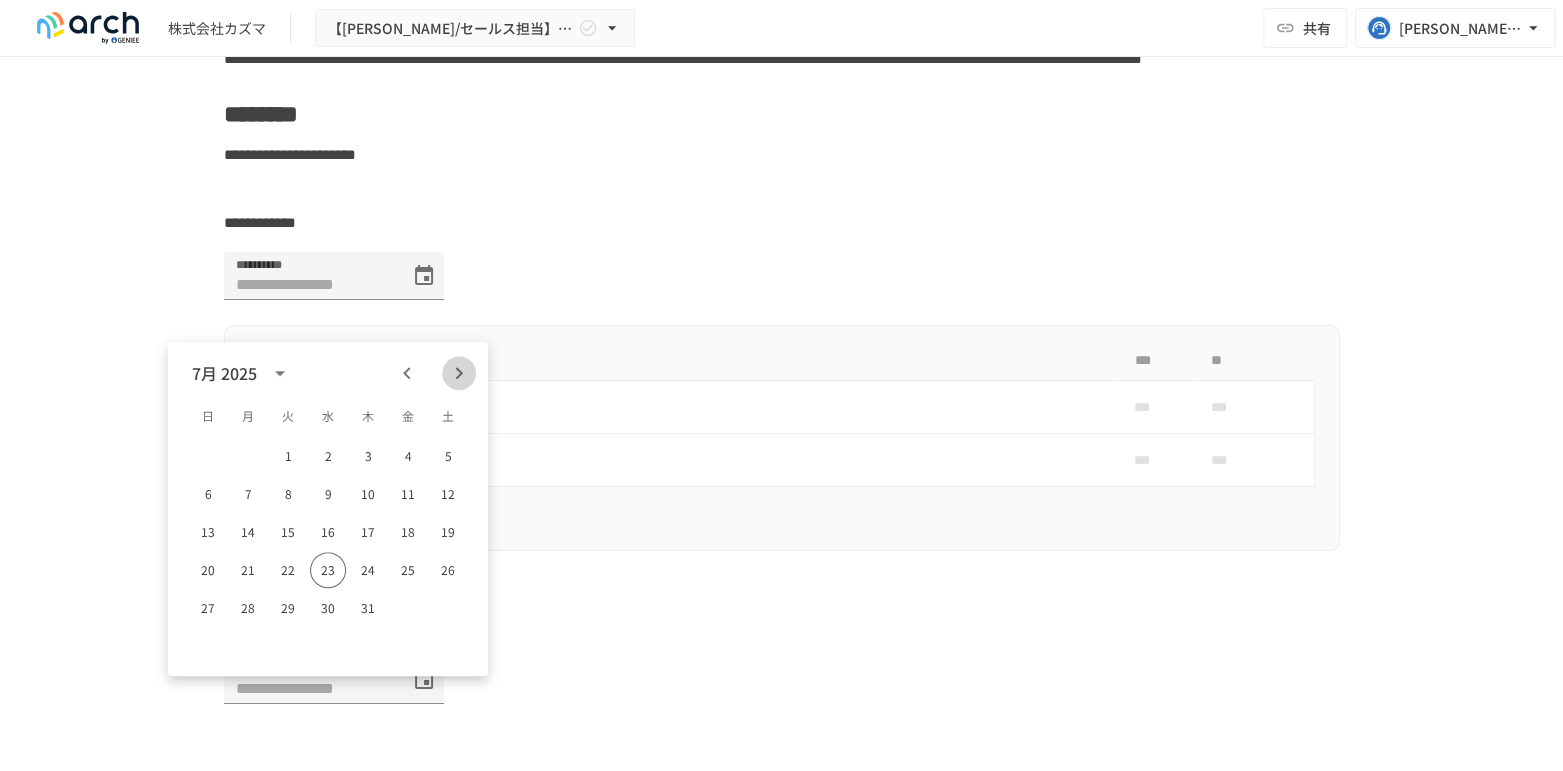 click 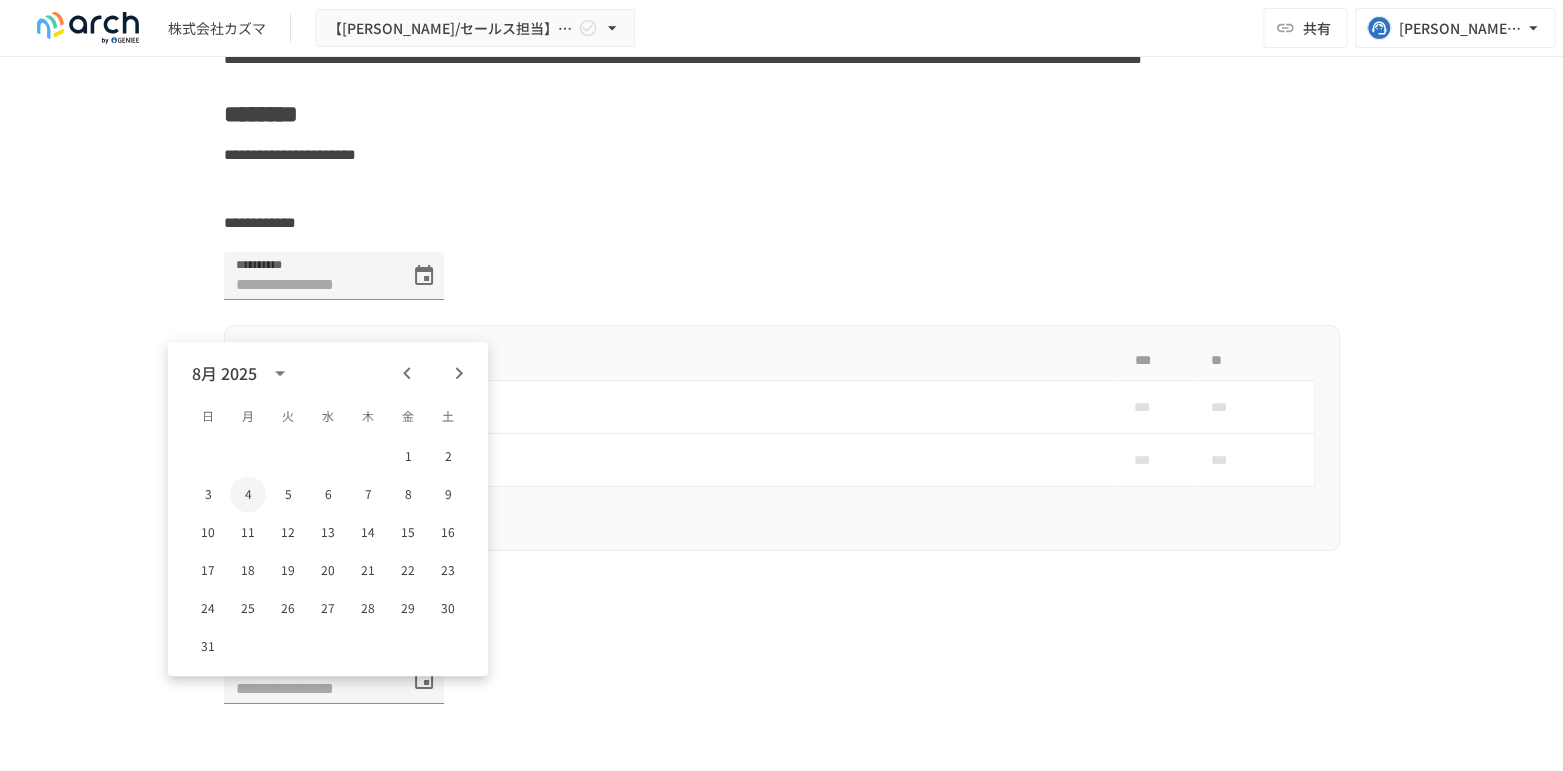 click on "4" at bounding box center [248, 494] 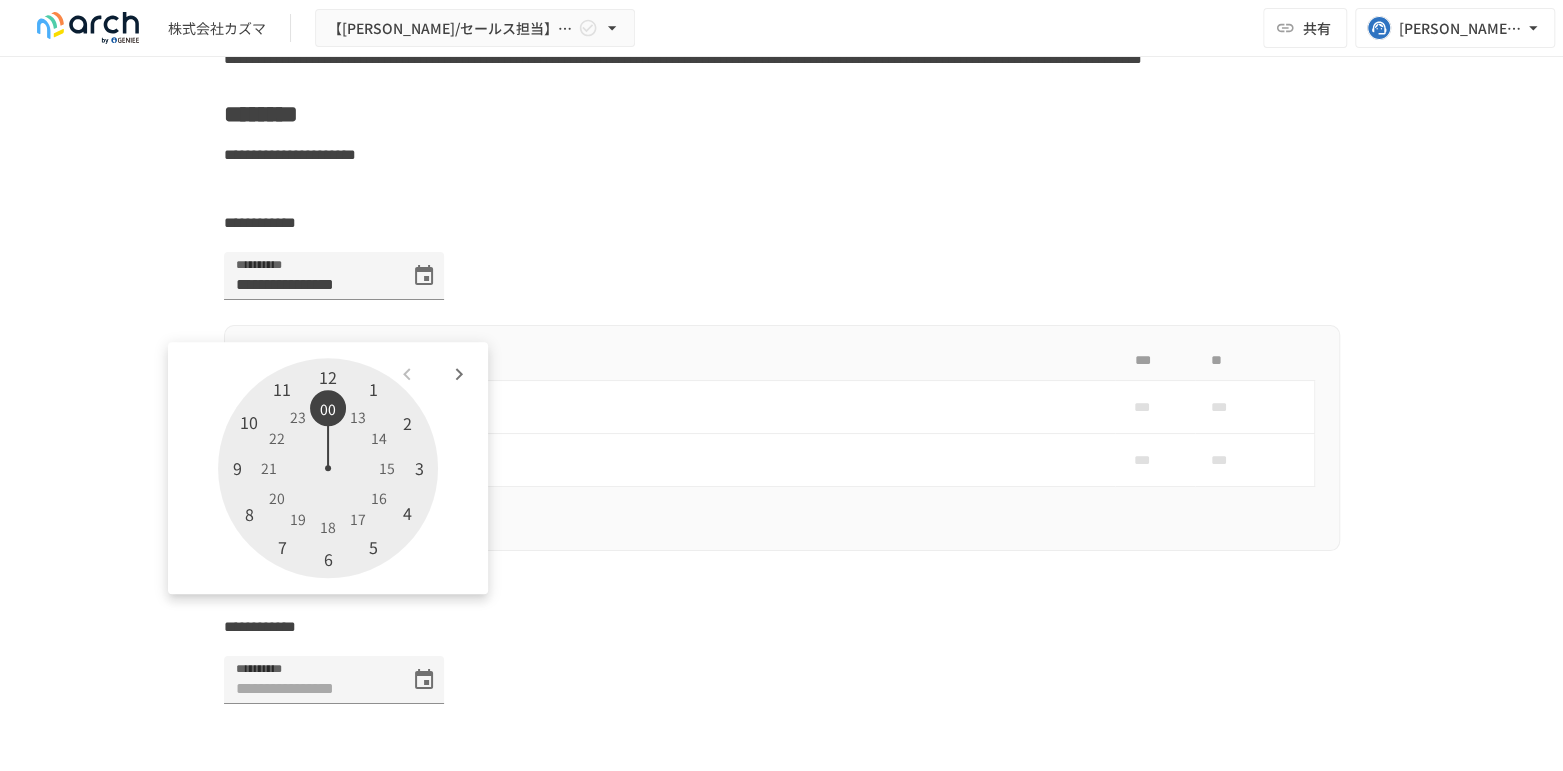click at bounding box center (328, 468) 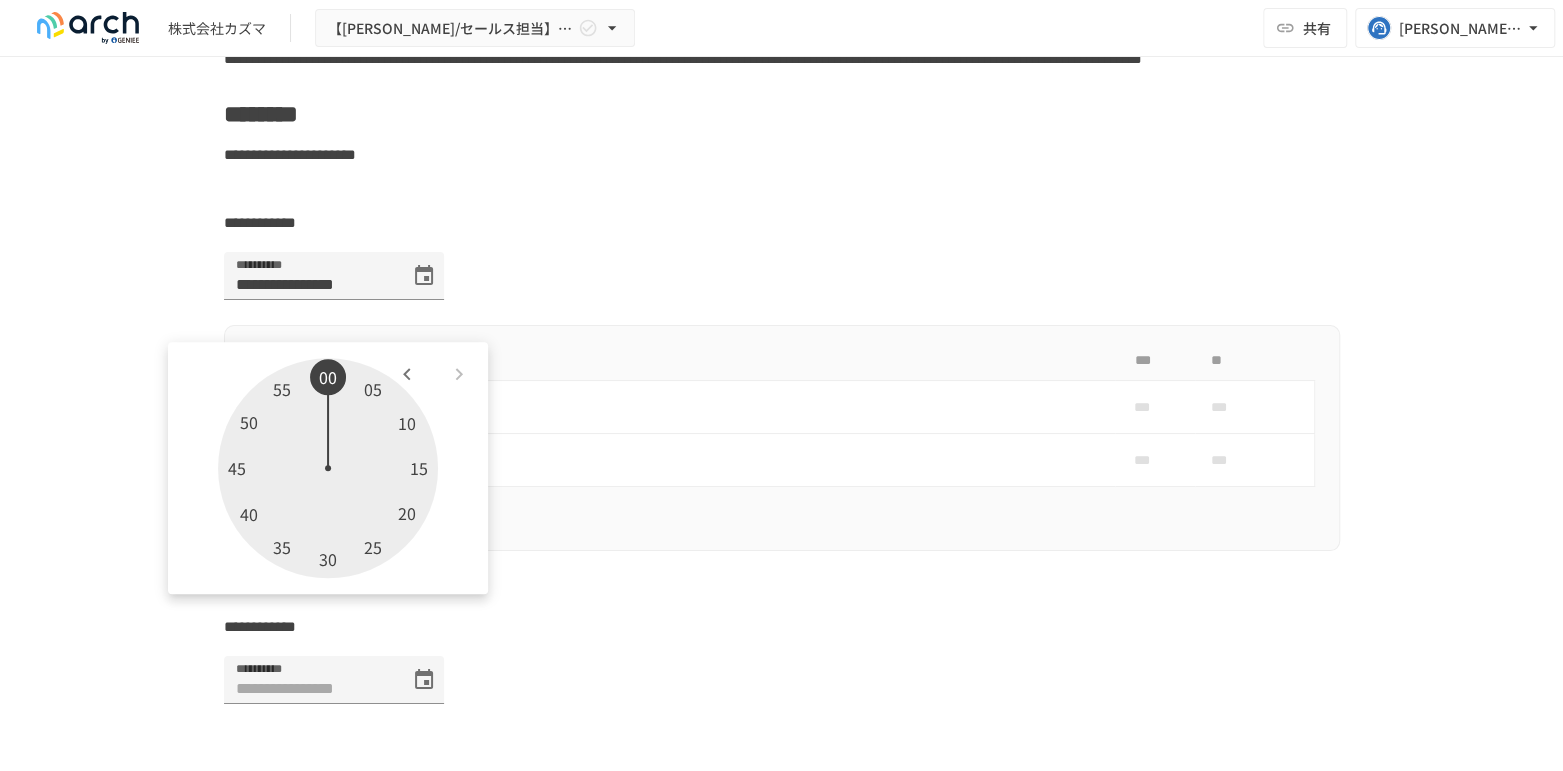 click on "**********" at bounding box center [782, -905] 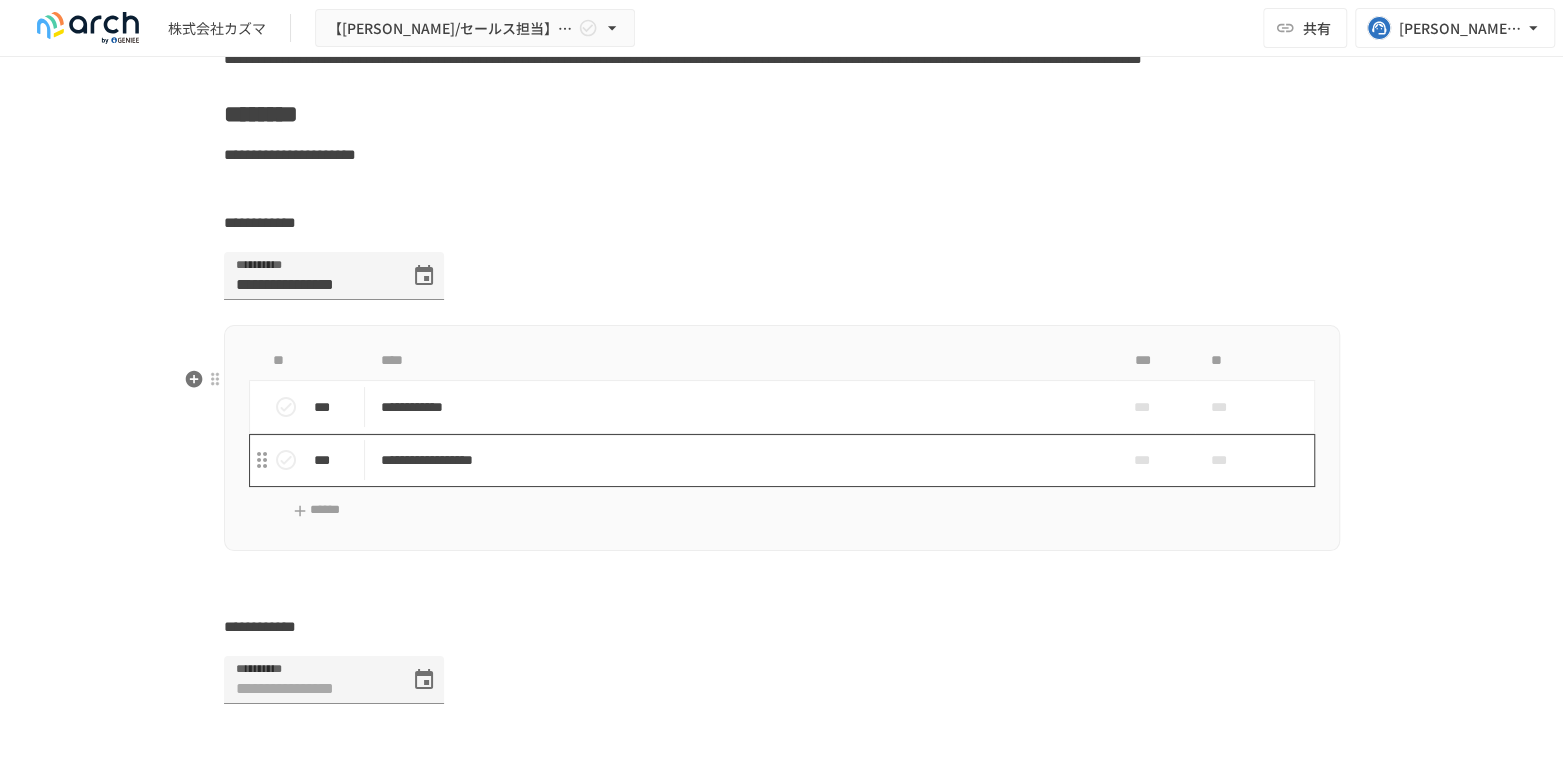 click on "**********" at bounding box center [740, 460] 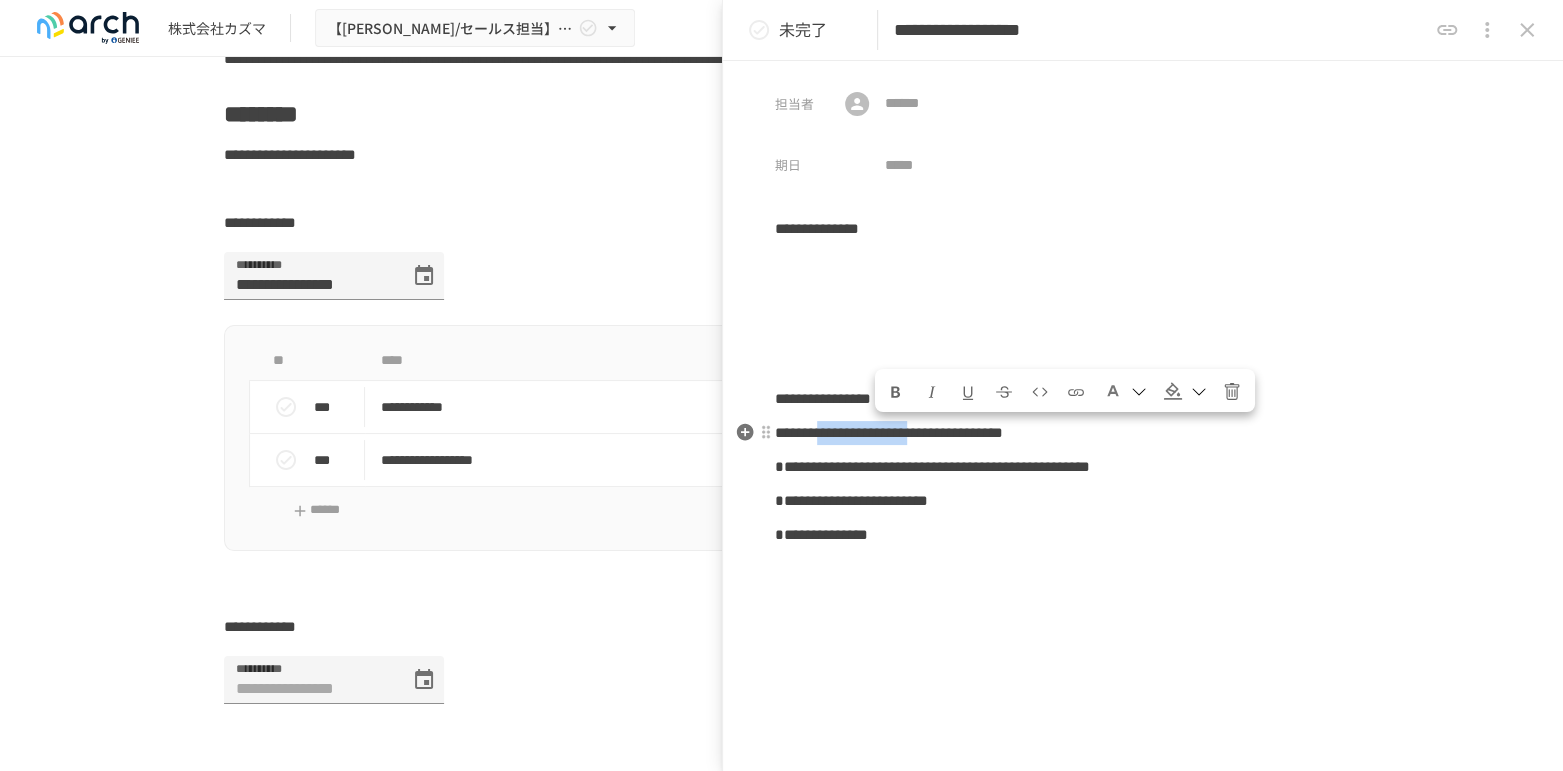 drag, startPoint x: 876, startPoint y: 430, endPoint x: 1101, endPoint y: 437, distance: 225.10886 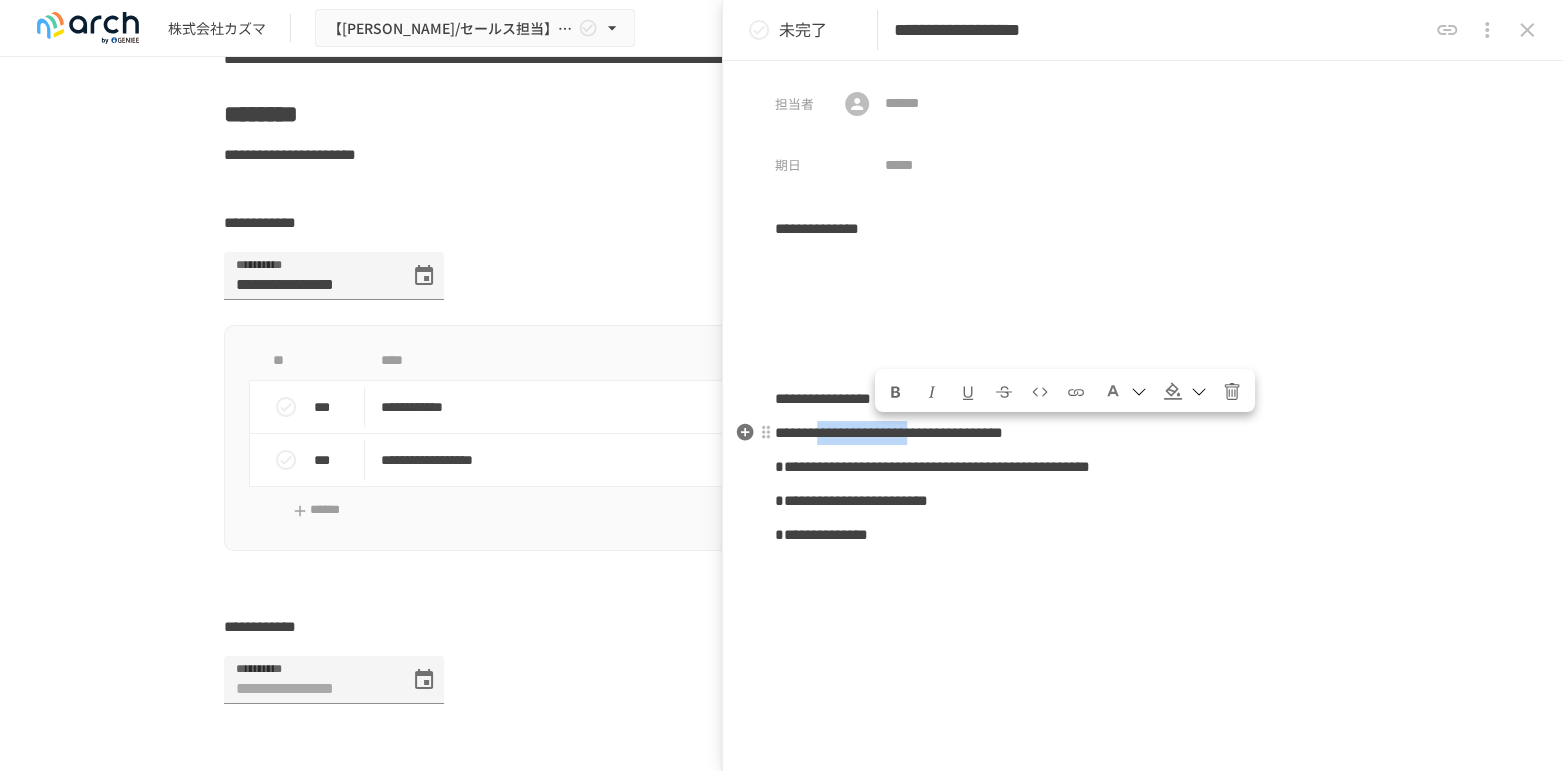 click on "**********" at bounding box center [889, 432] 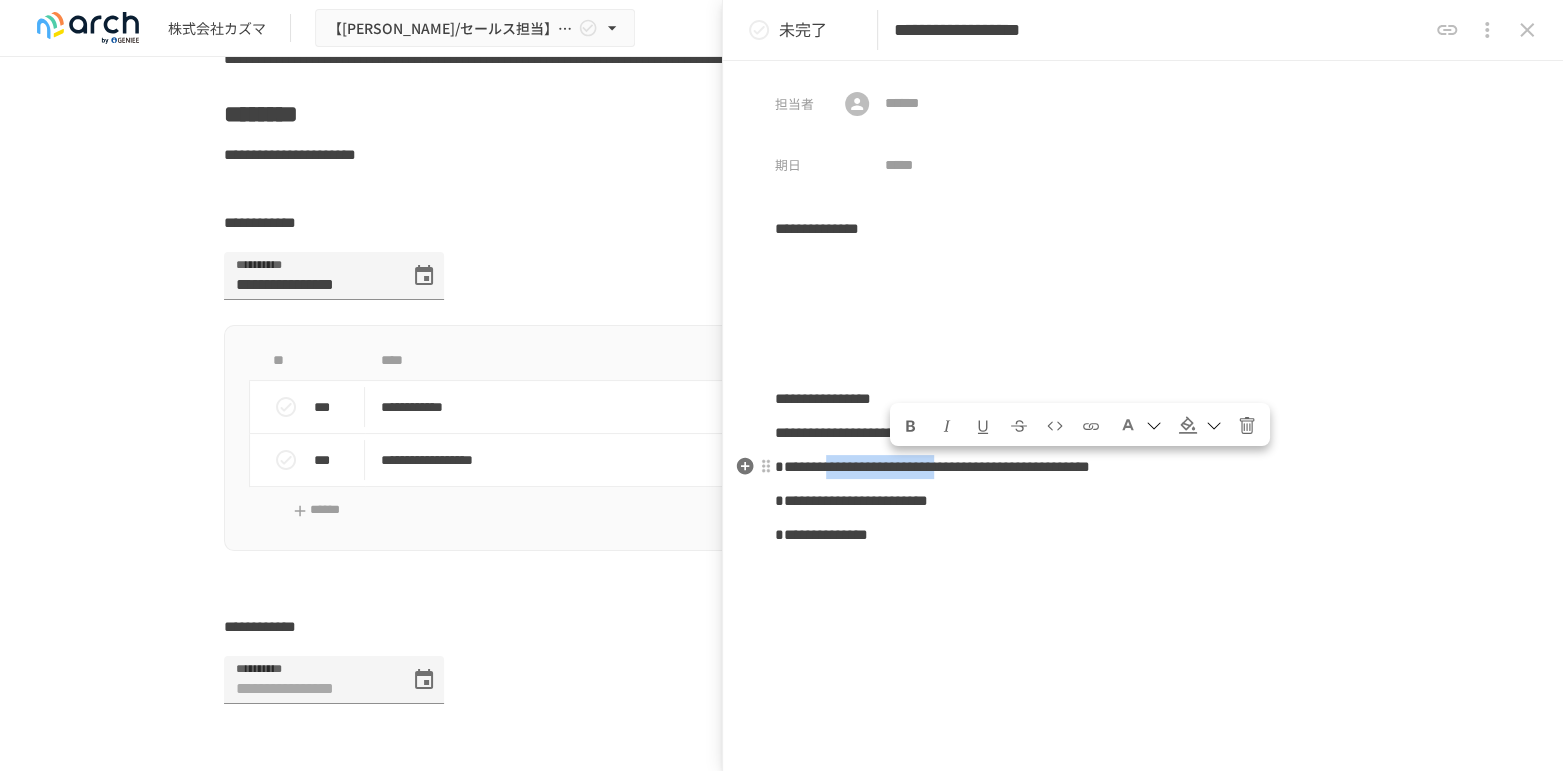 drag, startPoint x: 896, startPoint y: 466, endPoint x: 1152, endPoint y: 466, distance: 256 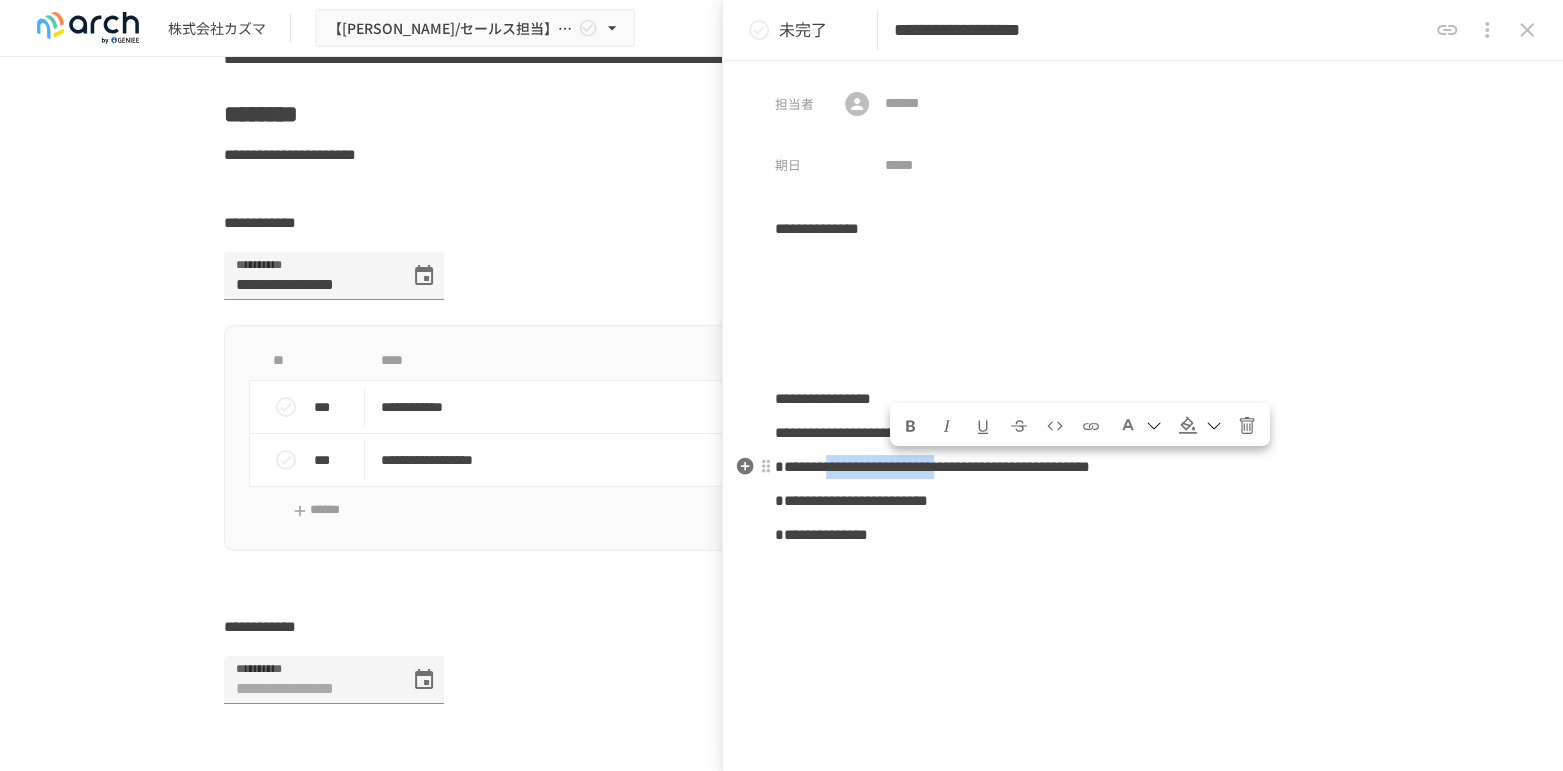 click on "**********" at bounding box center [932, 466] 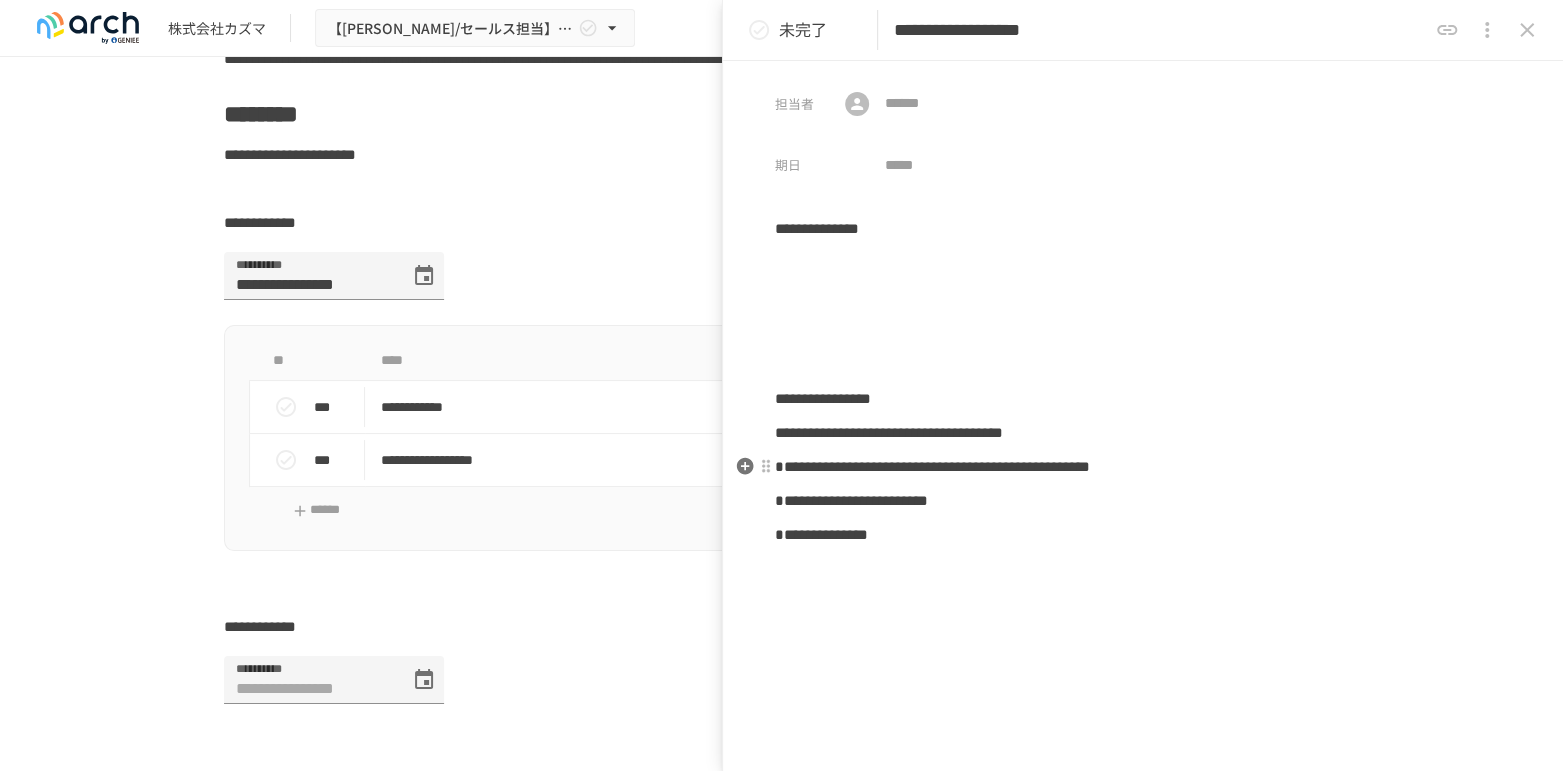 click on "**********" at bounding box center (1143, 467) 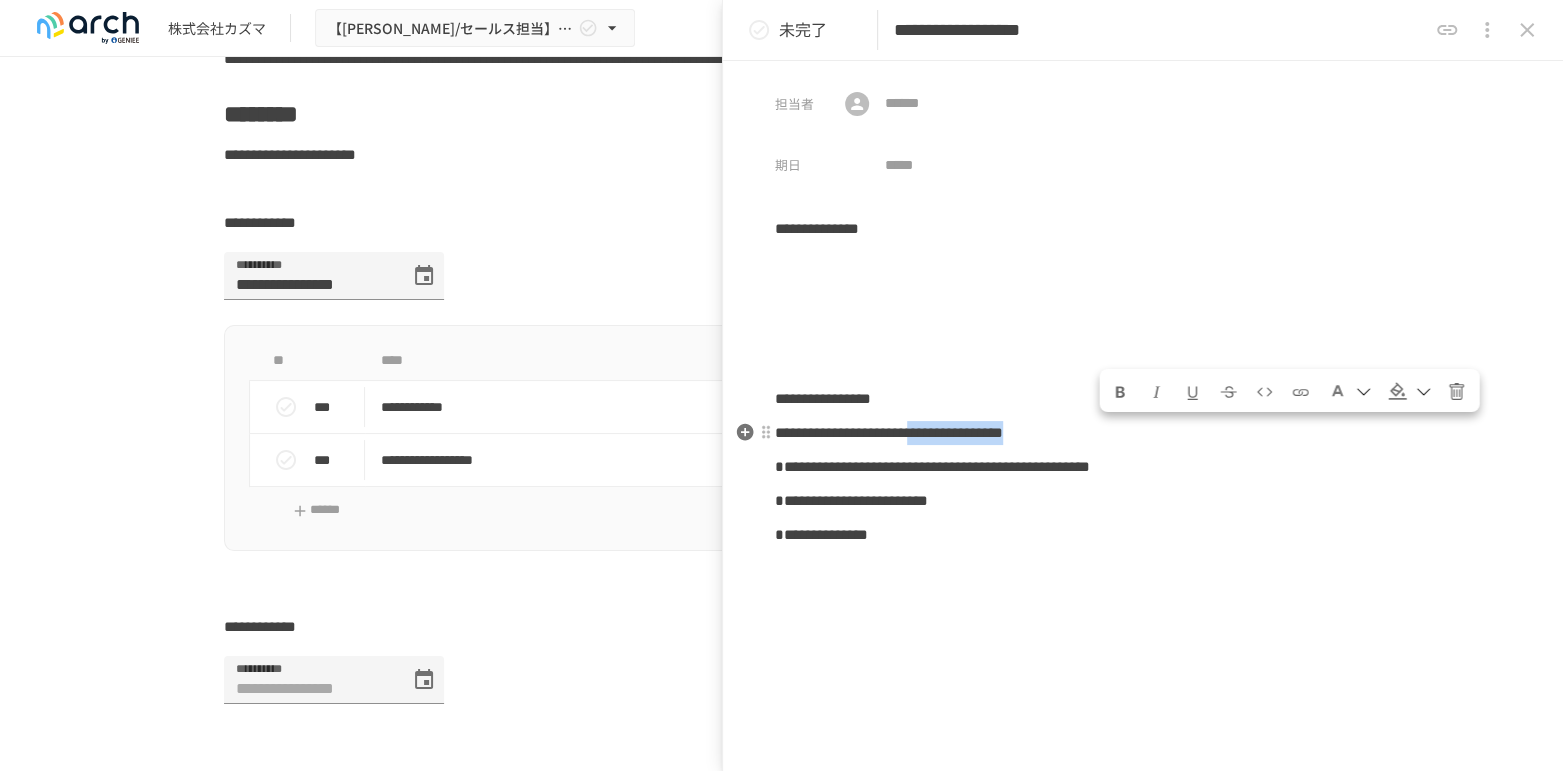 drag, startPoint x: 1108, startPoint y: 433, endPoint x: 1323, endPoint y: 439, distance: 215.08371 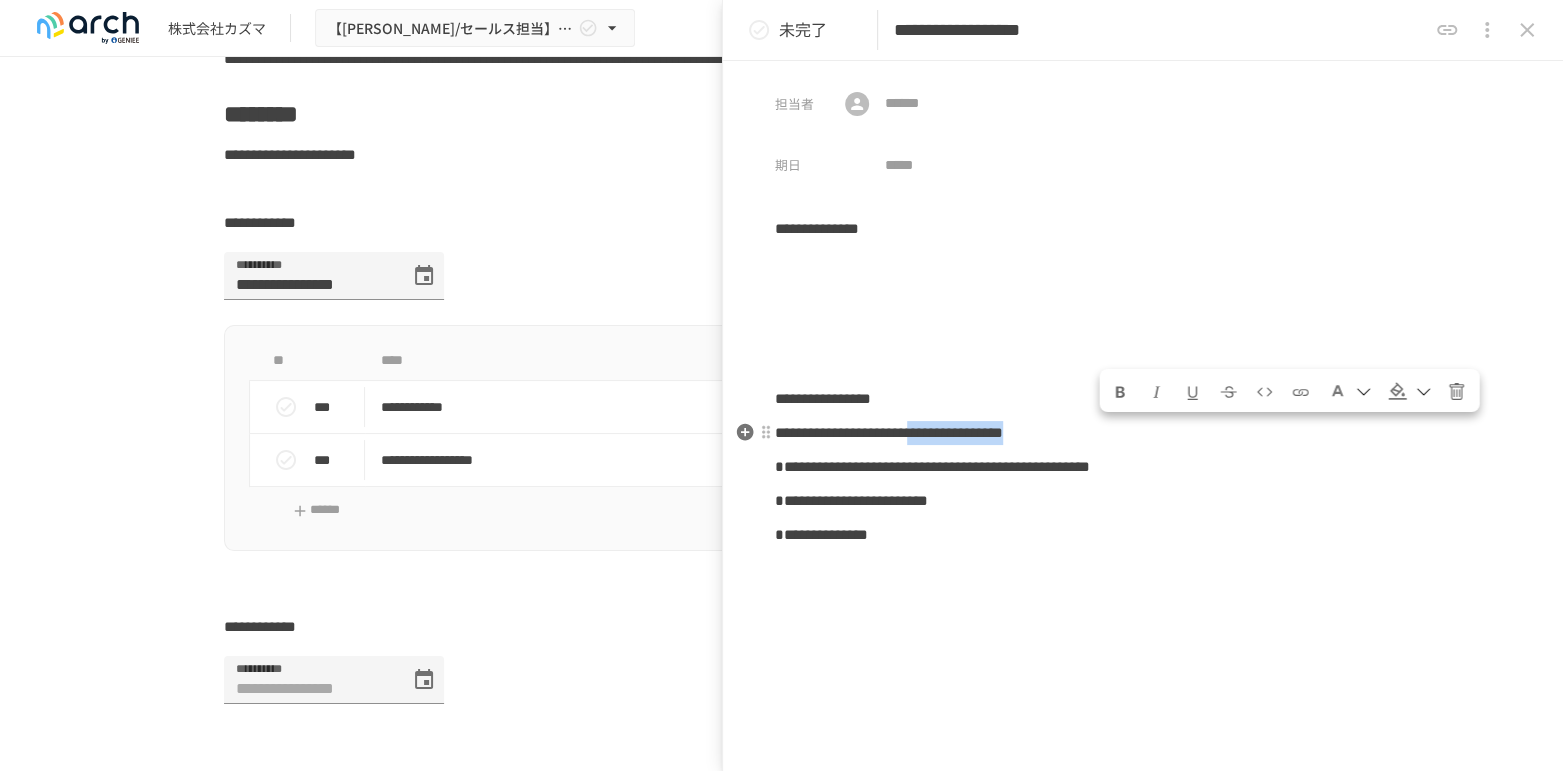 click on "**********" at bounding box center [889, 432] 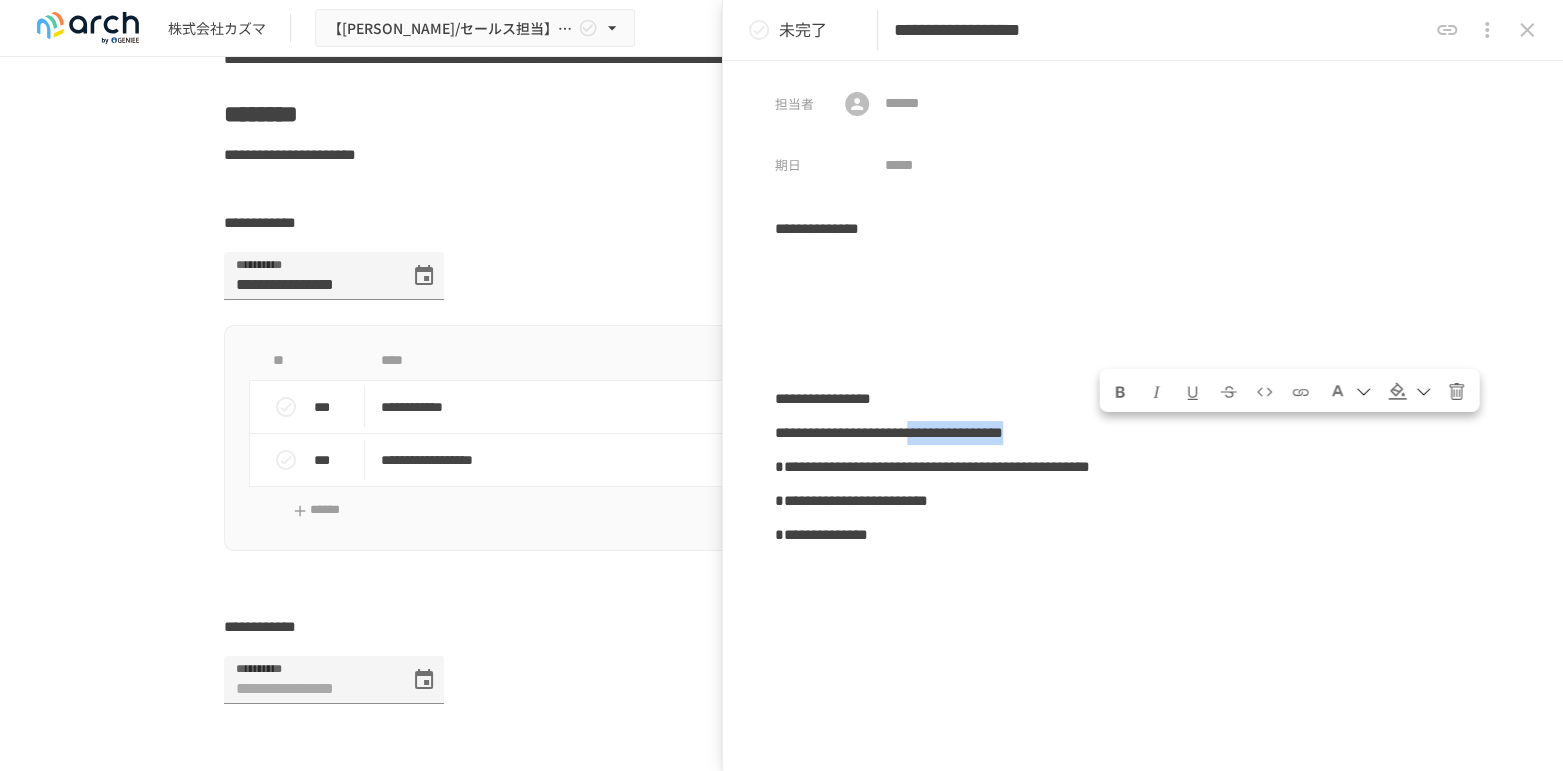 click 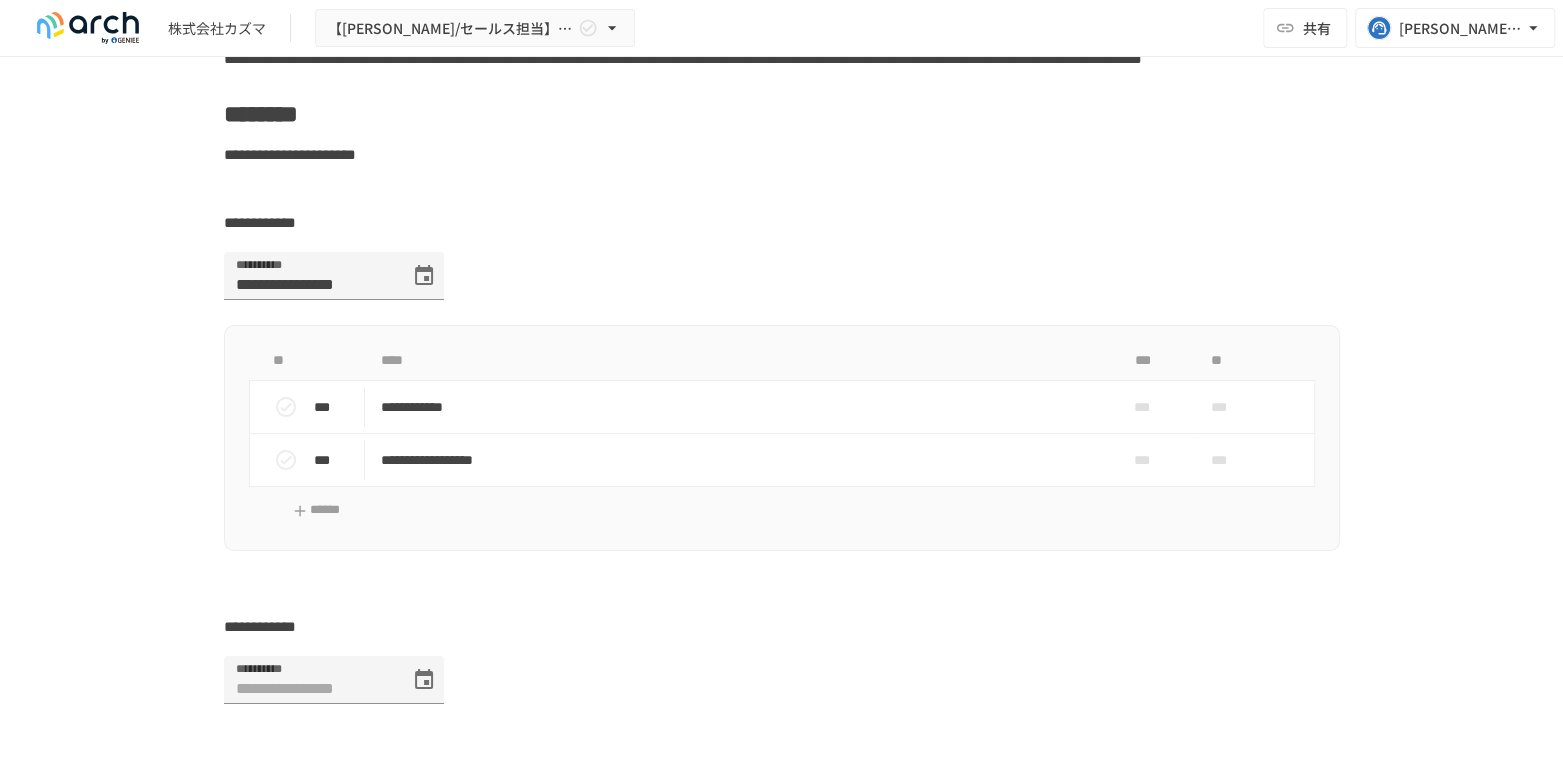 scroll, scrollTop: 4372, scrollLeft: 0, axis: vertical 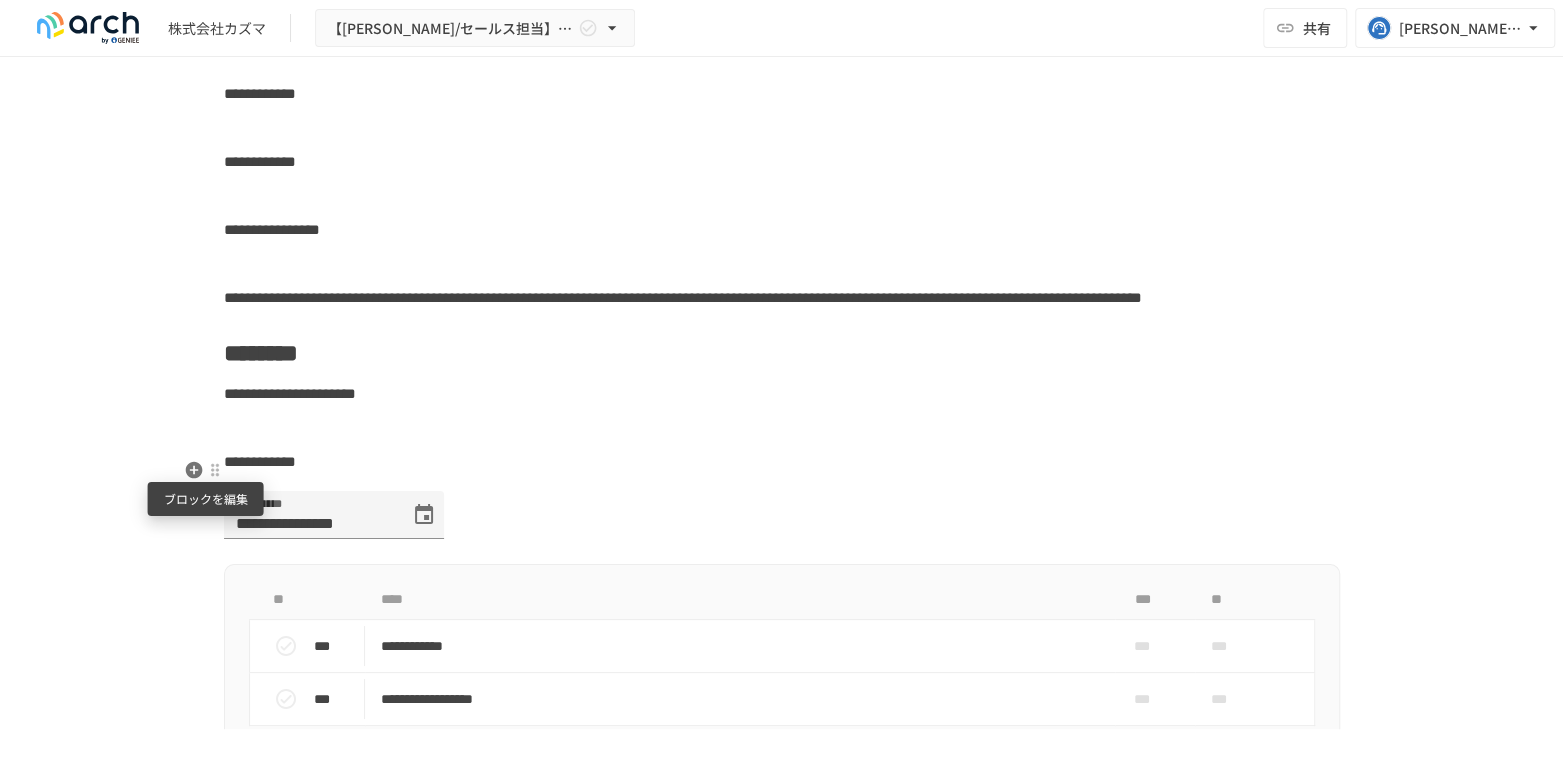 click at bounding box center [215, 470] 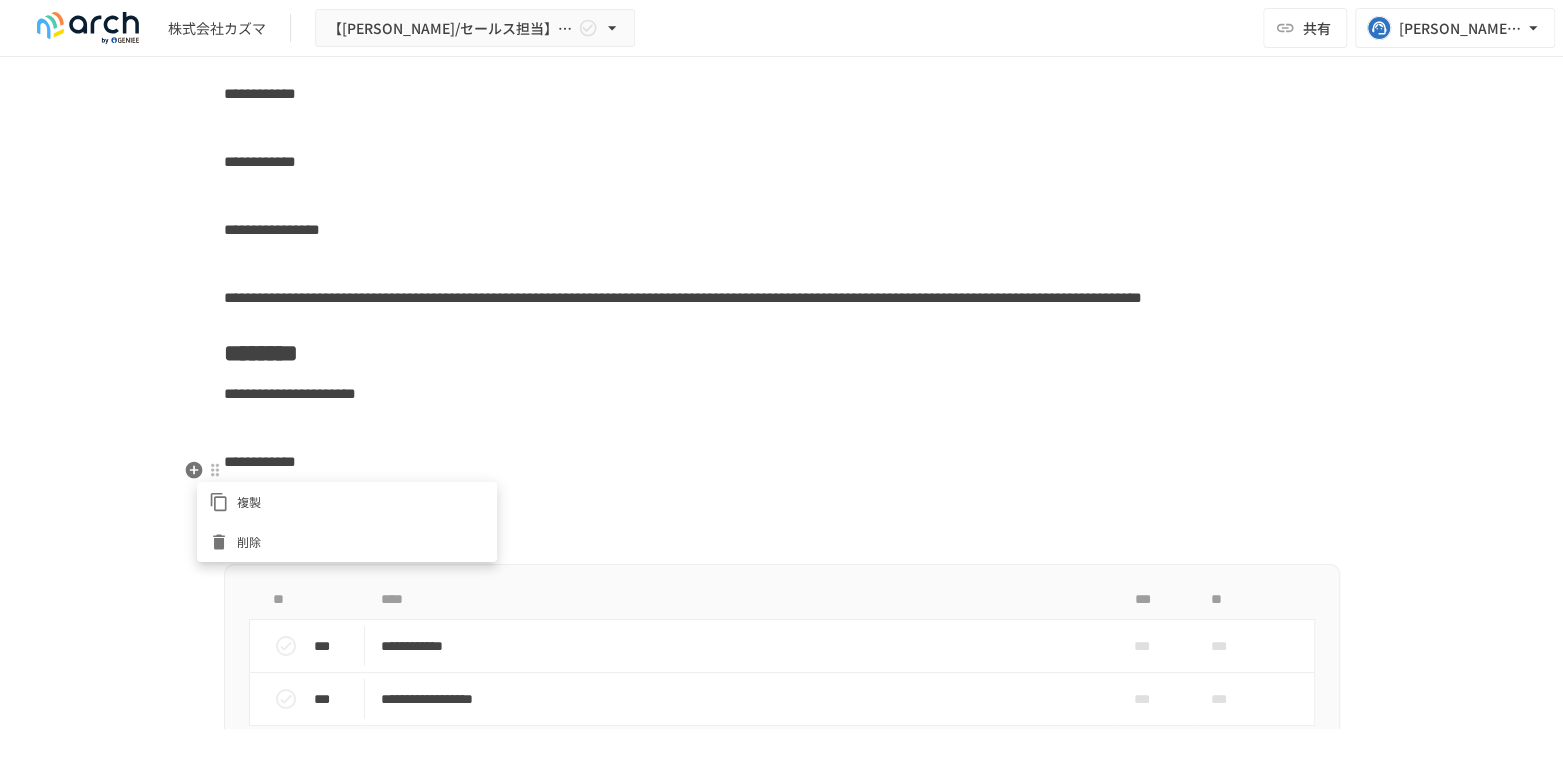 click on "削除" at bounding box center [361, 541] 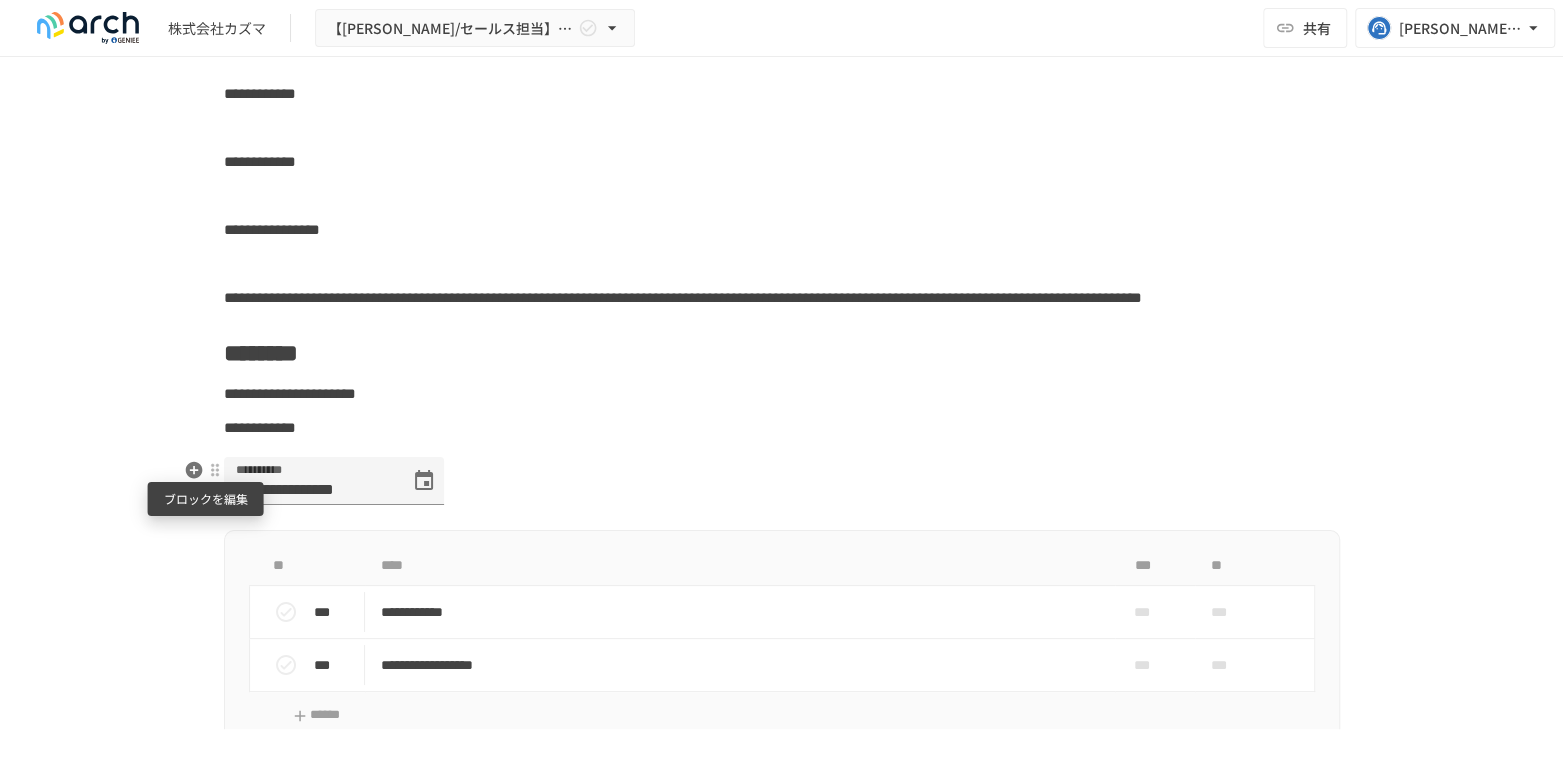click at bounding box center [215, 470] 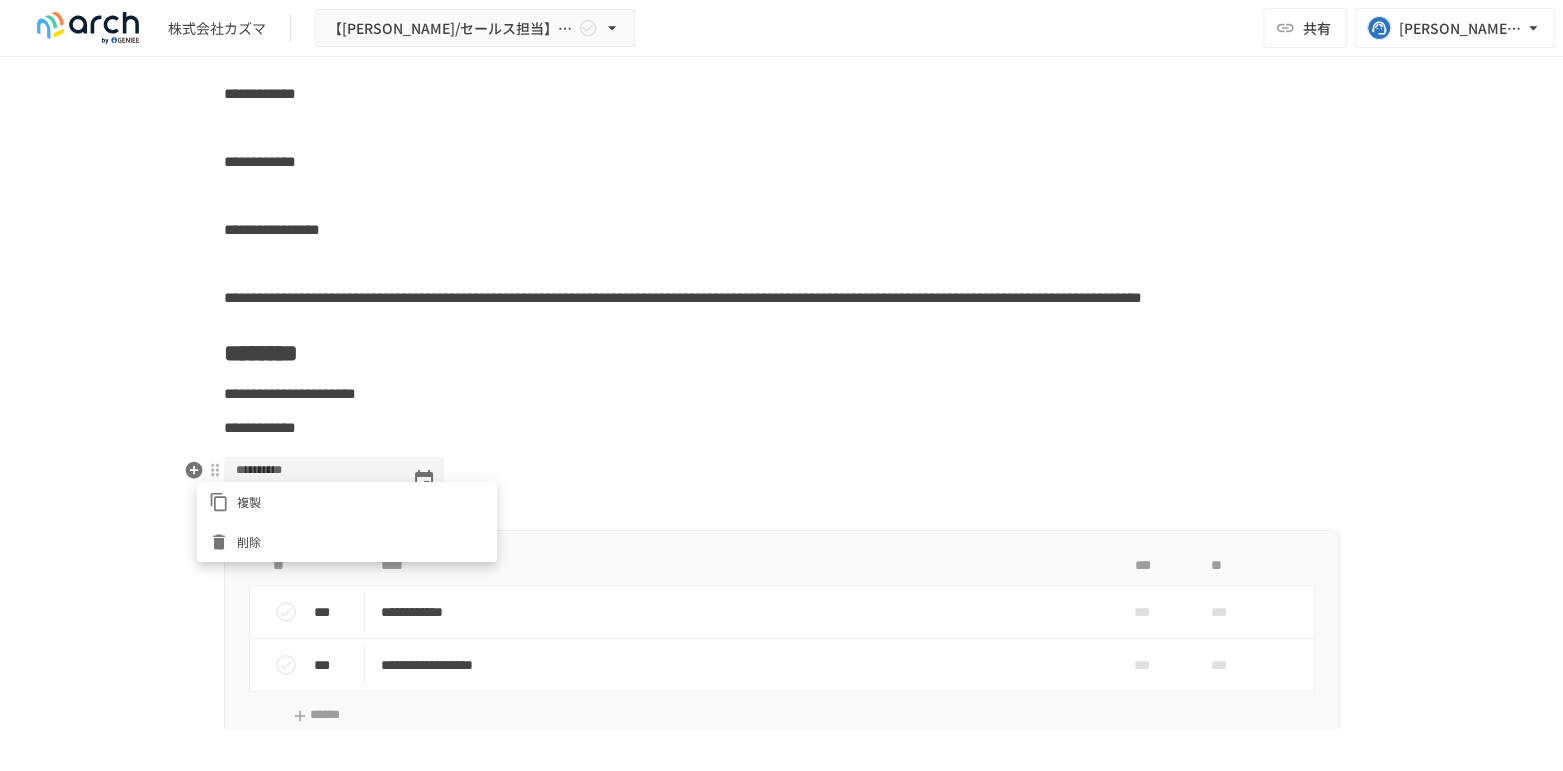 click on "削除" at bounding box center (347, 542) 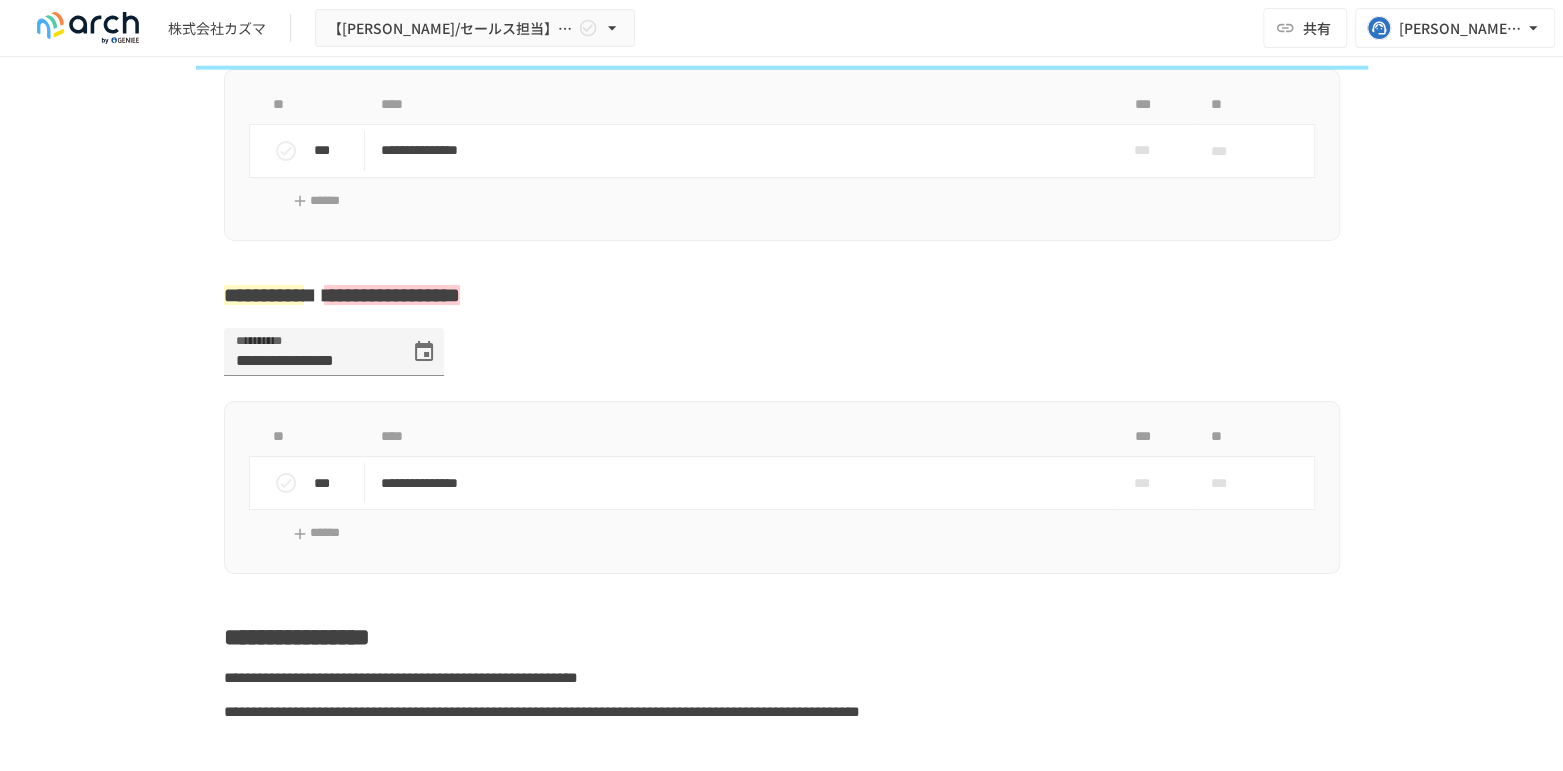 scroll, scrollTop: 630, scrollLeft: 0, axis: vertical 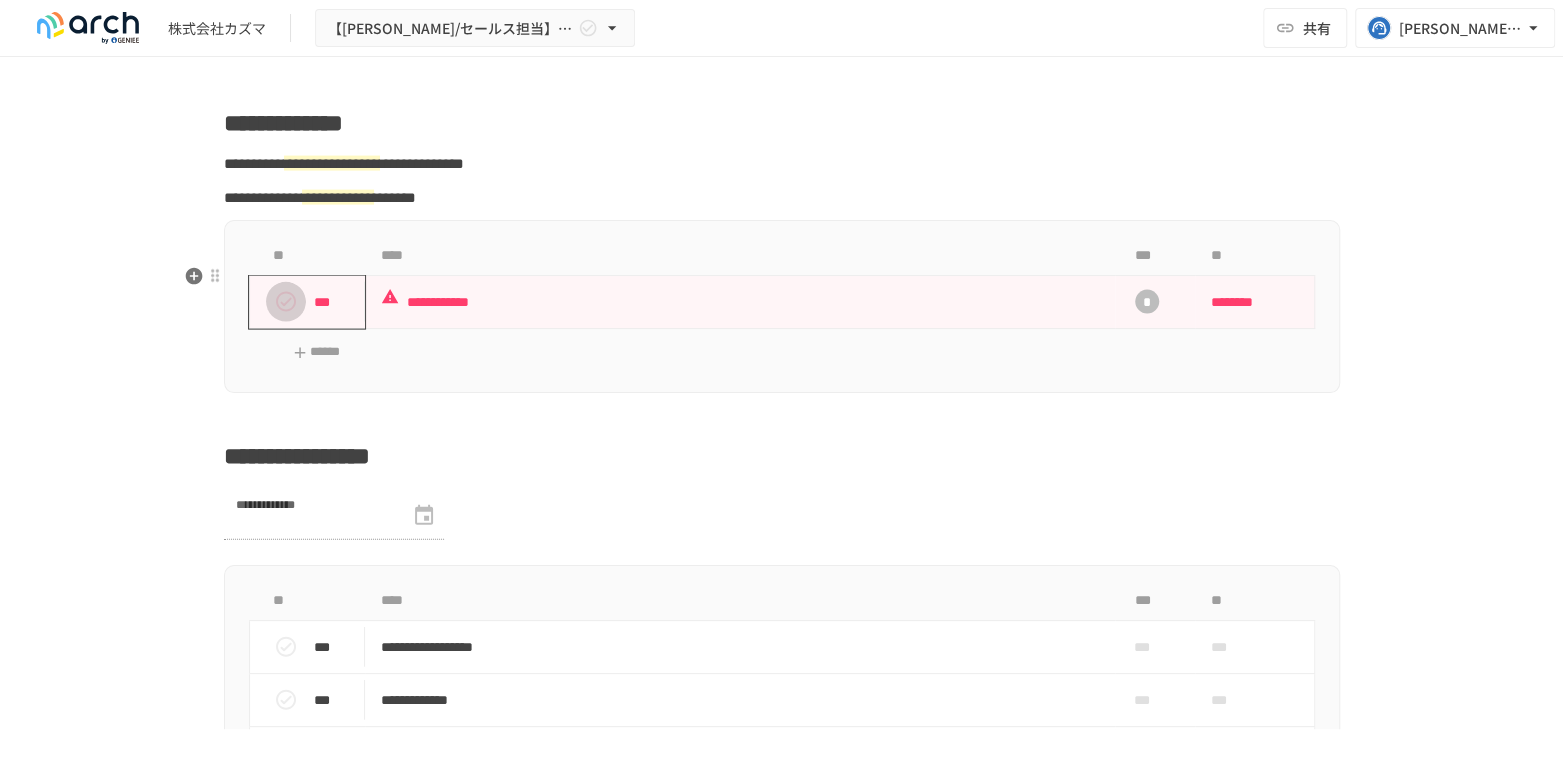 click 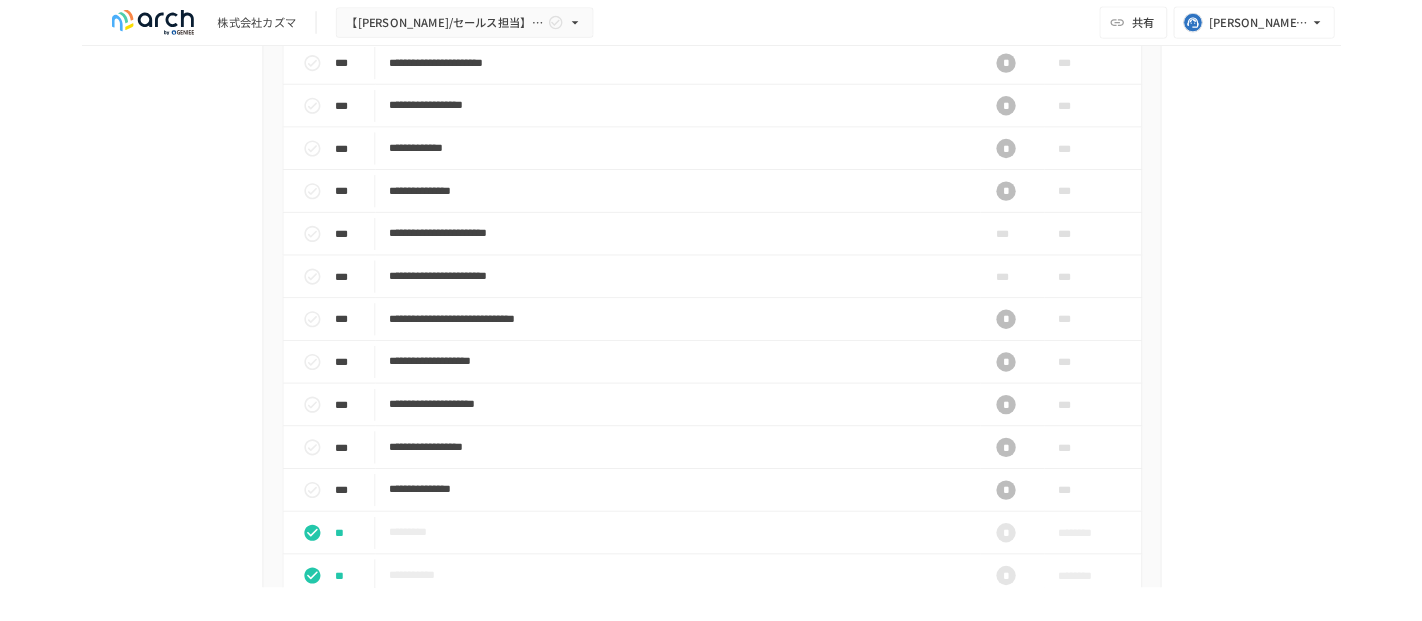 scroll, scrollTop: 1810, scrollLeft: 0, axis: vertical 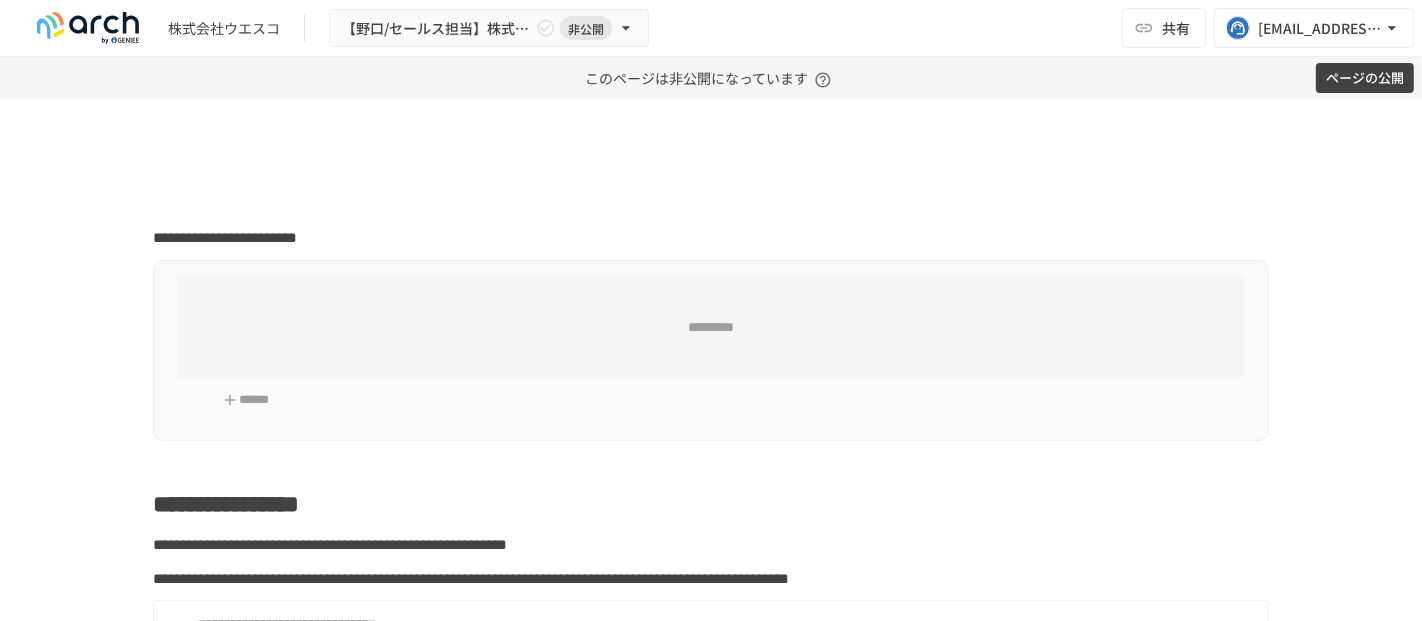 type on "**********" 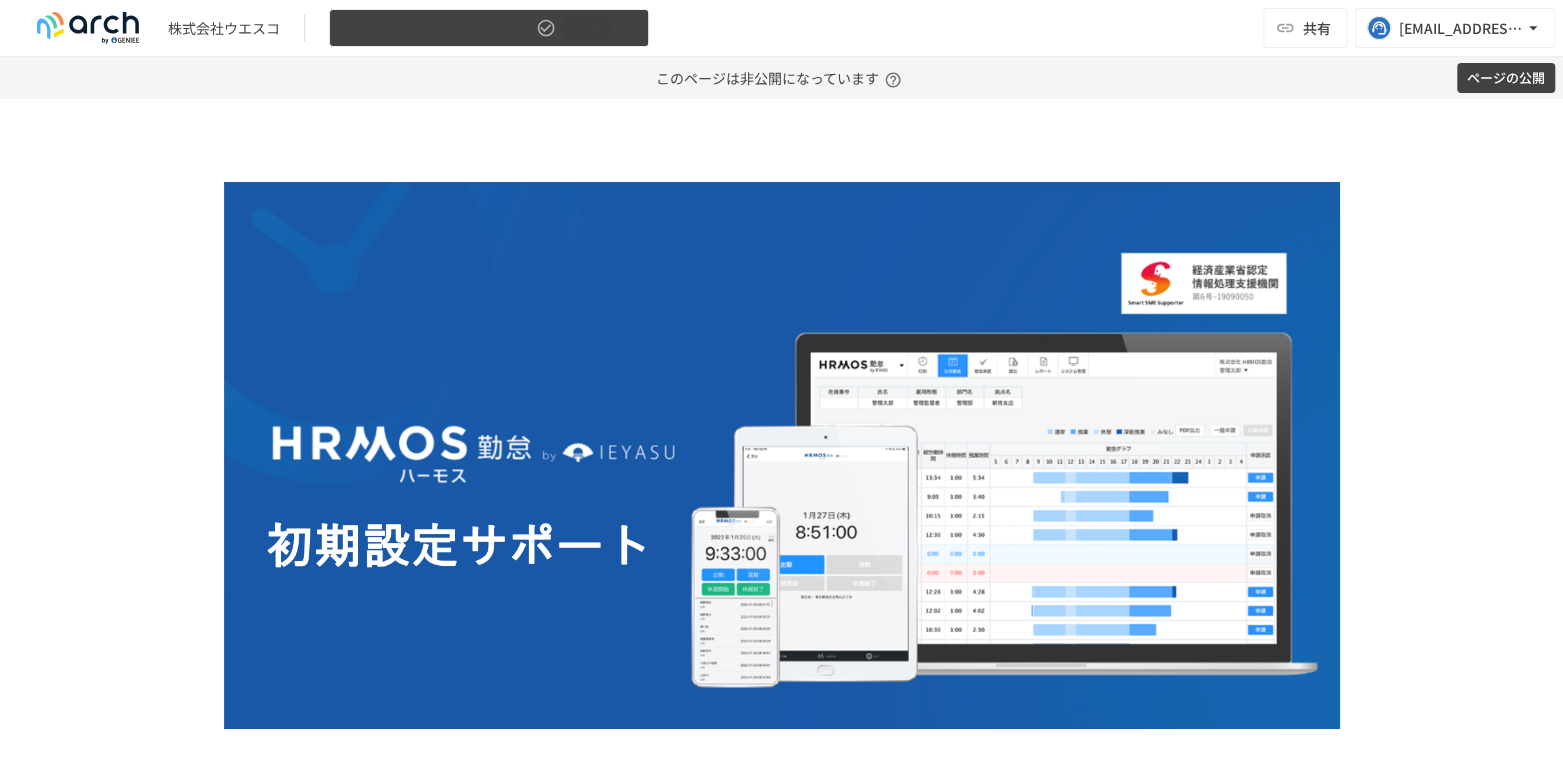 click on "【野口/セールス担当】株式会社ウエスコ様_初期設定サポート 非公開" at bounding box center [489, 28] 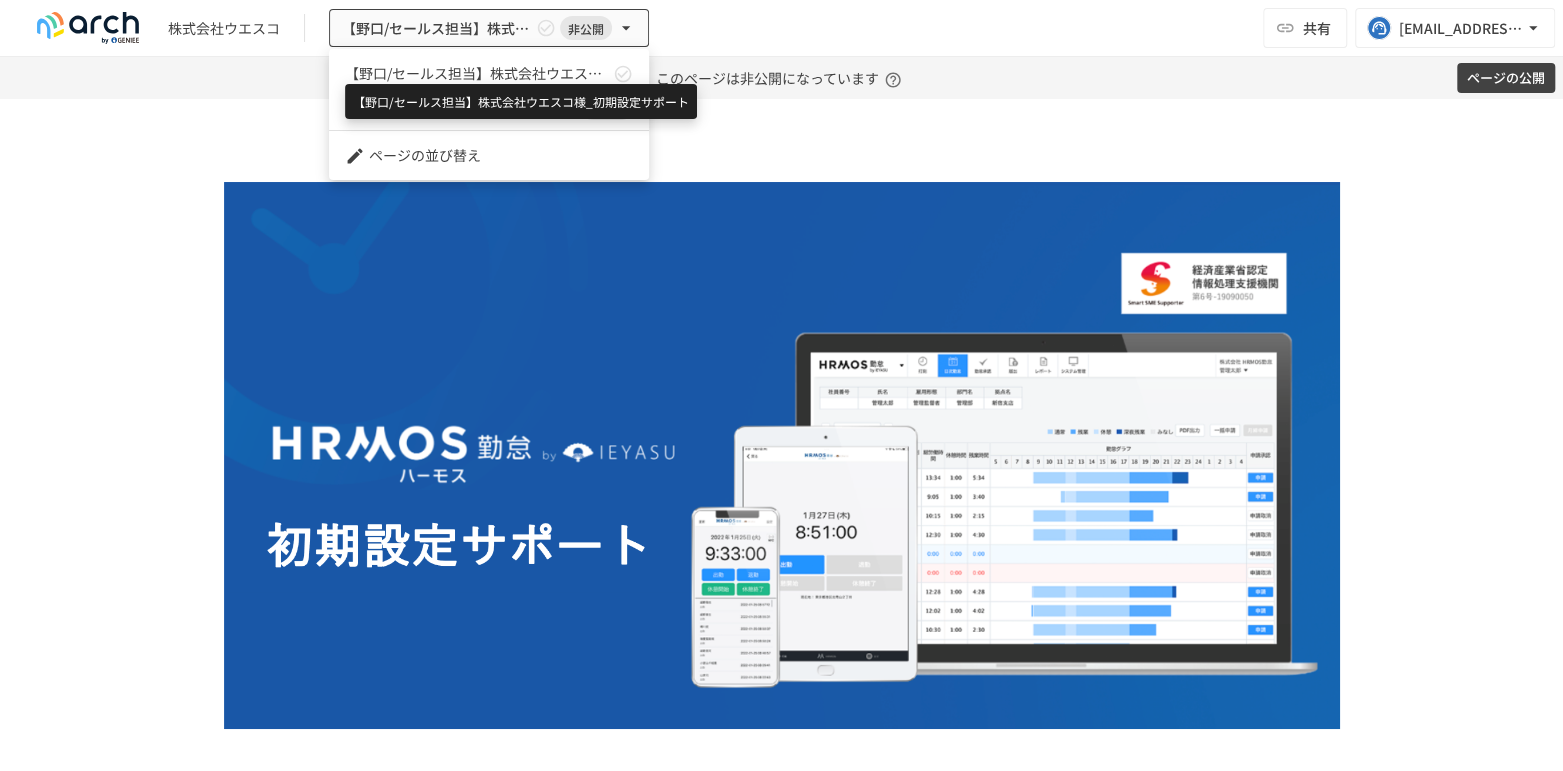 click on "【野口/セールス担当】株式会社ウエスコ様_初期設定サポート" at bounding box center (477, 73) 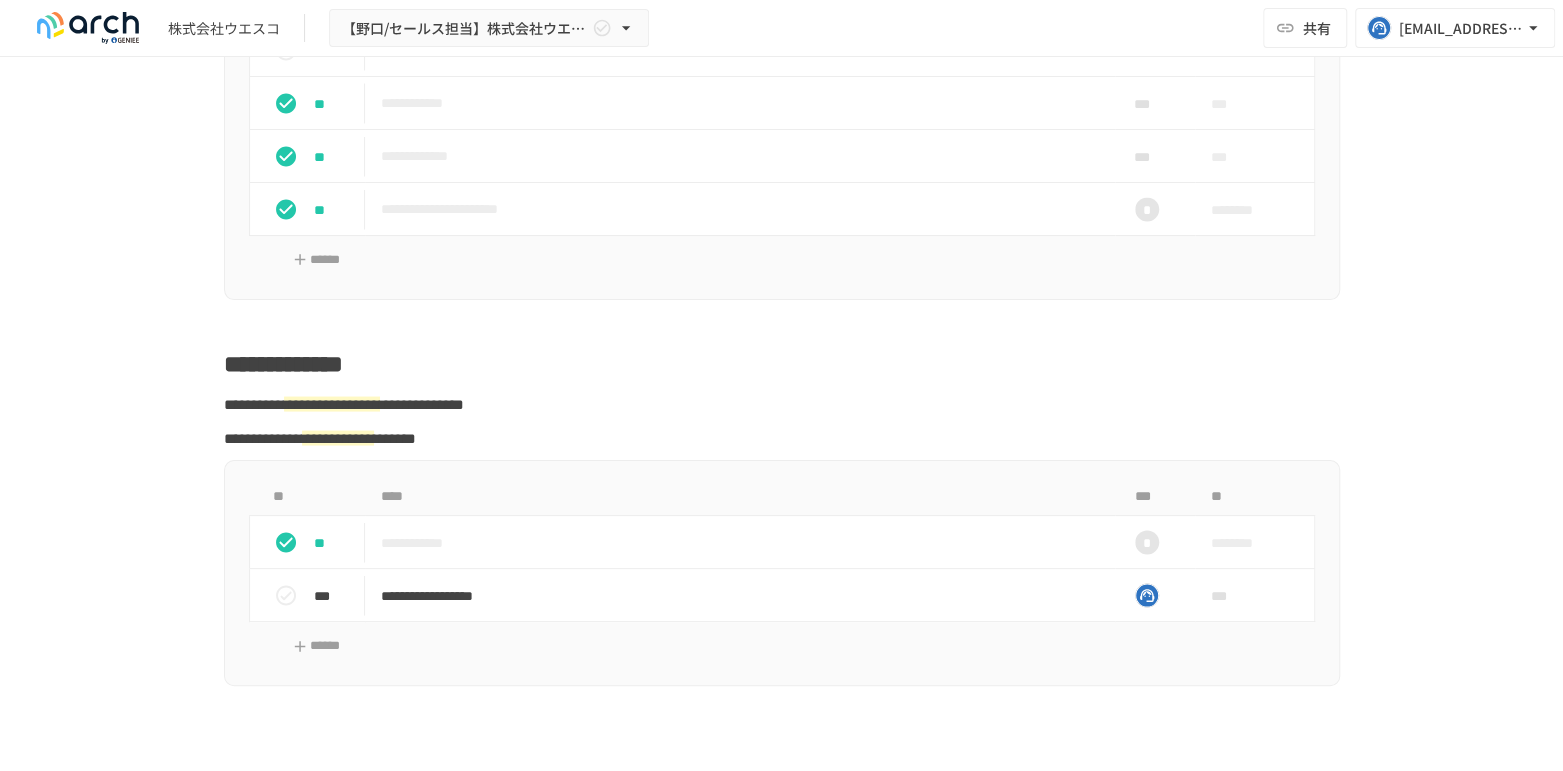 scroll, scrollTop: 2555, scrollLeft: 0, axis: vertical 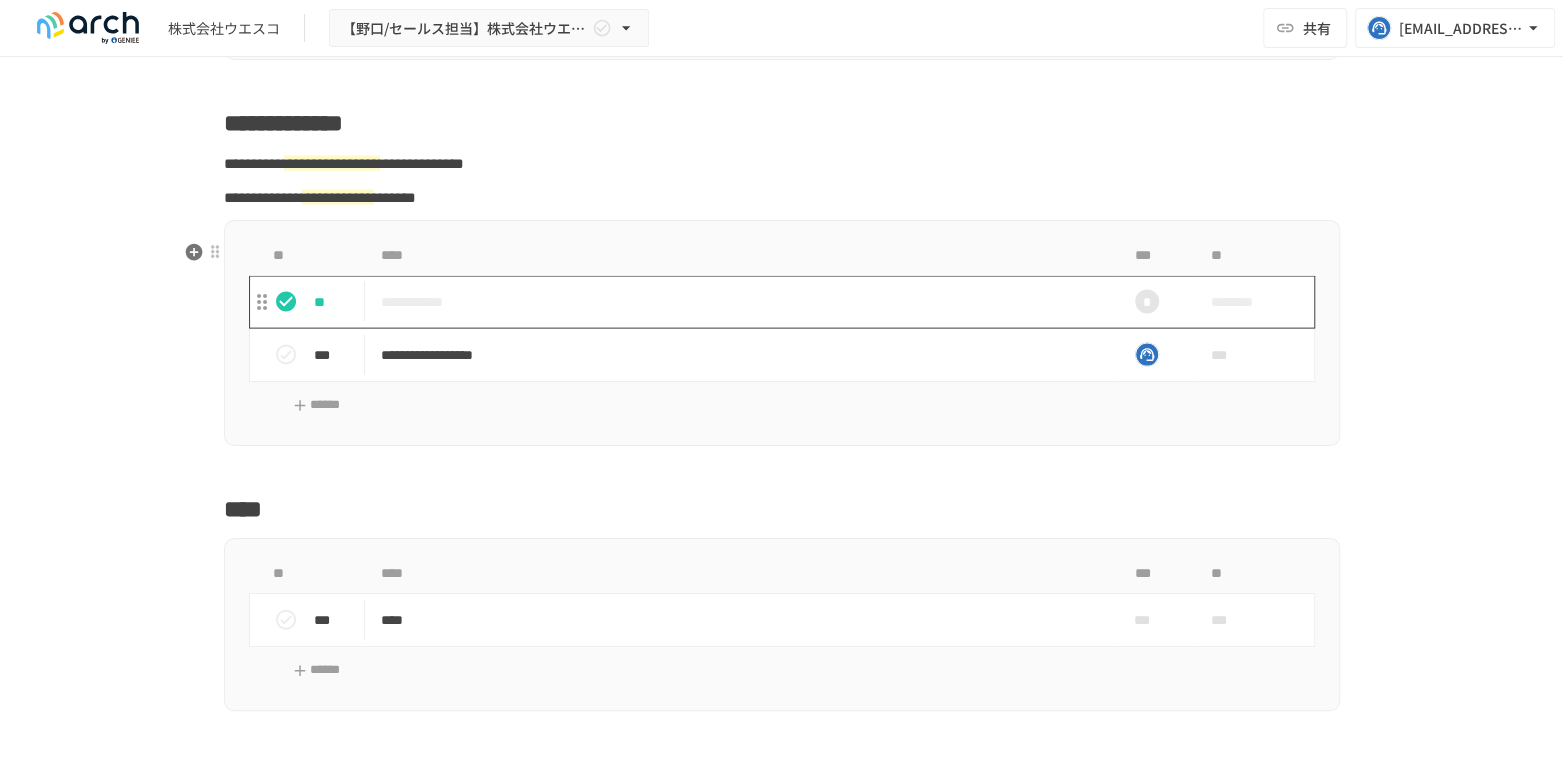 click on "**********" at bounding box center [740, 302] 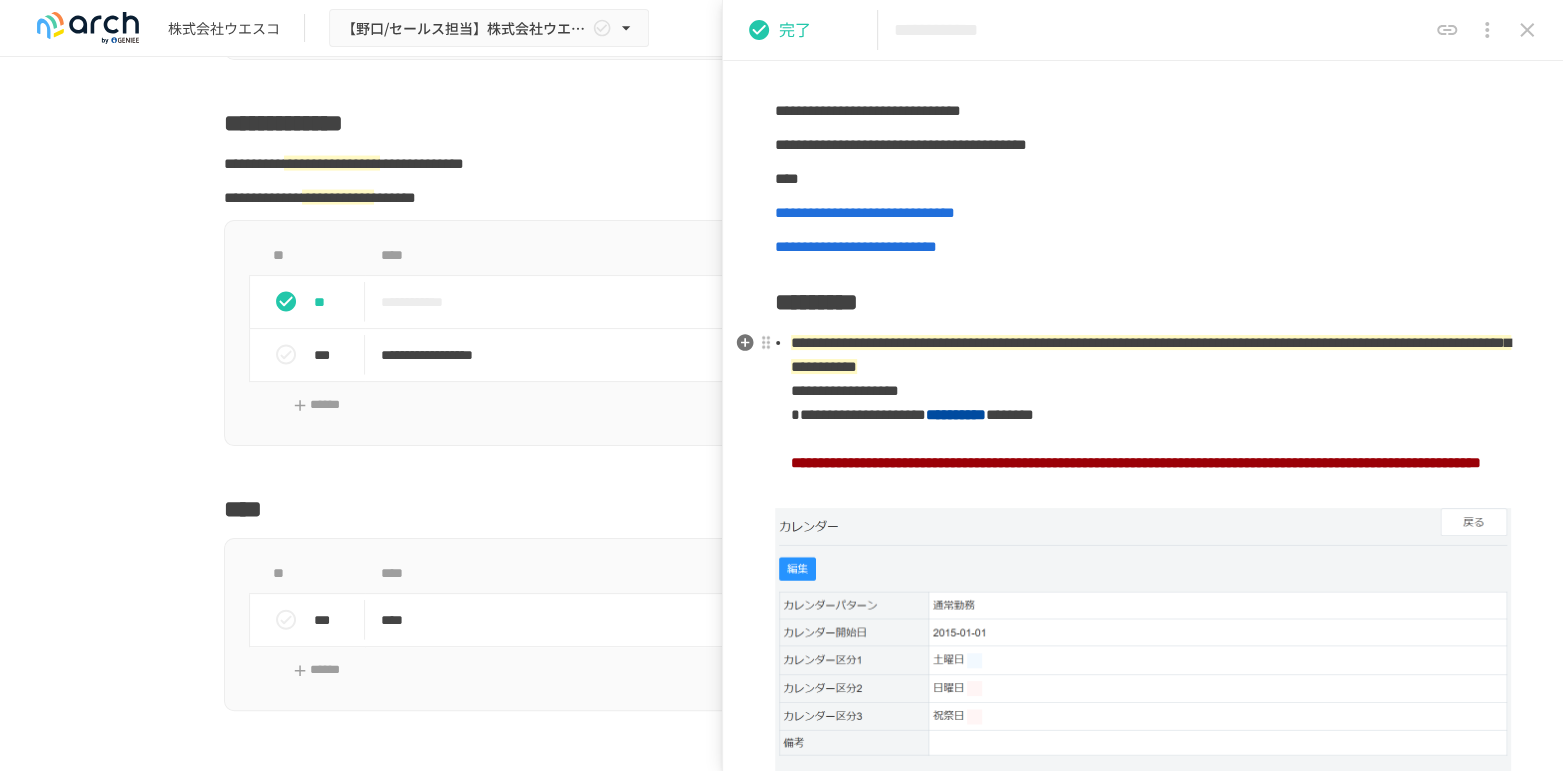 scroll, scrollTop: 206, scrollLeft: 0, axis: vertical 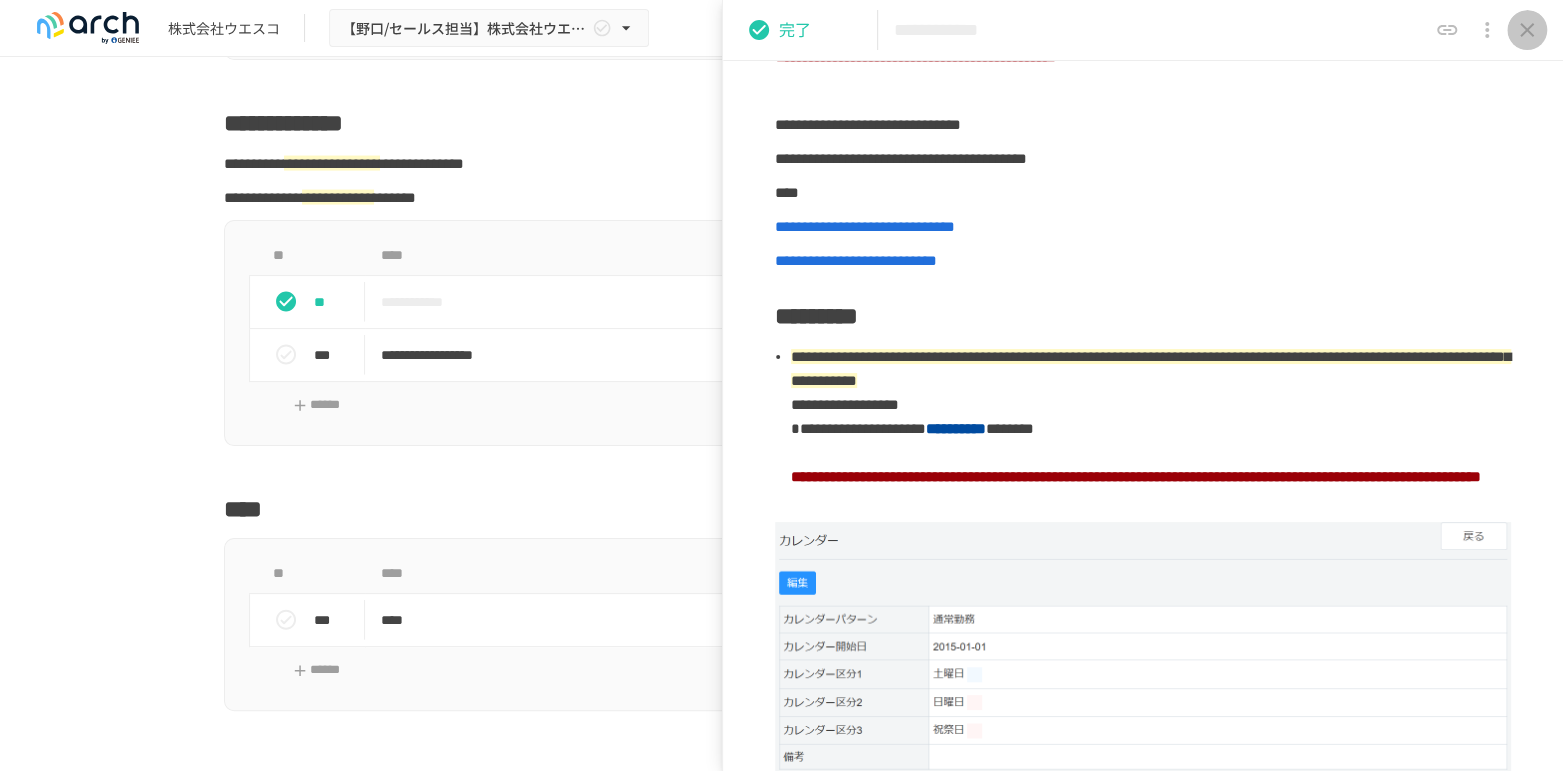 click at bounding box center [1527, 30] 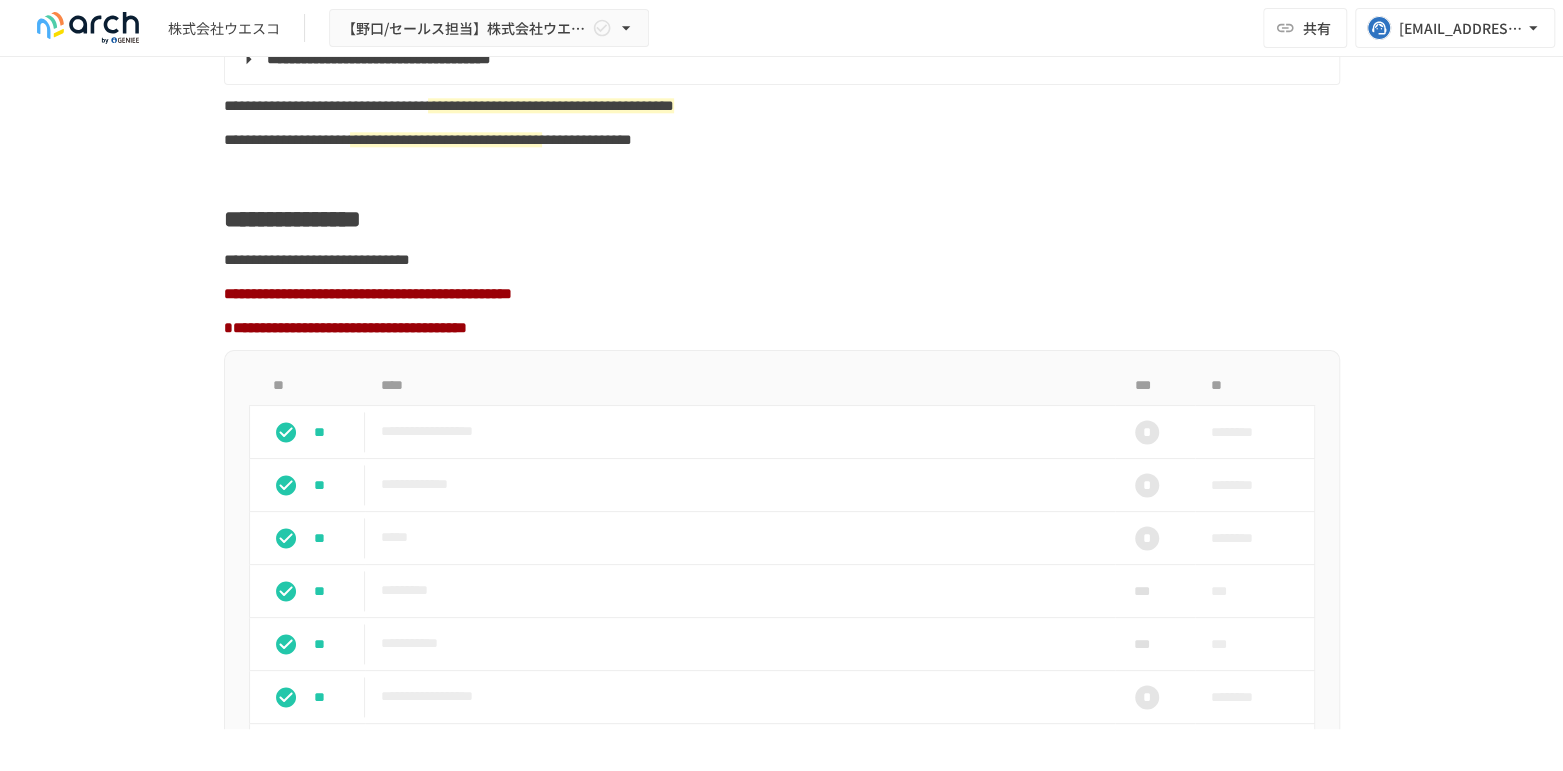 scroll, scrollTop: 1777, scrollLeft: 0, axis: vertical 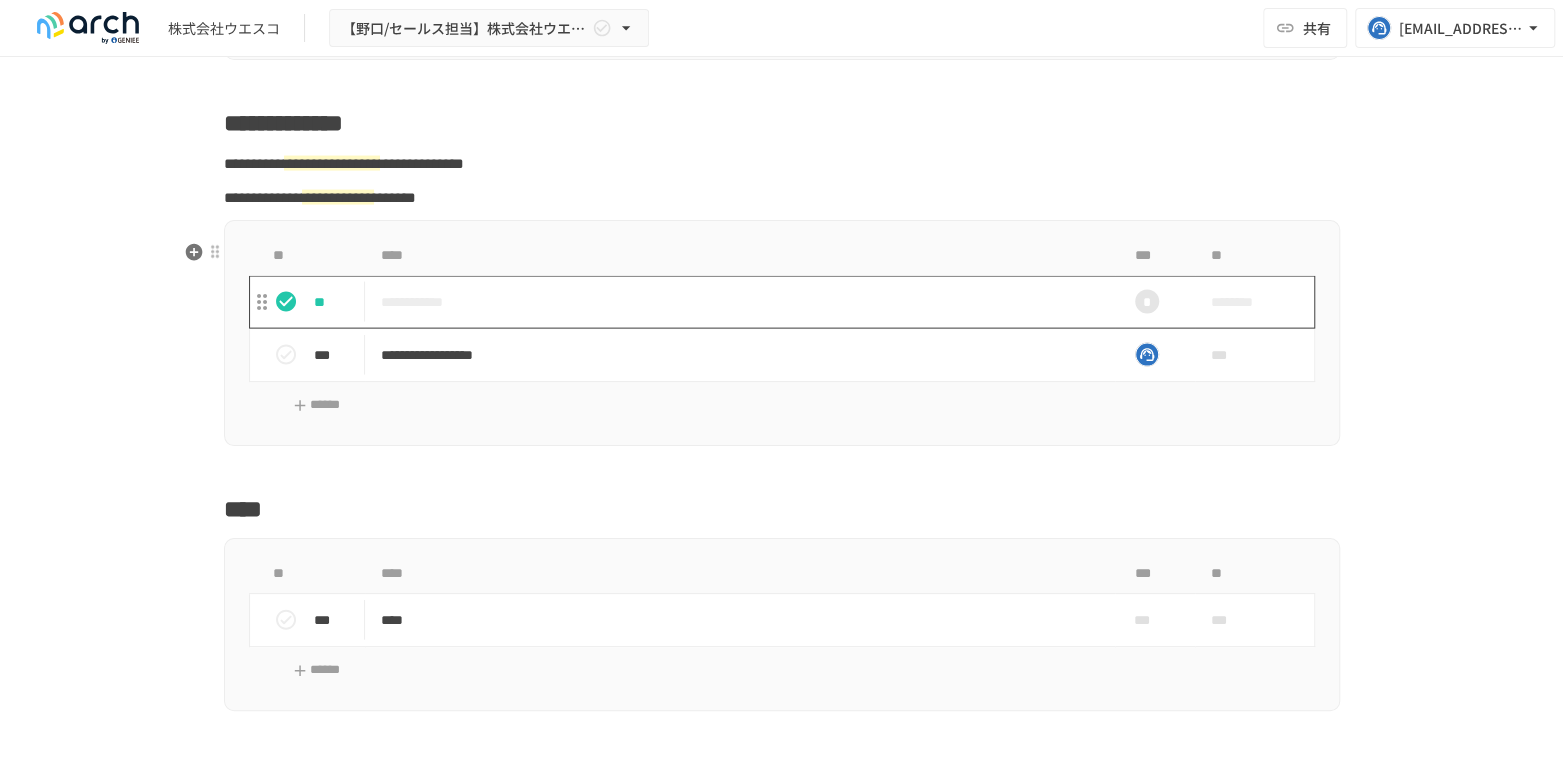 click on "**********" at bounding box center (740, 302) 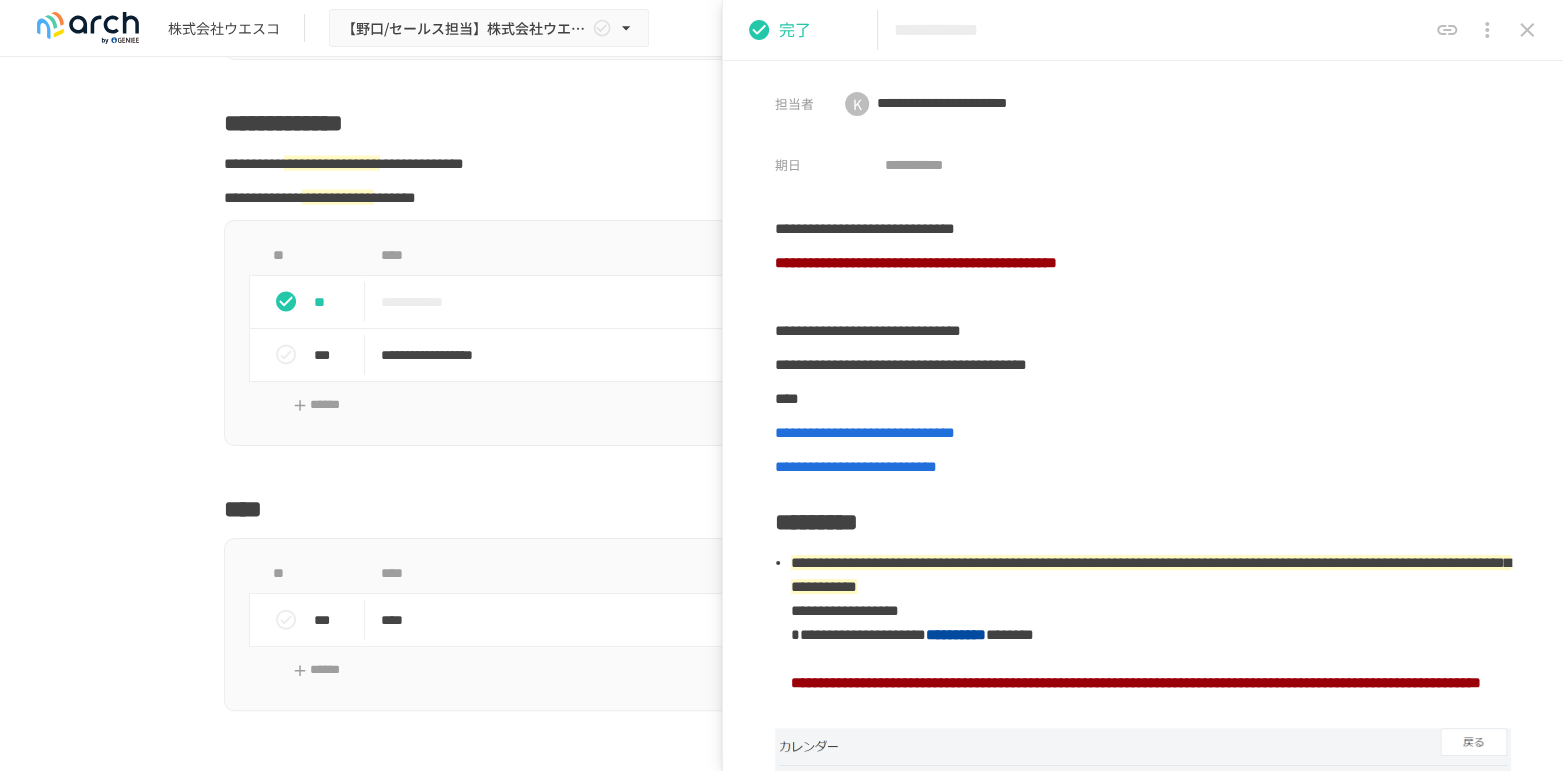 scroll, scrollTop: 49, scrollLeft: 0, axis: vertical 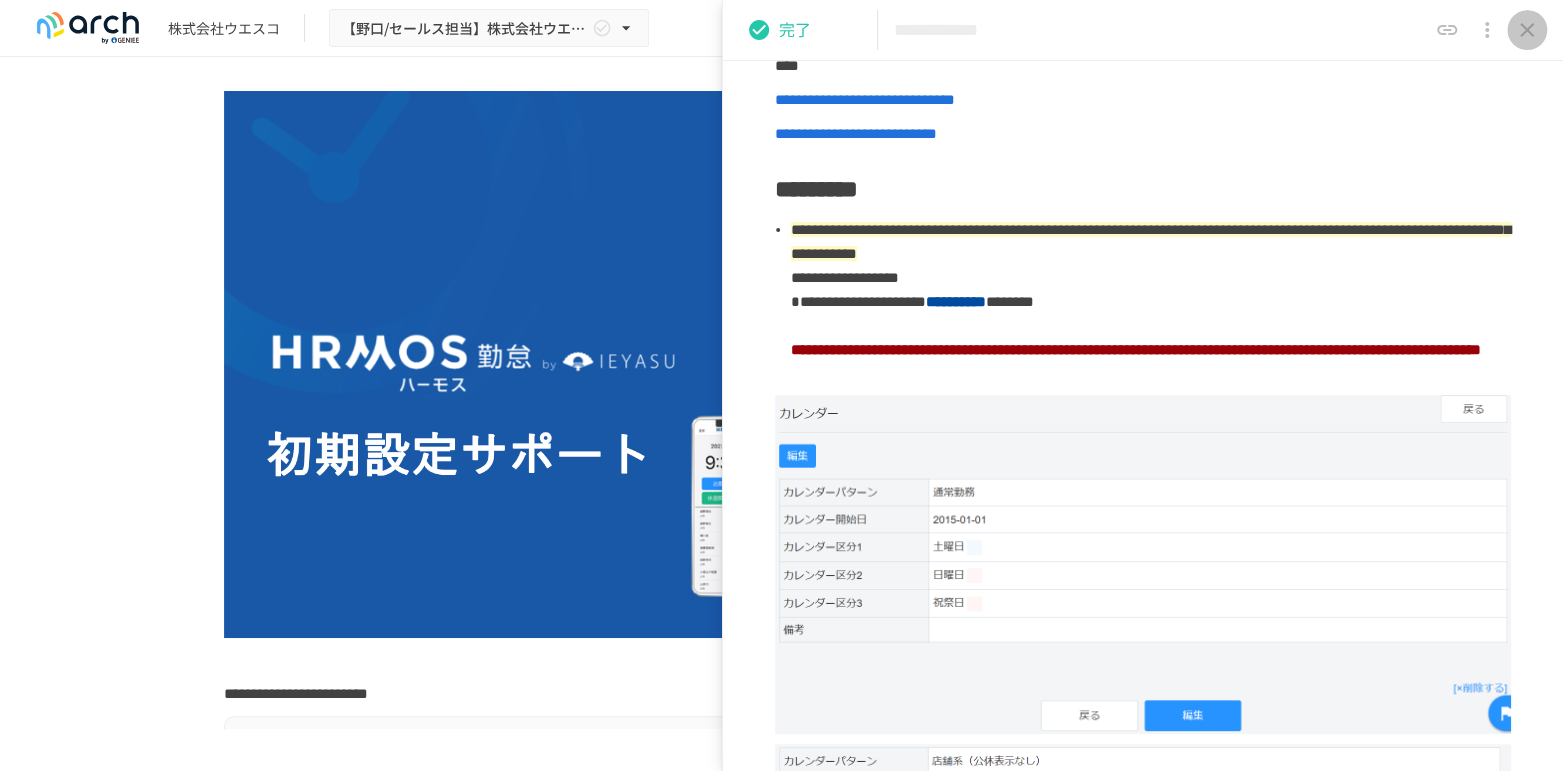 drag, startPoint x: 1520, startPoint y: 32, endPoint x: 1497, endPoint y: 47, distance: 27.45906 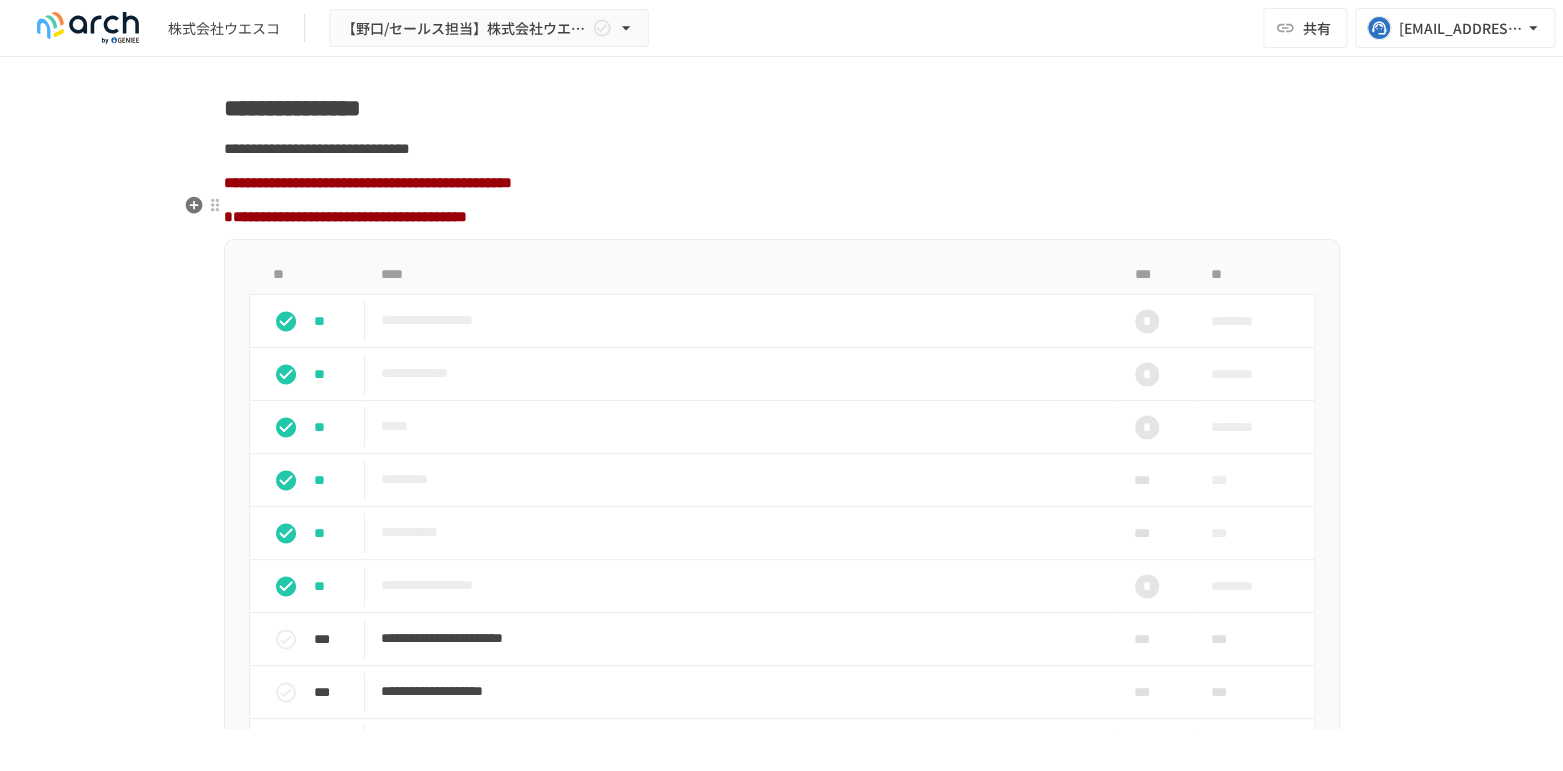 scroll, scrollTop: 1605, scrollLeft: 0, axis: vertical 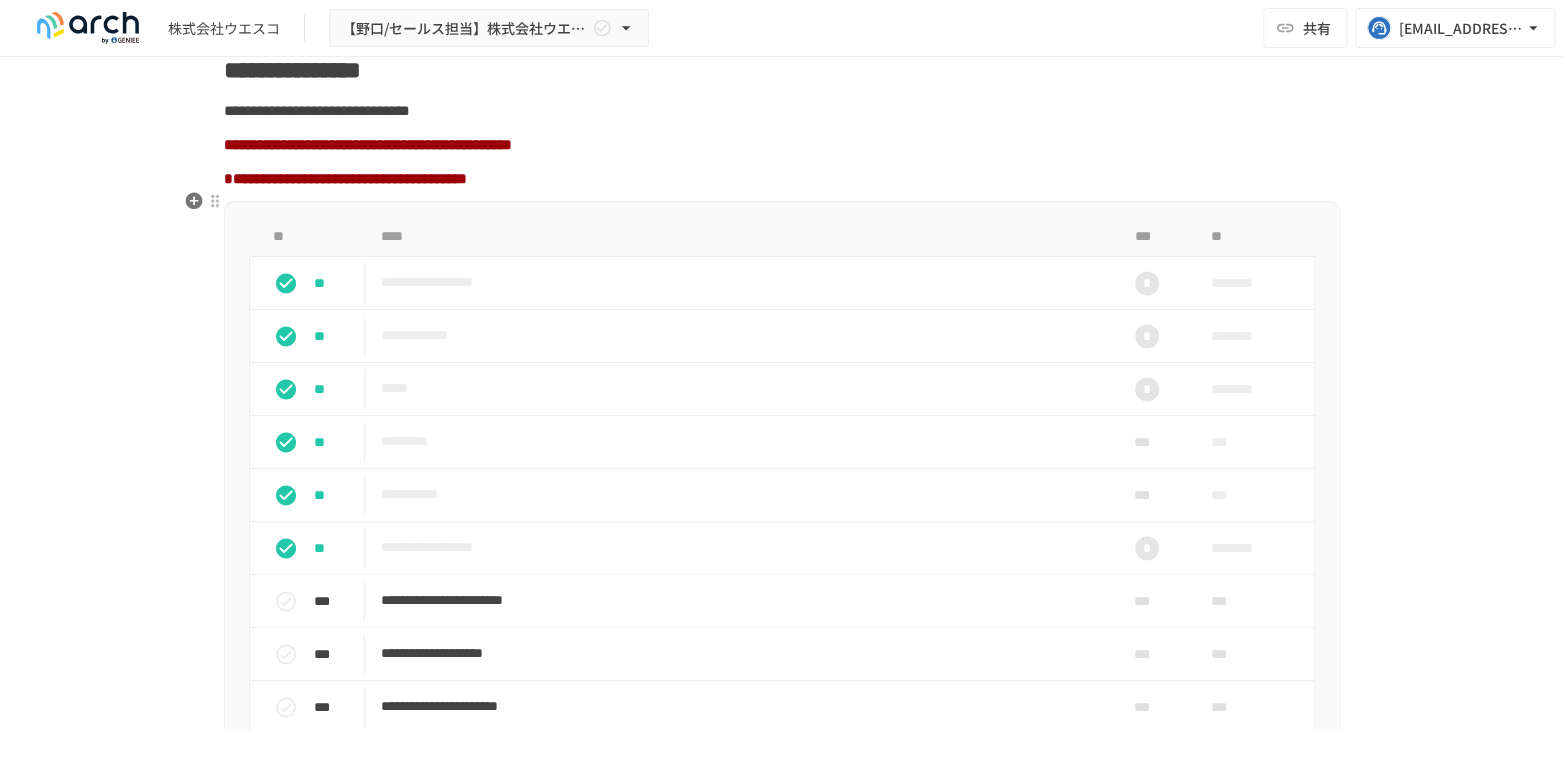 click on "**********" at bounding box center (782, 2156) 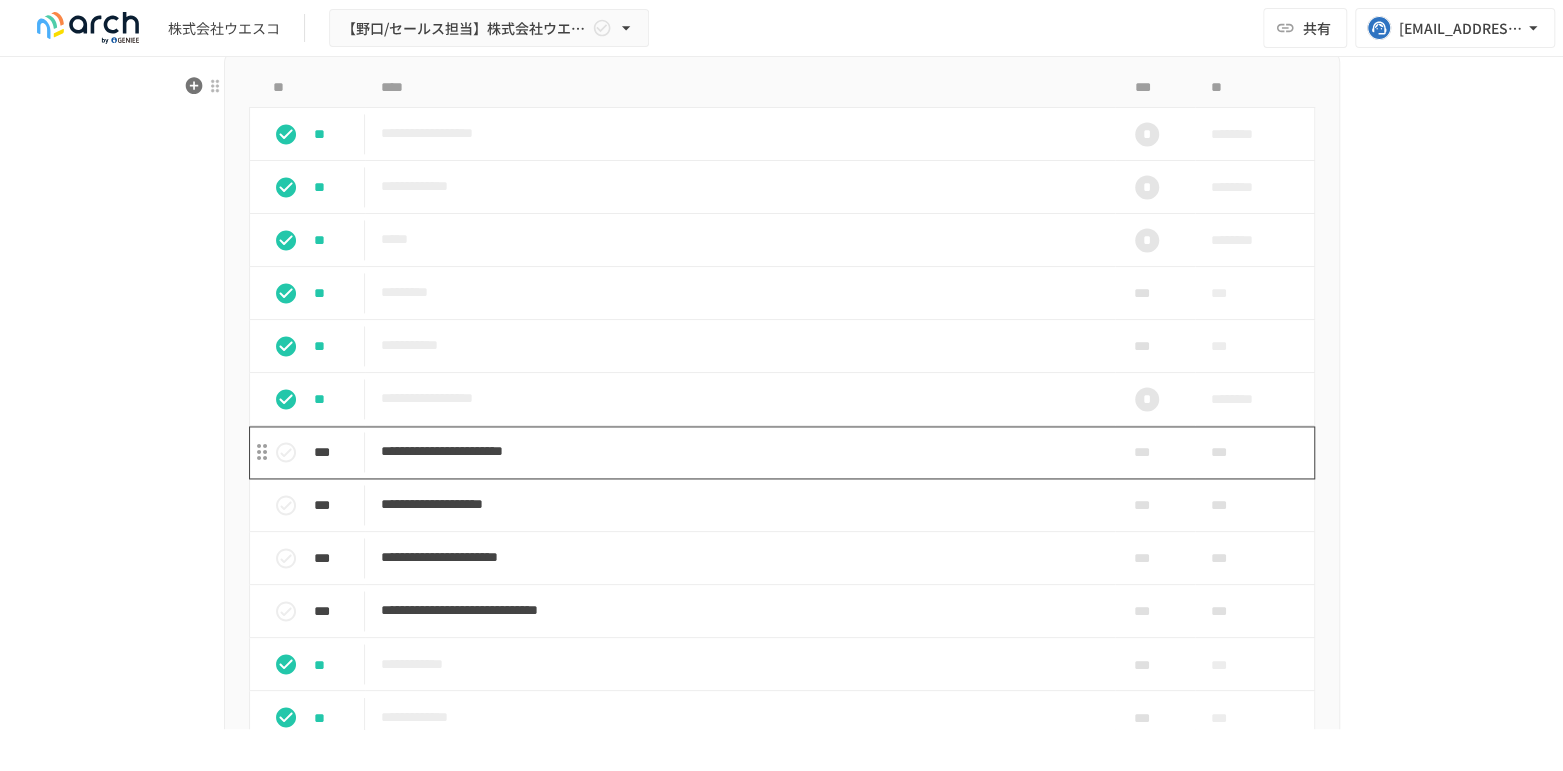 scroll, scrollTop: 1716, scrollLeft: 0, axis: vertical 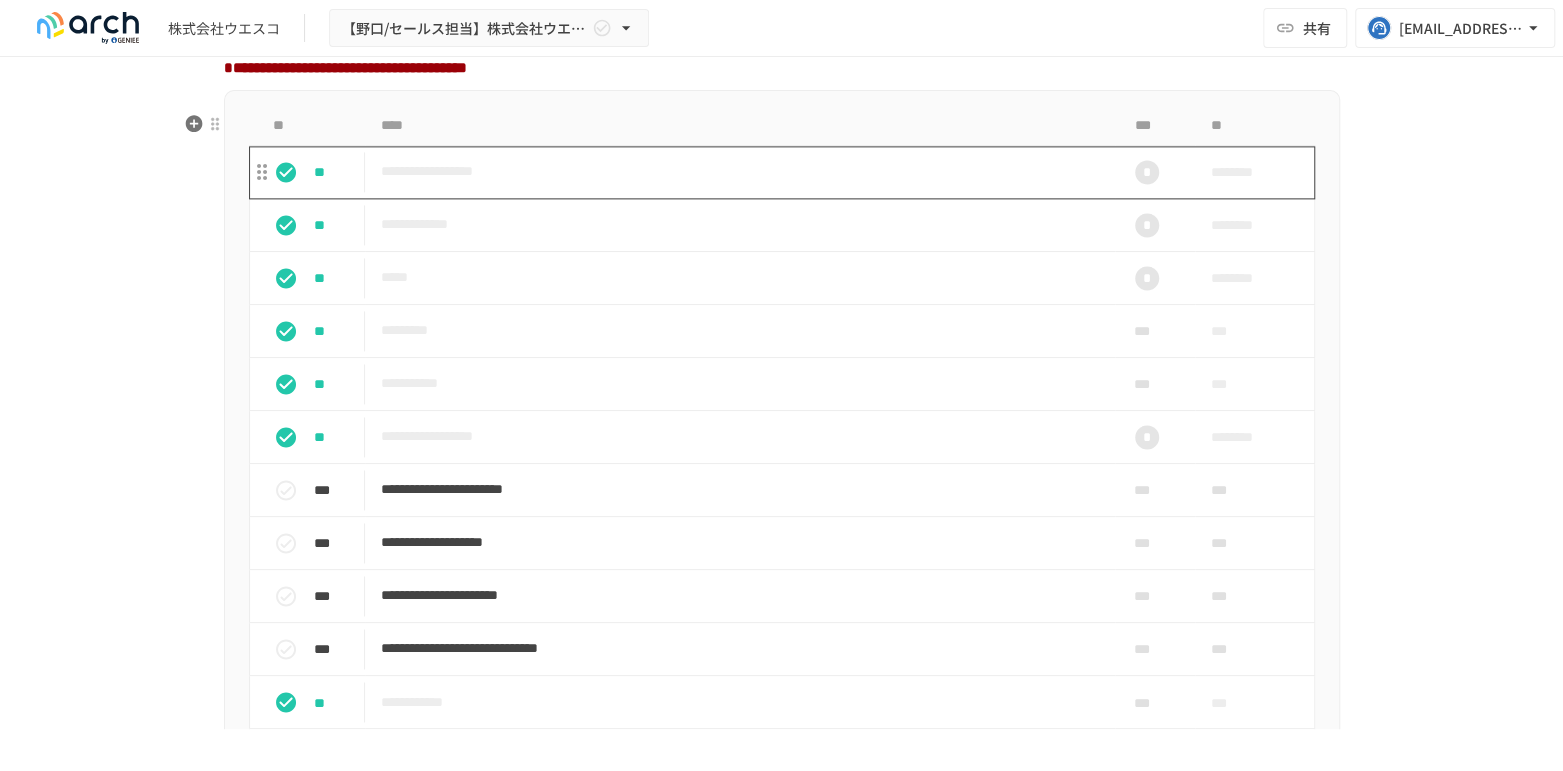 click on "**********" at bounding box center (740, 172) 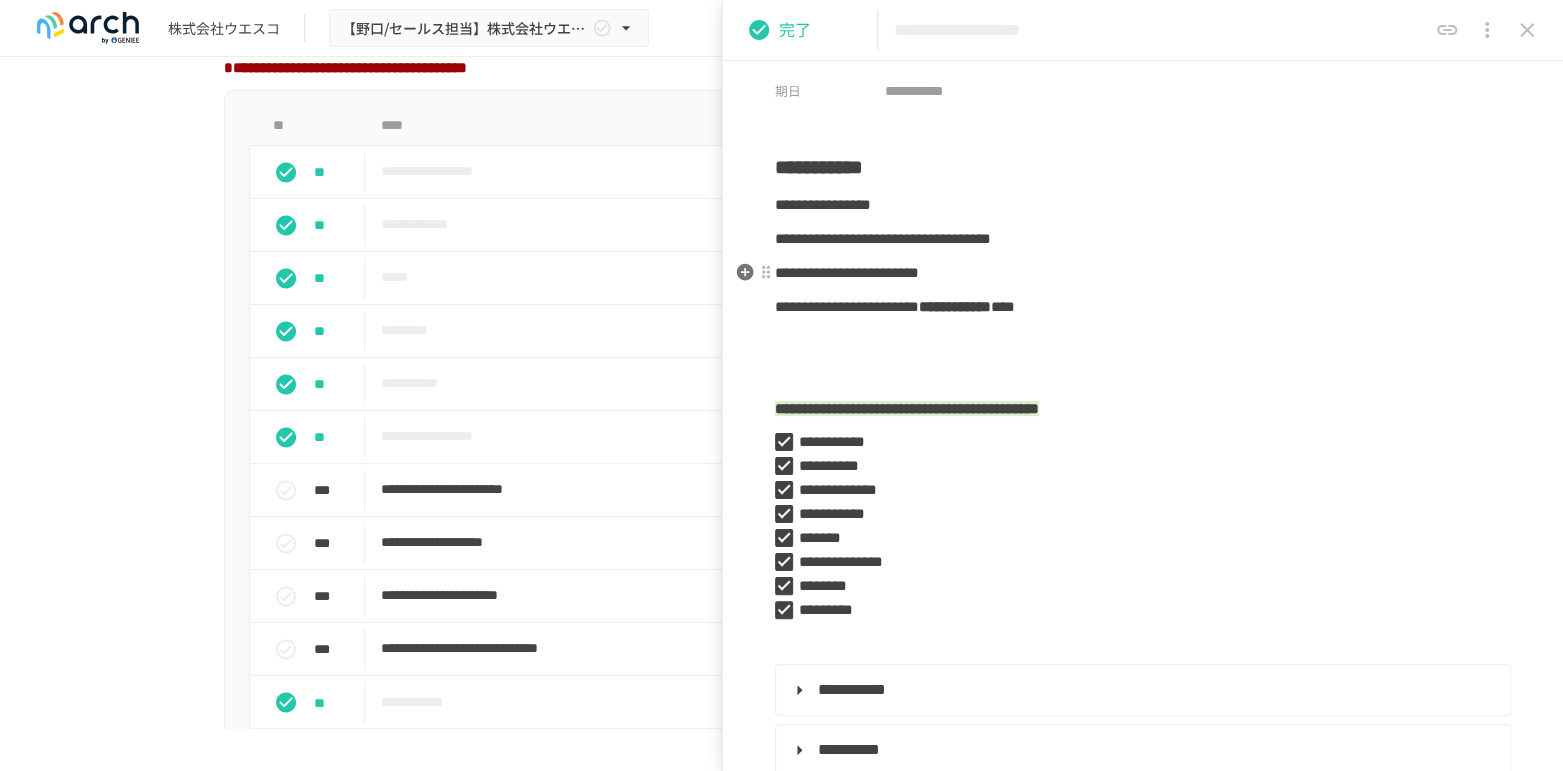 scroll, scrollTop: 222, scrollLeft: 0, axis: vertical 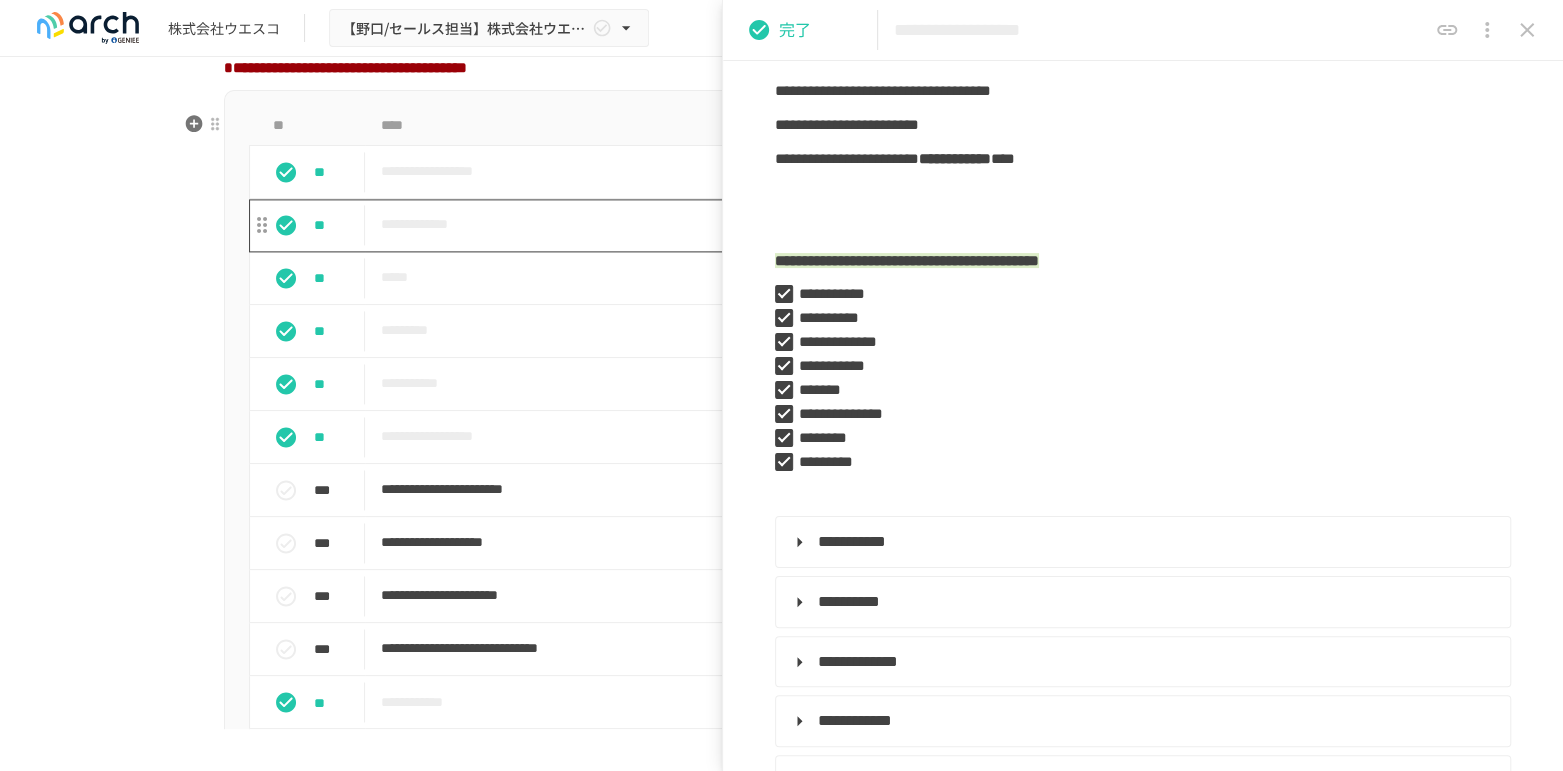 click on "**********" at bounding box center (740, 224) 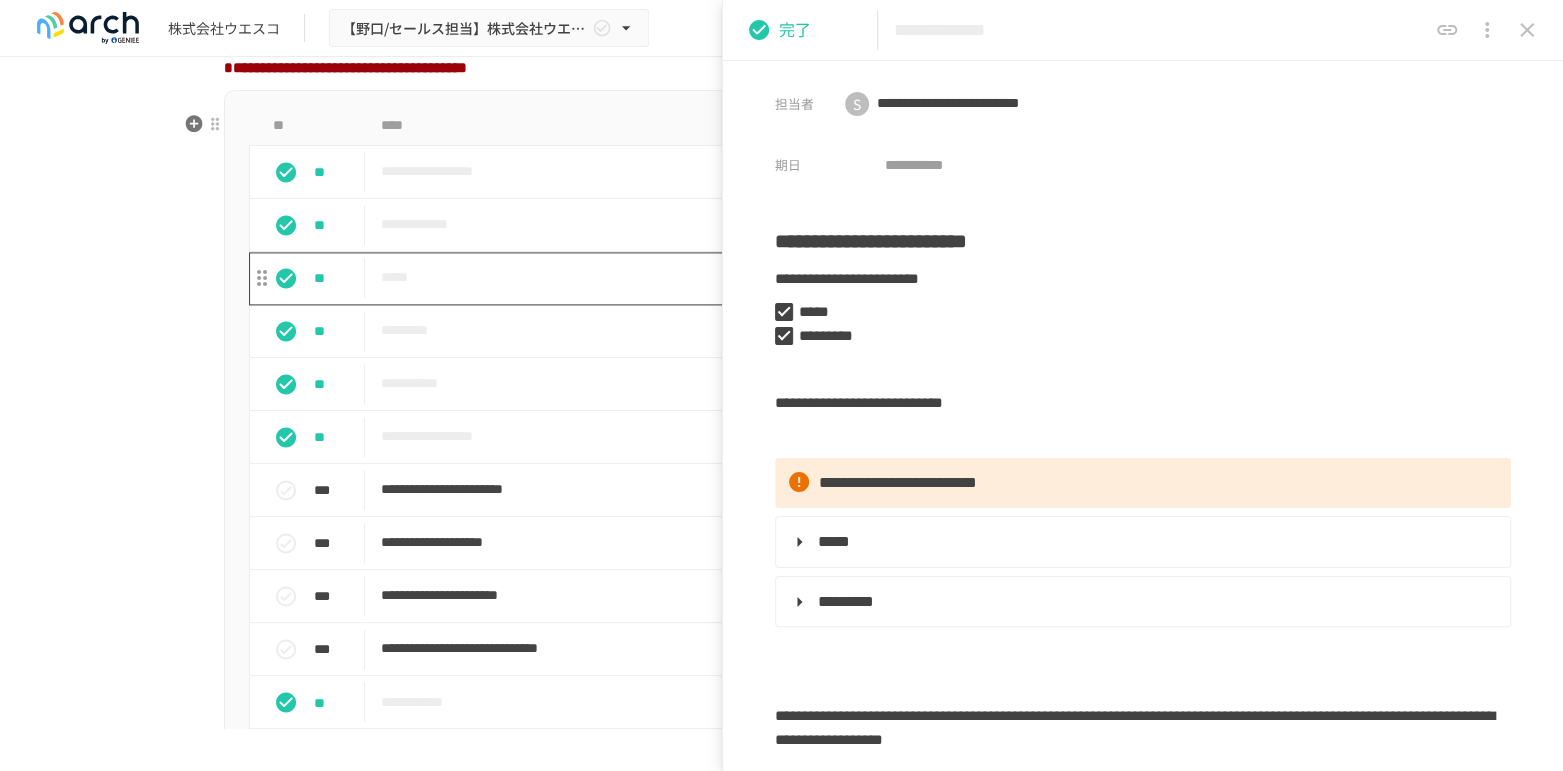 click on "*****" at bounding box center (740, 277) 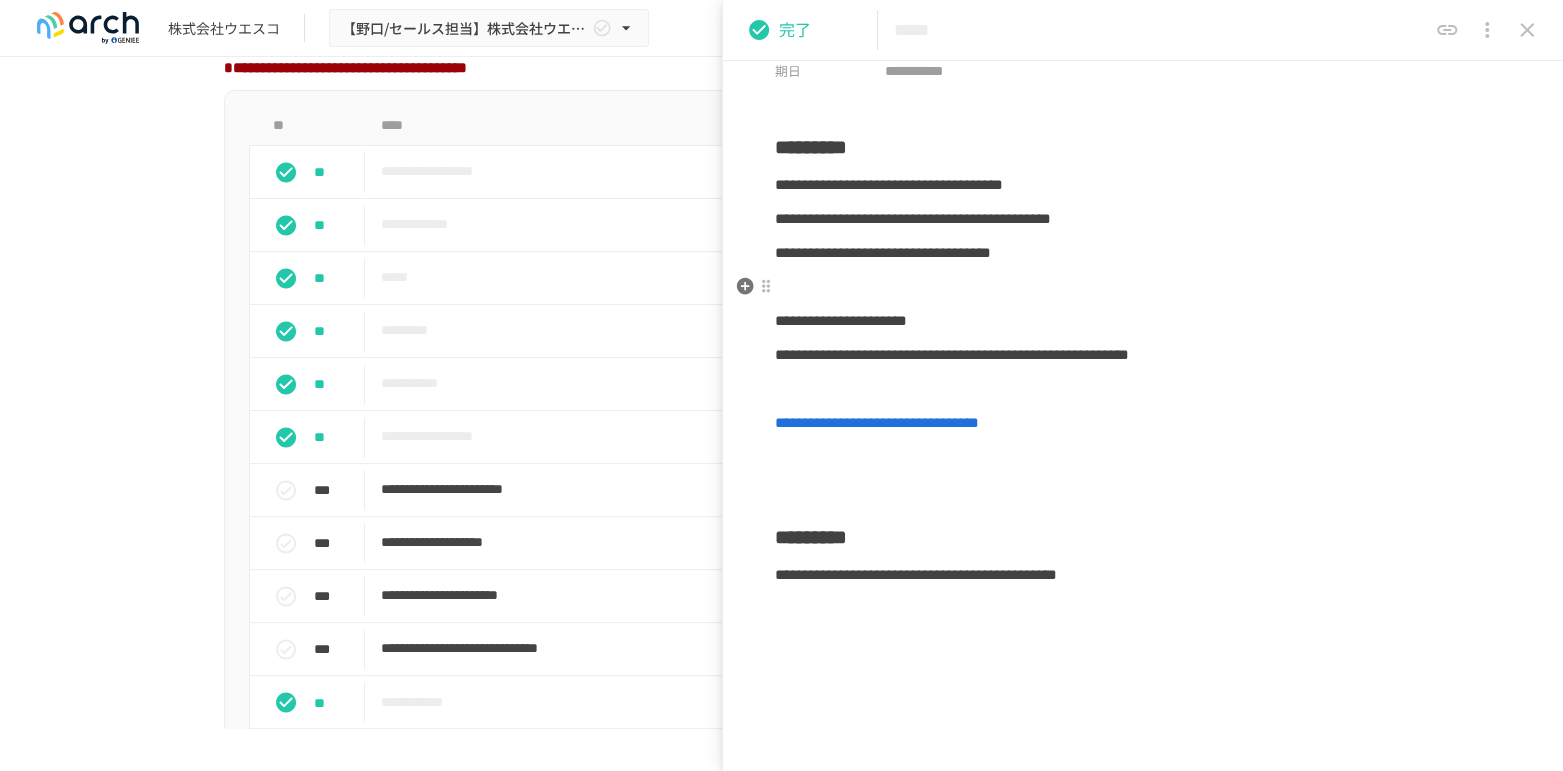 scroll, scrollTop: 222, scrollLeft: 0, axis: vertical 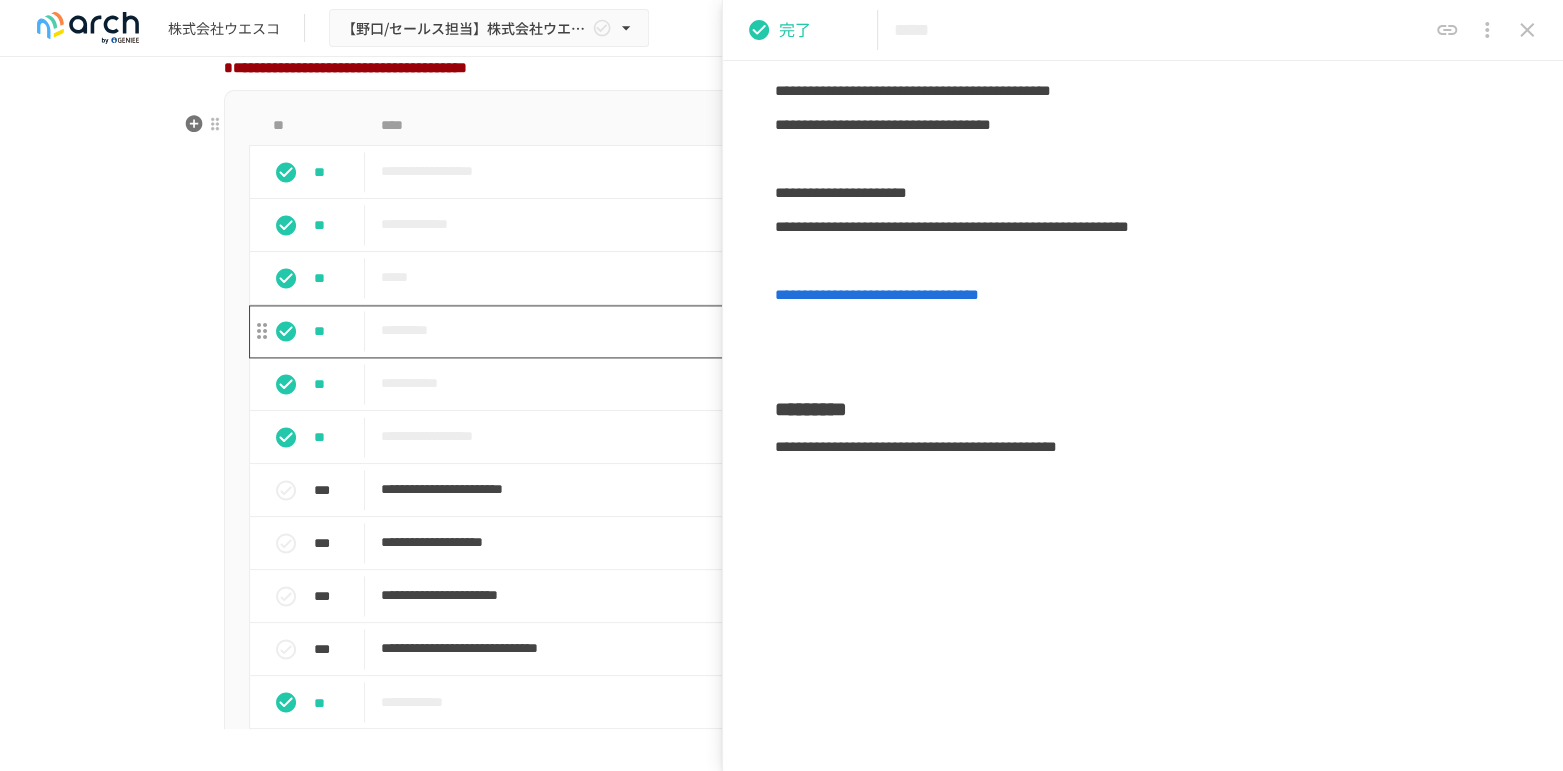 click on "*********" at bounding box center [740, 330] 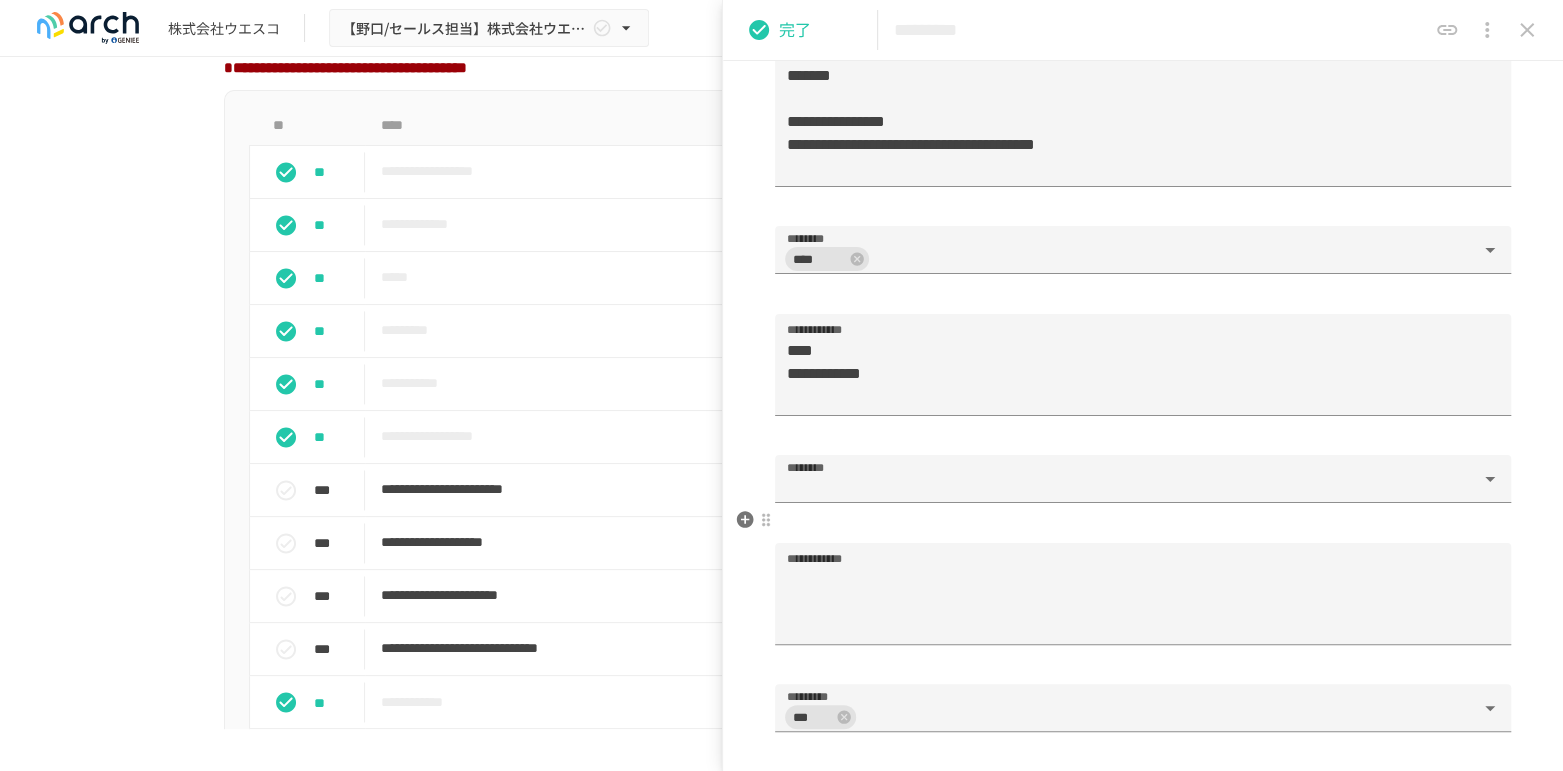 scroll, scrollTop: 1888, scrollLeft: 0, axis: vertical 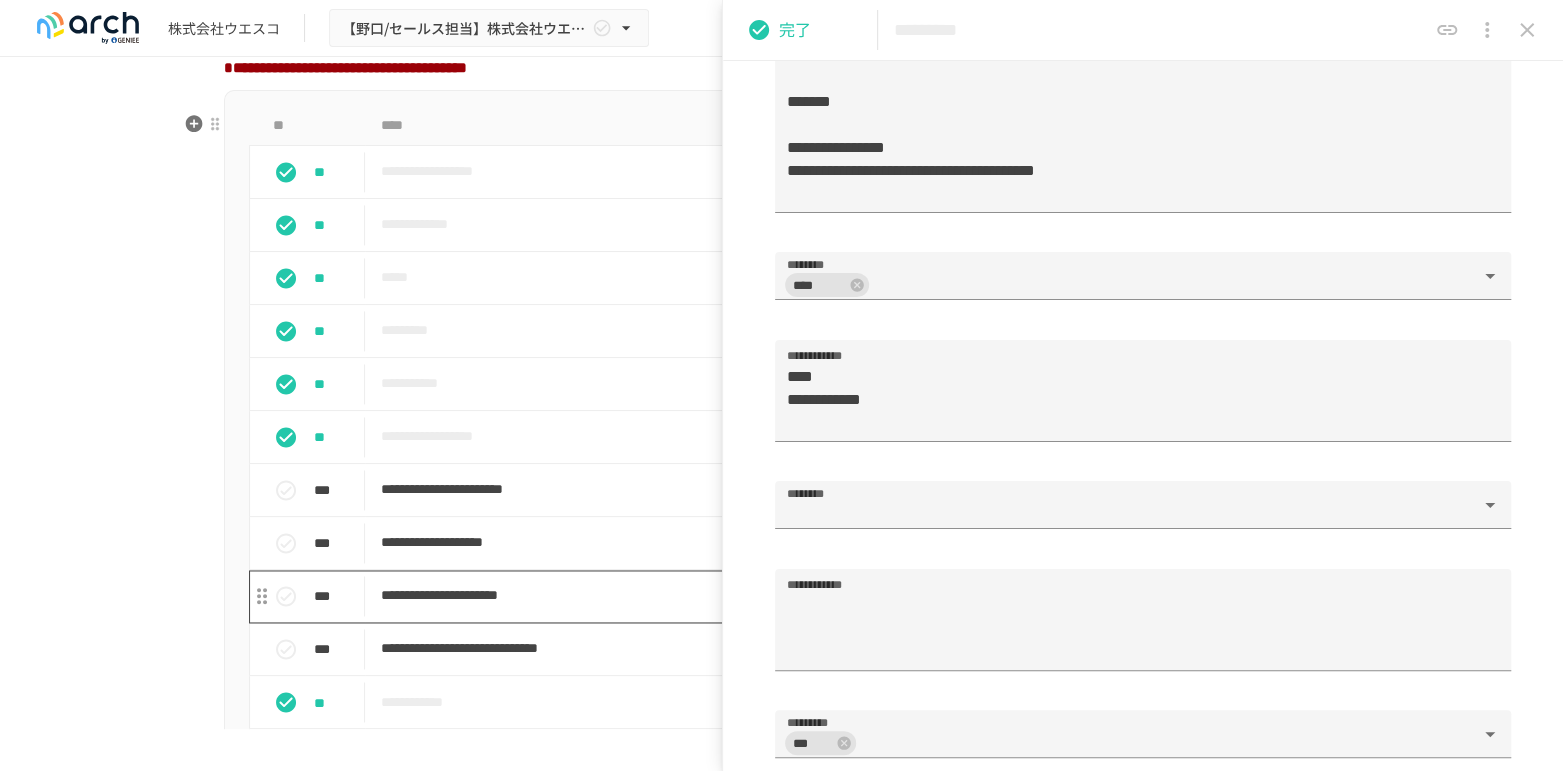 click on "**********" at bounding box center [740, 595] 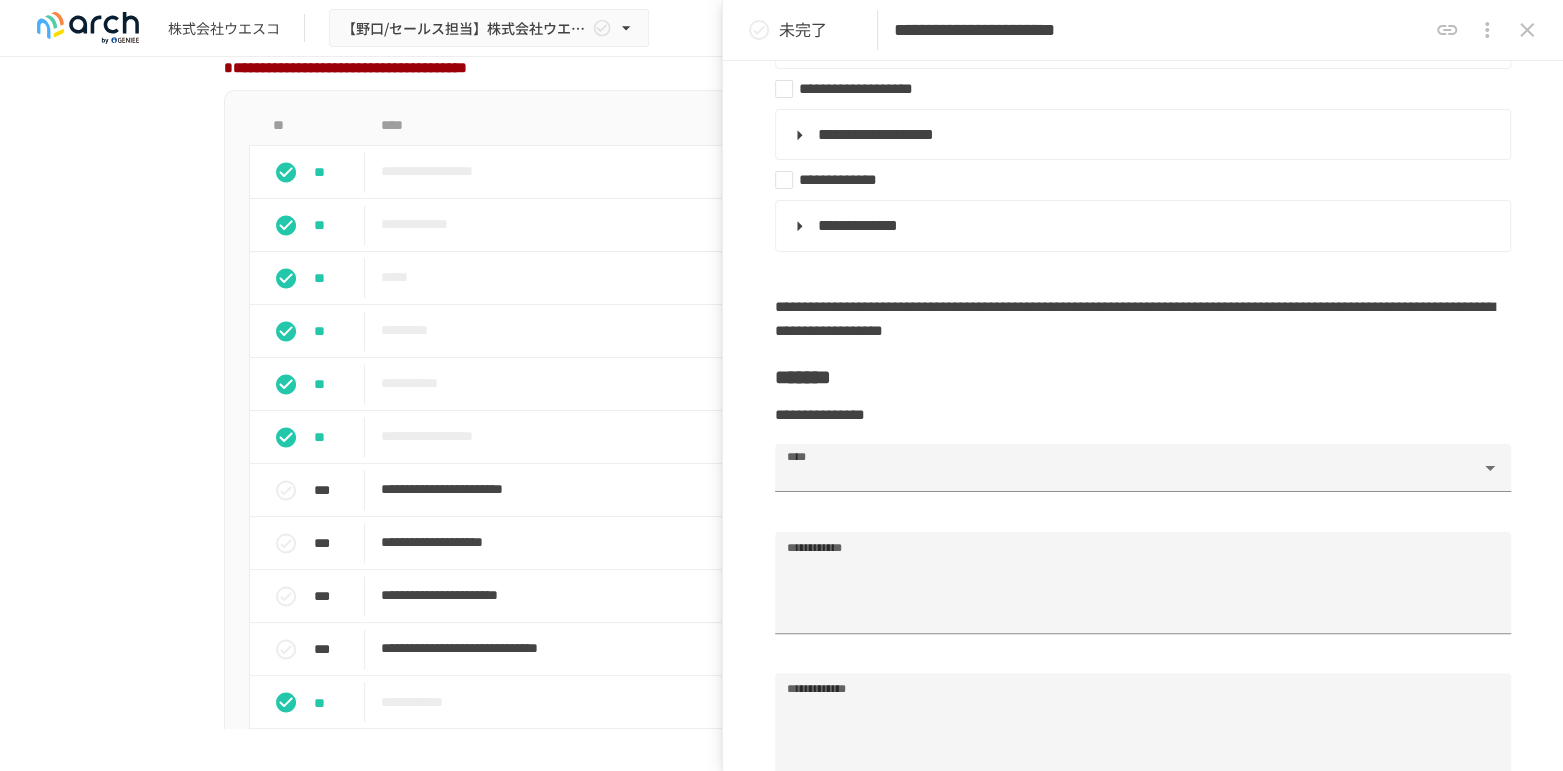 scroll, scrollTop: 888, scrollLeft: 0, axis: vertical 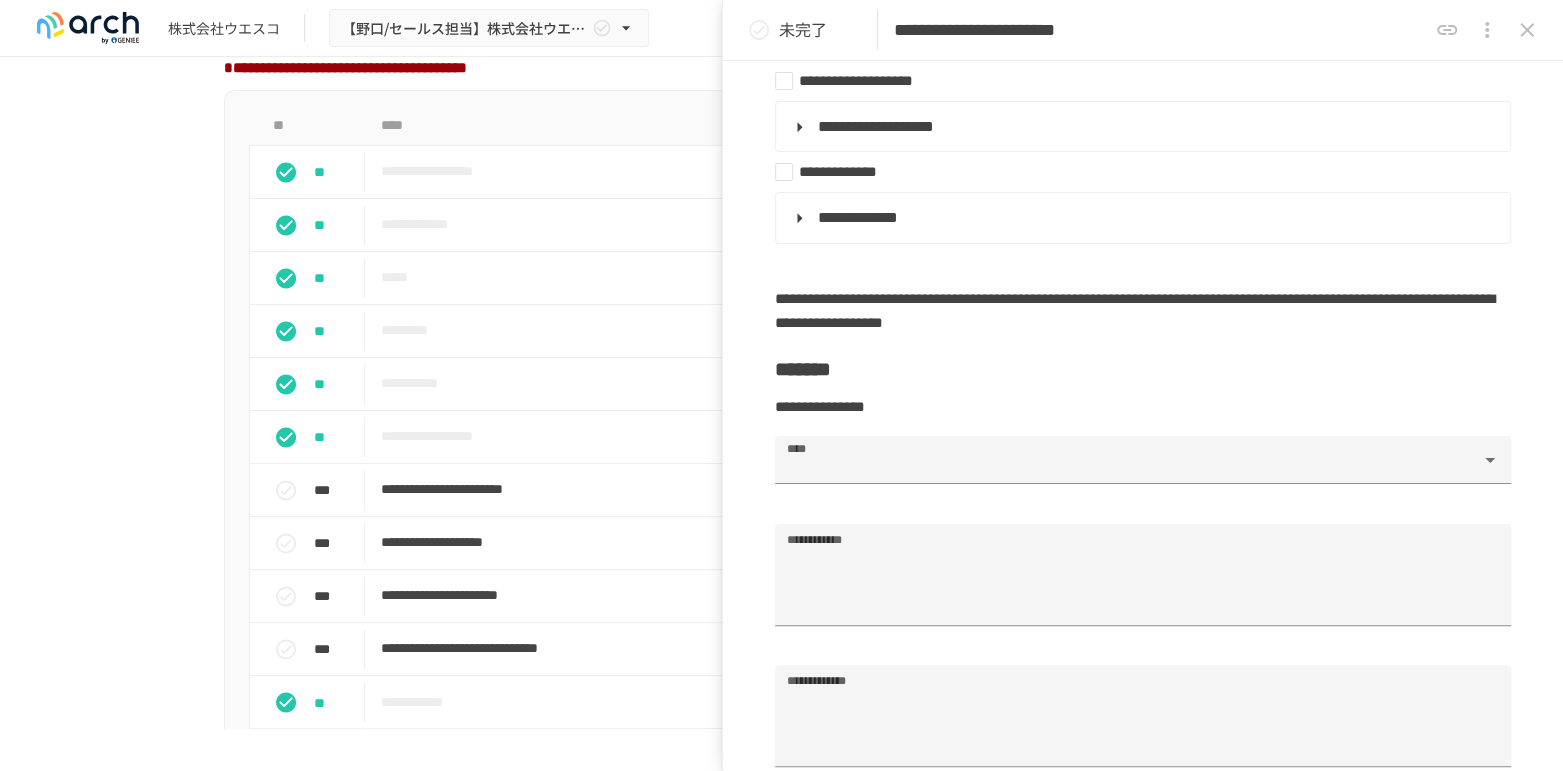 drag, startPoint x: 1152, startPoint y: 19, endPoint x: 1392, endPoint y: 18, distance: 240.00209 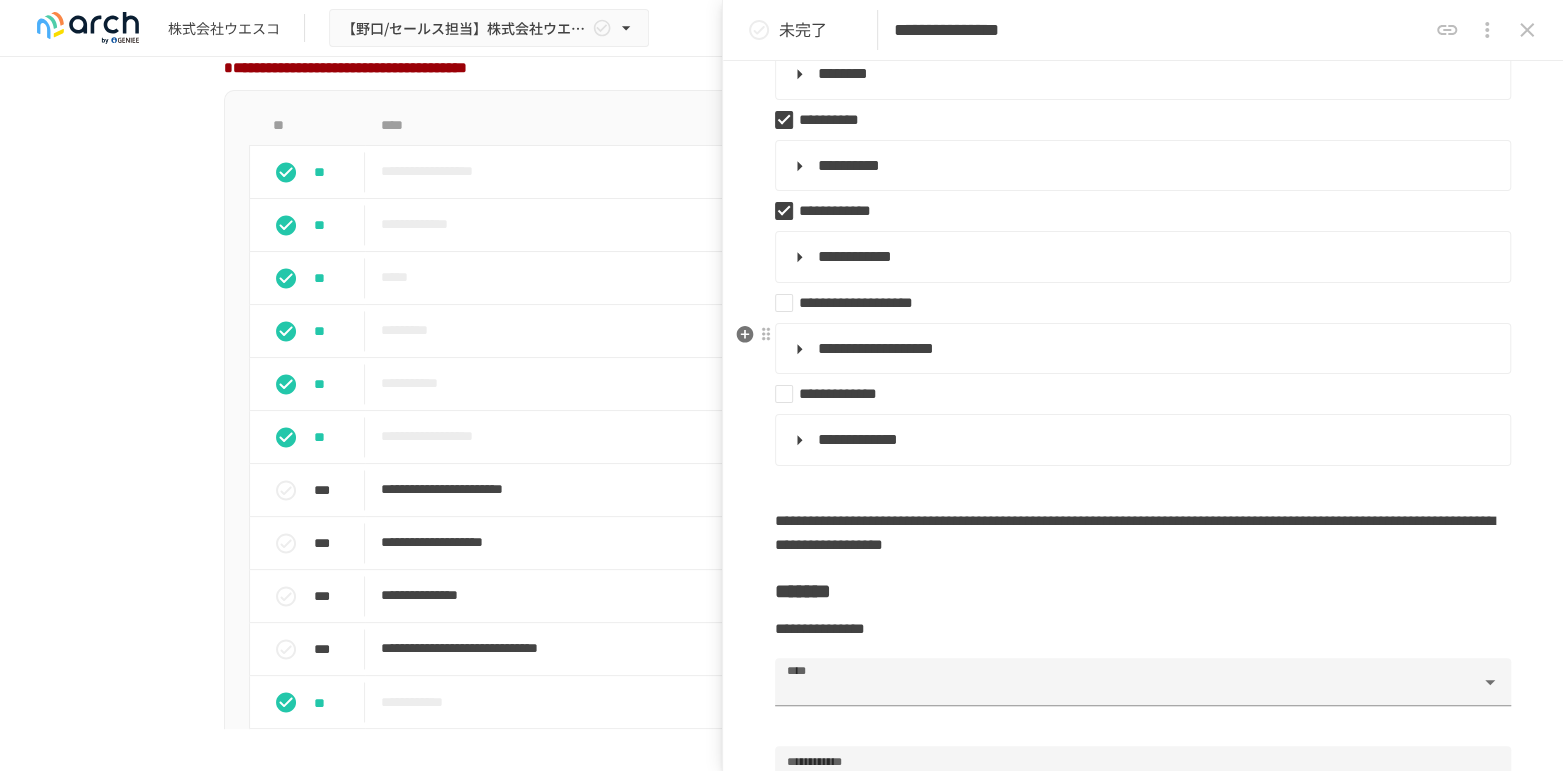 scroll, scrollTop: 888, scrollLeft: 0, axis: vertical 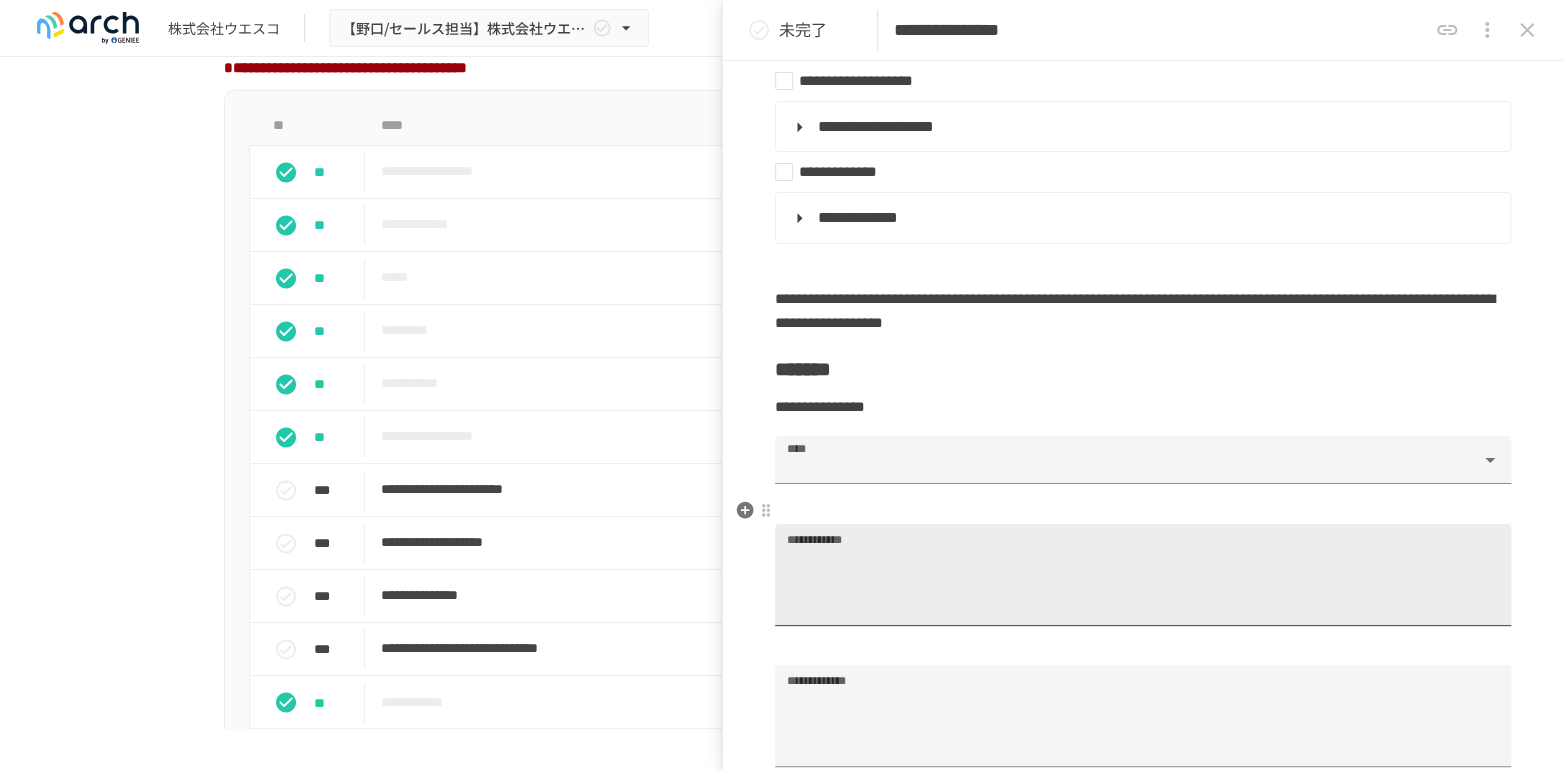 type on "**********" 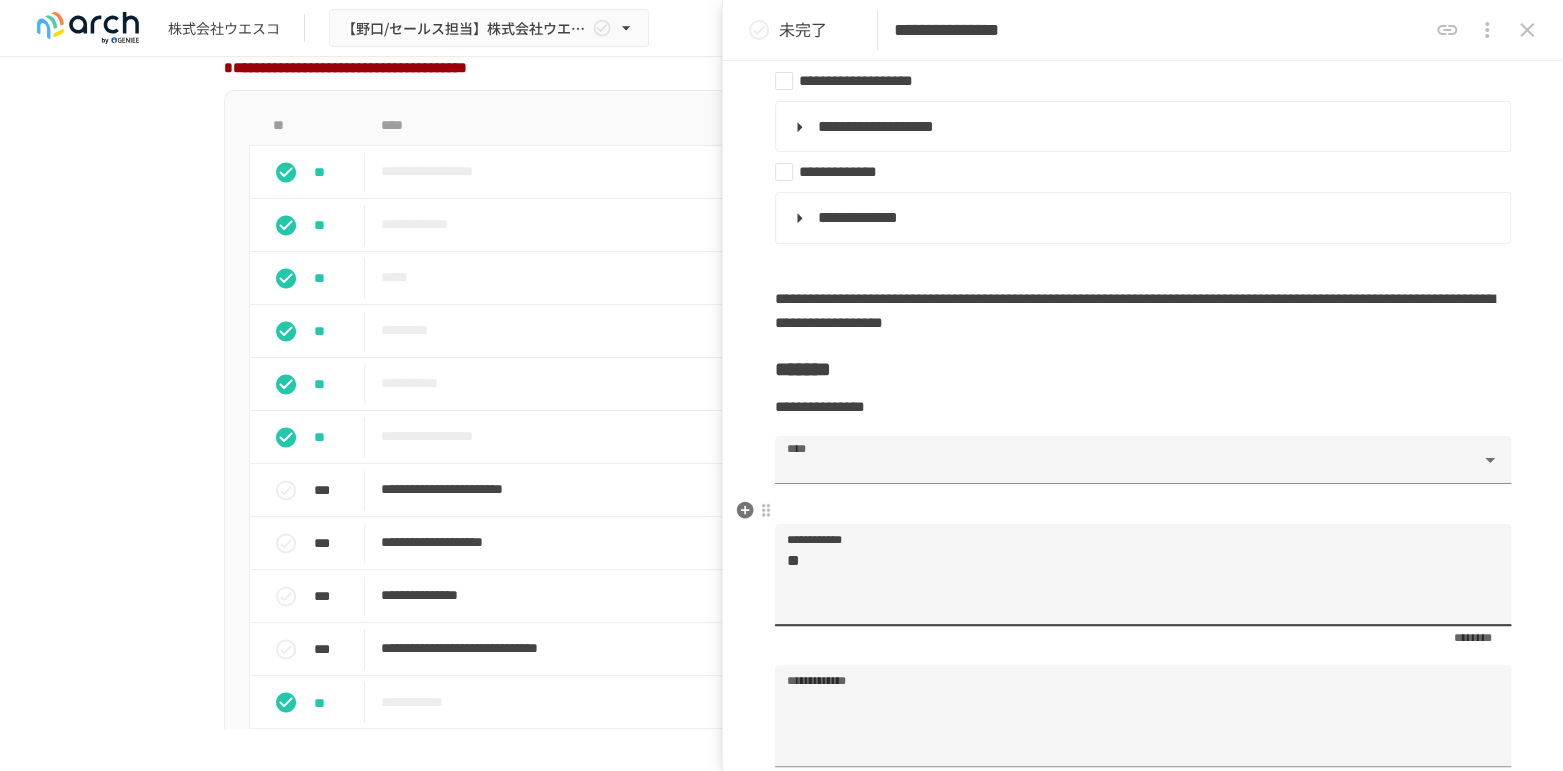 type on "*" 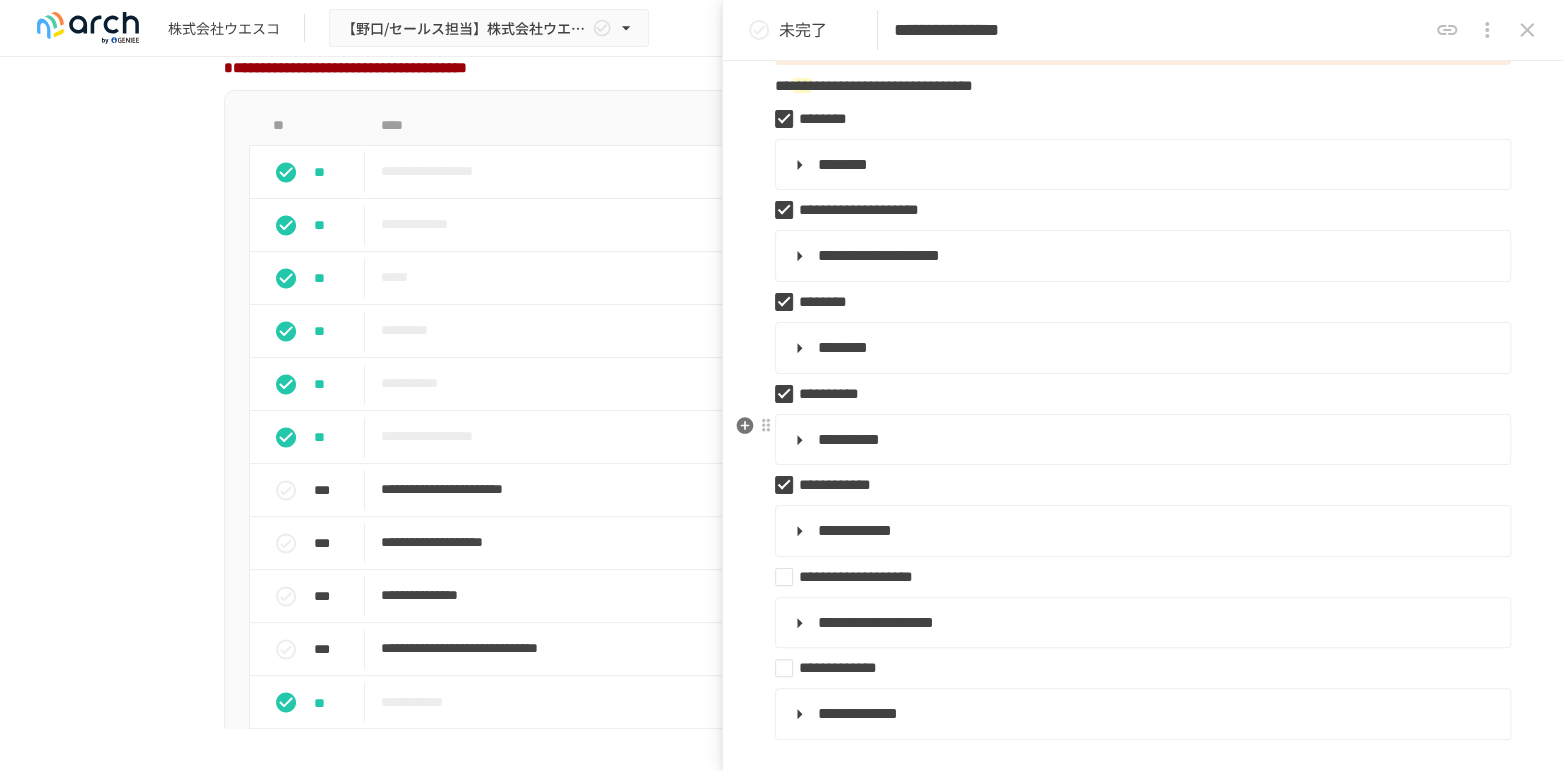 scroll, scrollTop: 444, scrollLeft: 0, axis: vertical 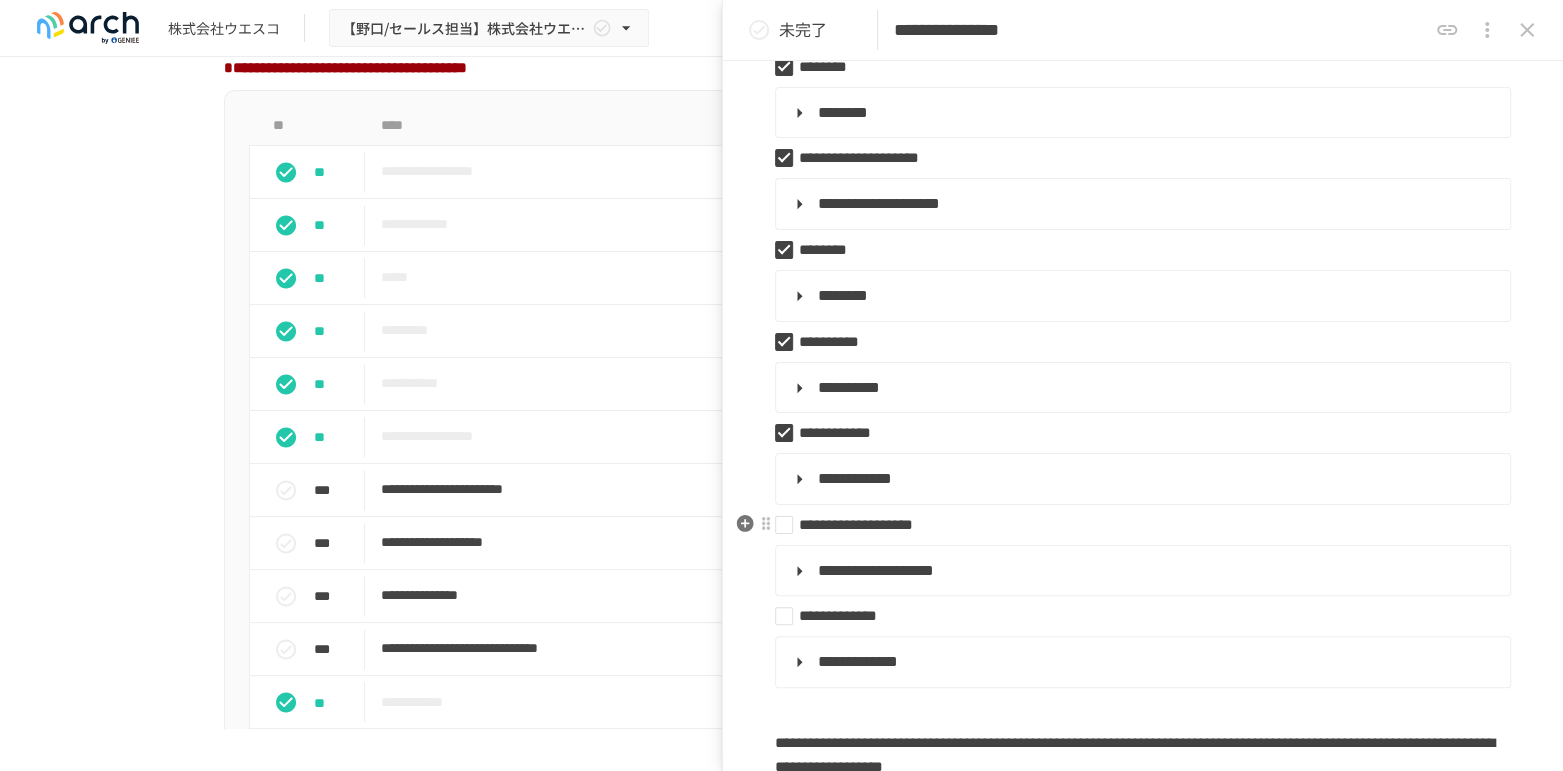 type on "**********" 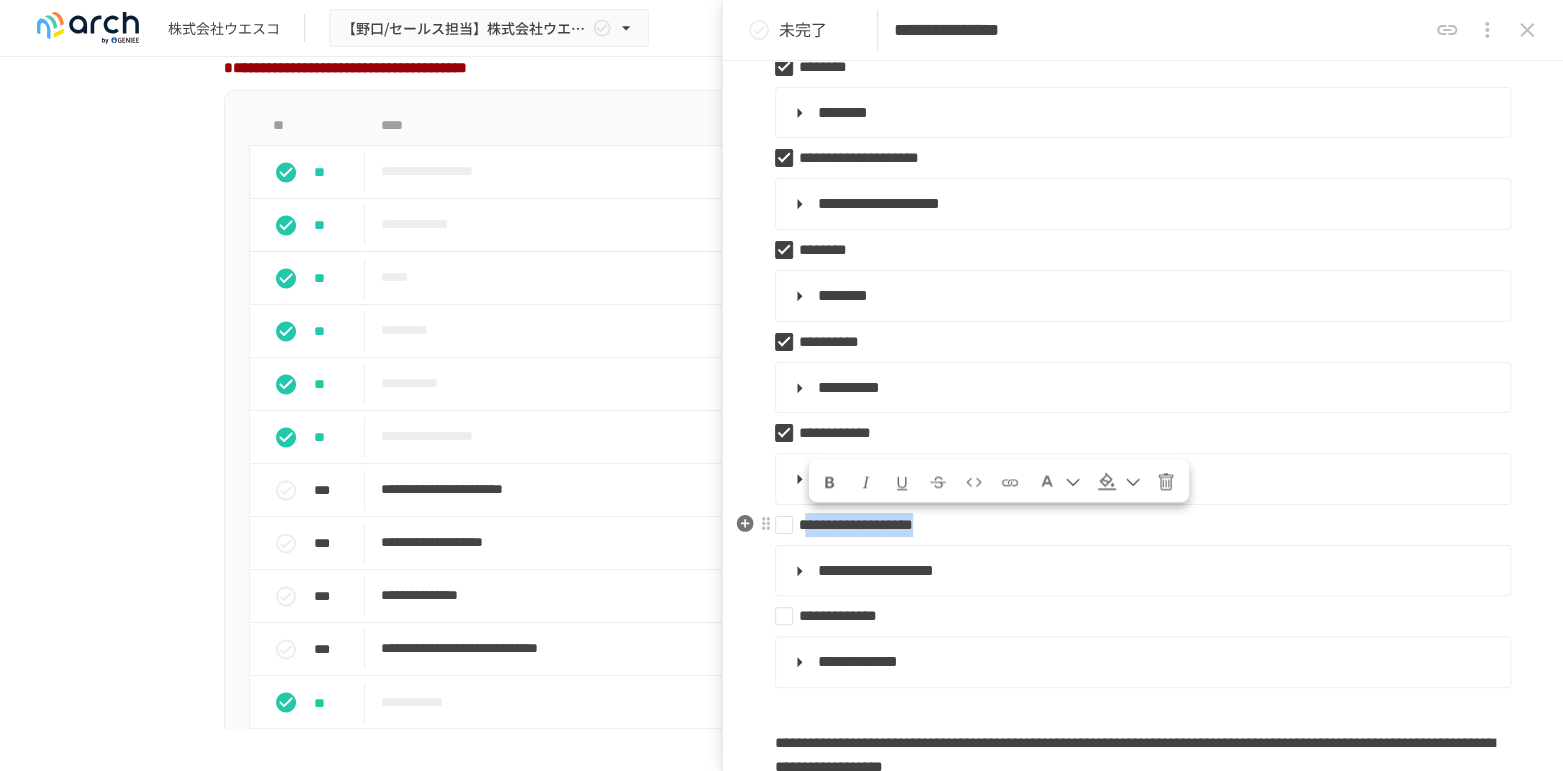 drag, startPoint x: 1083, startPoint y: 525, endPoint x: 820, endPoint y: 525, distance: 263 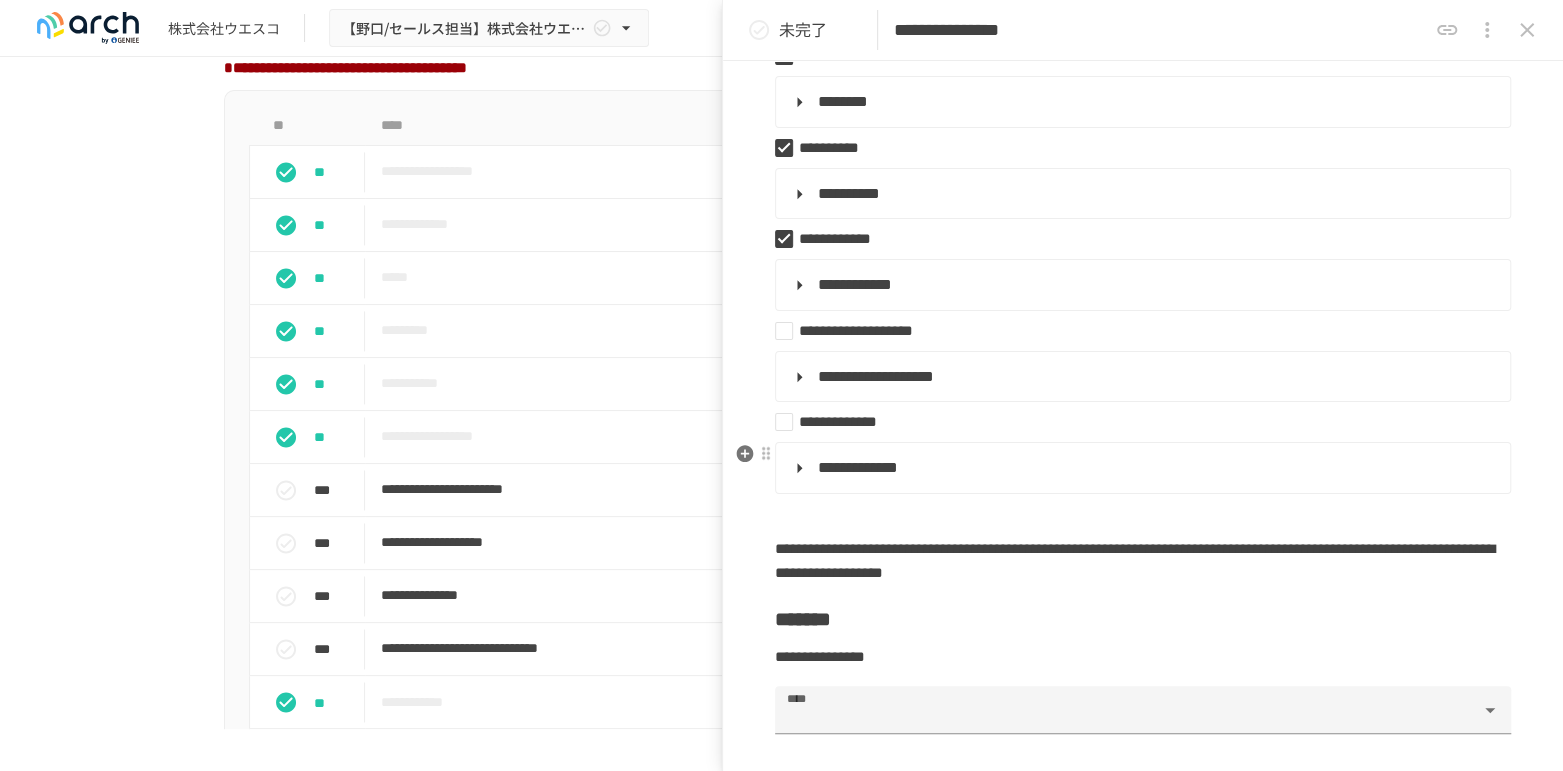 scroll, scrollTop: 555, scrollLeft: 0, axis: vertical 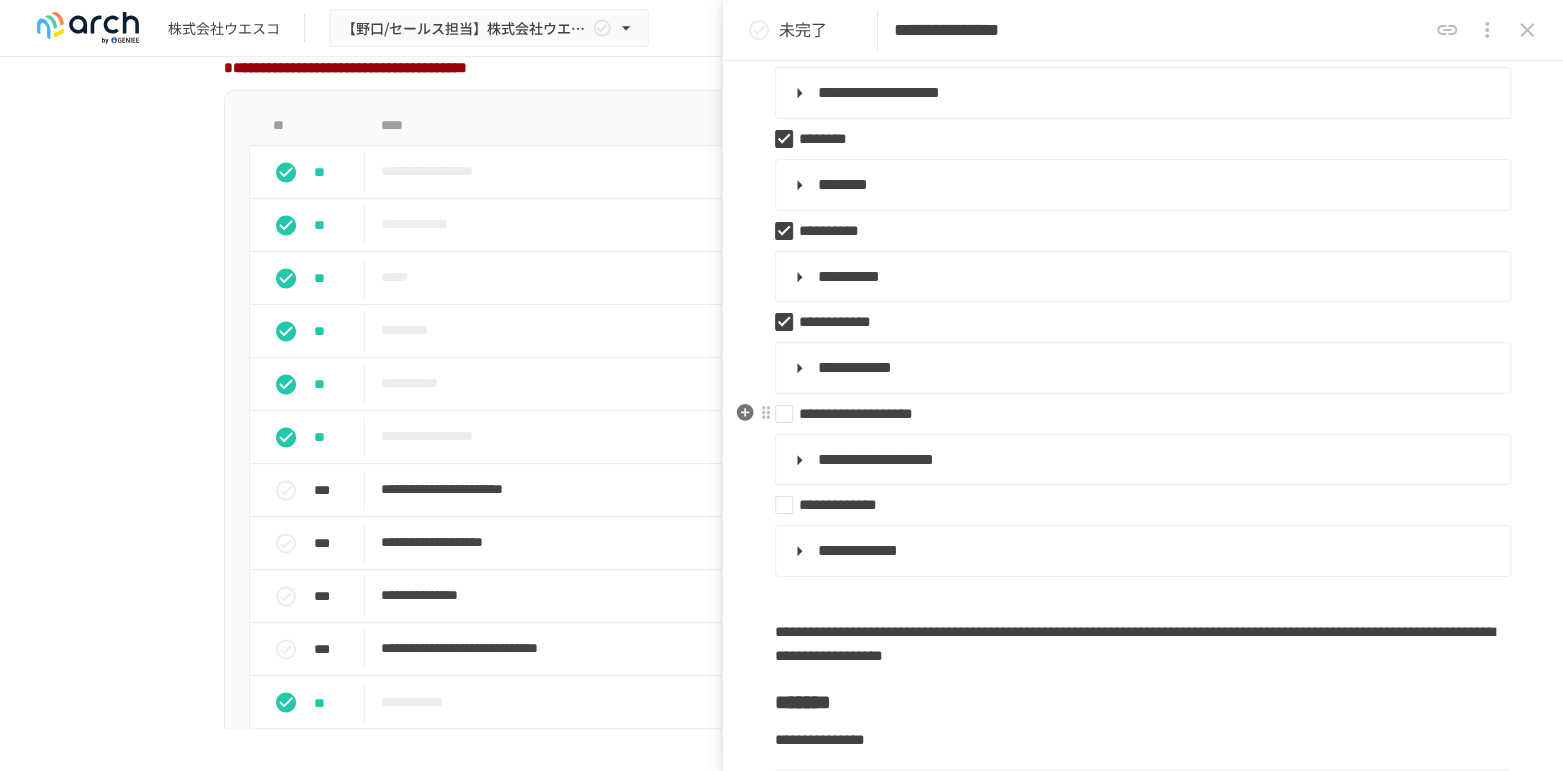 click on "**********" at bounding box center [1135, 414] 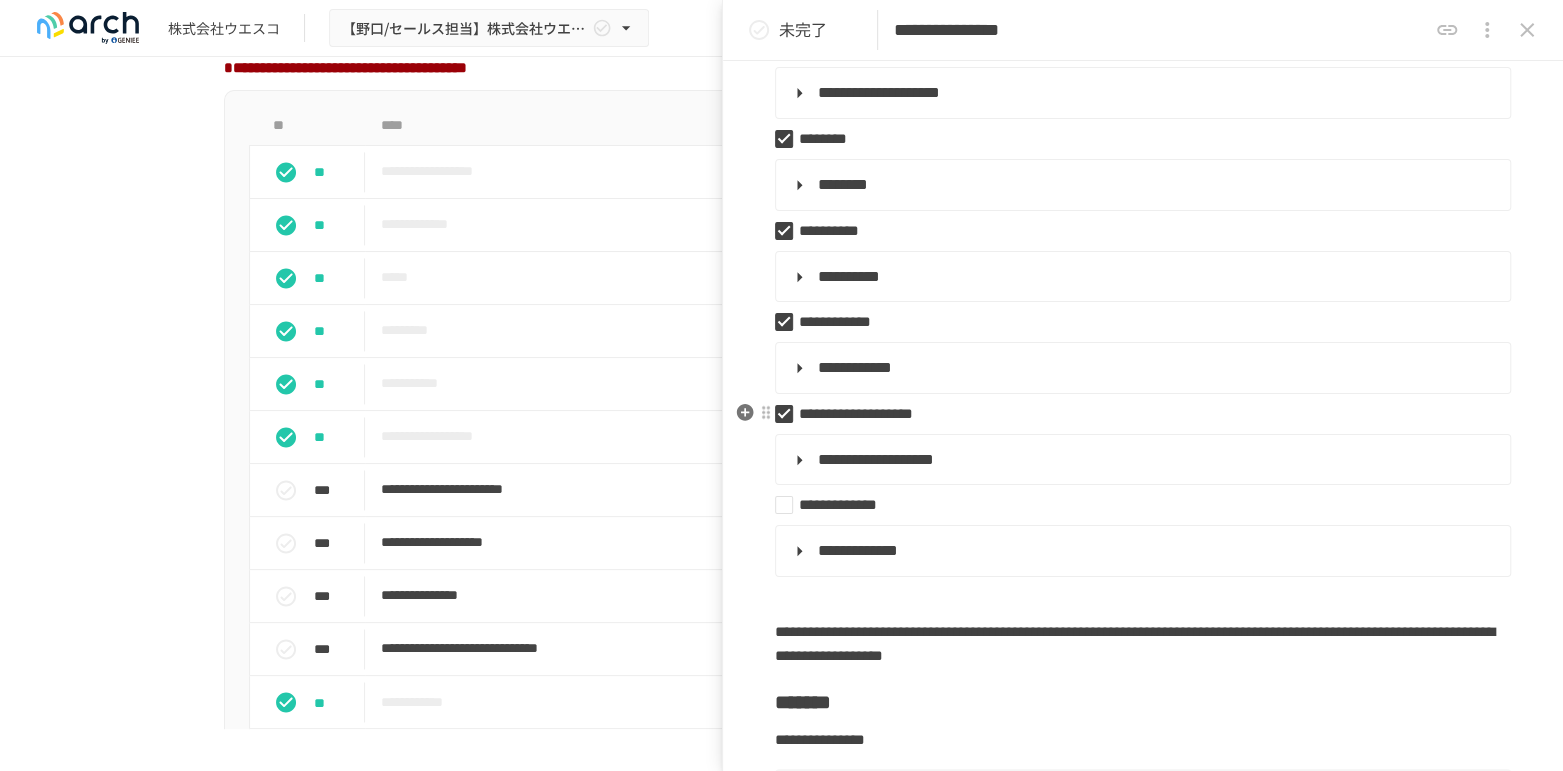 type on "*" 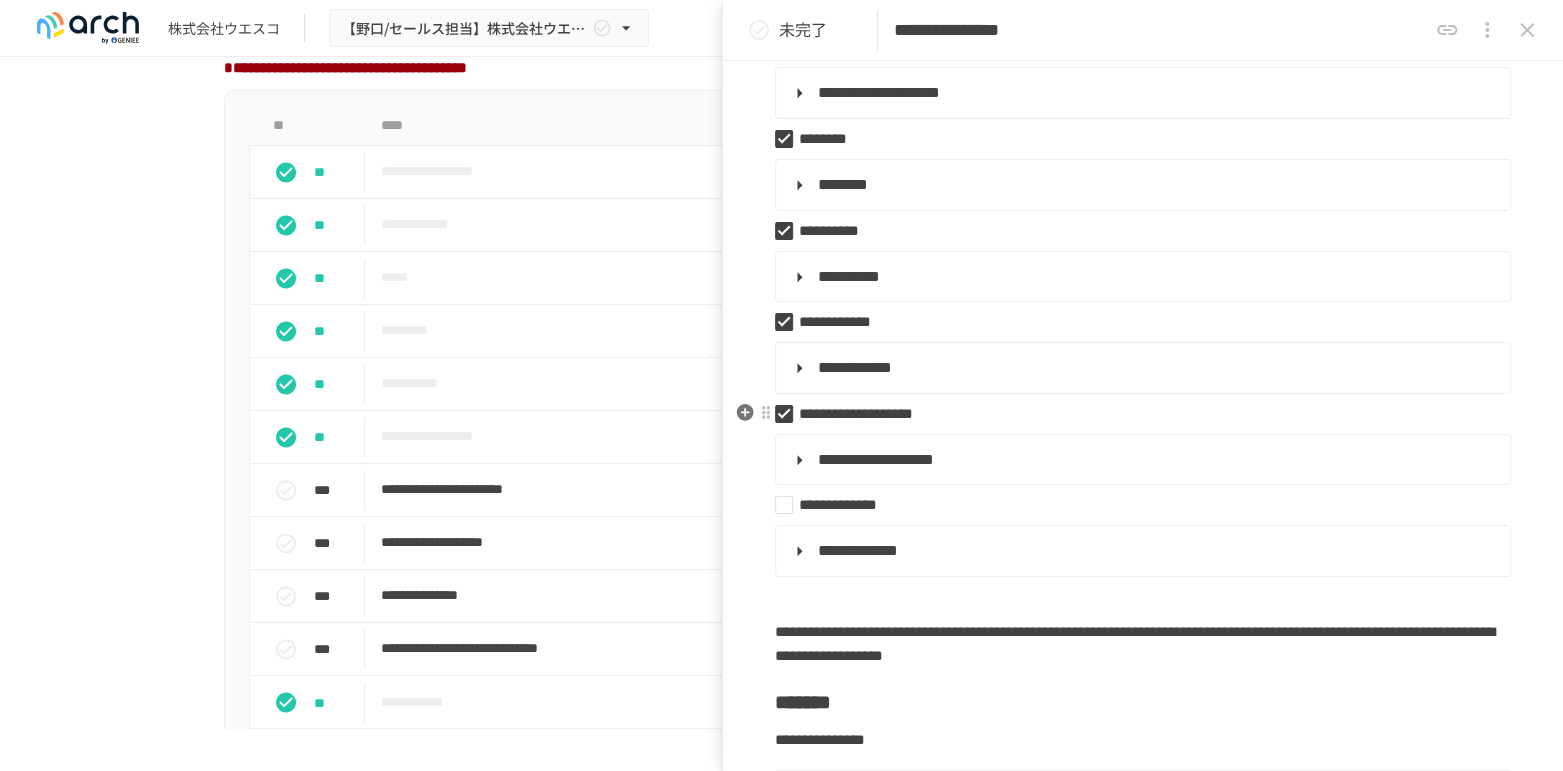 type 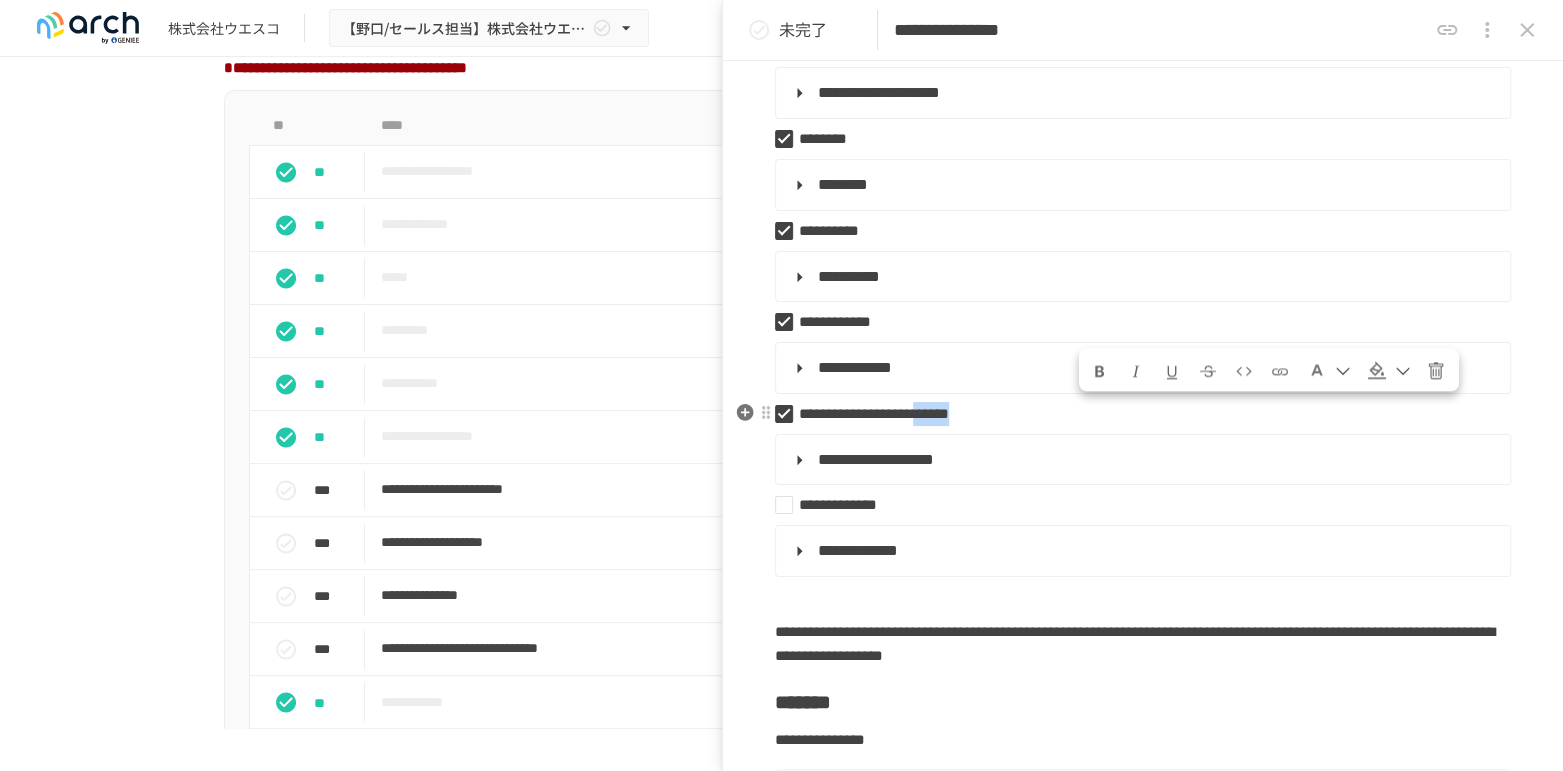 drag, startPoint x: 1181, startPoint y: 411, endPoint x: 1087, endPoint y: 413, distance: 94.02127 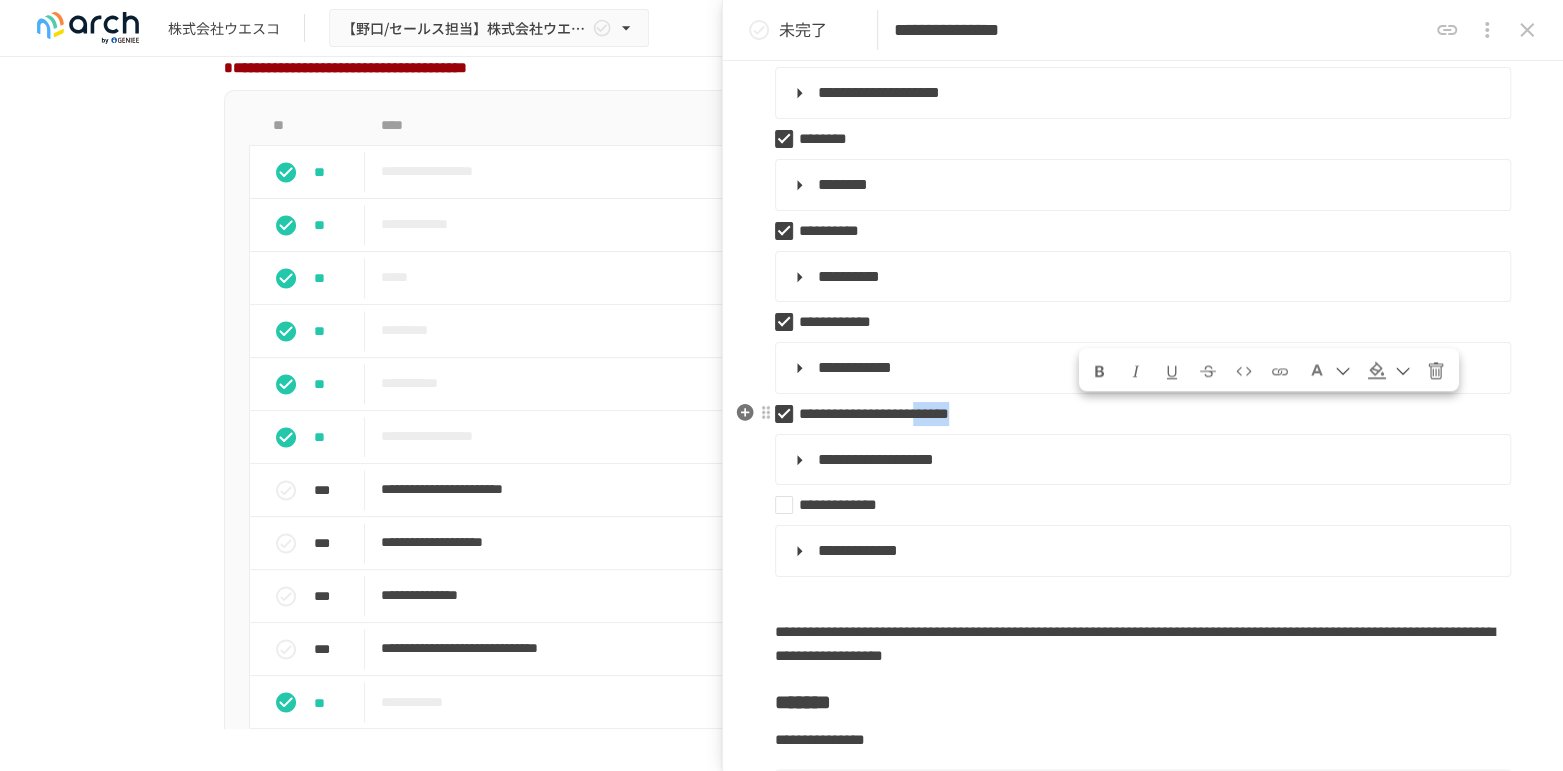 click on "**********" at bounding box center [1135, 414] 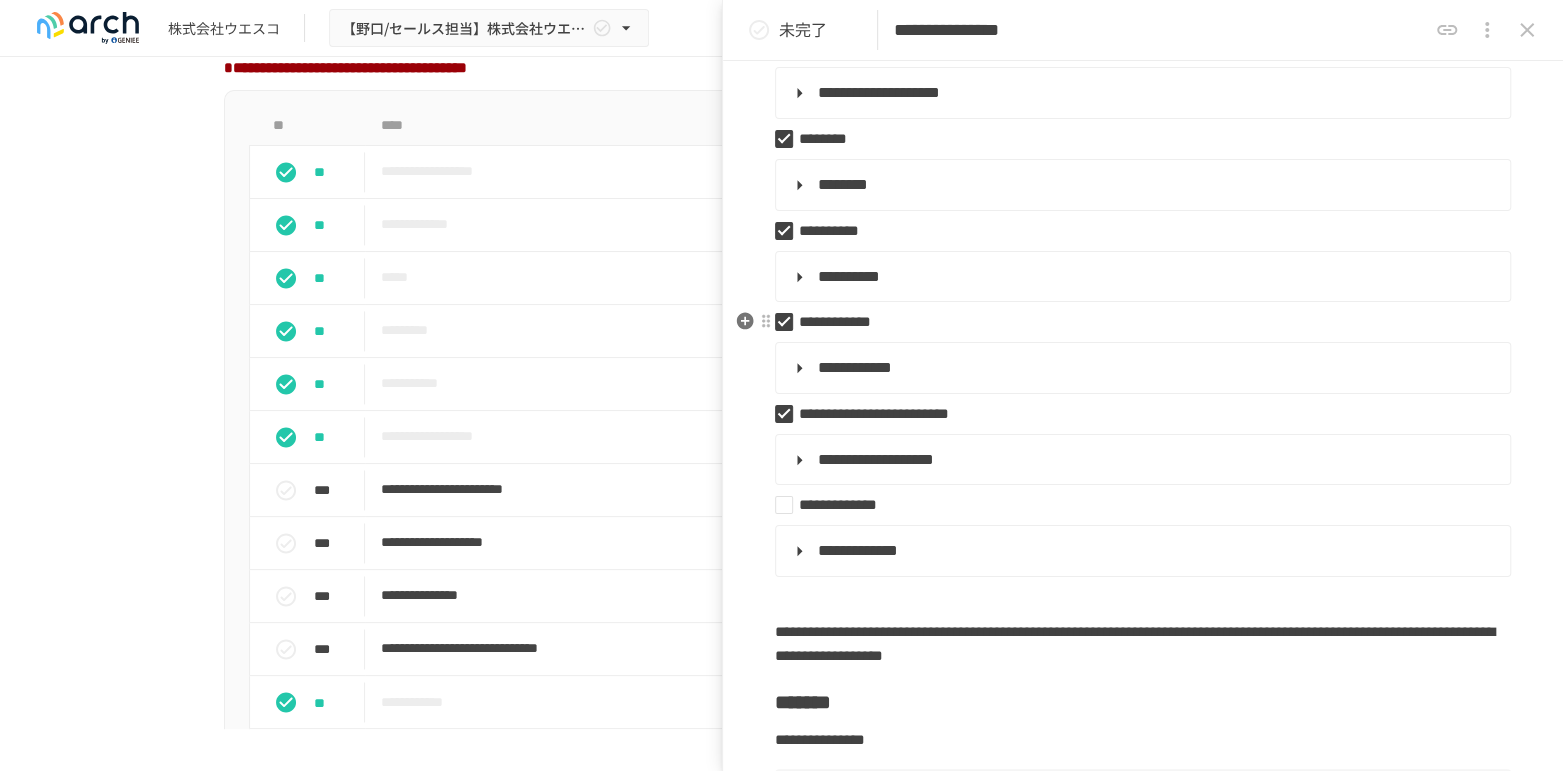 click on "**********" at bounding box center [1135, 322] 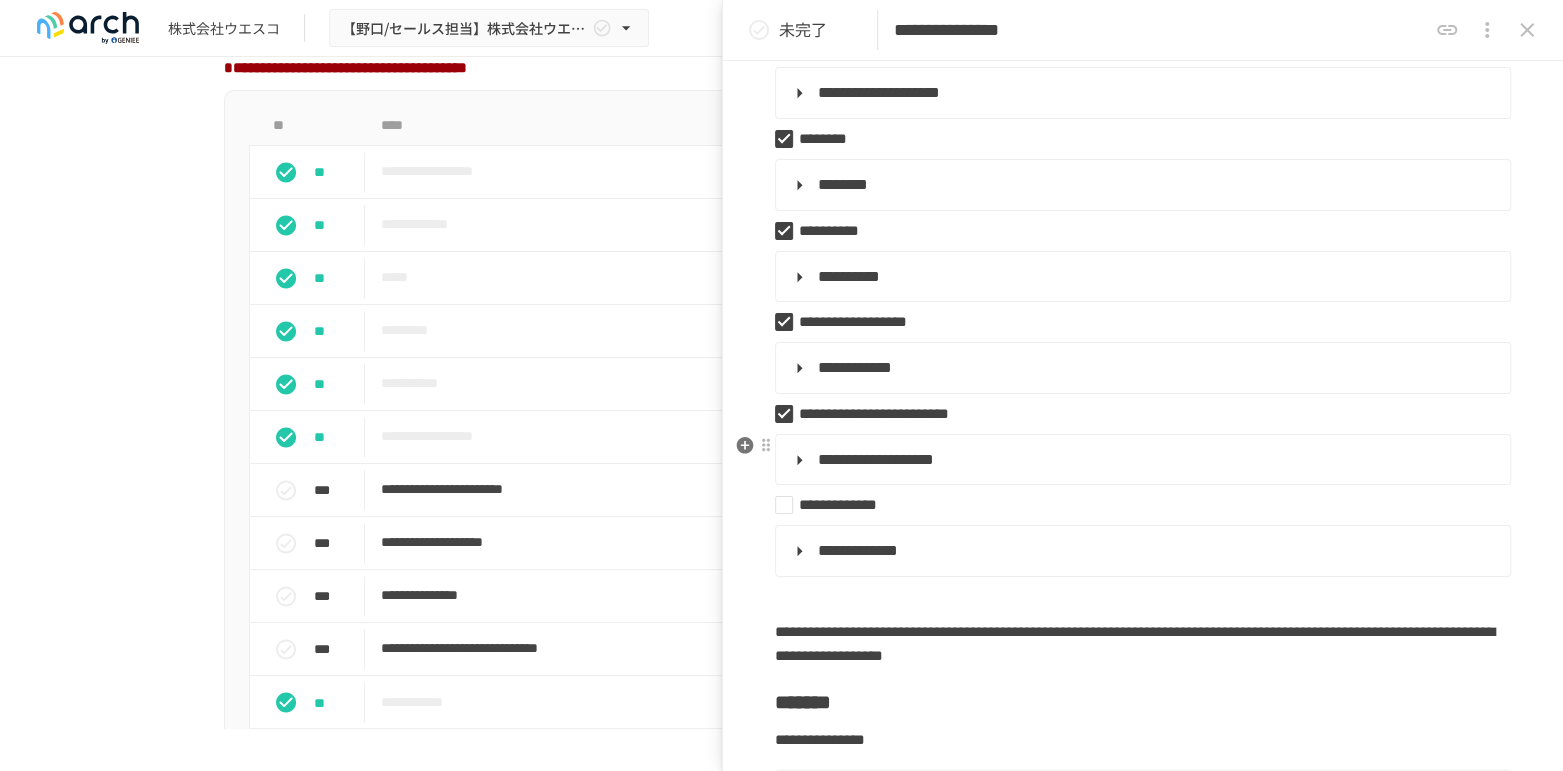 scroll, scrollTop: 444, scrollLeft: 0, axis: vertical 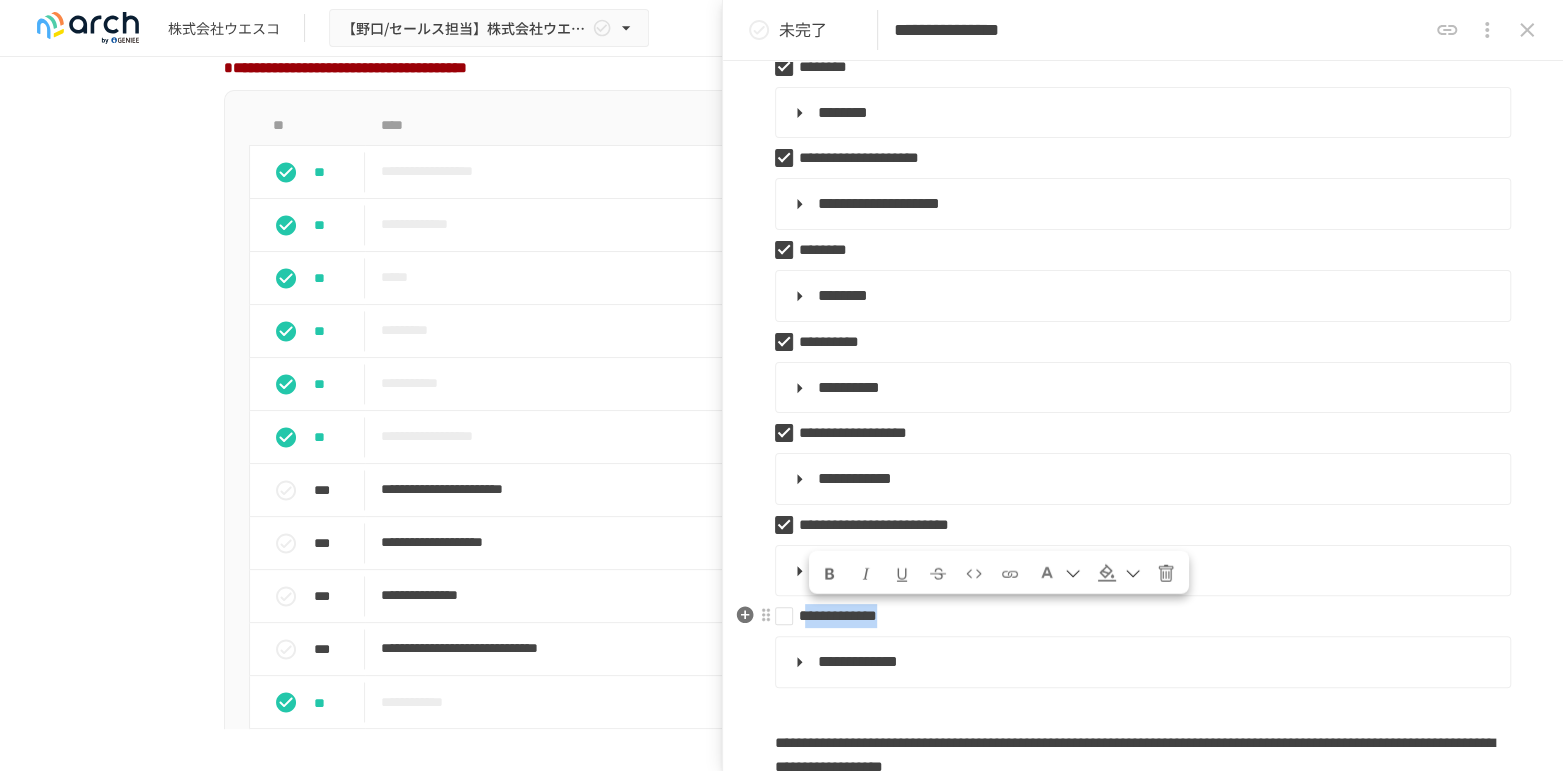 drag, startPoint x: 819, startPoint y: 615, endPoint x: 989, endPoint y: 614, distance: 170.00294 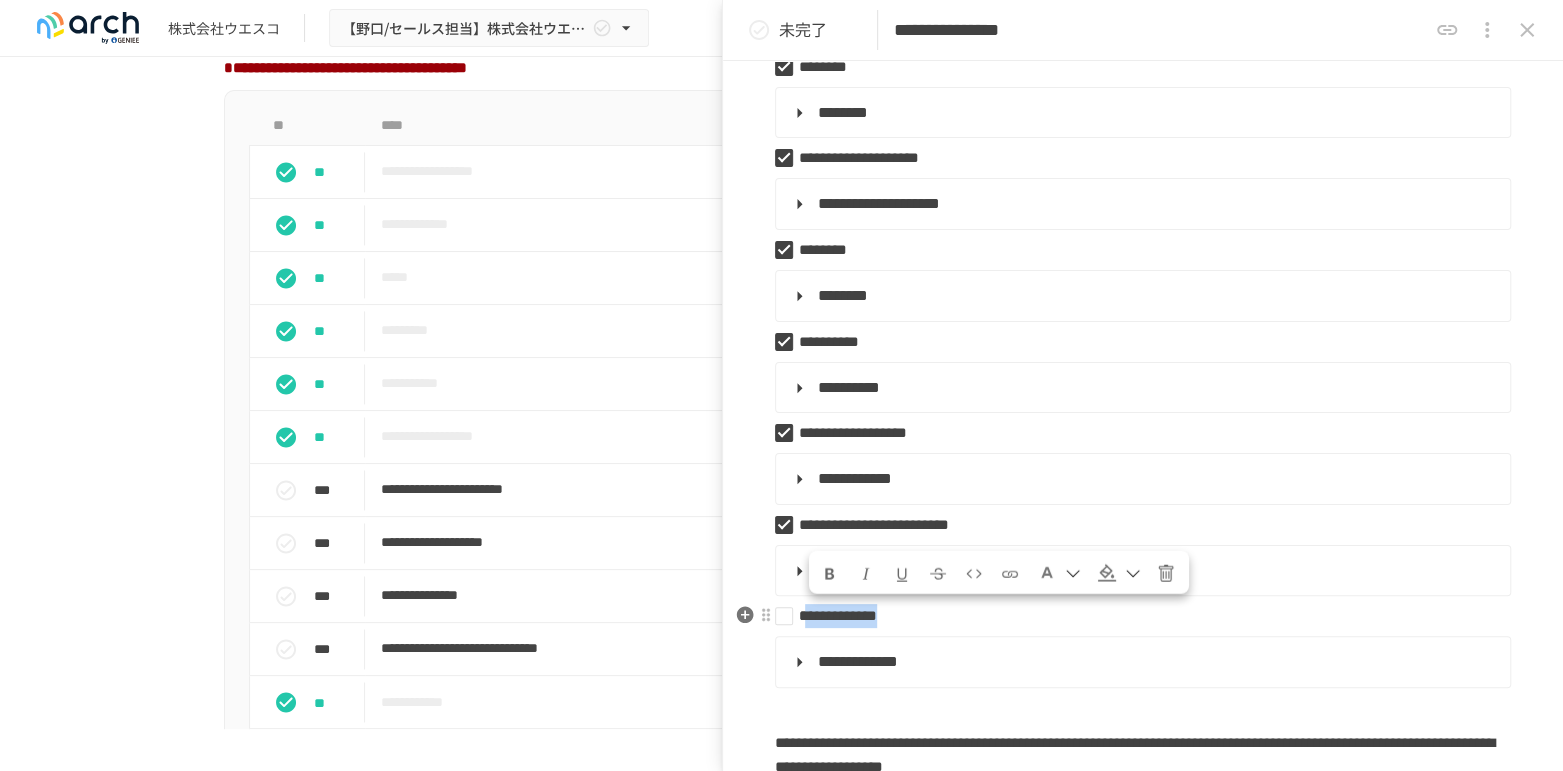 click on "**********" at bounding box center (838, 615) 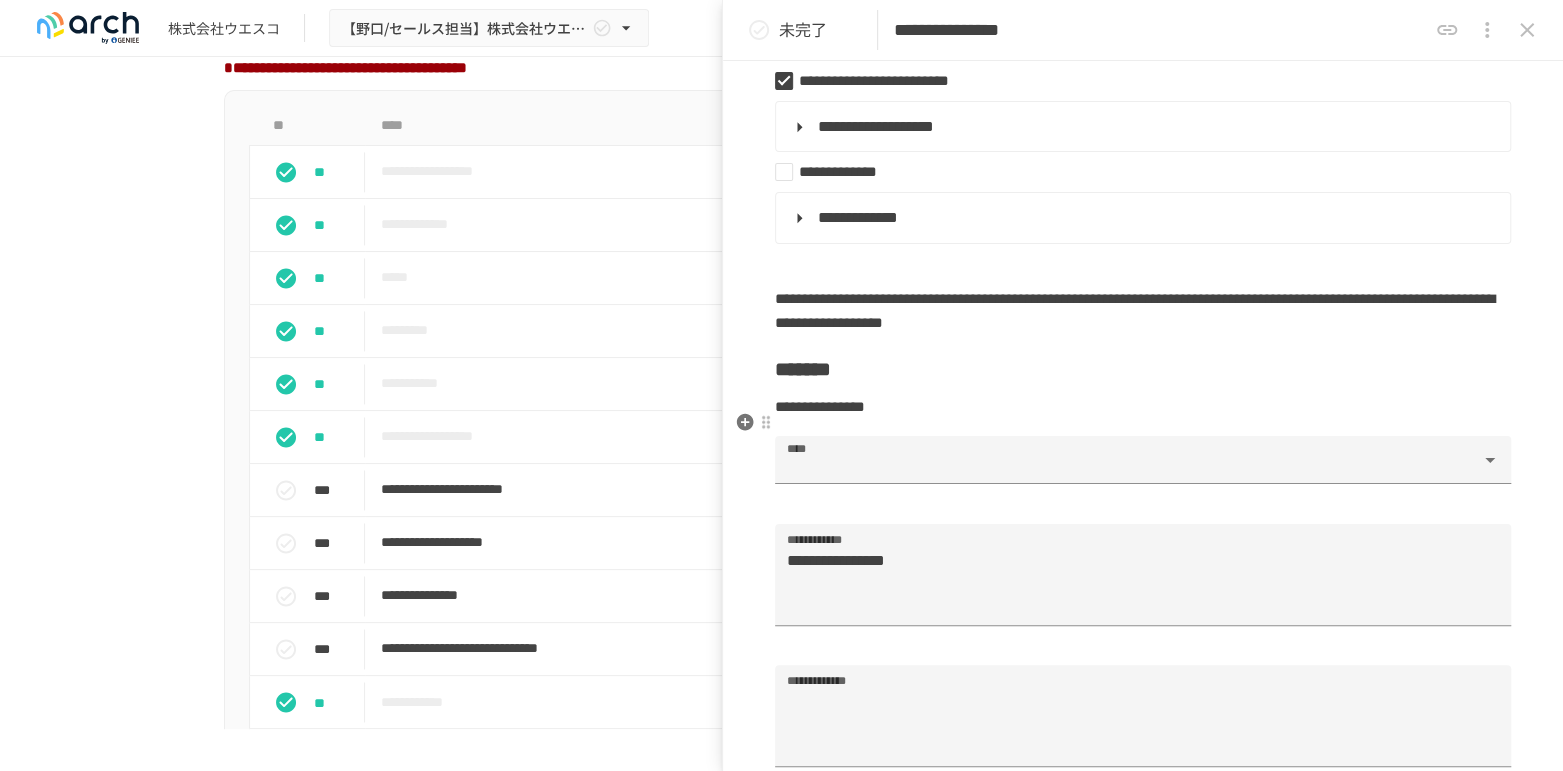scroll, scrollTop: 1000, scrollLeft: 0, axis: vertical 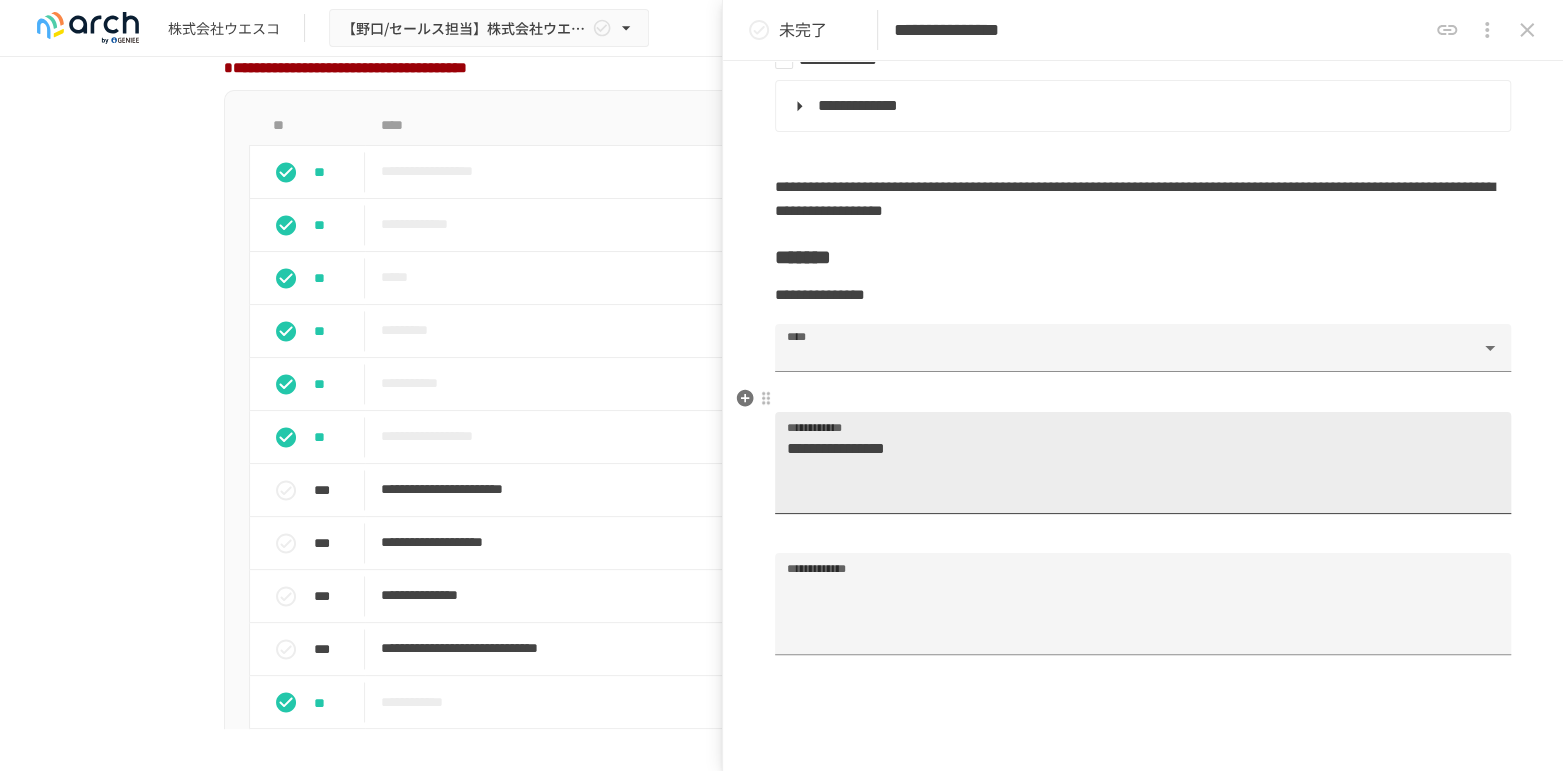 click on "**********" at bounding box center [1134, 471] 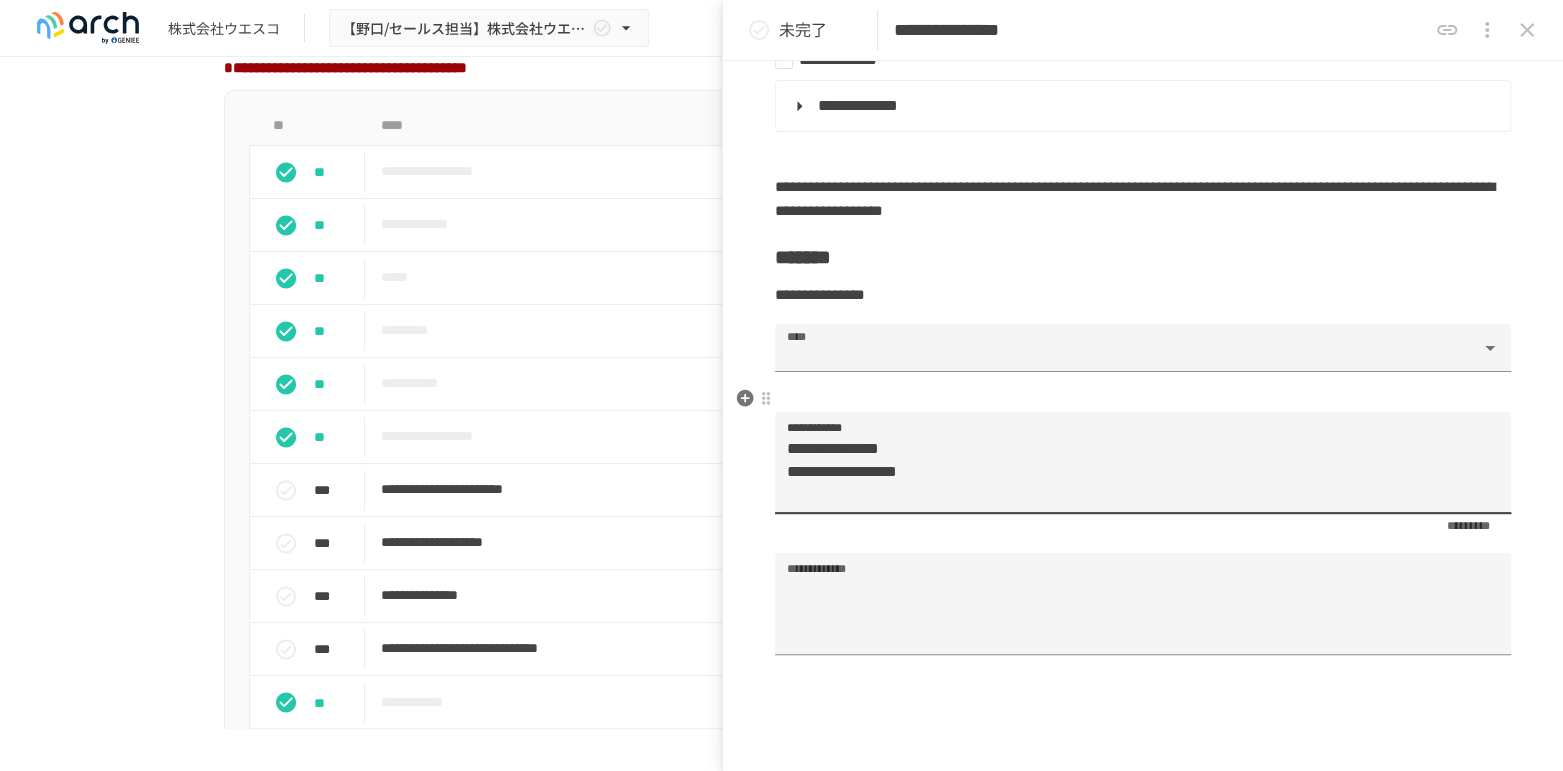 click on "**********" at bounding box center [1134, 471] 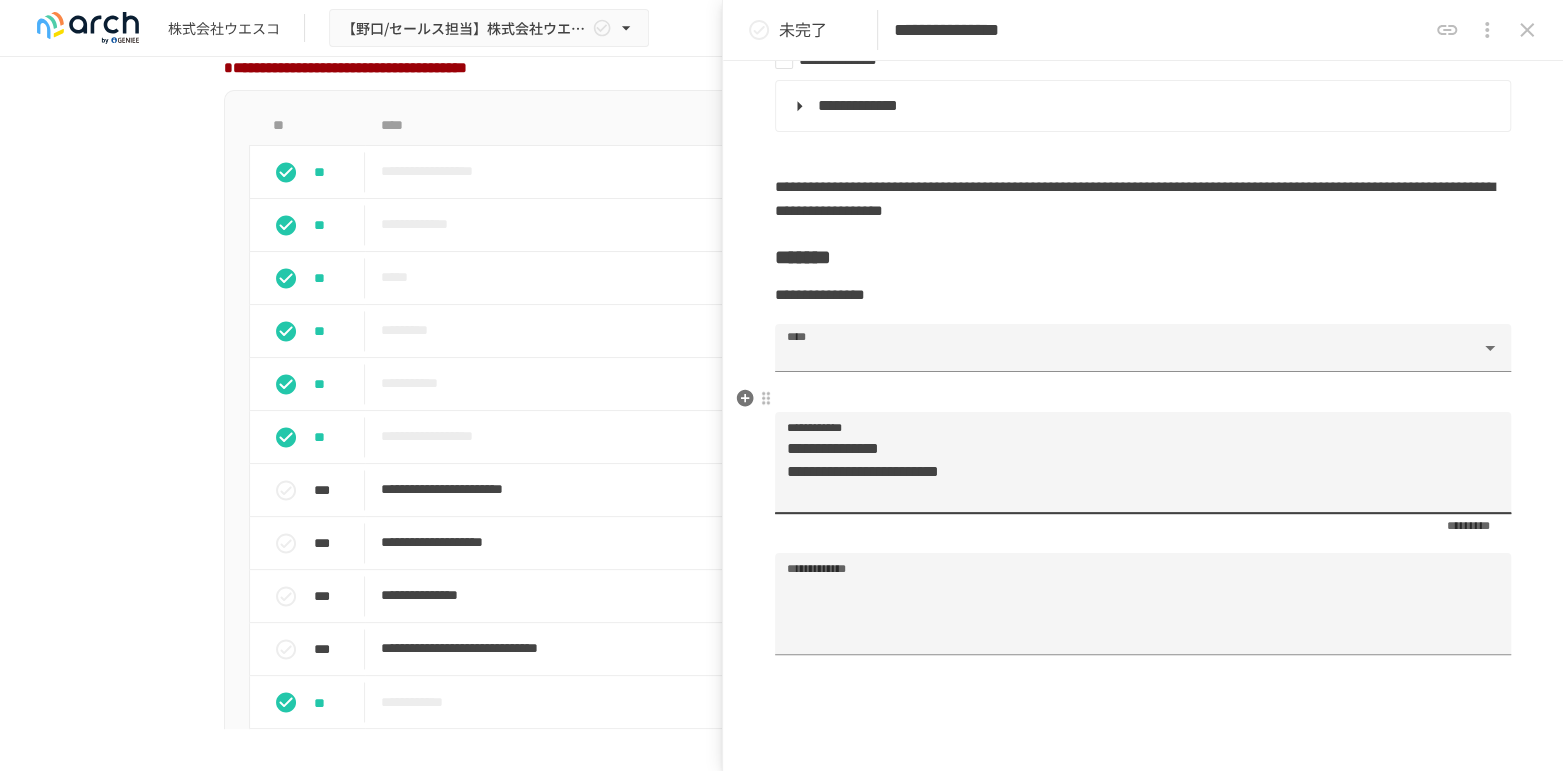 click on "**********" at bounding box center [1134, 471] 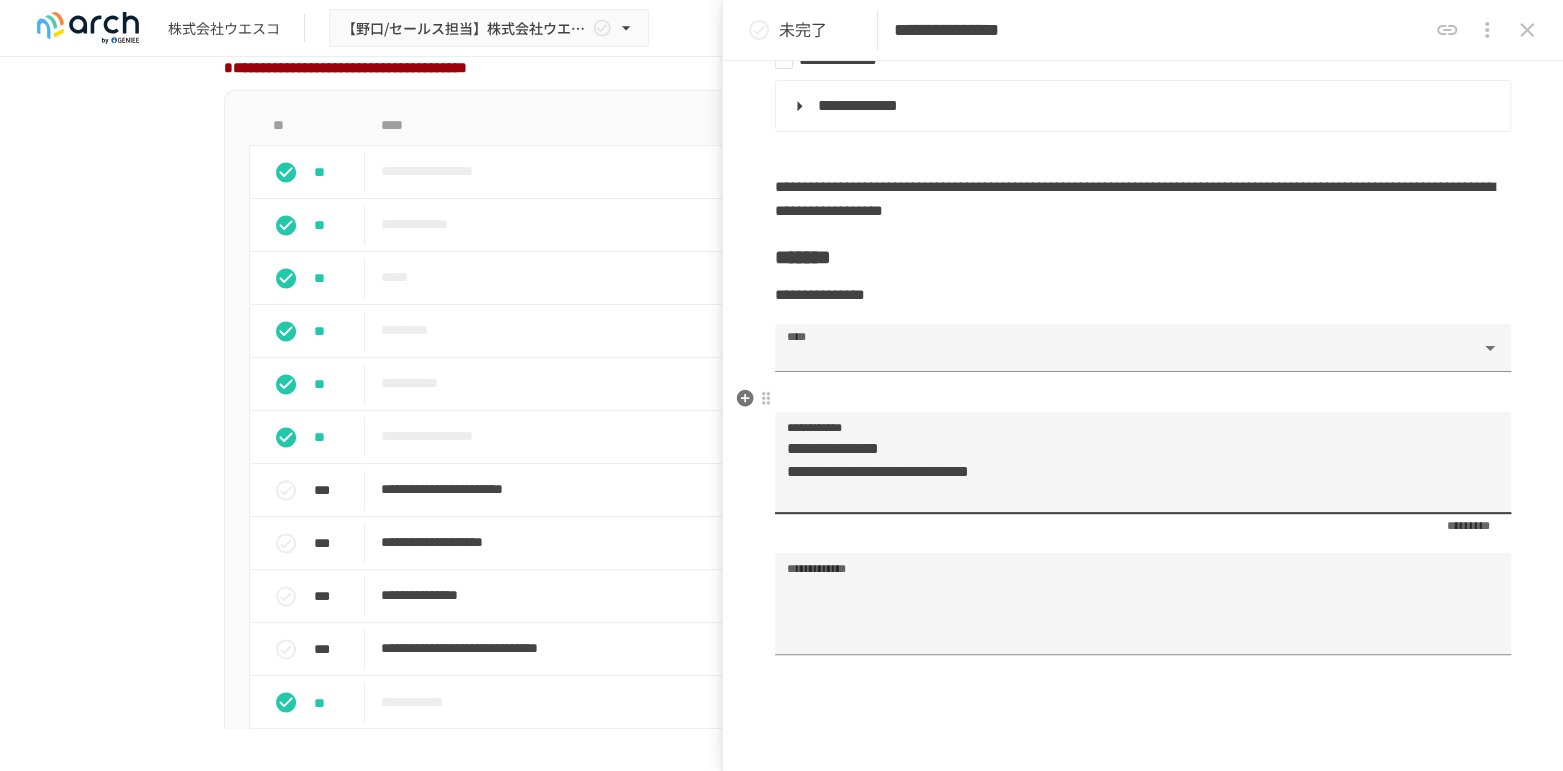 drag, startPoint x: 1025, startPoint y: 445, endPoint x: 1082, endPoint y: 443, distance: 57.035076 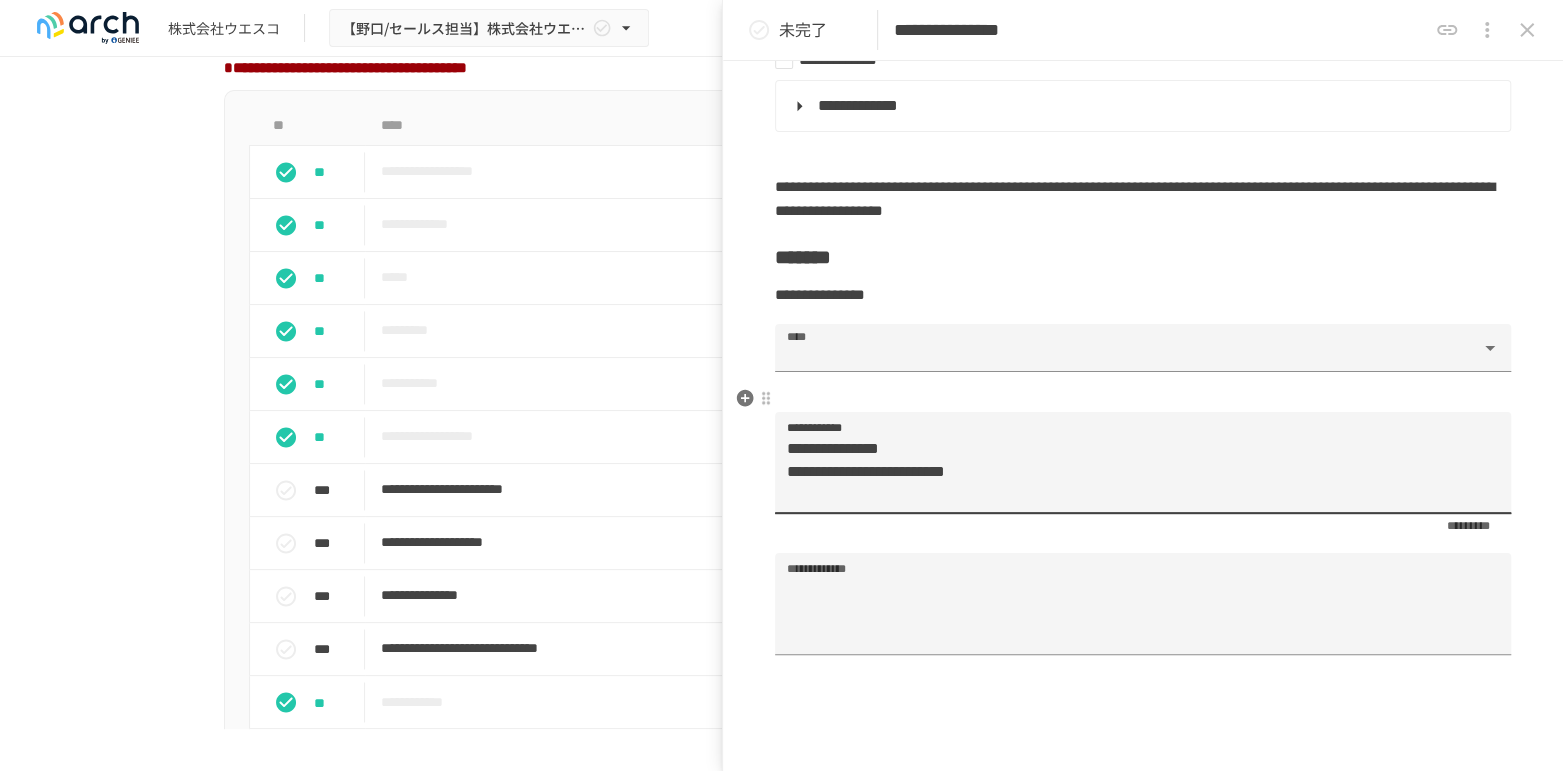 click on "**********" at bounding box center [1134, 471] 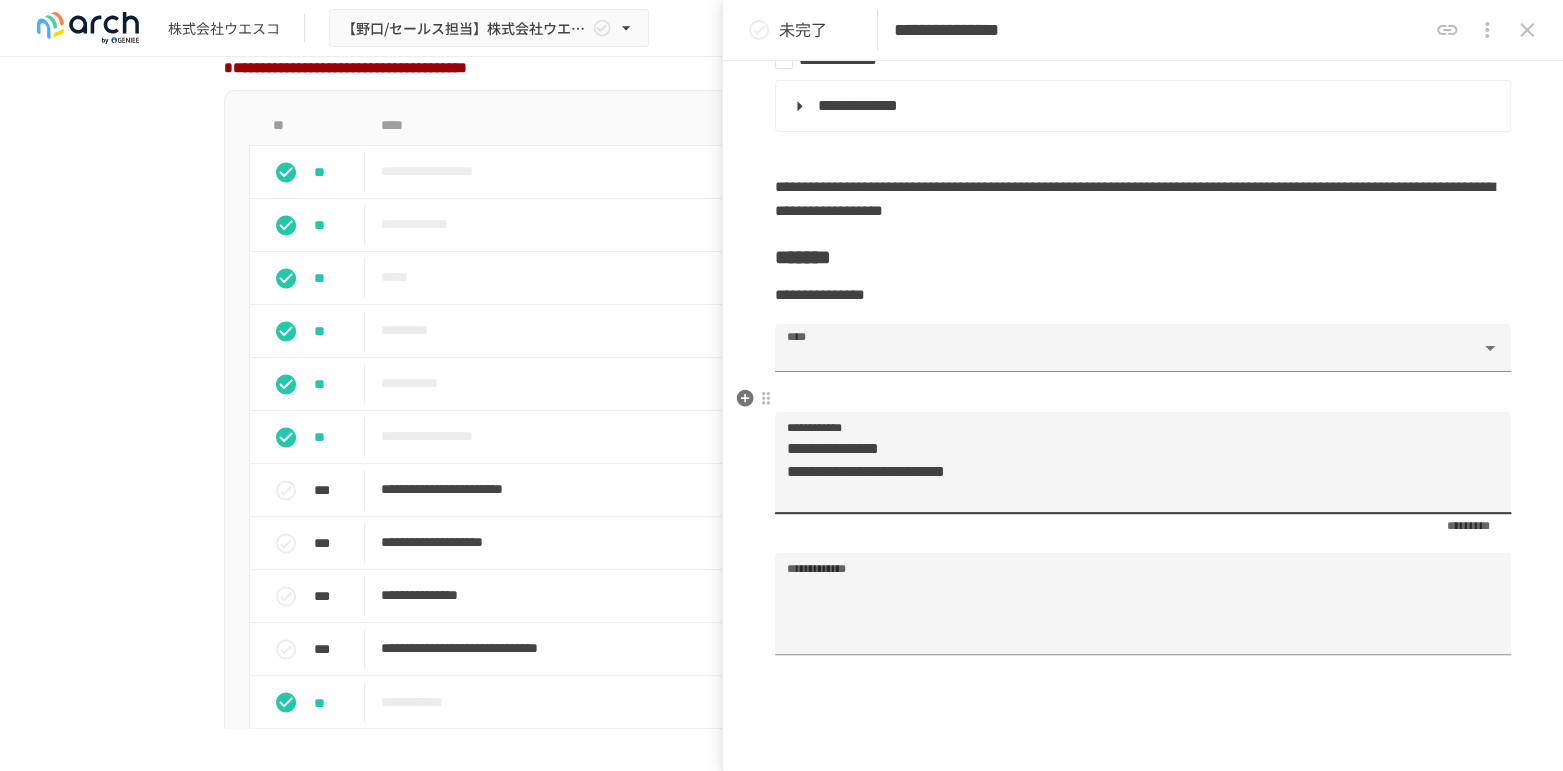 paste on "****" 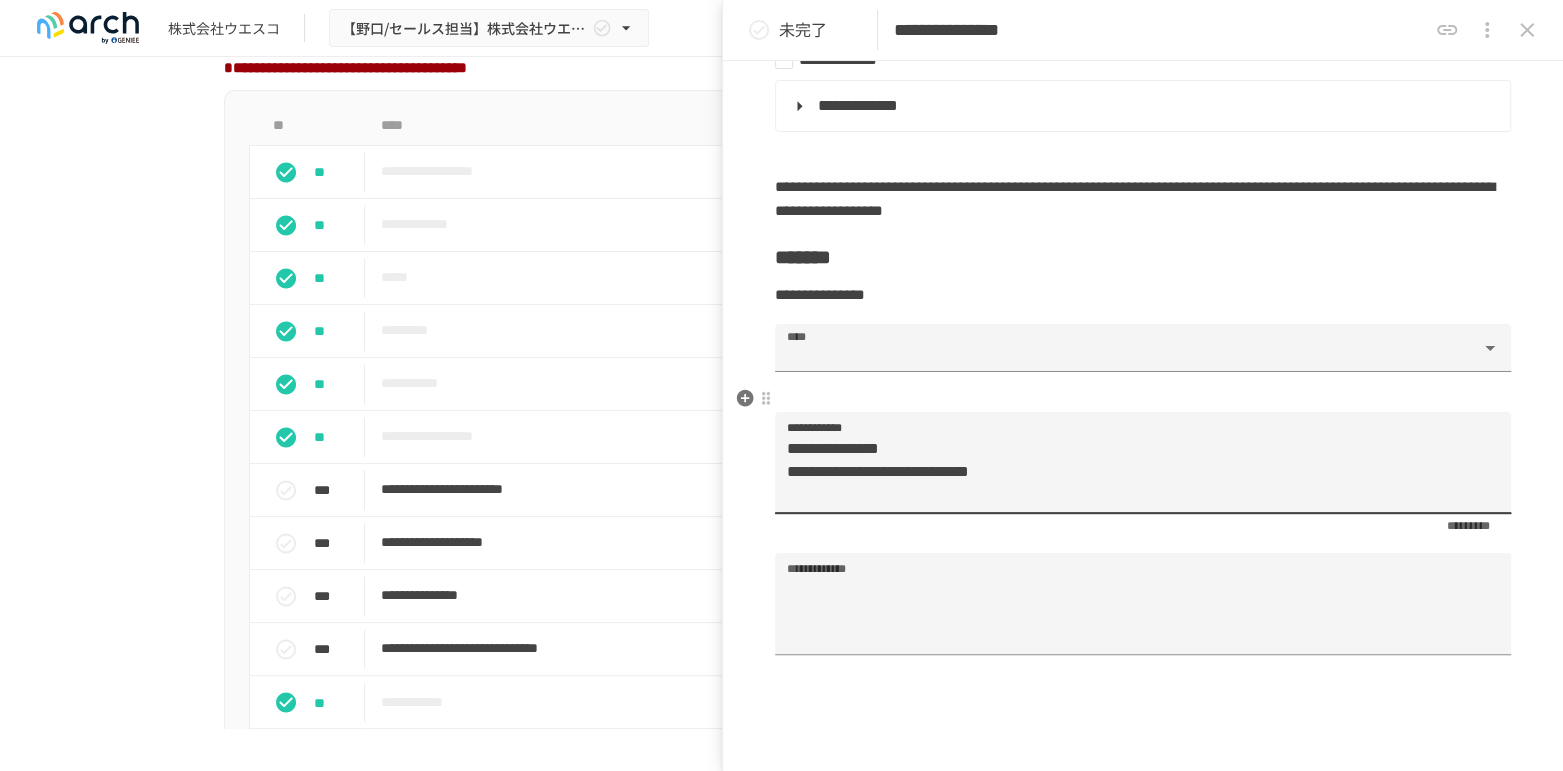 click on "**********" at bounding box center [1134, 471] 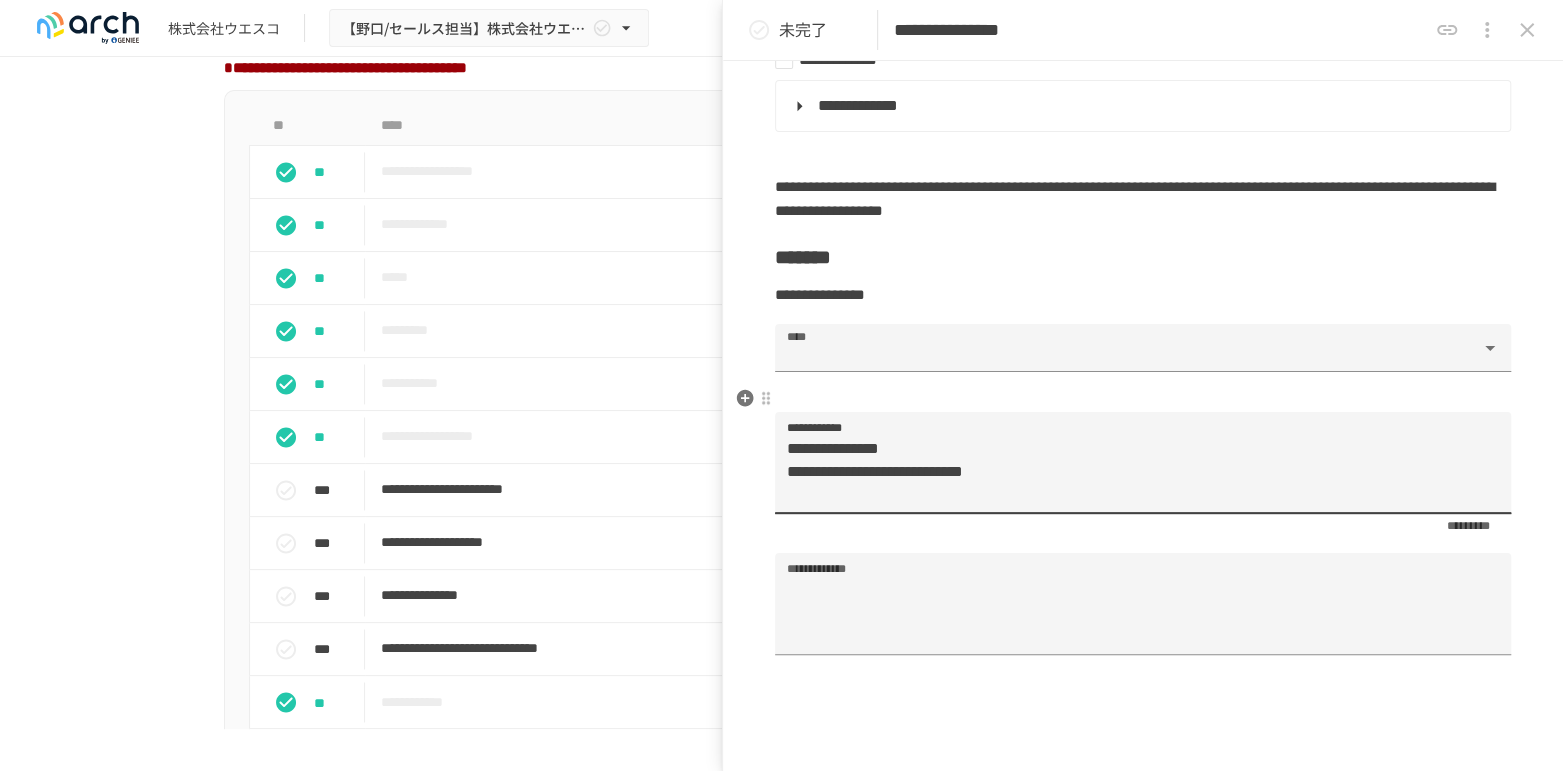 drag, startPoint x: 1144, startPoint y: 445, endPoint x: 1202, endPoint y: 446, distance: 58.00862 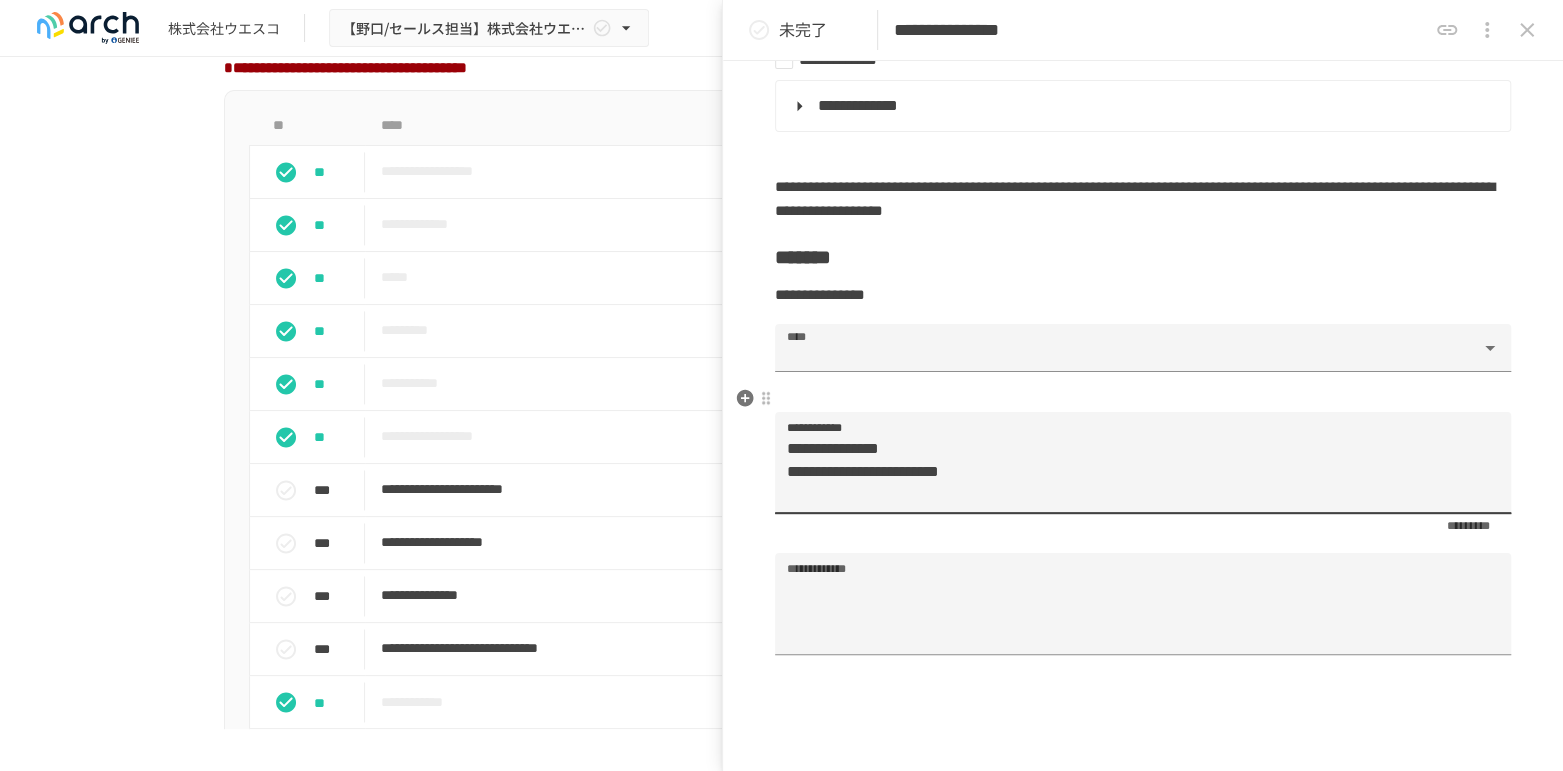 click on "**********" at bounding box center (1134, 471) 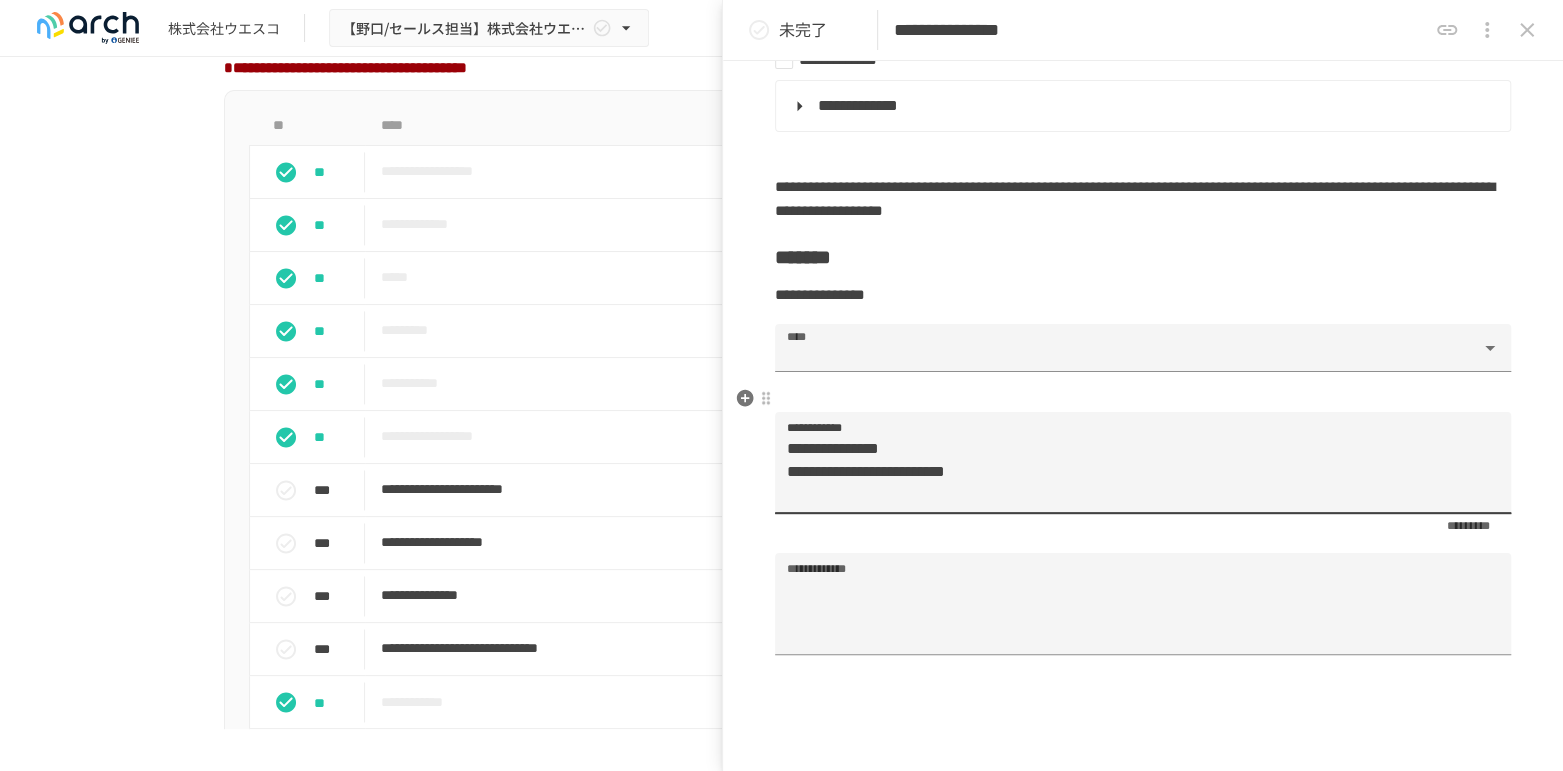 paste on "****" 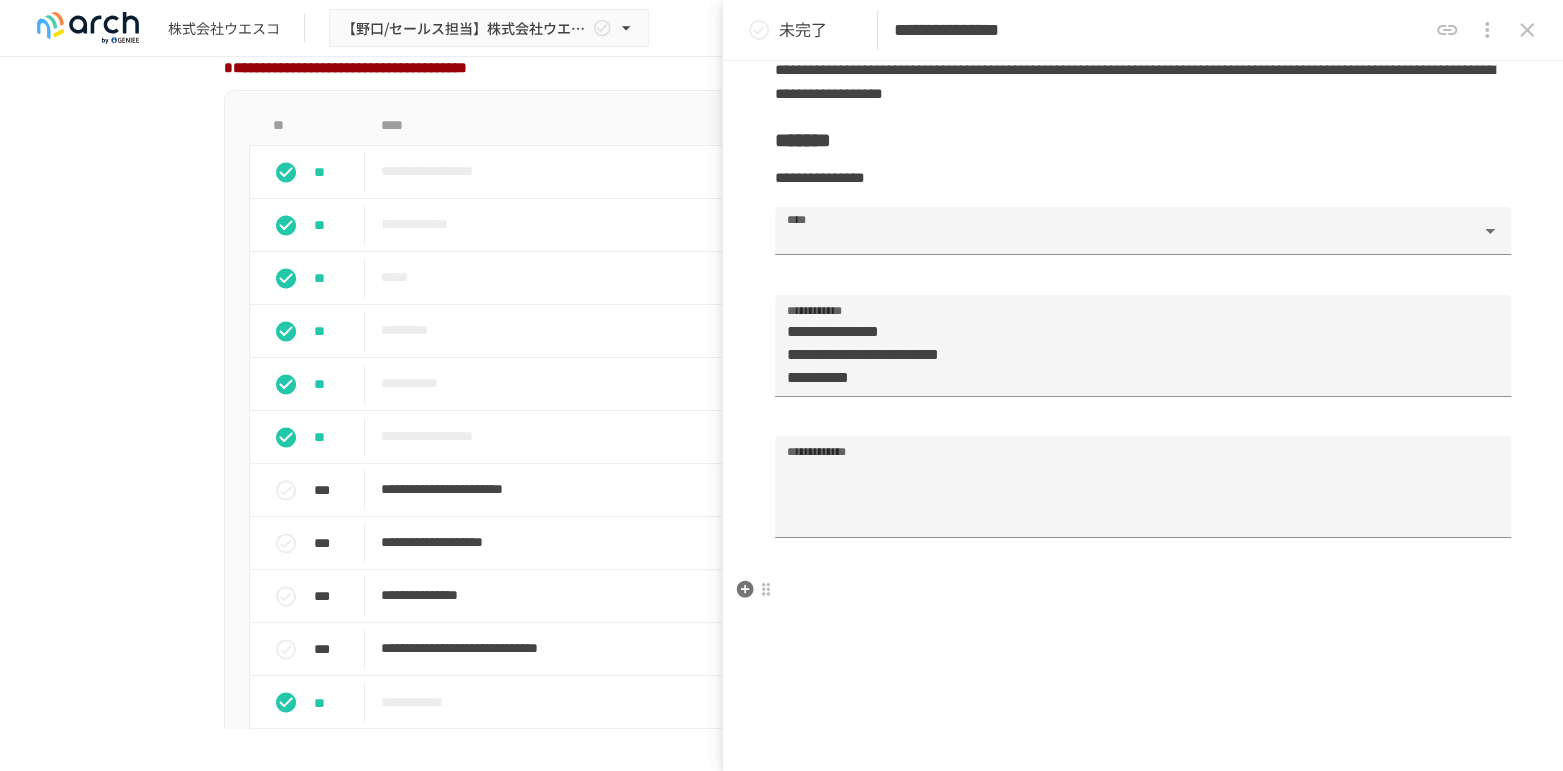 scroll, scrollTop: 1222, scrollLeft: 0, axis: vertical 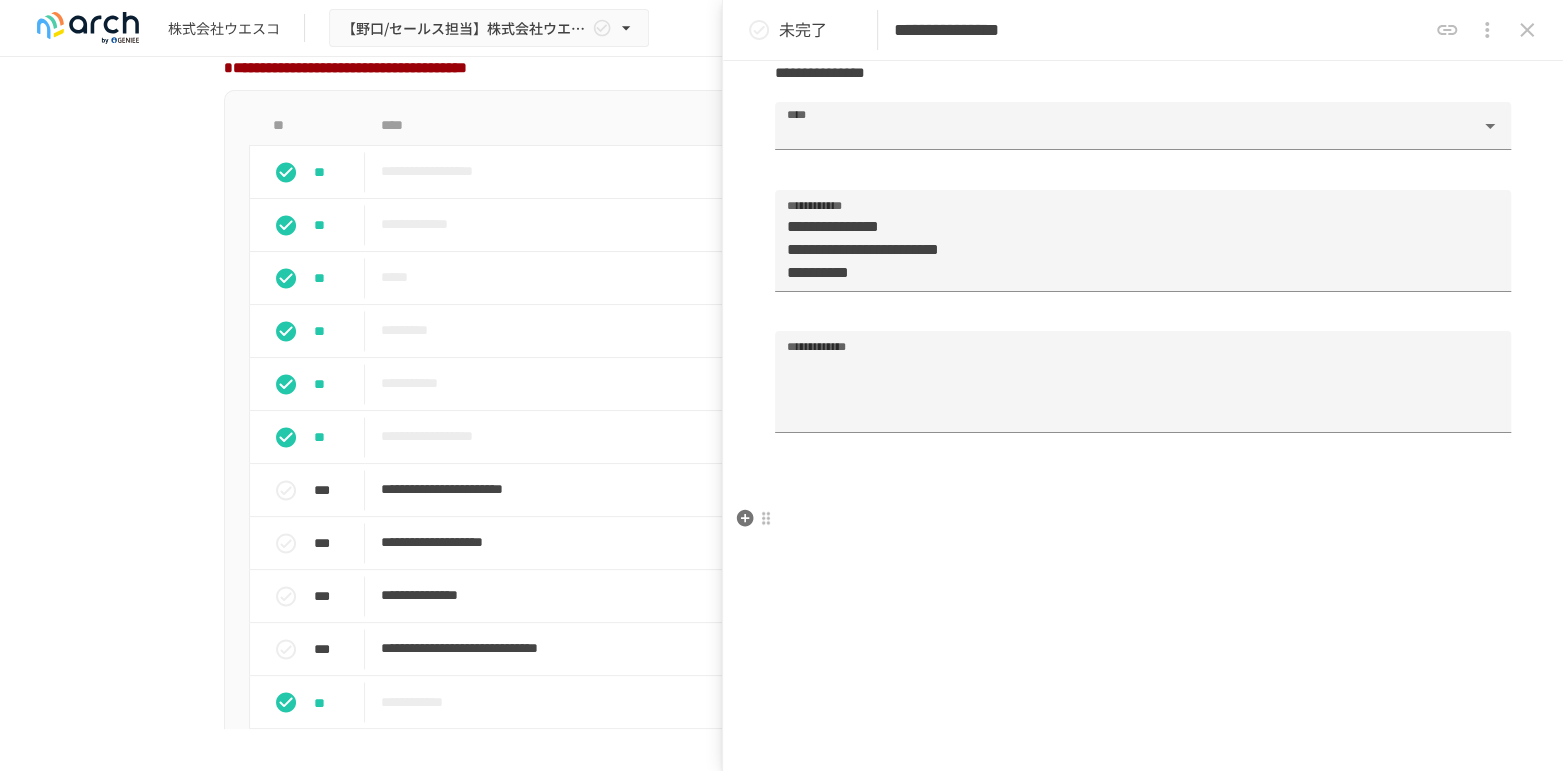 click on "**********" at bounding box center (1143, -66) 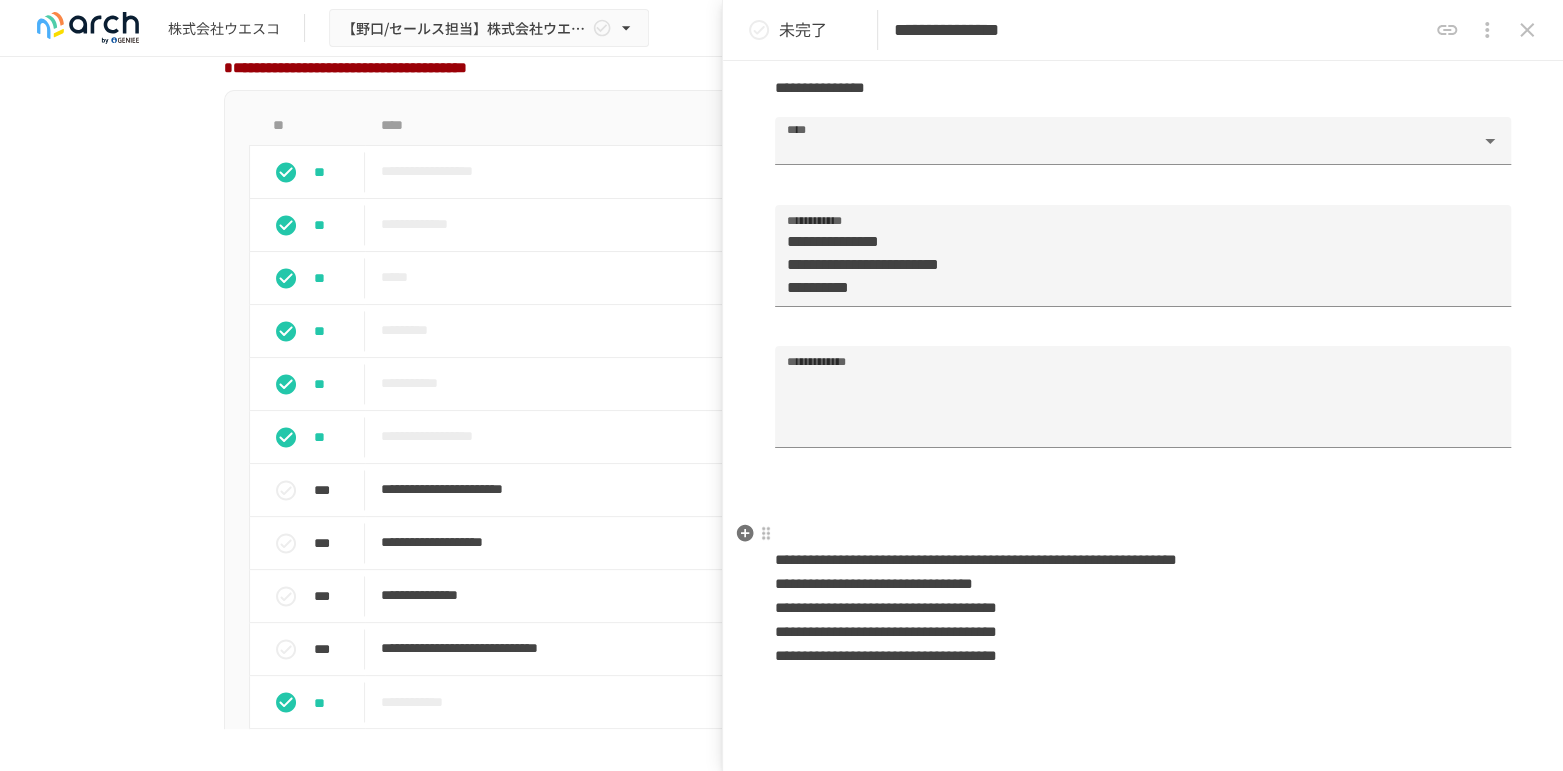 scroll, scrollTop: 1078, scrollLeft: 0, axis: vertical 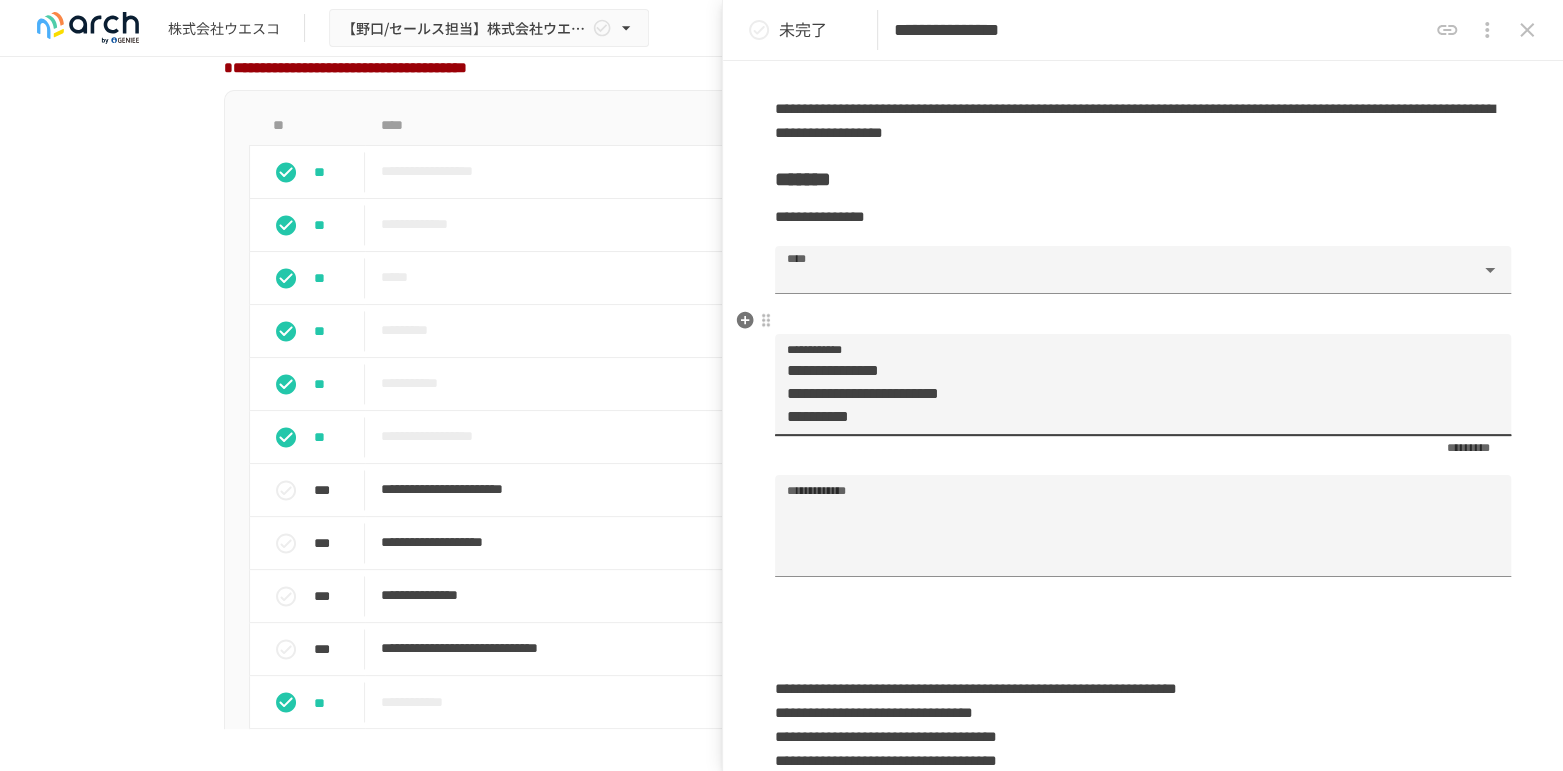 drag, startPoint x: 936, startPoint y: 366, endPoint x: 1026, endPoint y: 366, distance: 90 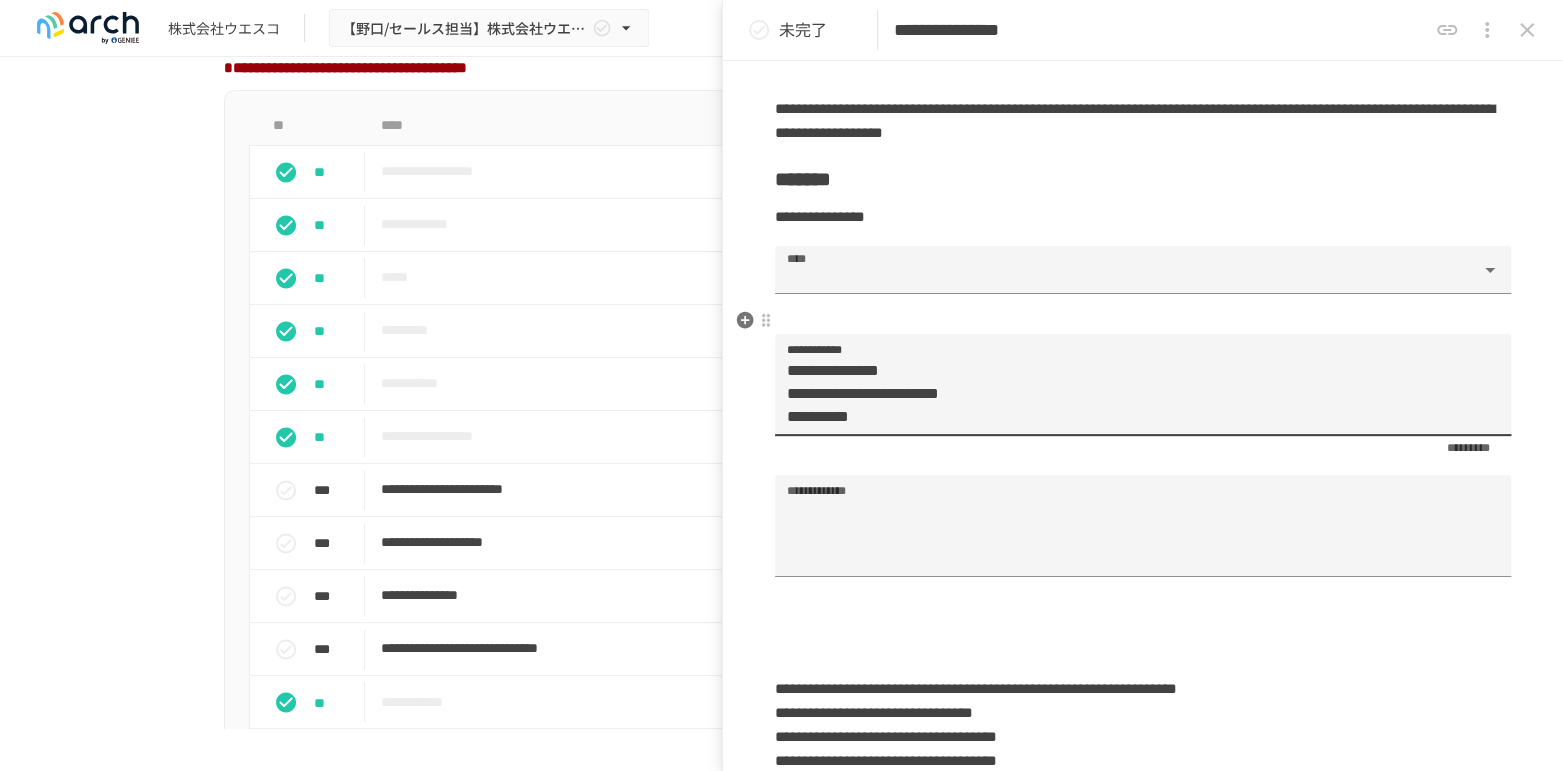 click on "**********" at bounding box center (1134, 393) 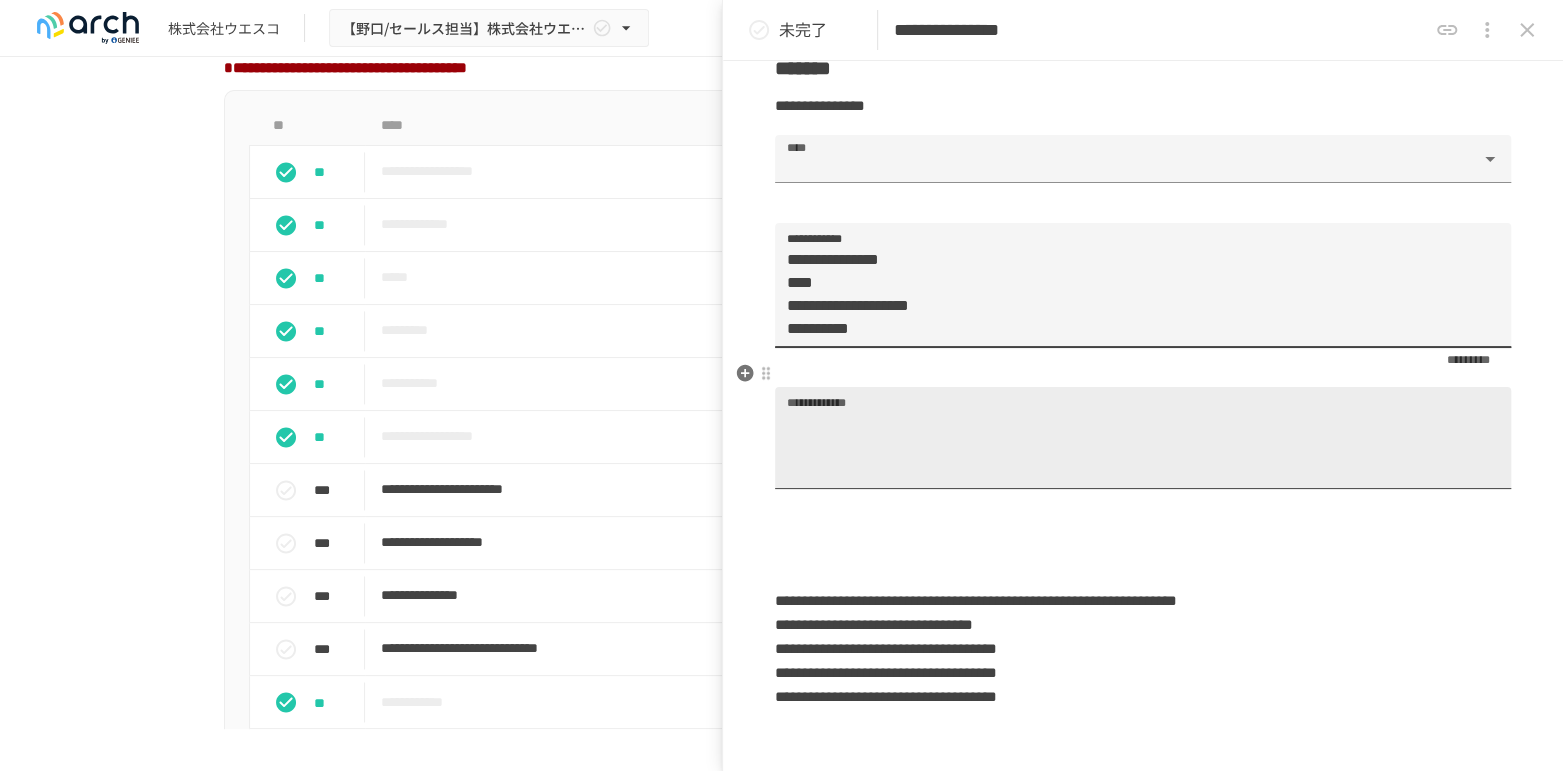 scroll, scrollTop: 1300, scrollLeft: 0, axis: vertical 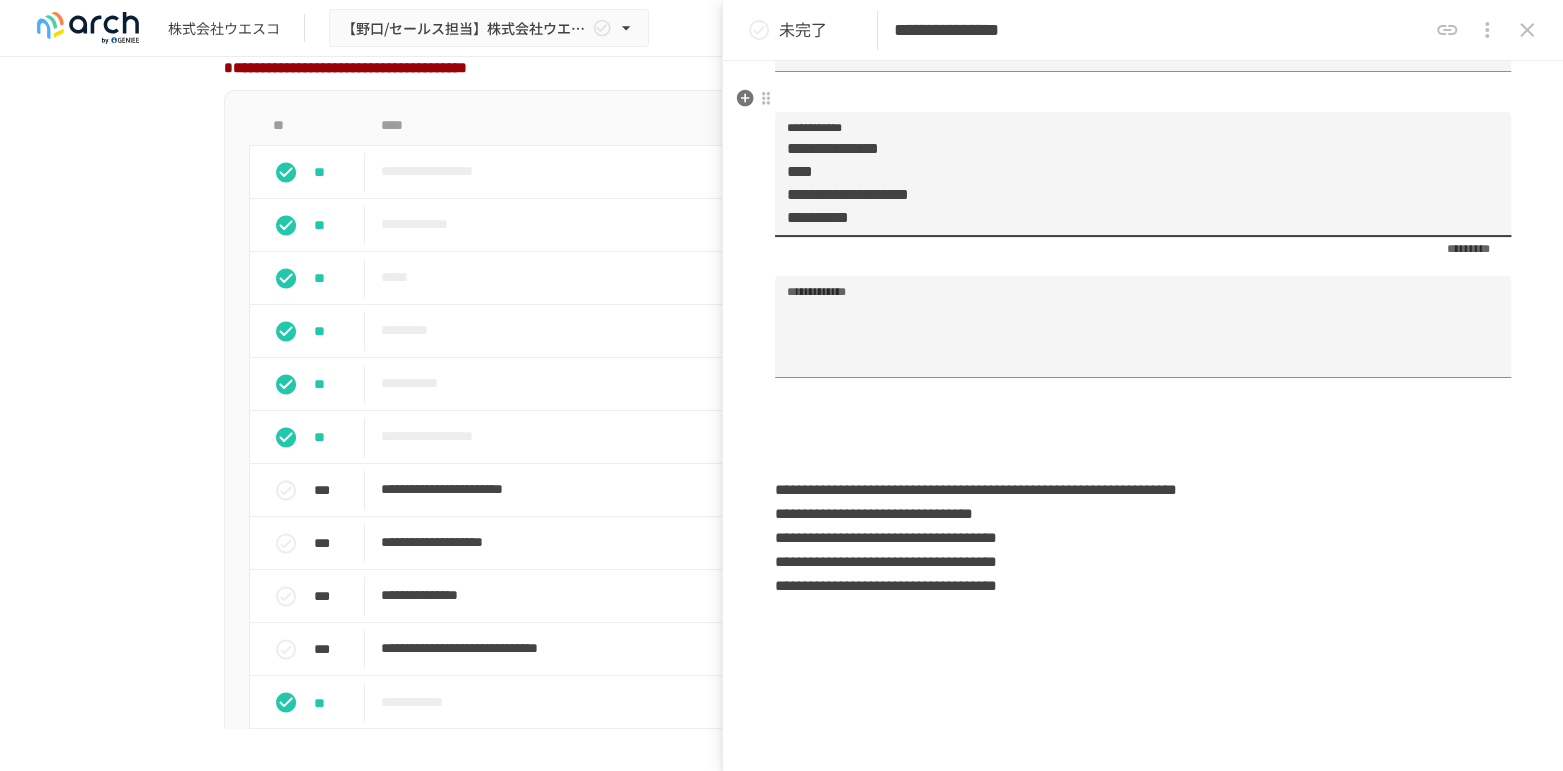 click on "**********" at bounding box center [1134, 183] 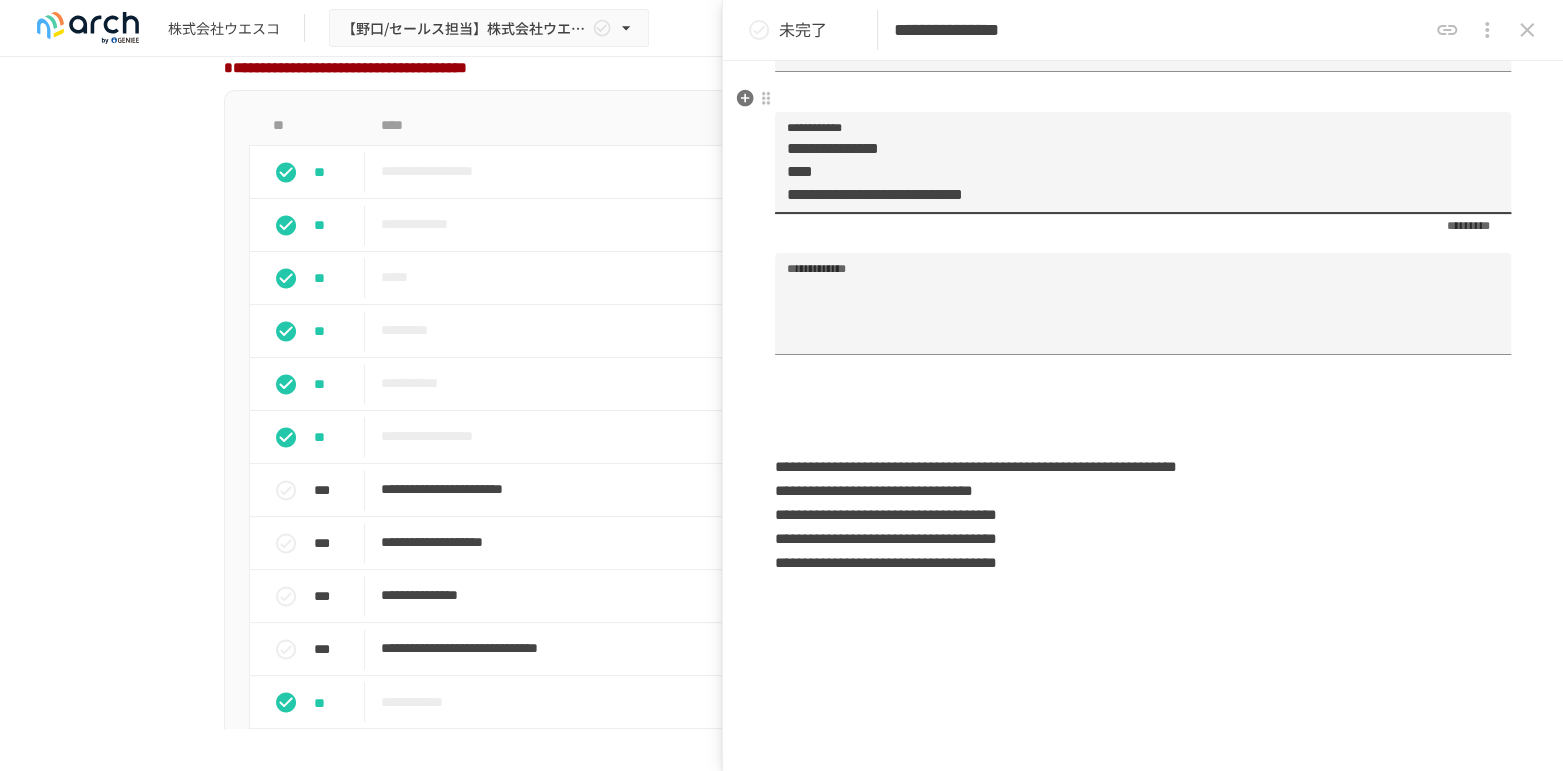 click on "**********" at bounding box center (1134, 171) 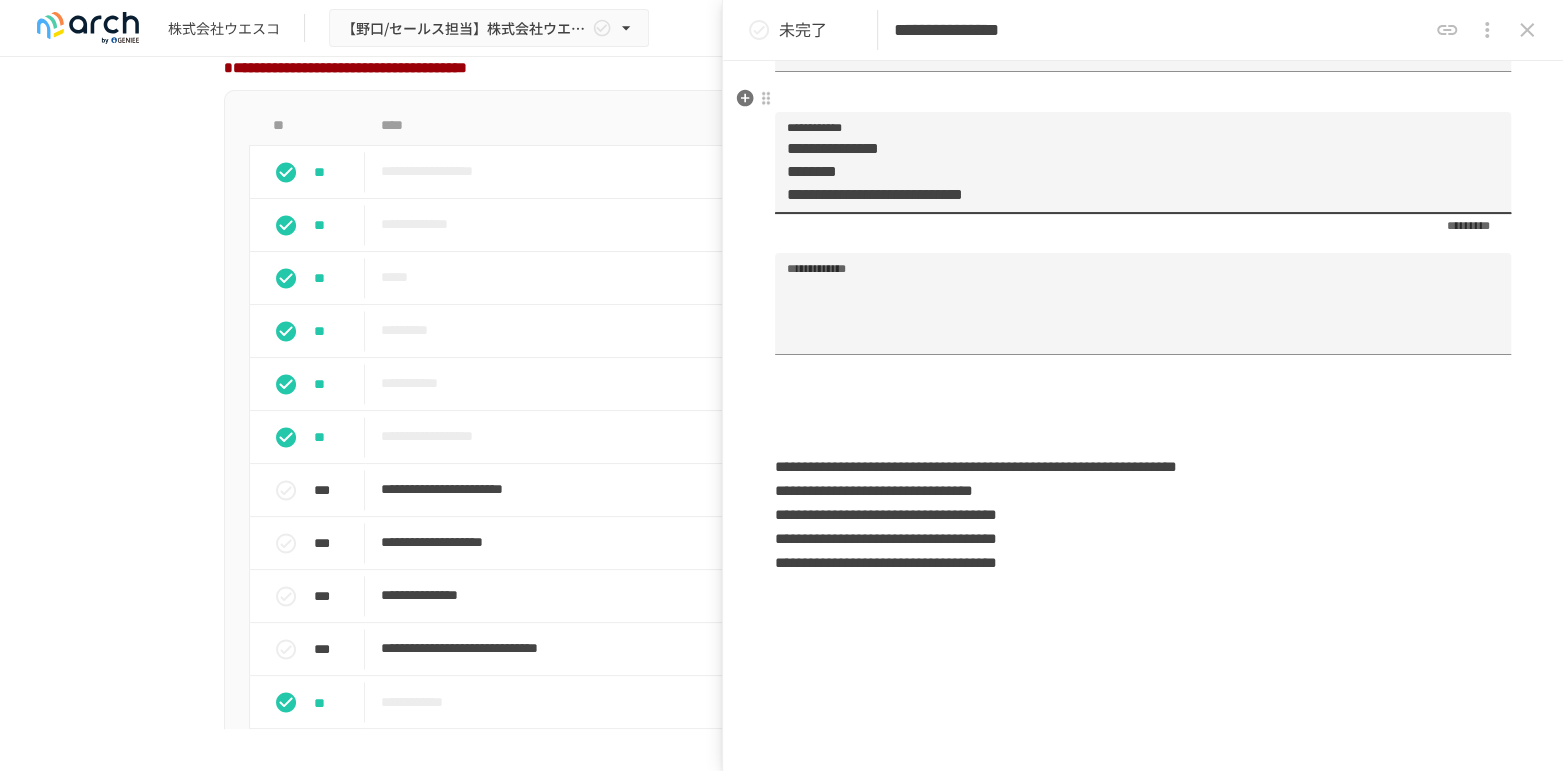 drag, startPoint x: 963, startPoint y: 162, endPoint x: 1054, endPoint y: 163, distance: 91.00549 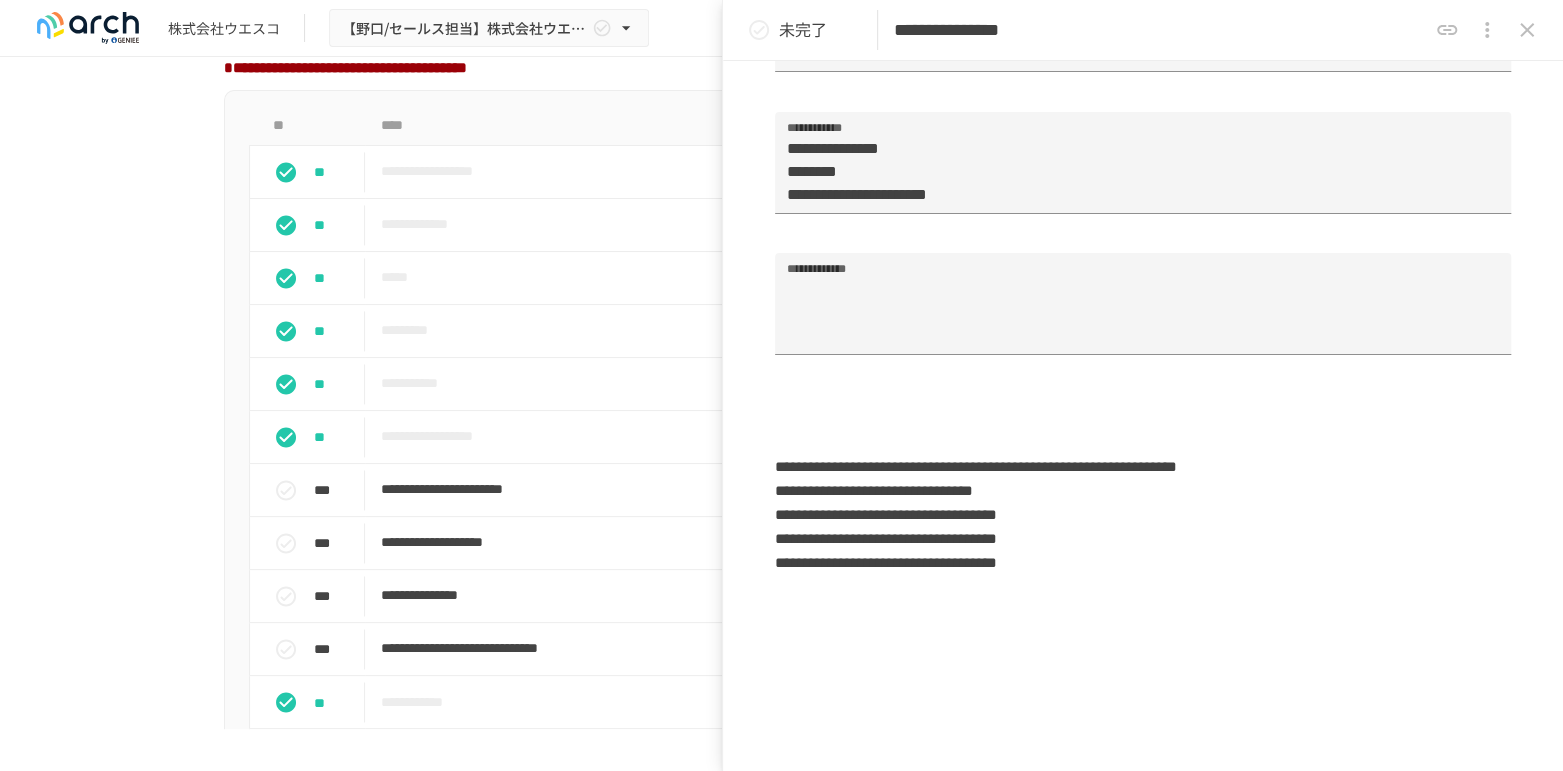 click on "**********" at bounding box center (1143, -96) 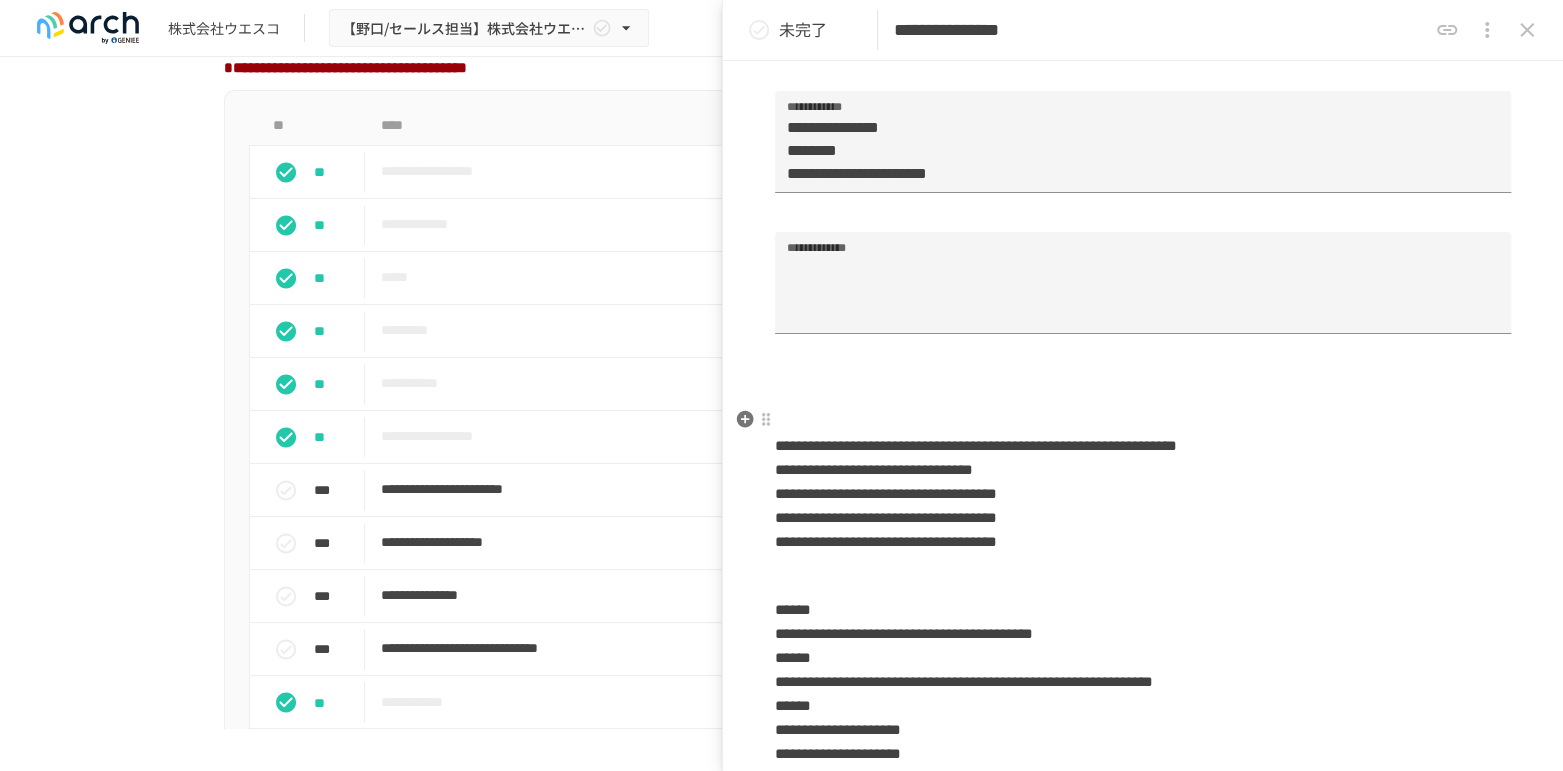 scroll, scrollTop: 1283, scrollLeft: 0, axis: vertical 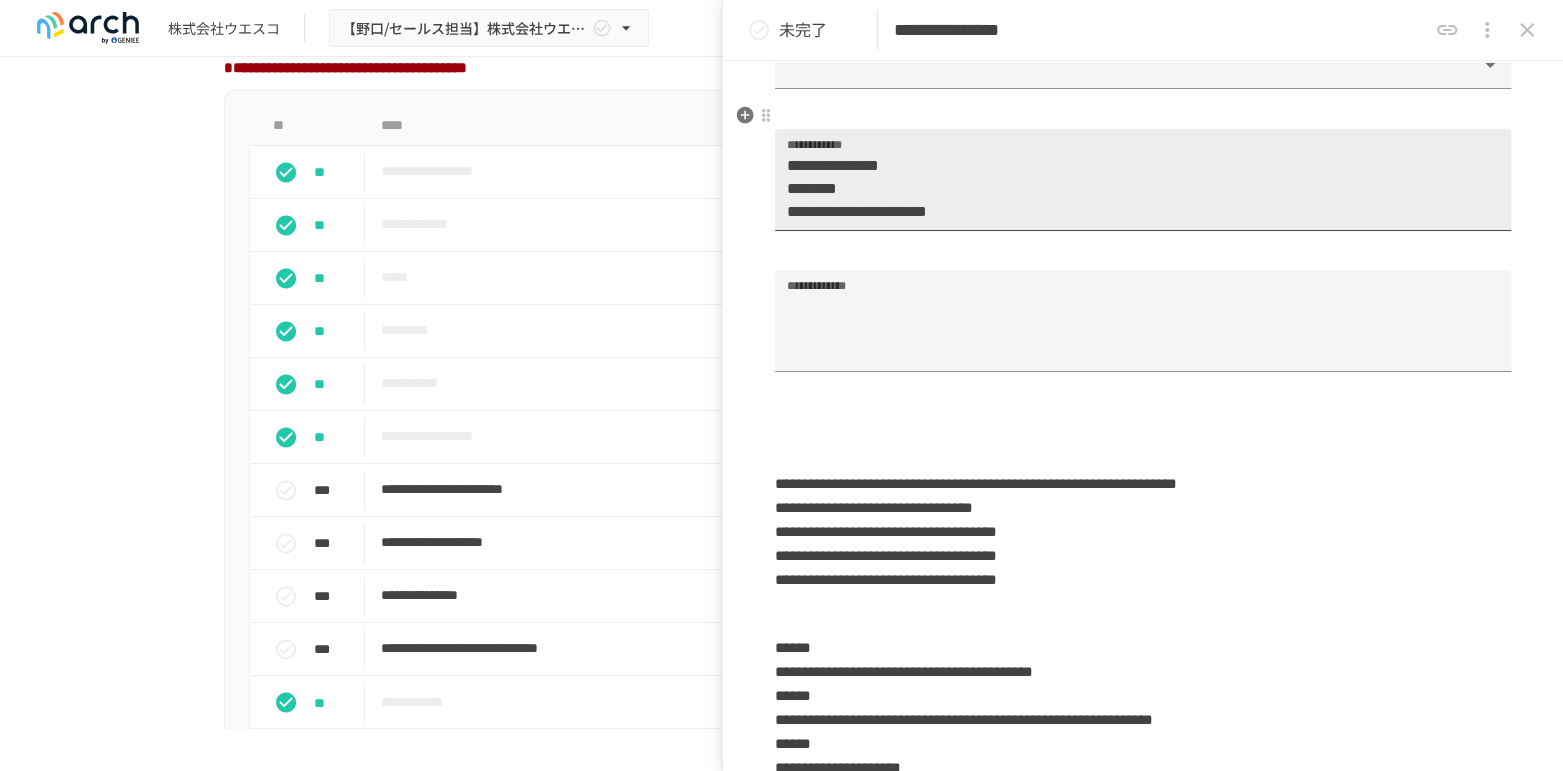 click on "**********" at bounding box center (1134, 188) 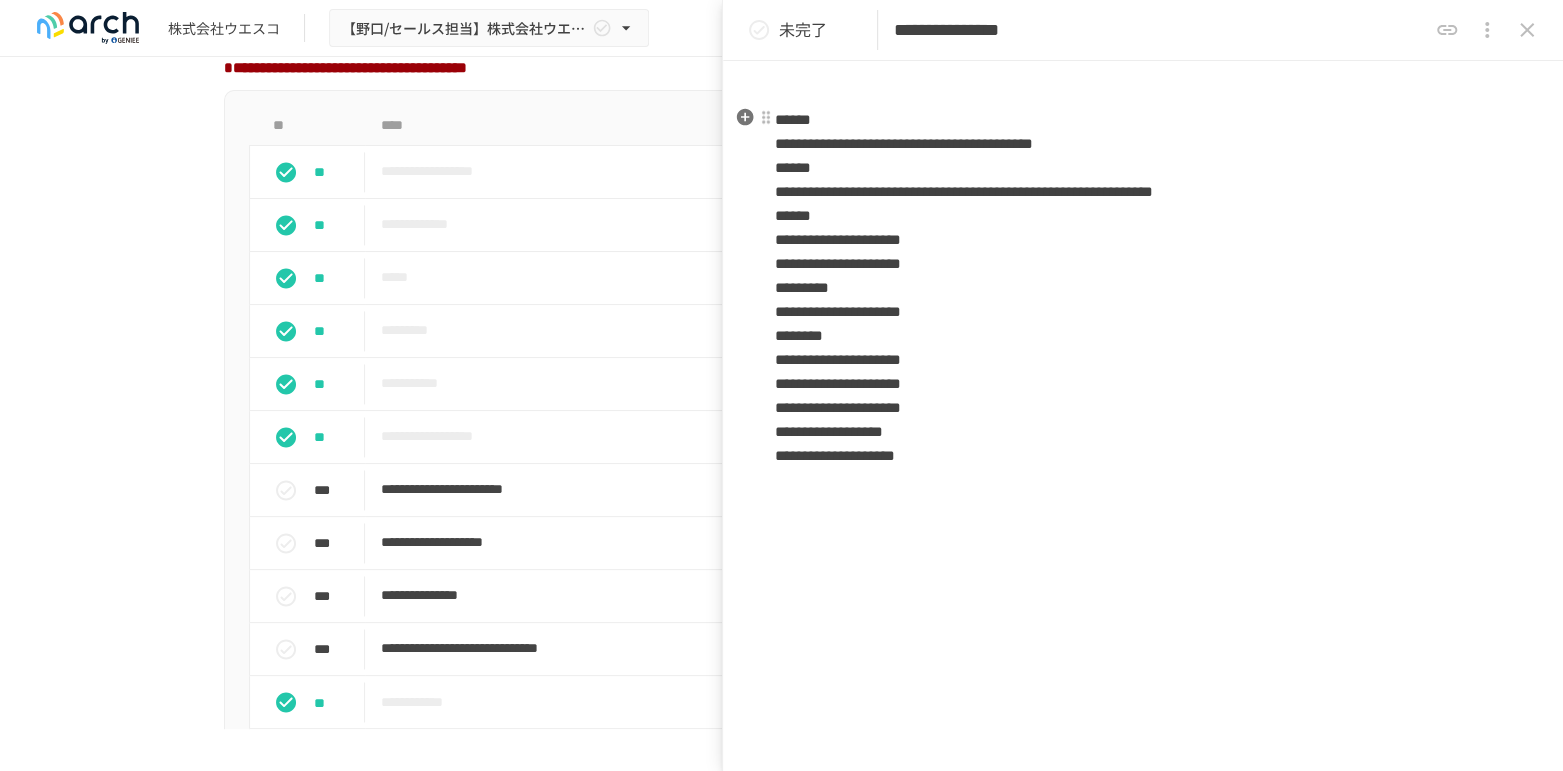 scroll, scrollTop: 1839, scrollLeft: 0, axis: vertical 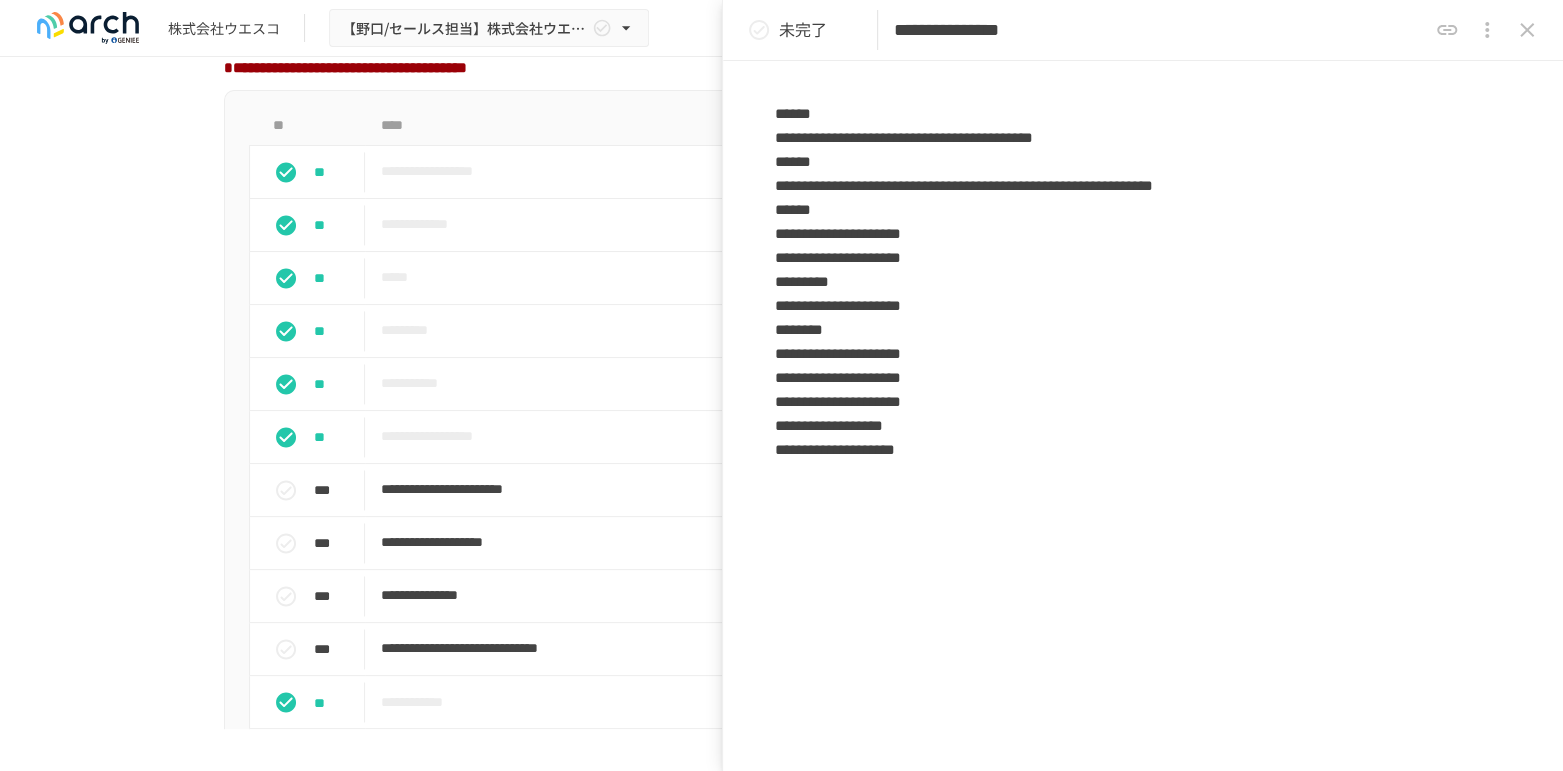 click on "**********" at bounding box center (1143, -411) 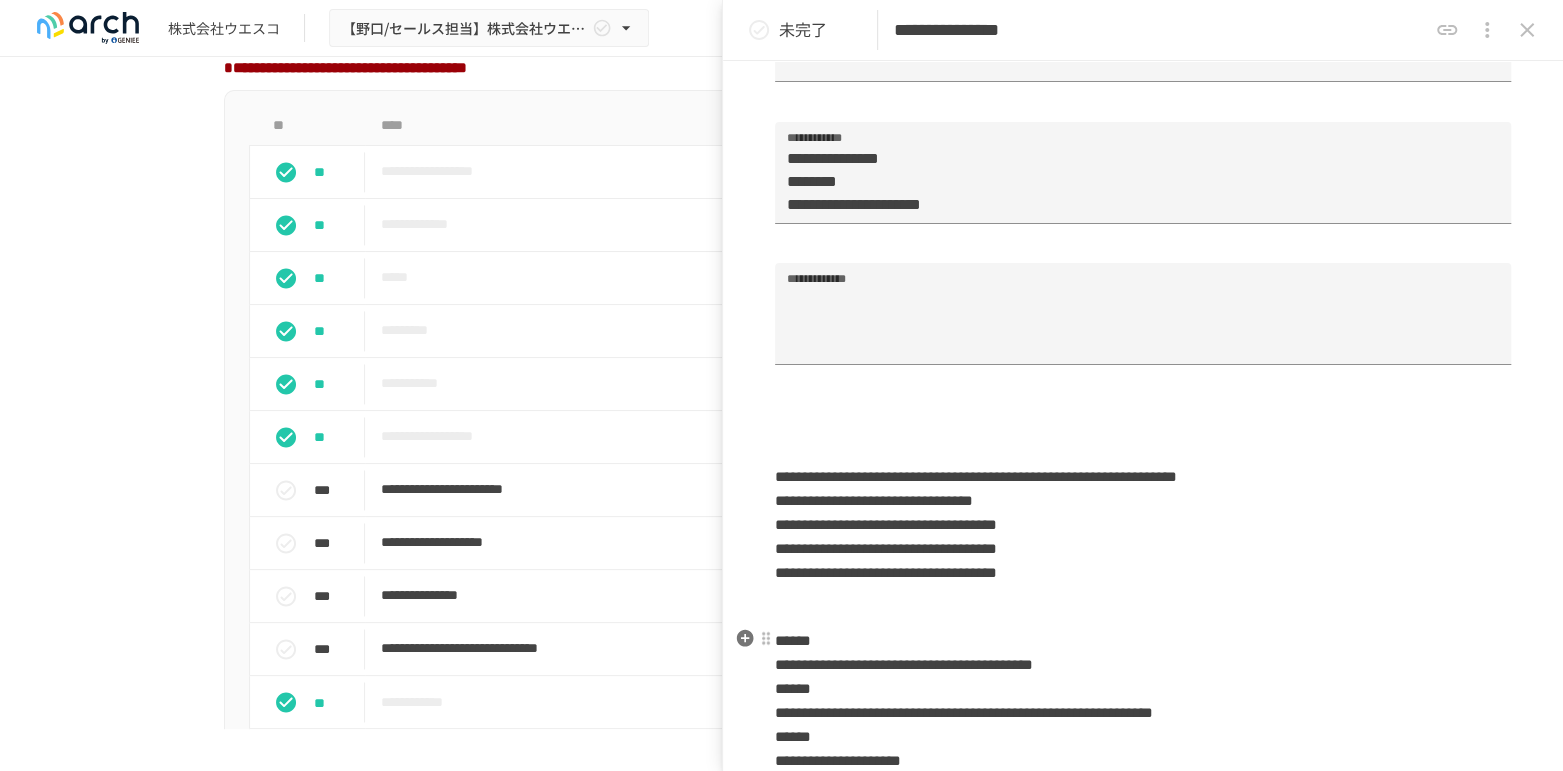 scroll, scrollTop: 1283, scrollLeft: 0, axis: vertical 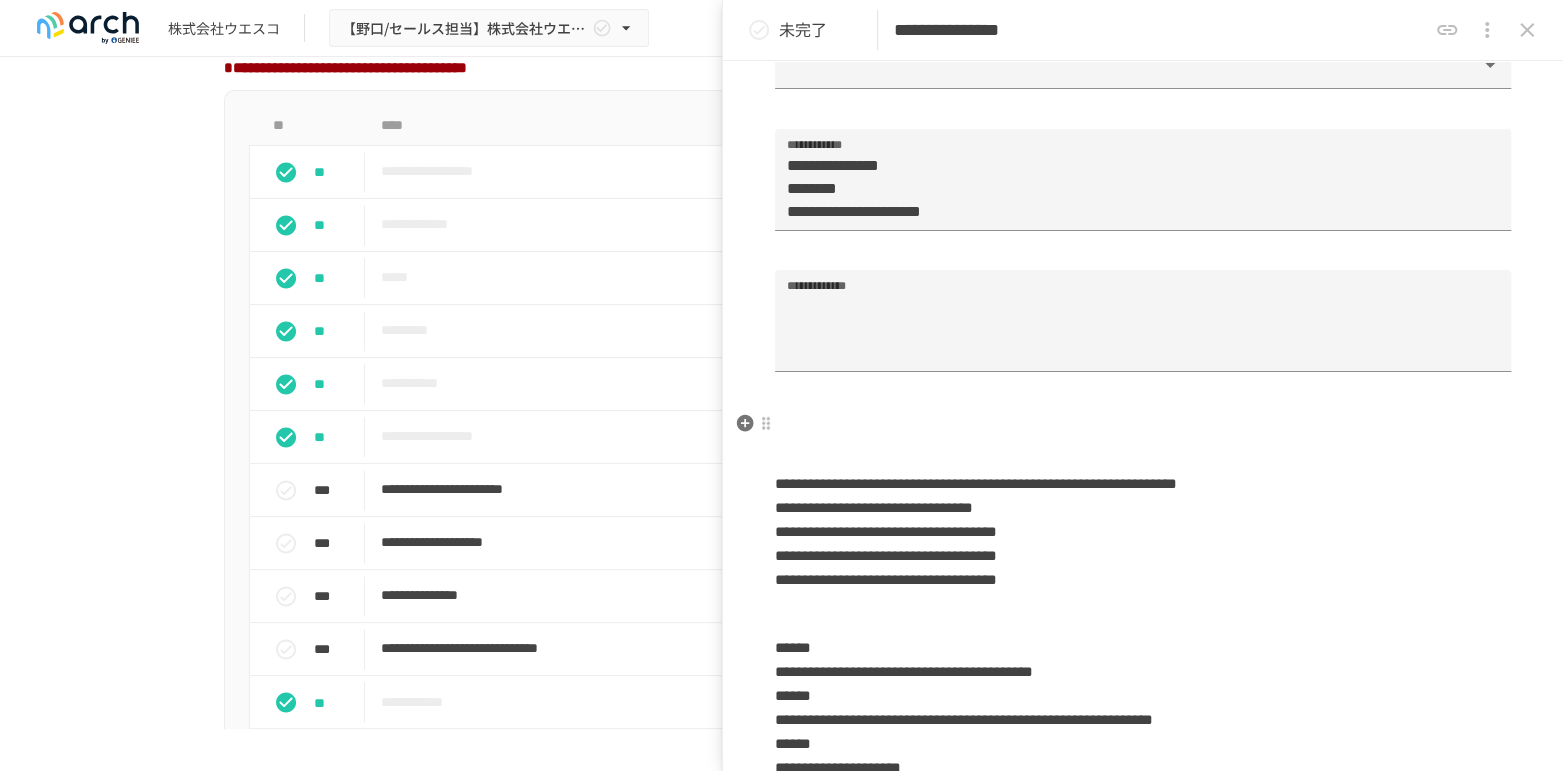 click at bounding box center [1143, 450] 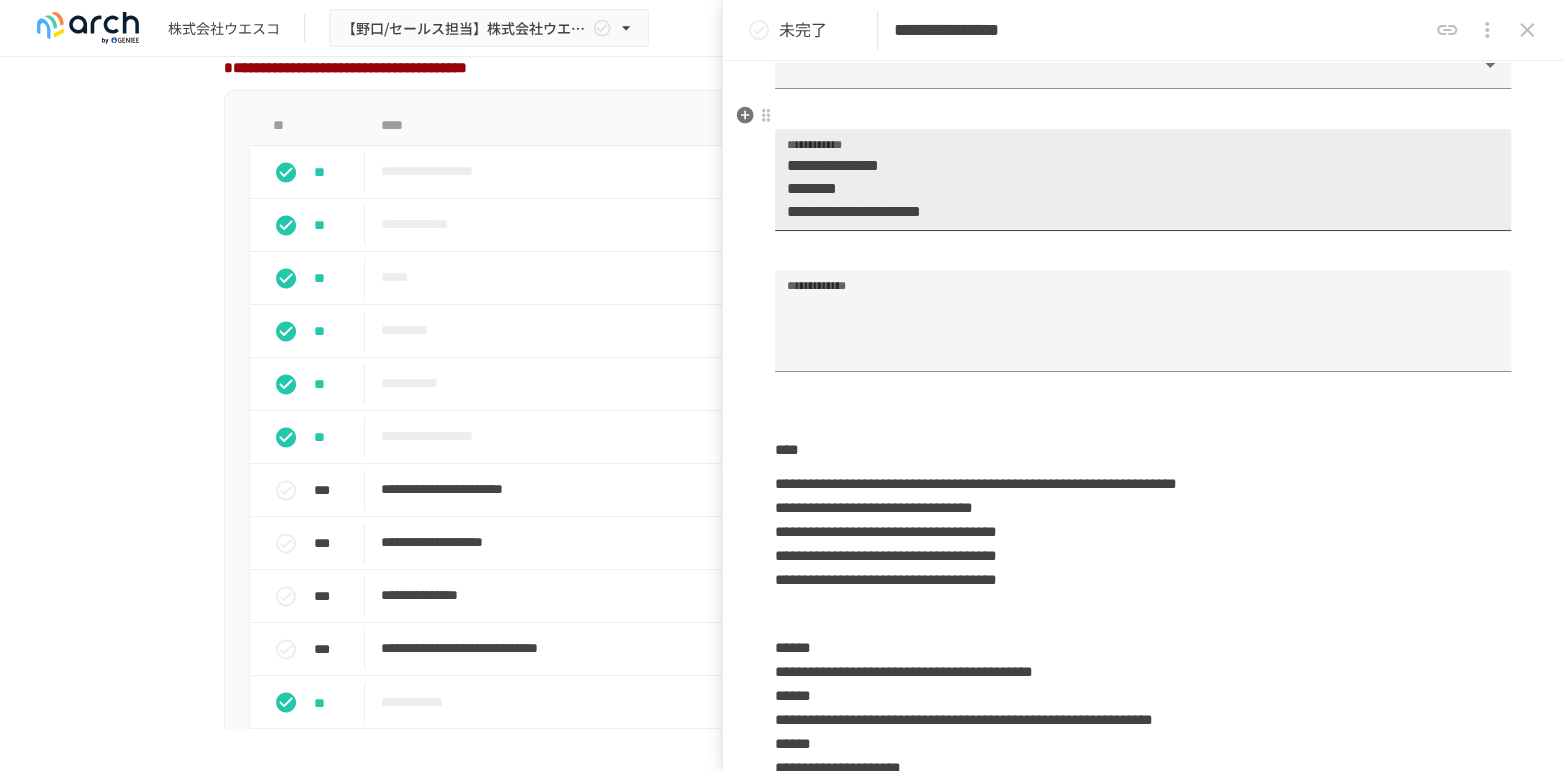 click on "**********" at bounding box center [1134, 188] 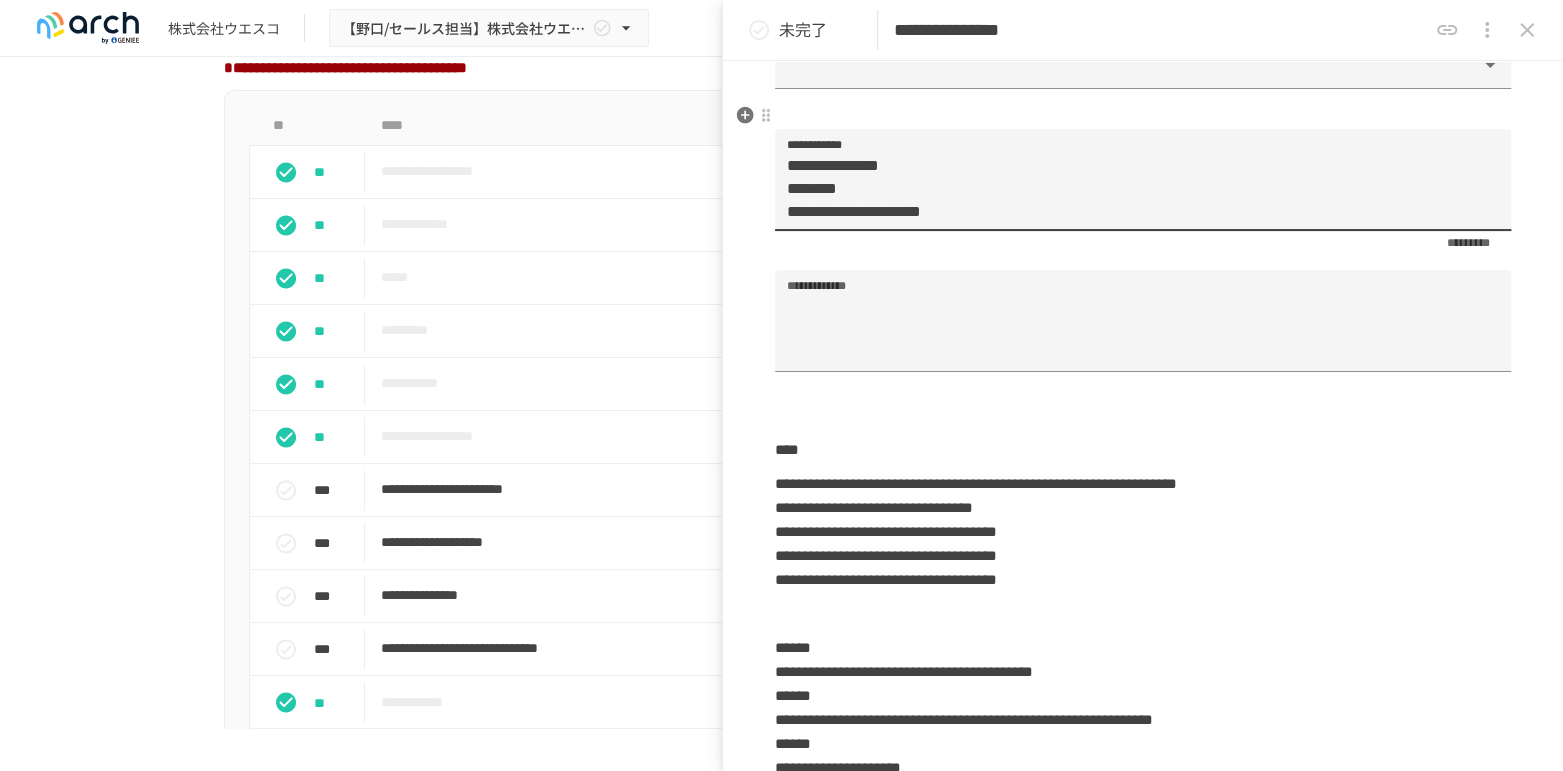 click on "**********" at bounding box center [1134, 188] 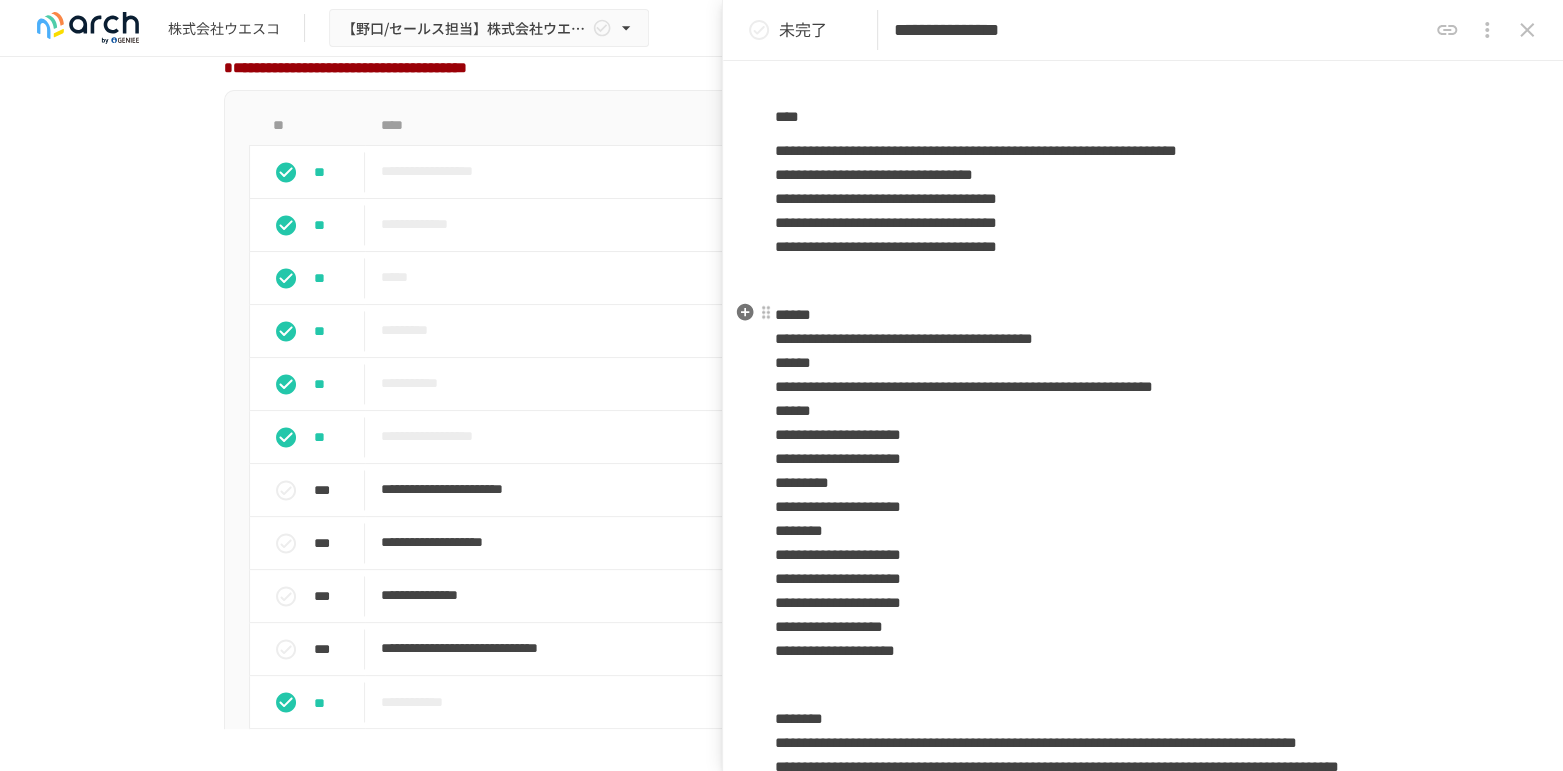 scroll, scrollTop: 1839, scrollLeft: 0, axis: vertical 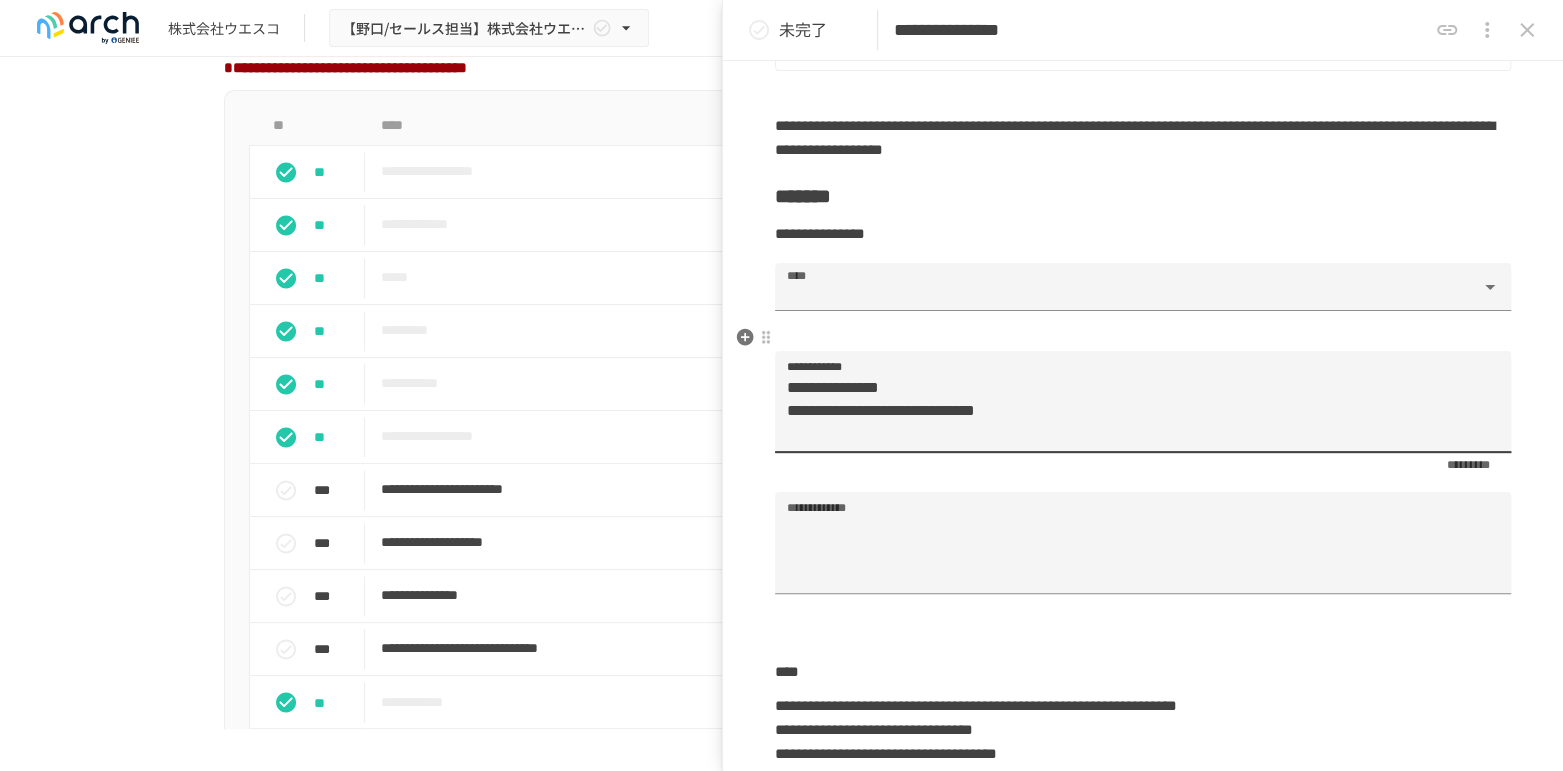 click on "**********" at bounding box center [1134, 410] 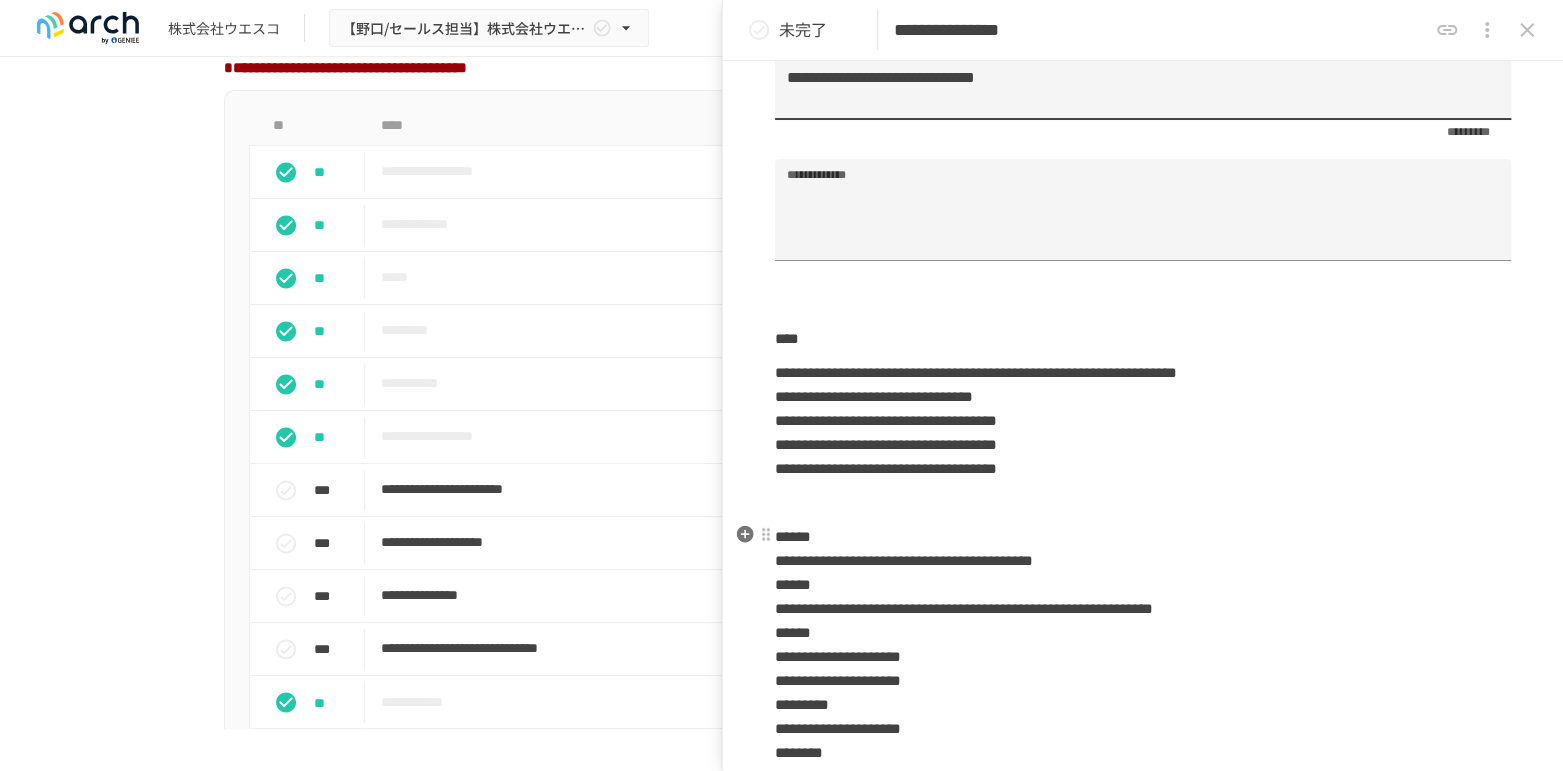 scroll, scrollTop: 1061, scrollLeft: 0, axis: vertical 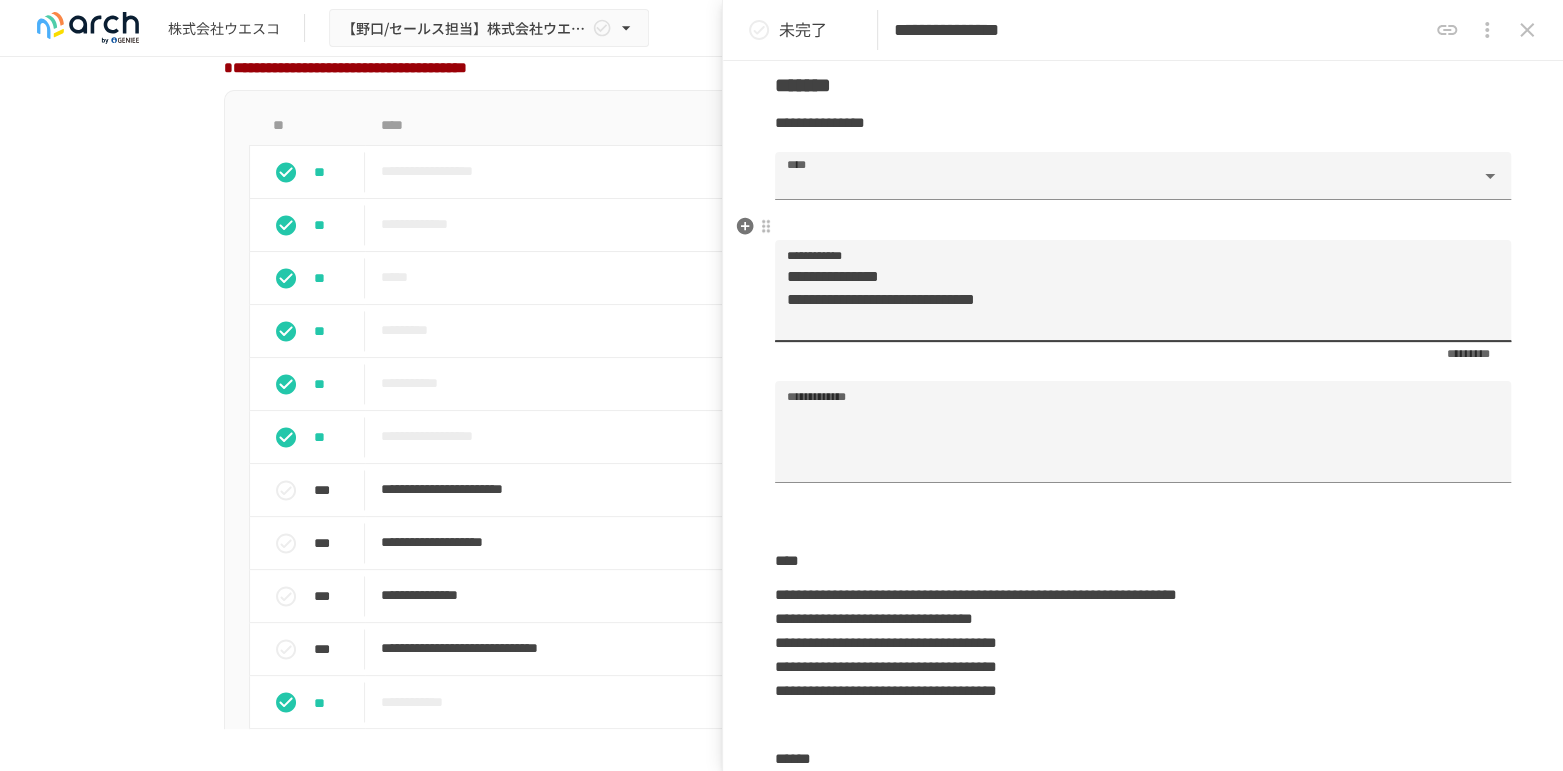 click on "**********" at bounding box center [1134, 299] 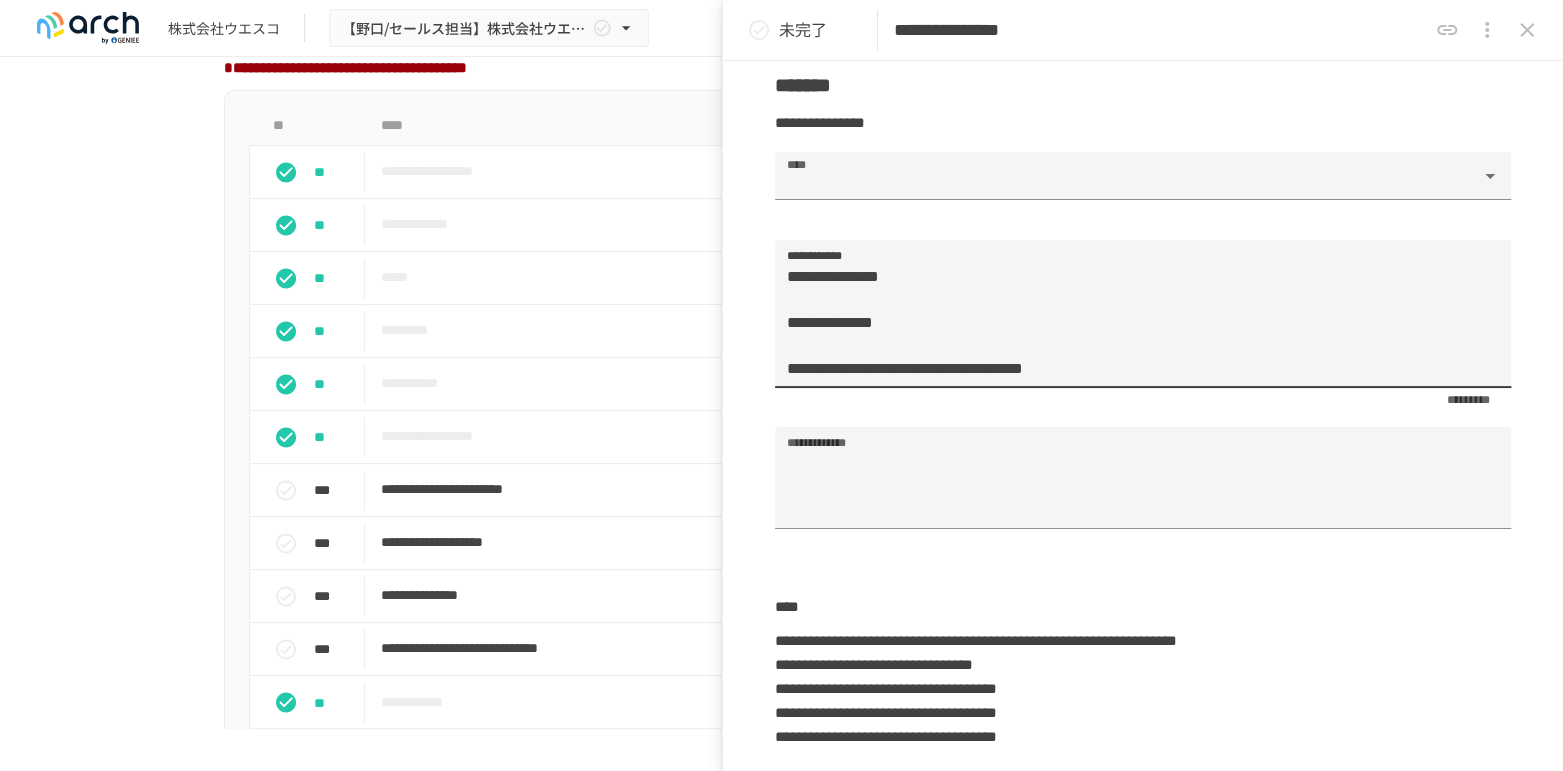 type on "**********" 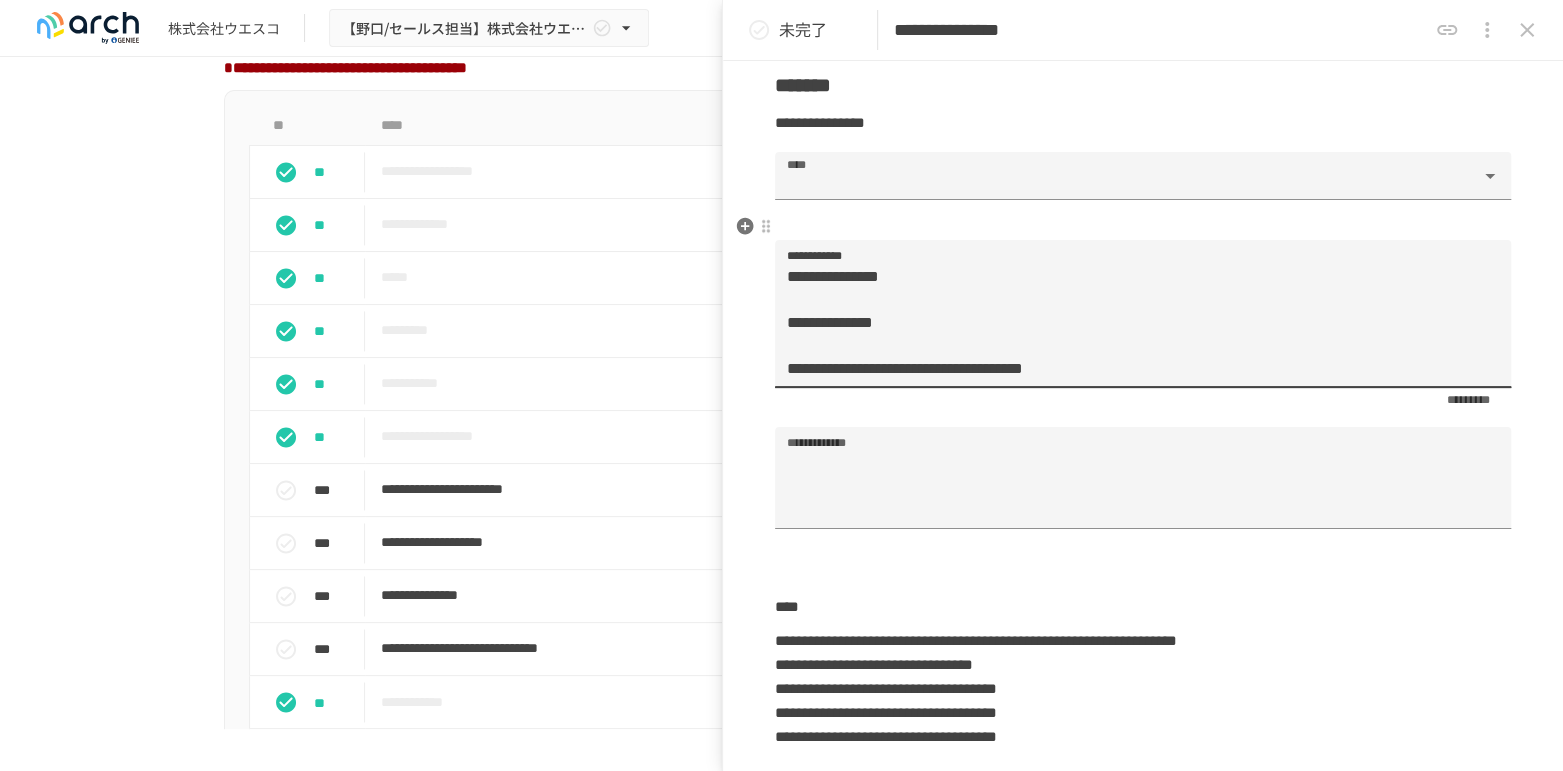 drag, startPoint x: 1228, startPoint y: 343, endPoint x: 1278, endPoint y: 344, distance: 50.01 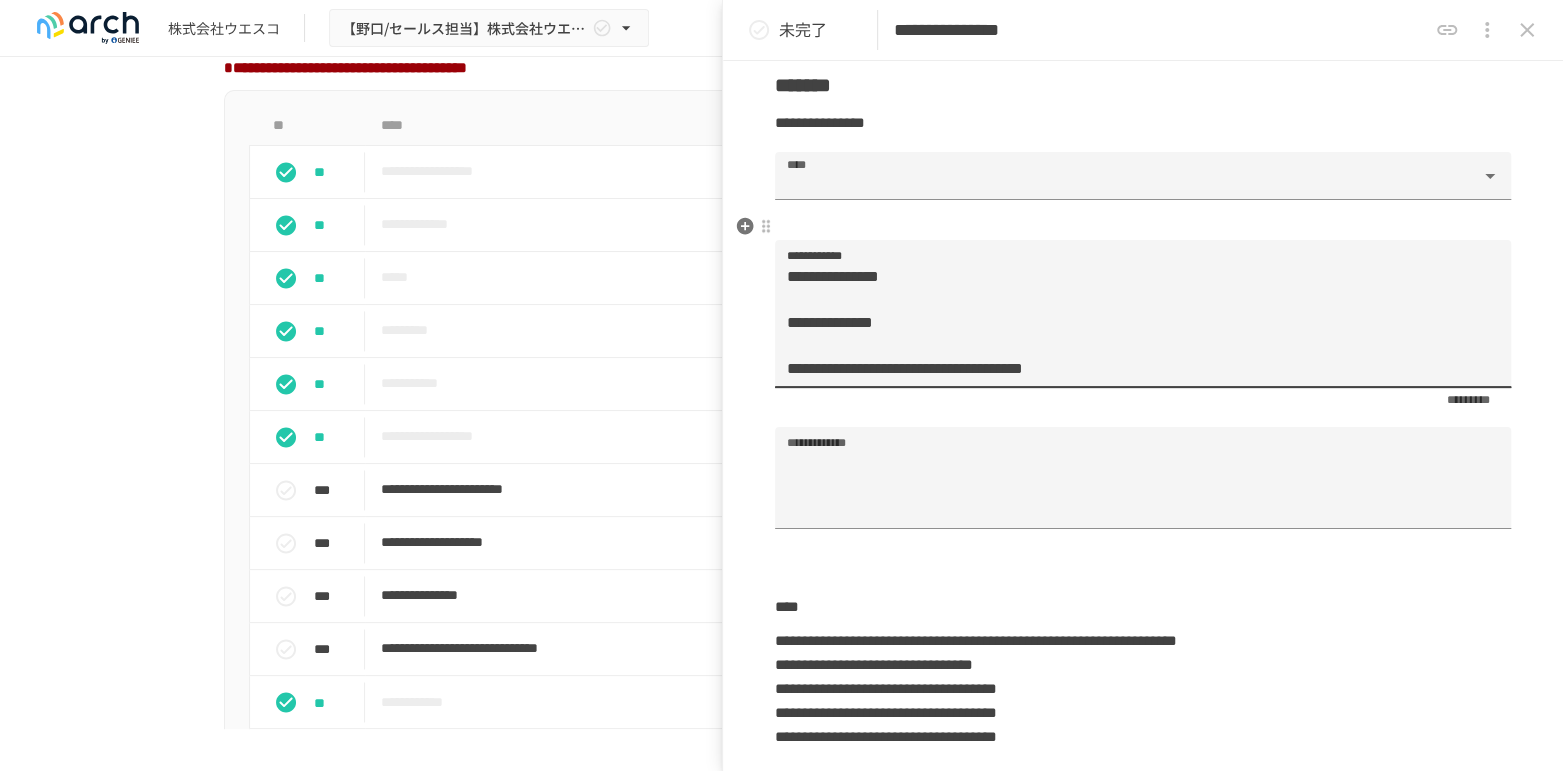 click on "**********" at bounding box center [1134, 322] 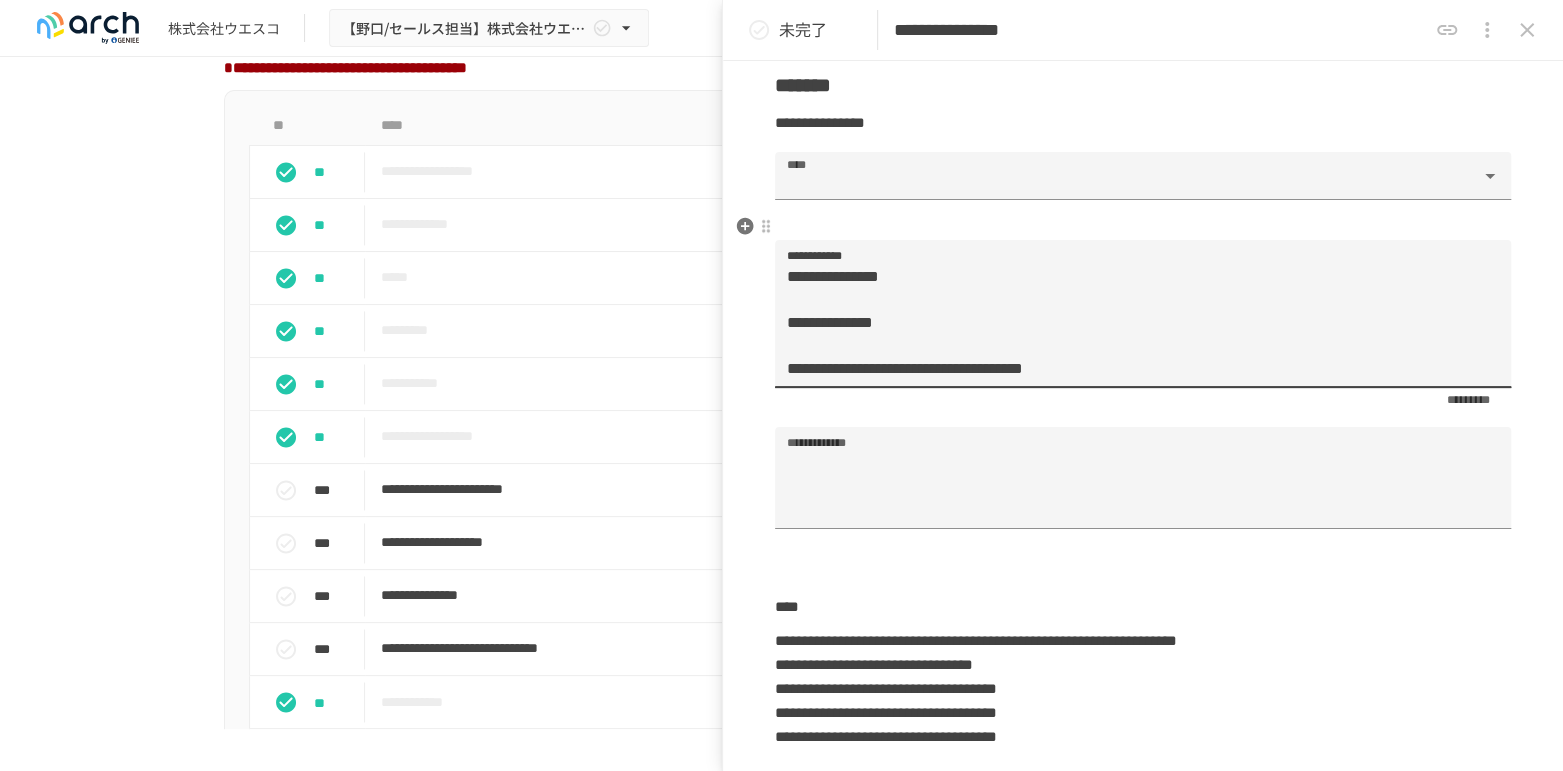 drag, startPoint x: 1293, startPoint y: 344, endPoint x: 1350, endPoint y: 342, distance: 57.035076 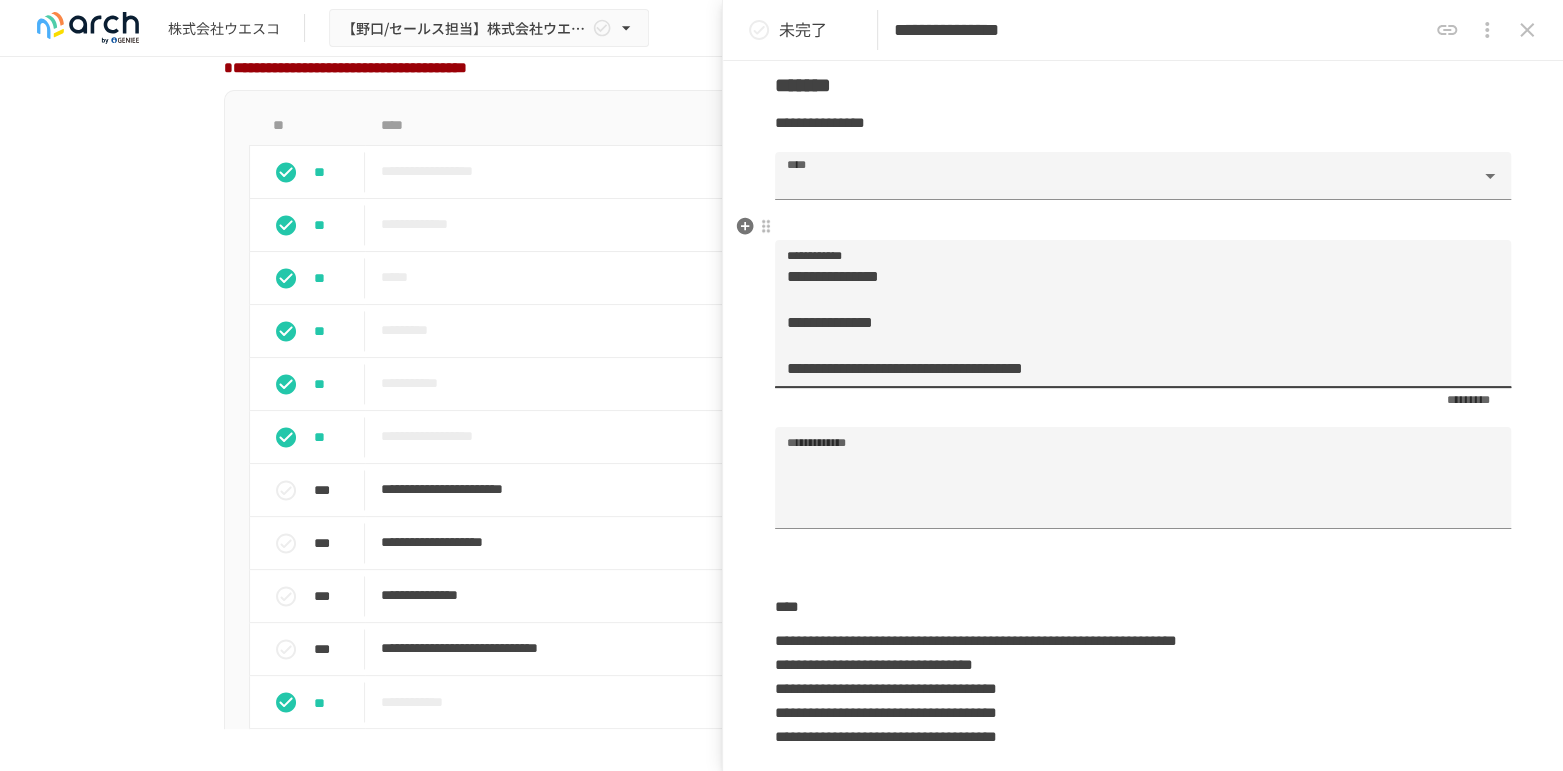 click on "**********" at bounding box center (1134, 322) 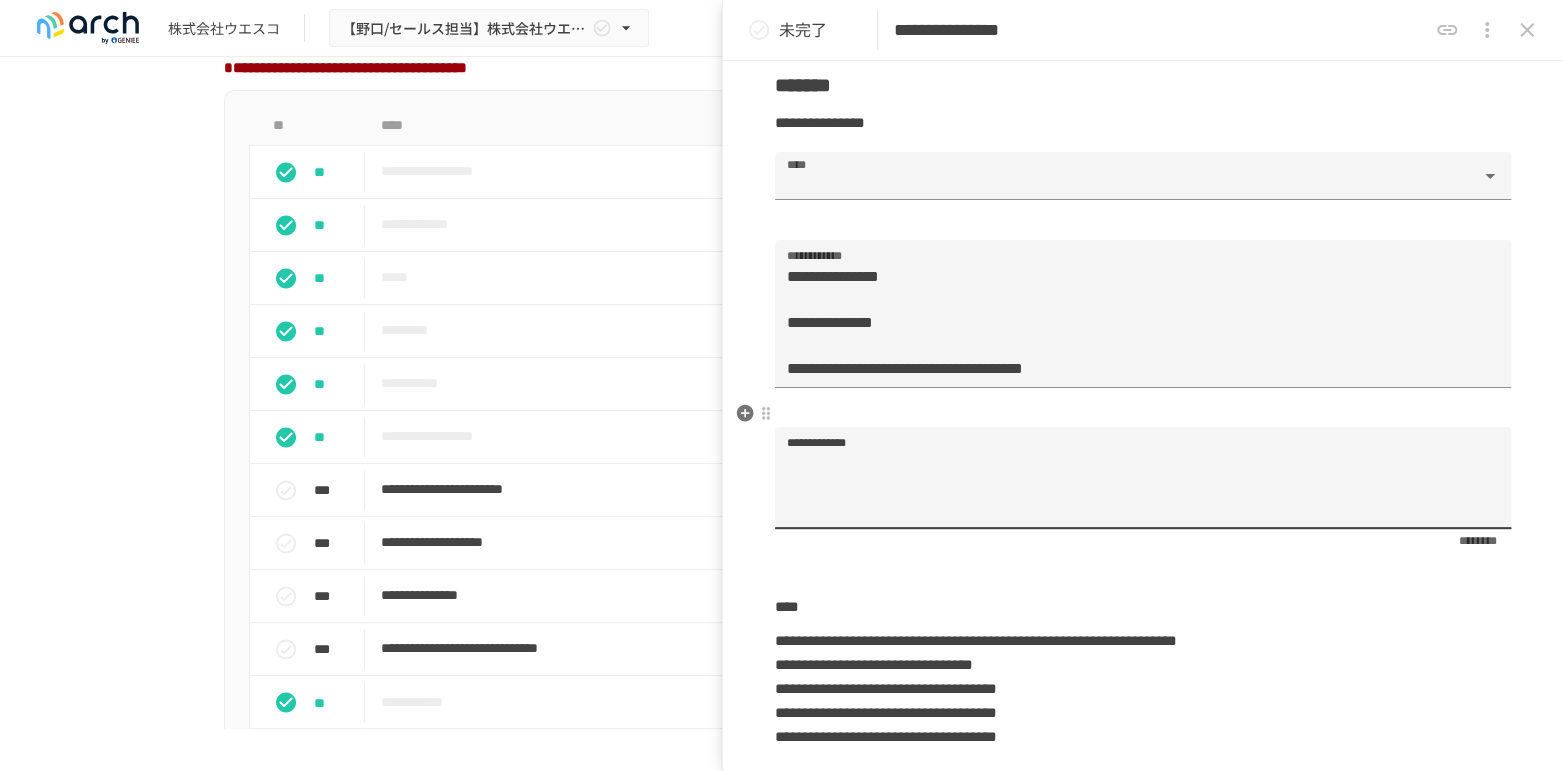 click on "**********" at bounding box center (1143, 486) 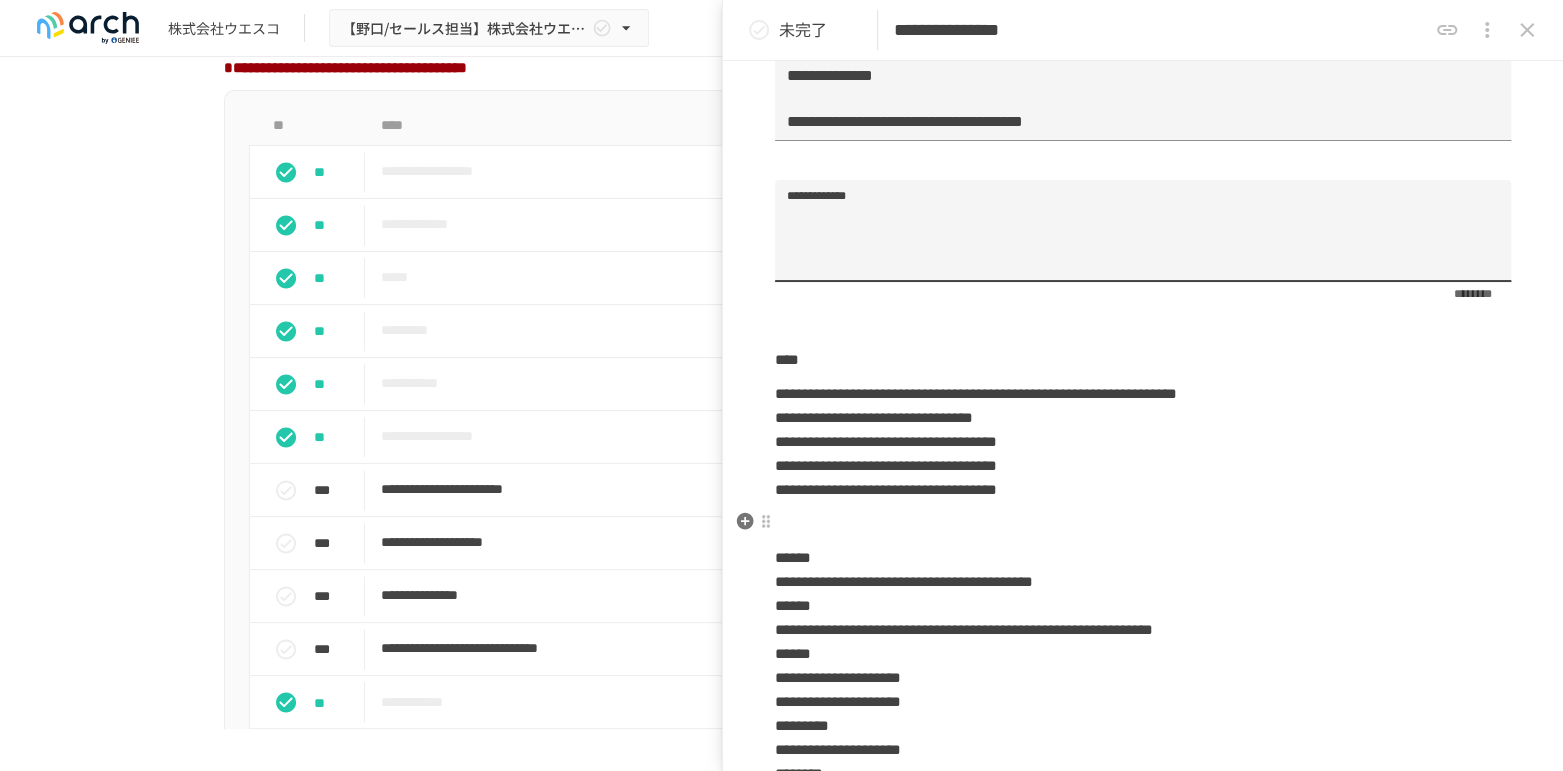 scroll, scrollTop: 1283, scrollLeft: 0, axis: vertical 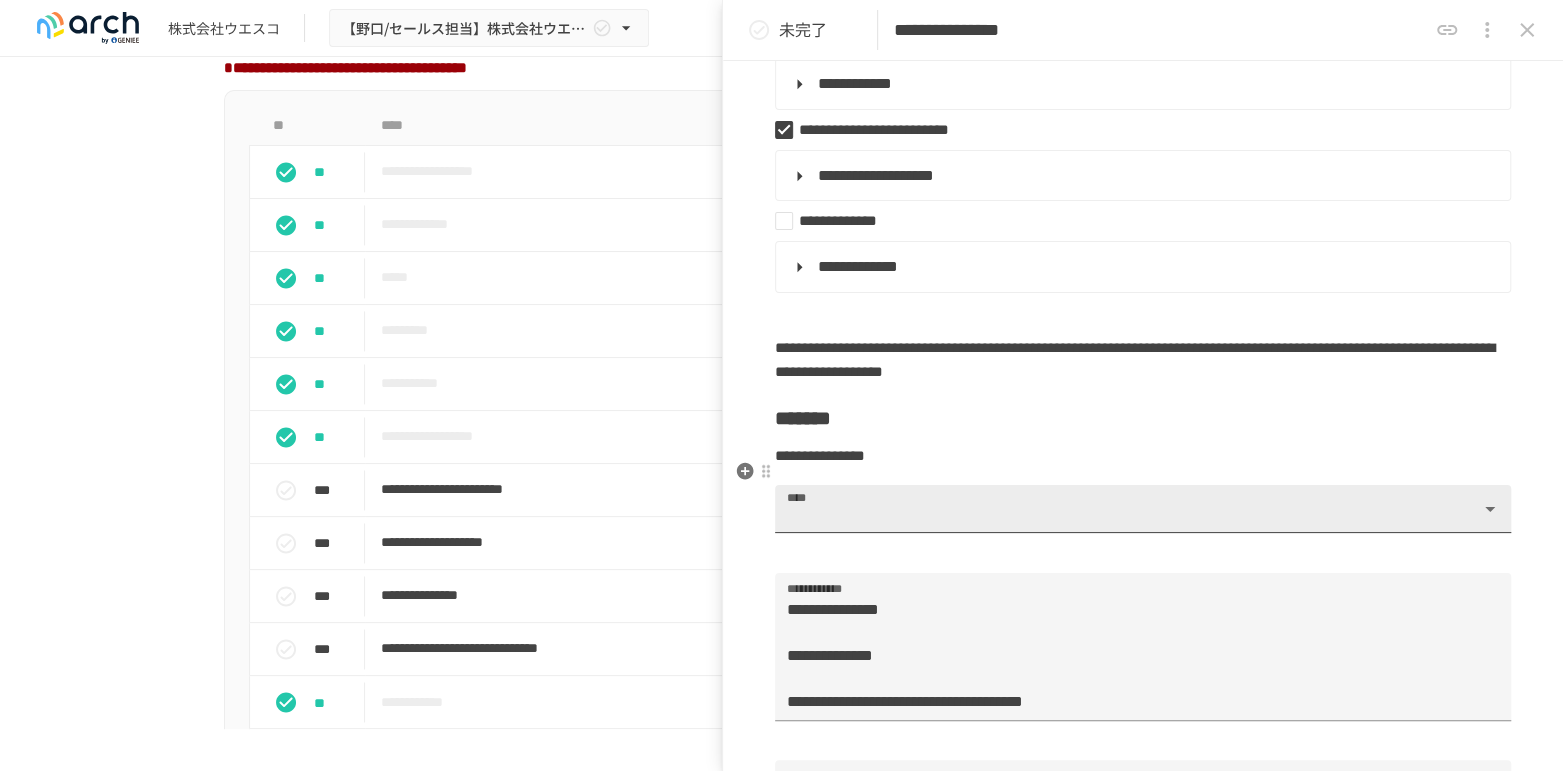 click on "****" at bounding box center (1127, 518) 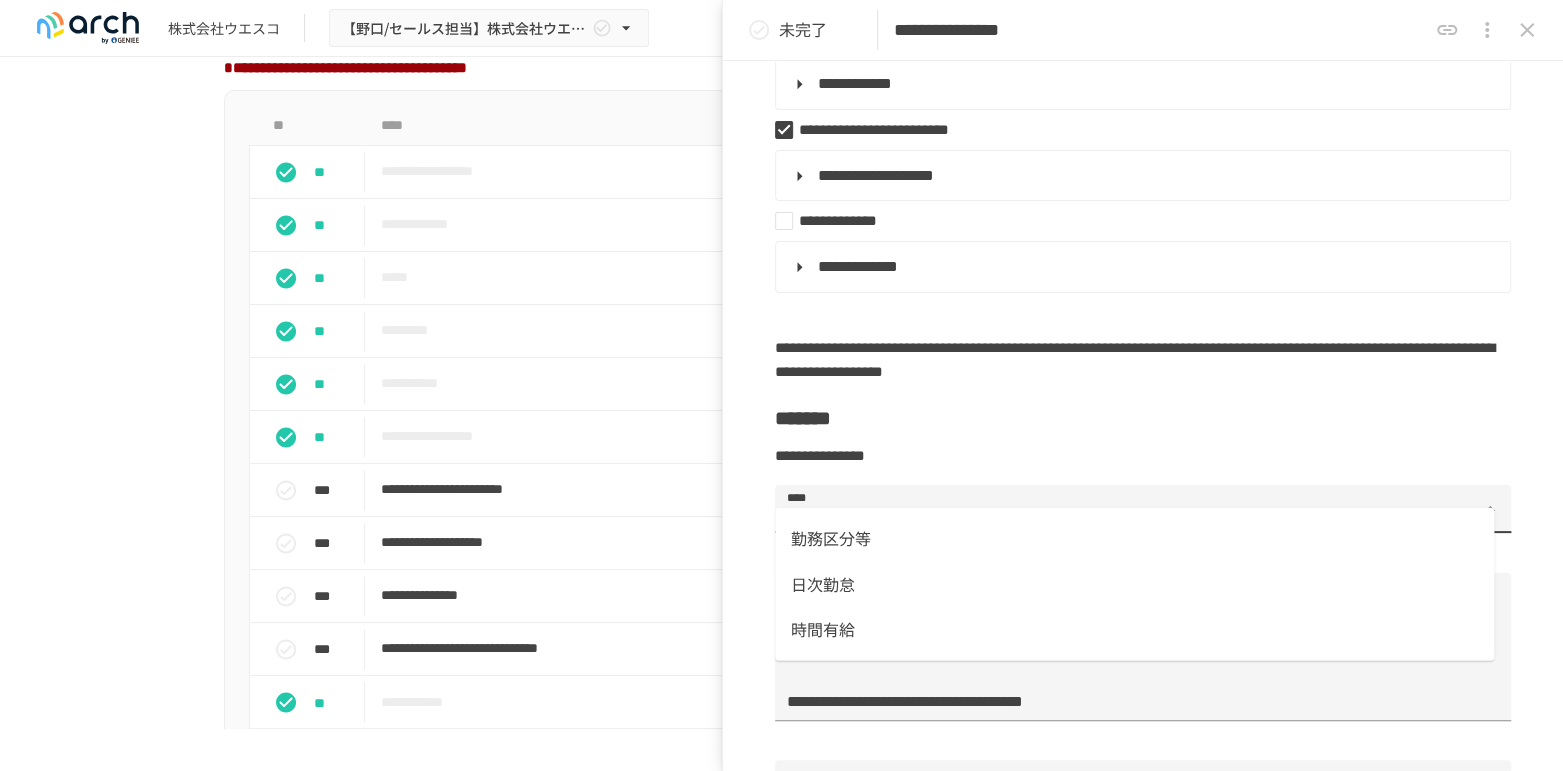 click on "勤務区分等" at bounding box center [1134, 539] 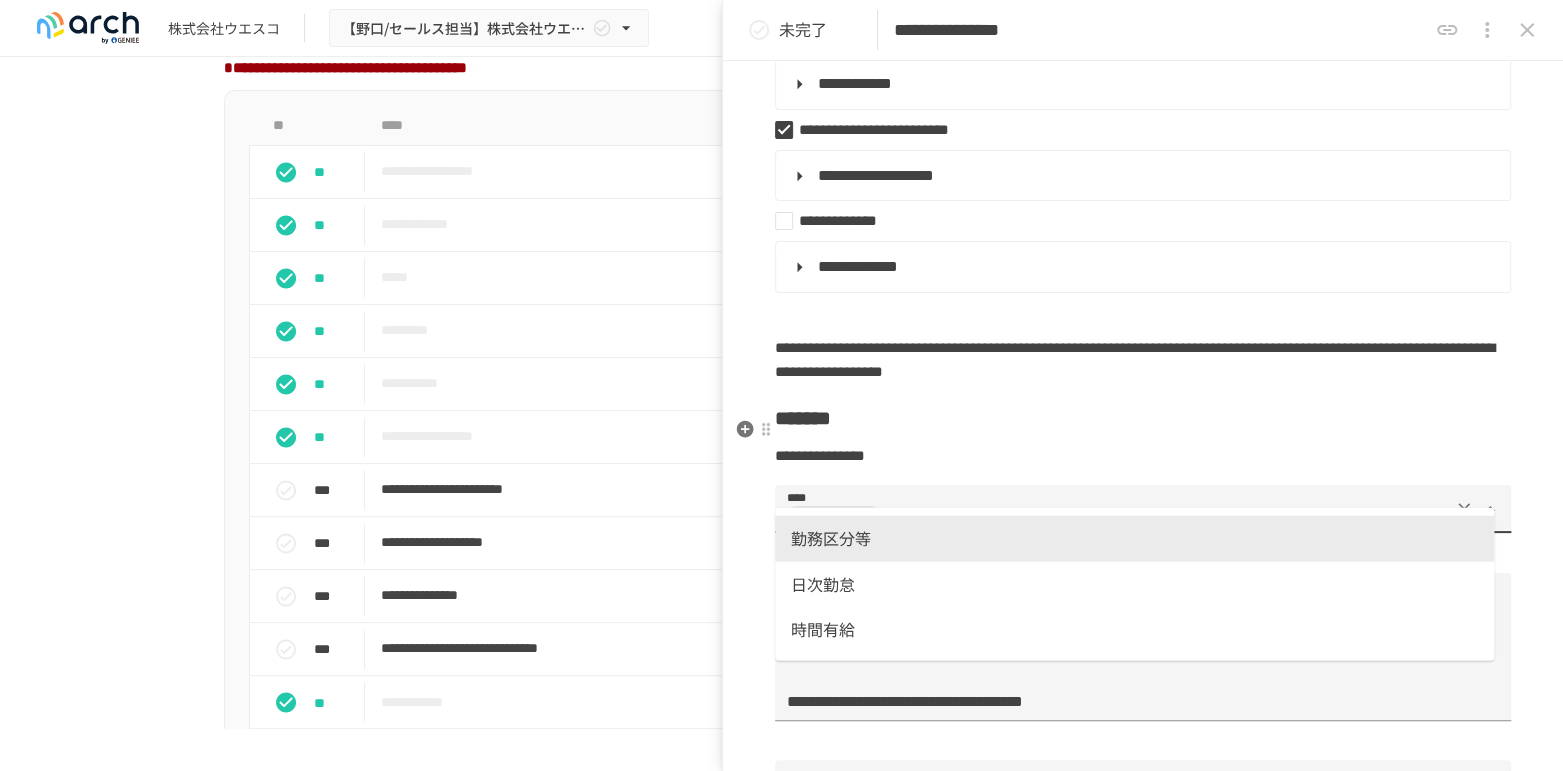 click on "**********" at bounding box center (820, 455) 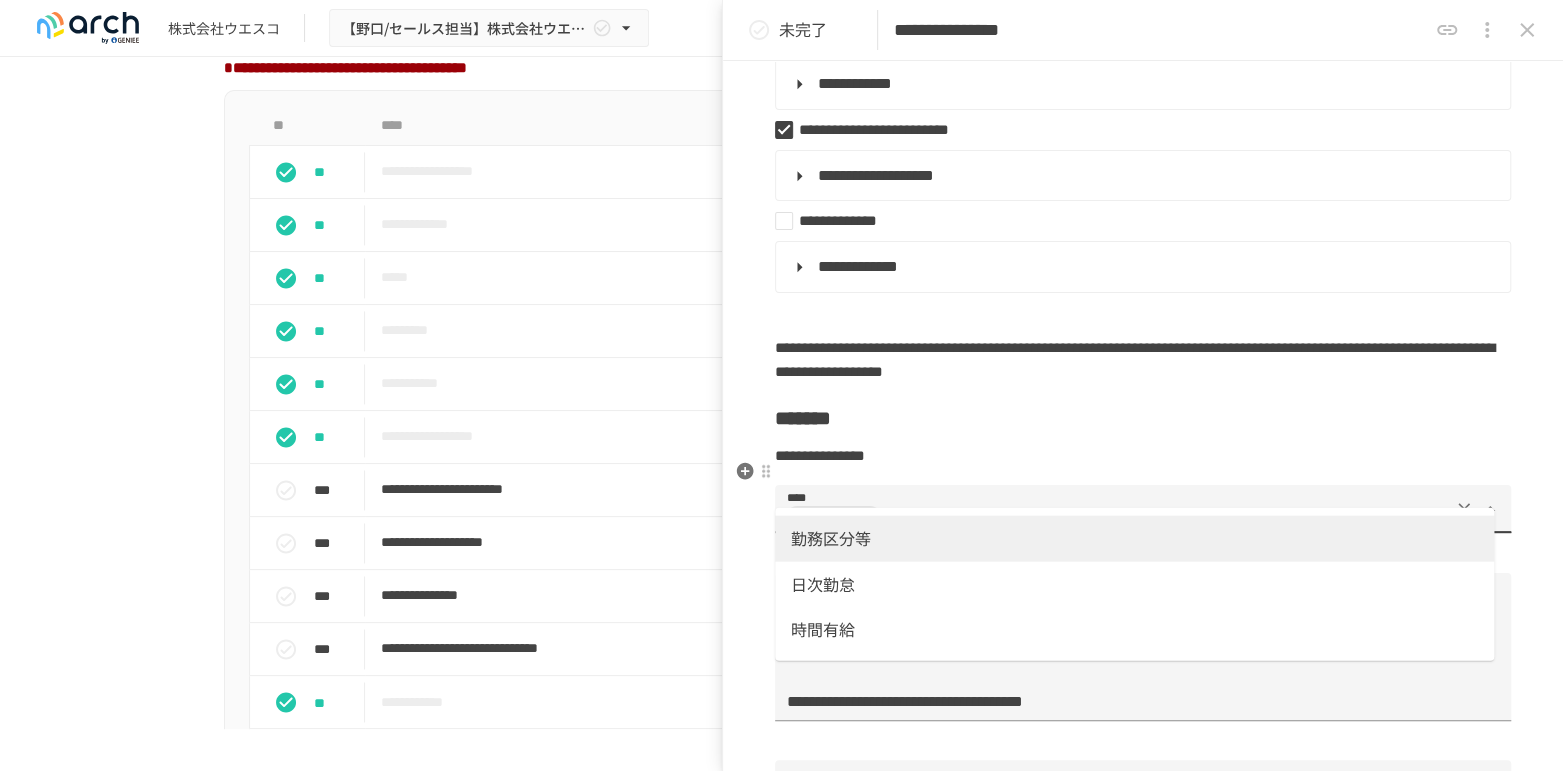 click on "****" at bounding box center [1165, 518] 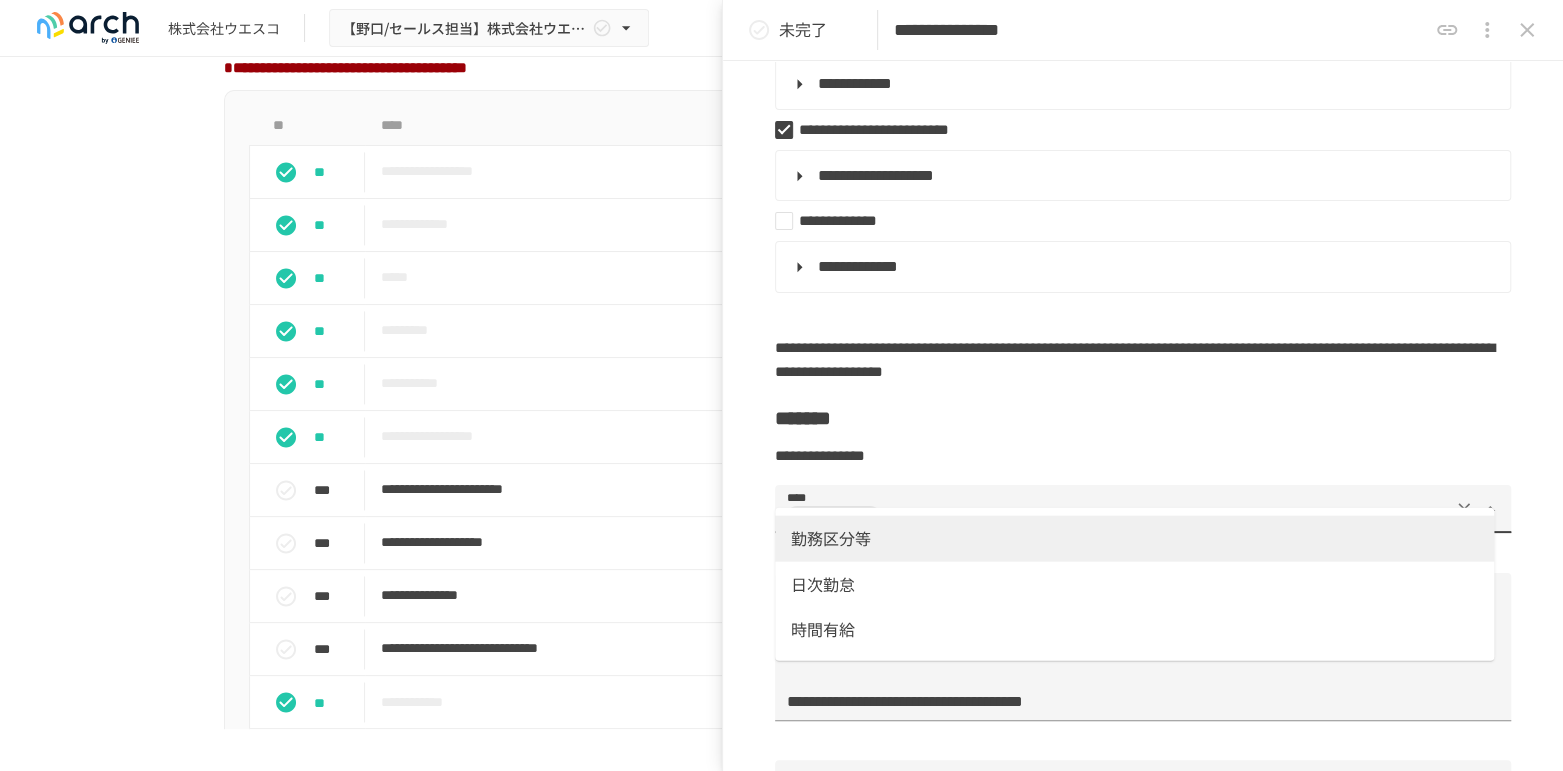 click on "時間有給" at bounding box center (1134, 630) 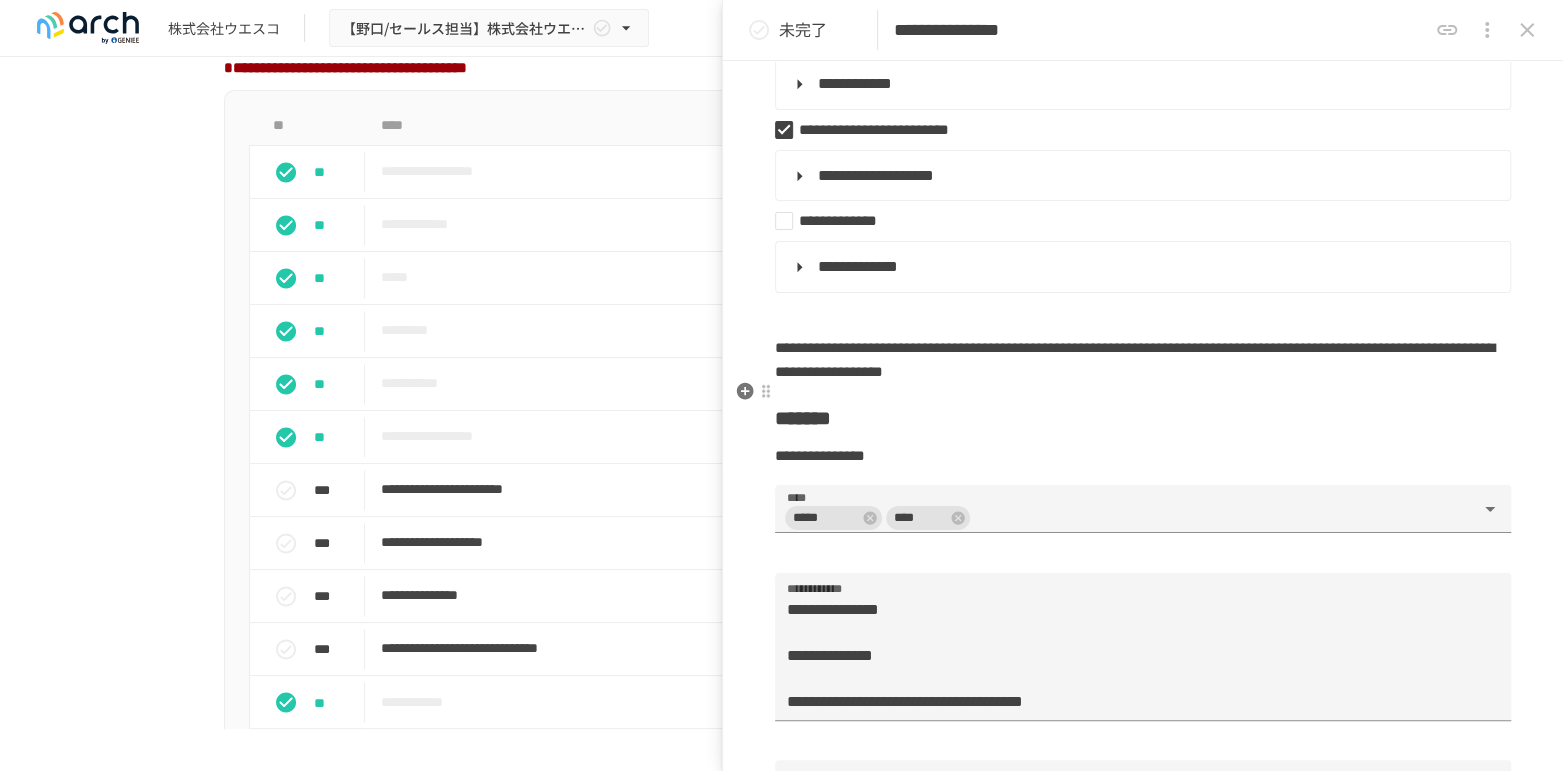 click on "*******" at bounding box center [1143, 418] 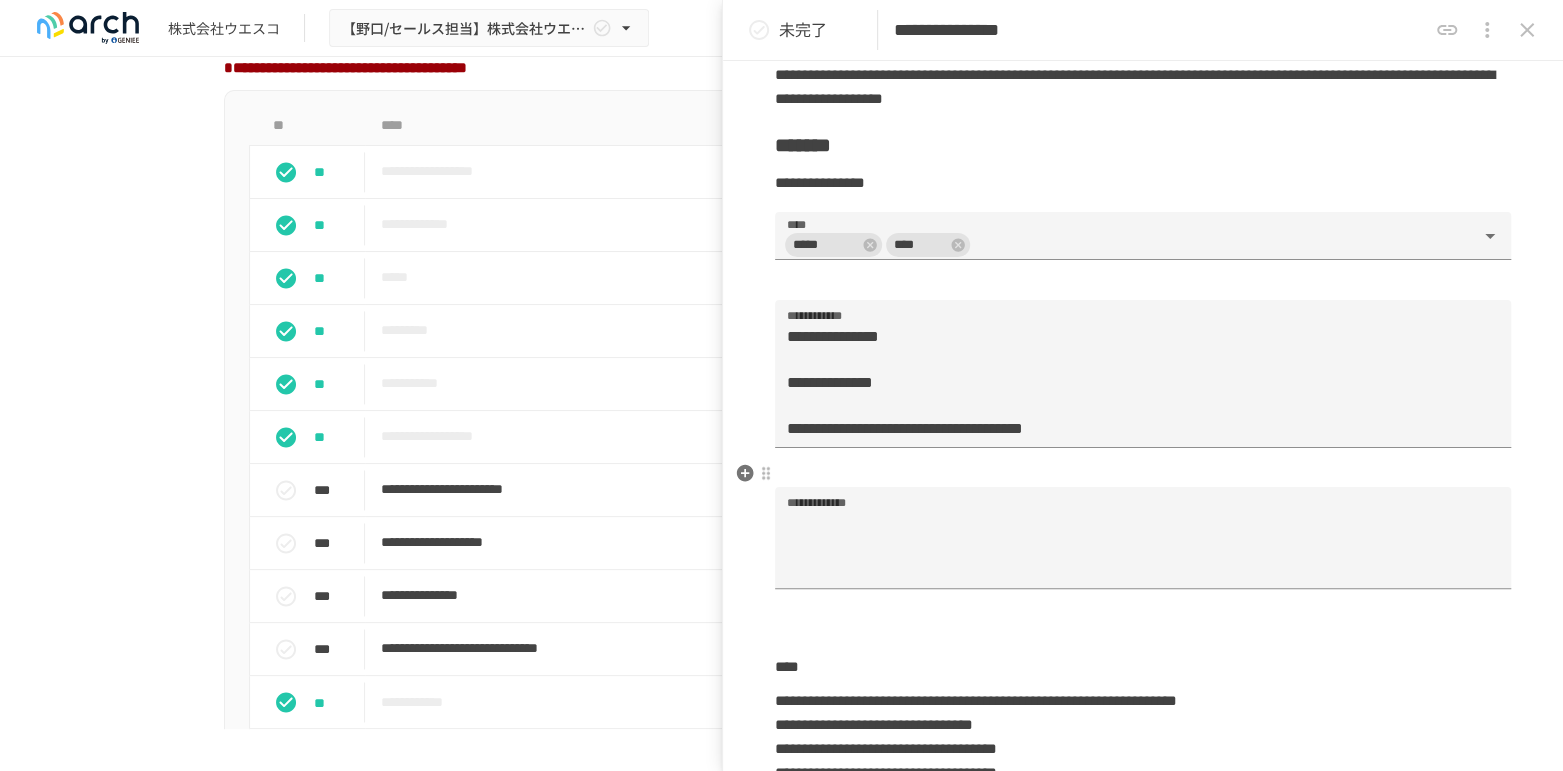 scroll, scrollTop: 1283, scrollLeft: 0, axis: vertical 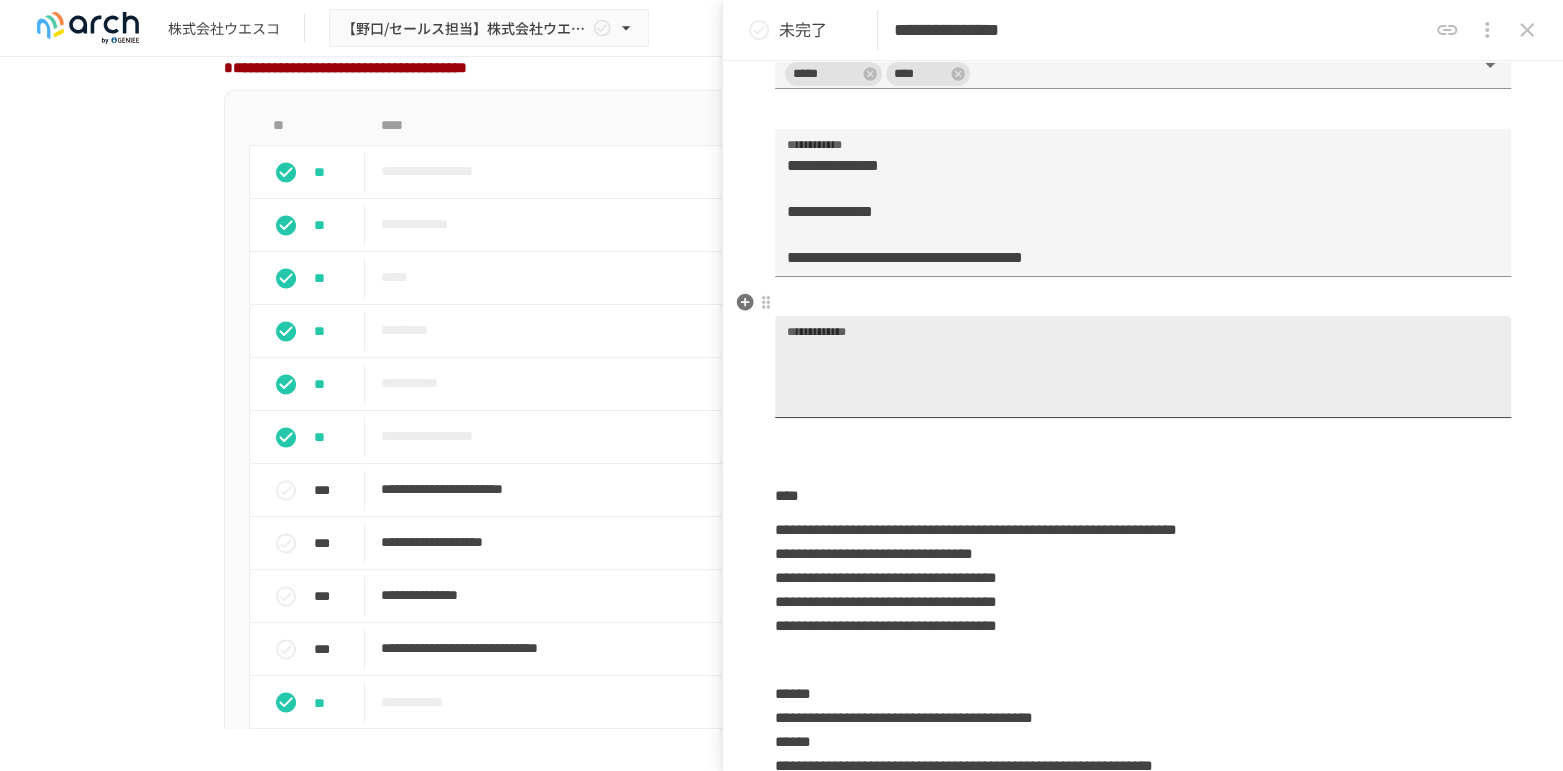 click on "**********" at bounding box center [1143, 375] 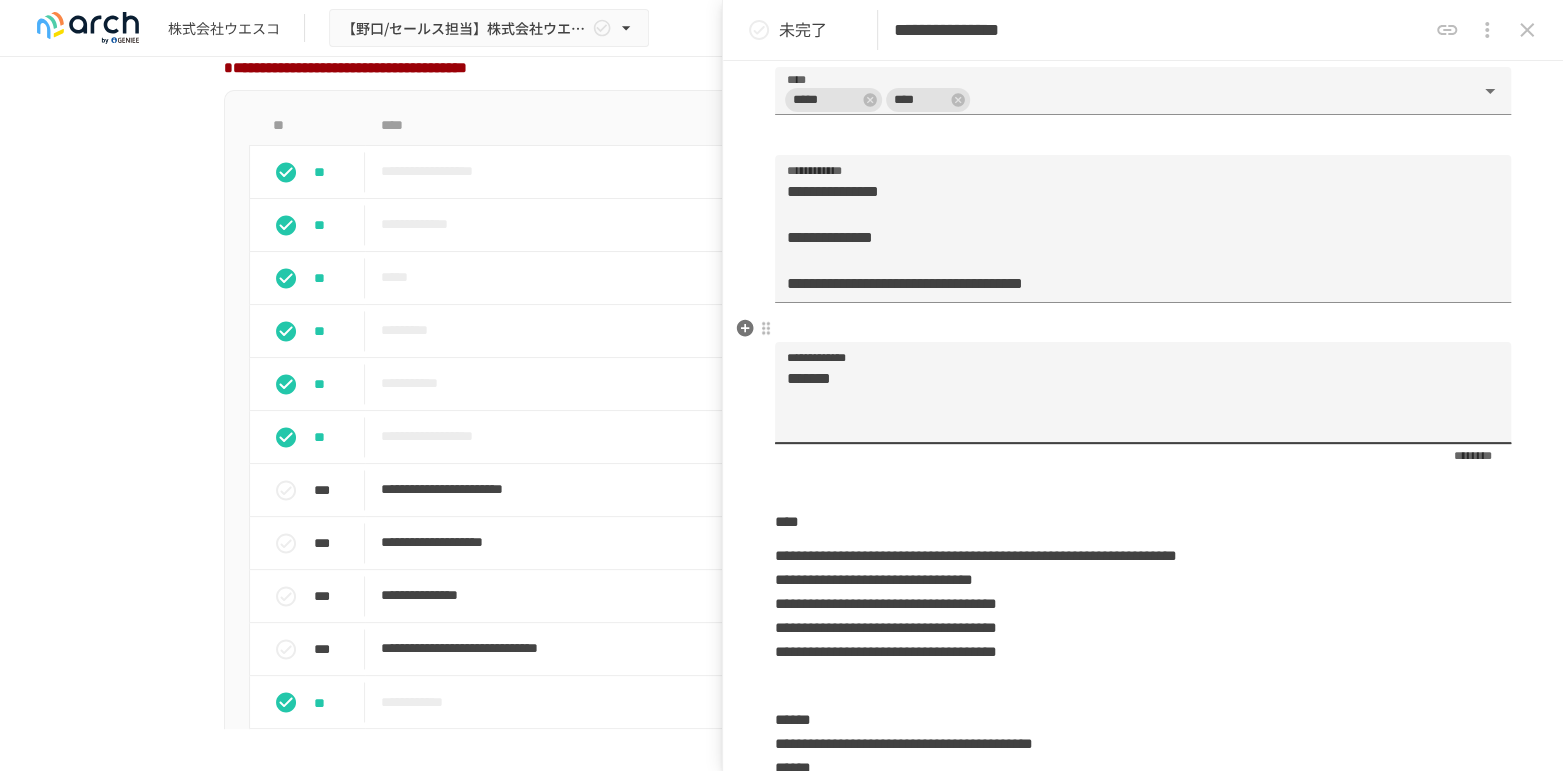 scroll, scrollTop: 1283, scrollLeft: 0, axis: vertical 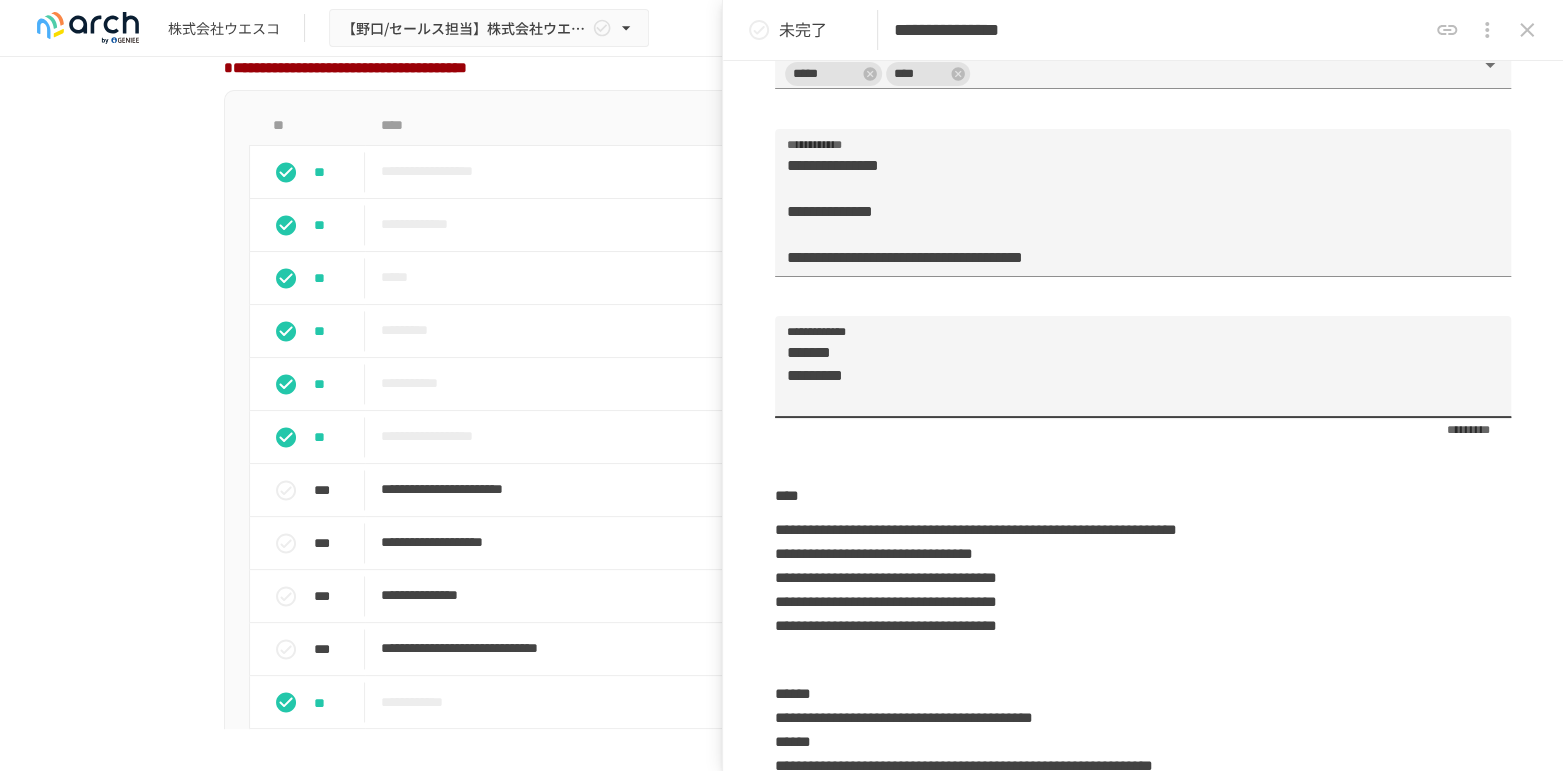 type on "*******
*********" 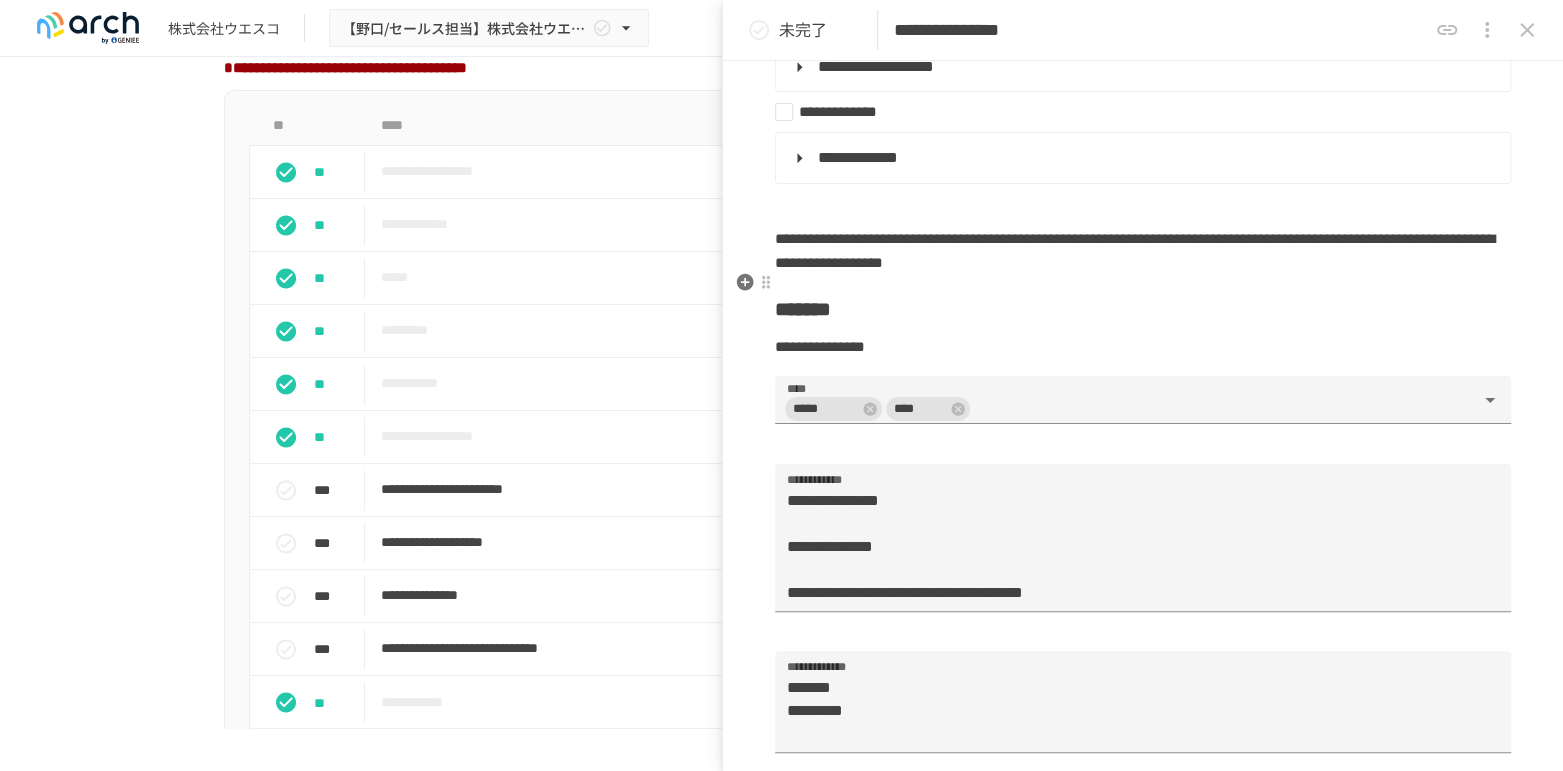 scroll, scrollTop: 950, scrollLeft: 0, axis: vertical 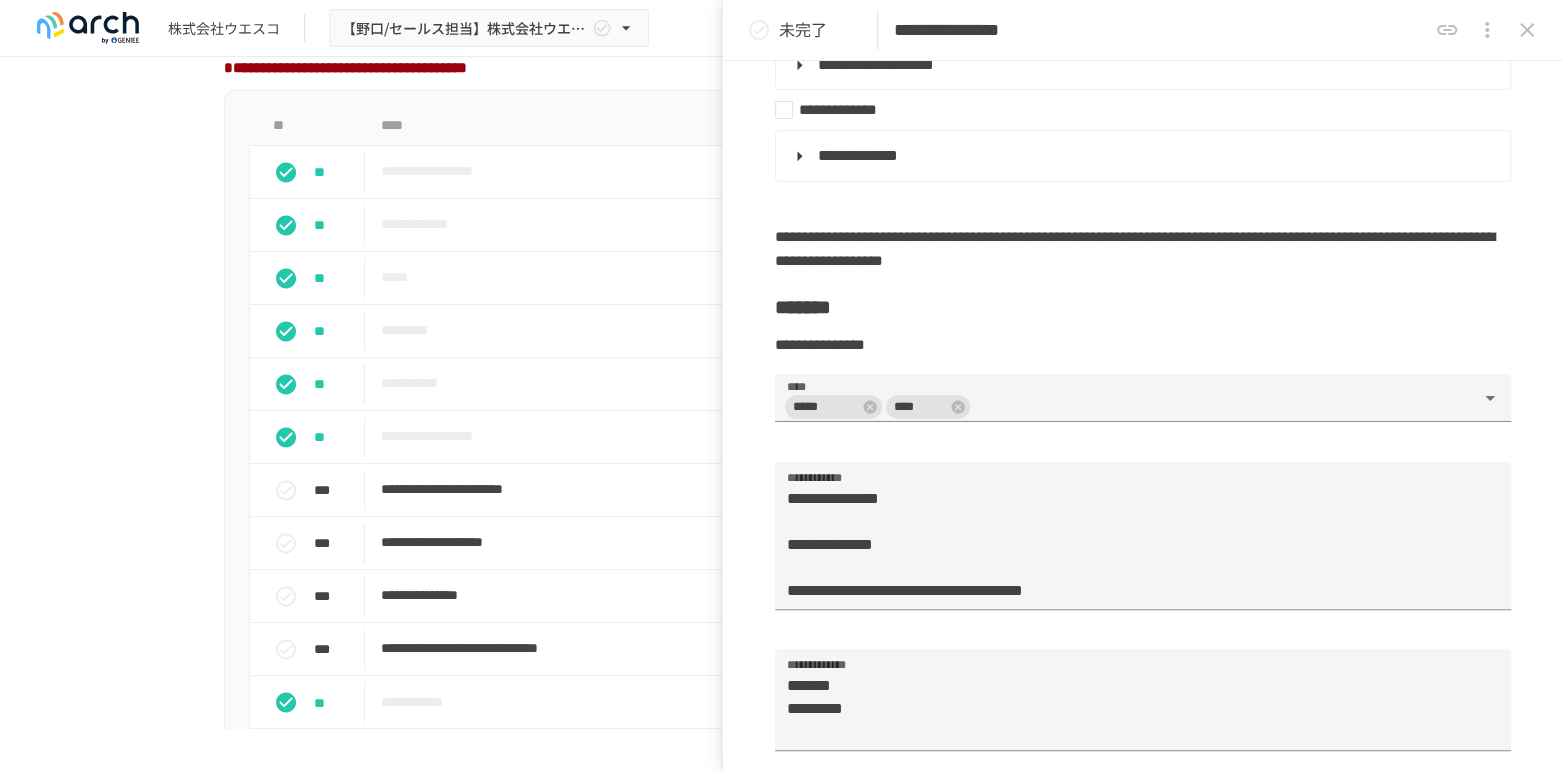 click 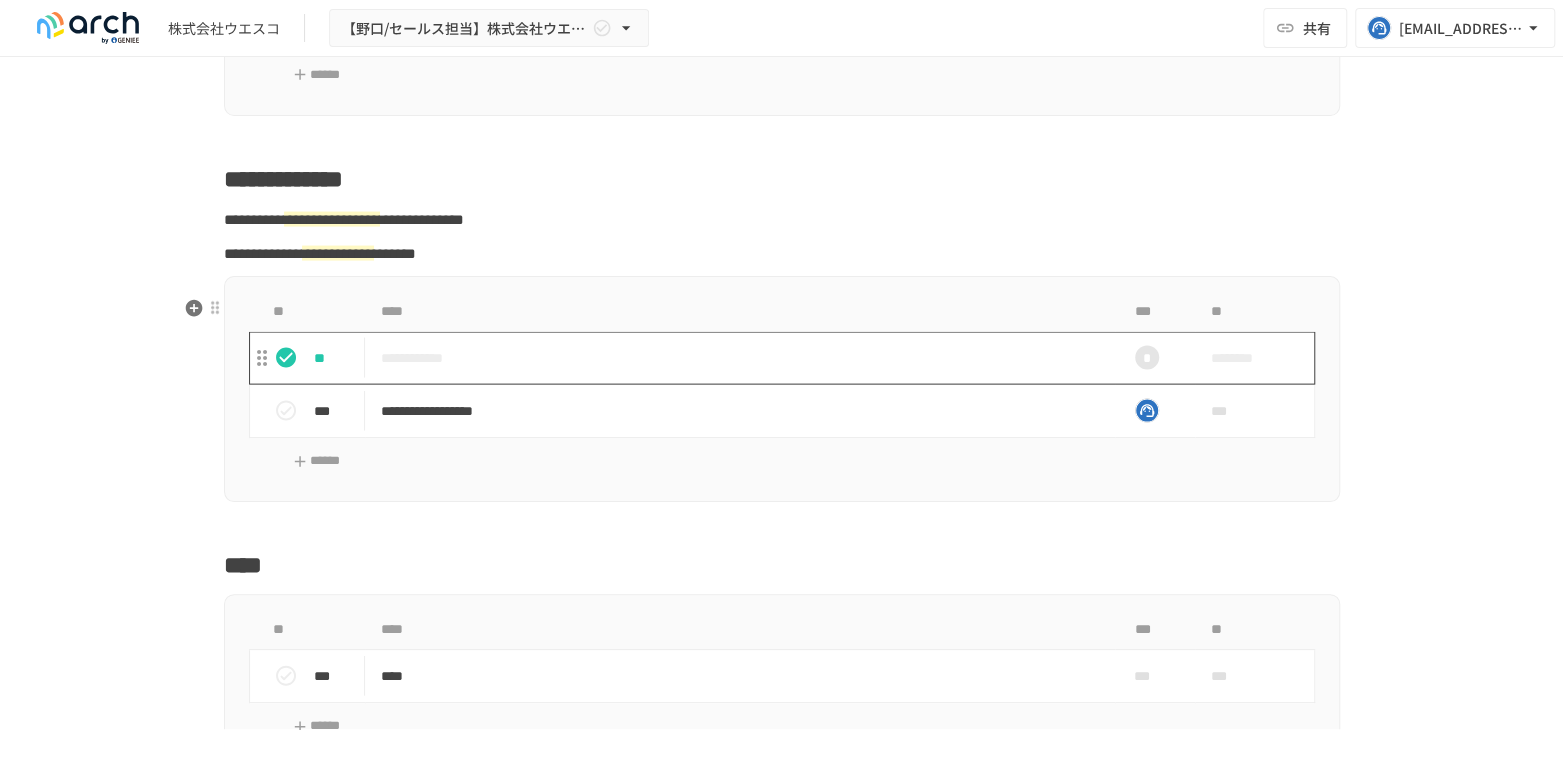 scroll, scrollTop: 2605, scrollLeft: 0, axis: vertical 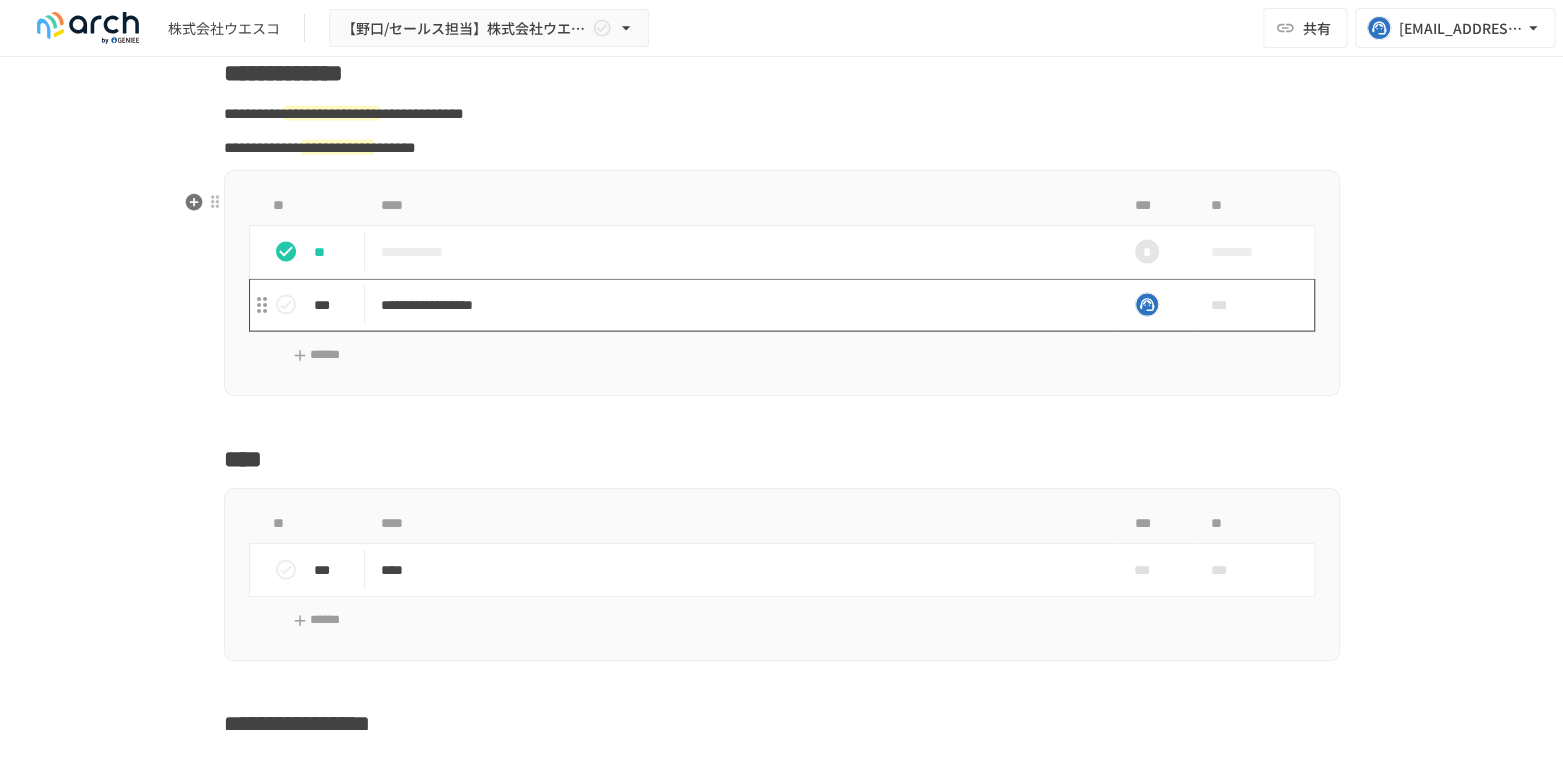 click on "**********" at bounding box center [740, 305] 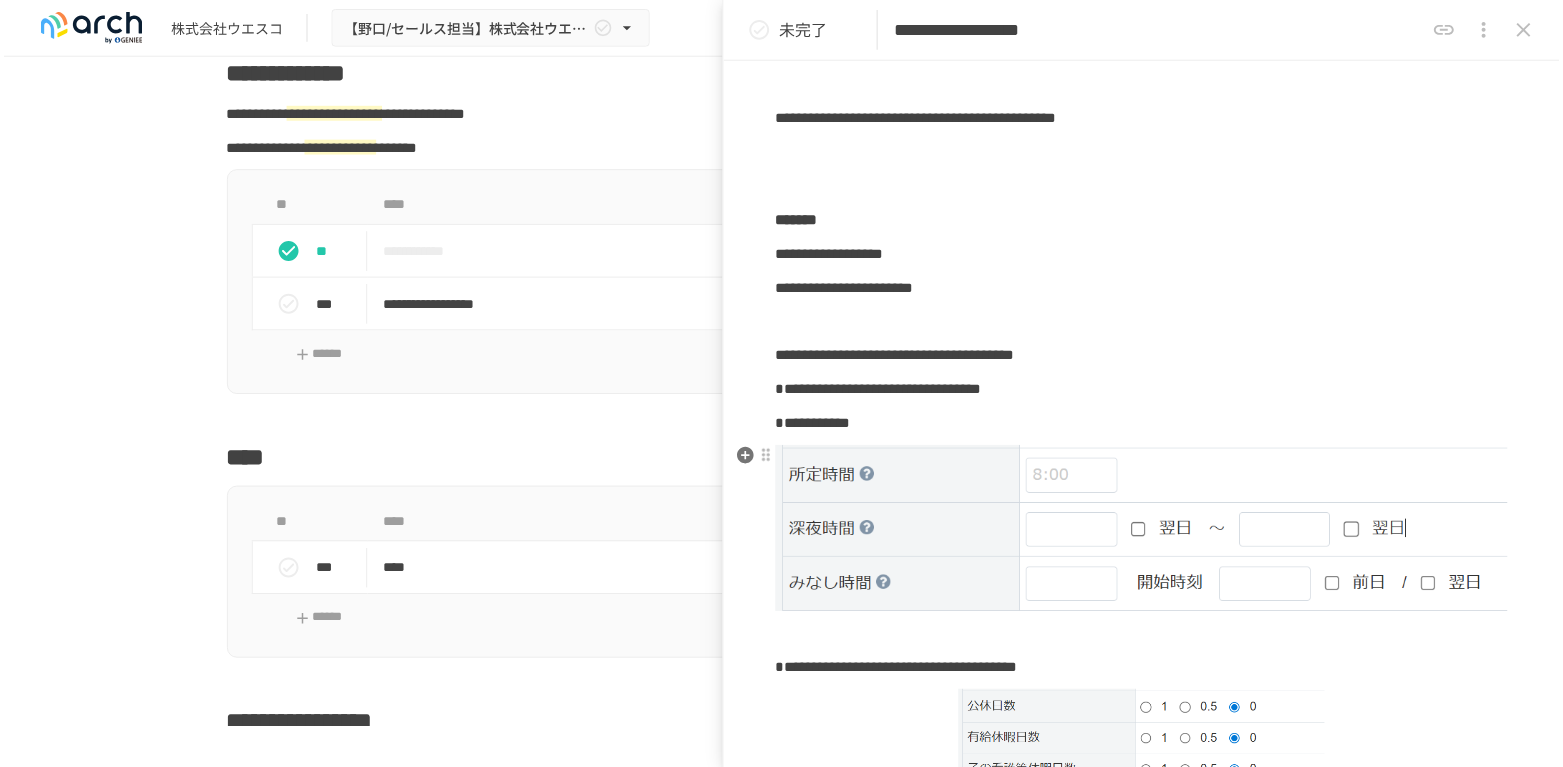 scroll, scrollTop: 333, scrollLeft: 0, axis: vertical 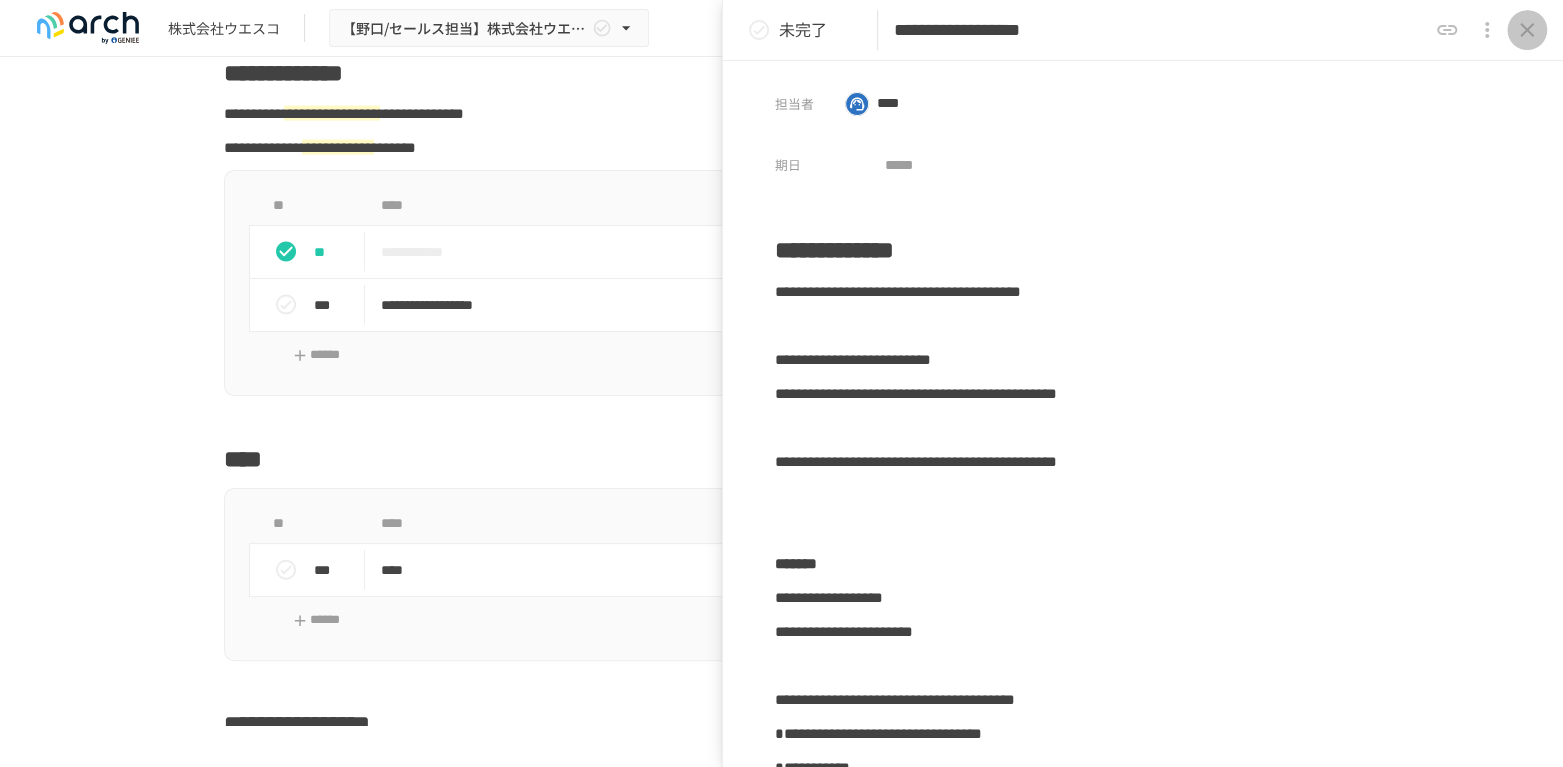 click 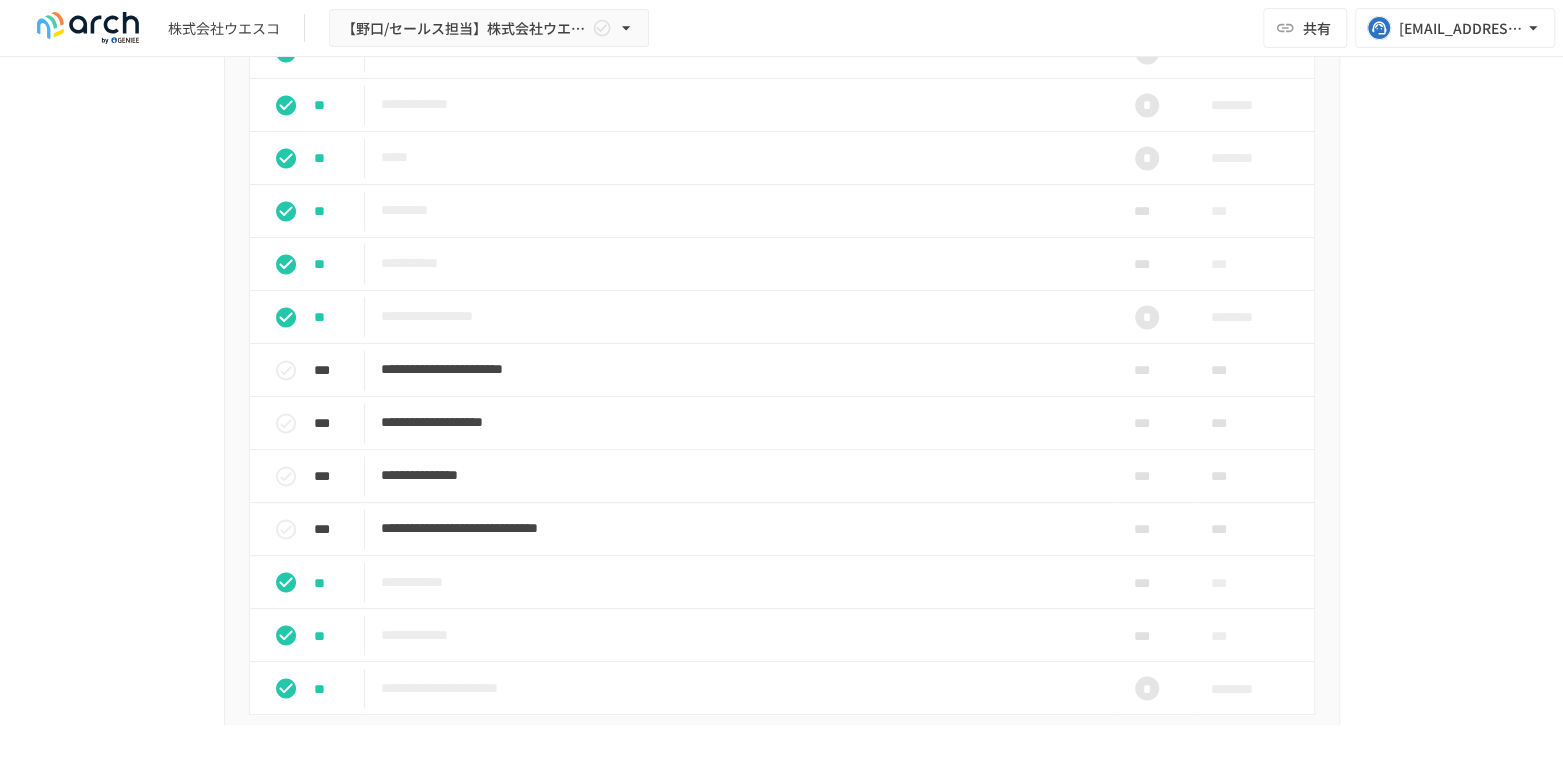 scroll, scrollTop: 1716, scrollLeft: 0, axis: vertical 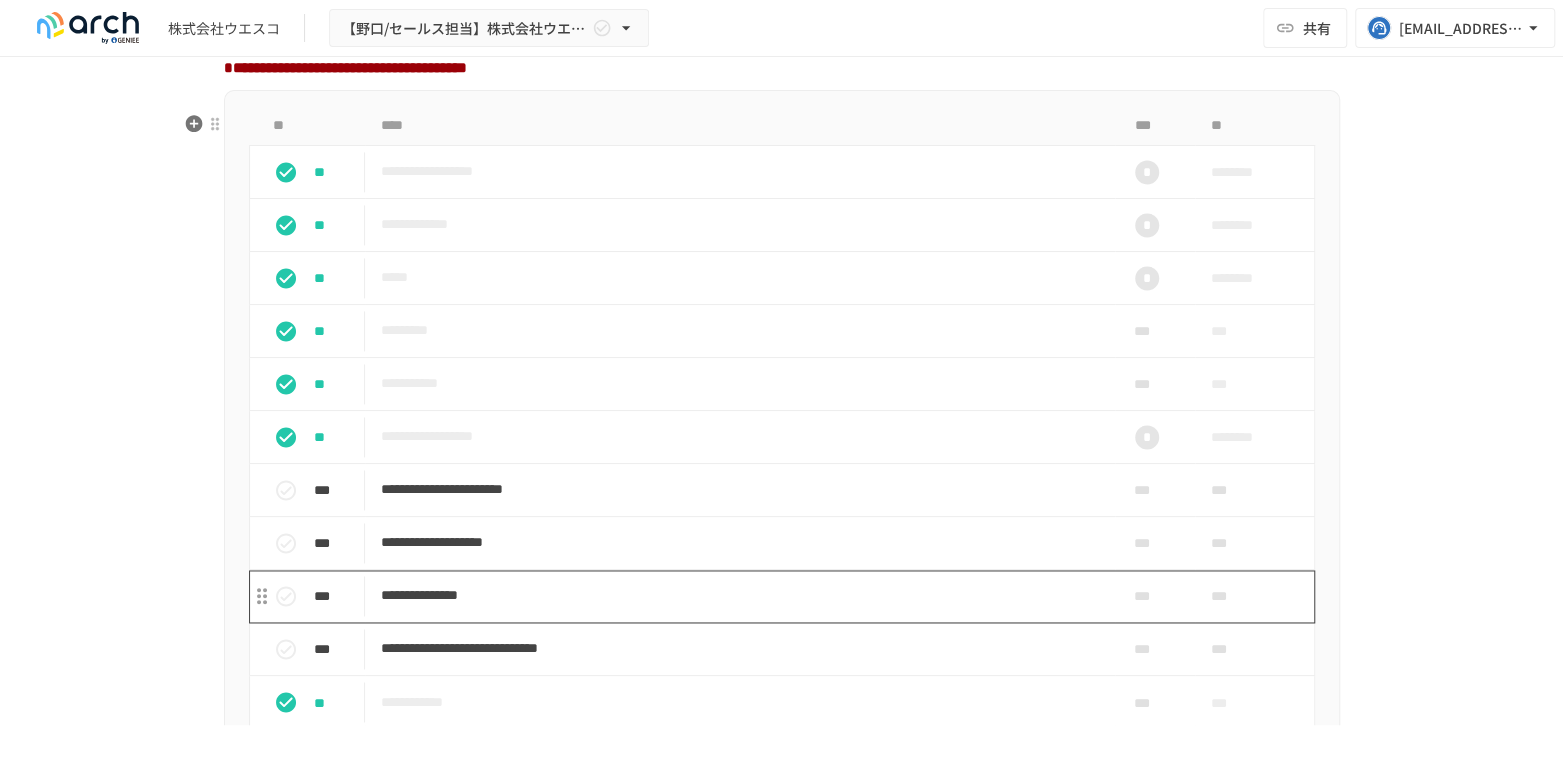 click on "**********" at bounding box center (740, 595) 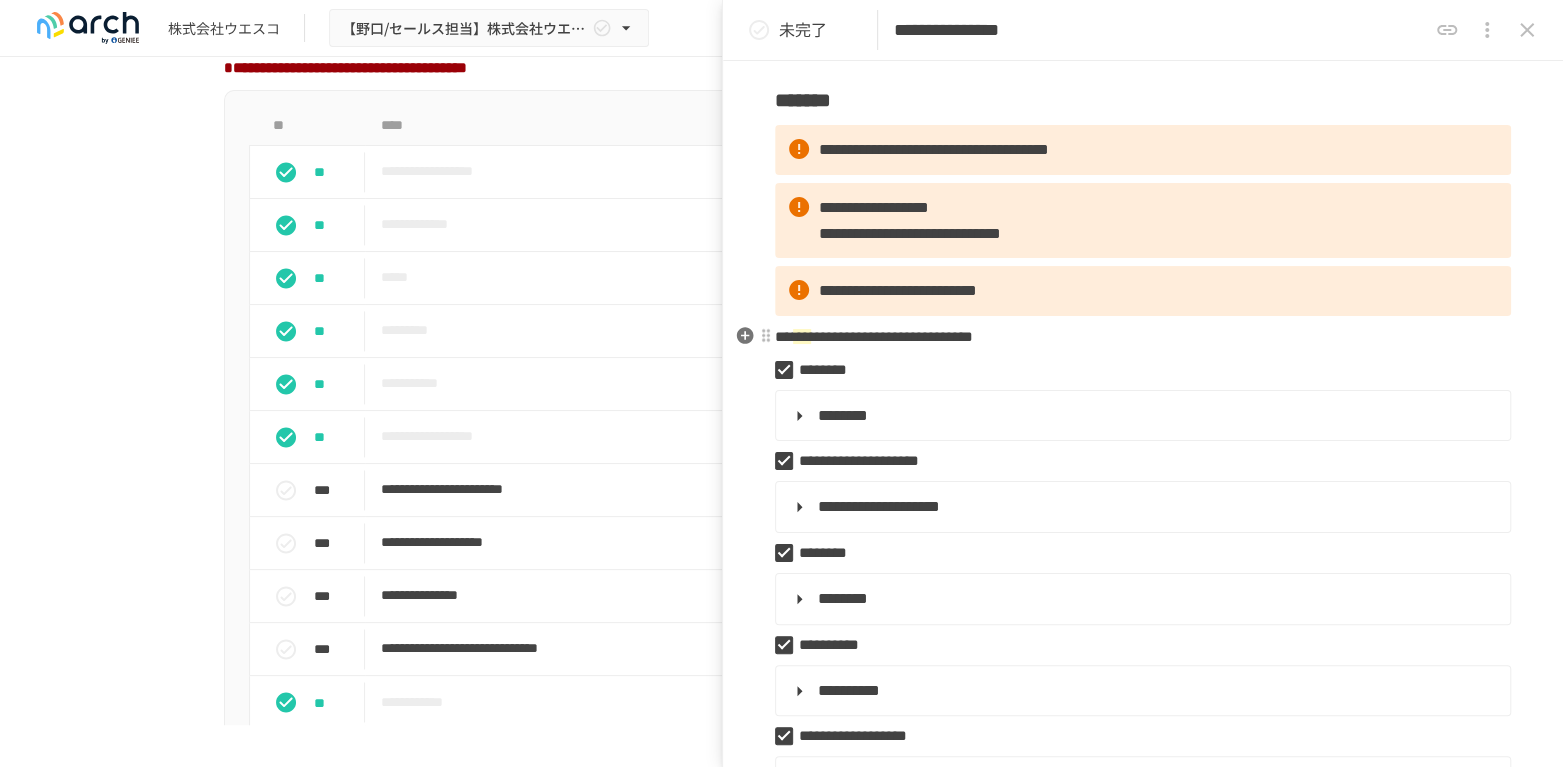 scroll, scrollTop: 333, scrollLeft: 0, axis: vertical 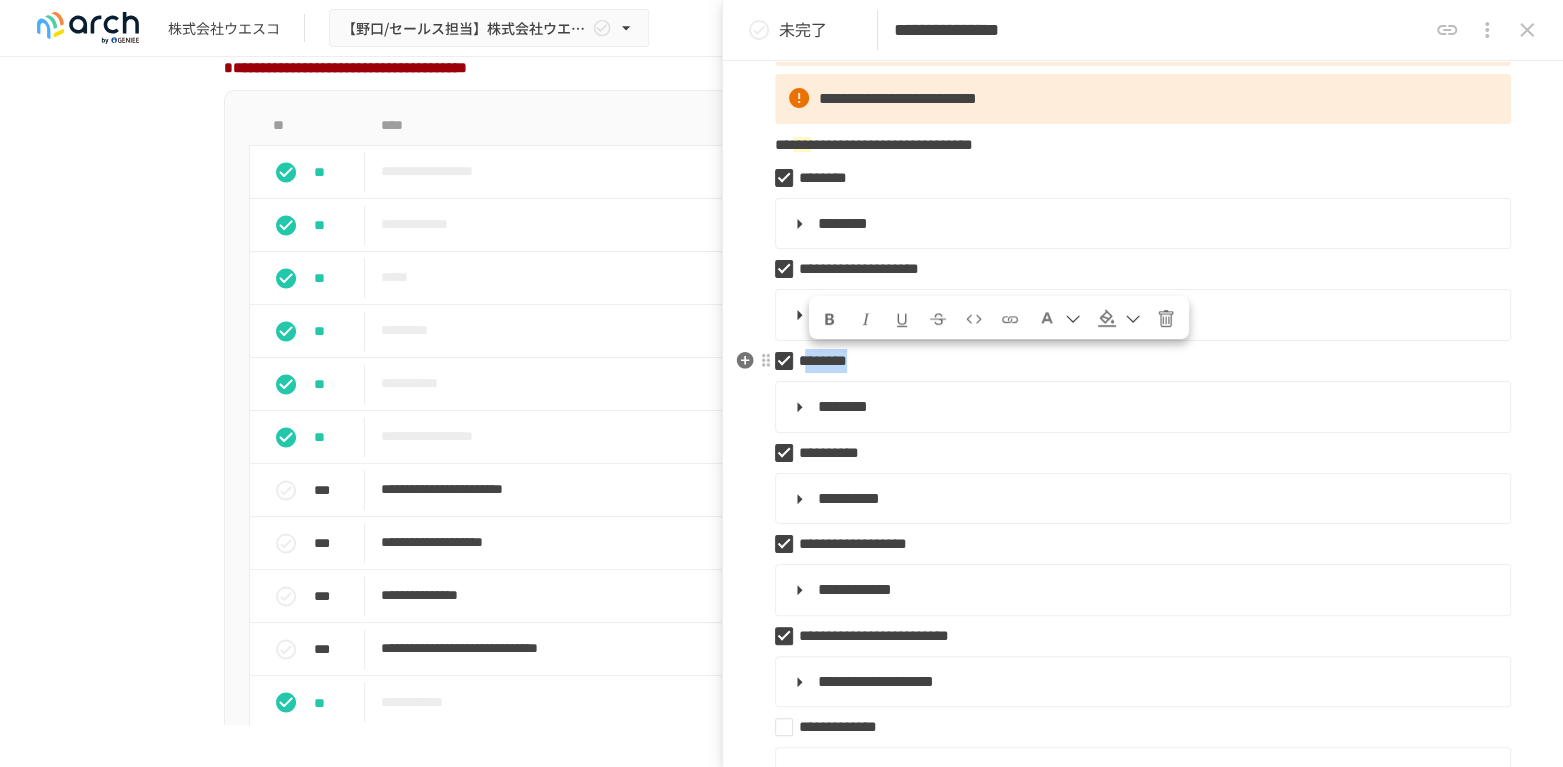 drag, startPoint x: 952, startPoint y: 365, endPoint x: 818, endPoint y: 360, distance: 134.09325 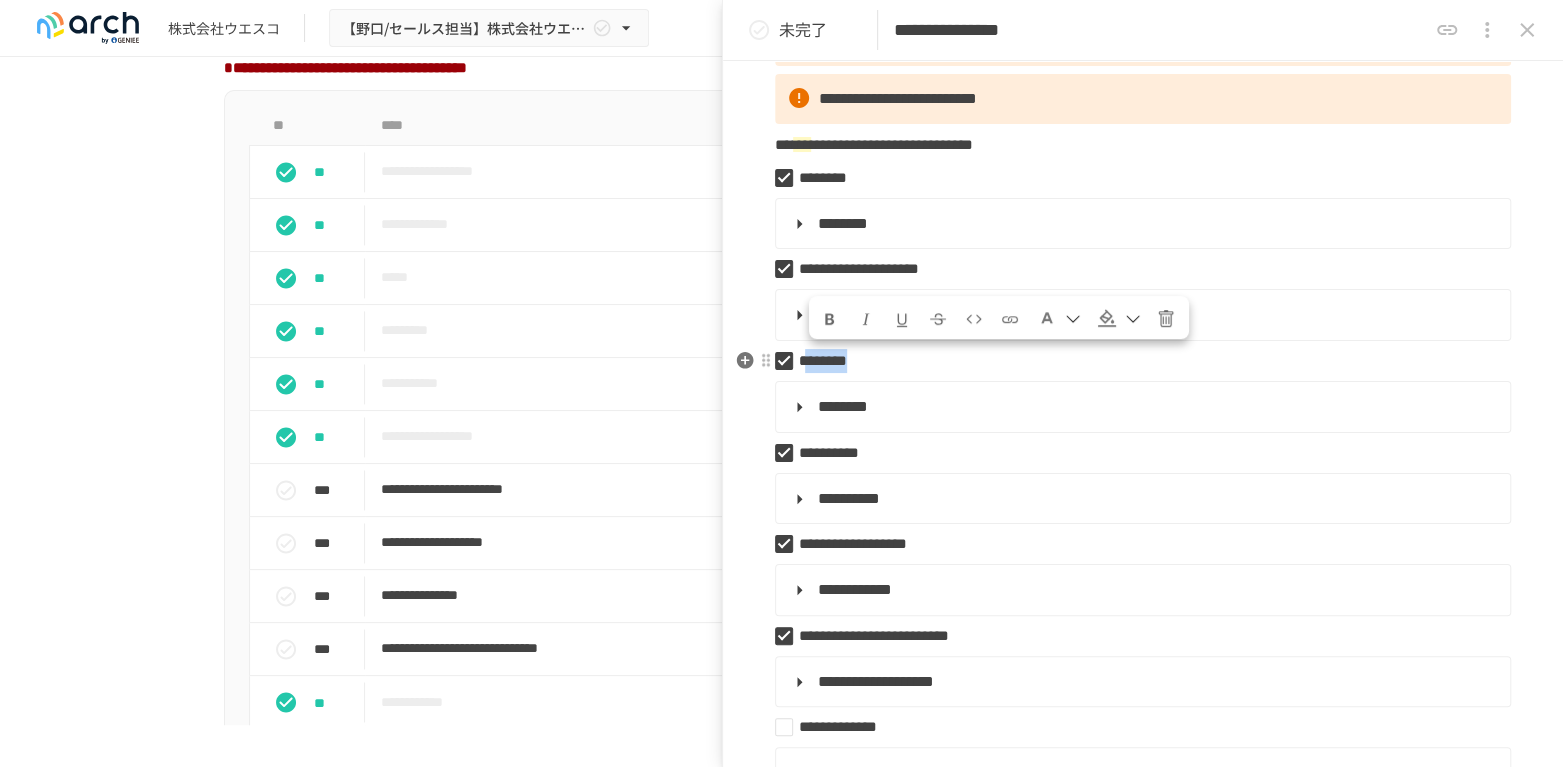 click on "********" at bounding box center (1135, 361) 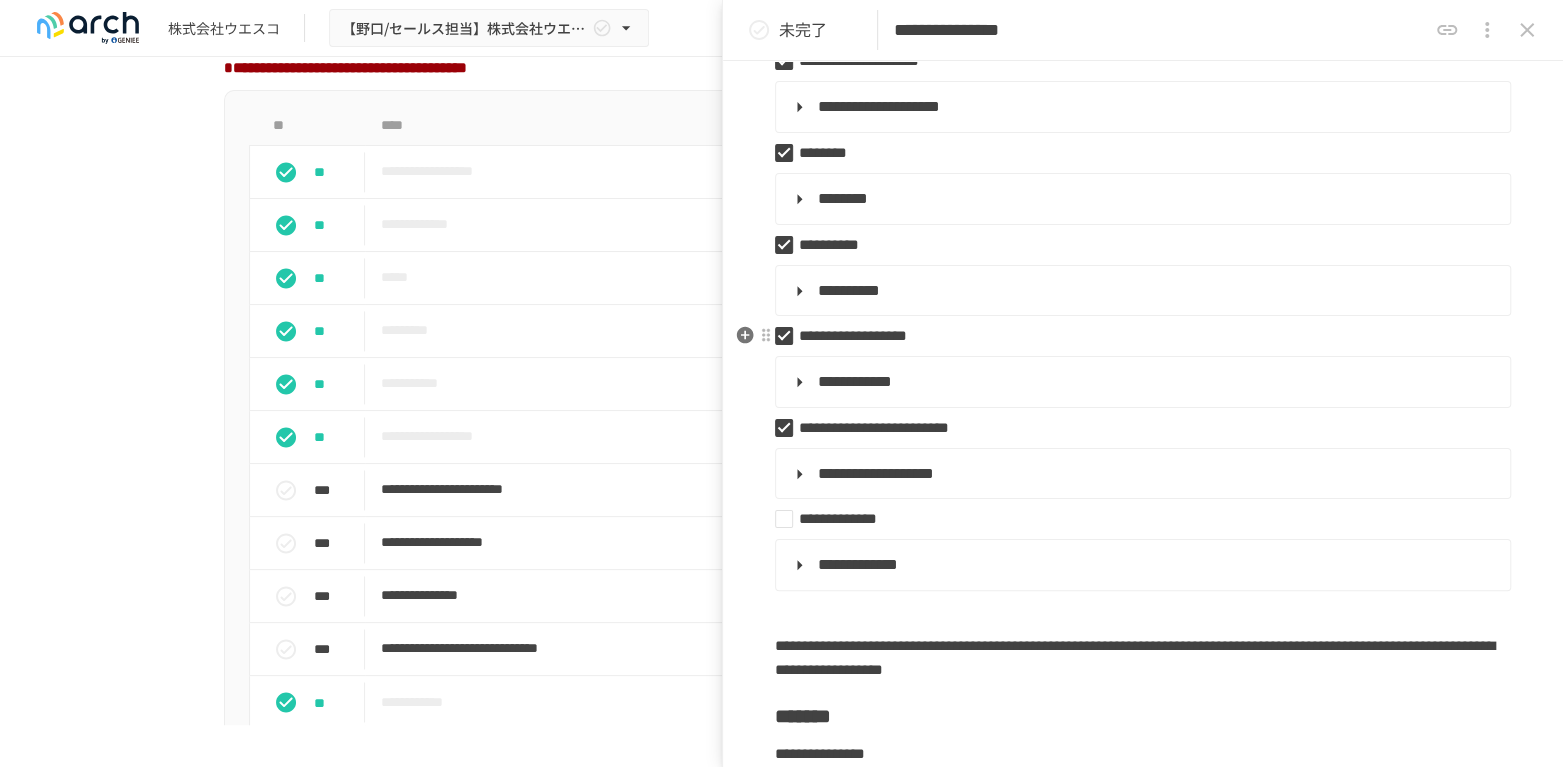 scroll, scrollTop: 555, scrollLeft: 0, axis: vertical 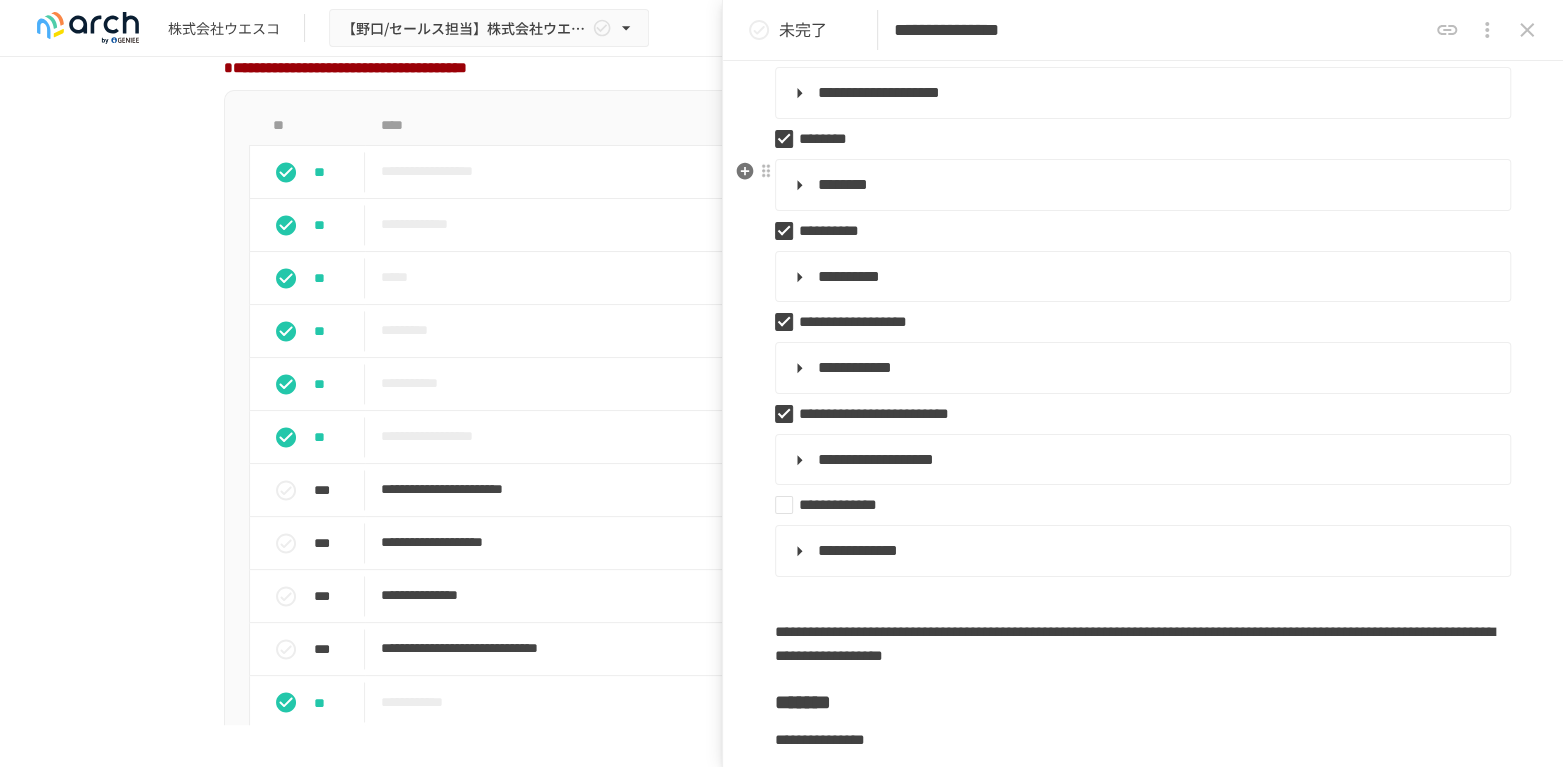 click on "********" at bounding box center [1141, 185] 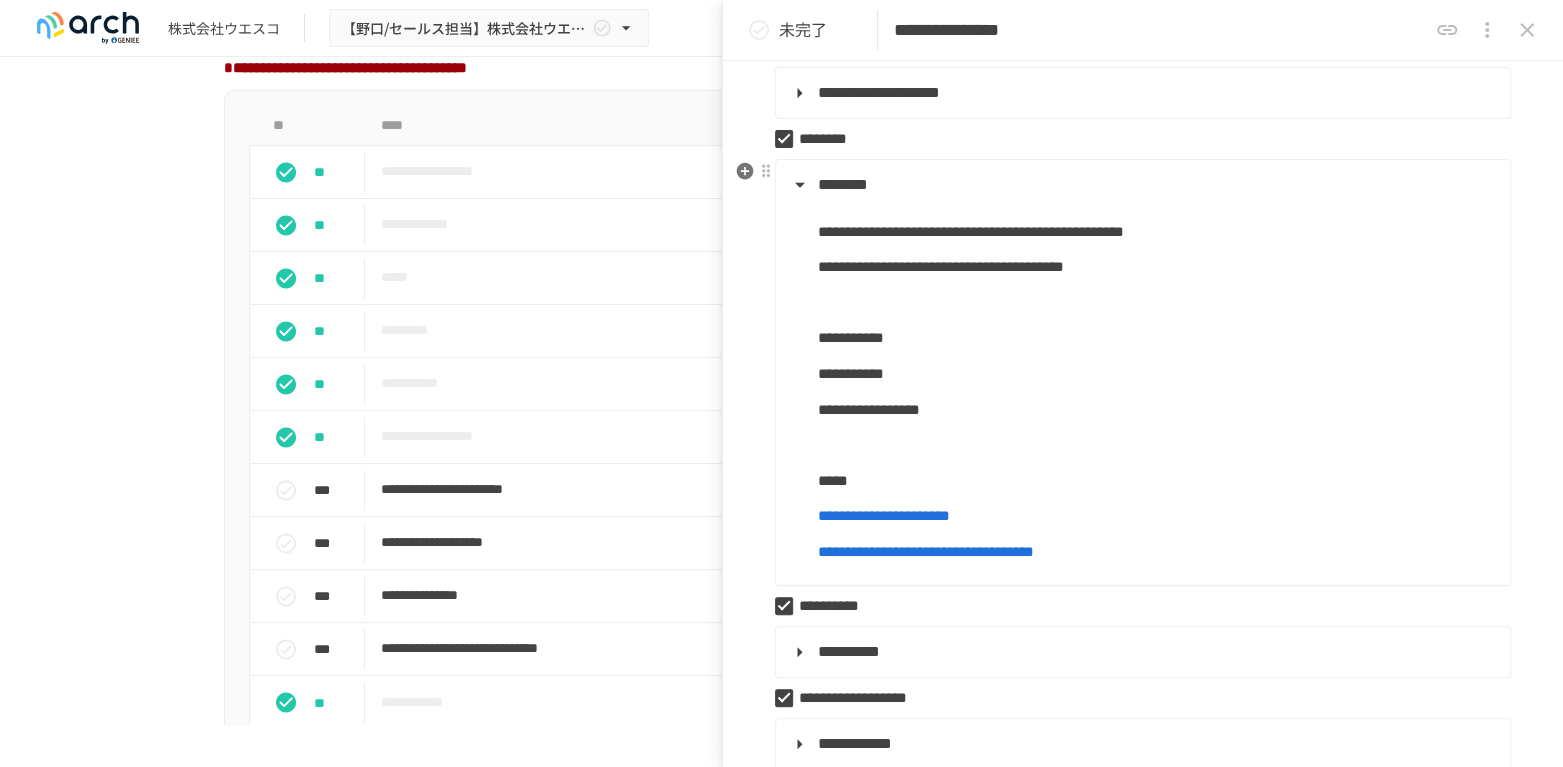 click on "********" at bounding box center [1141, 185] 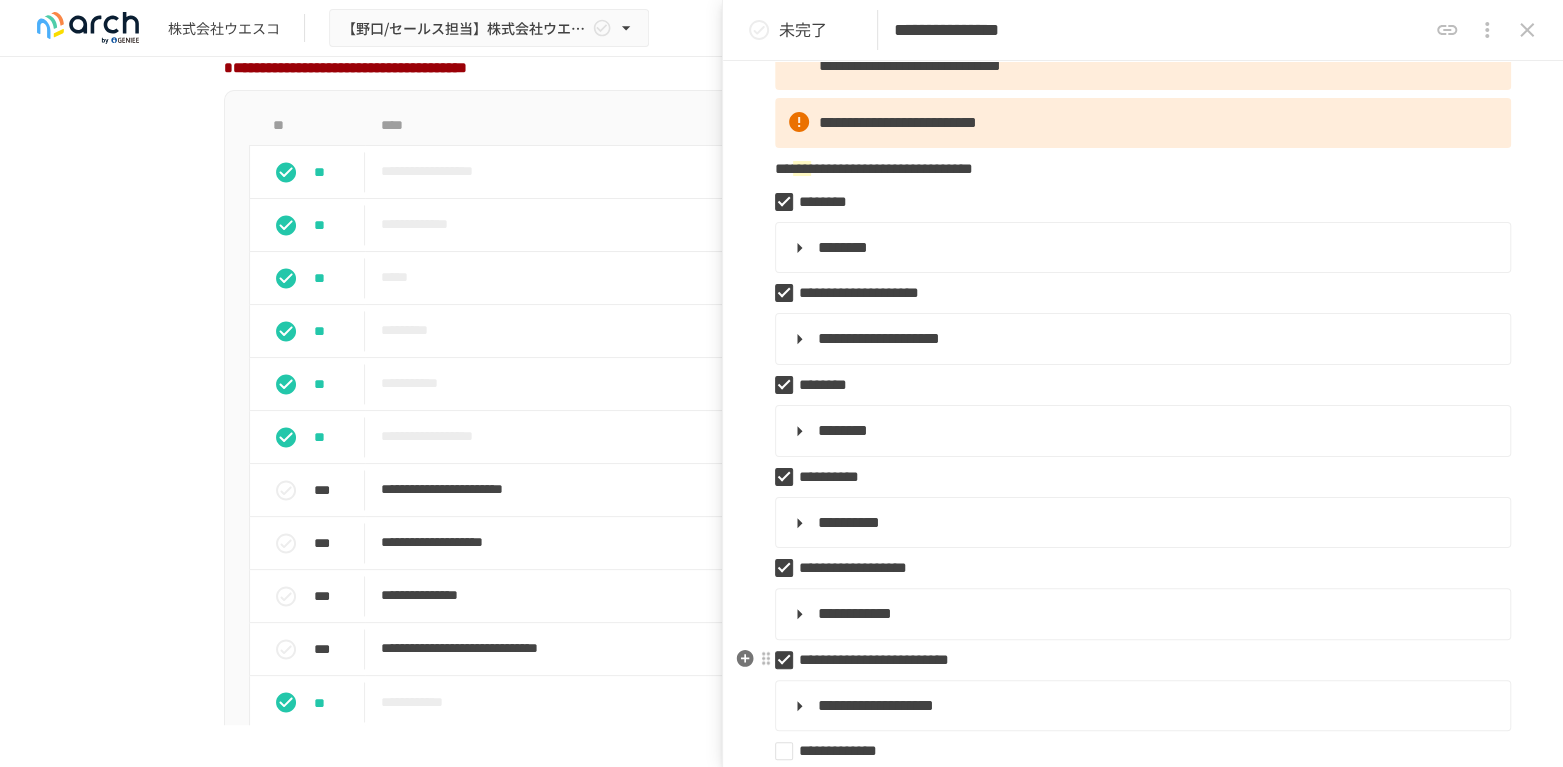 scroll, scrollTop: 111, scrollLeft: 0, axis: vertical 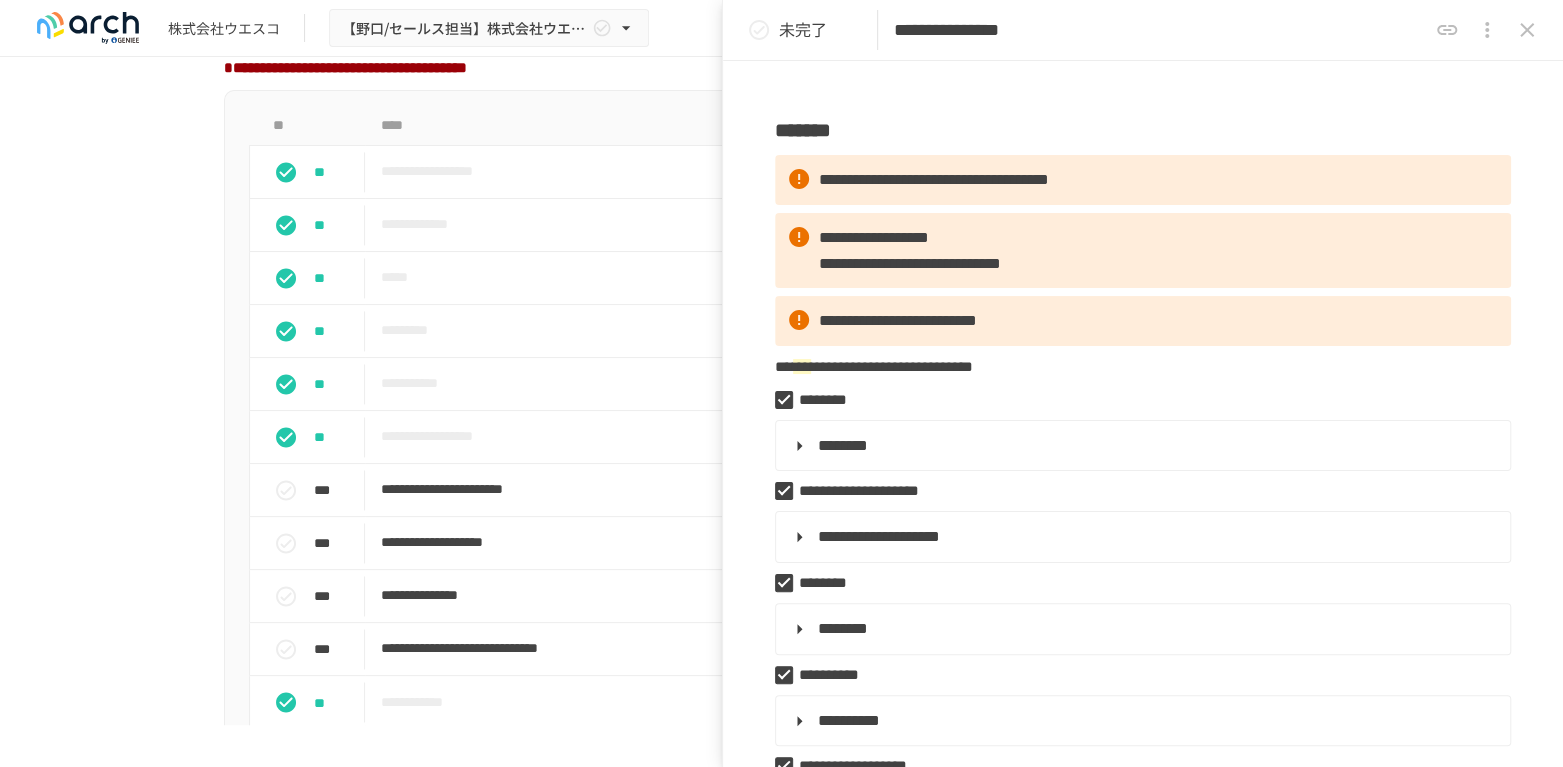 drag, startPoint x: 1528, startPoint y: 36, endPoint x: 1019, endPoint y: 210, distance: 537.9191 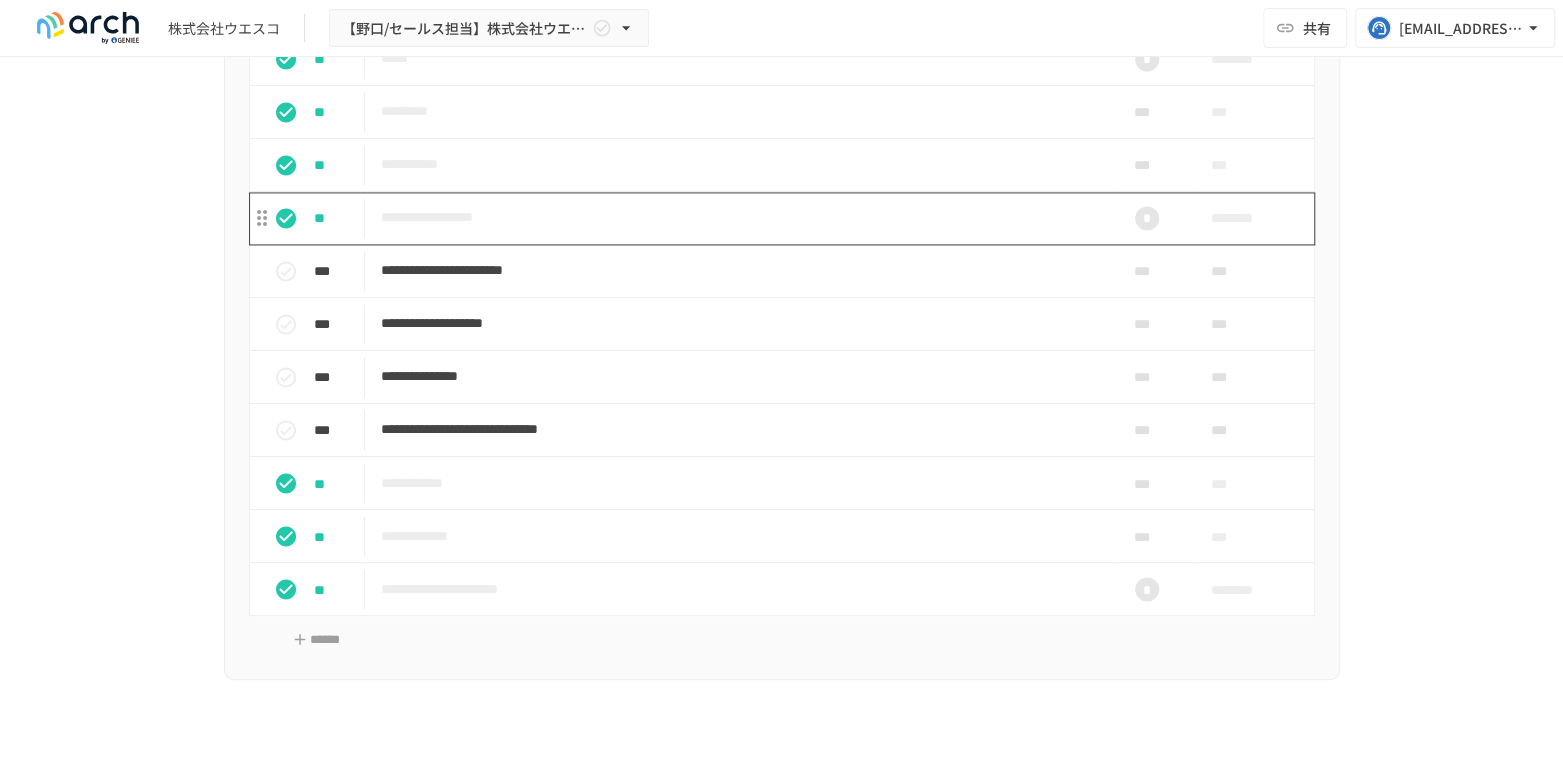 scroll, scrollTop: 1938, scrollLeft: 0, axis: vertical 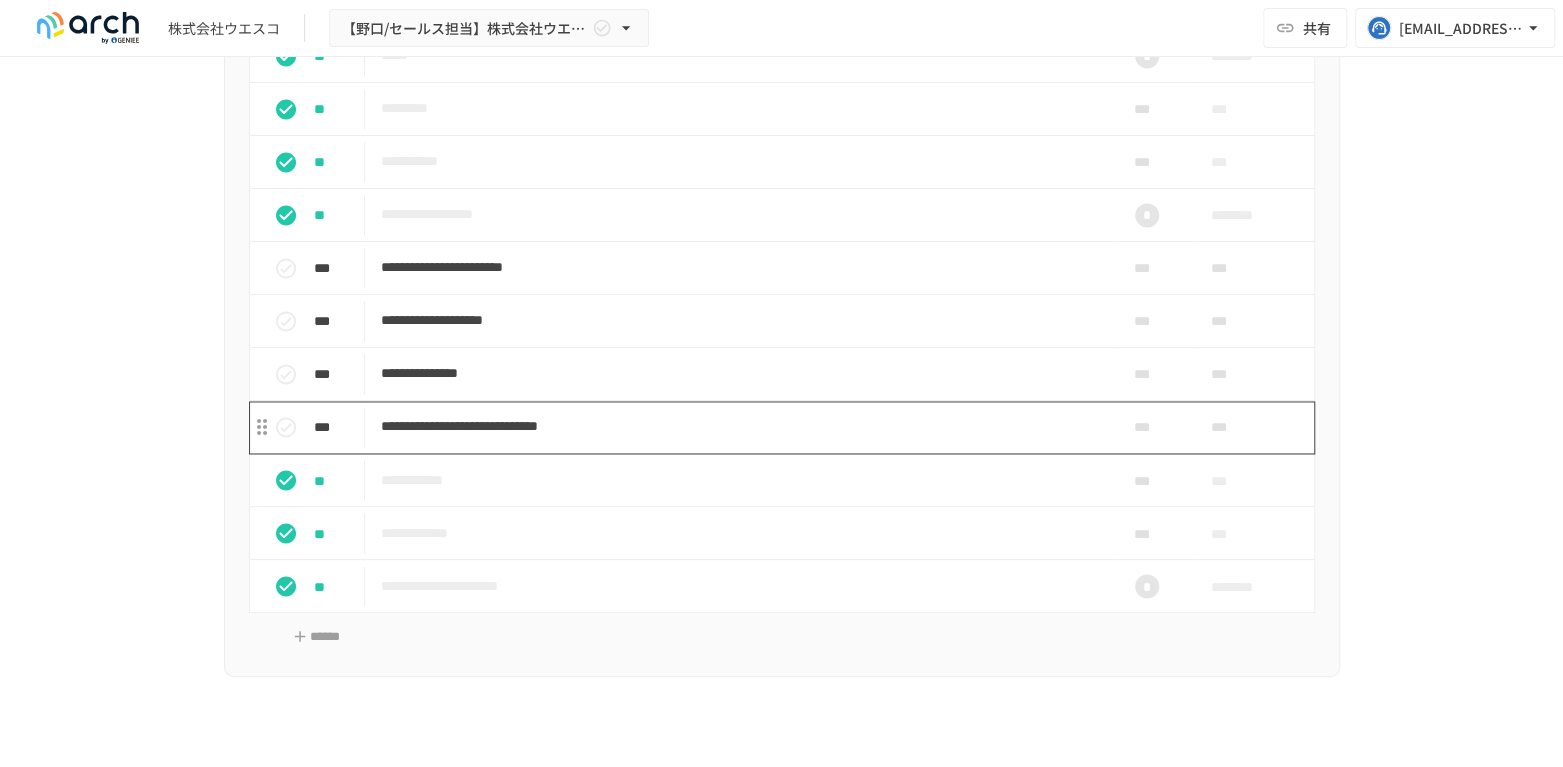 click on "**********" at bounding box center (740, 427) 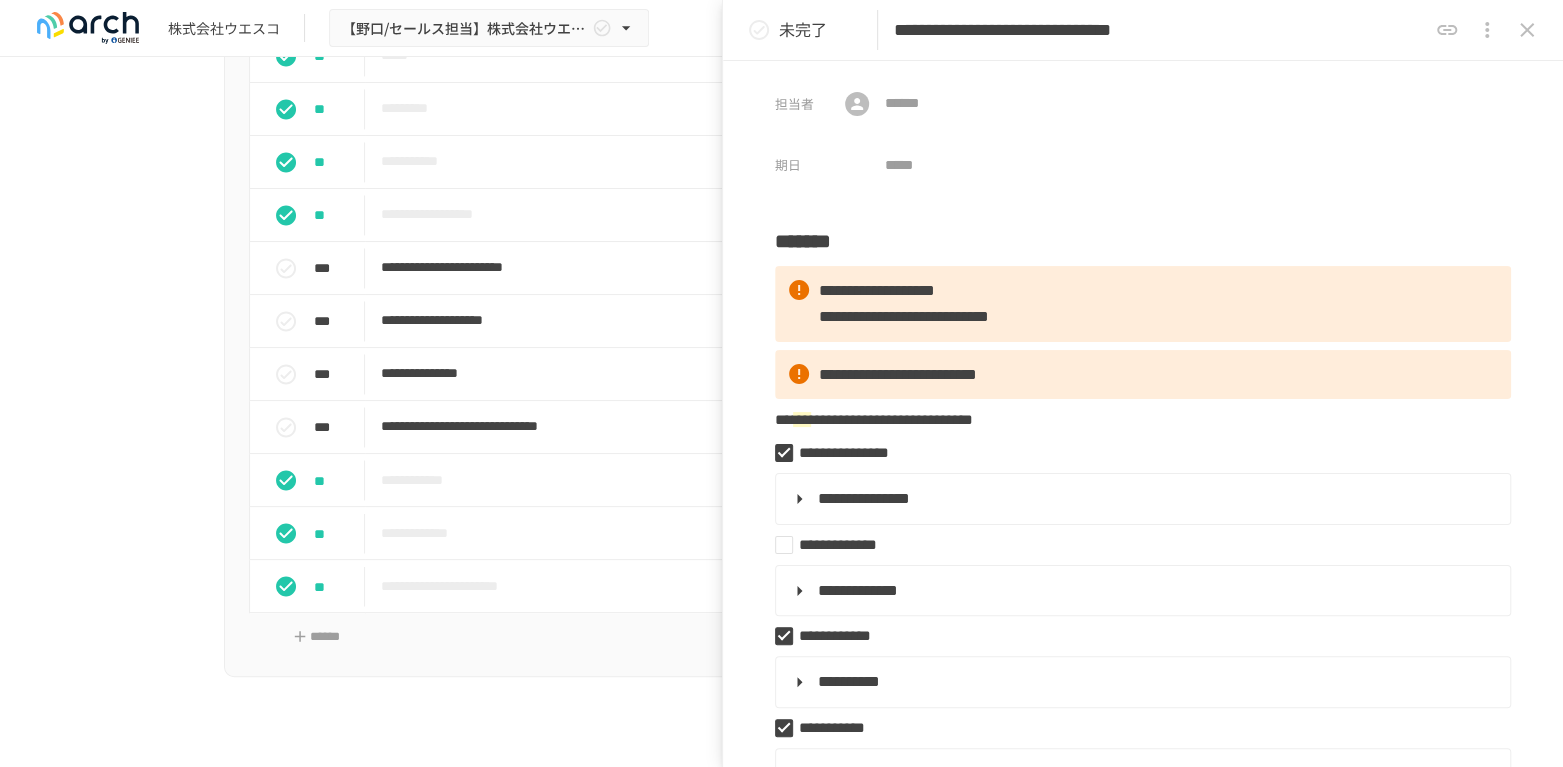 type on "**********" 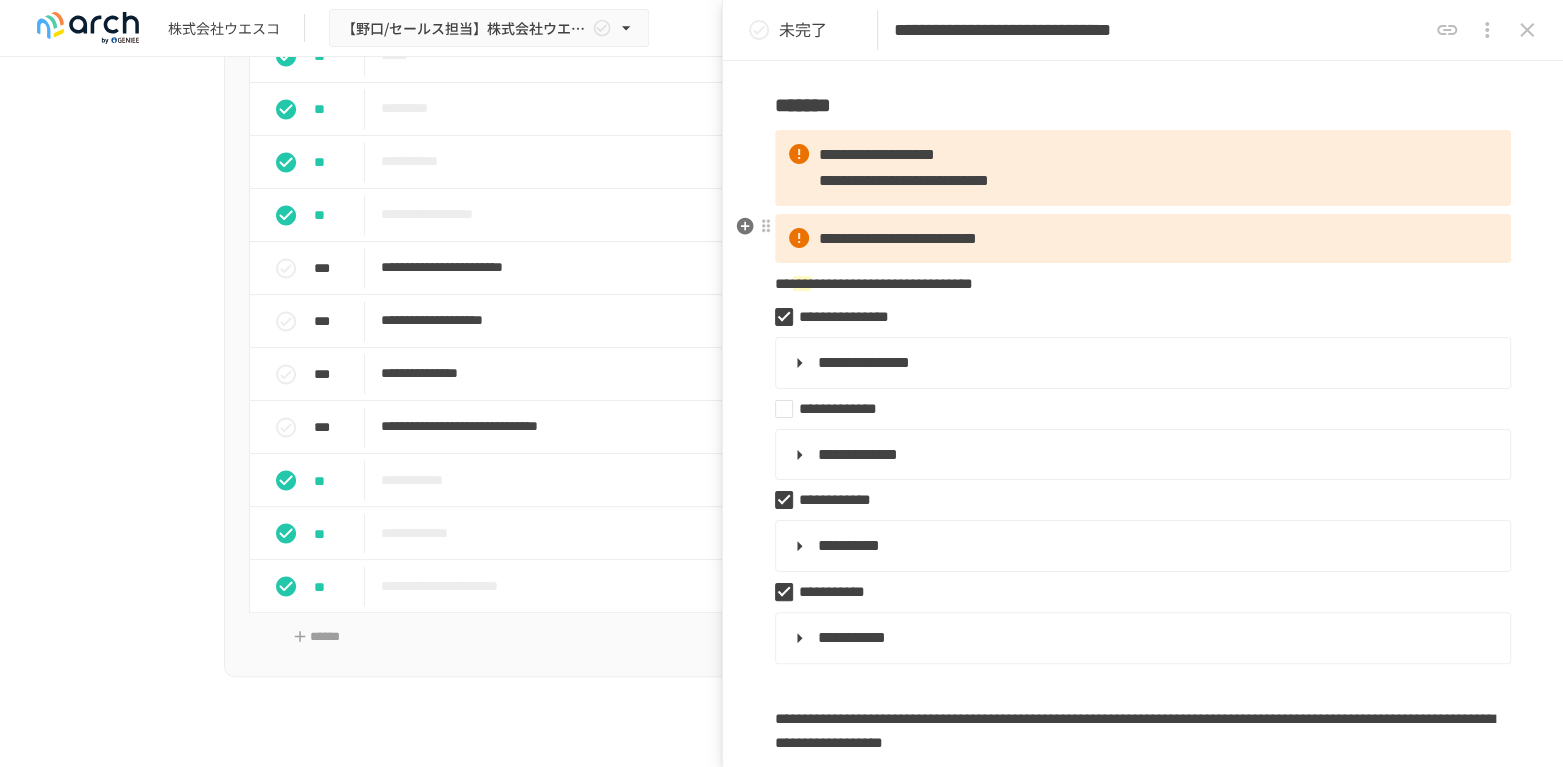 scroll, scrollTop: 222, scrollLeft: 0, axis: vertical 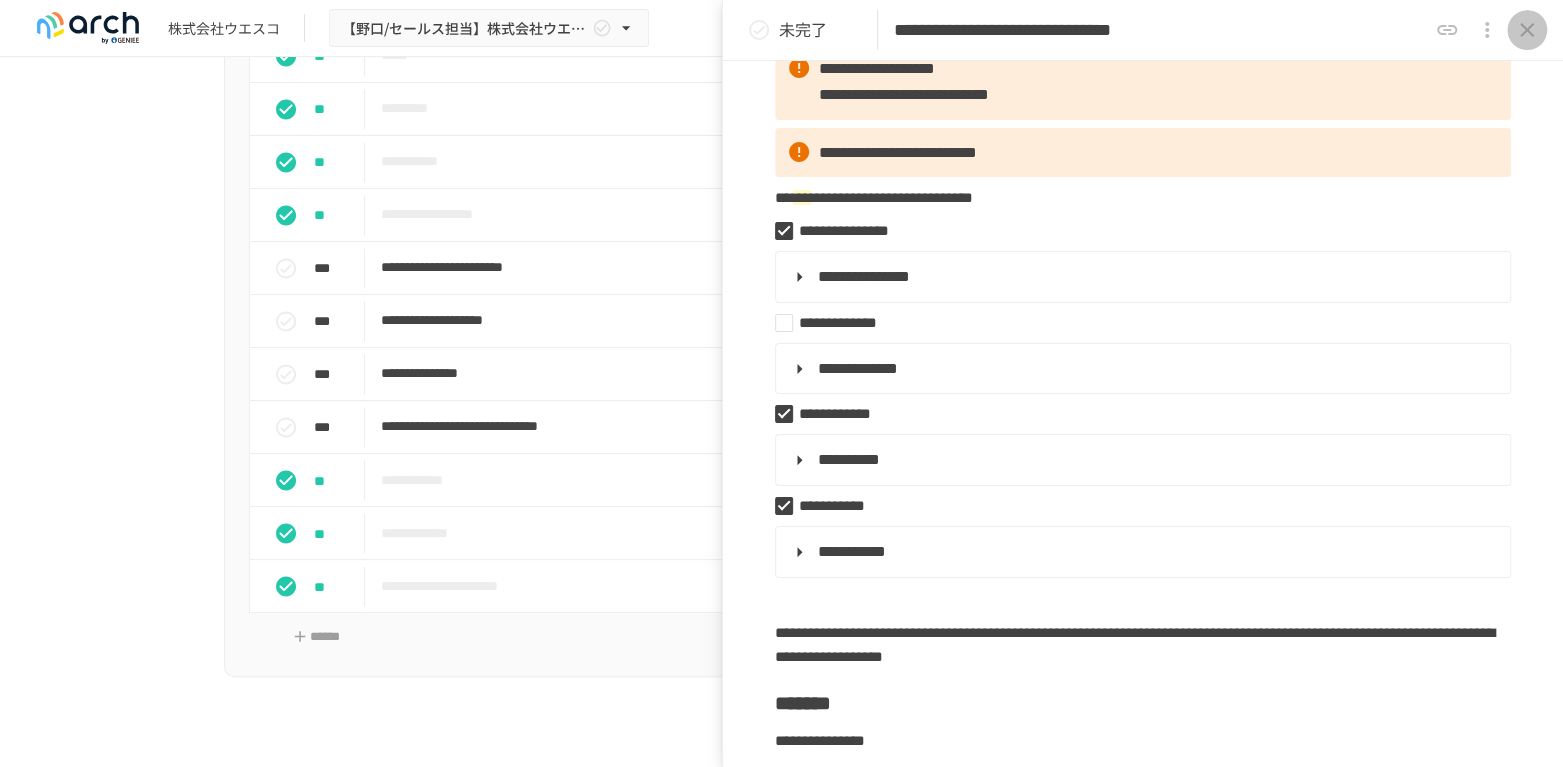 click 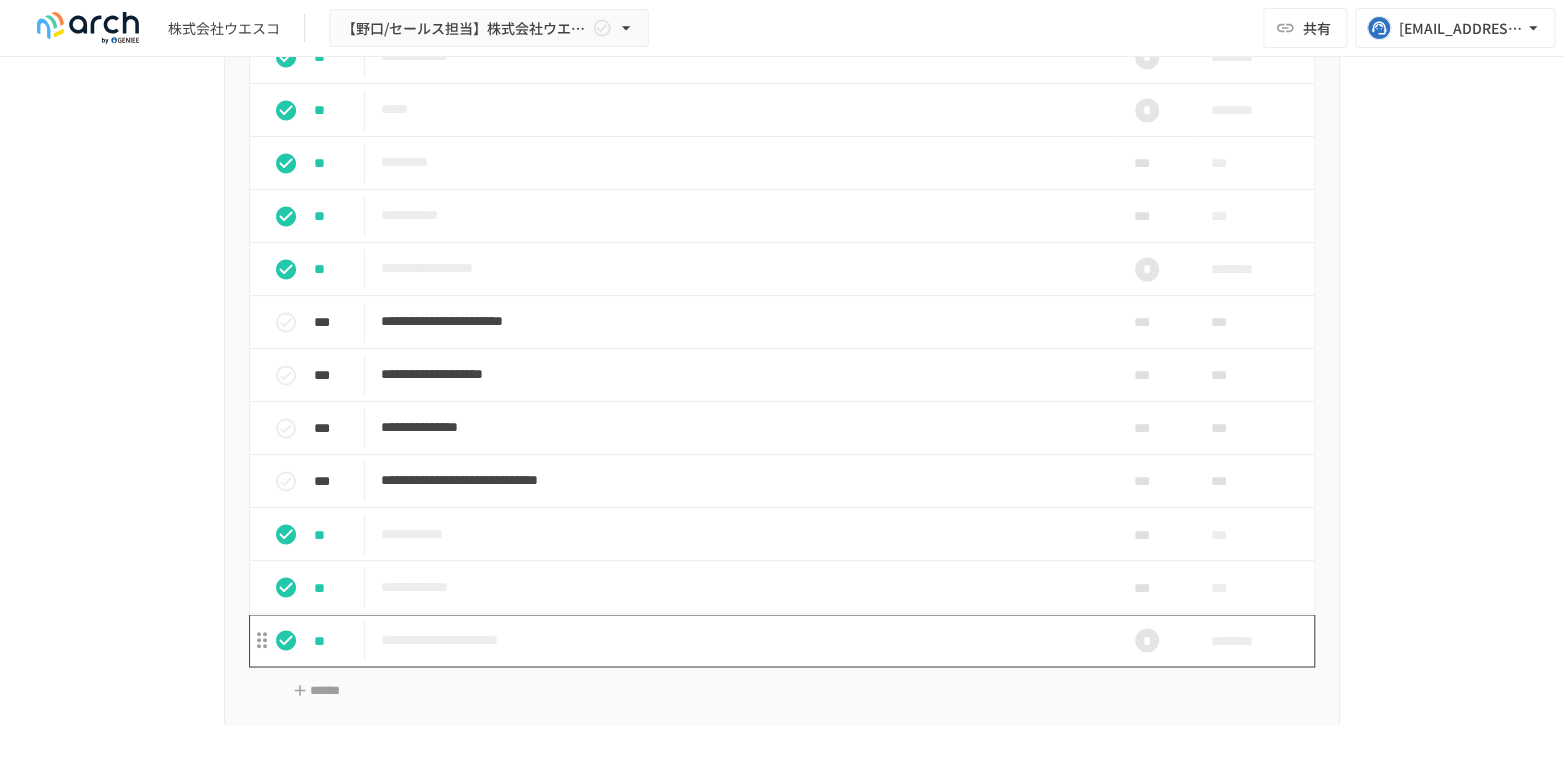 scroll, scrollTop: 1827, scrollLeft: 0, axis: vertical 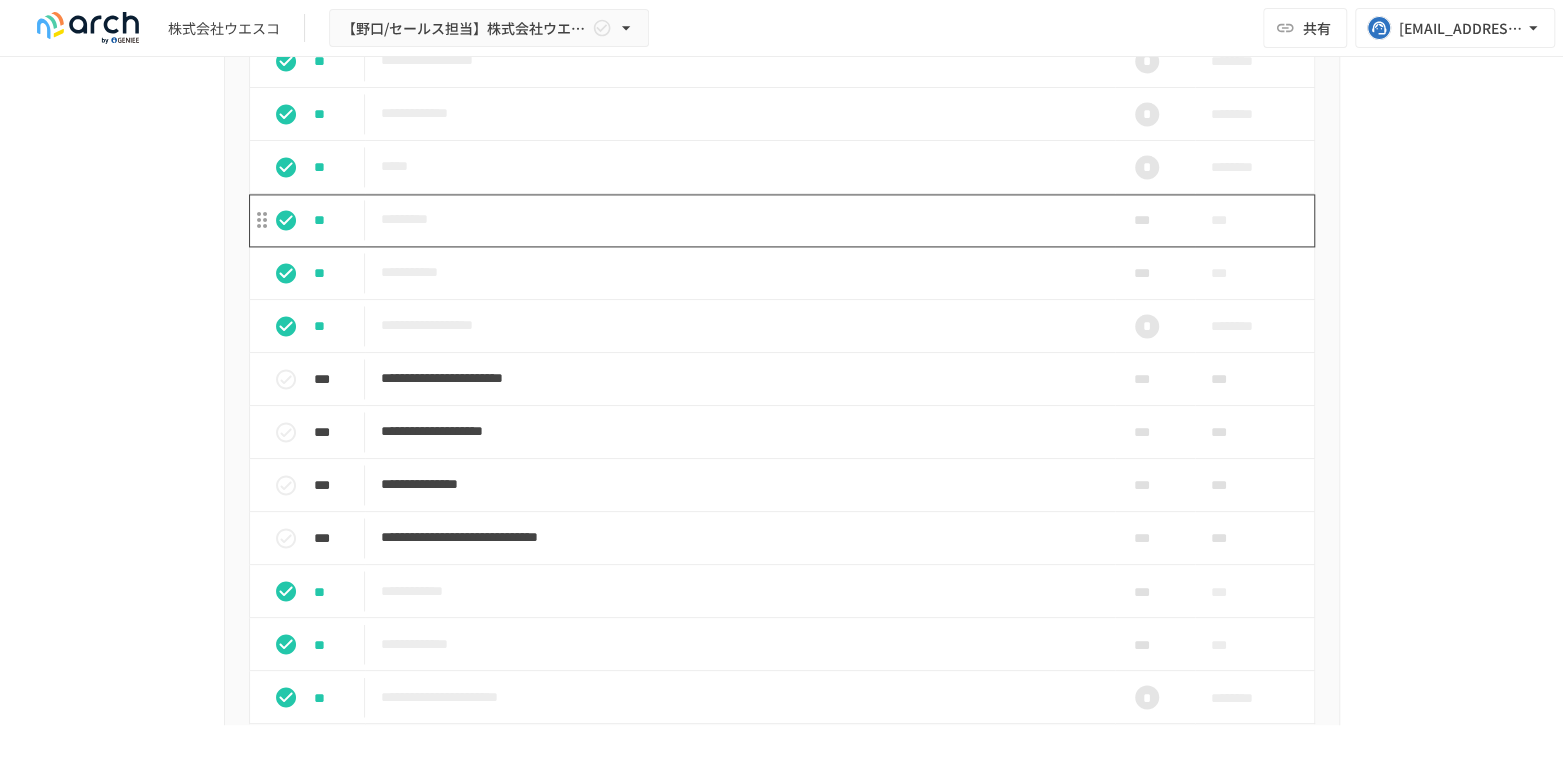 click on "*********" at bounding box center (740, 219) 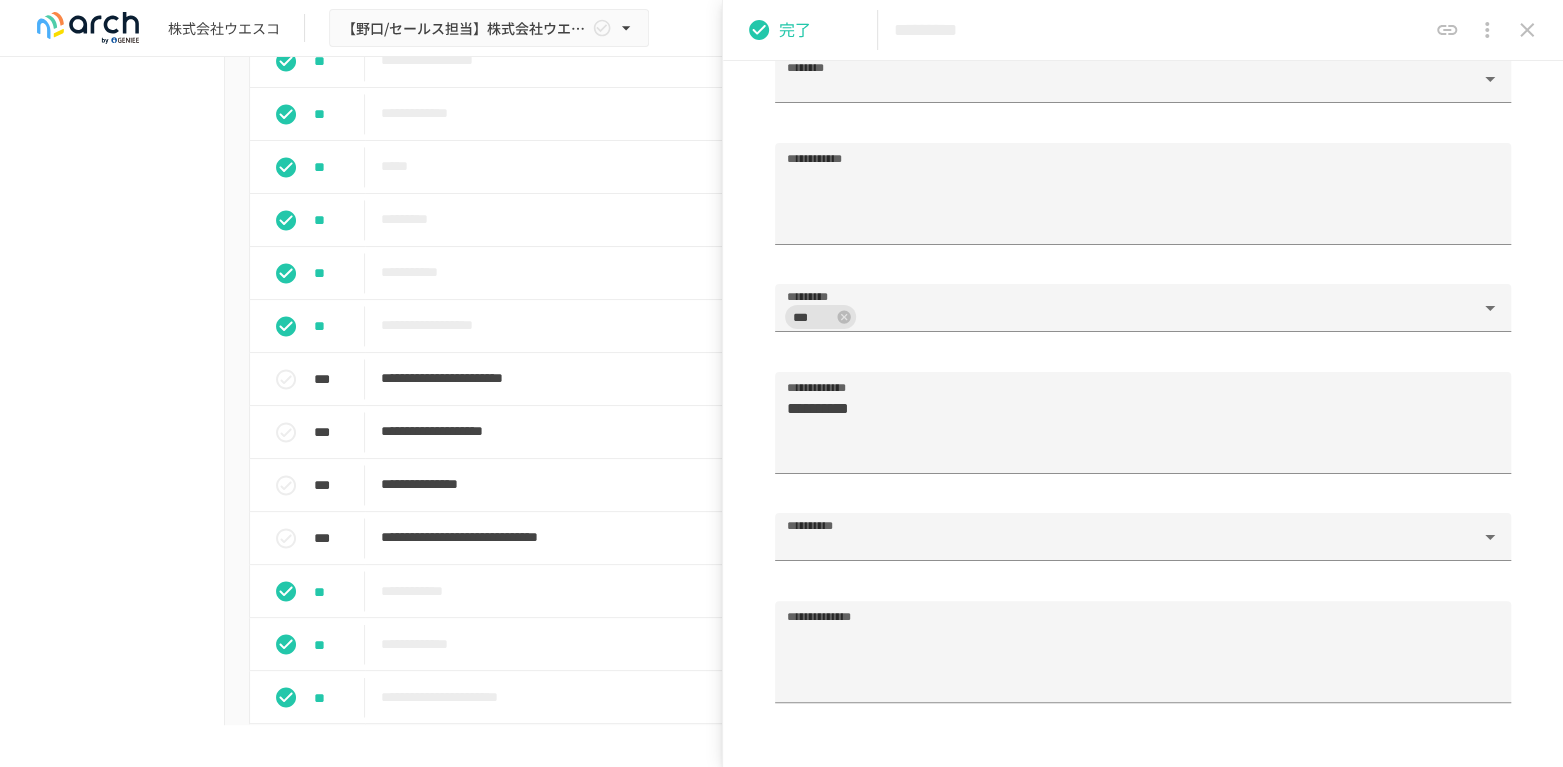 scroll, scrollTop: 2333, scrollLeft: 0, axis: vertical 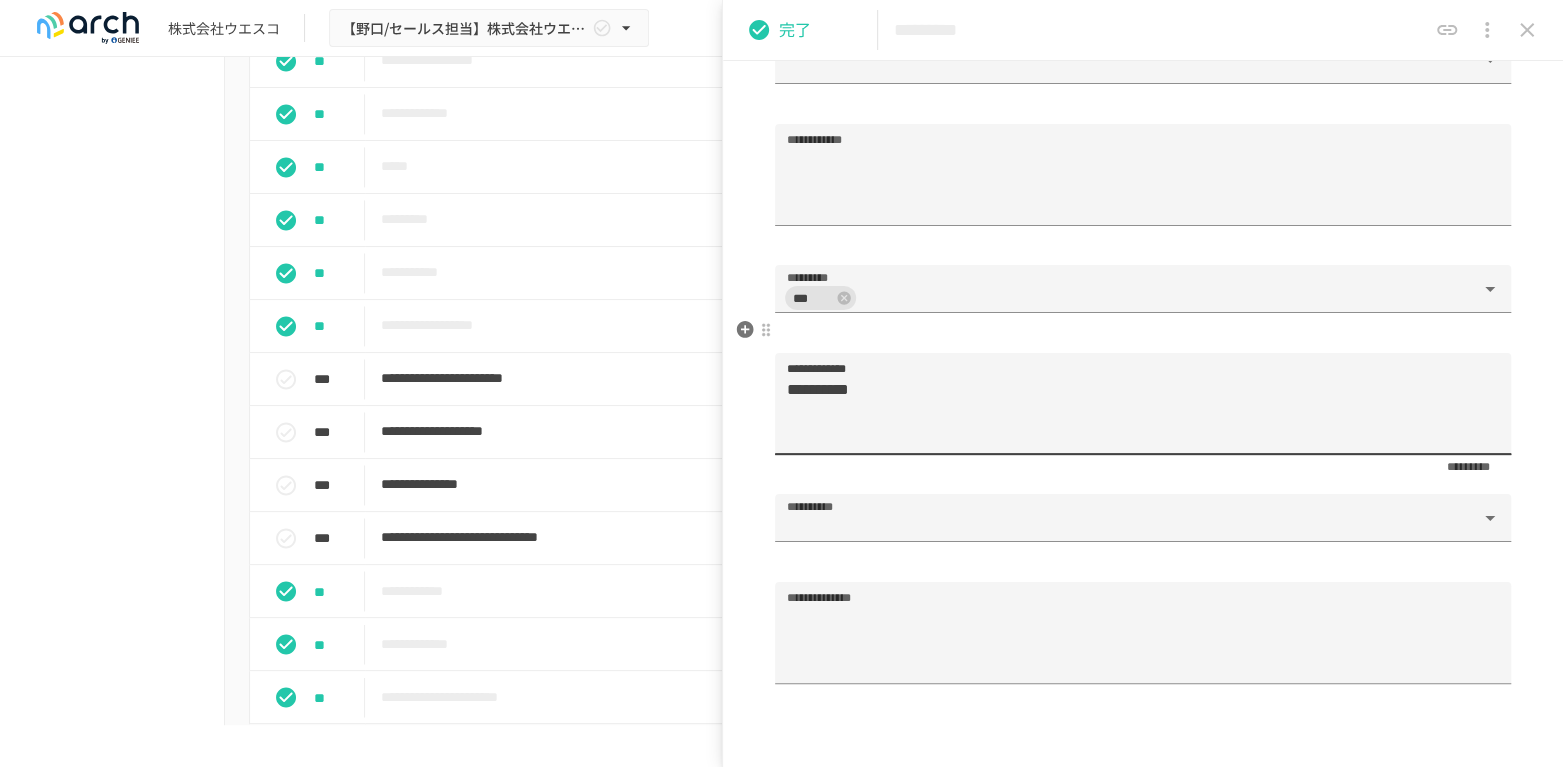 click on "**********" at bounding box center (1134, 412) 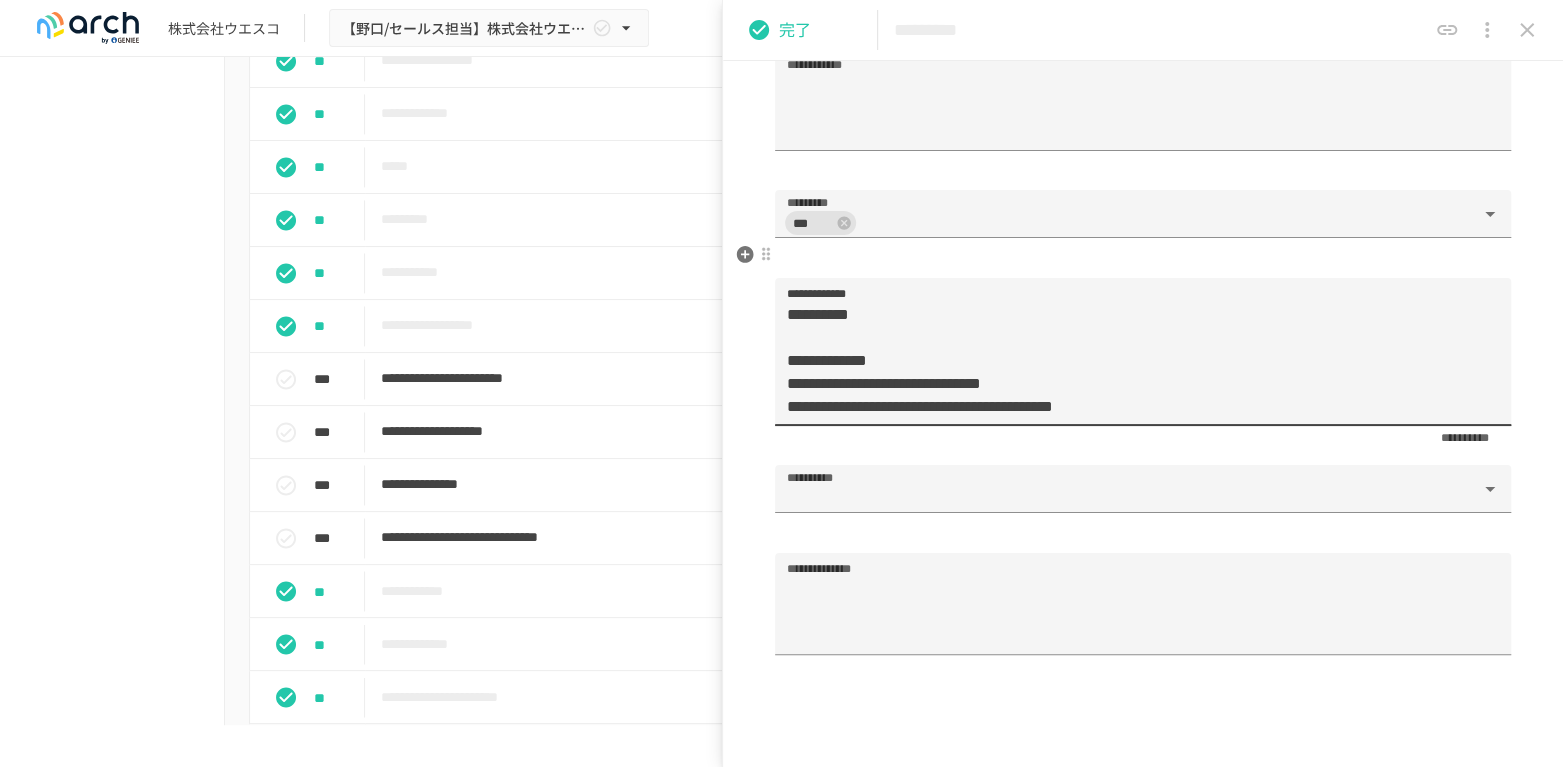 scroll, scrollTop: 2444, scrollLeft: 0, axis: vertical 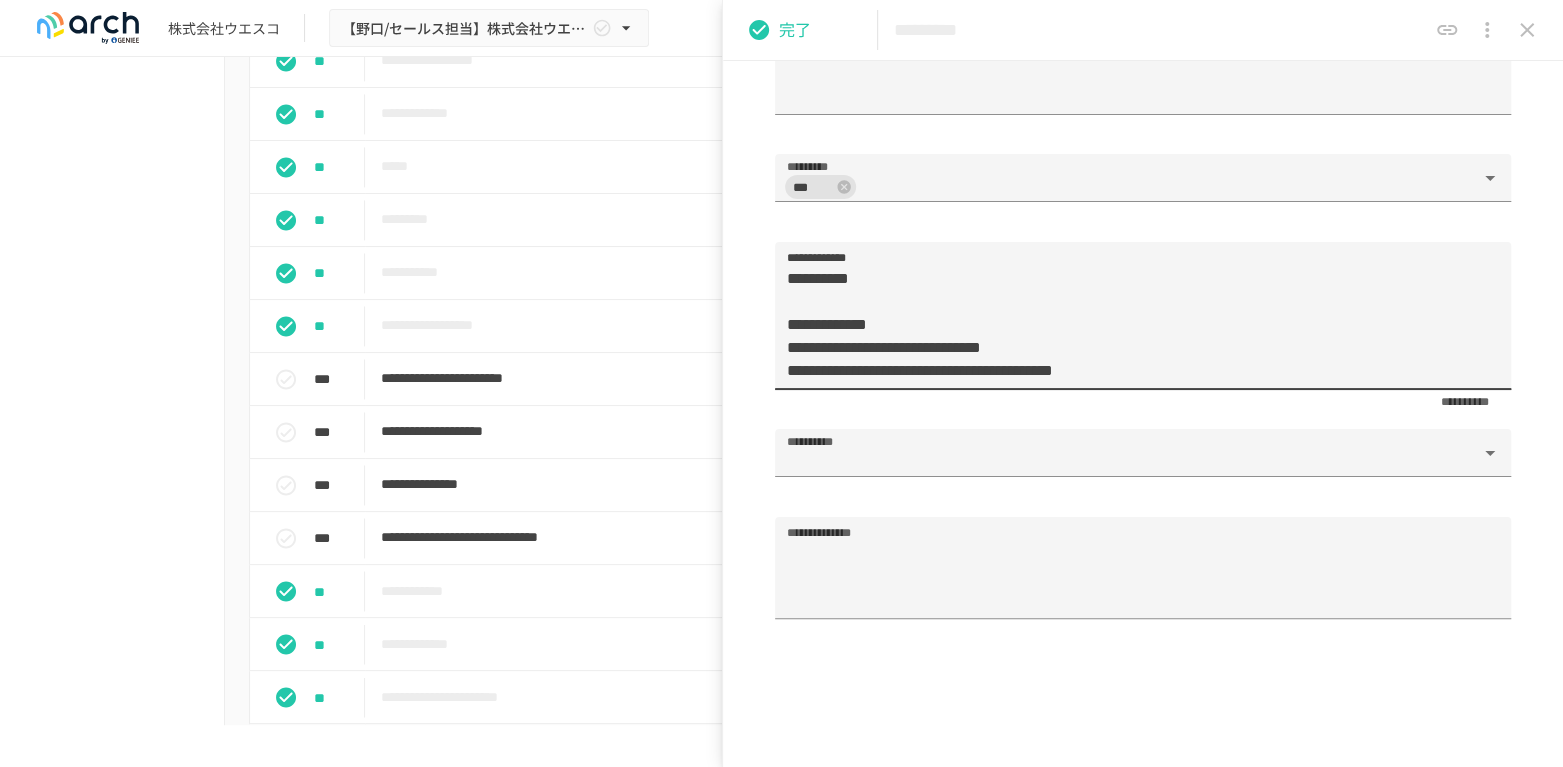 type on "**********" 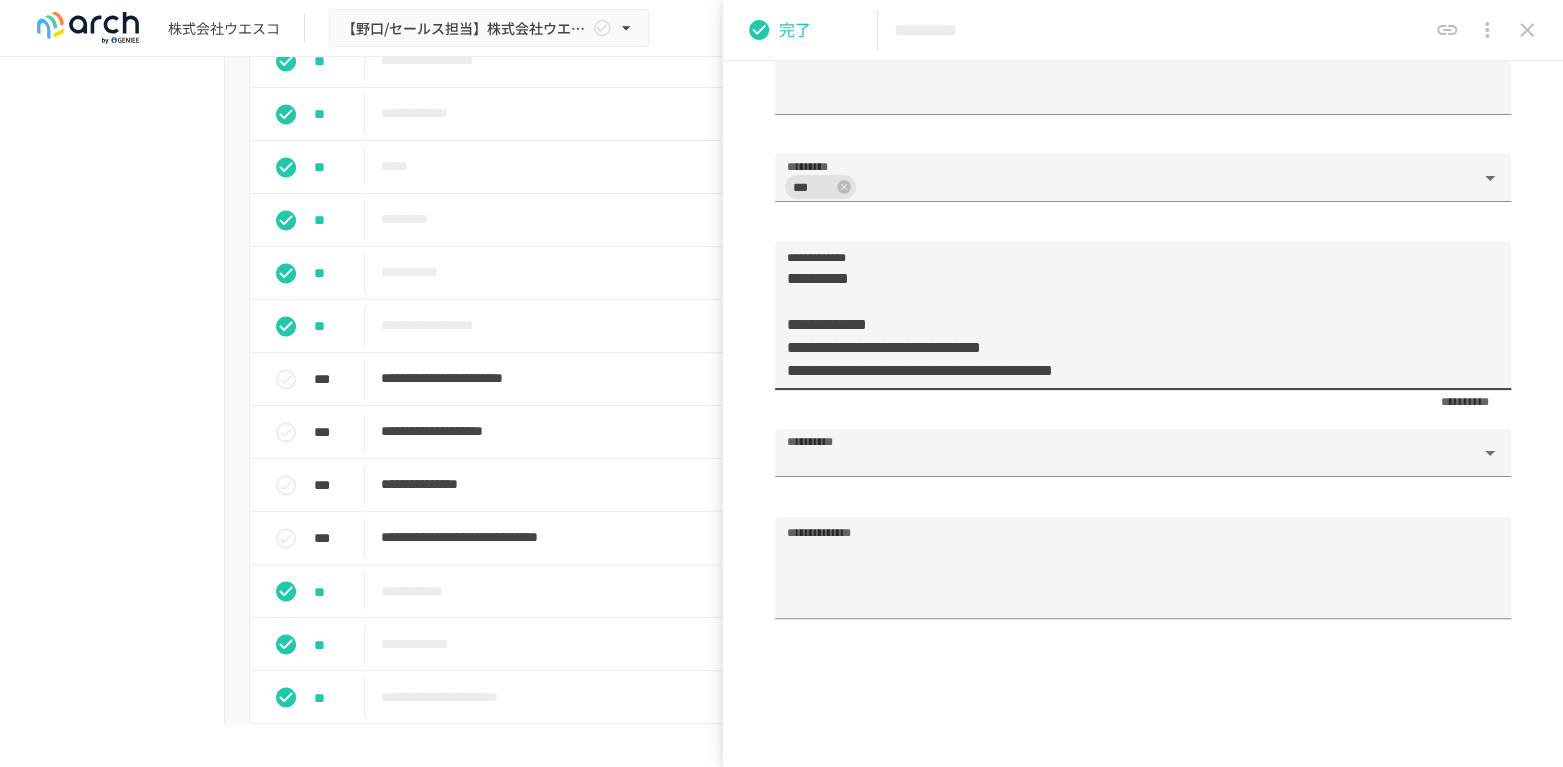 drag, startPoint x: 1531, startPoint y: 31, endPoint x: 958, endPoint y: 326, distance: 644.4796 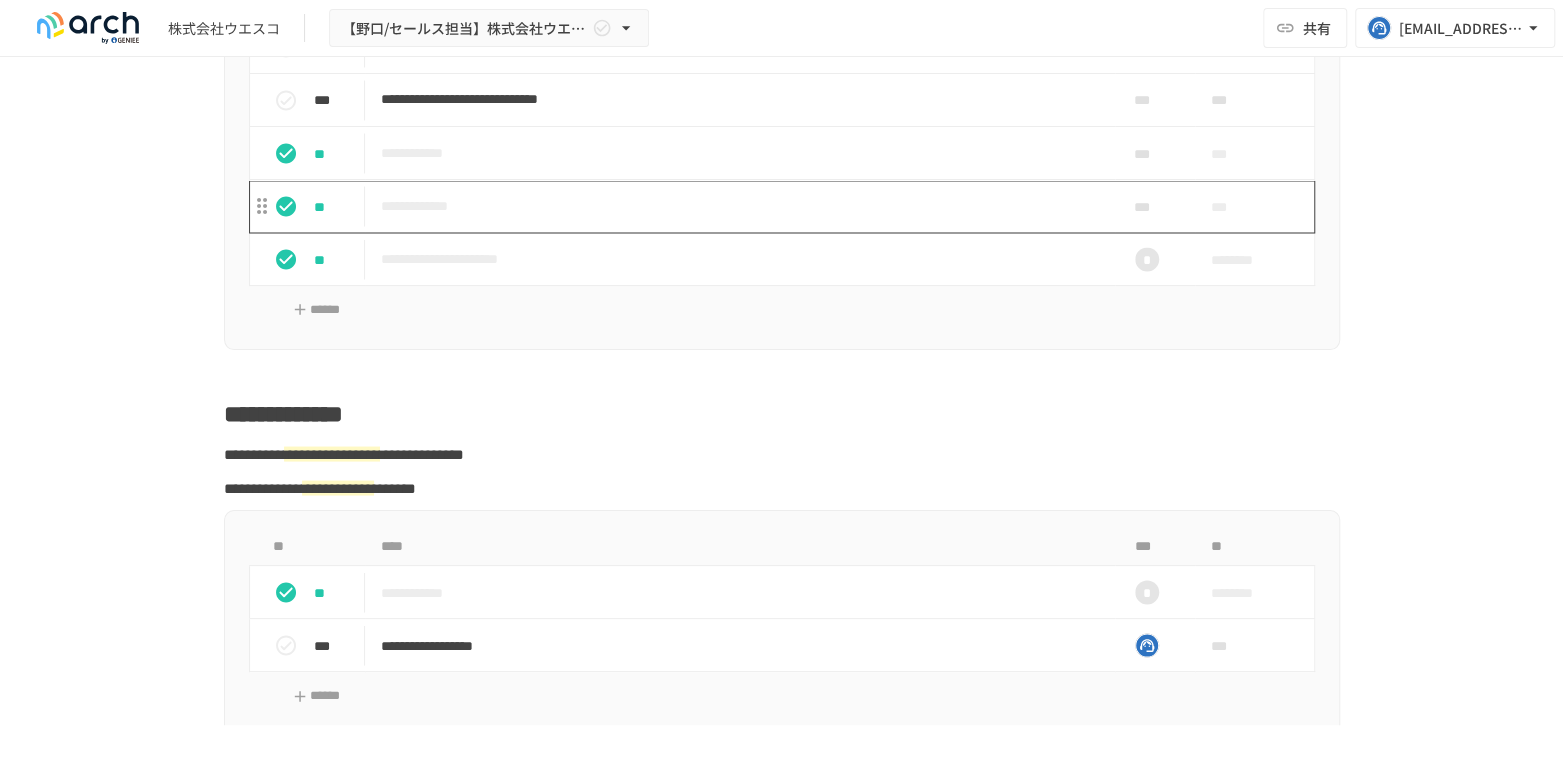 scroll, scrollTop: 2294, scrollLeft: 0, axis: vertical 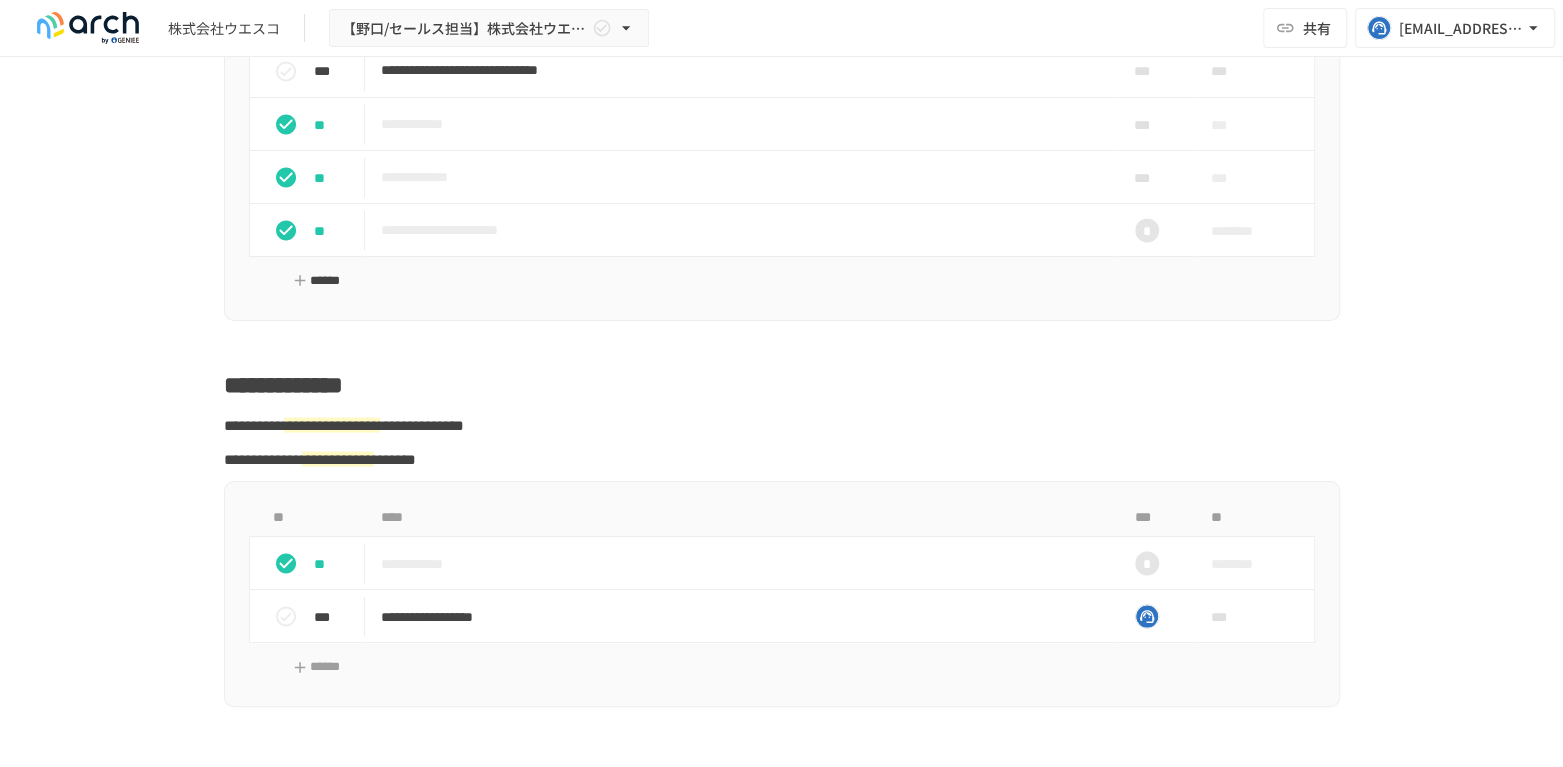 click on "******" at bounding box center [317, 280] 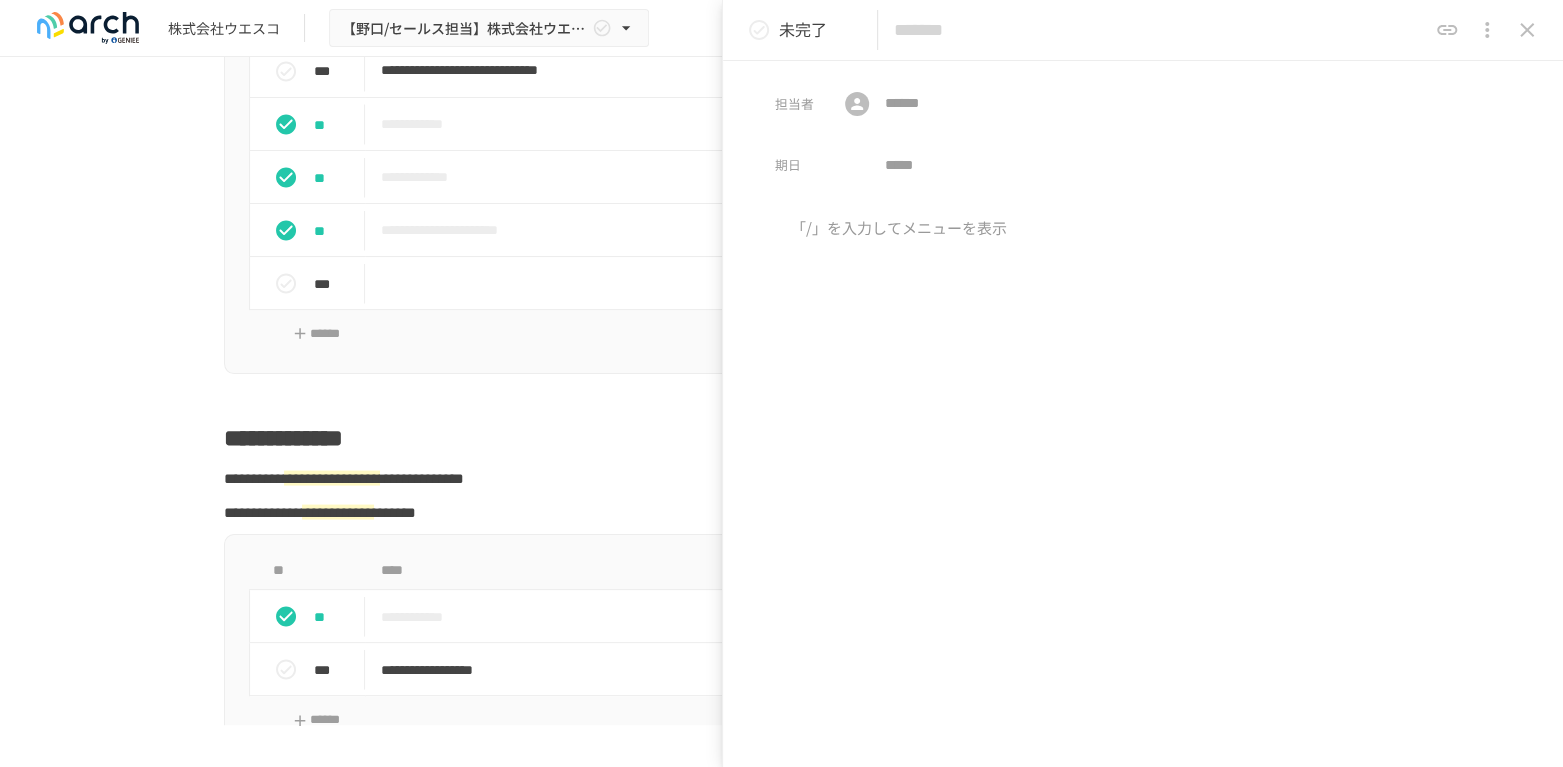 type on "*" 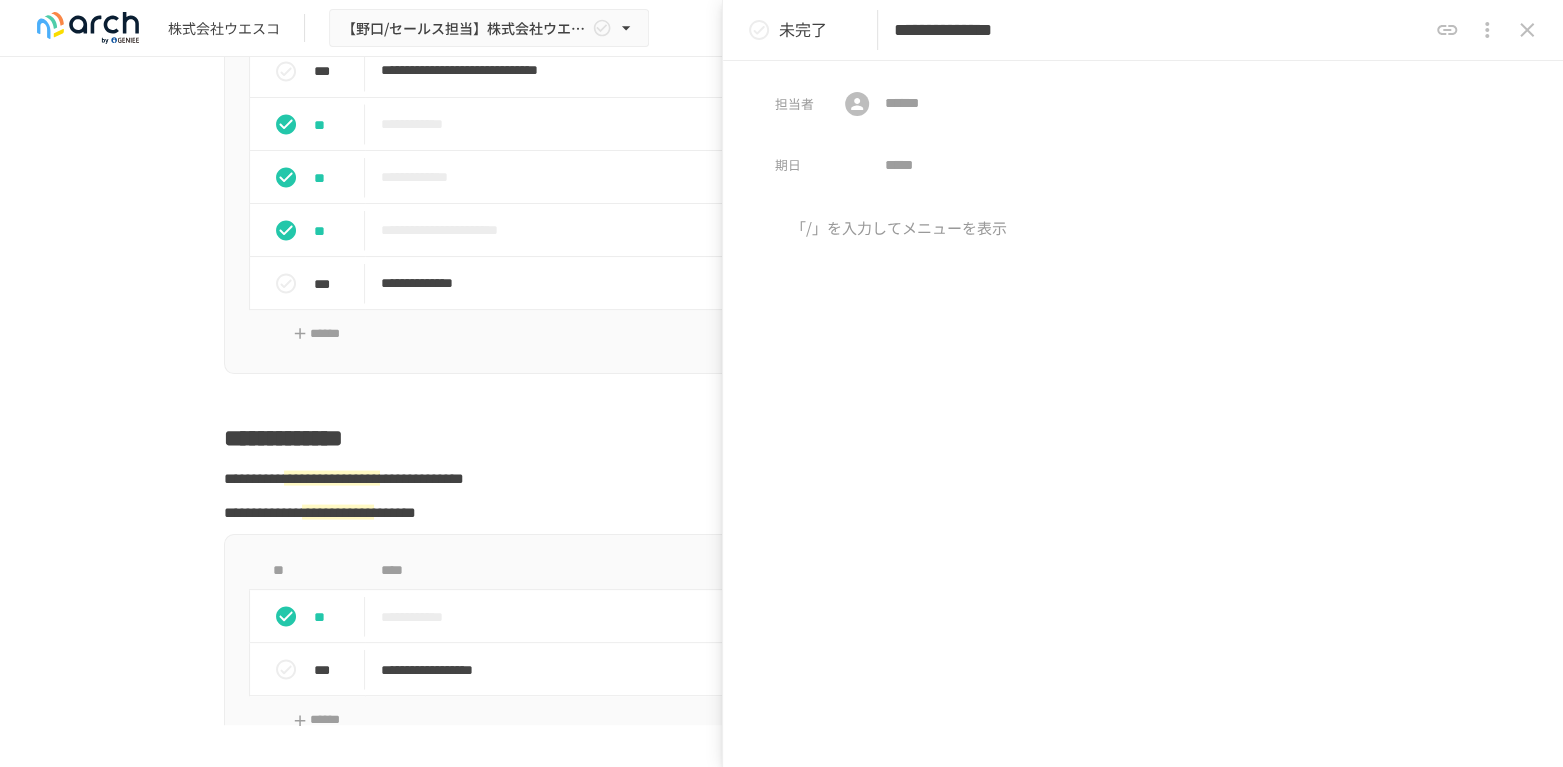 type on "**********" 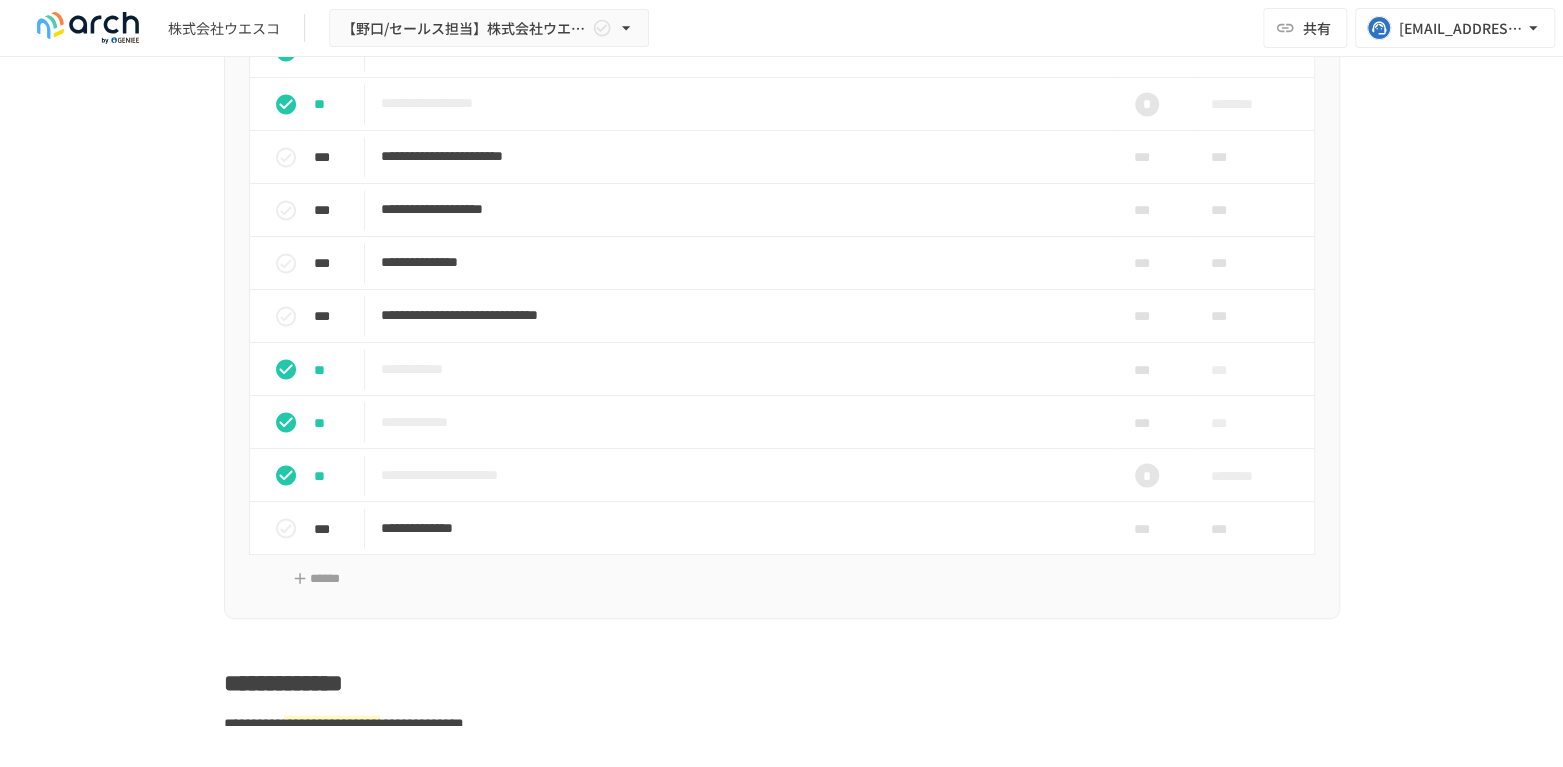 scroll, scrollTop: 2072, scrollLeft: 0, axis: vertical 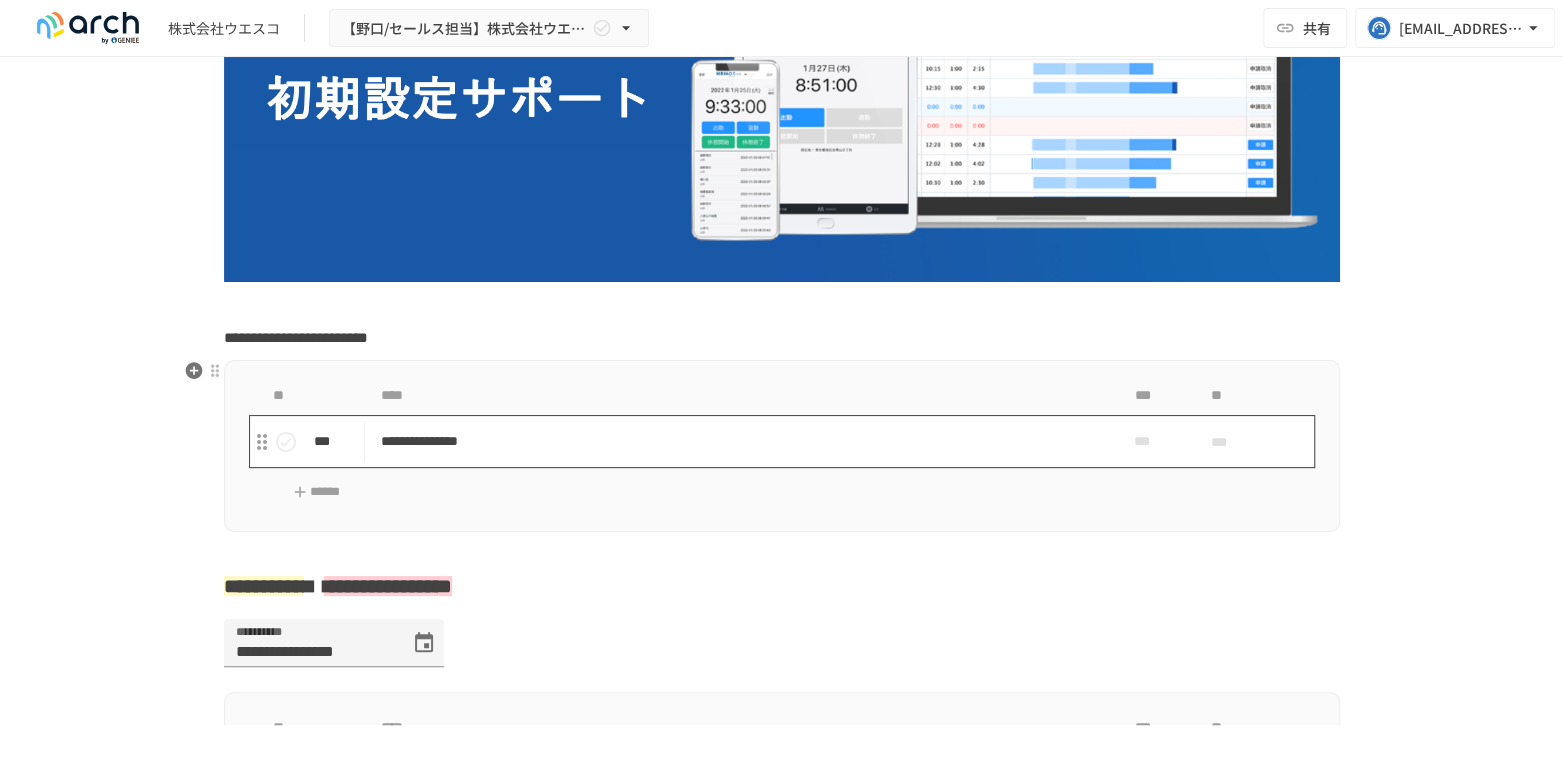 click on "**********" at bounding box center [740, 441] 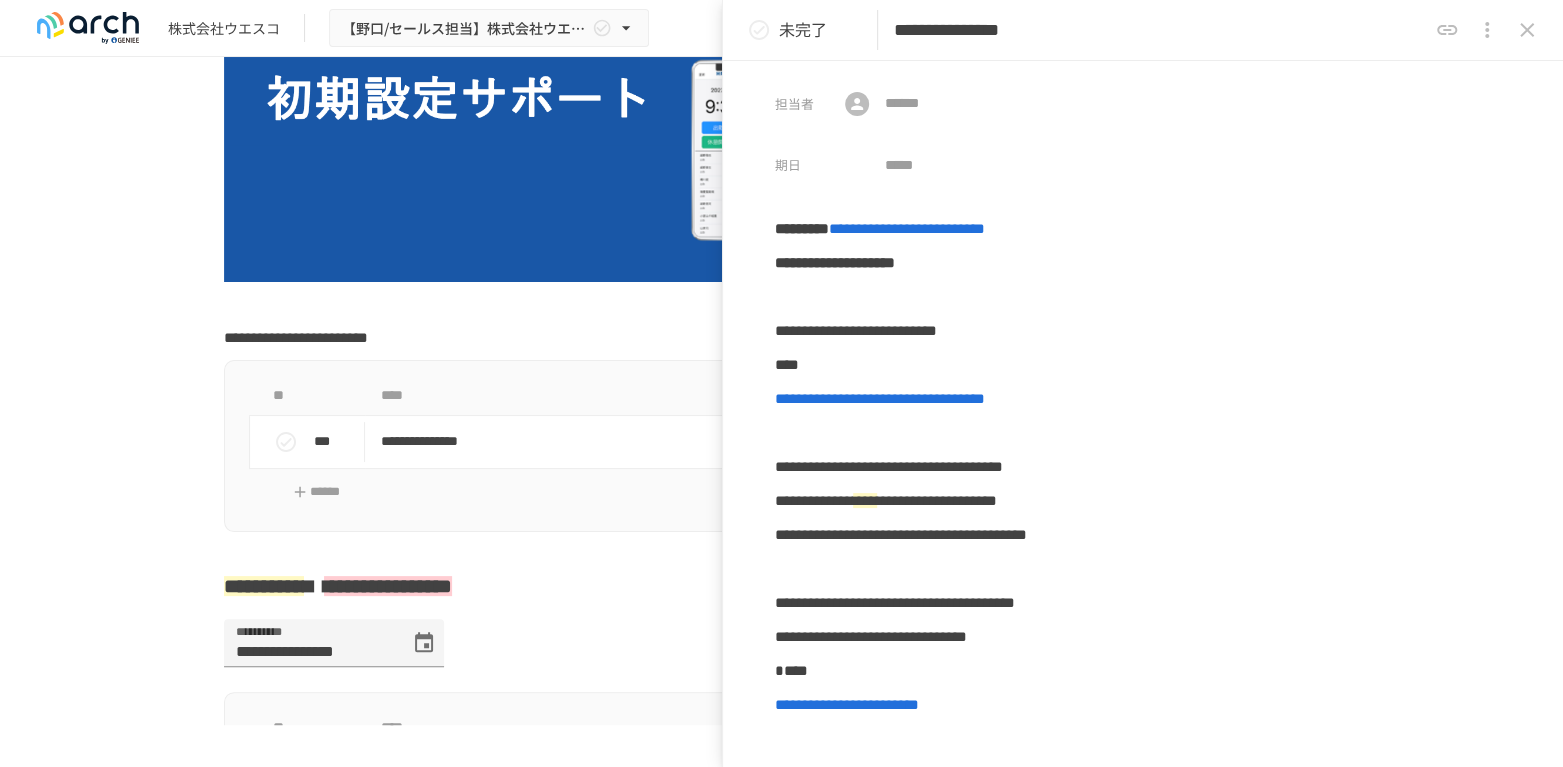 click 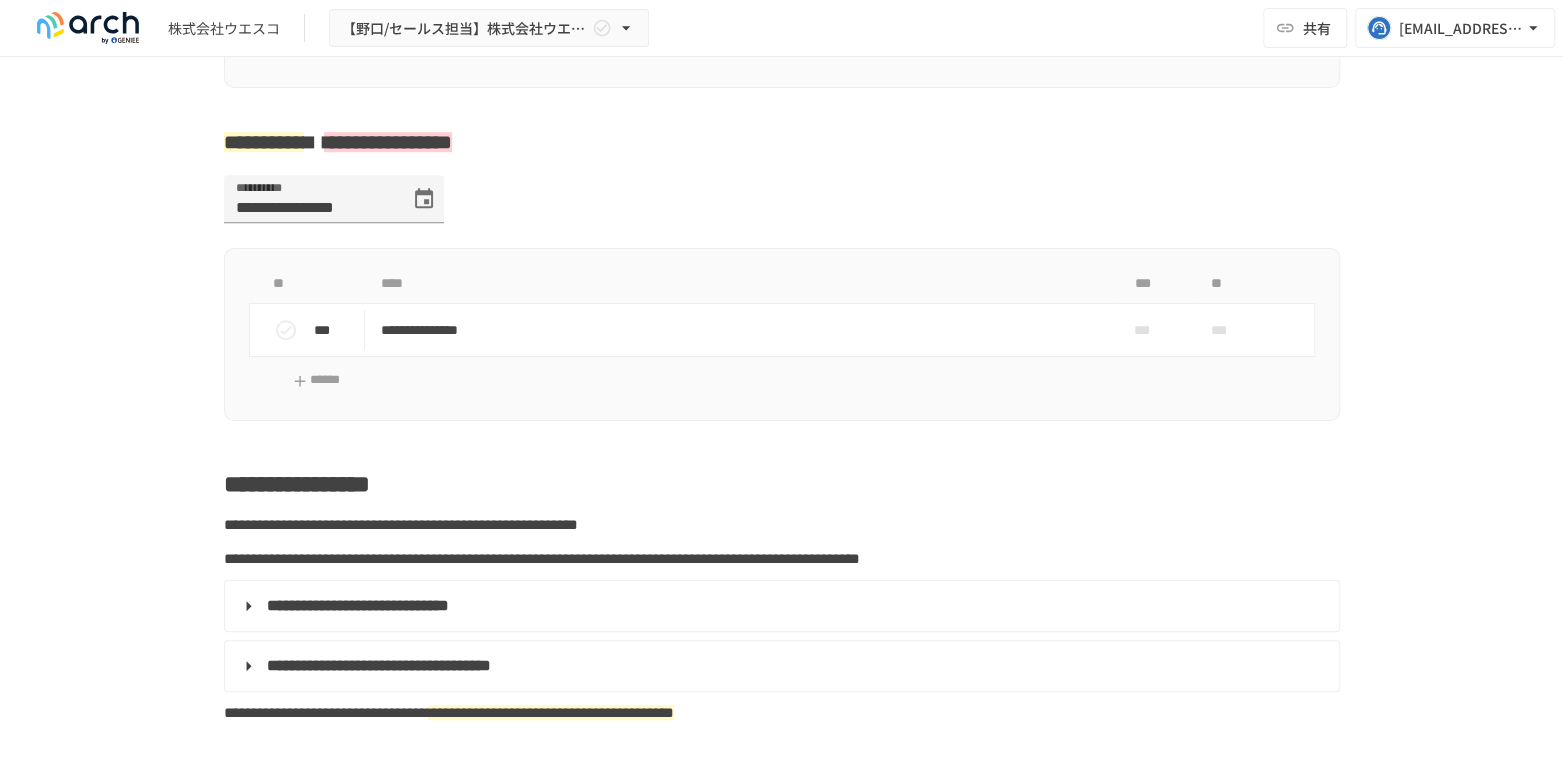 scroll, scrollTop: 405, scrollLeft: 0, axis: vertical 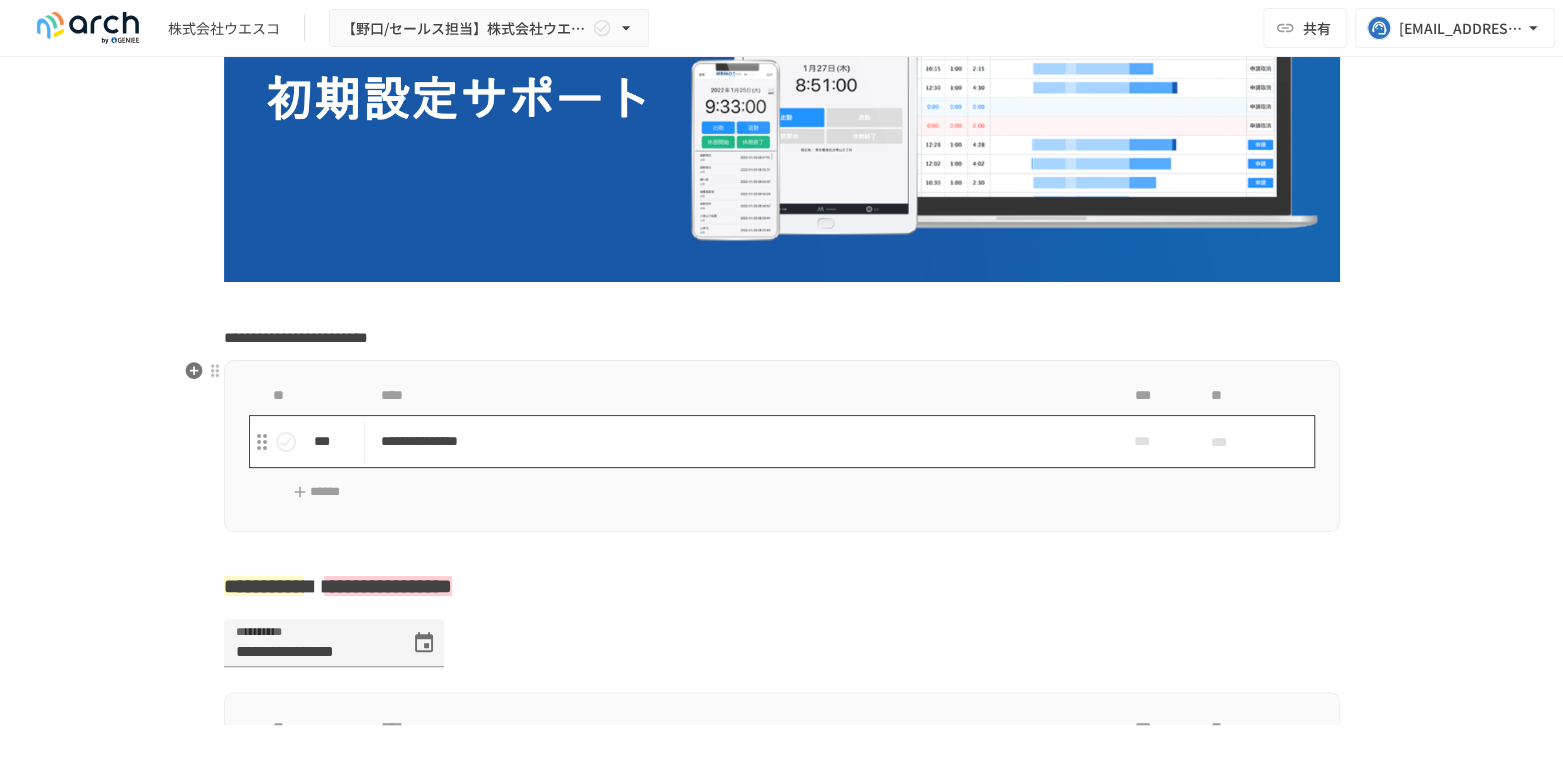 click on "**********" at bounding box center [740, 441] 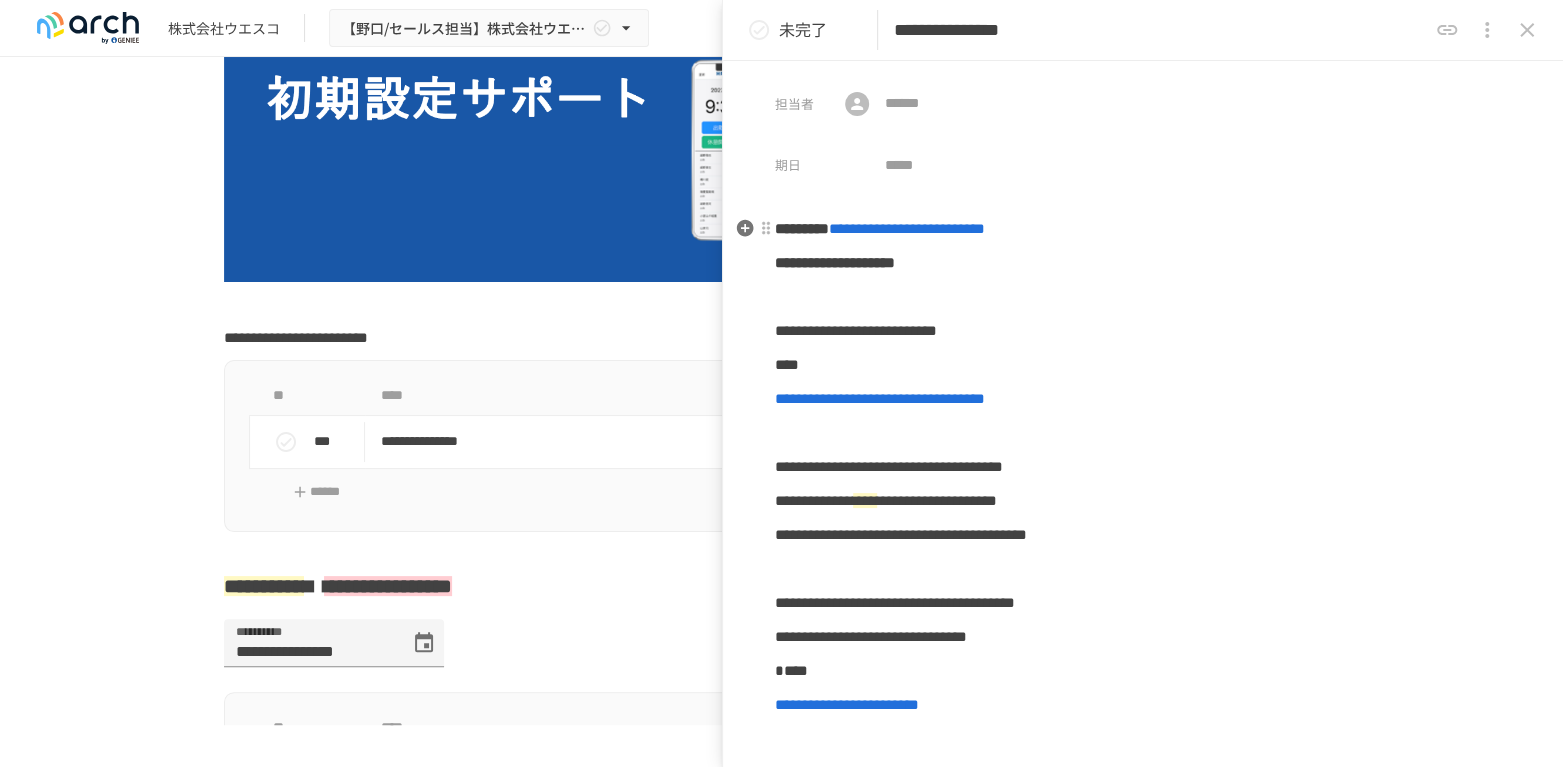 click on "**********" at bounding box center [1143, 229] 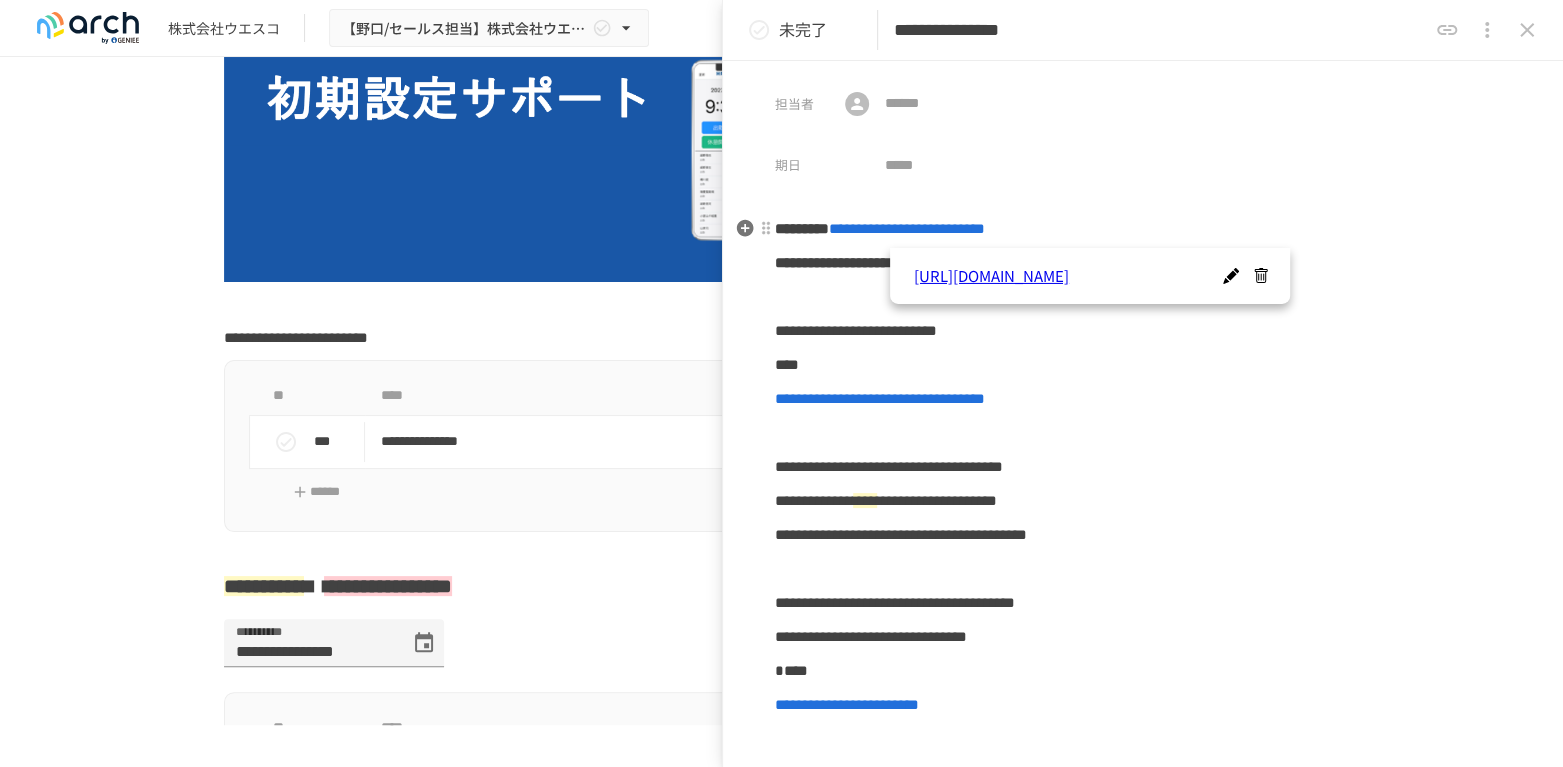 click on "**********" at bounding box center [1143, 229] 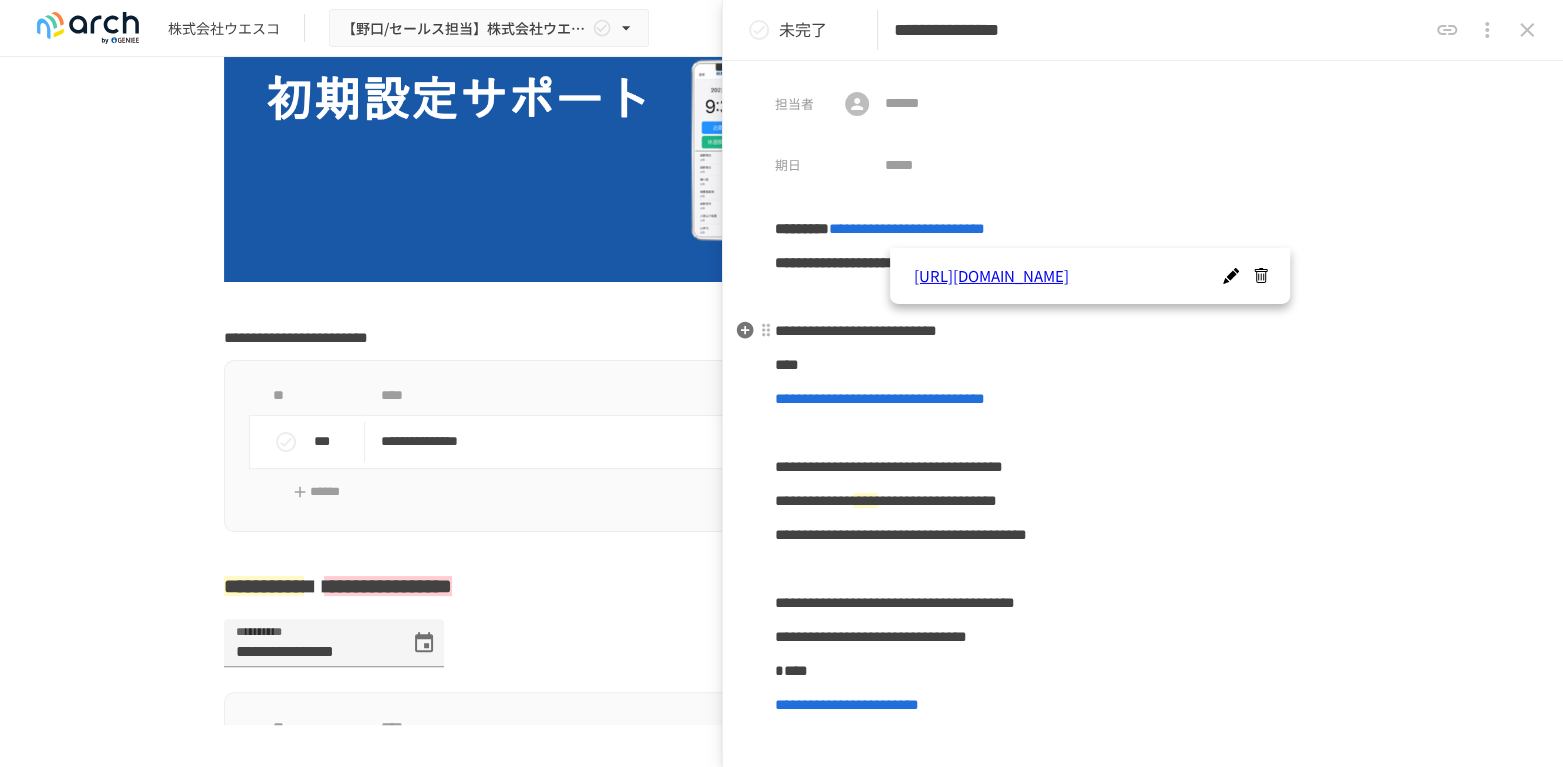 click on "**********" at bounding box center (856, 330) 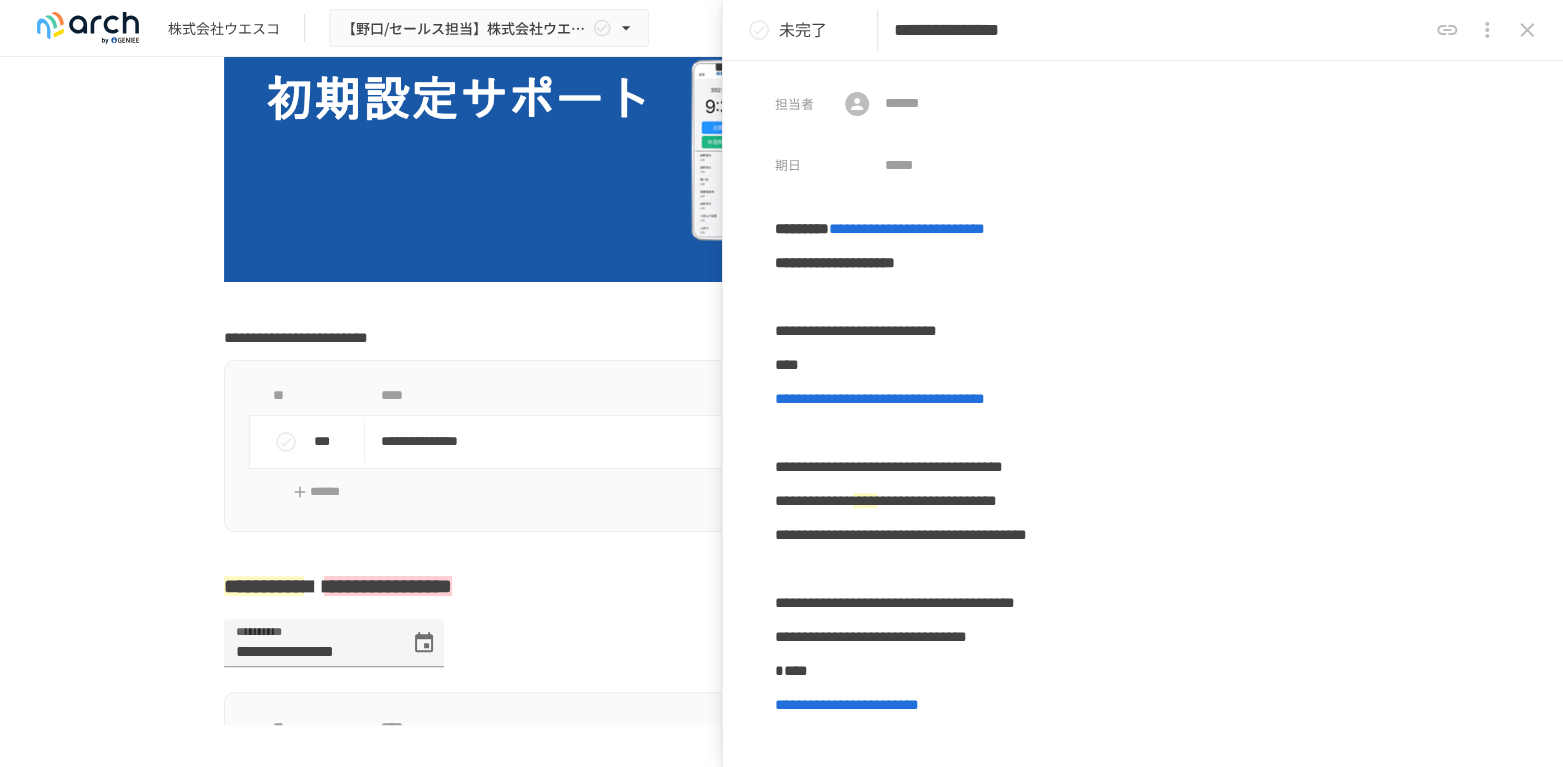 click 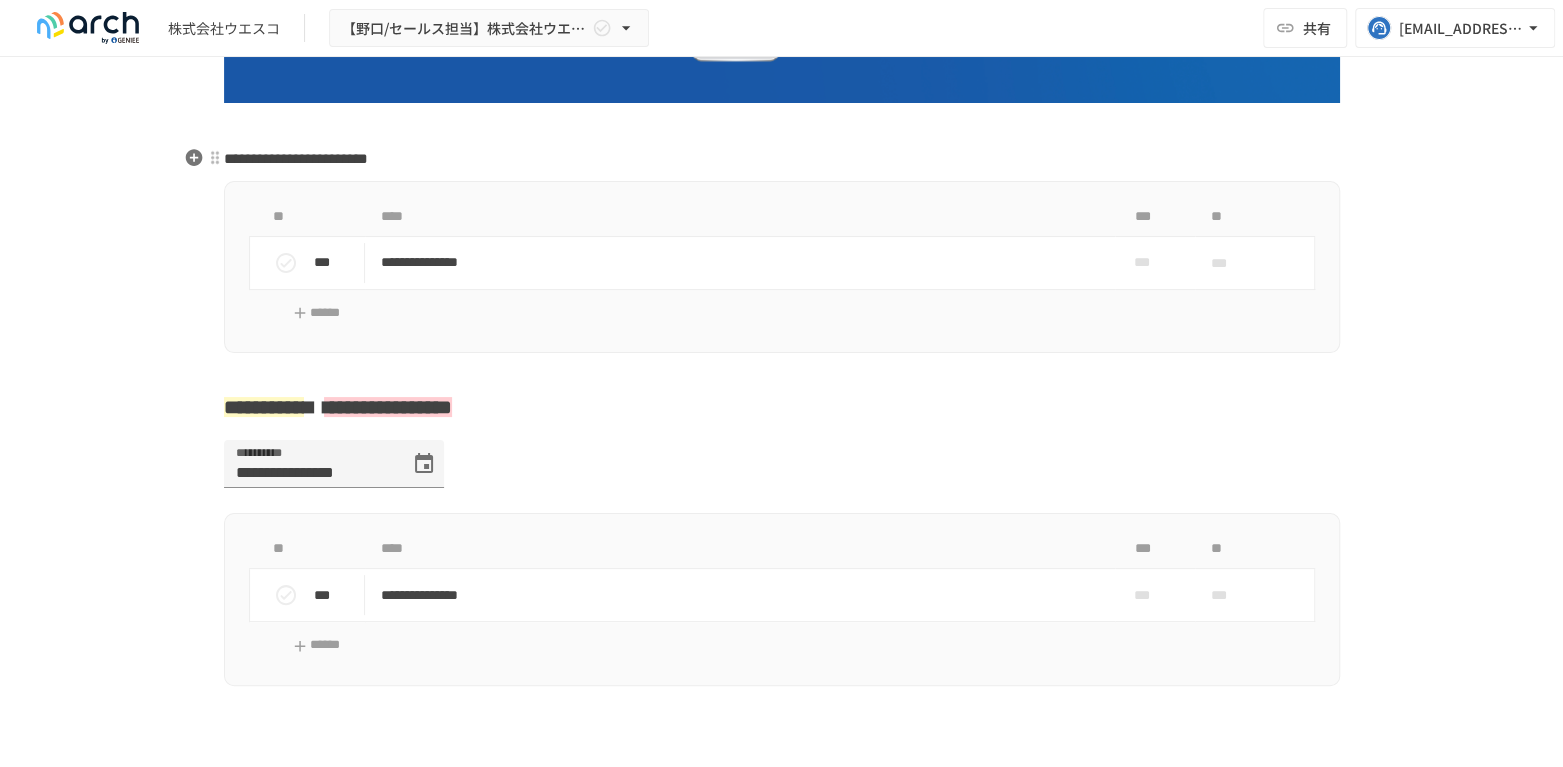 scroll, scrollTop: 425, scrollLeft: 0, axis: vertical 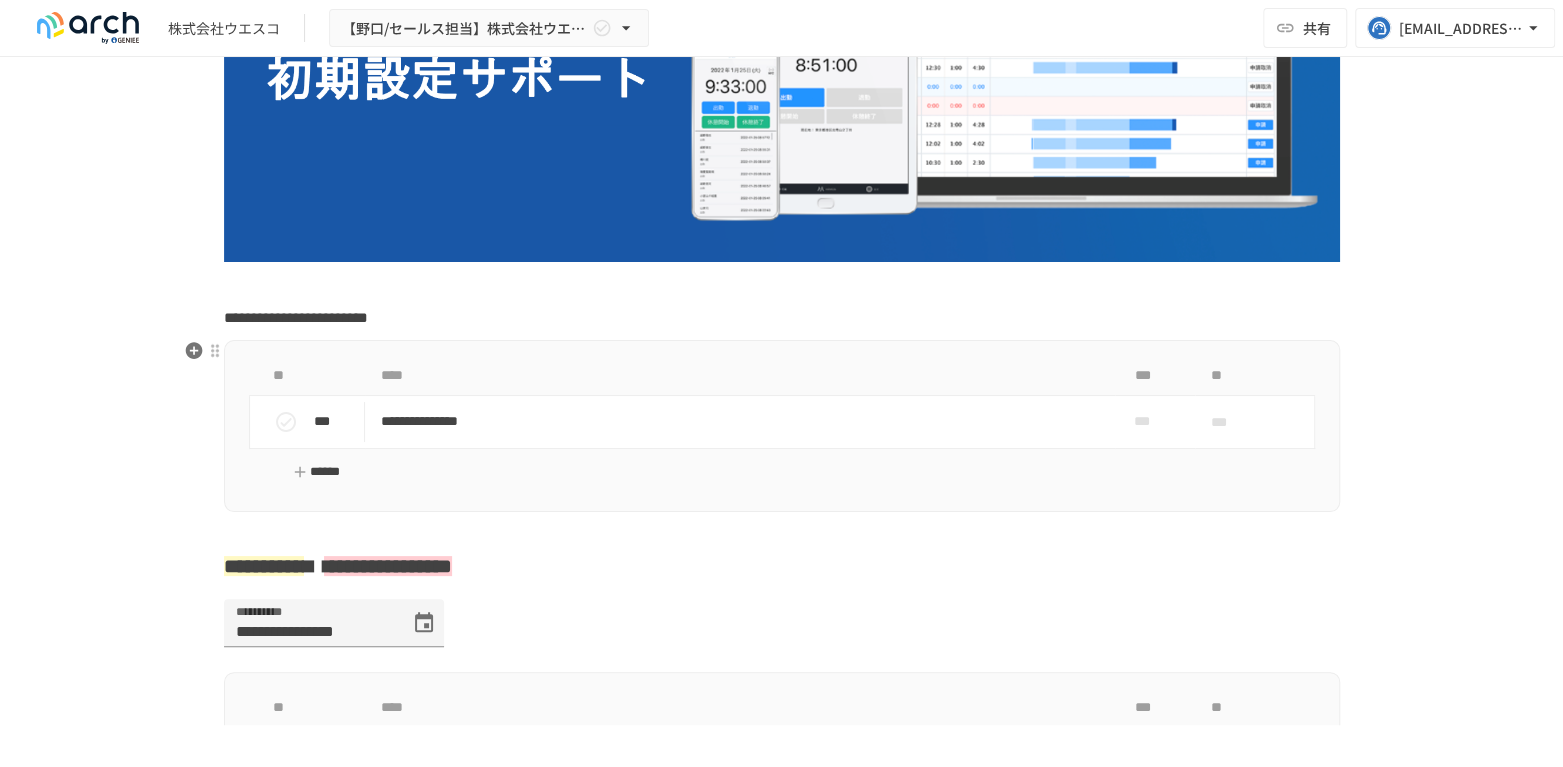 click on "******" at bounding box center (317, 472) 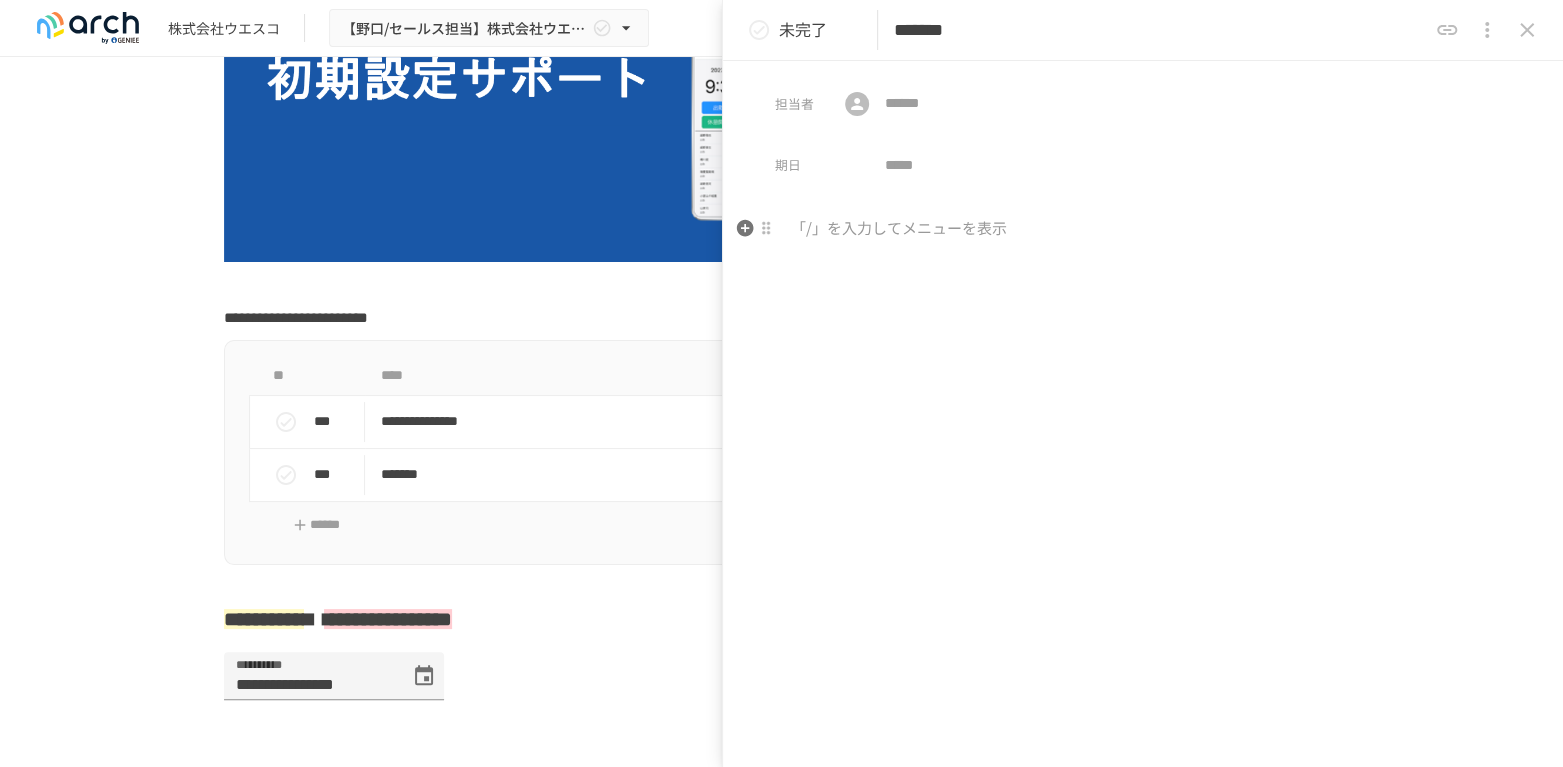type on "*******" 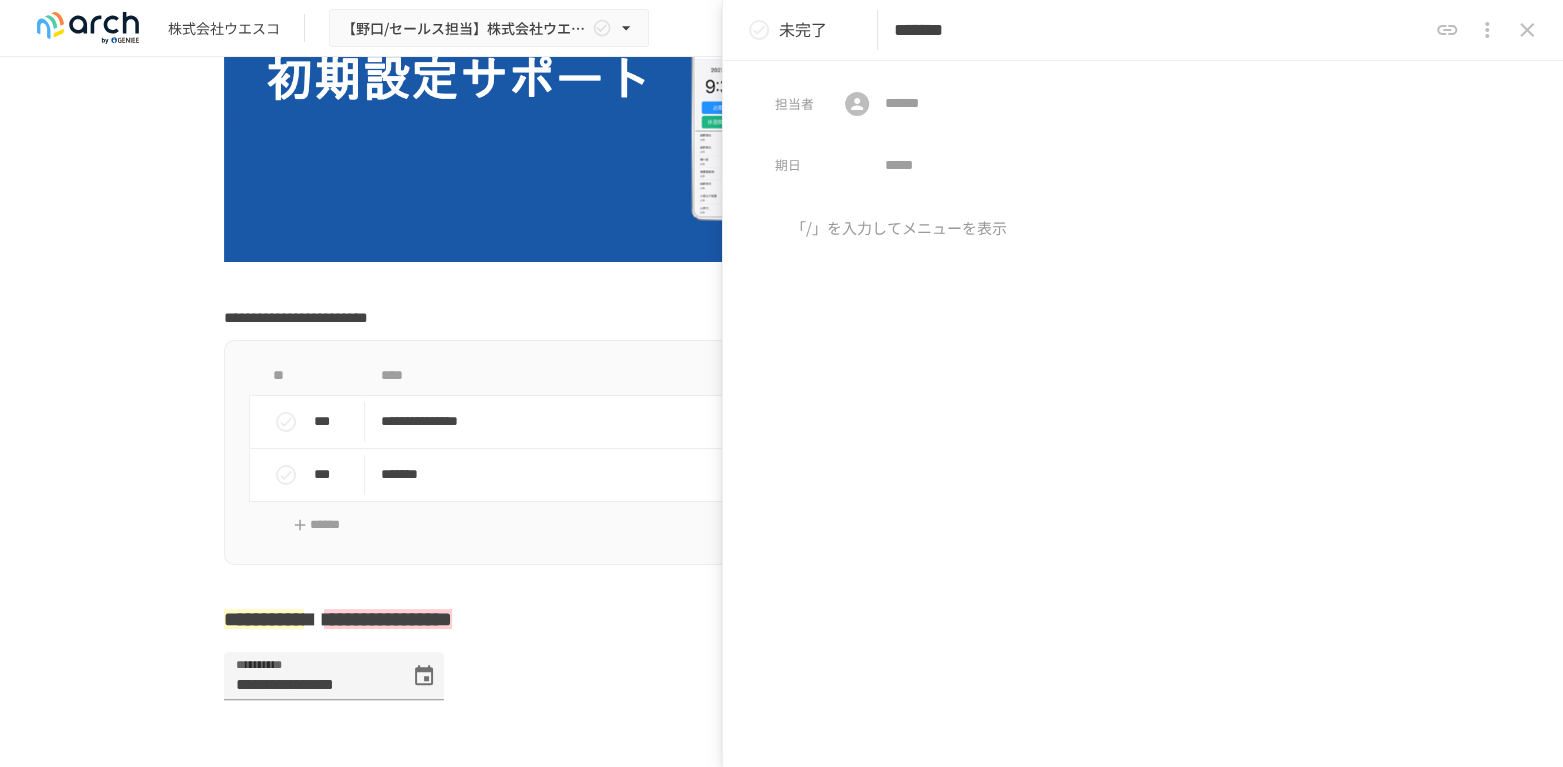 click 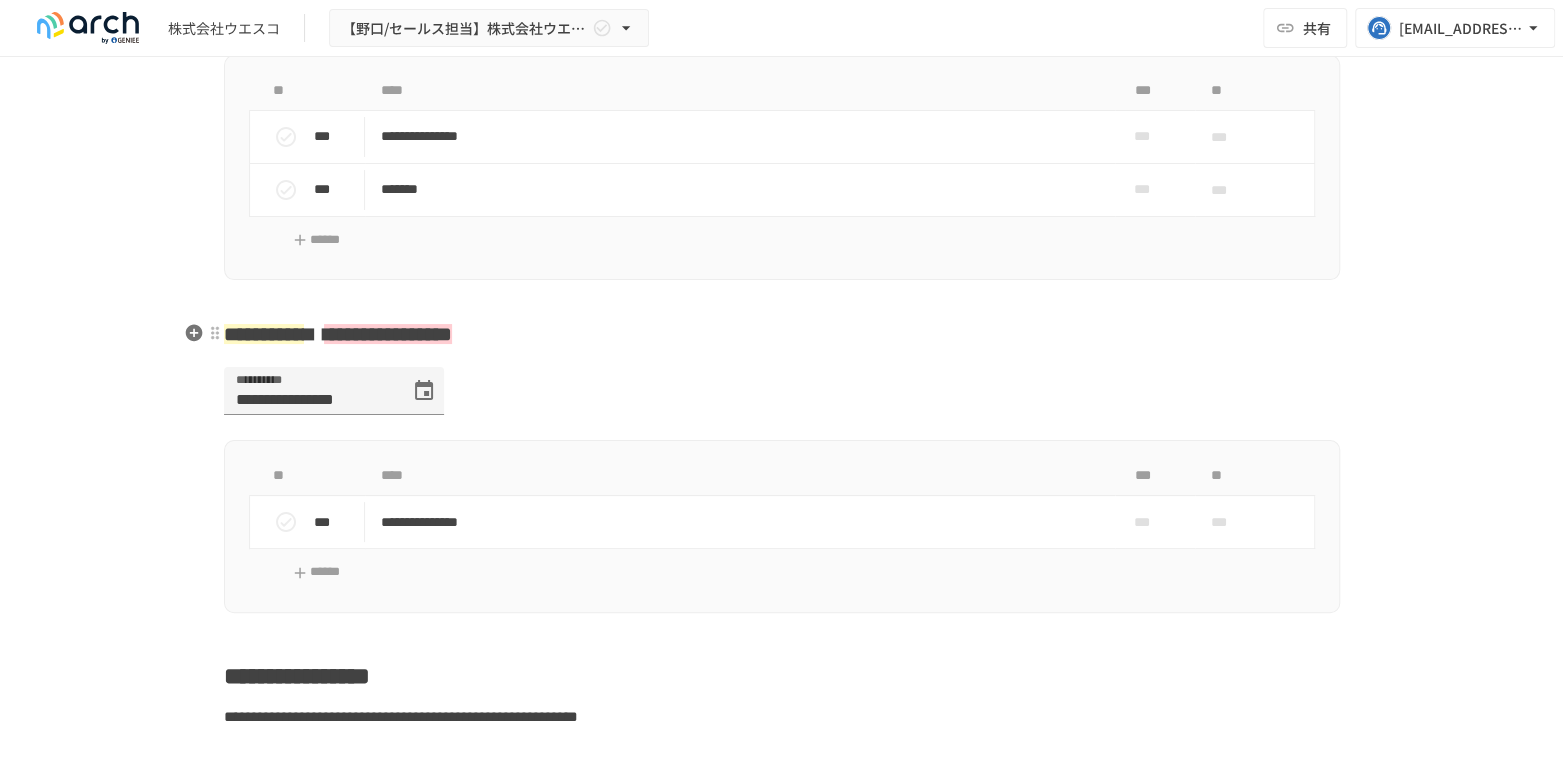 scroll, scrollTop: 590, scrollLeft: 0, axis: vertical 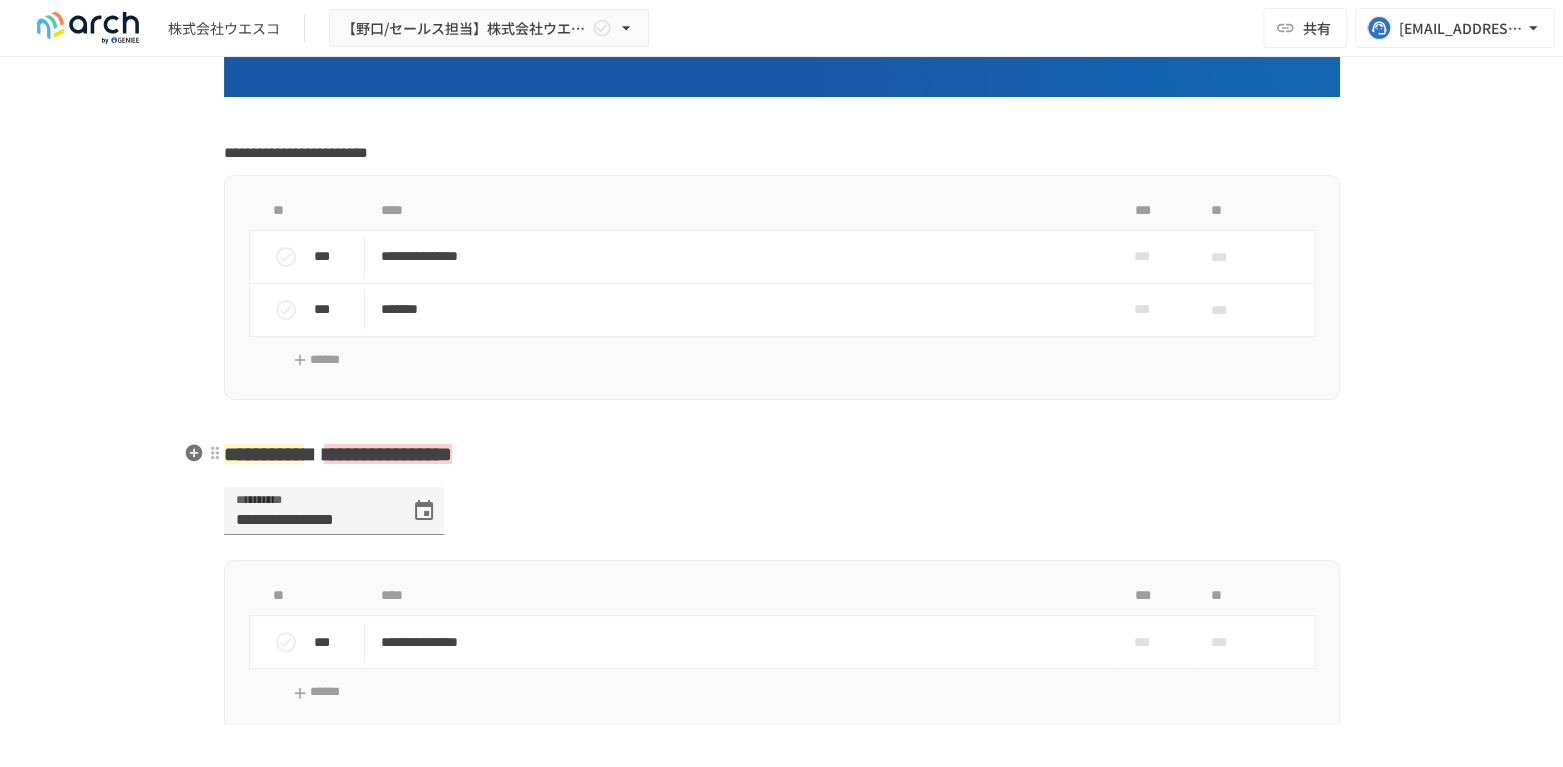 click on "**********" at bounding box center [264, 454] 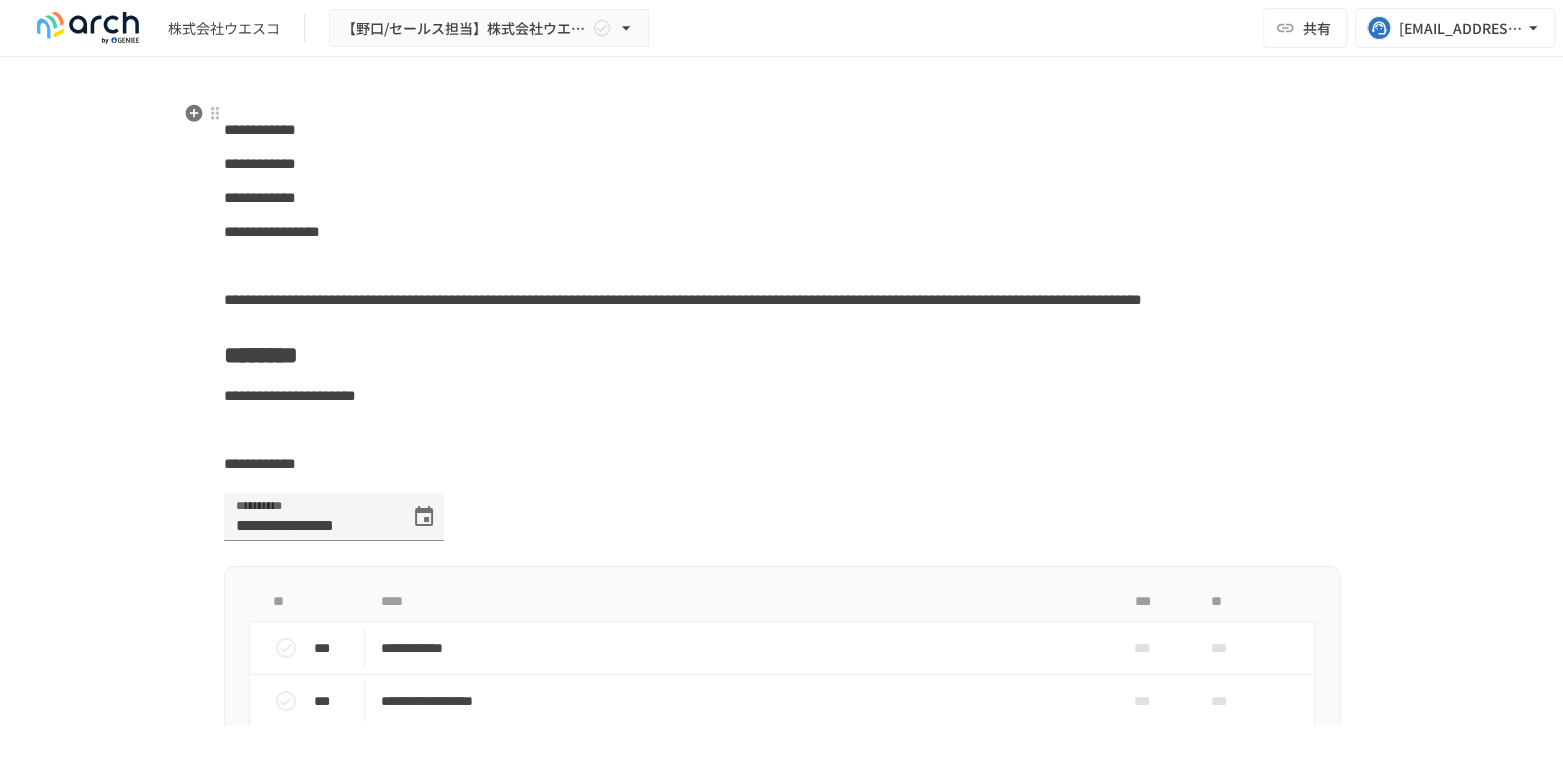 scroll, scrollTop: 4590, scrollLeft: 0, axis: vertical 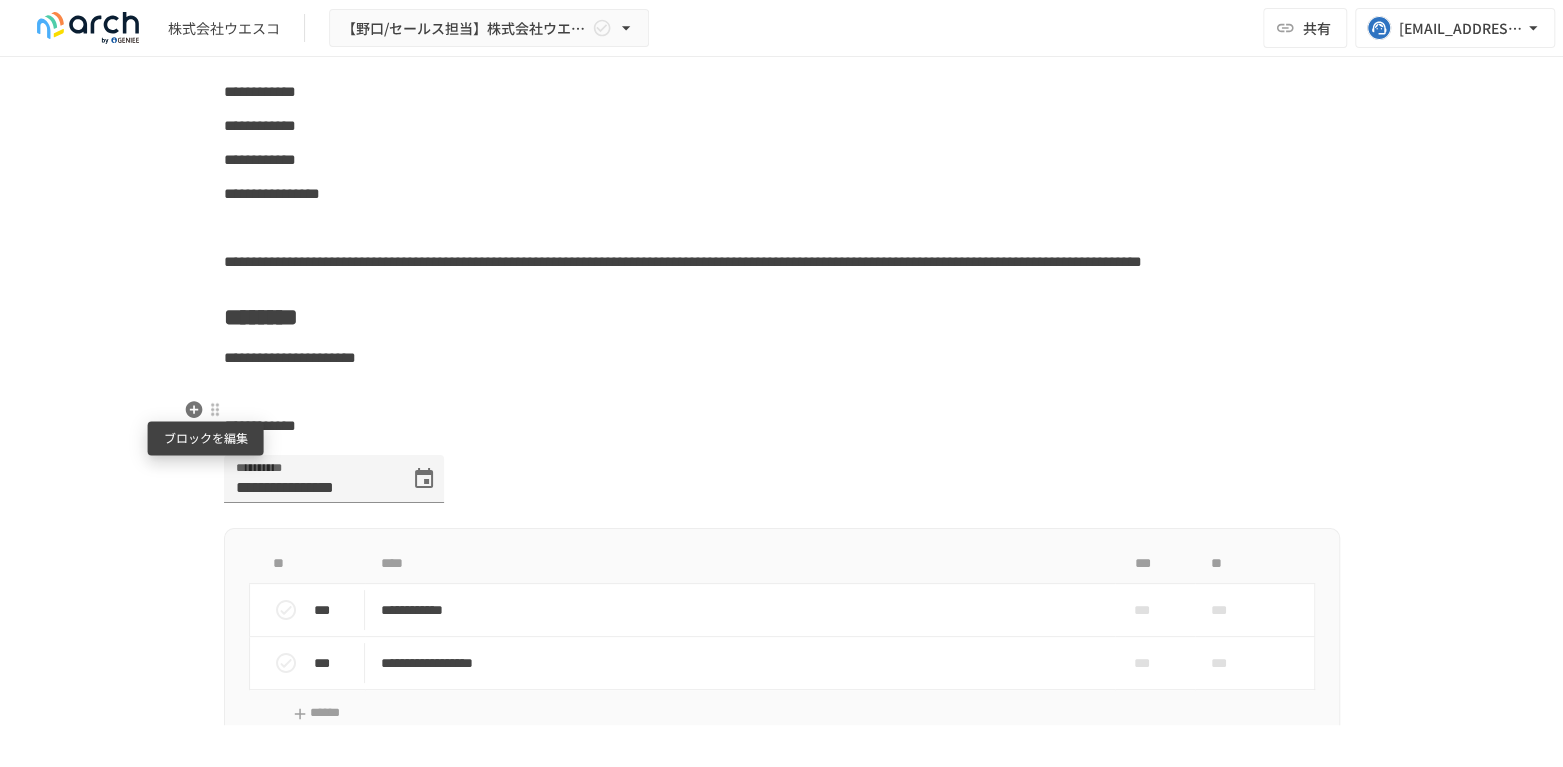 click at bounding box center [215, 410] 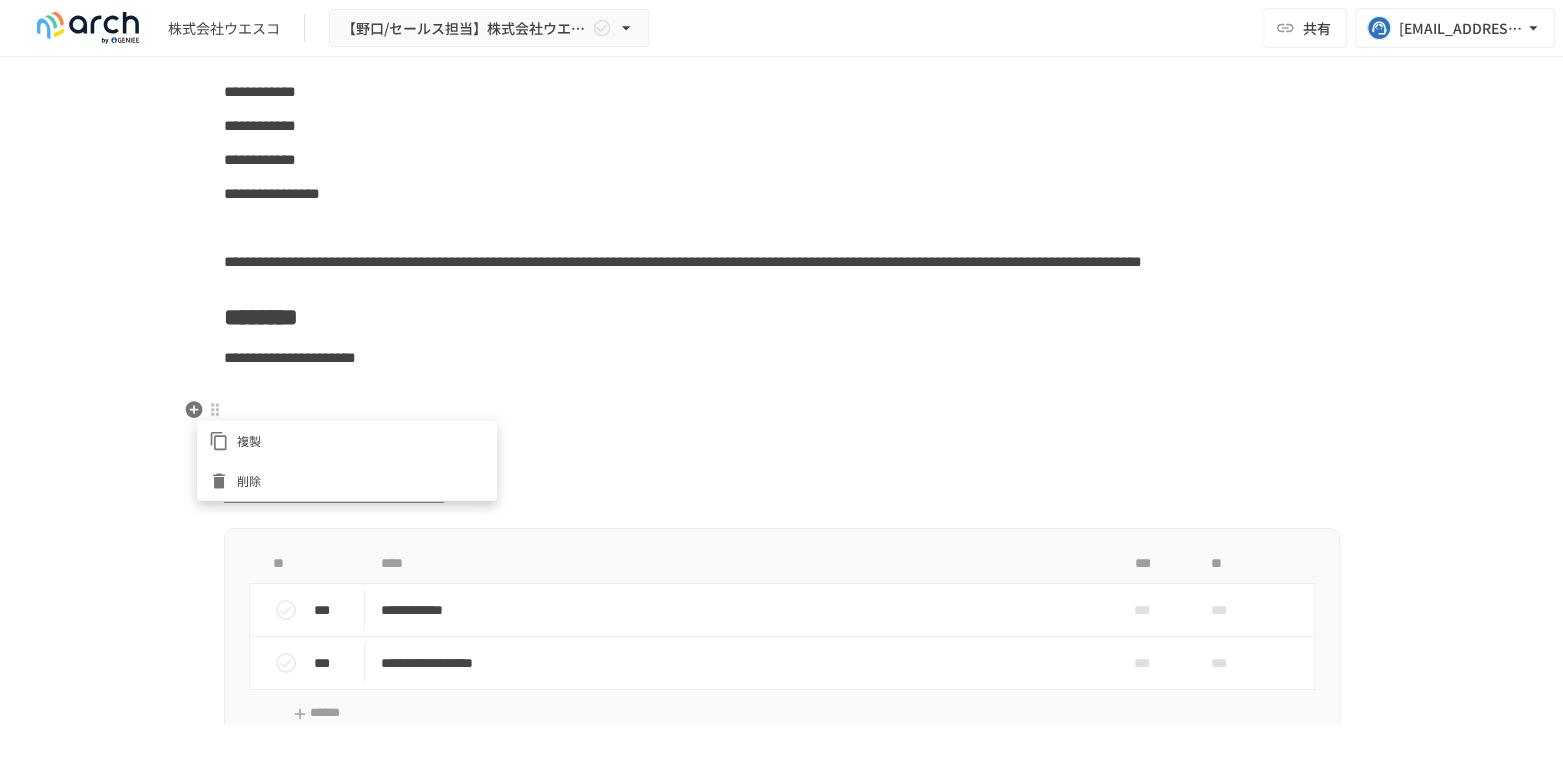 click on "削除" at bounding box center (361, 480) 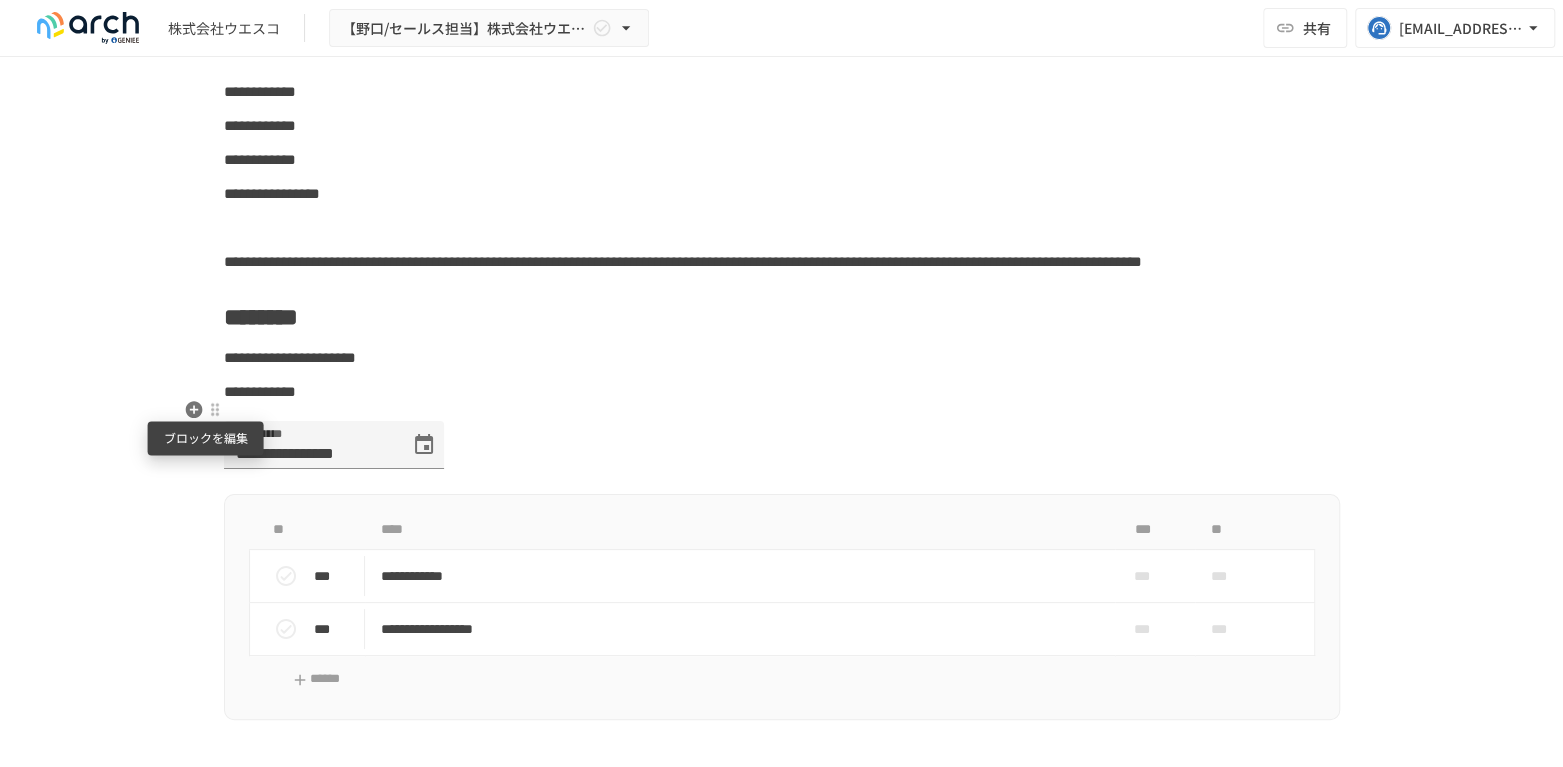 click at bounding box center [215, 410] 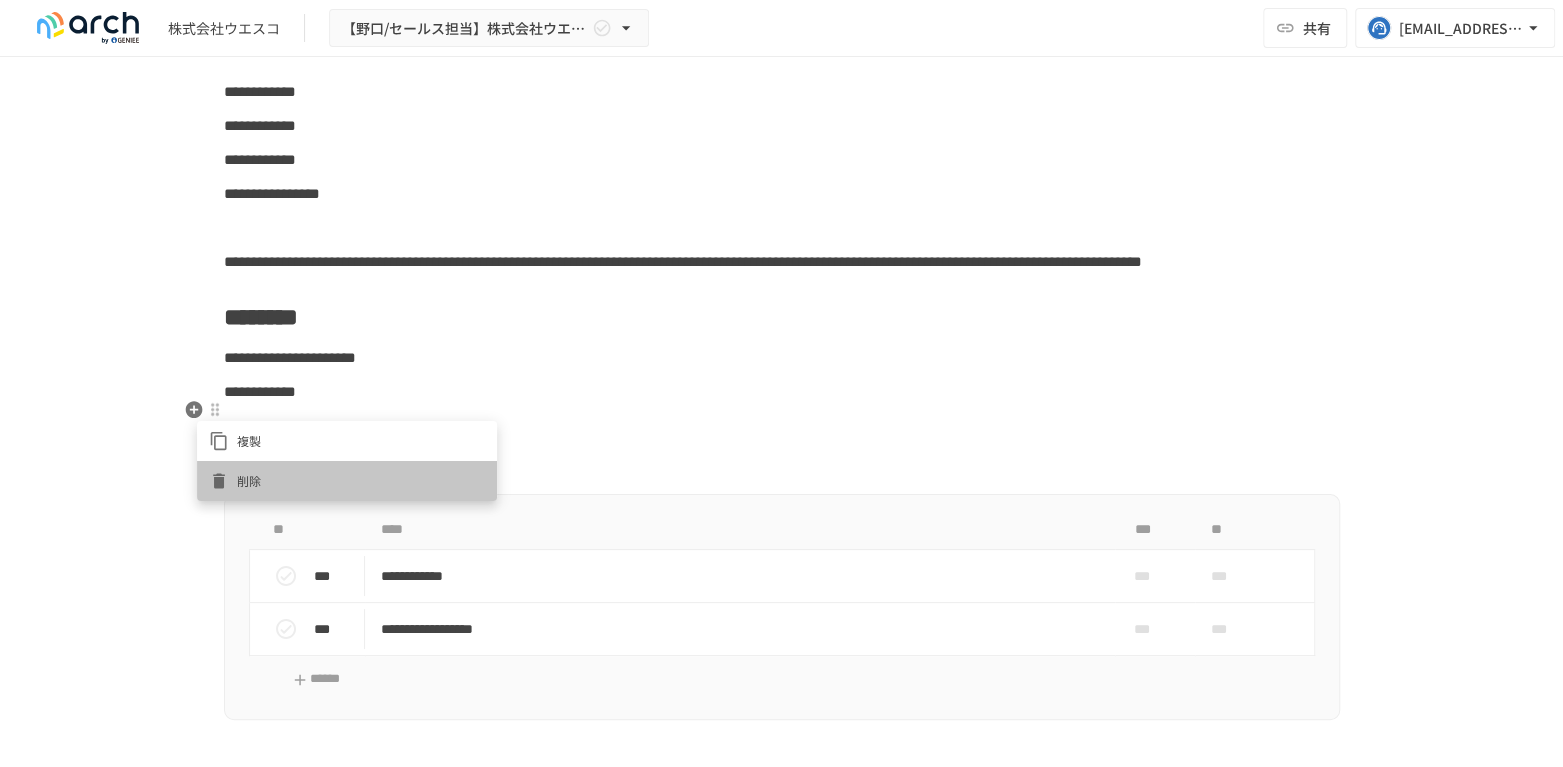 click on "削除" at bounding box center [347, 481] 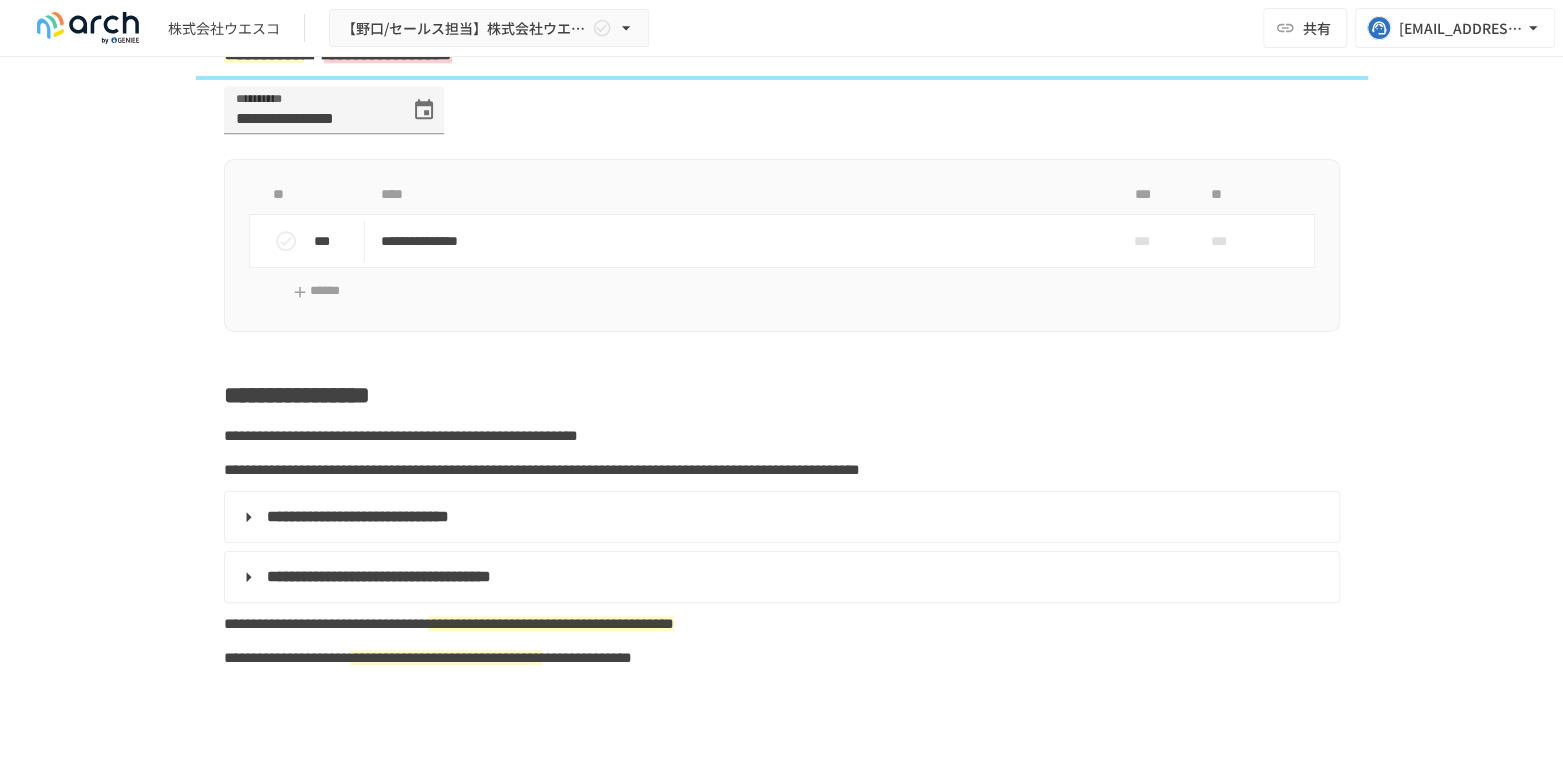 scroll, scrollTop: 964, scrollLeft: 0, axis: vertical 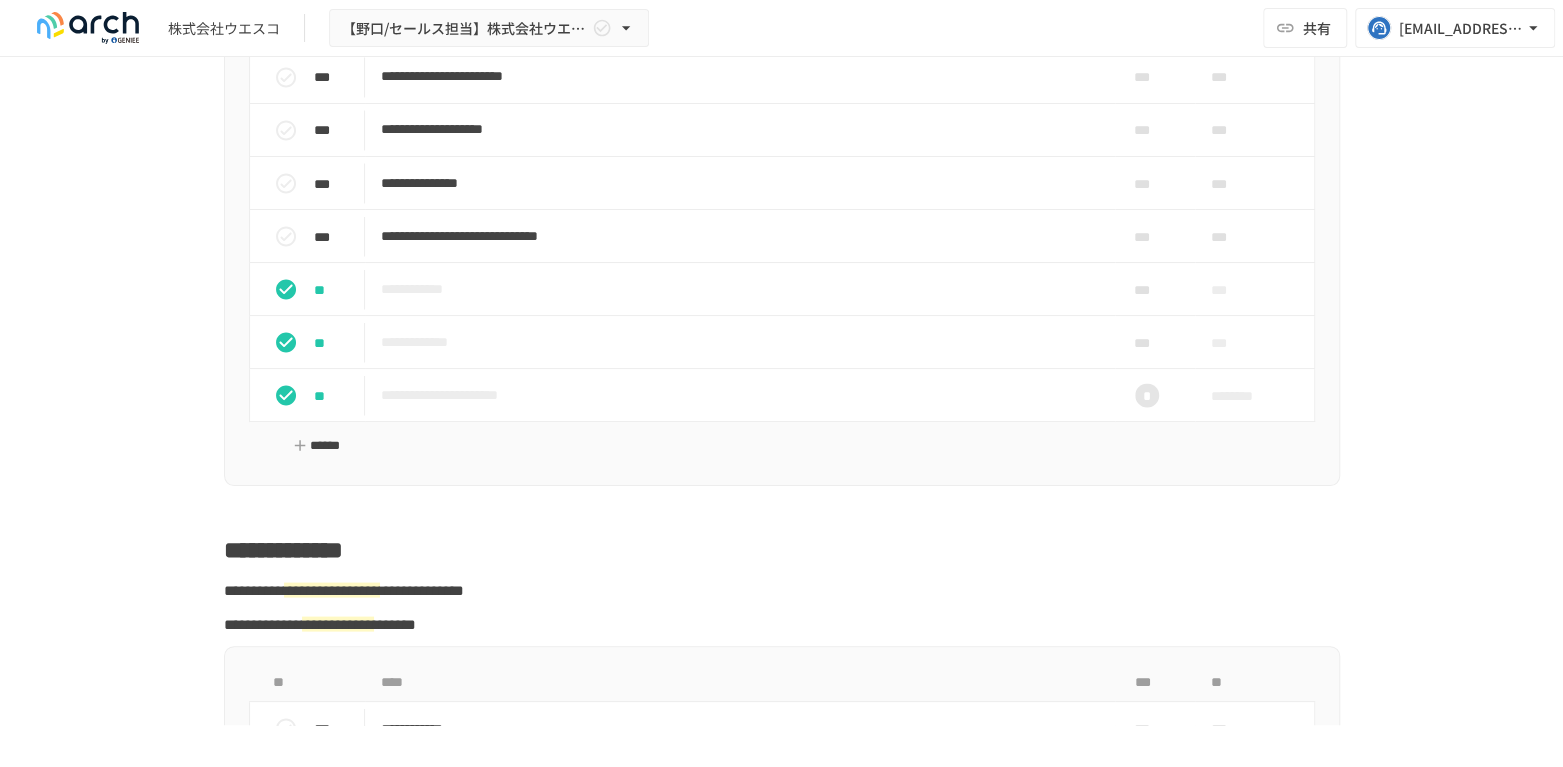 click on "******" at bounding box center (317, 445) 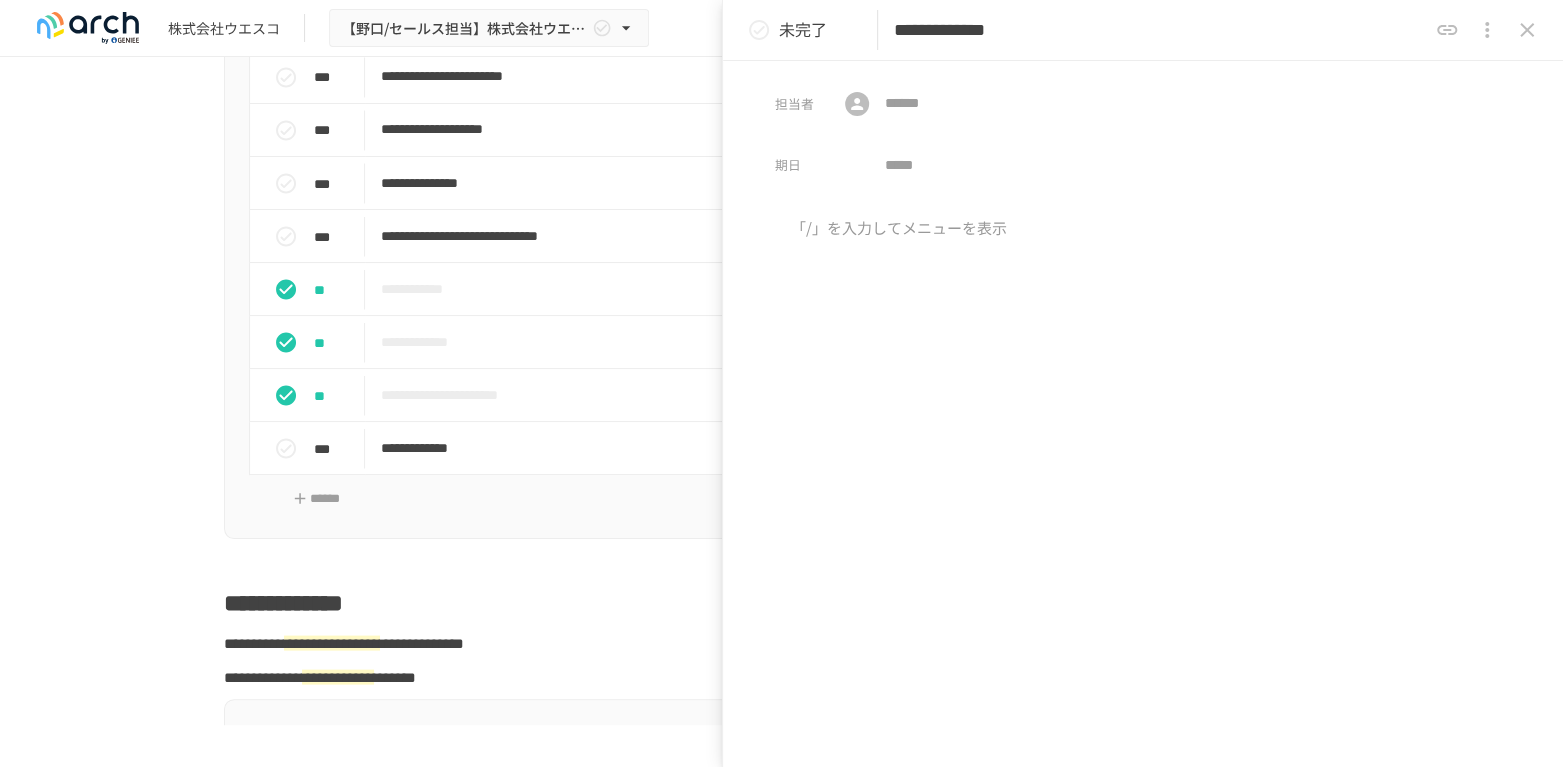 type on "**********" 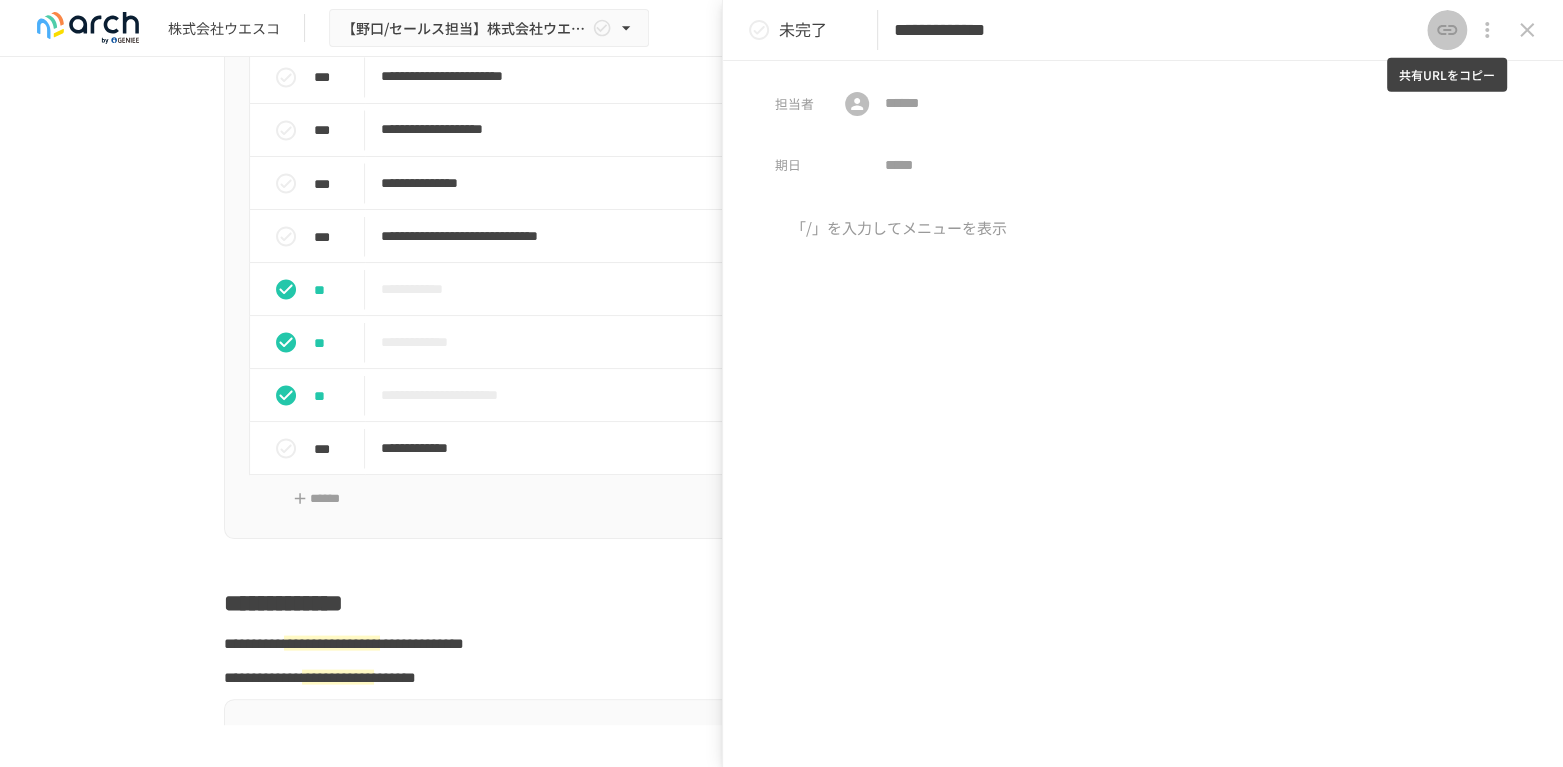 type 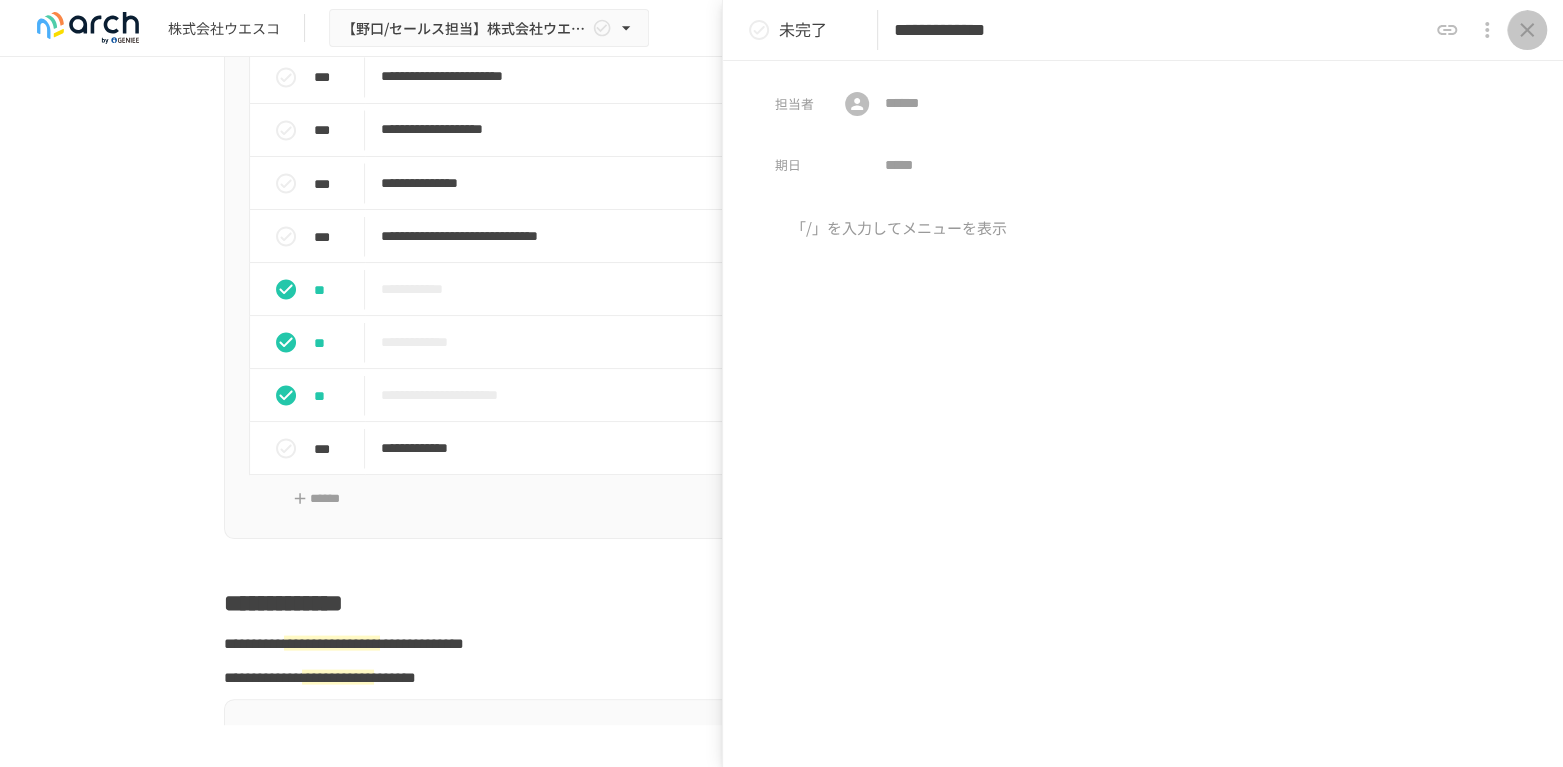 type 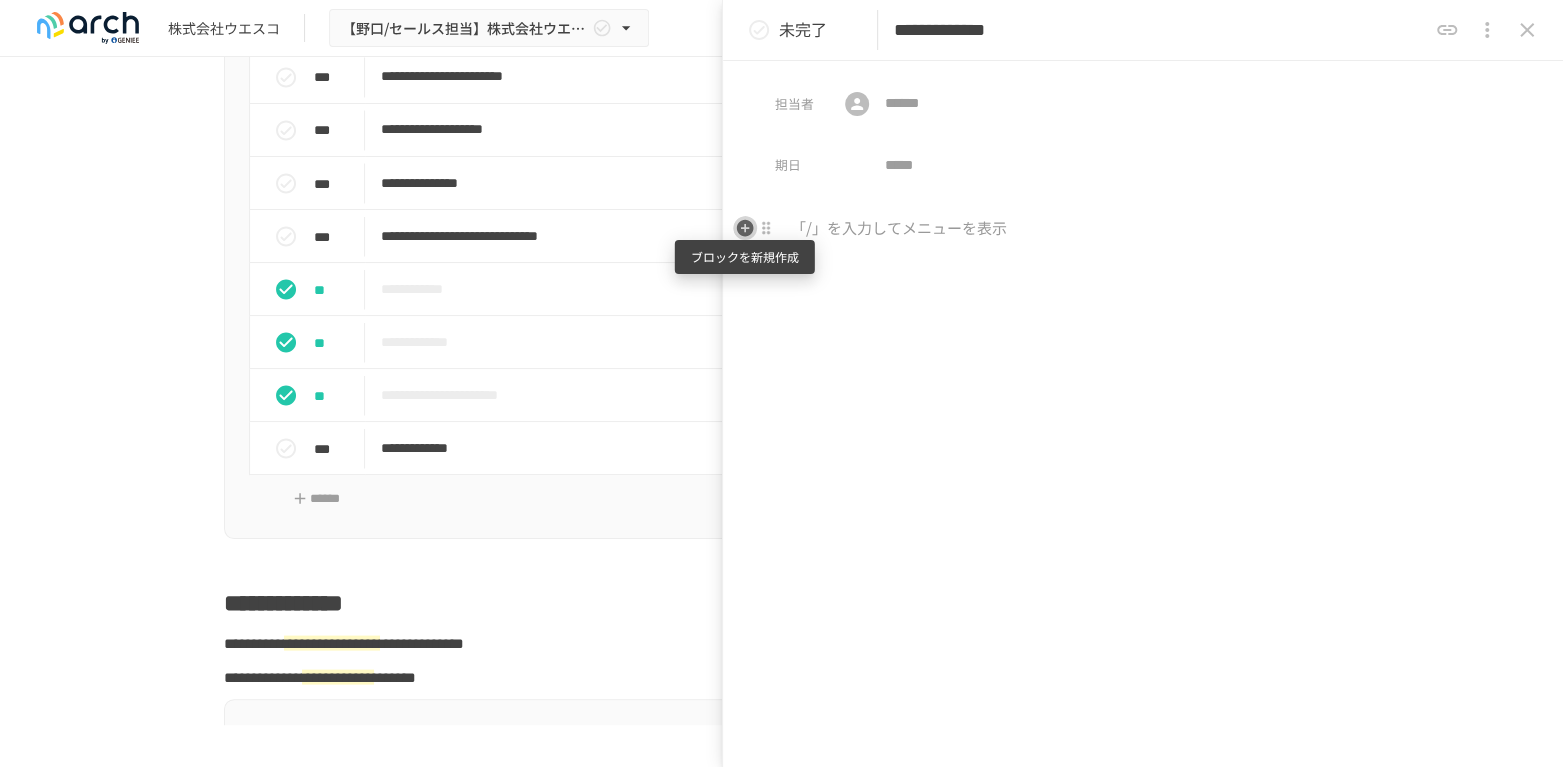 click 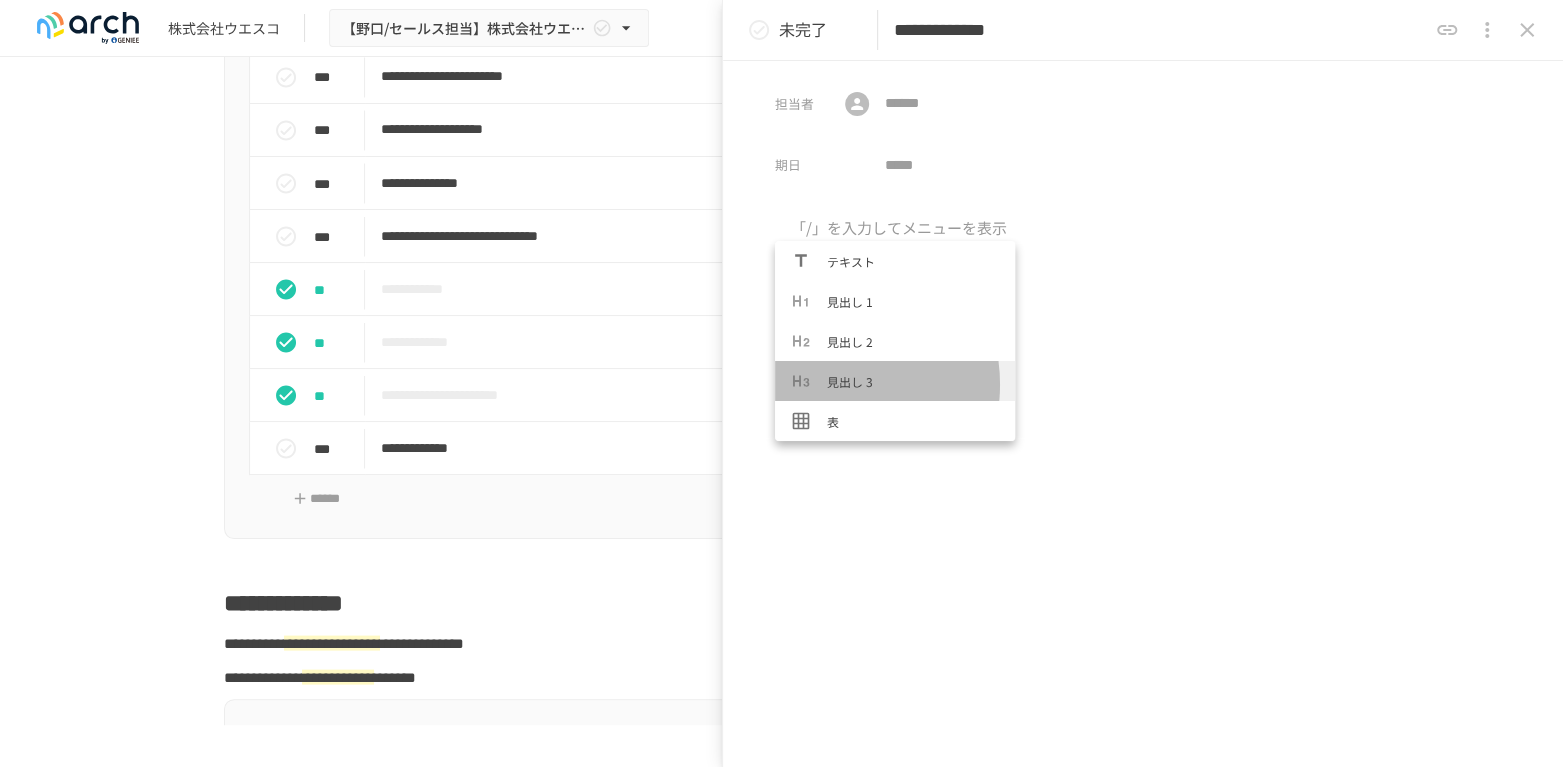 drag, startPoint x: 824, startPoint y: 384, endPoint x: 812, endPoint y: 386, distance: 12.165525 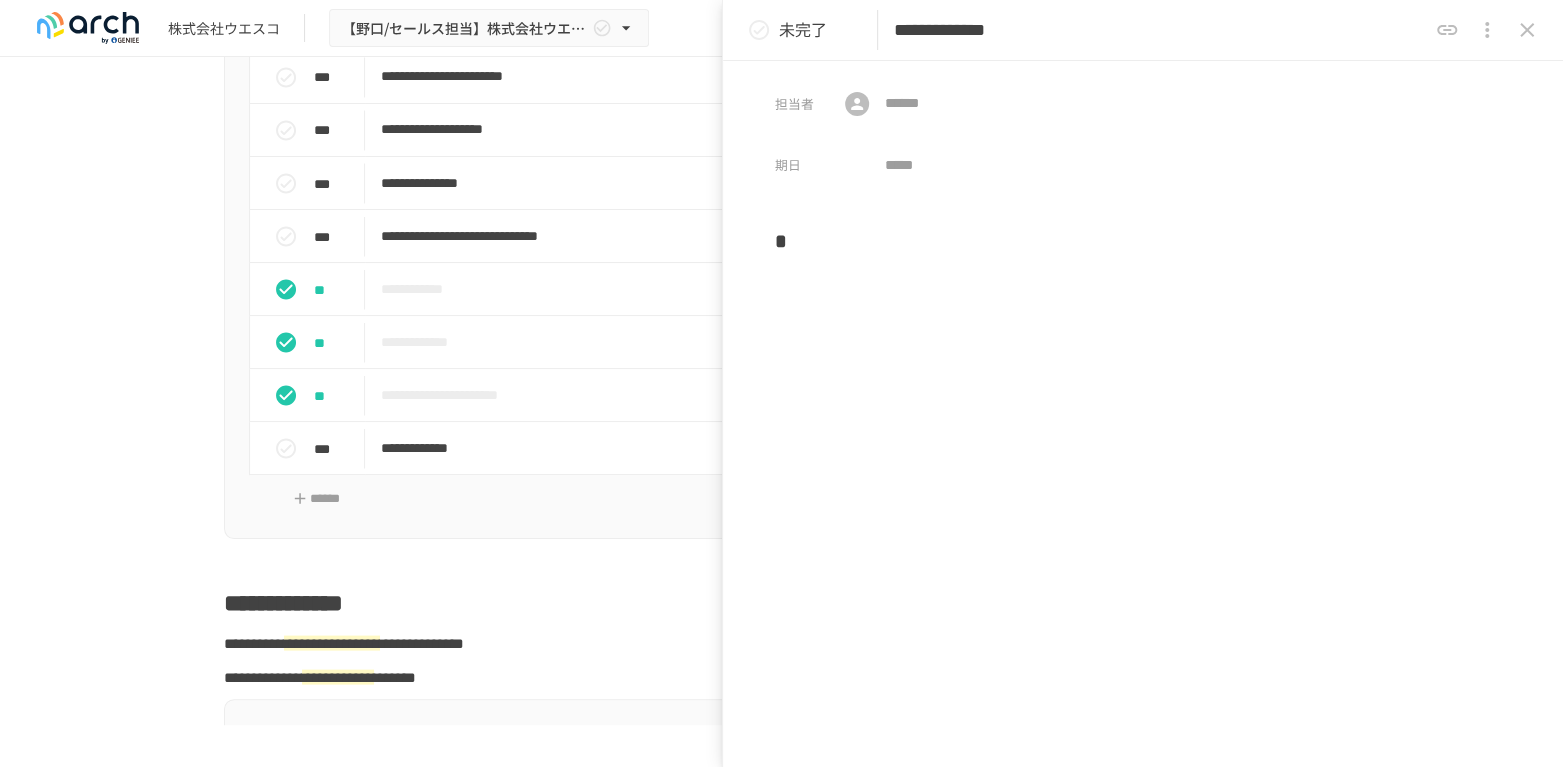 type 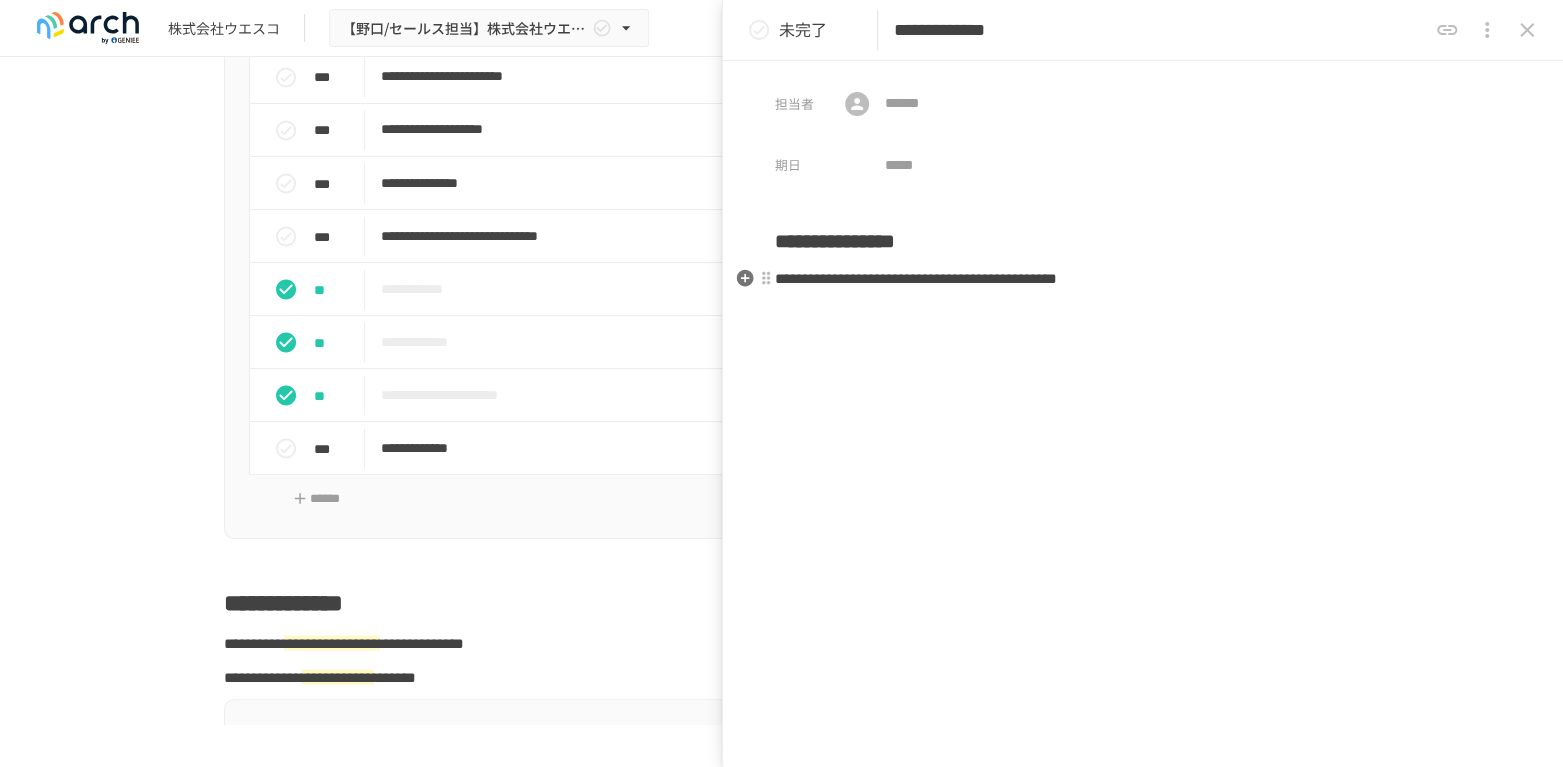 click on "**********" at bounding box center [1143, 258] 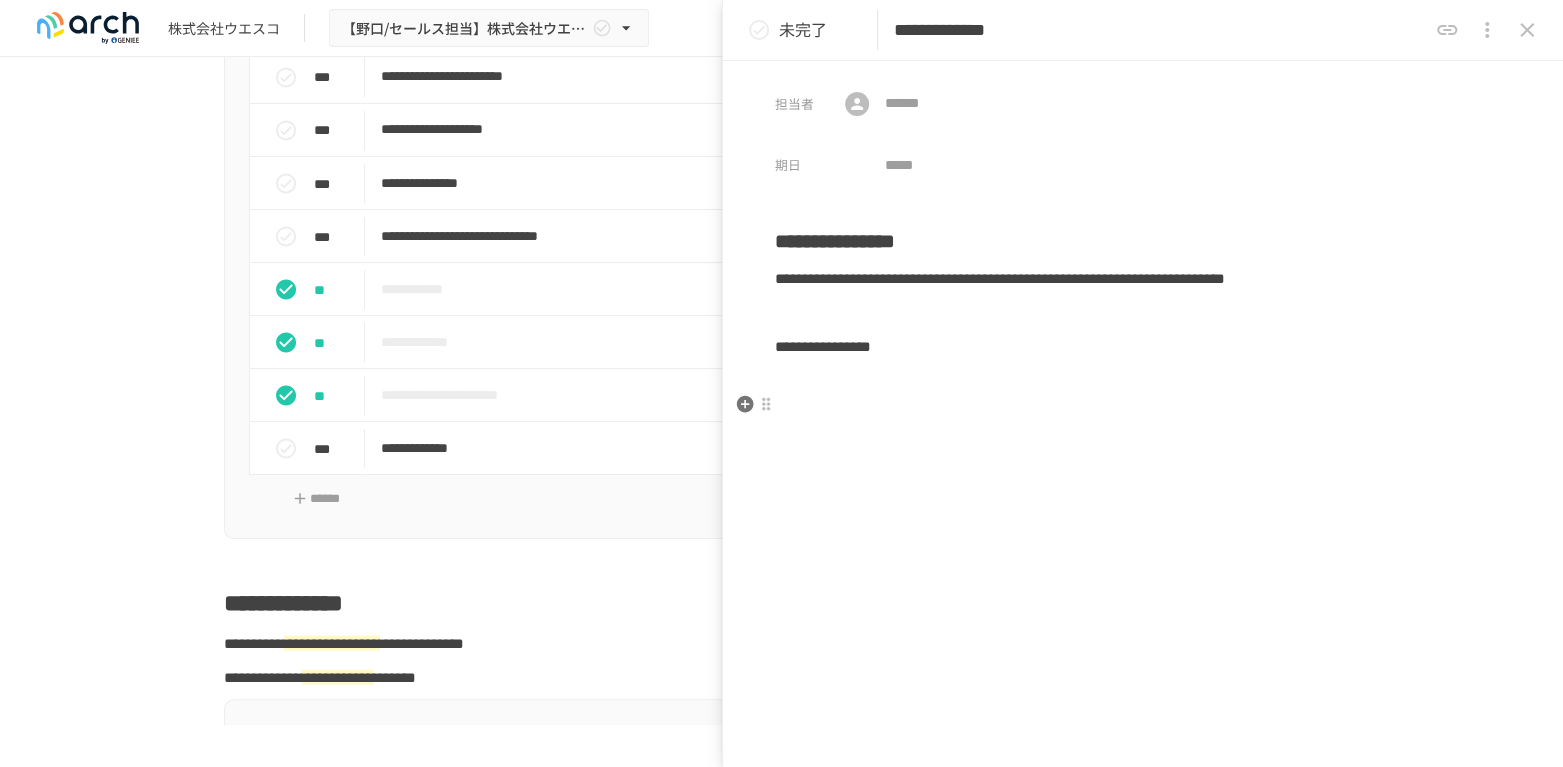 click at bounding box center [1143, 381] 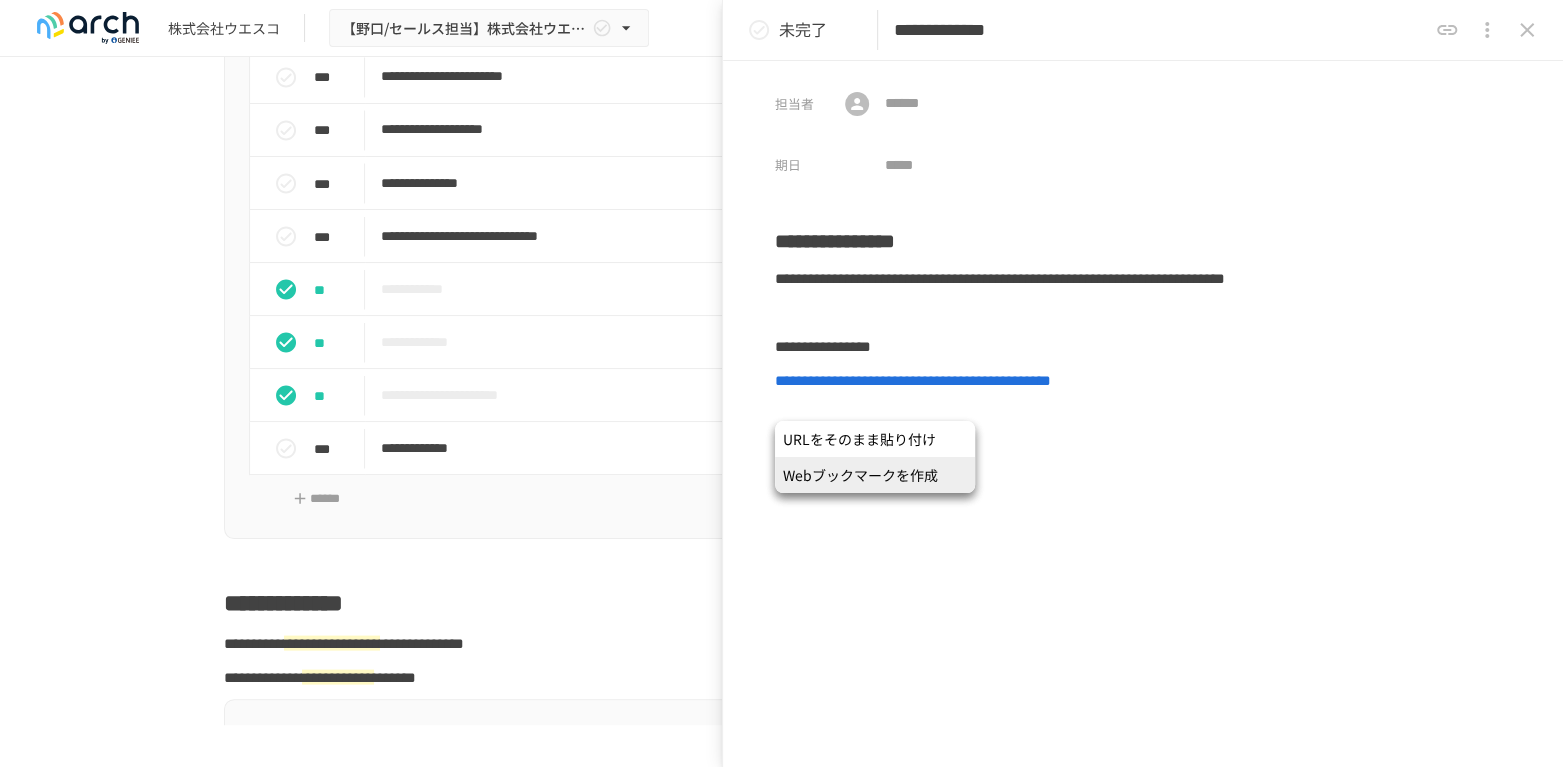 click on "Webブックマークを作成" at bounding box center [875, 475] 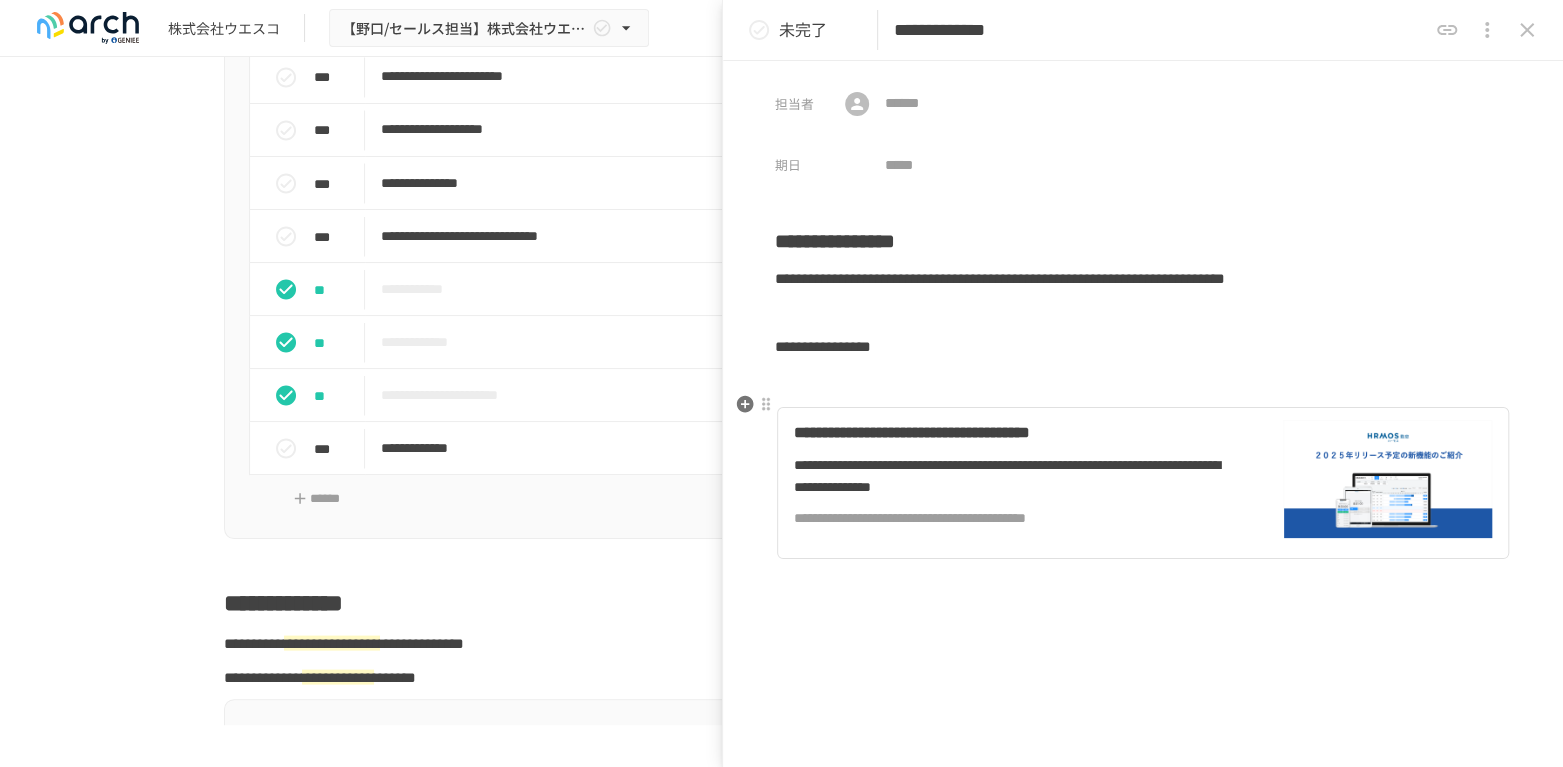 click at bounding box center (1143, 381) 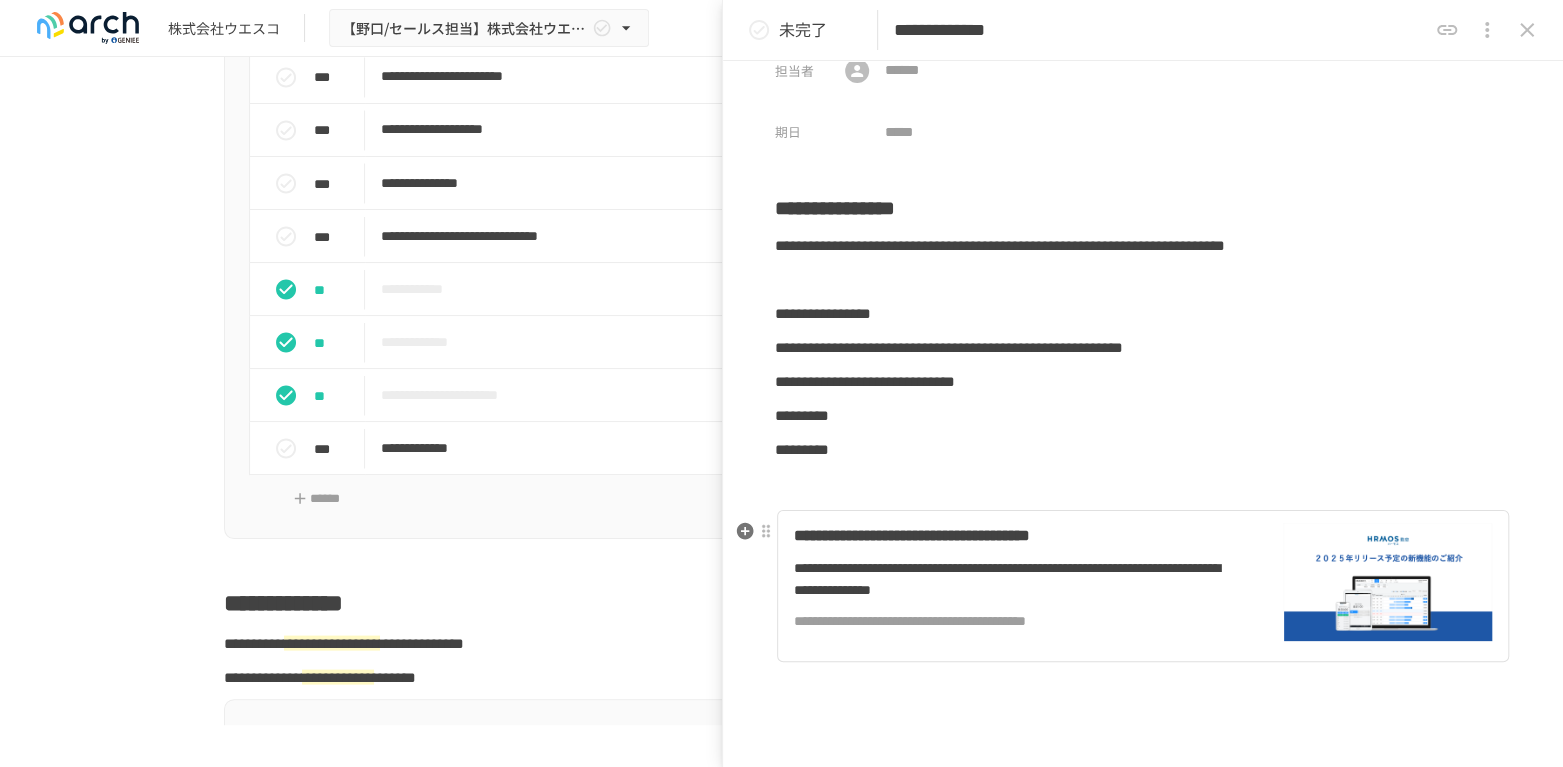 scroll, scrollTop: 0, scrollLeft: 0, axis: both 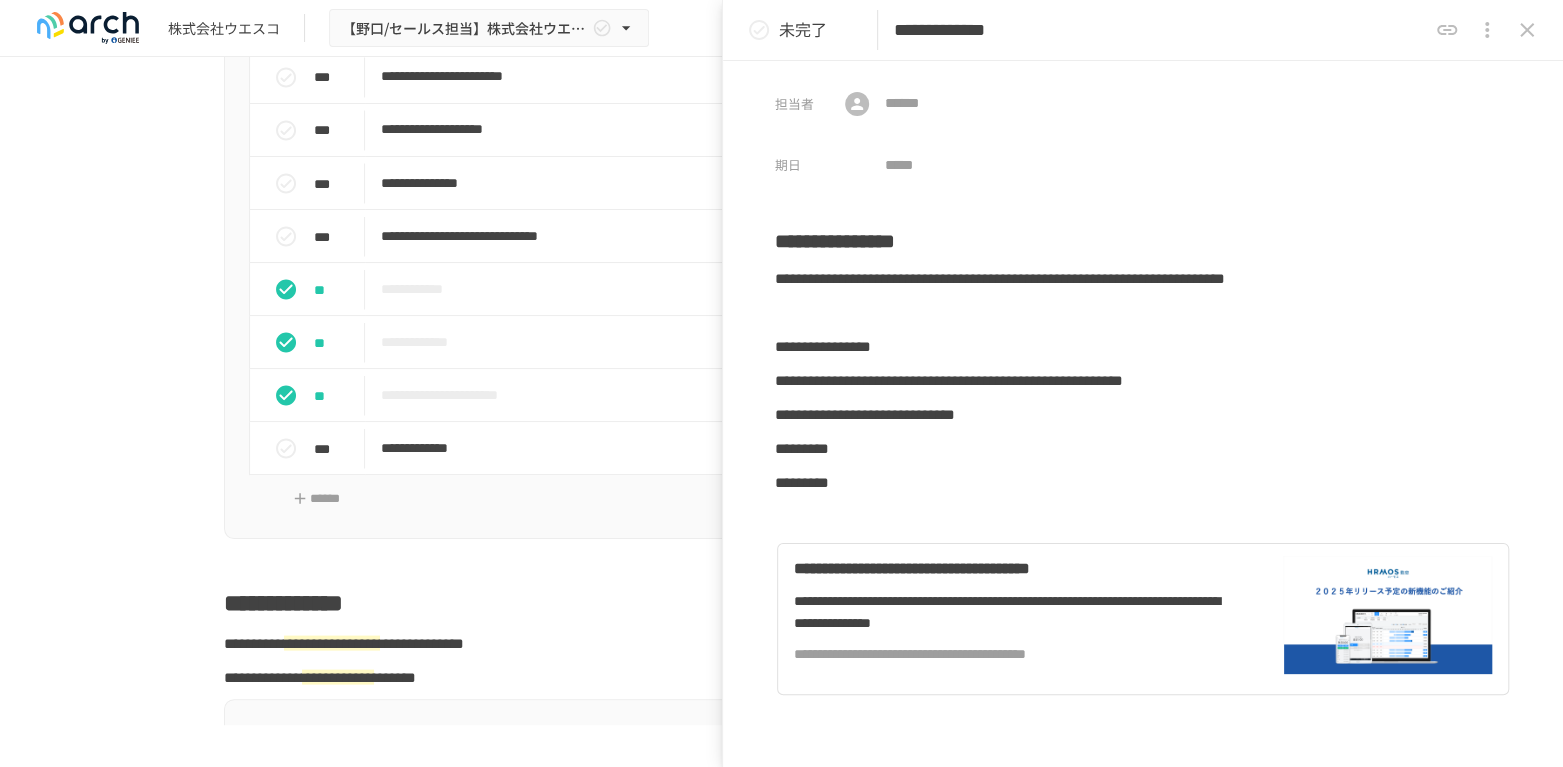 click 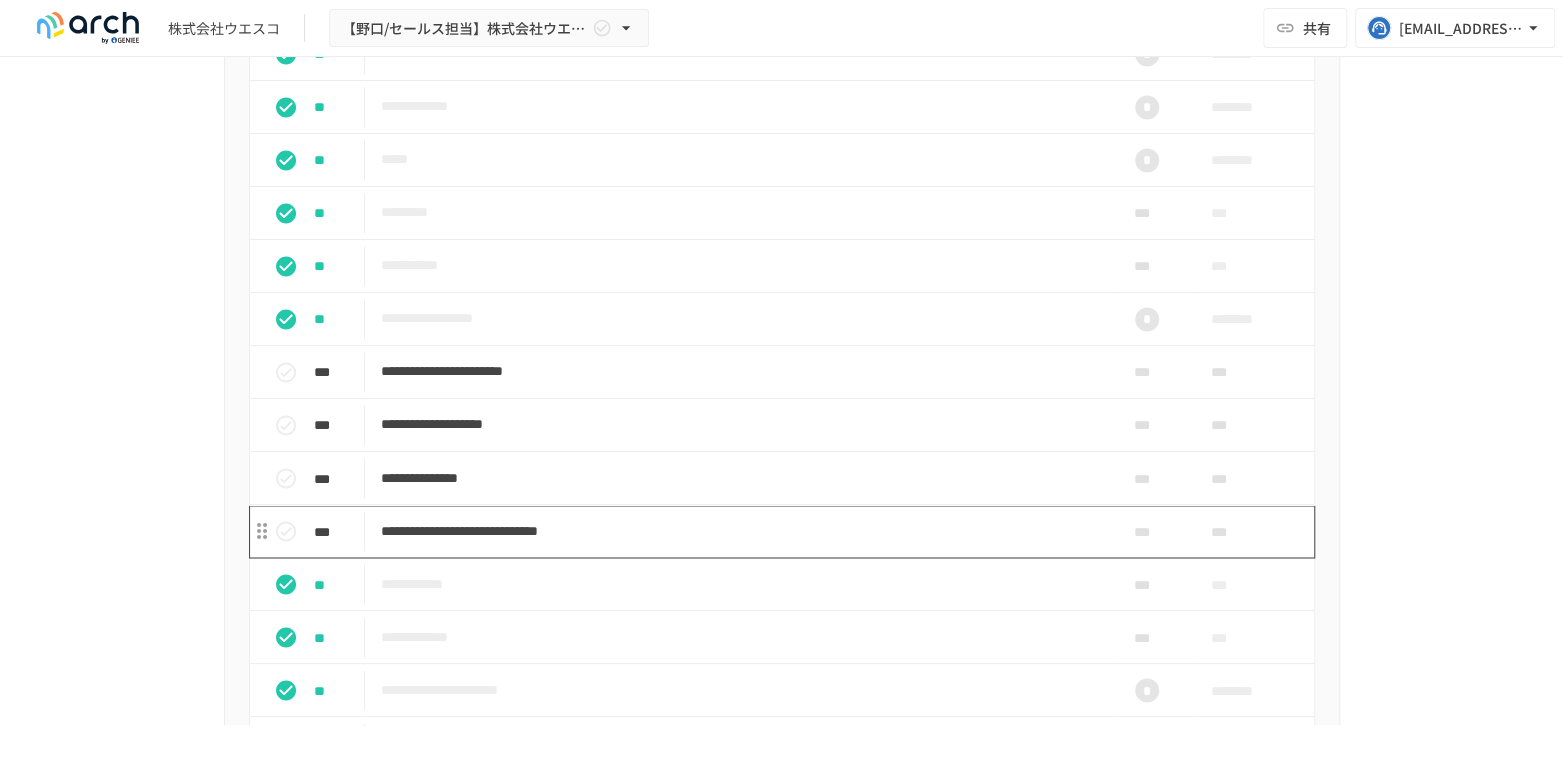 scroll, scrollTop: 1902, scrollLeft: 0, axis: vertical 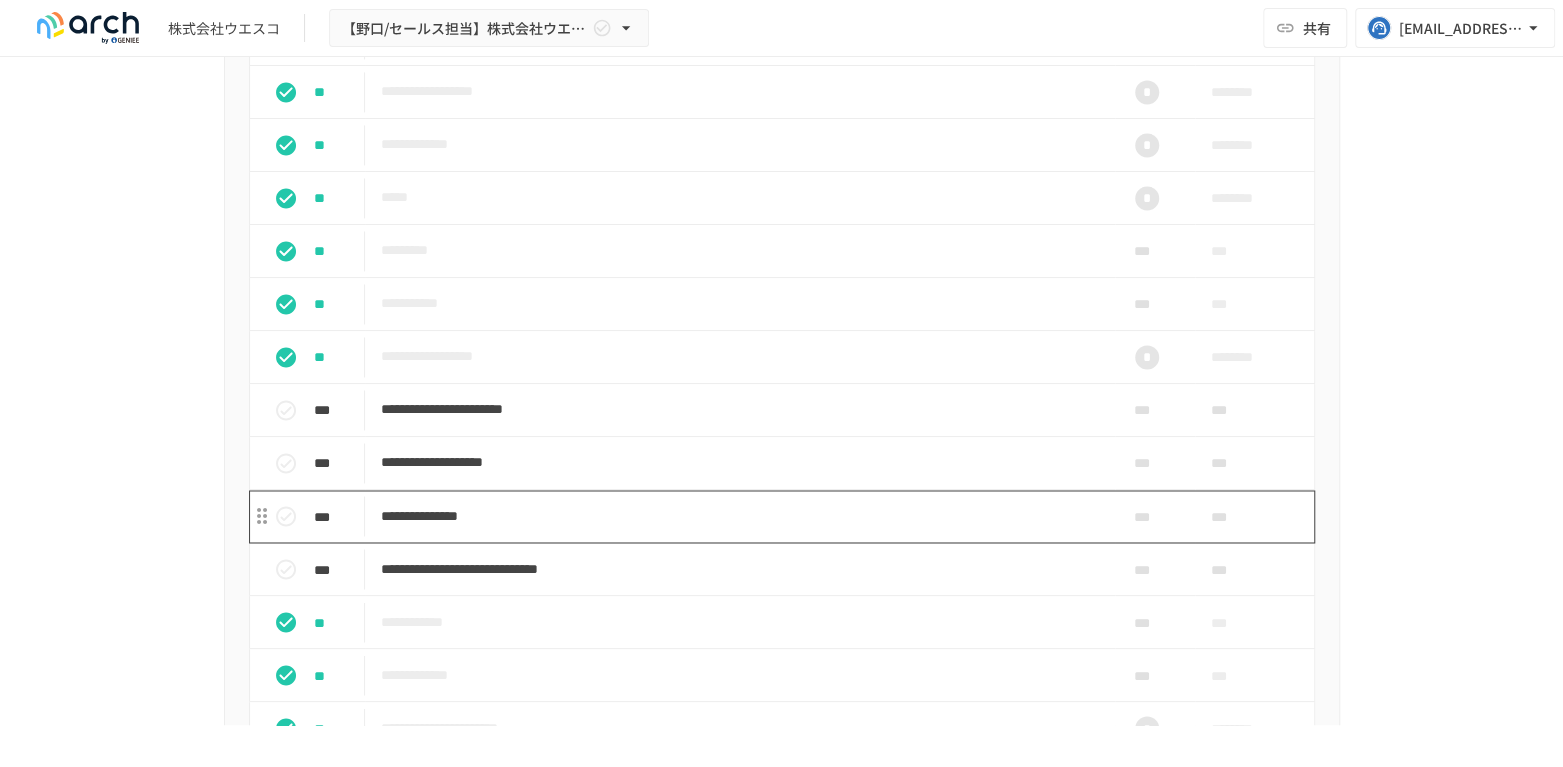 click on "**********" at bounding box center (740, 515) 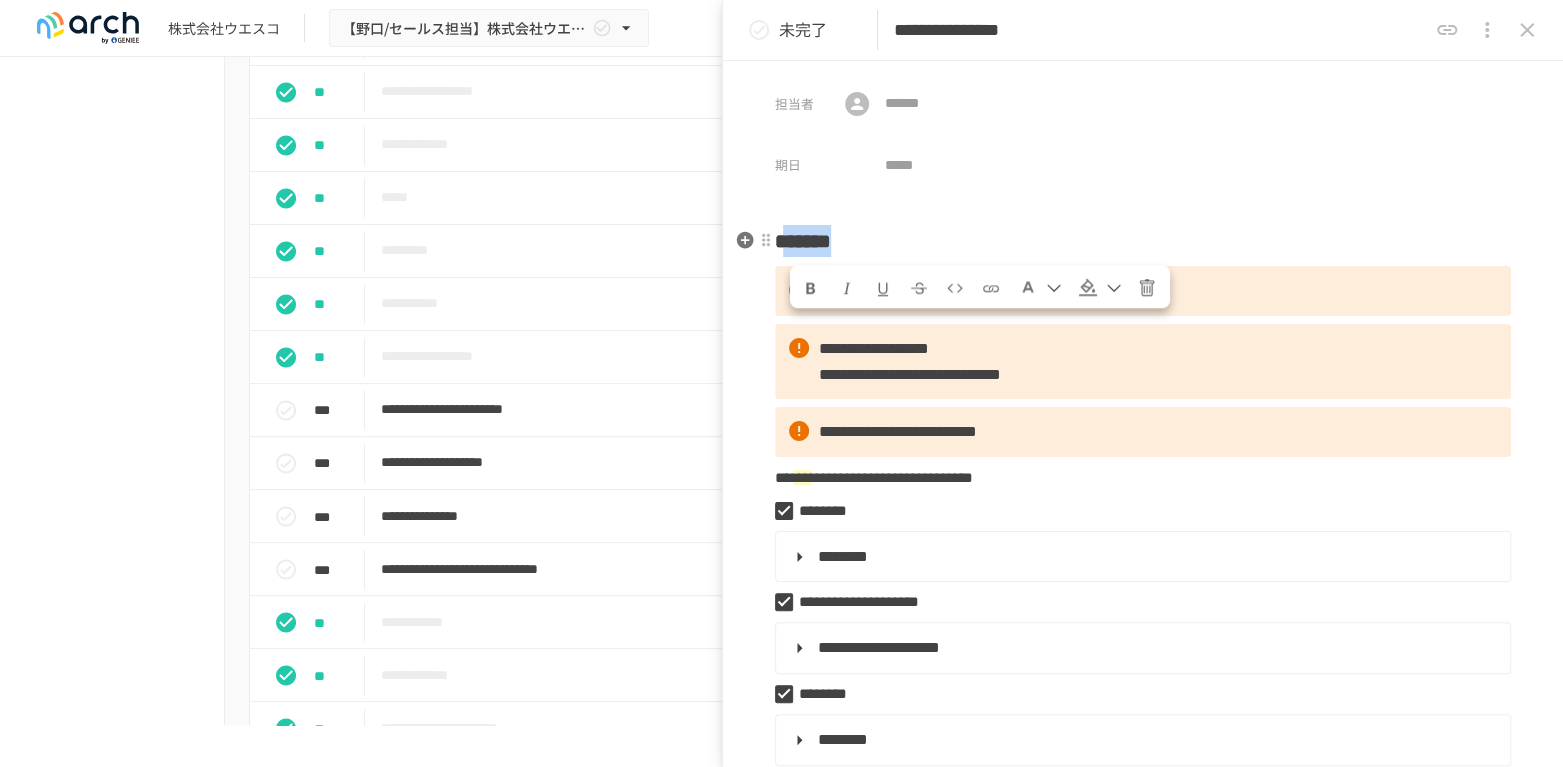 drag, startPoint x: 892, startPoint y: 239, endPoint x: 787, endPoint y: 233, distance: 105.17129 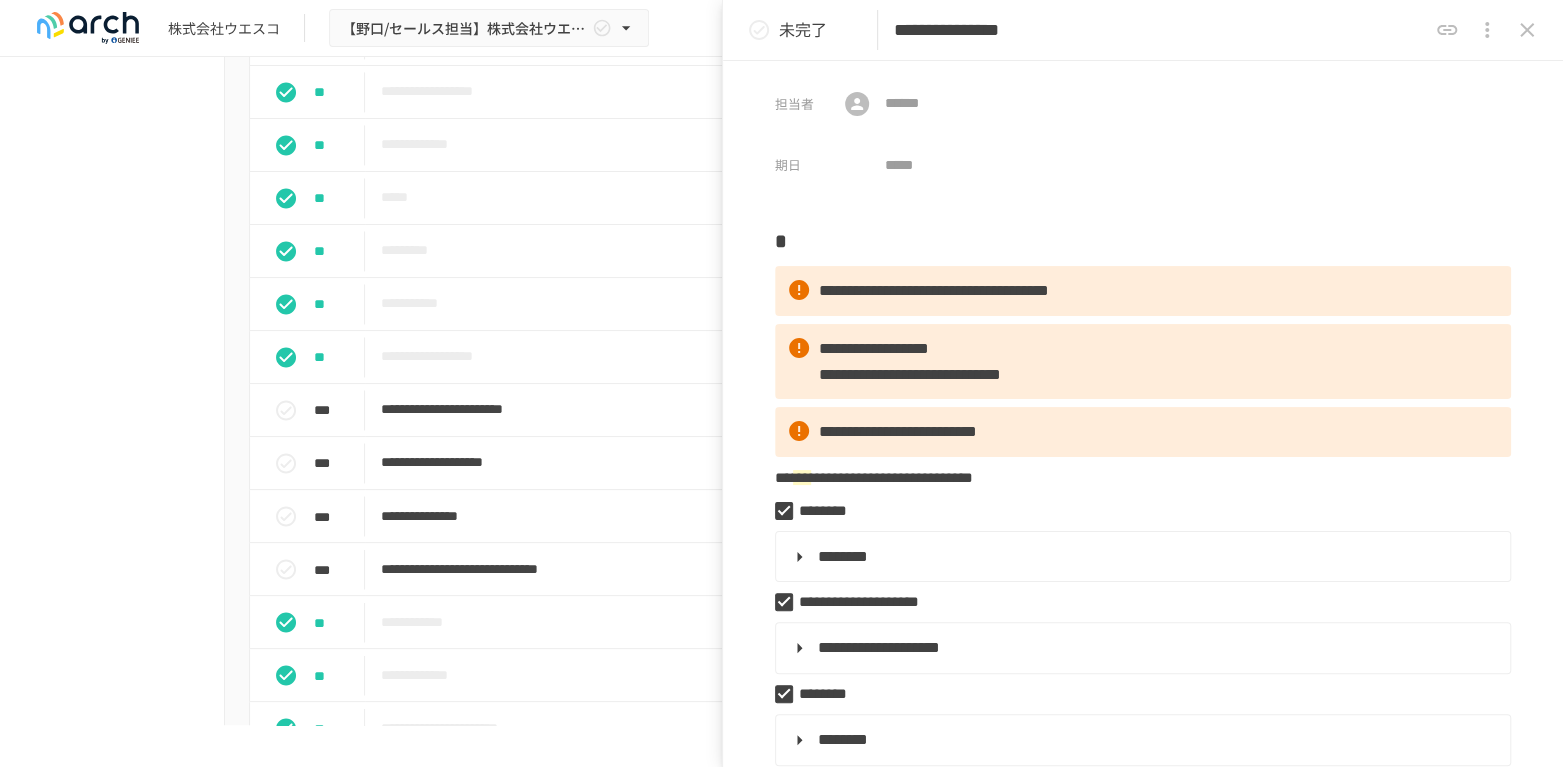 type 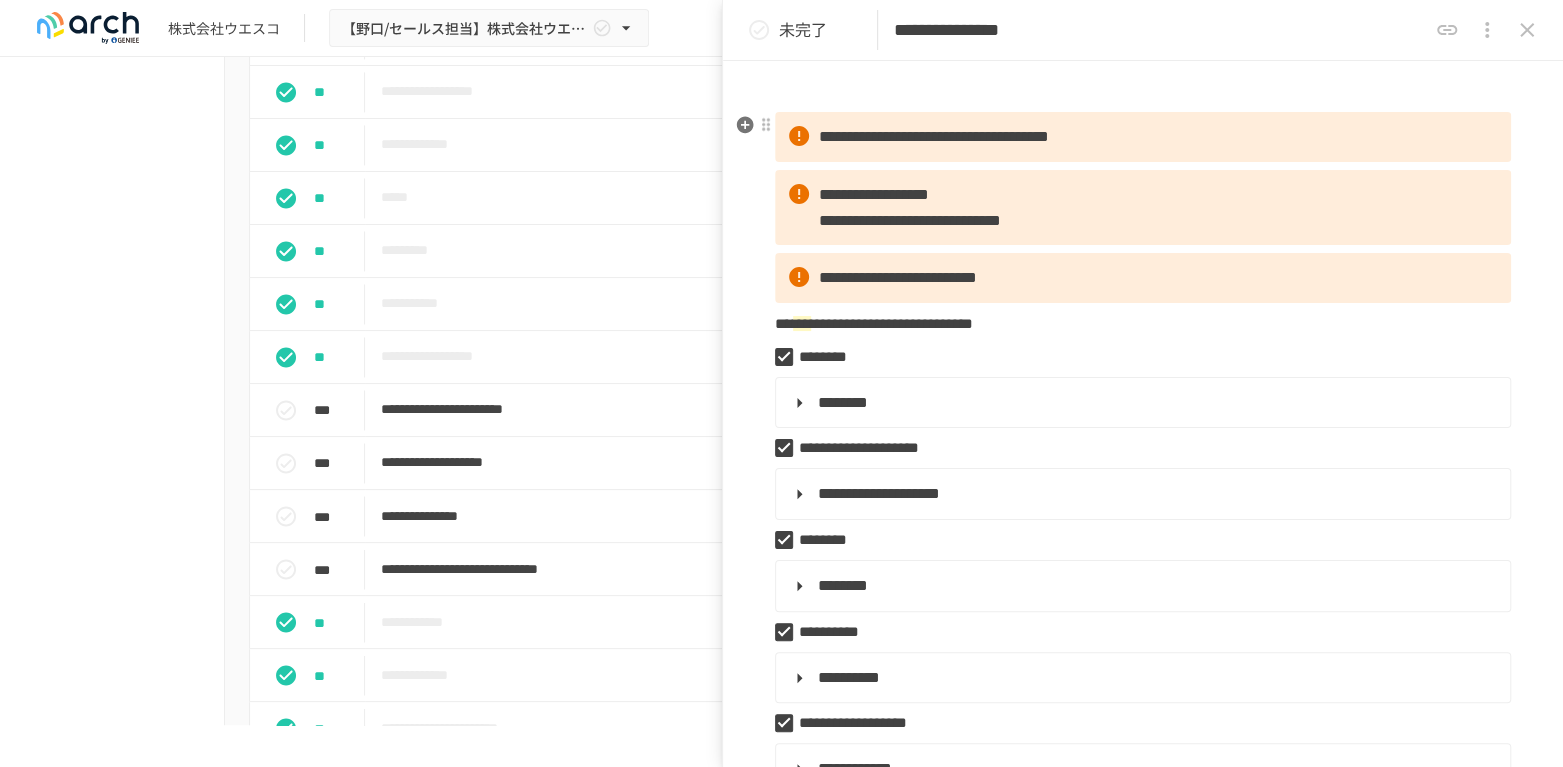 scroll, scrollTop: 111, scrollLeft: 0, axis: vertical 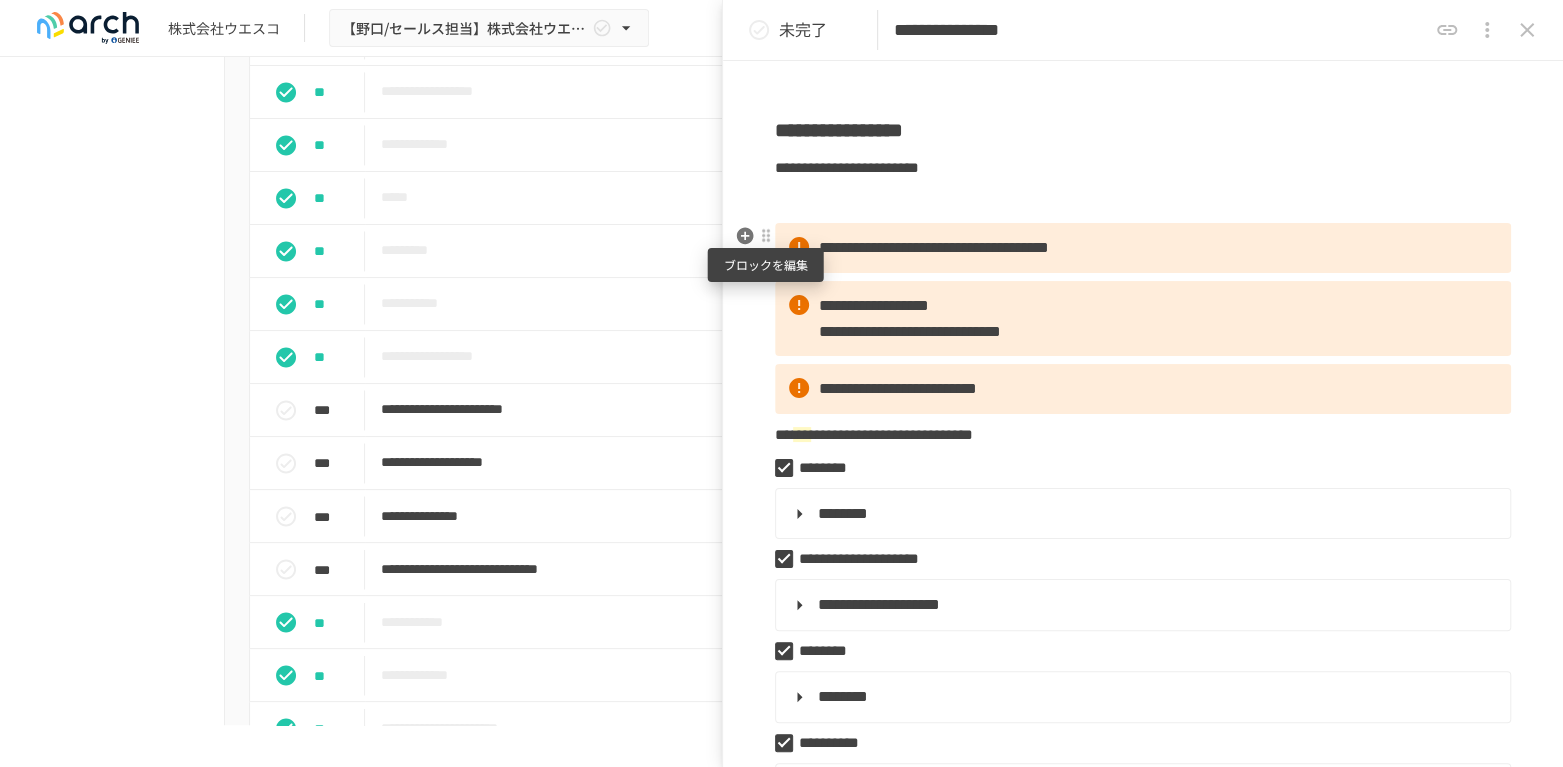 click at bounding box center (766, 236) 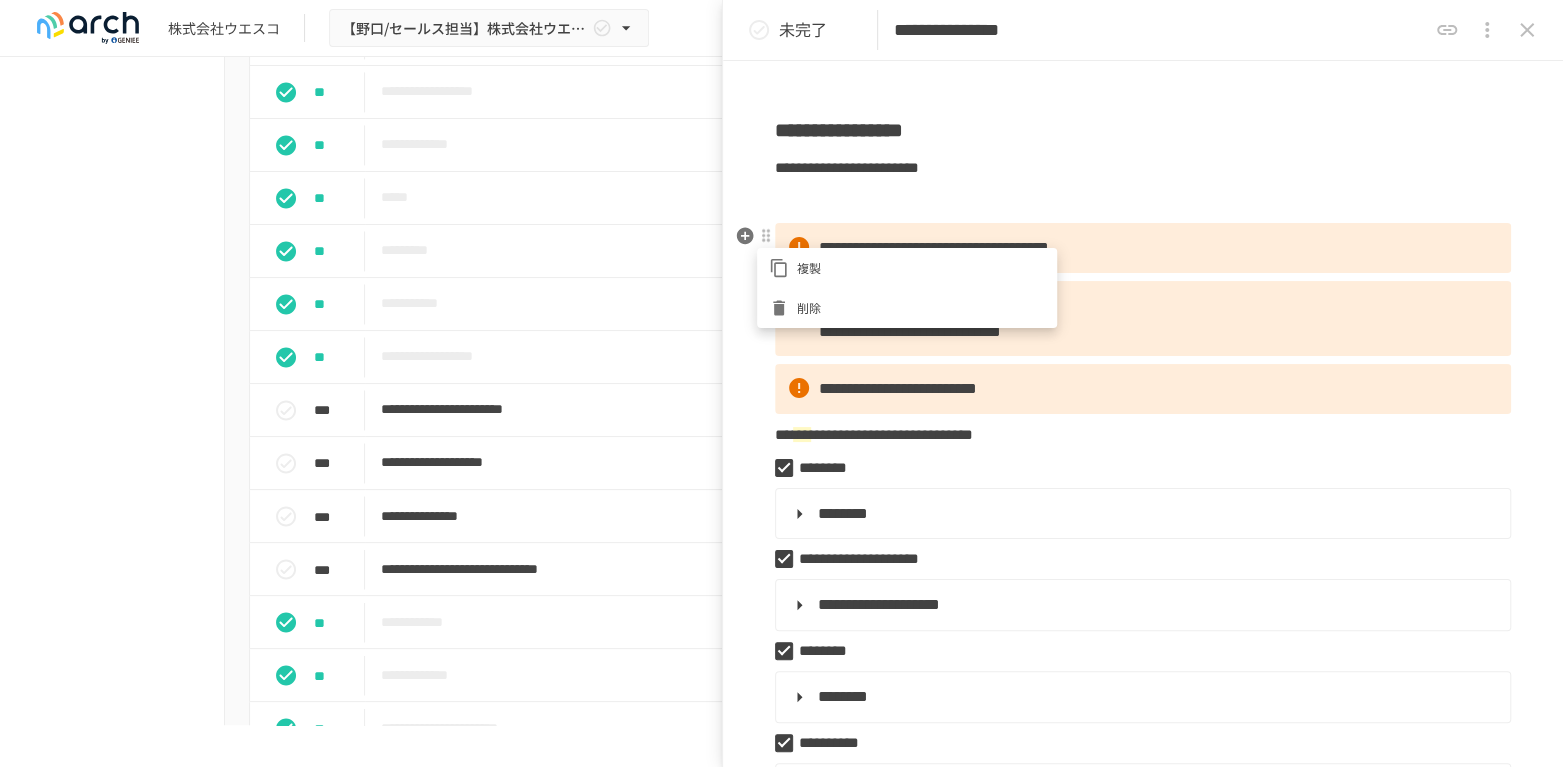 click at bounding box center [781, 383] 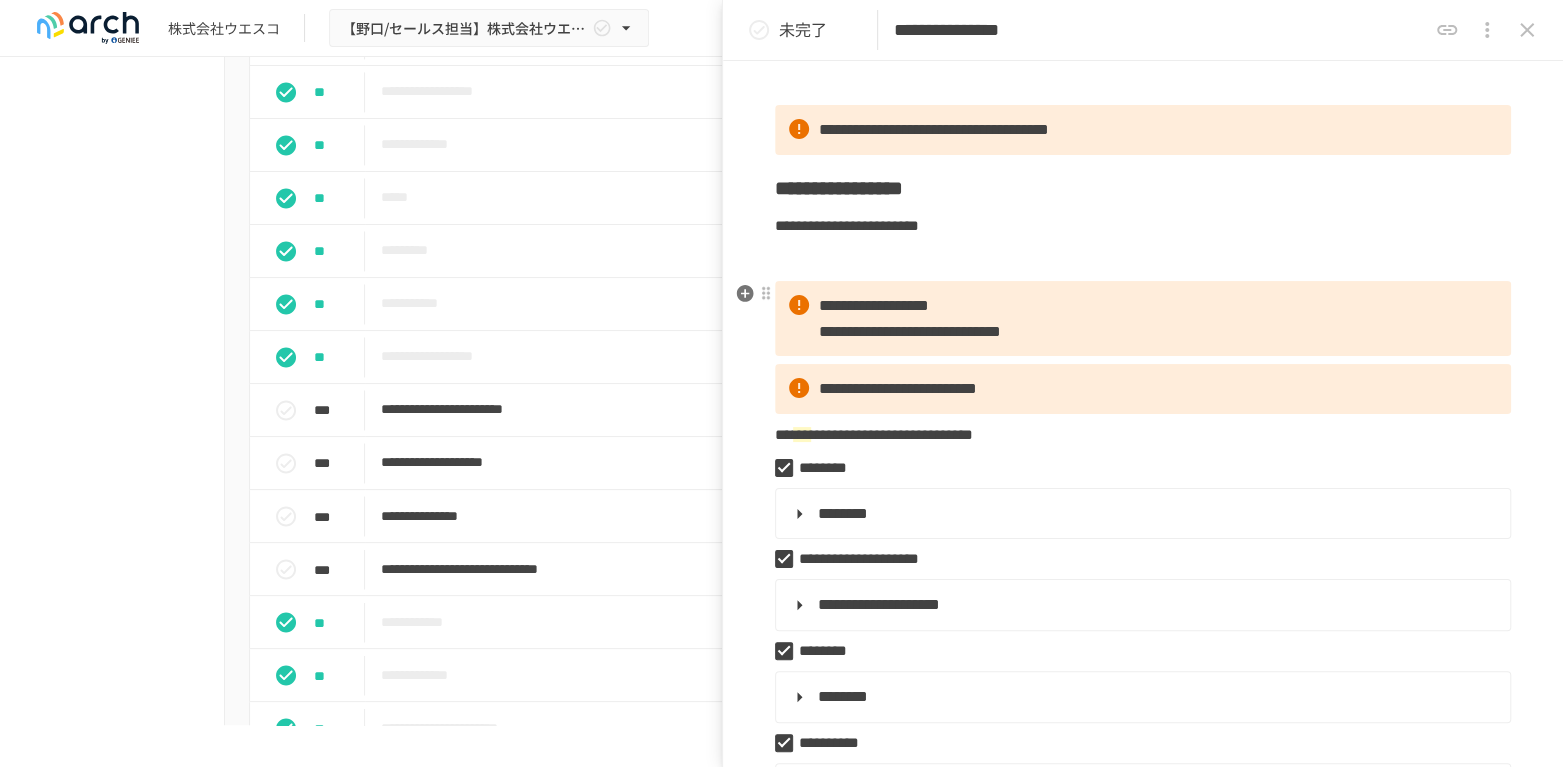 click at bounding box center [766, 293] 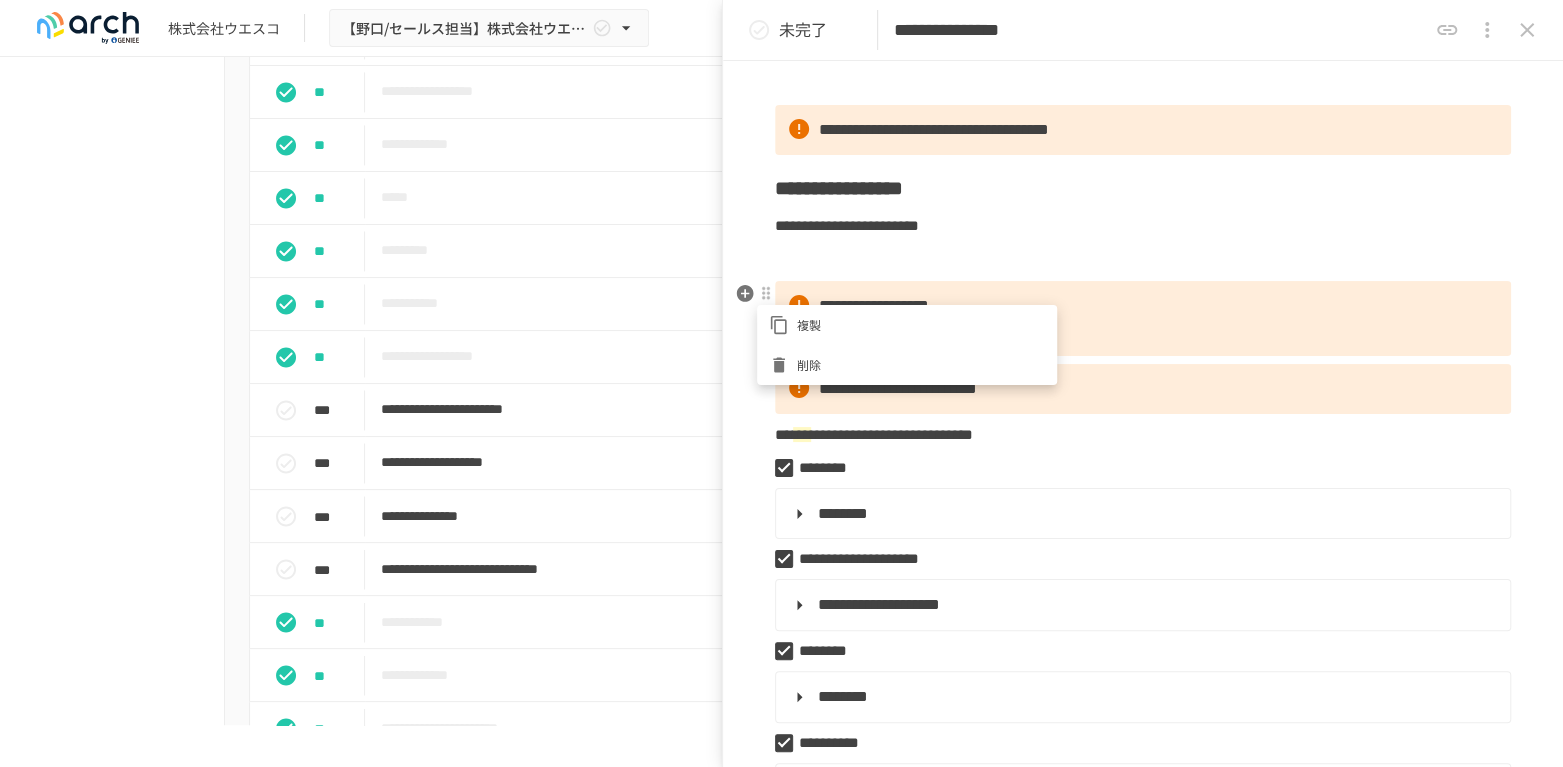 click at bounding box center [783, 365] 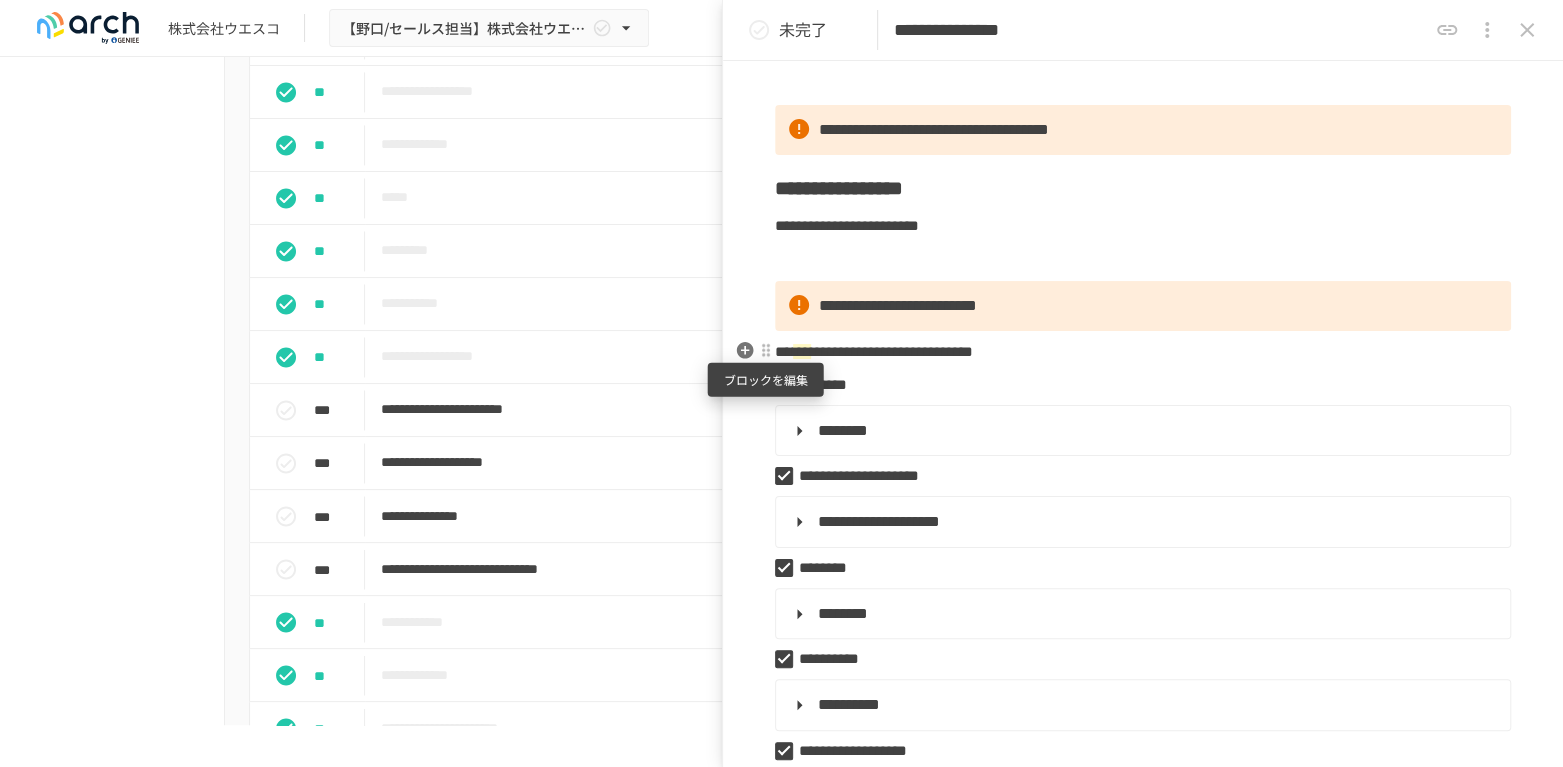 click at bounding box center [766, 351] 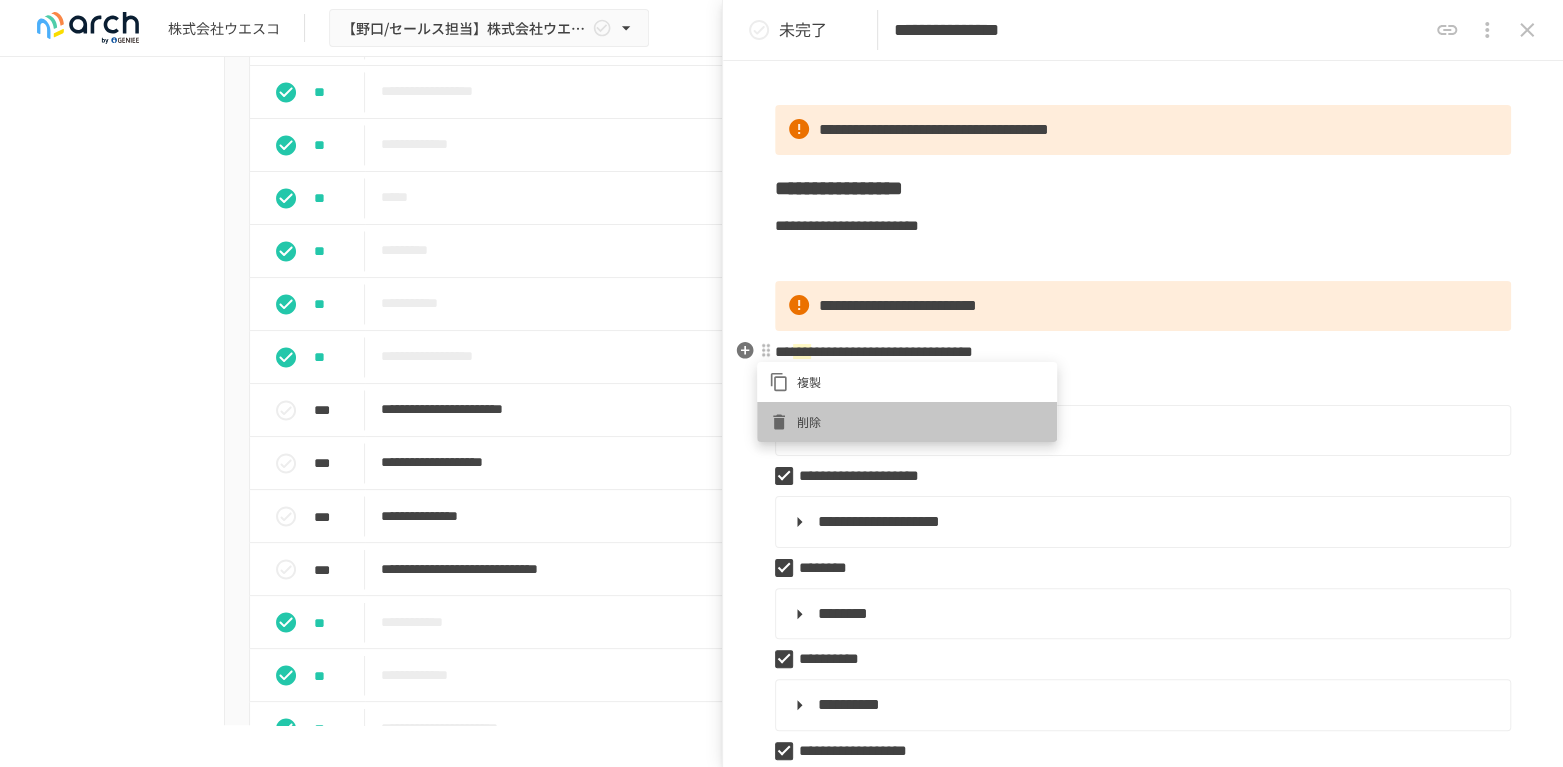 click on "削除" at bounding box center [907, 422] 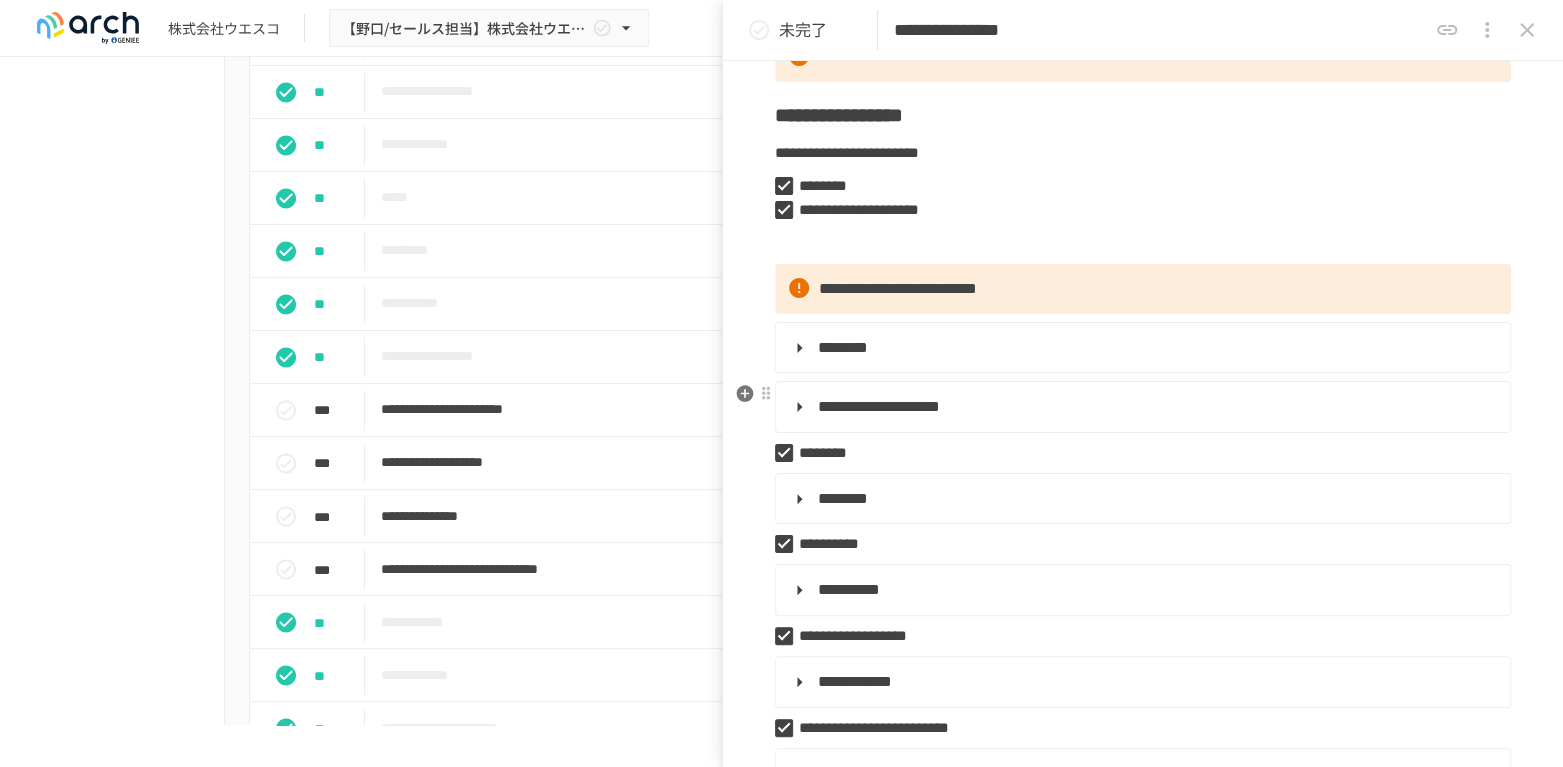scroll, scrollTop: 222, scrollLeft: 0, axis: vertical 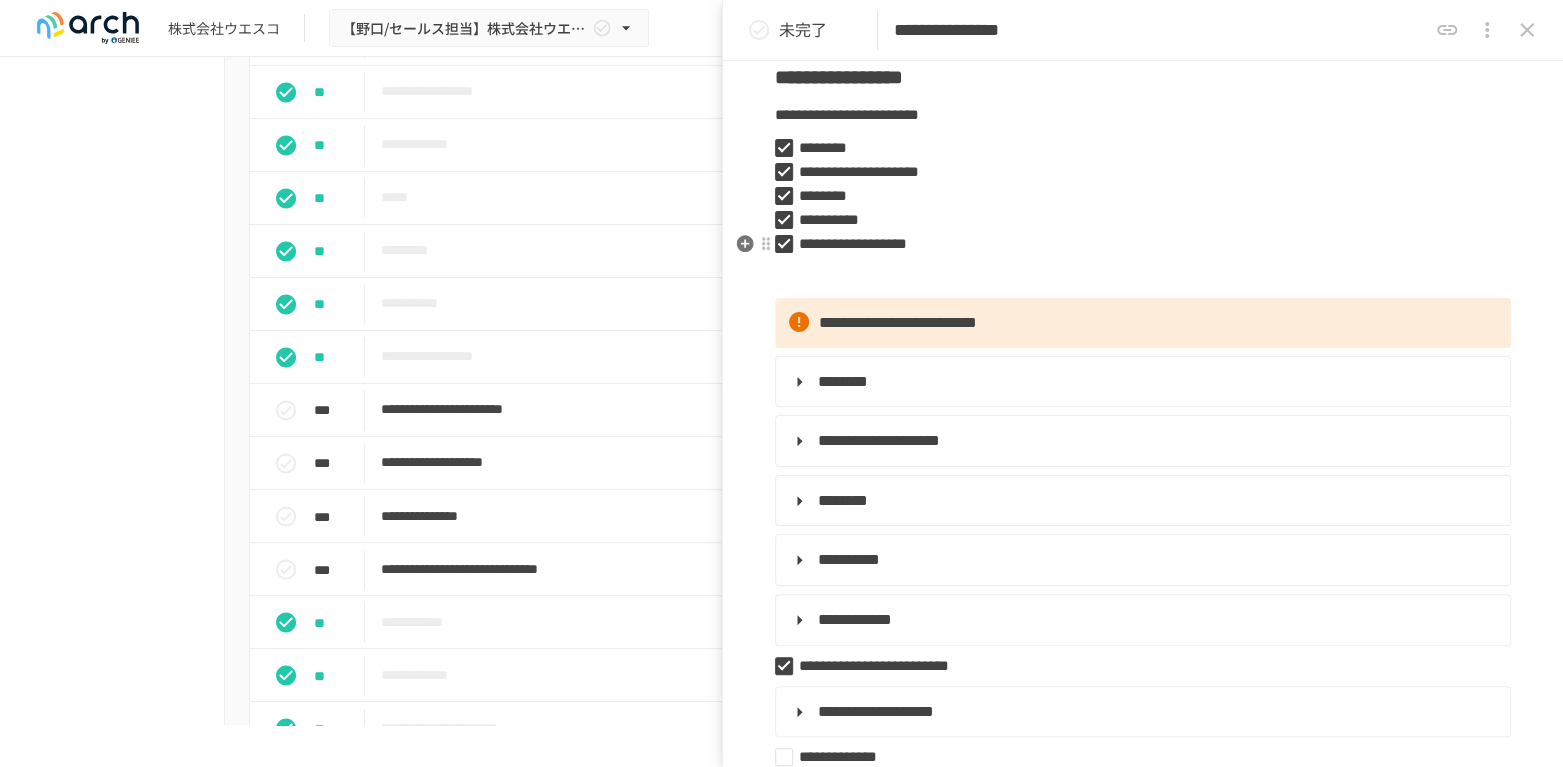 click on "**********" at bounding box center [1135, 244] 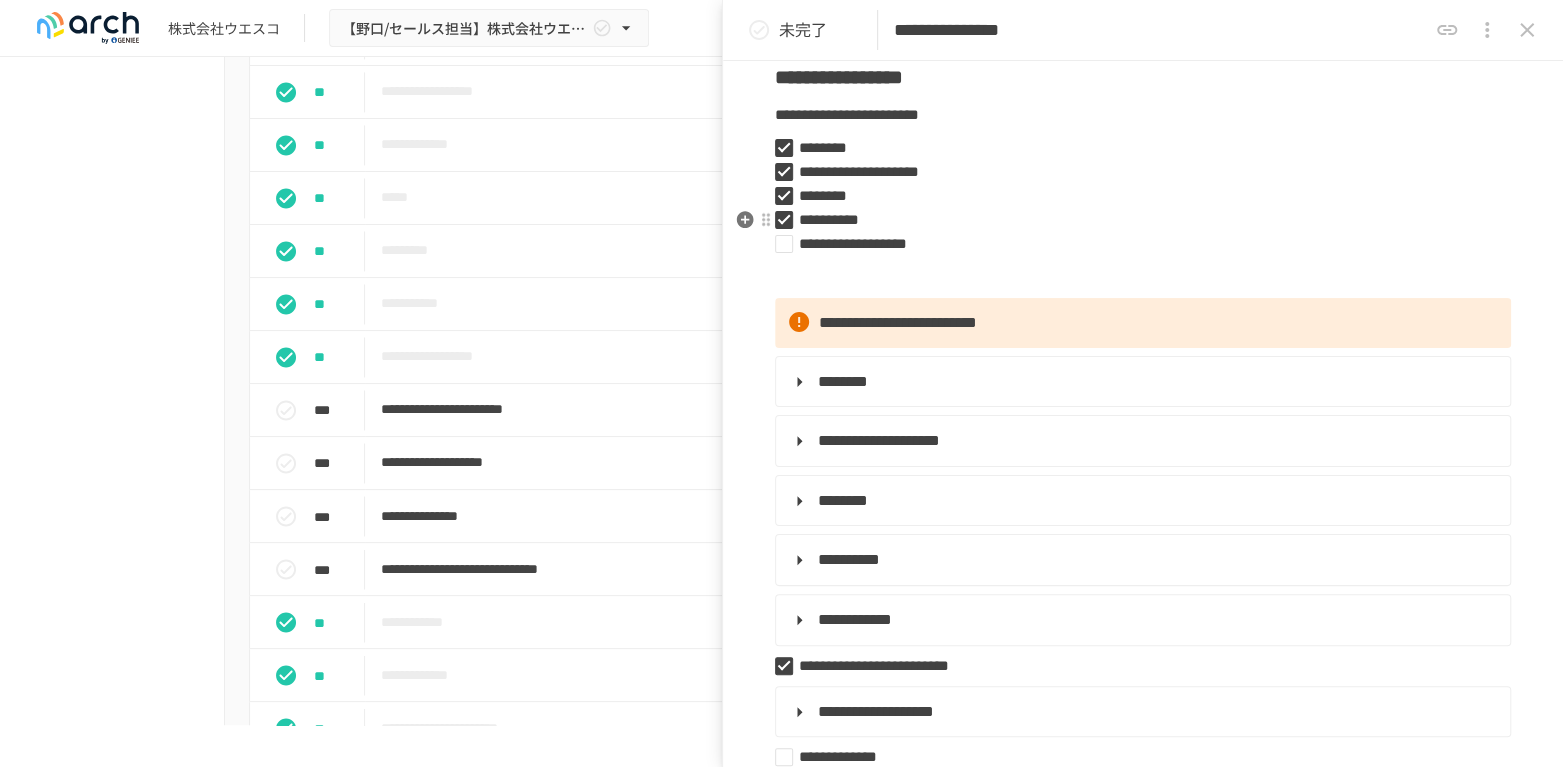 click on "**********" at bounding box center [1135, 220] 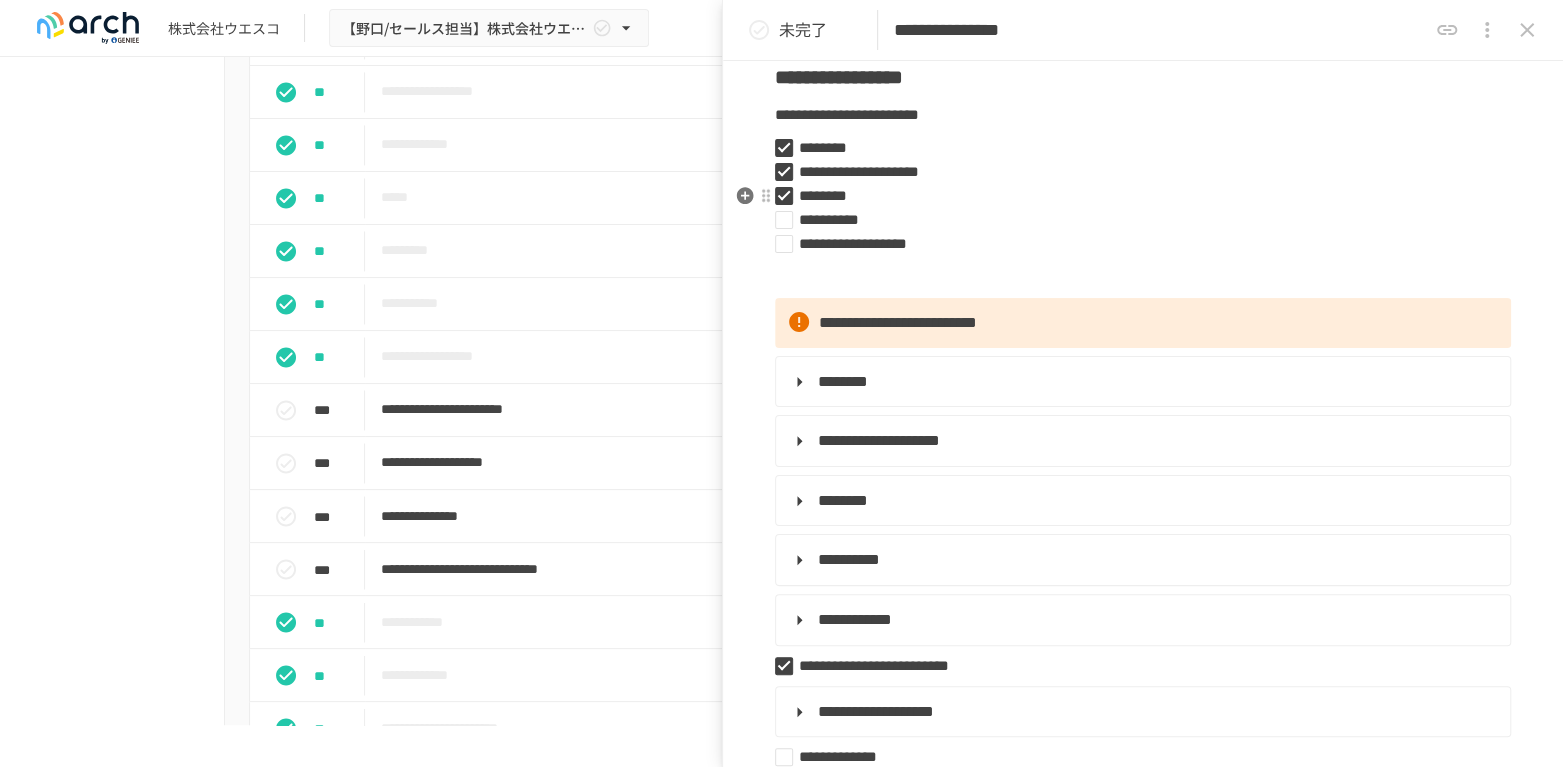 click on "********" at bounding box center [1135, 196] 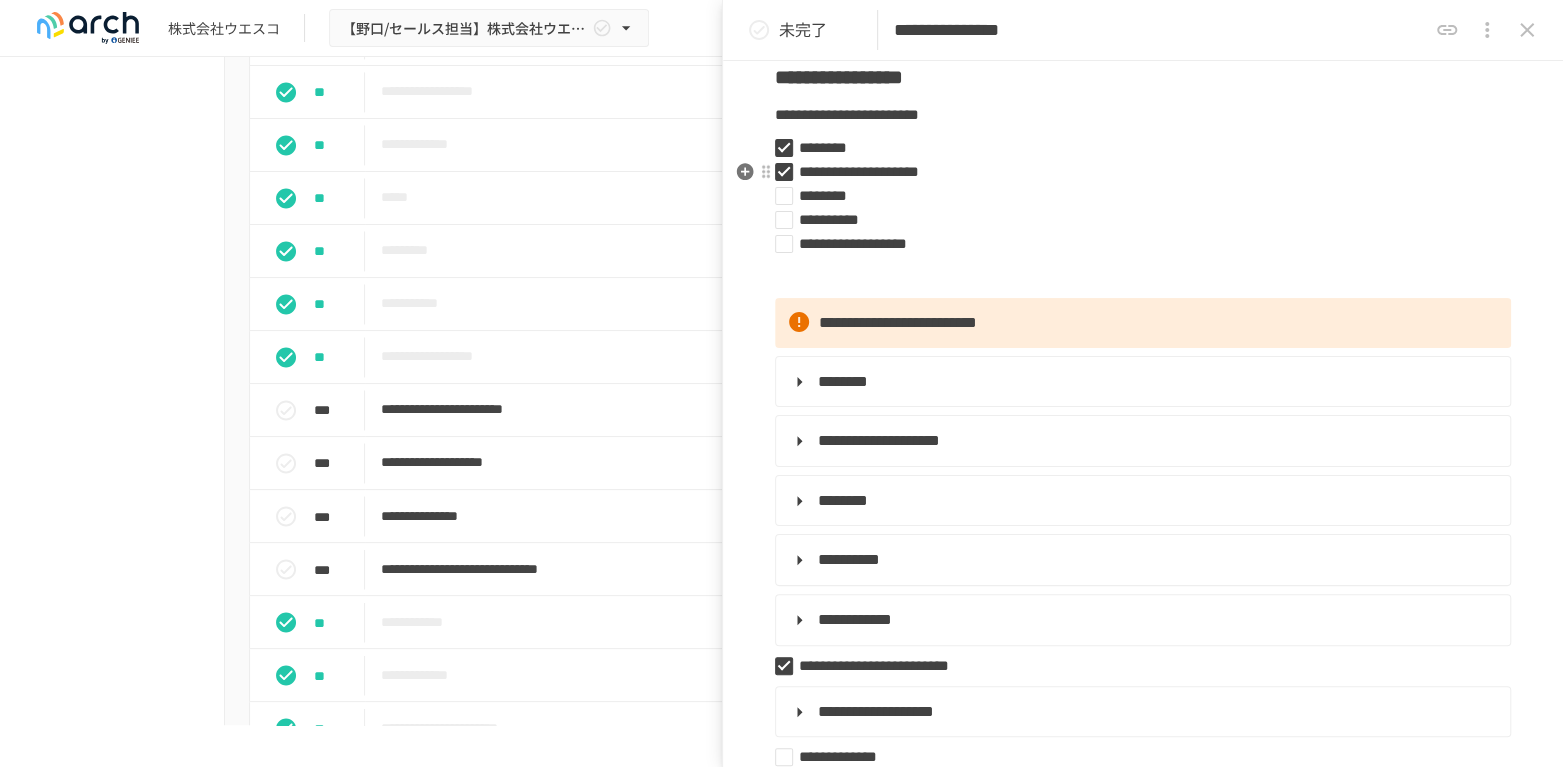click on "**********" at bounding box center (1135, 172) 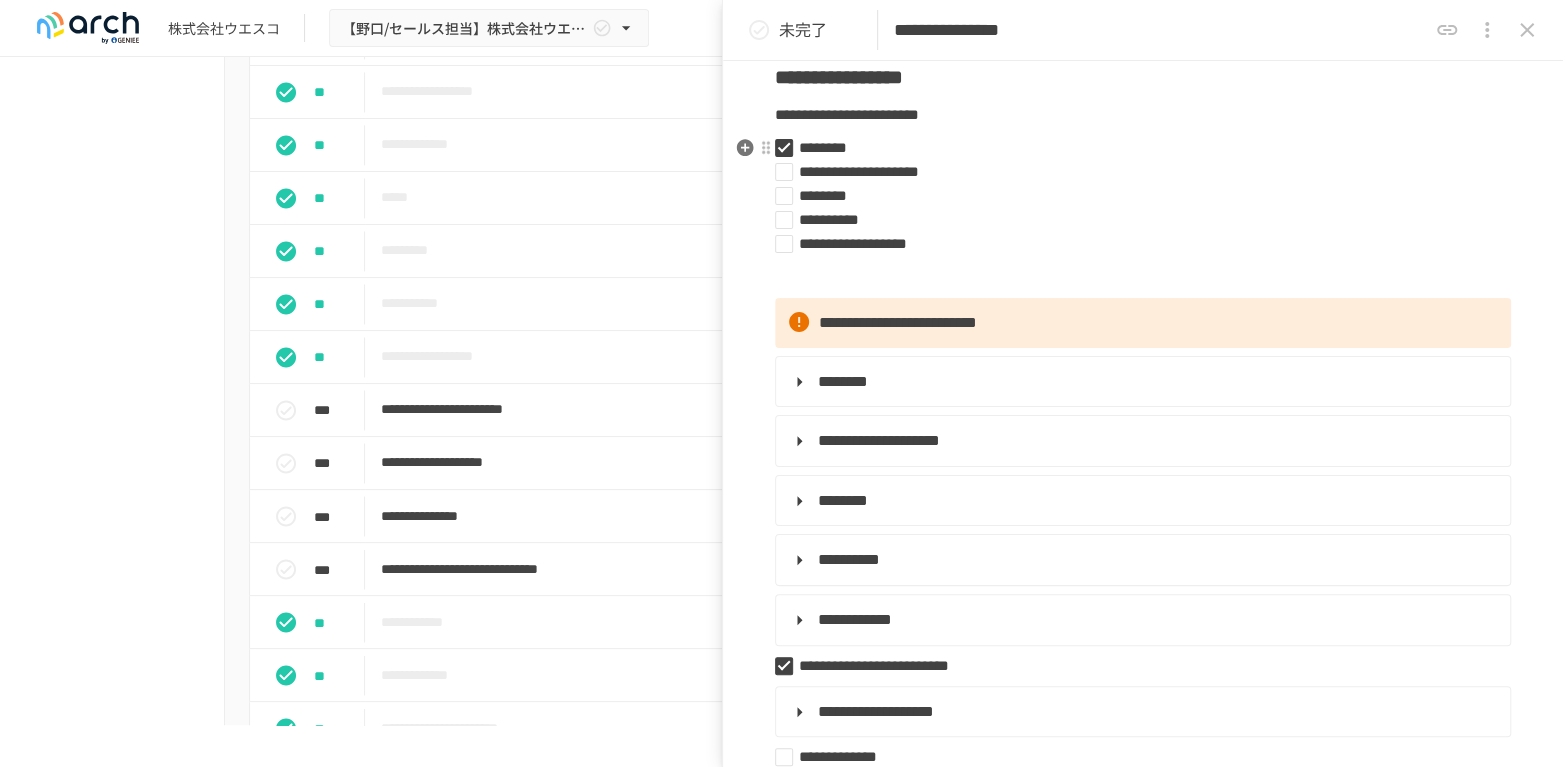 click on "********" at bounding box center (1135, 148) 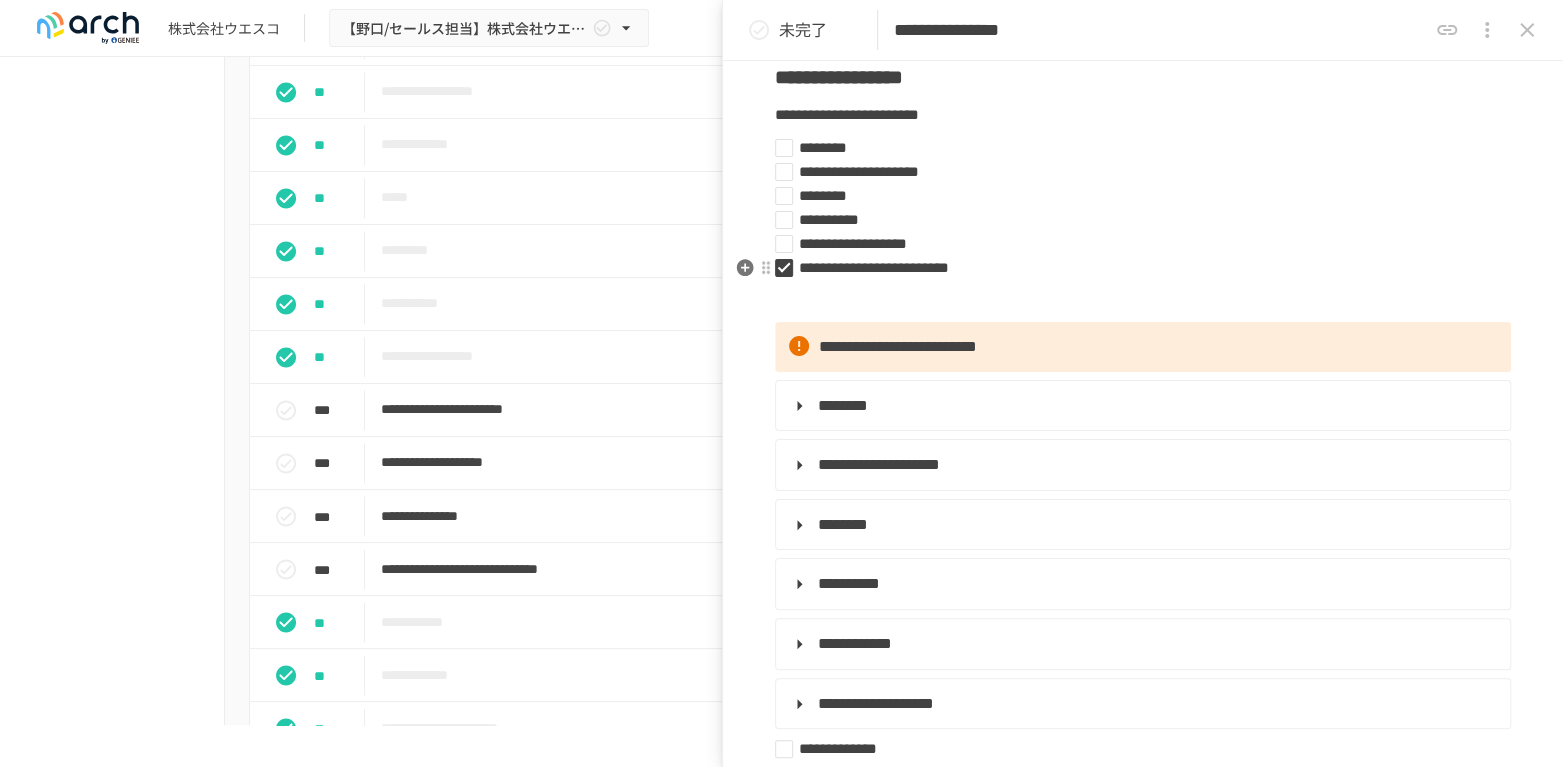 click on "**********" at bounding box center (1135, 268) 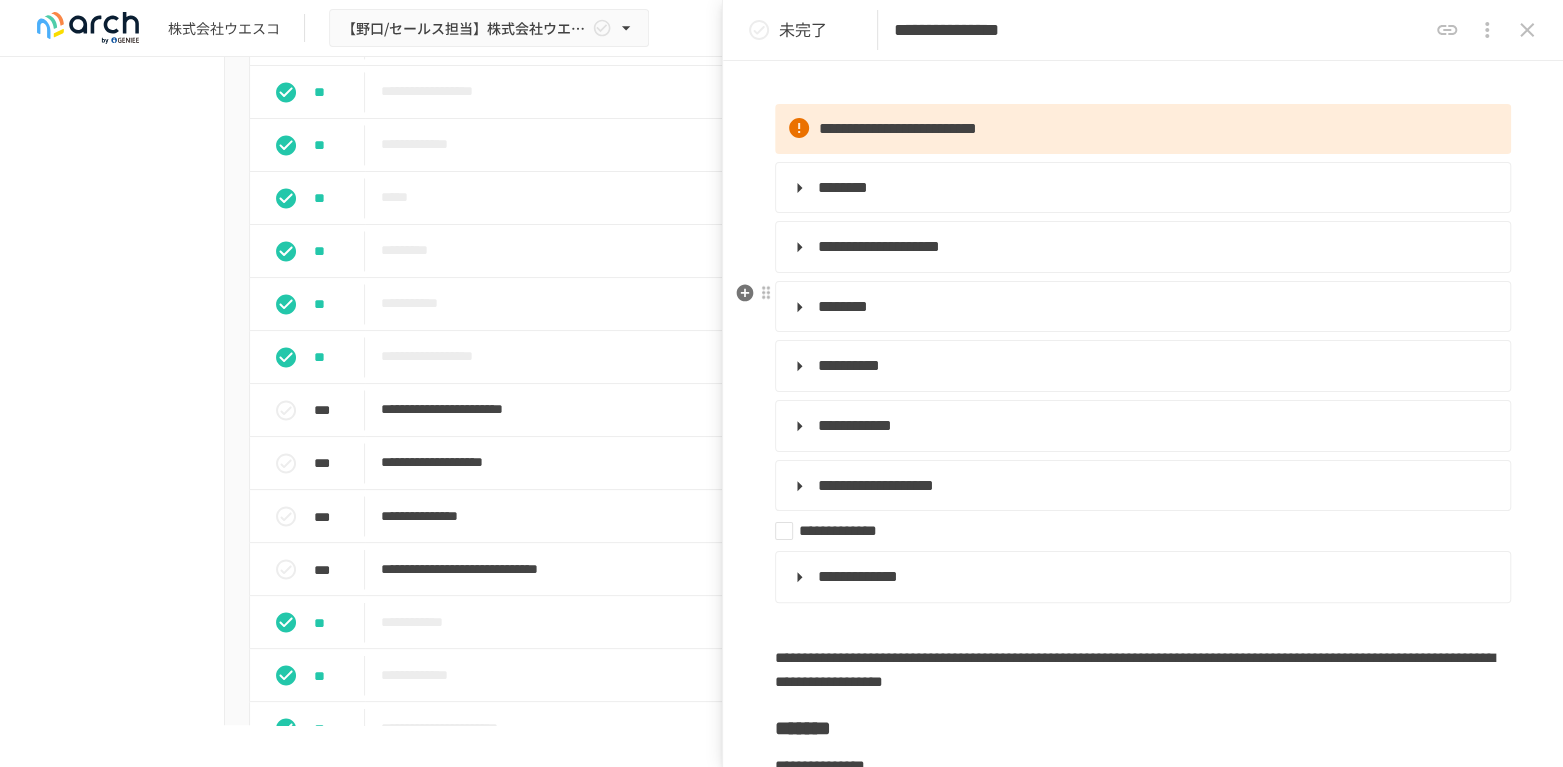 scroll, scrollTop: 444, scrollLeft: 0, axis: vertical 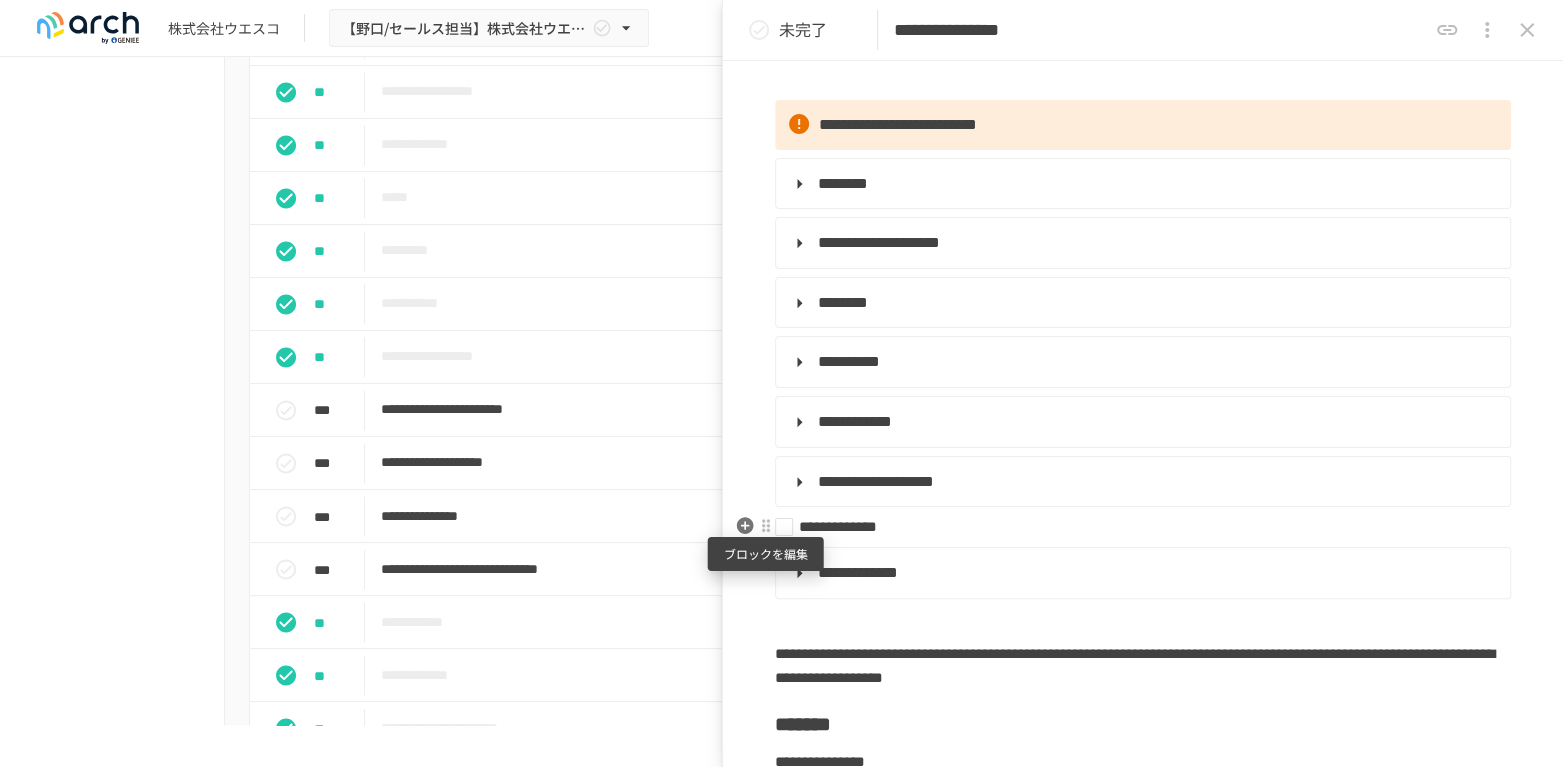 click at bounding box center [766, 526] 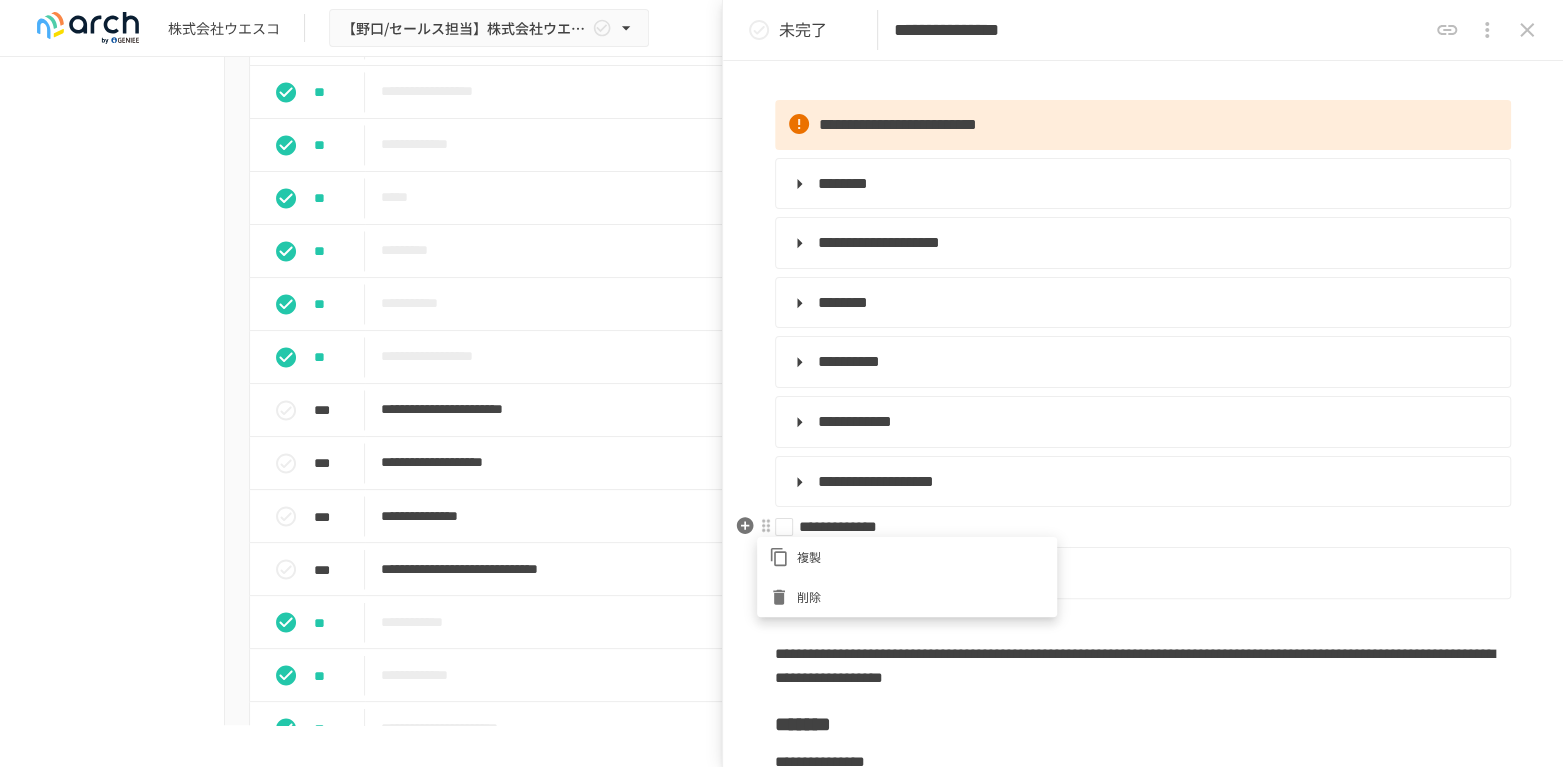 click on "削除" at bounding box center (921, 596) 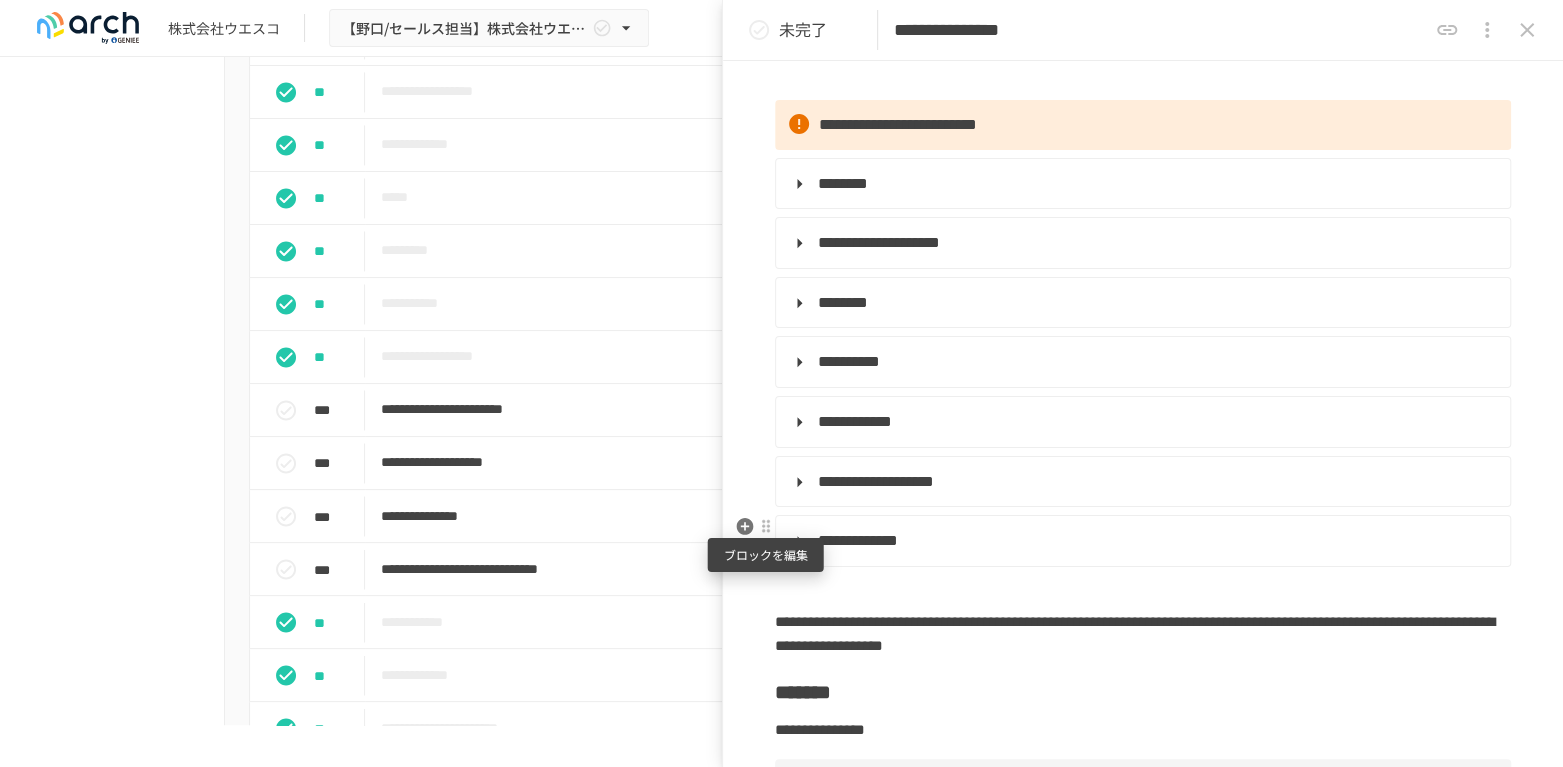 click at bounding box center [766, 526] 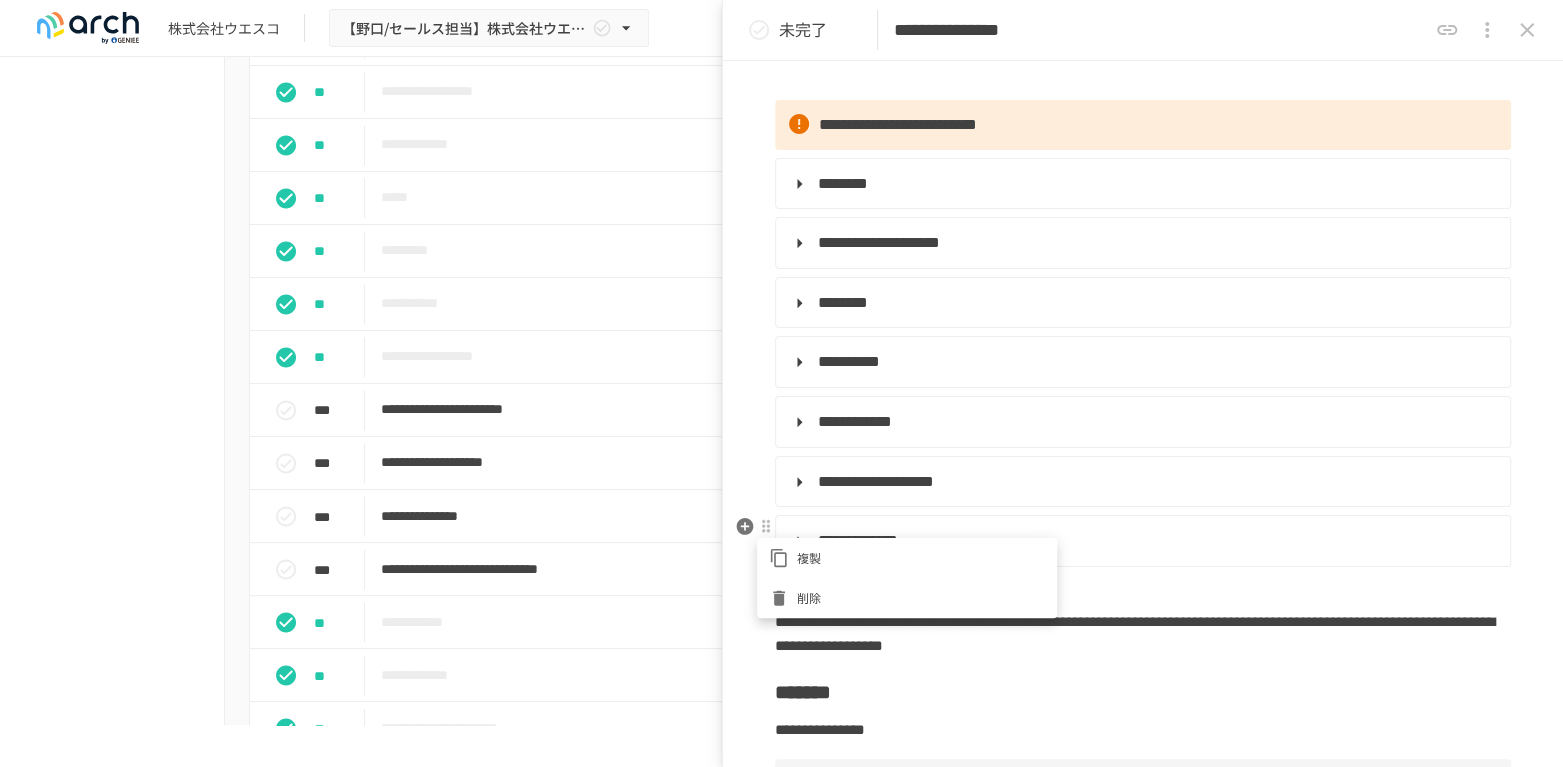 click on "削除" at bounding box center (921, 597) 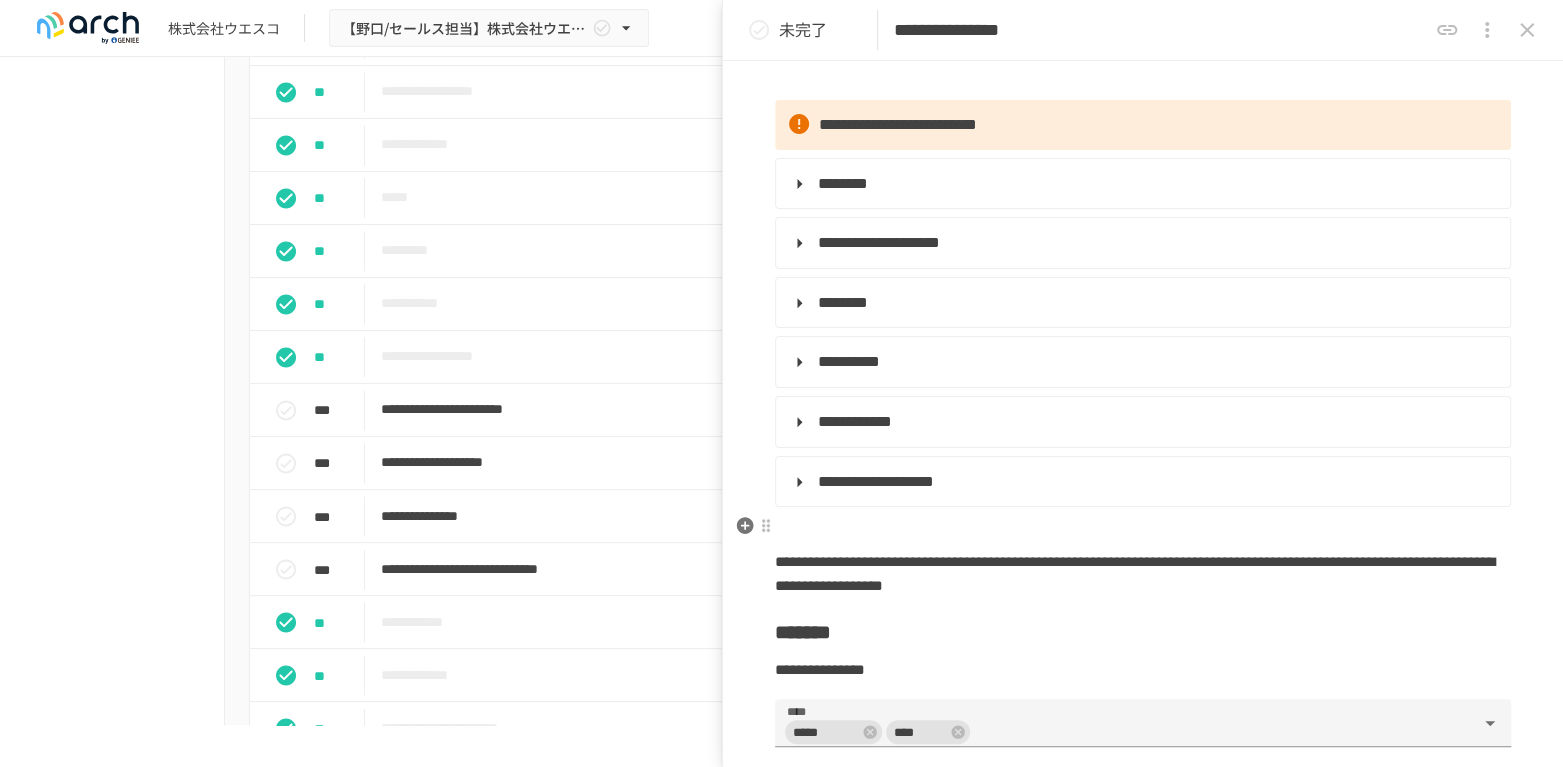click at bounding box center [1143, 528] 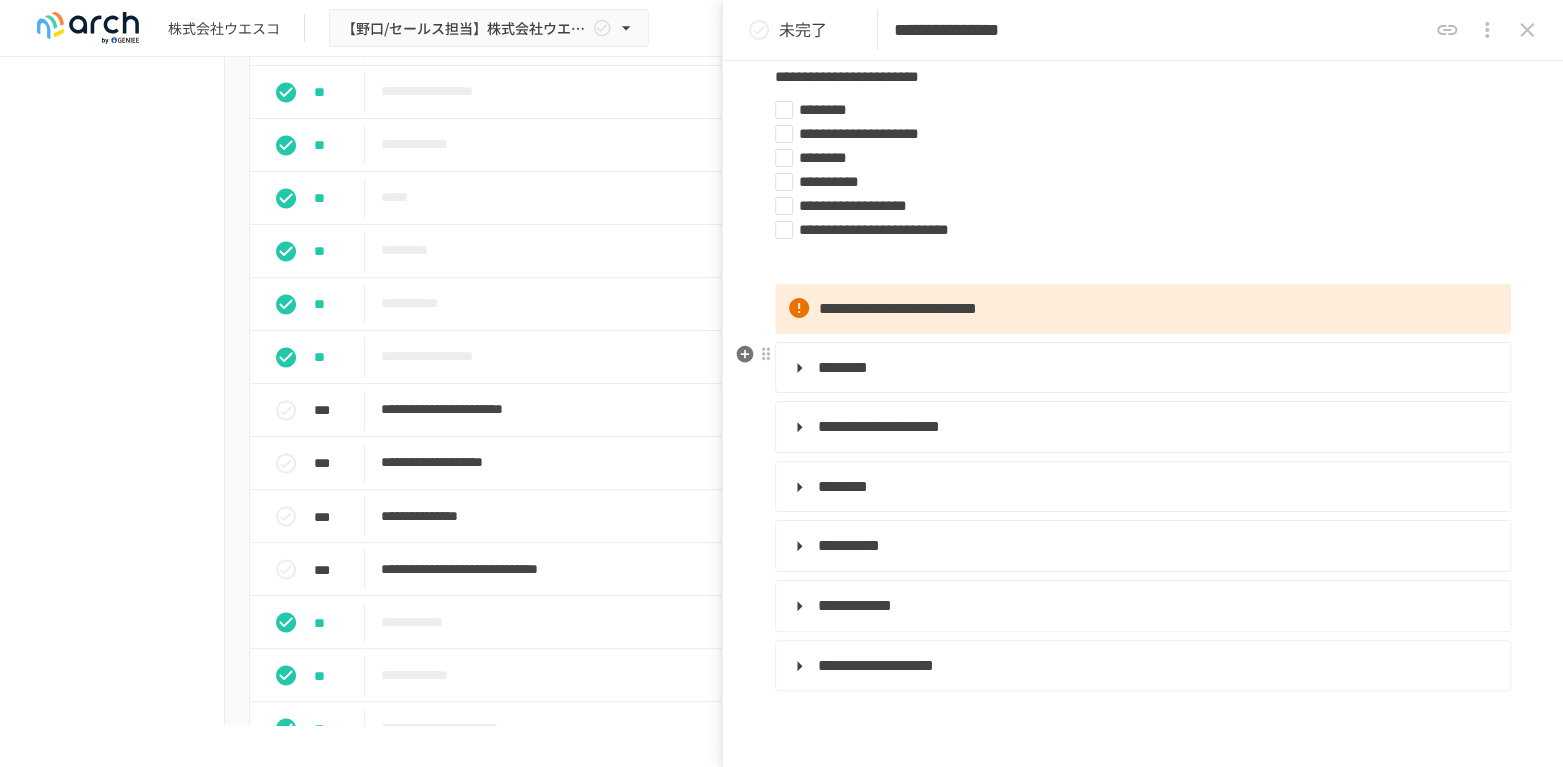 scroll, scrollTop: 222, scrollLeft: 0, axis: vertical 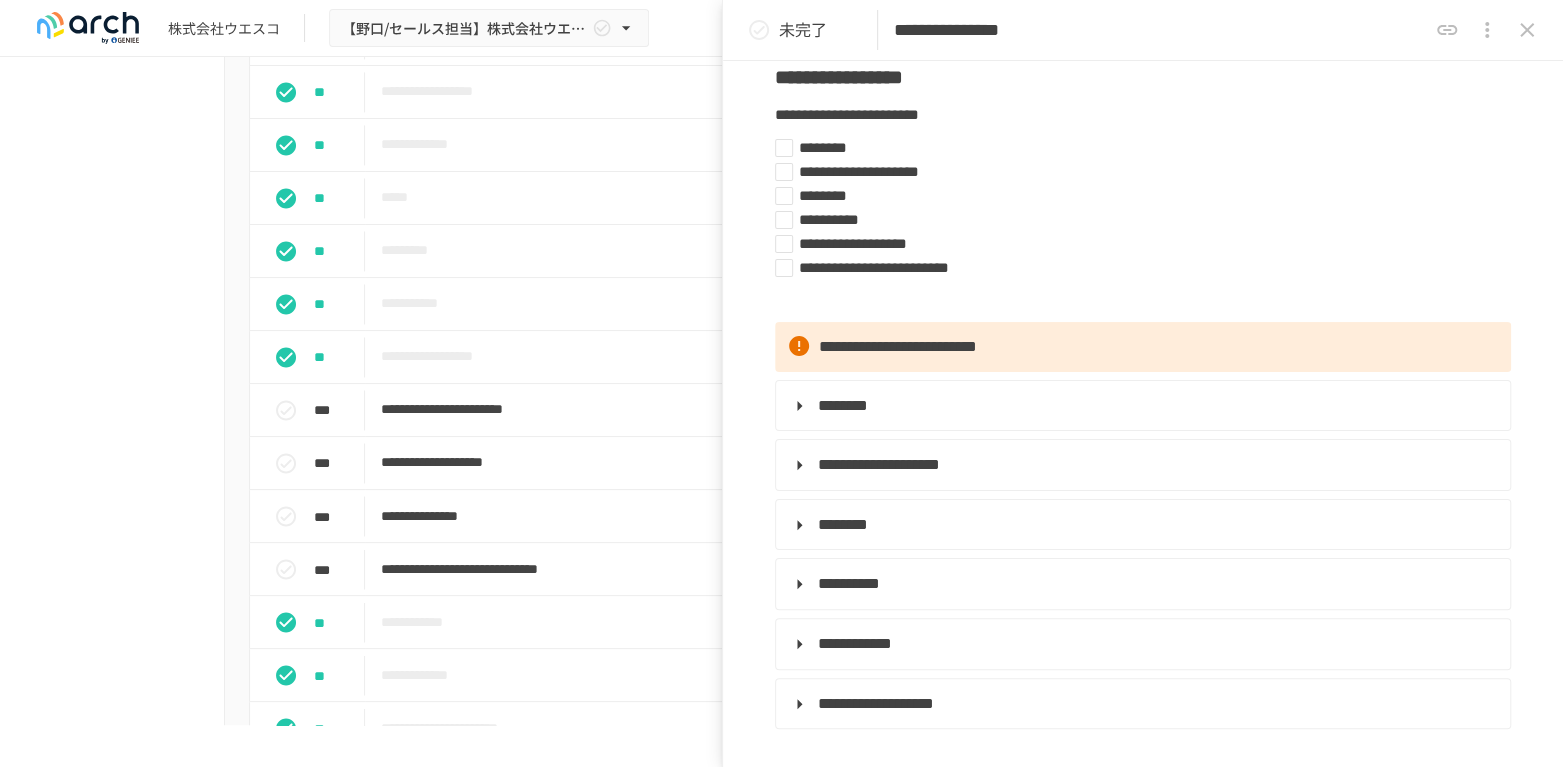 click 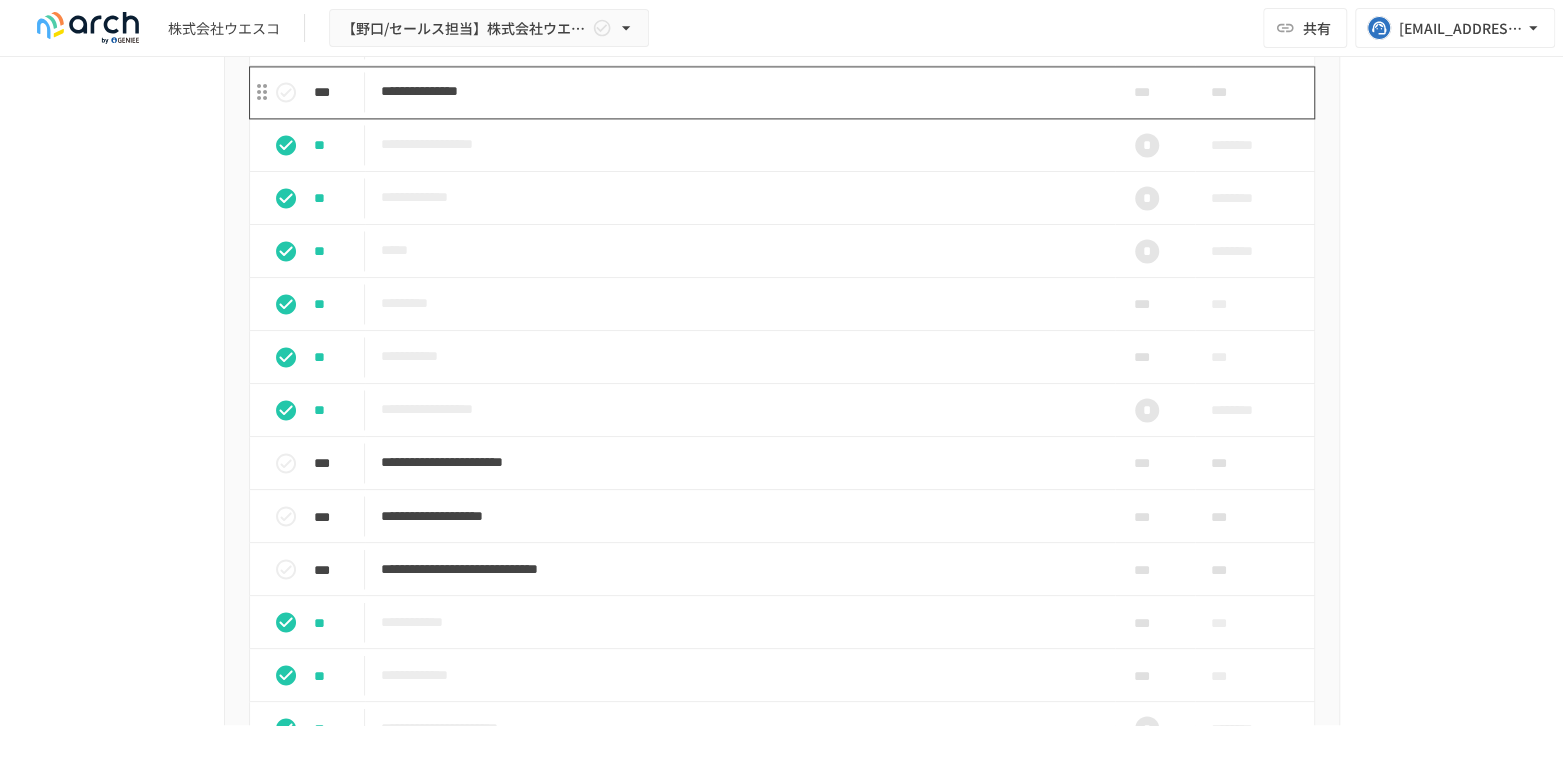 scroll, scrollTop: 1791, scrollLeft: 0, axis: vertical 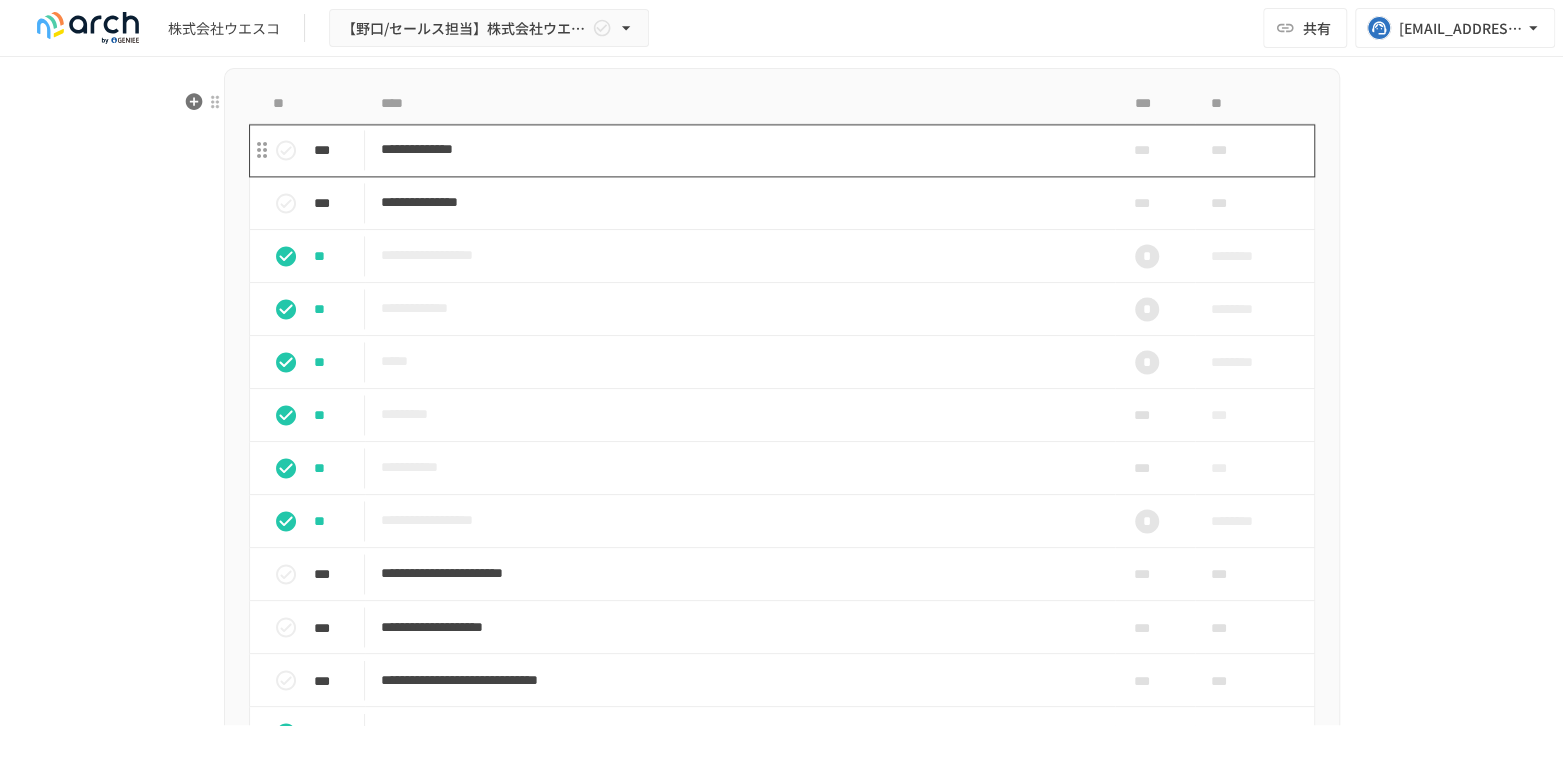 click on "**********" at bounding box center (740, 149) 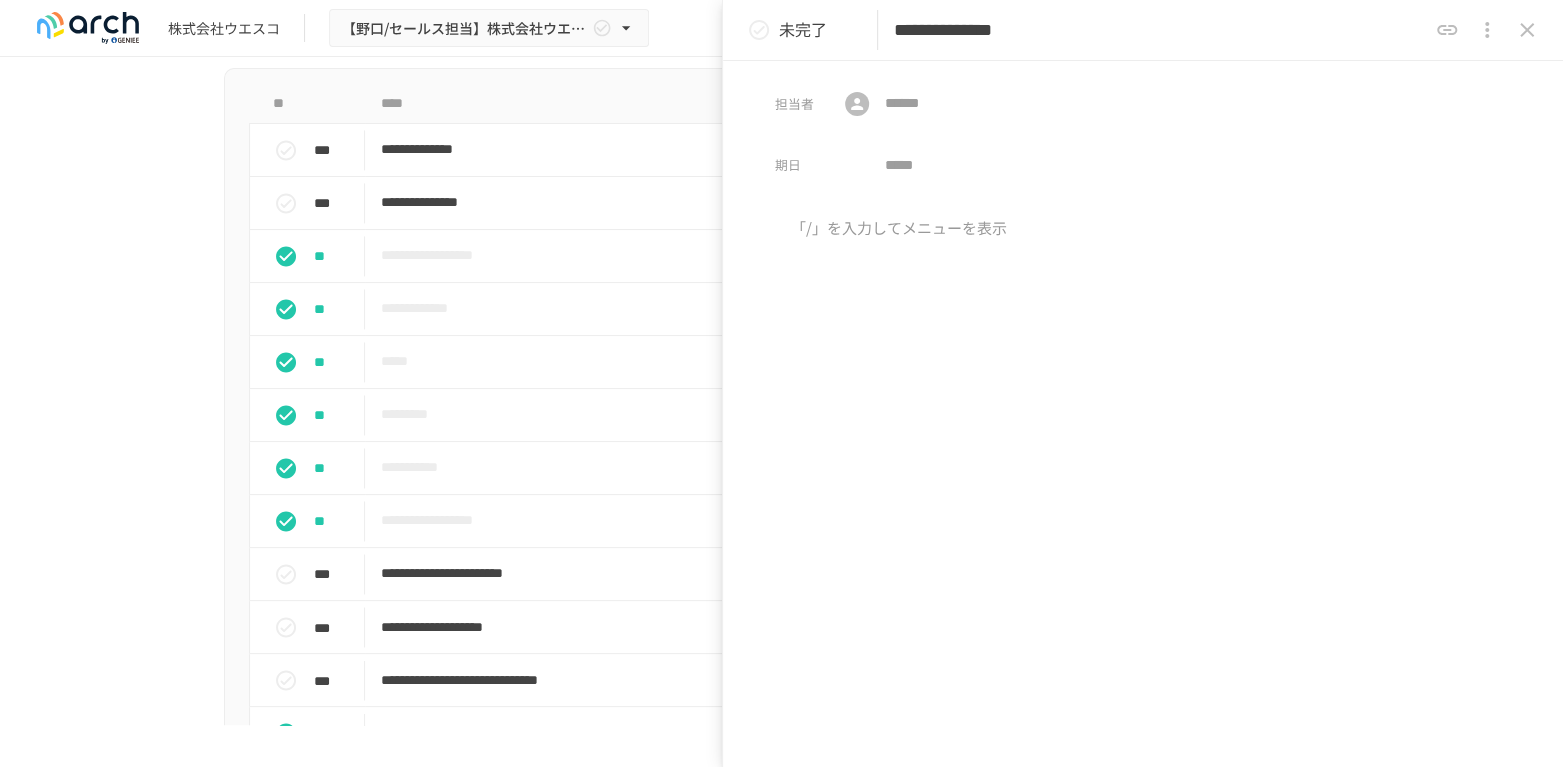 click on "**********" at bounding box center [1143, 30] 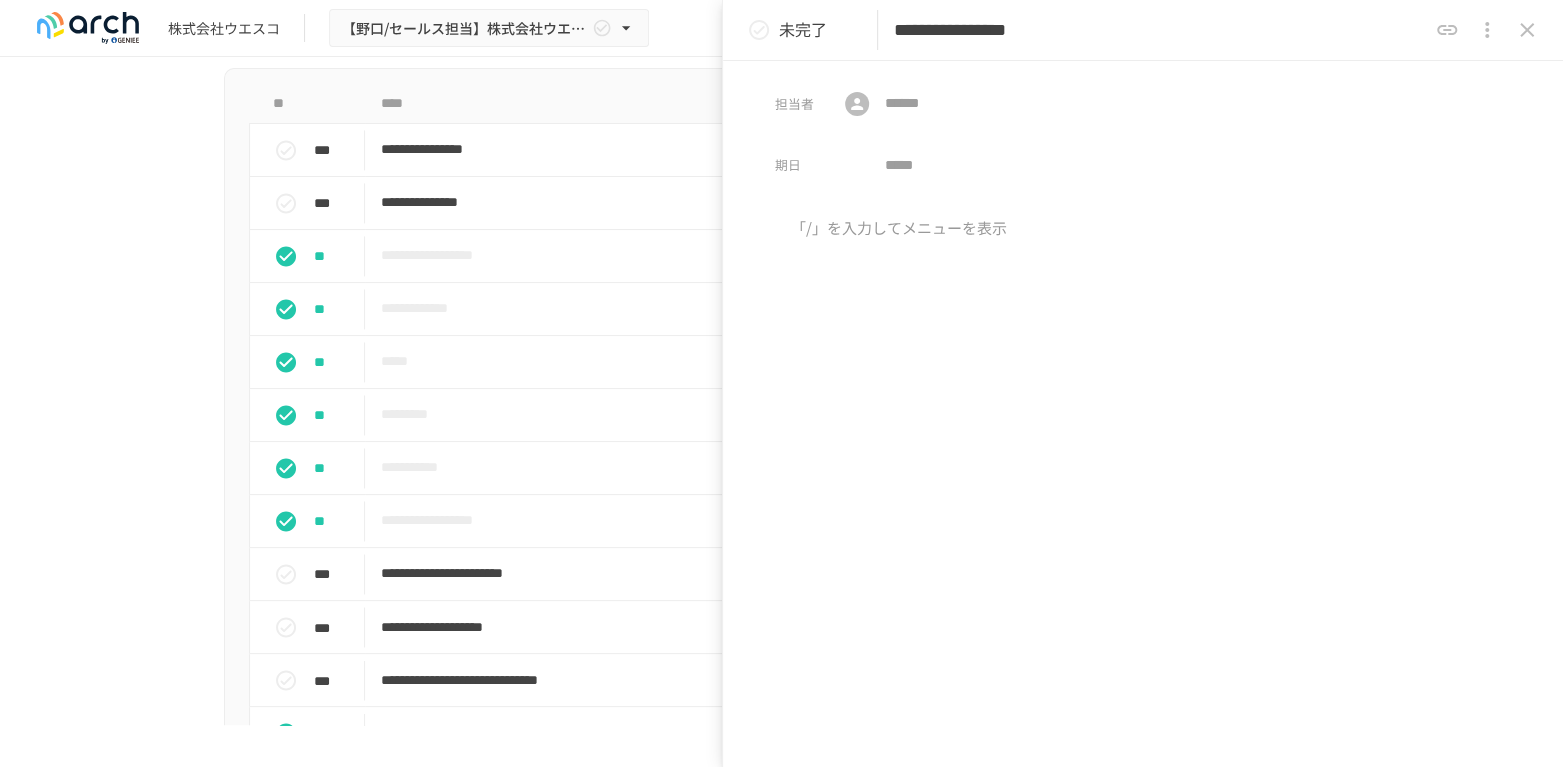 type on "**********" 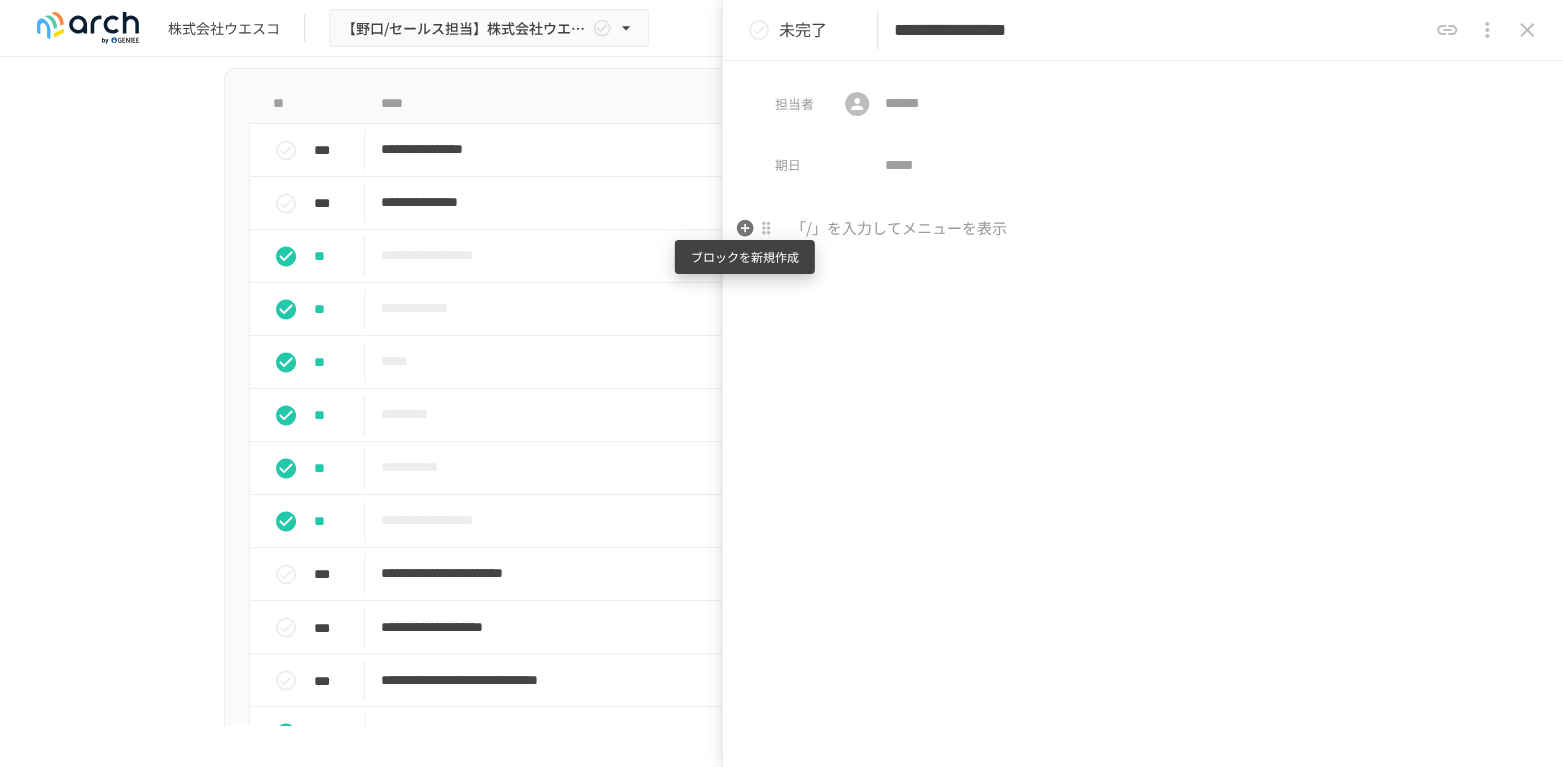 click 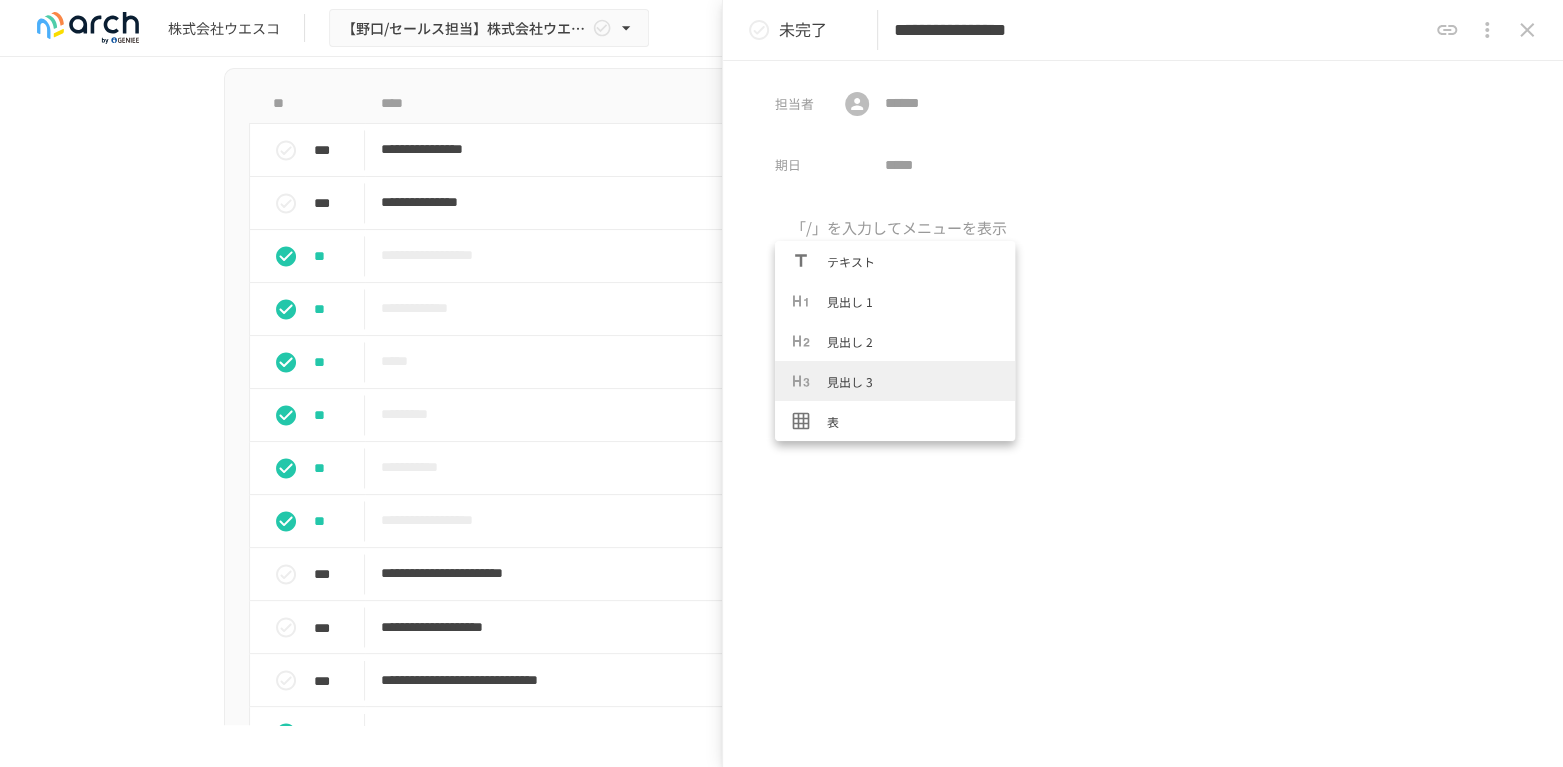 click on "見出し 3" at bounding box center [913, 381] 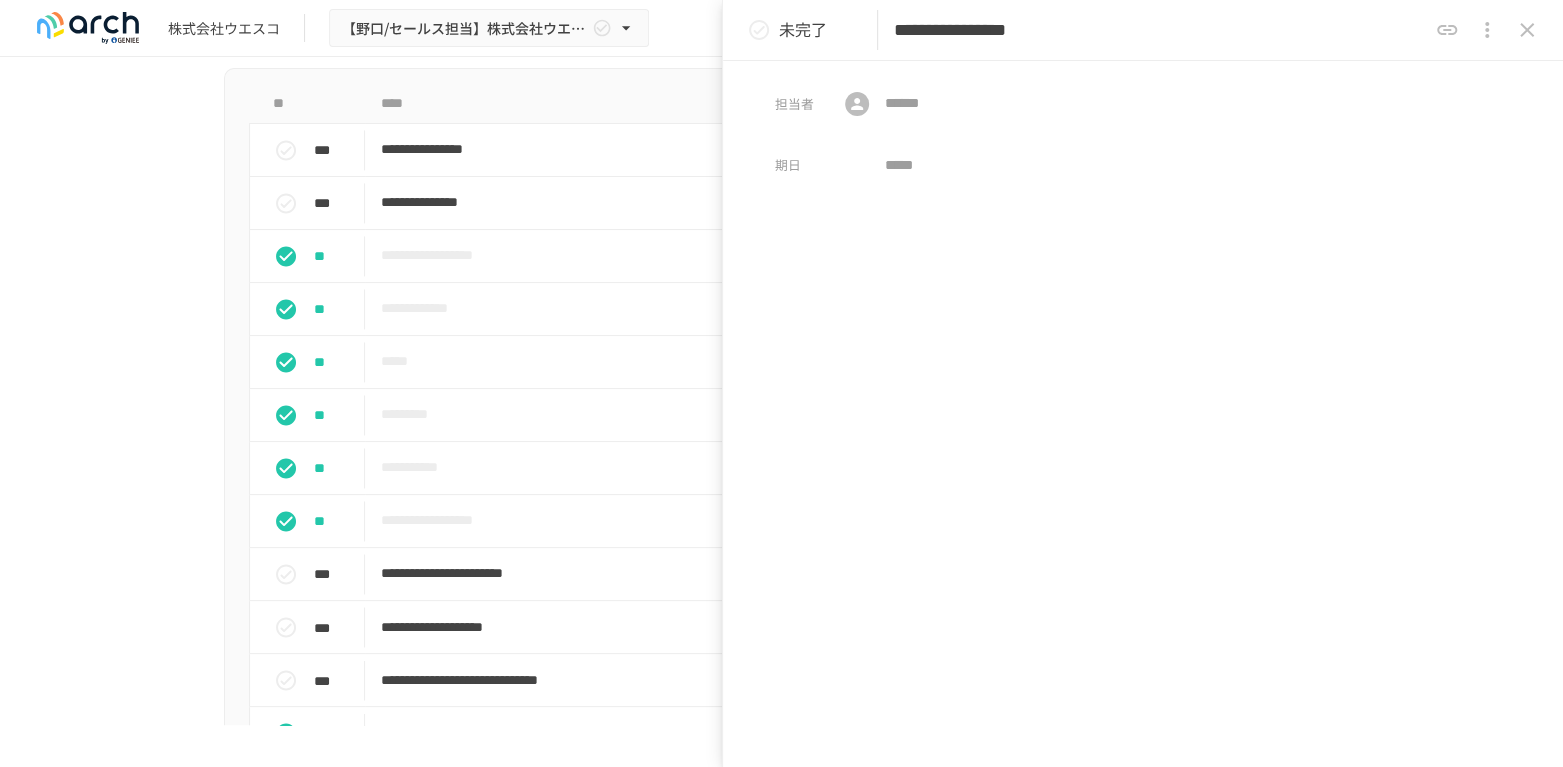 type 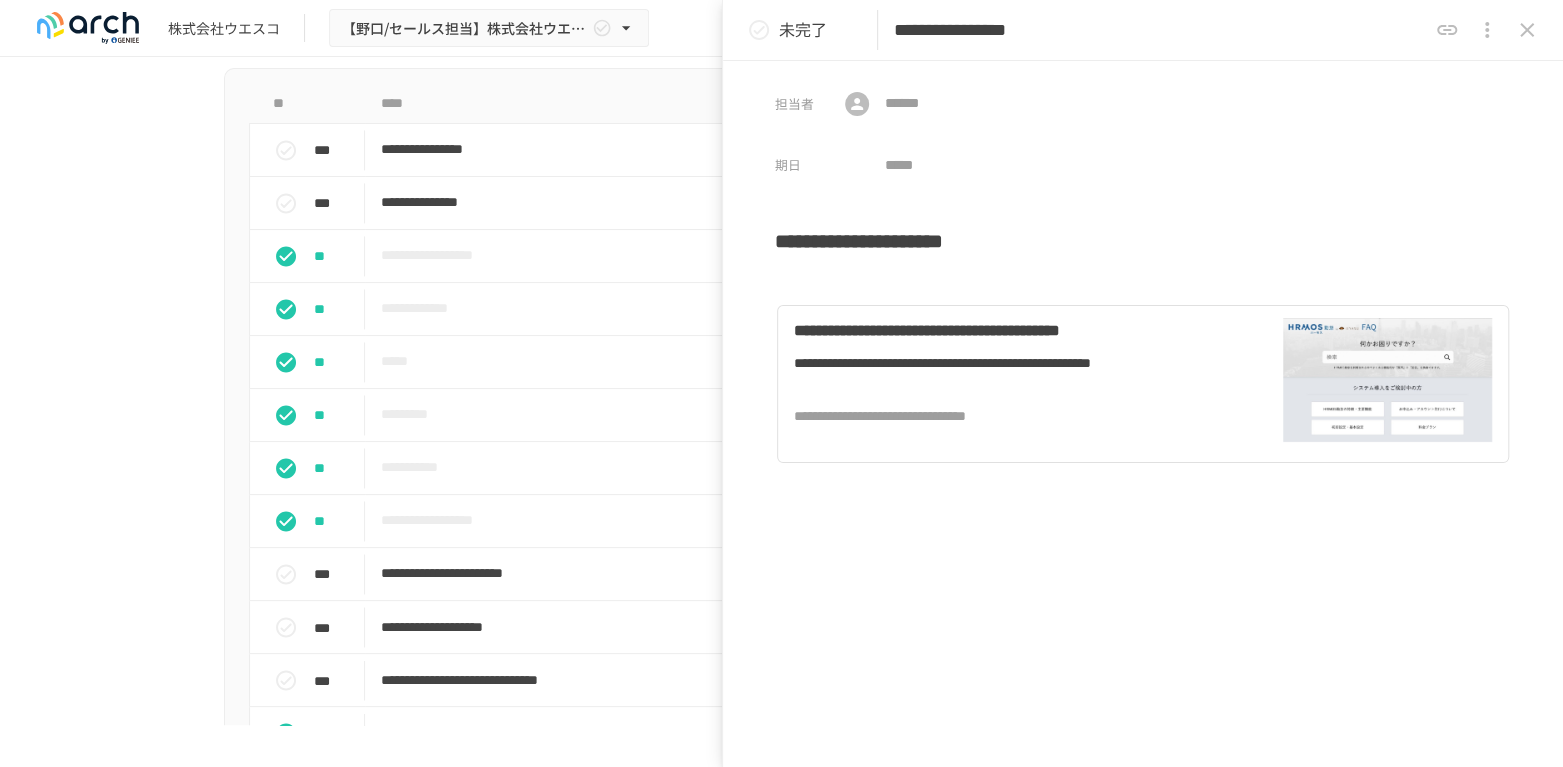 click on "**********" at bounding box center [1143, 517] 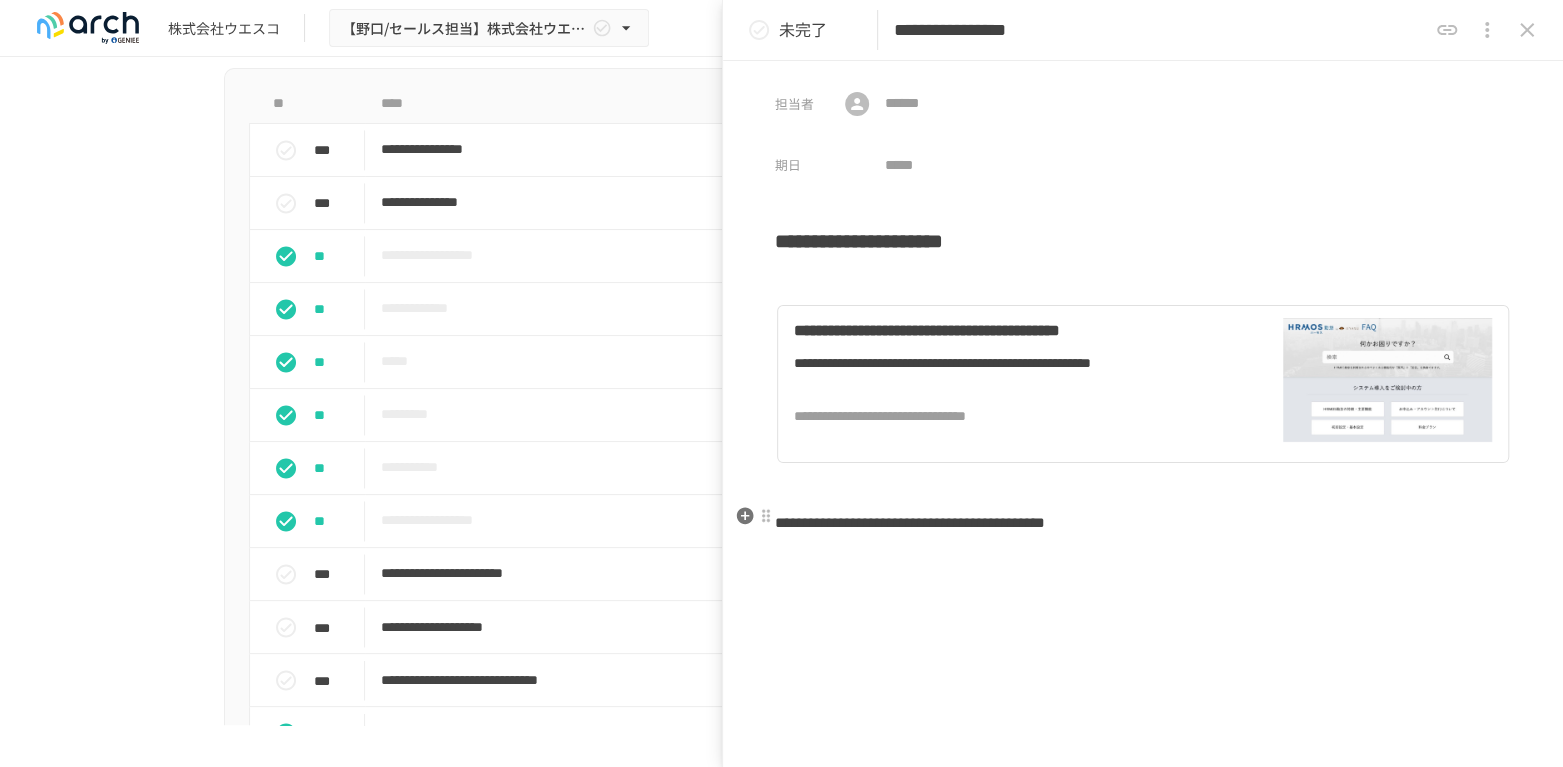click on "**********" at bounding box center [910, 522] 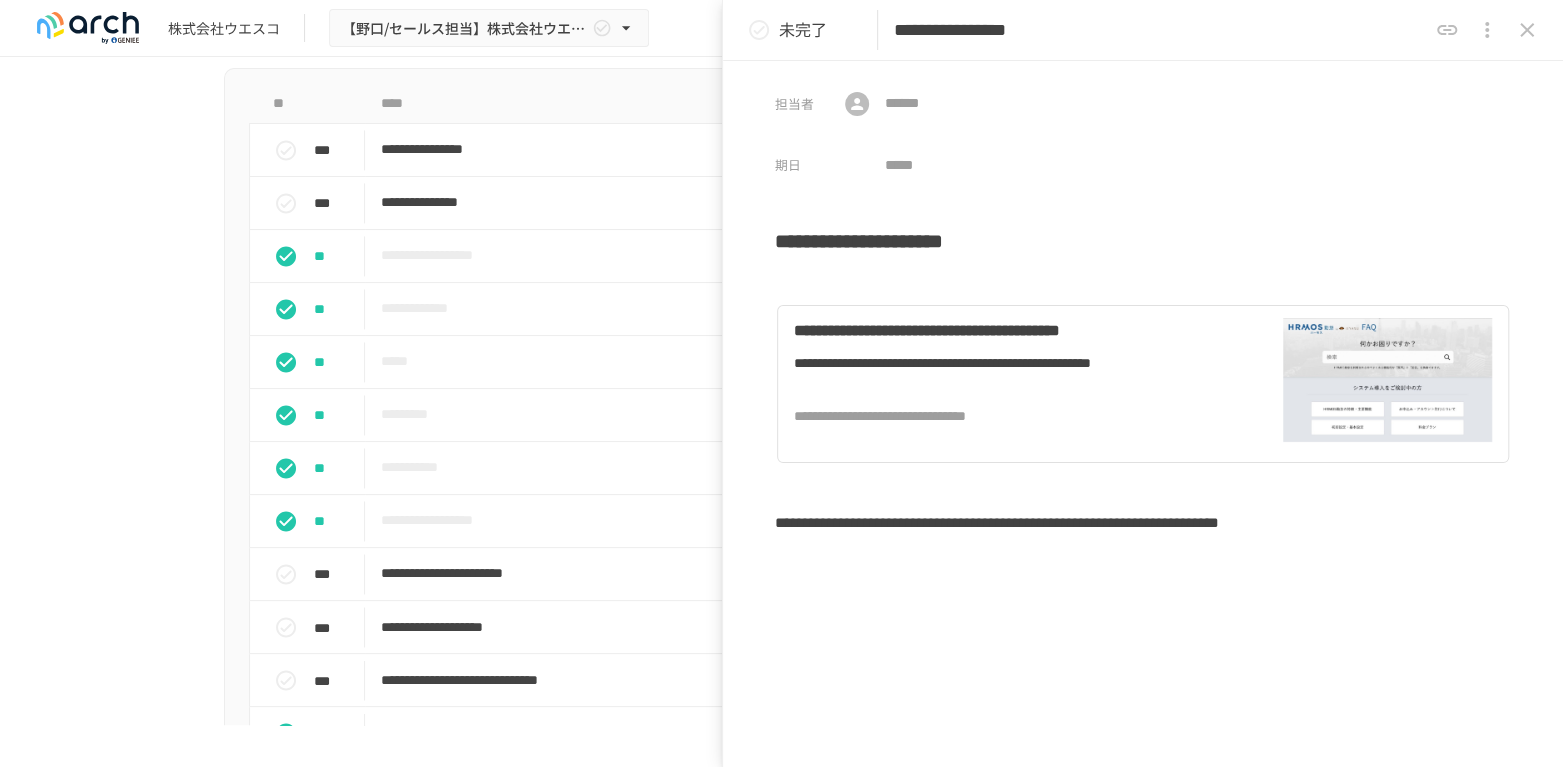 click 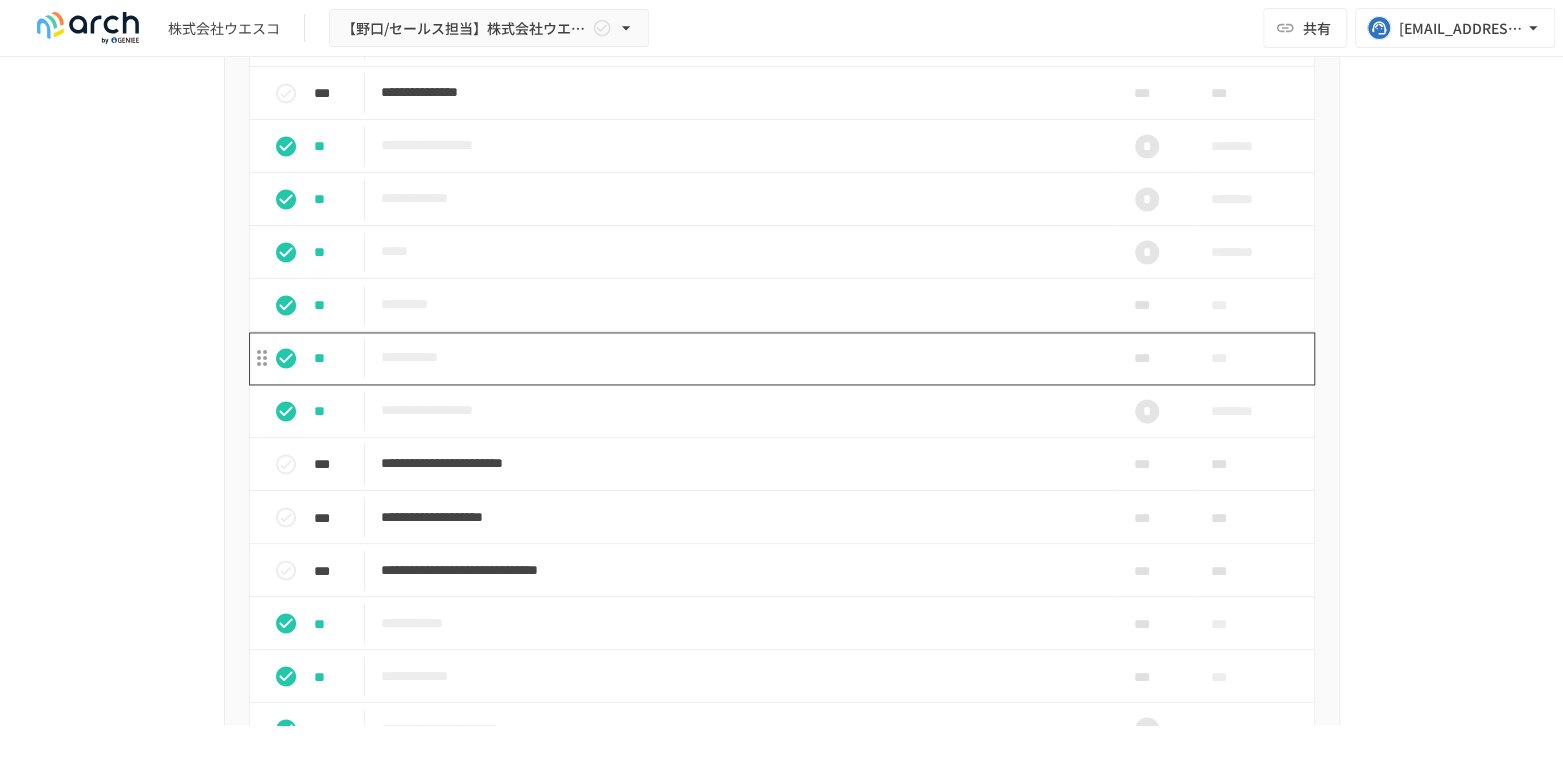 scroll, scrollTop: 1902, scrollLeft: 0, axis: vertical 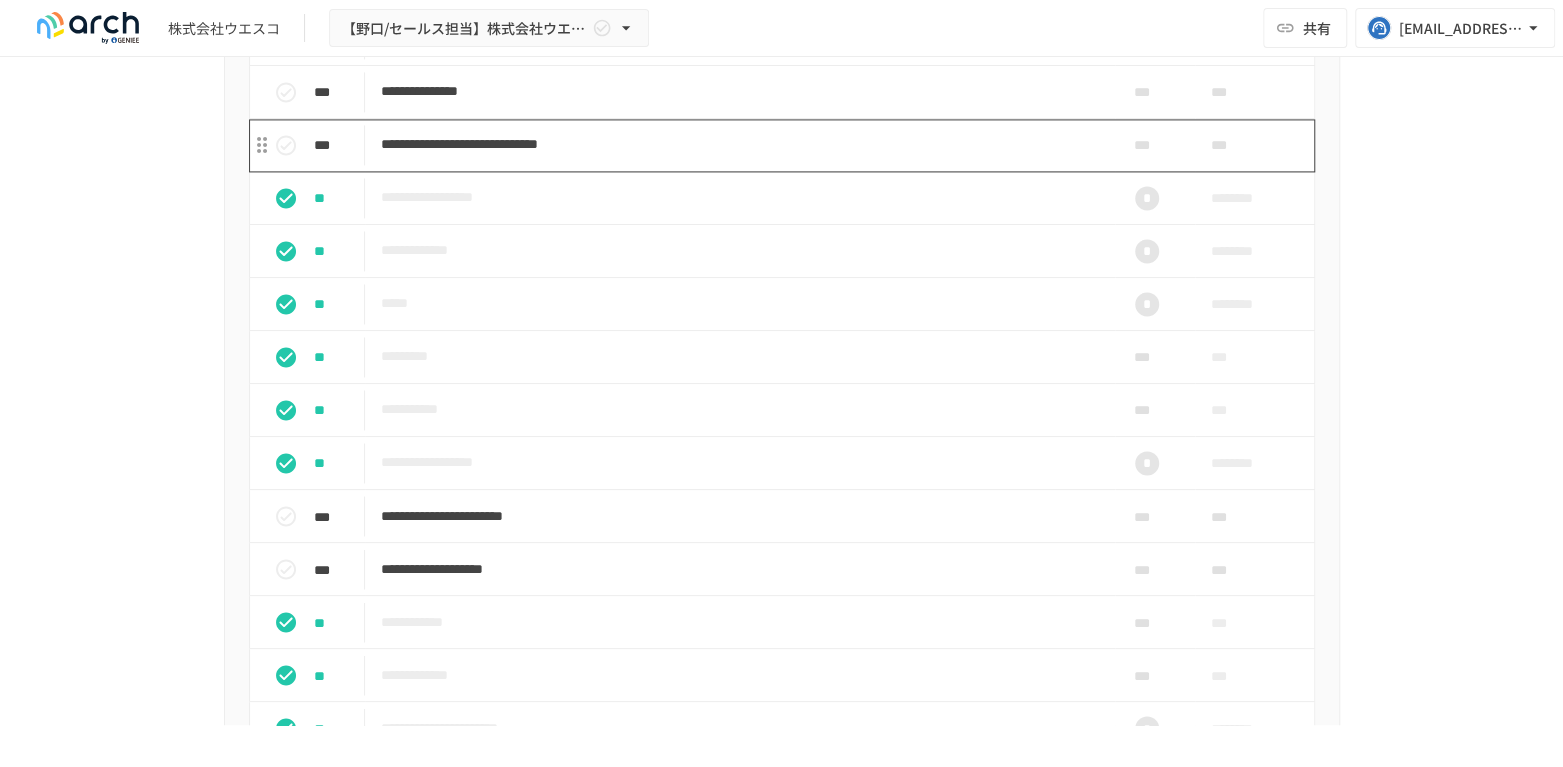 click on "**********" at bounding box center [740, 144] 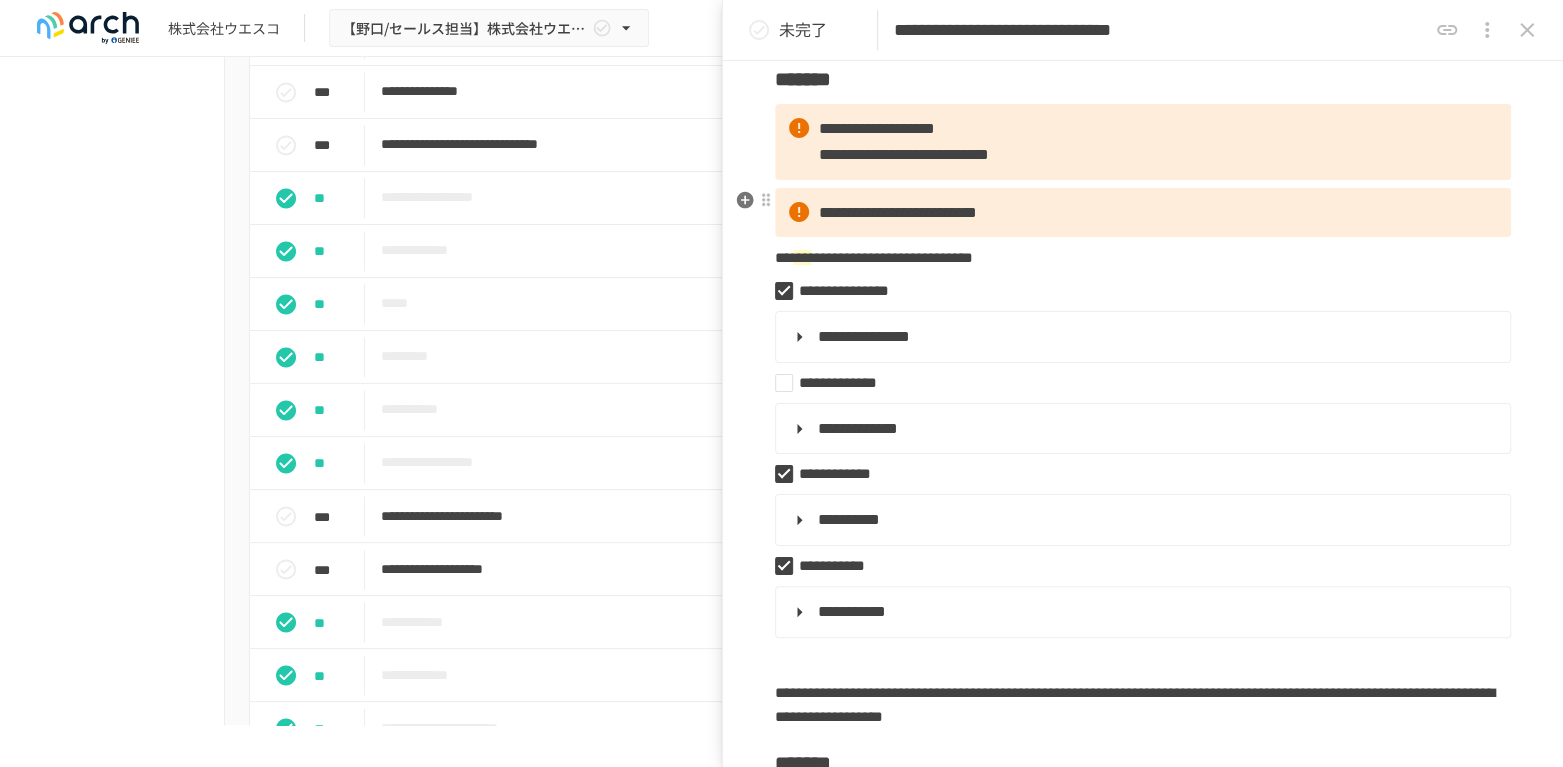 scroll, scrollTop: 111, scrollLeft: 0, axis: vertical 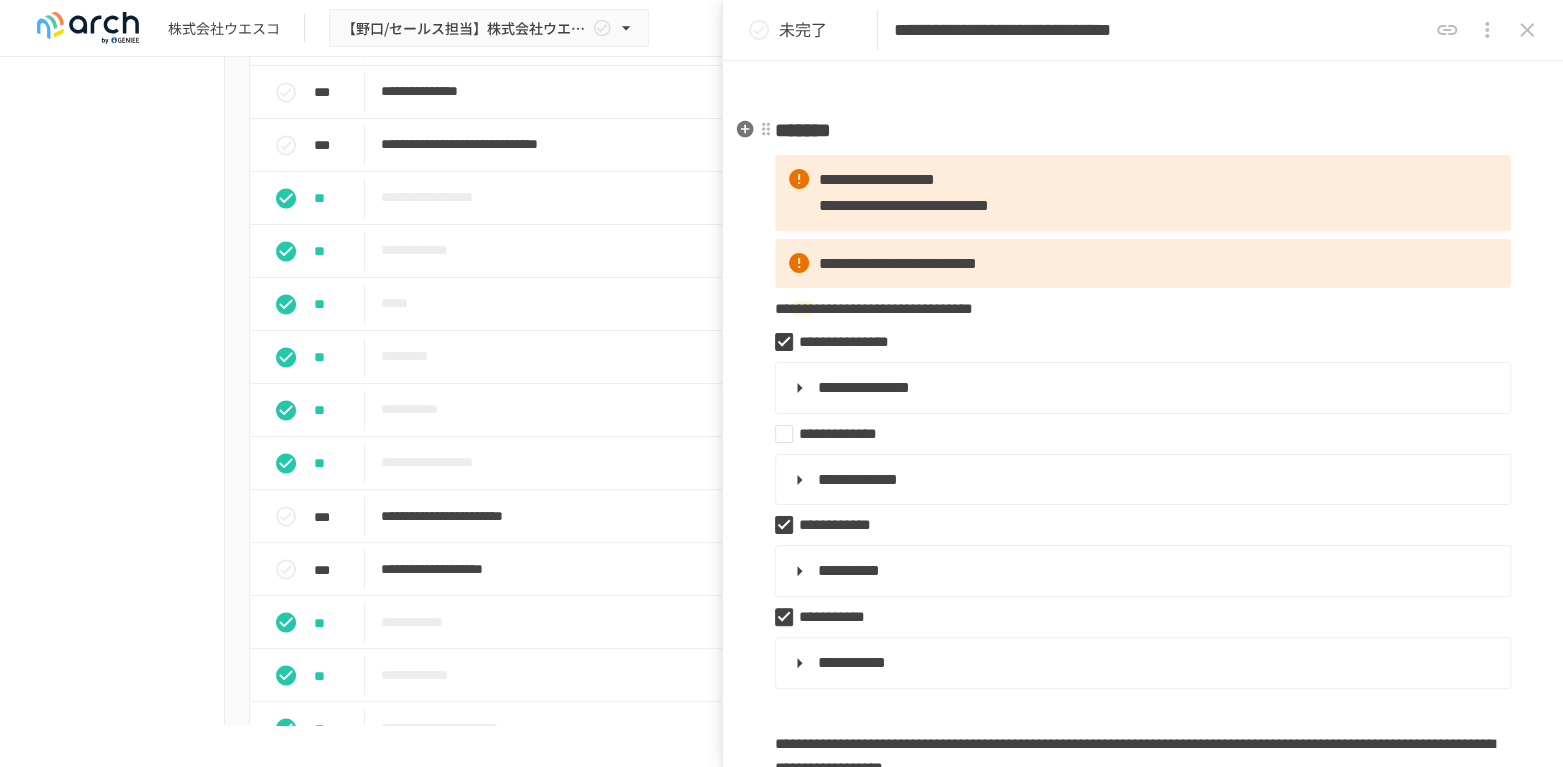 click on "*******" at bounding box center (803, 130) 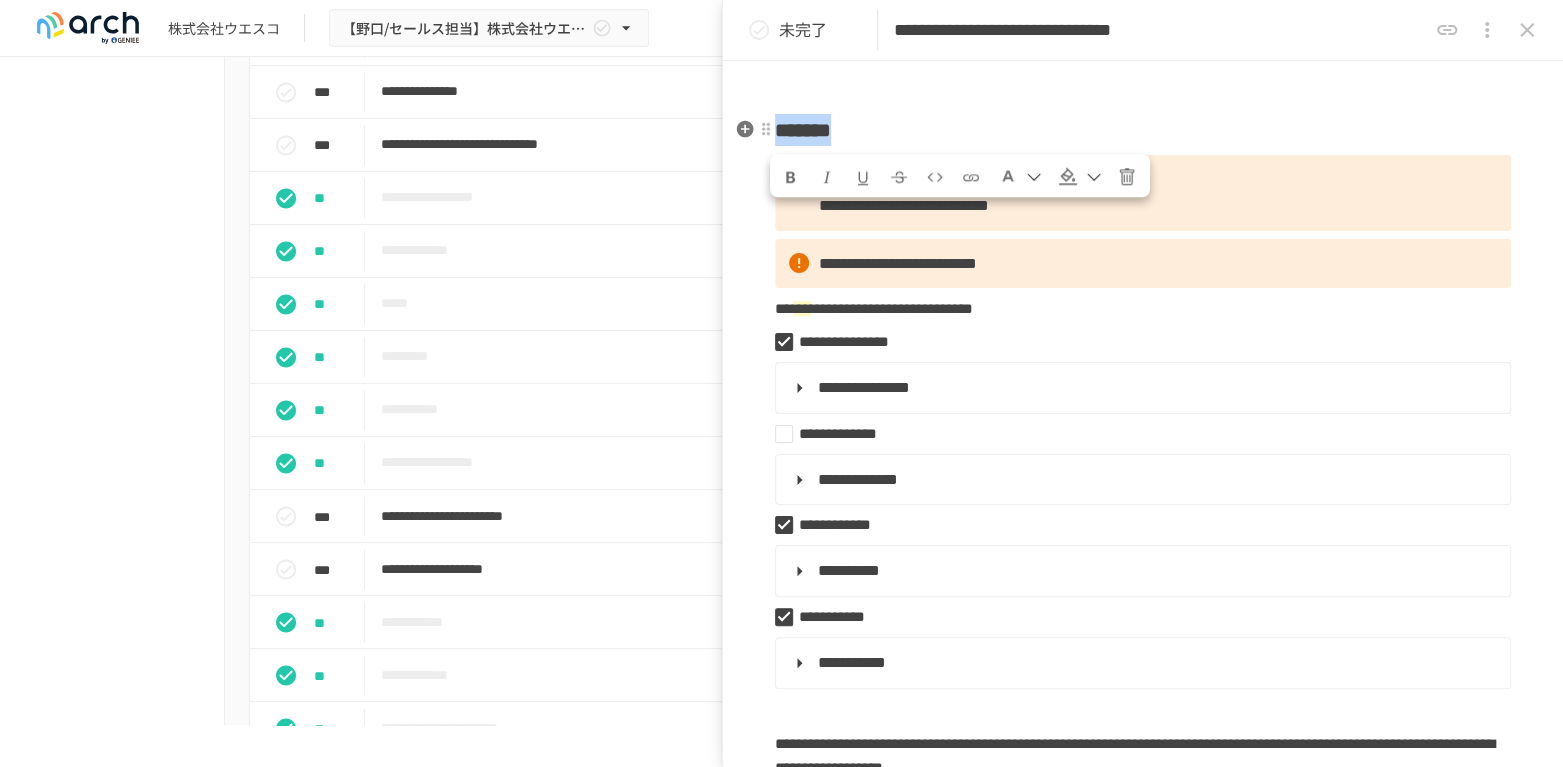 drag, startPoint x: 908, startPoint y: 132, endPoint x: 780, endPoint y: 126, distance: 128.14055 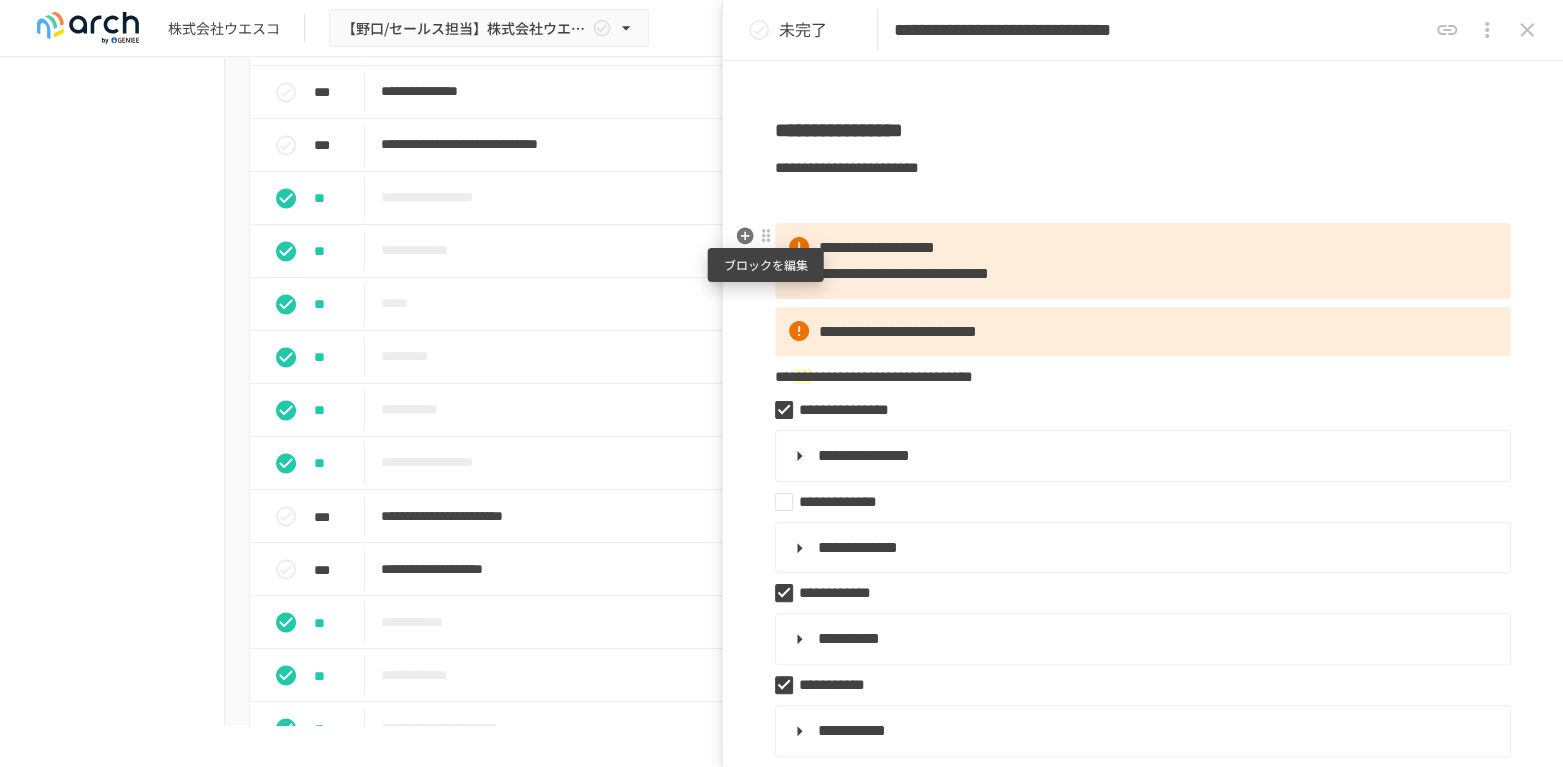 click at bounding box center [766, 236] 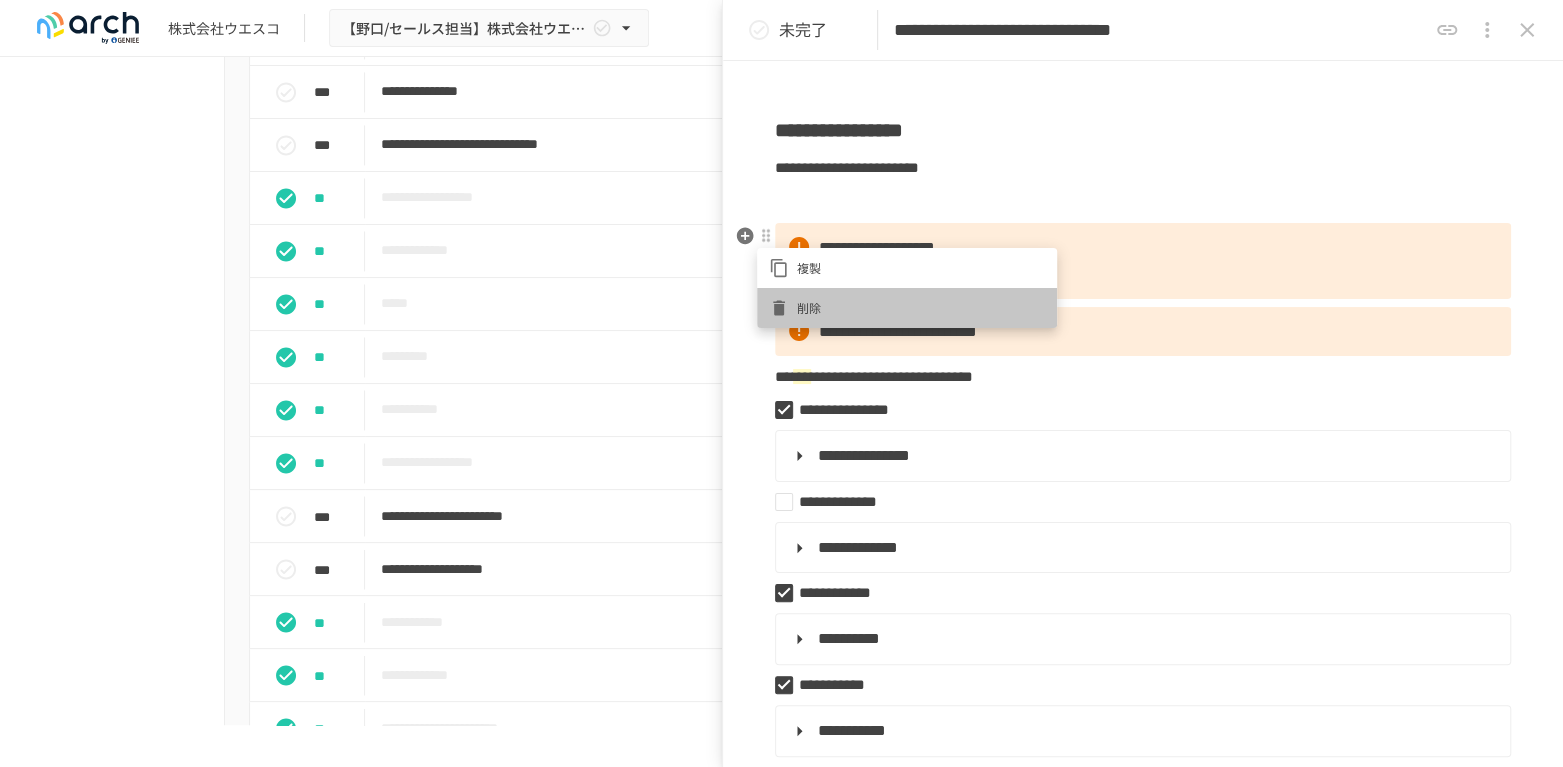 click at bounding box center (783, 308) 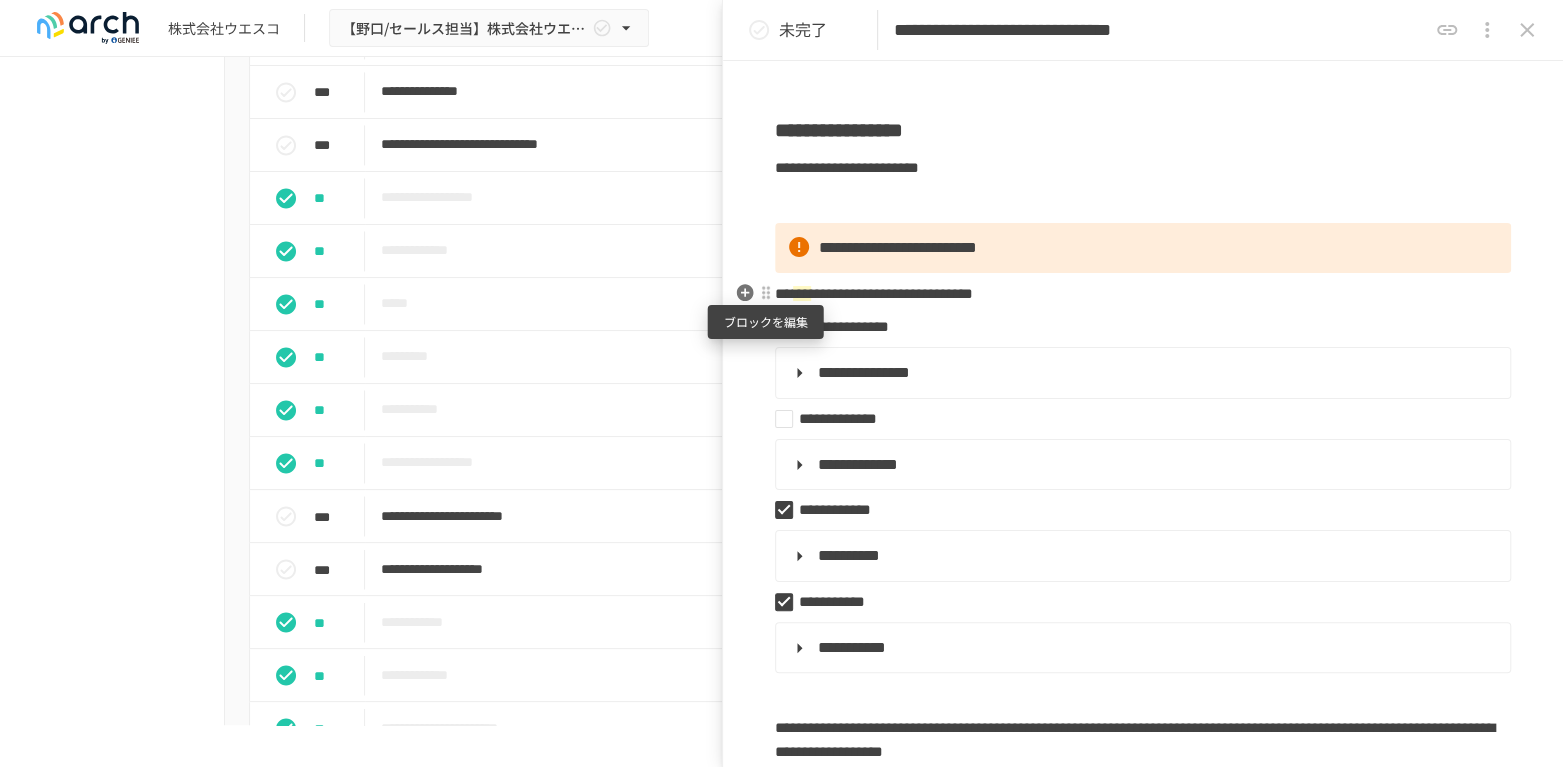 click at bounding box center [766, 293] 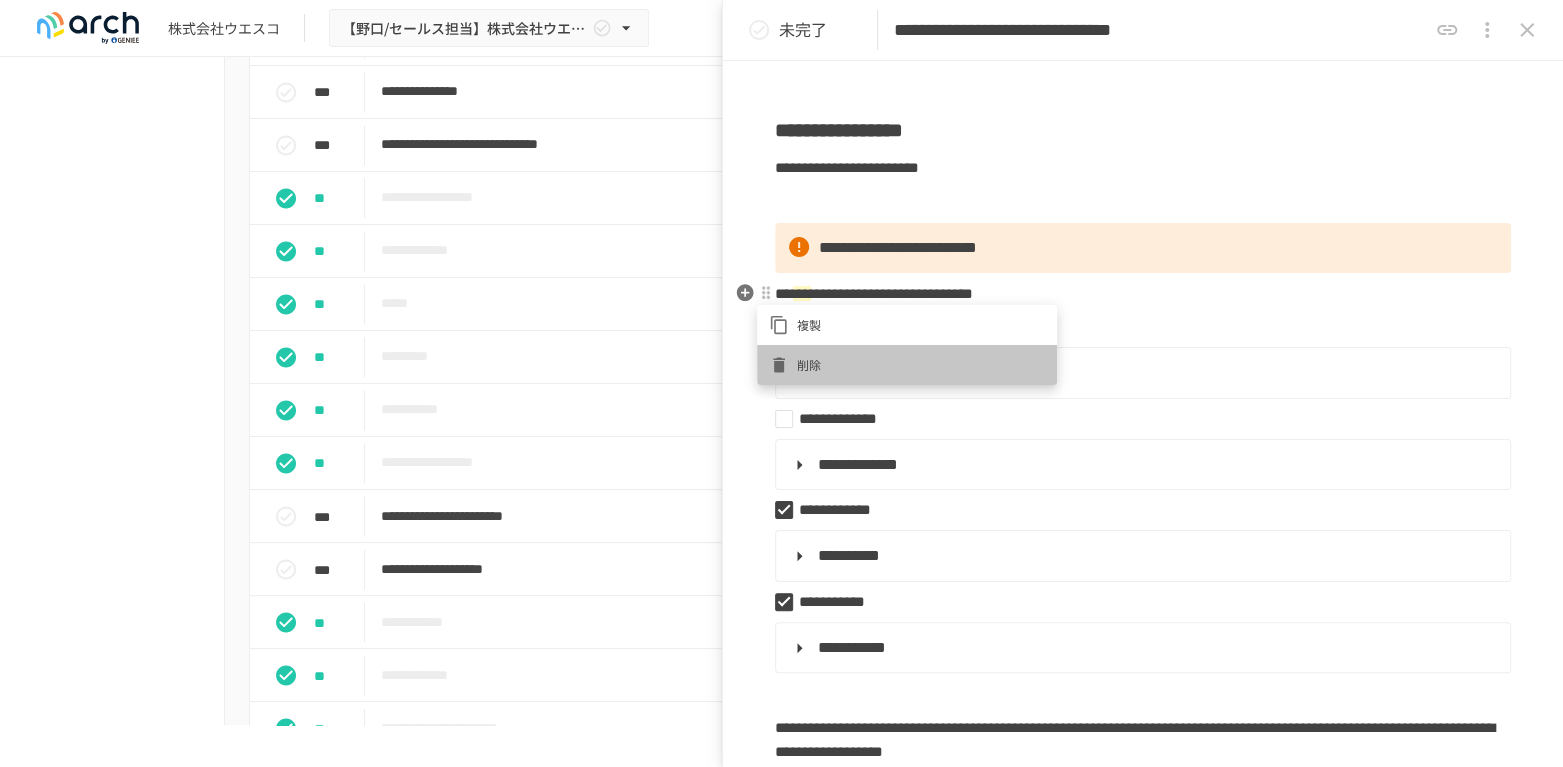 click on "削除" at bounding box center (921, 364) 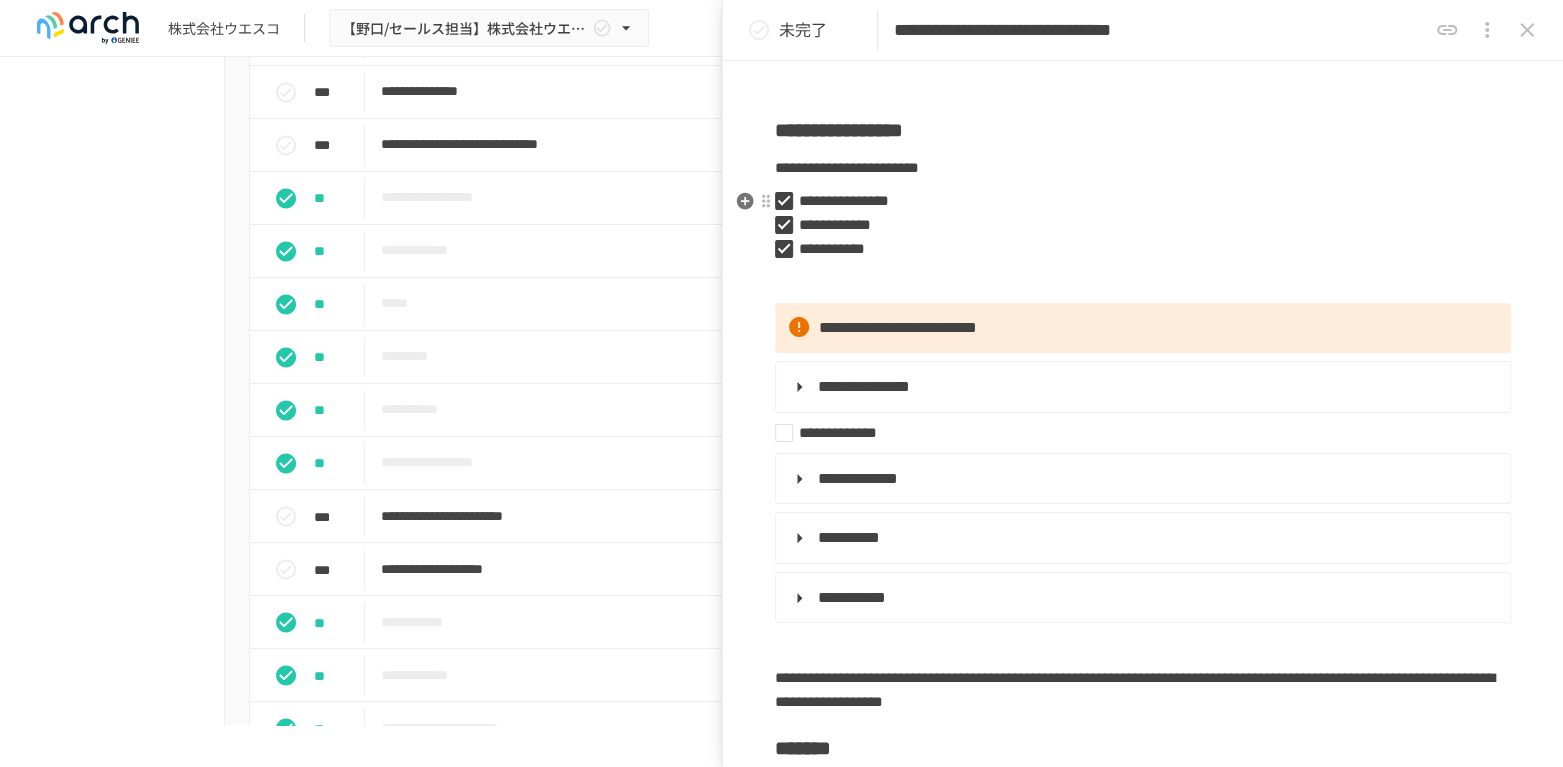 click on "**********" at bounding box center [1135, 201] 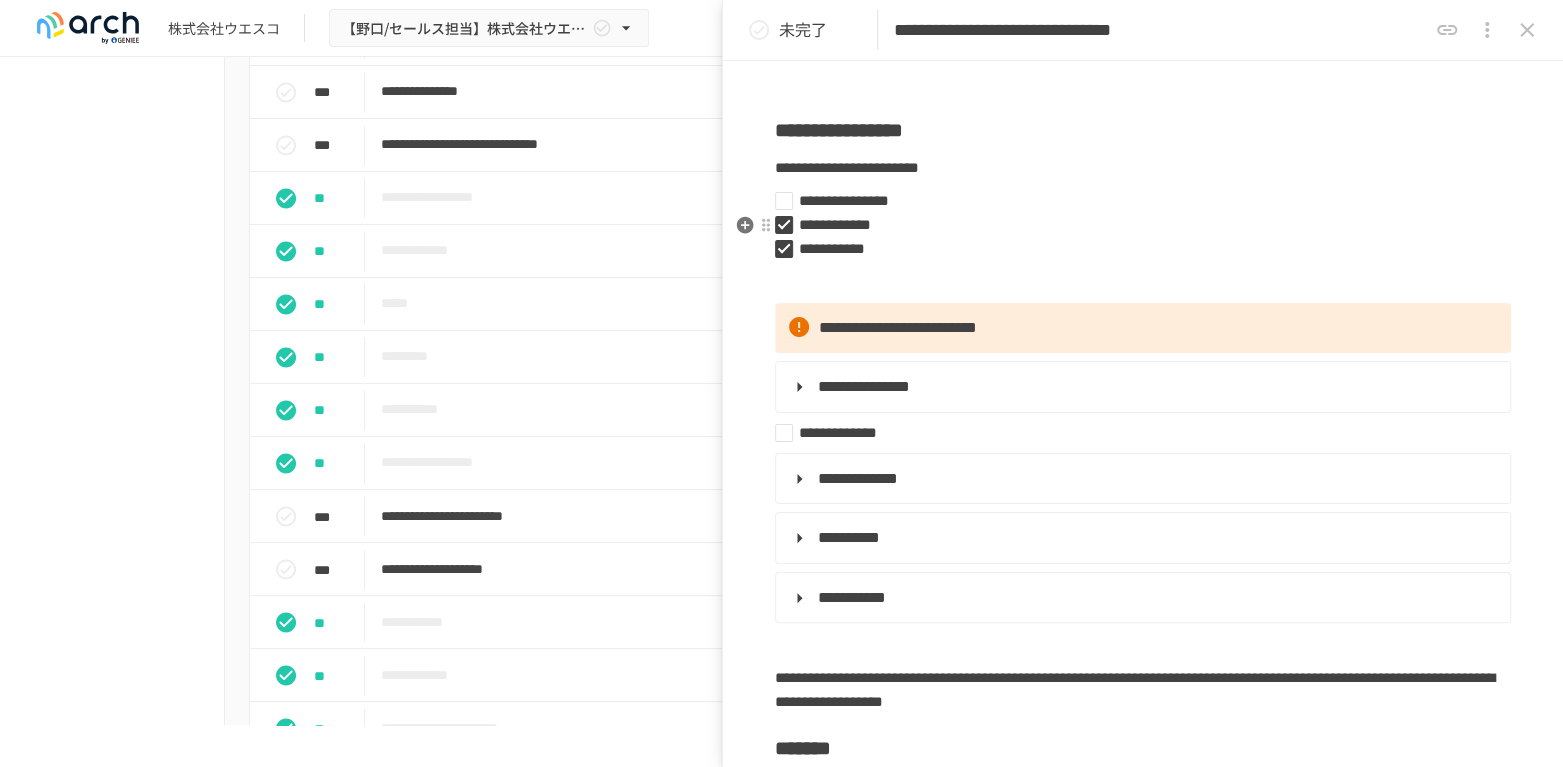 click on "**********" at bounding box center [1135, 225] 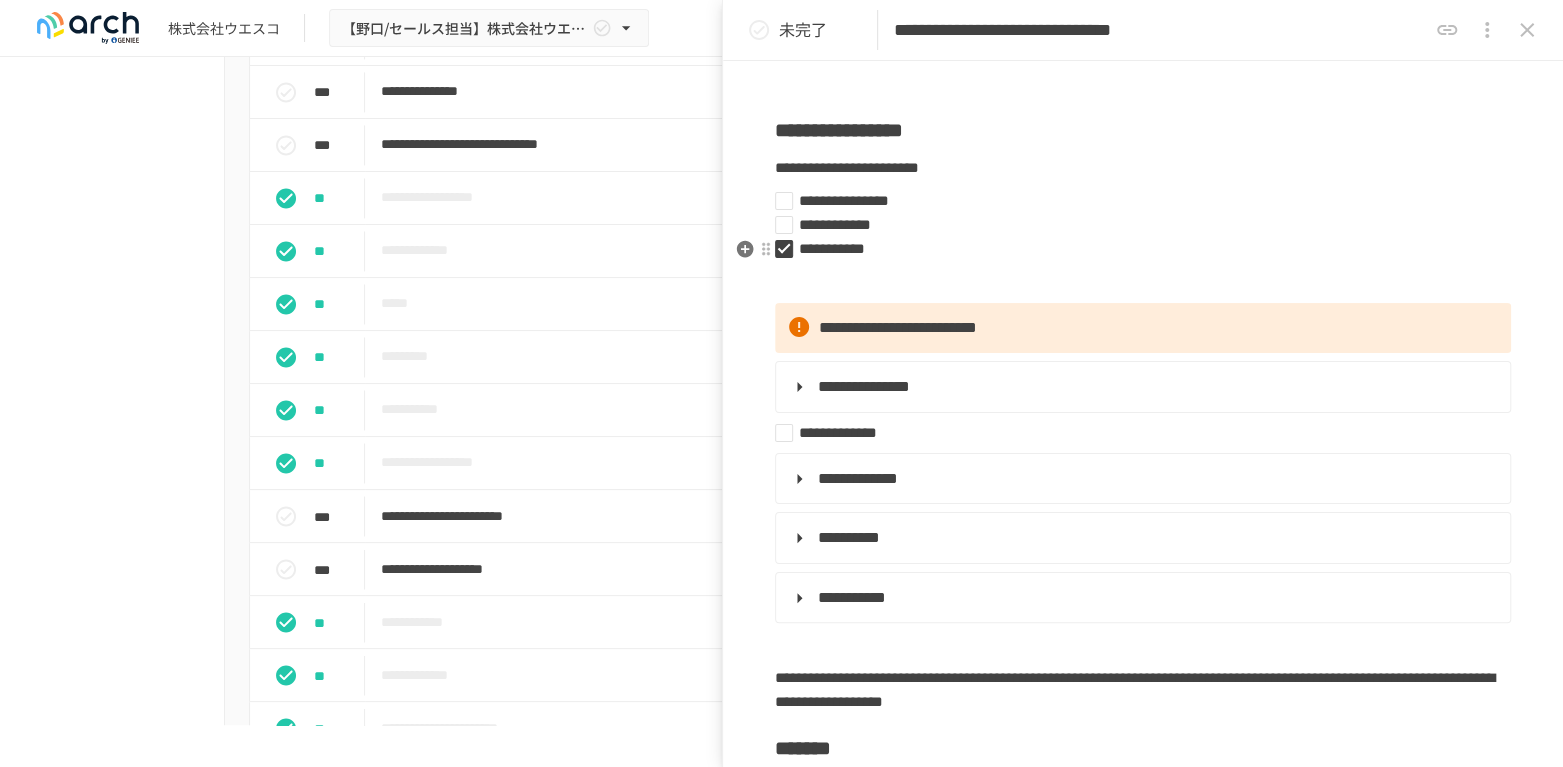 click on "**********" at bounding box center [1135, 249] 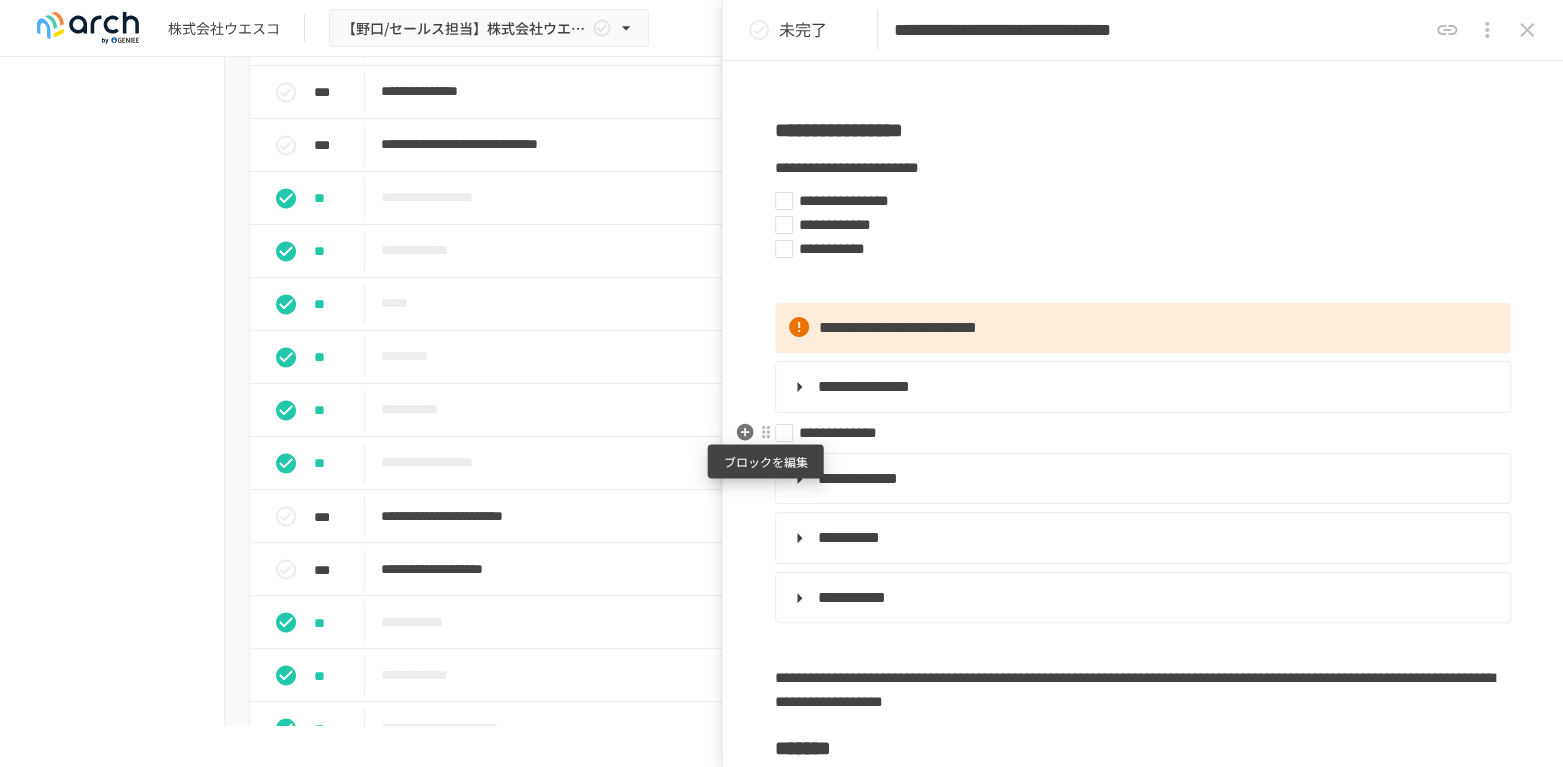 click at bounding box center (766, 432) 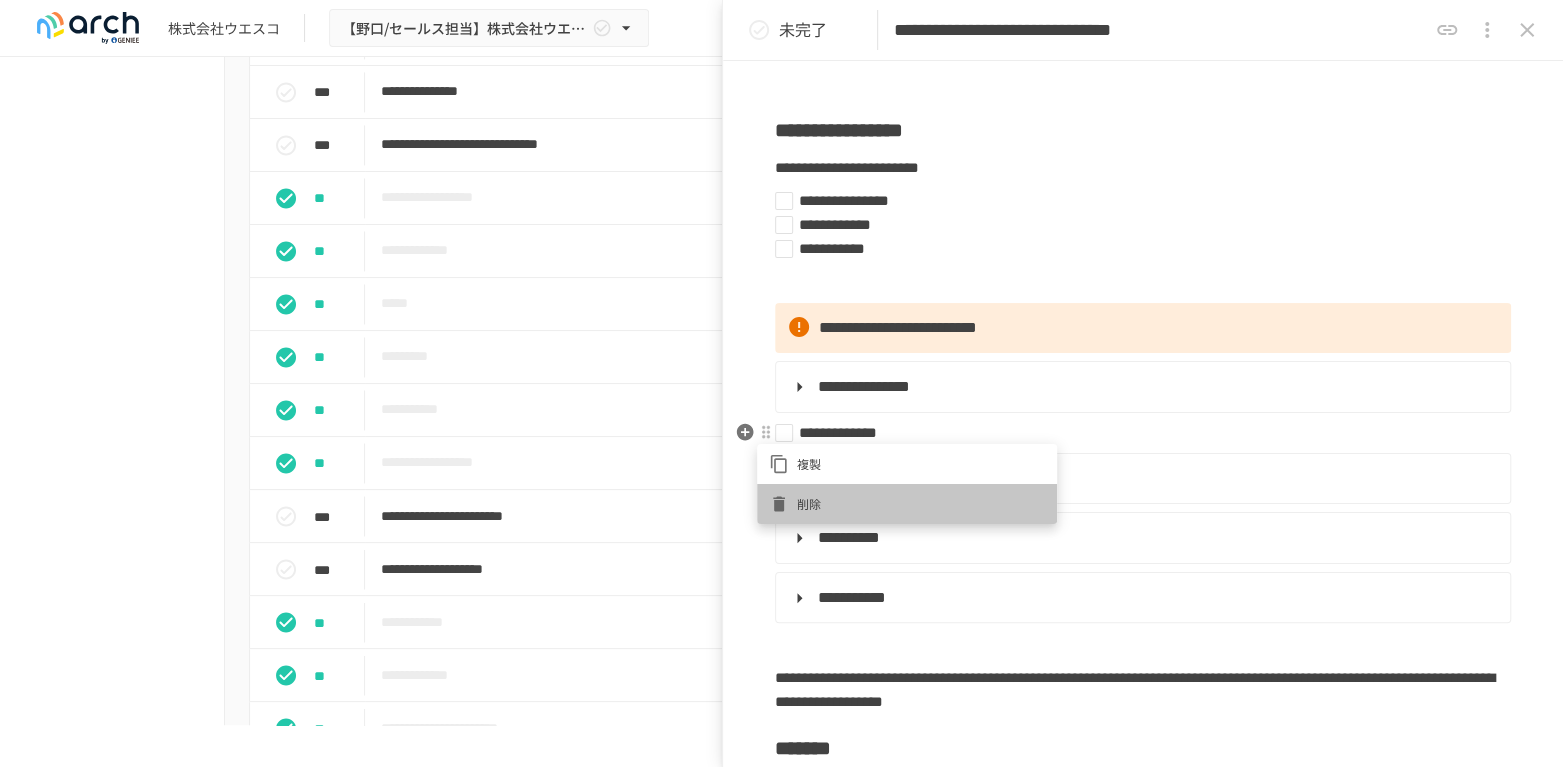 click 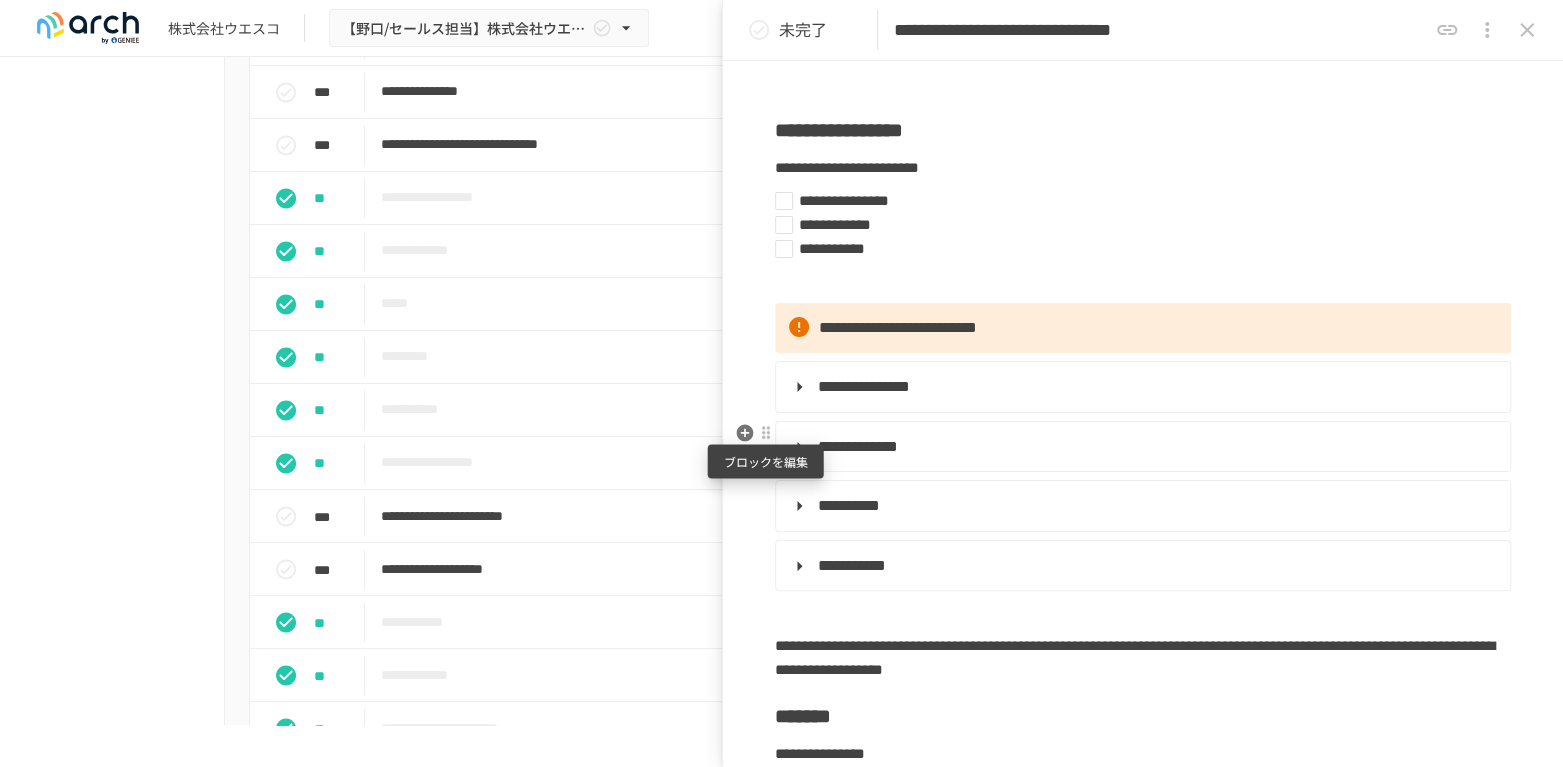 click at bounding box center [766, 433] 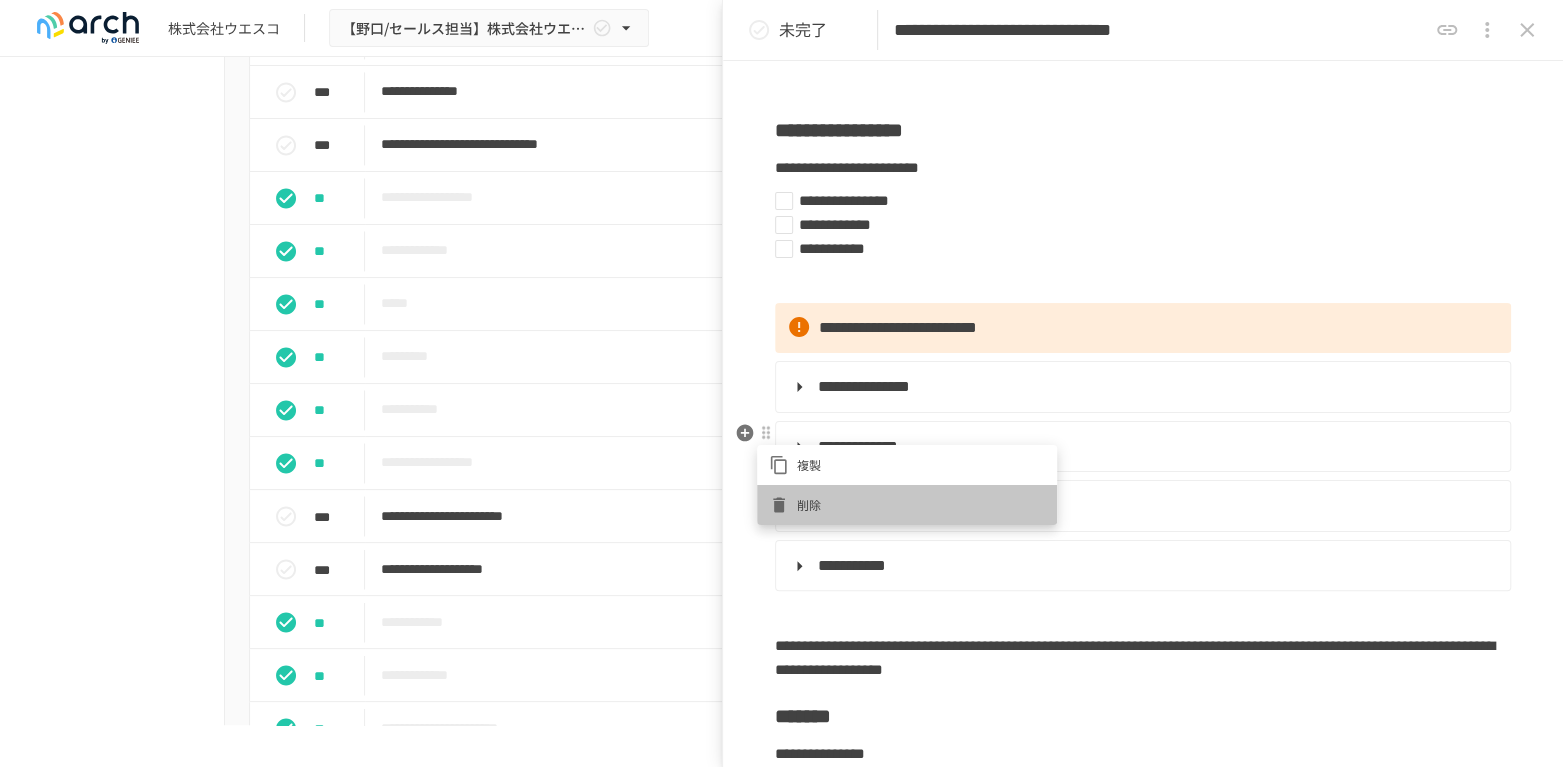 click at bounding box center (783, 505) 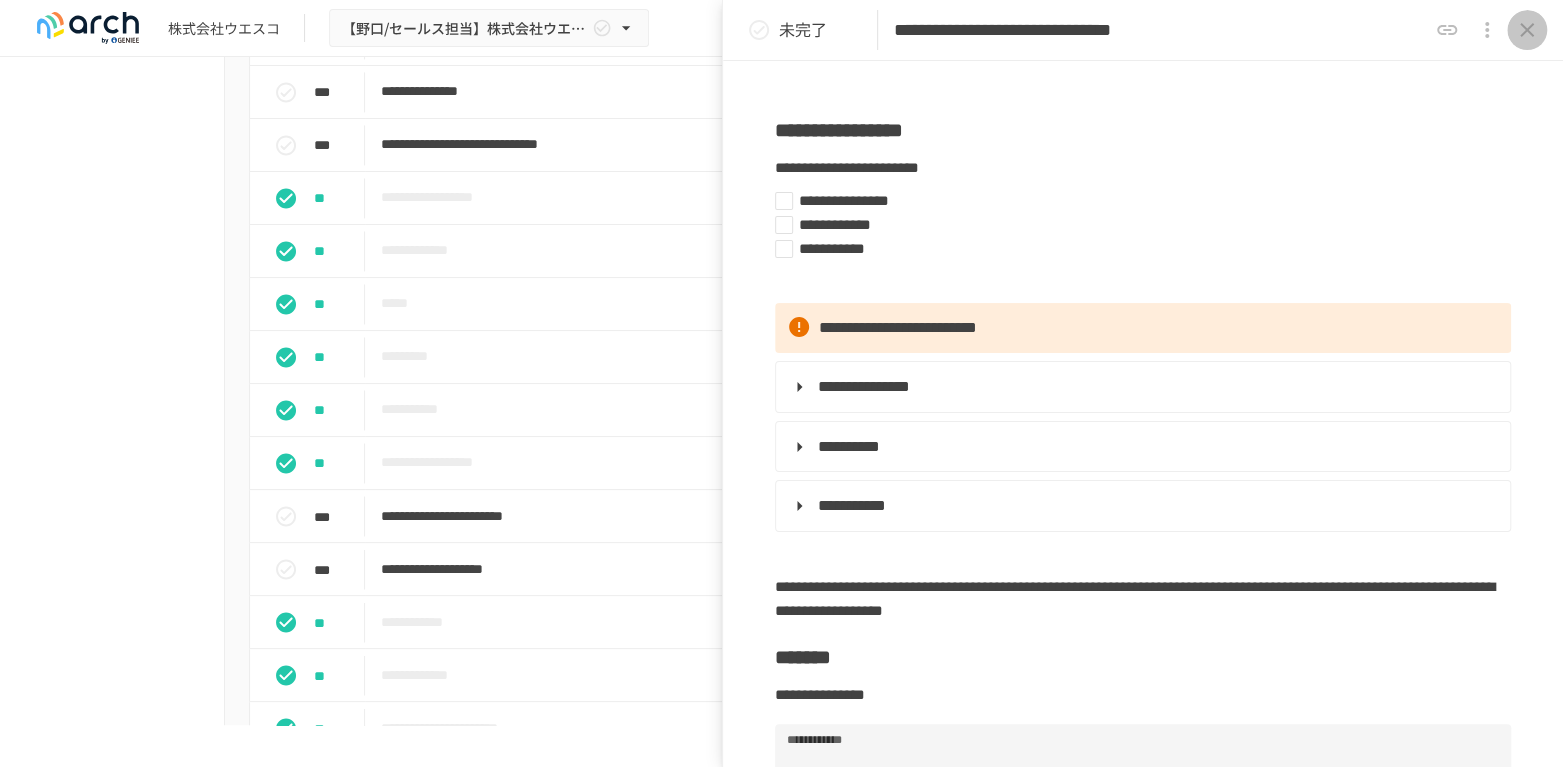 click 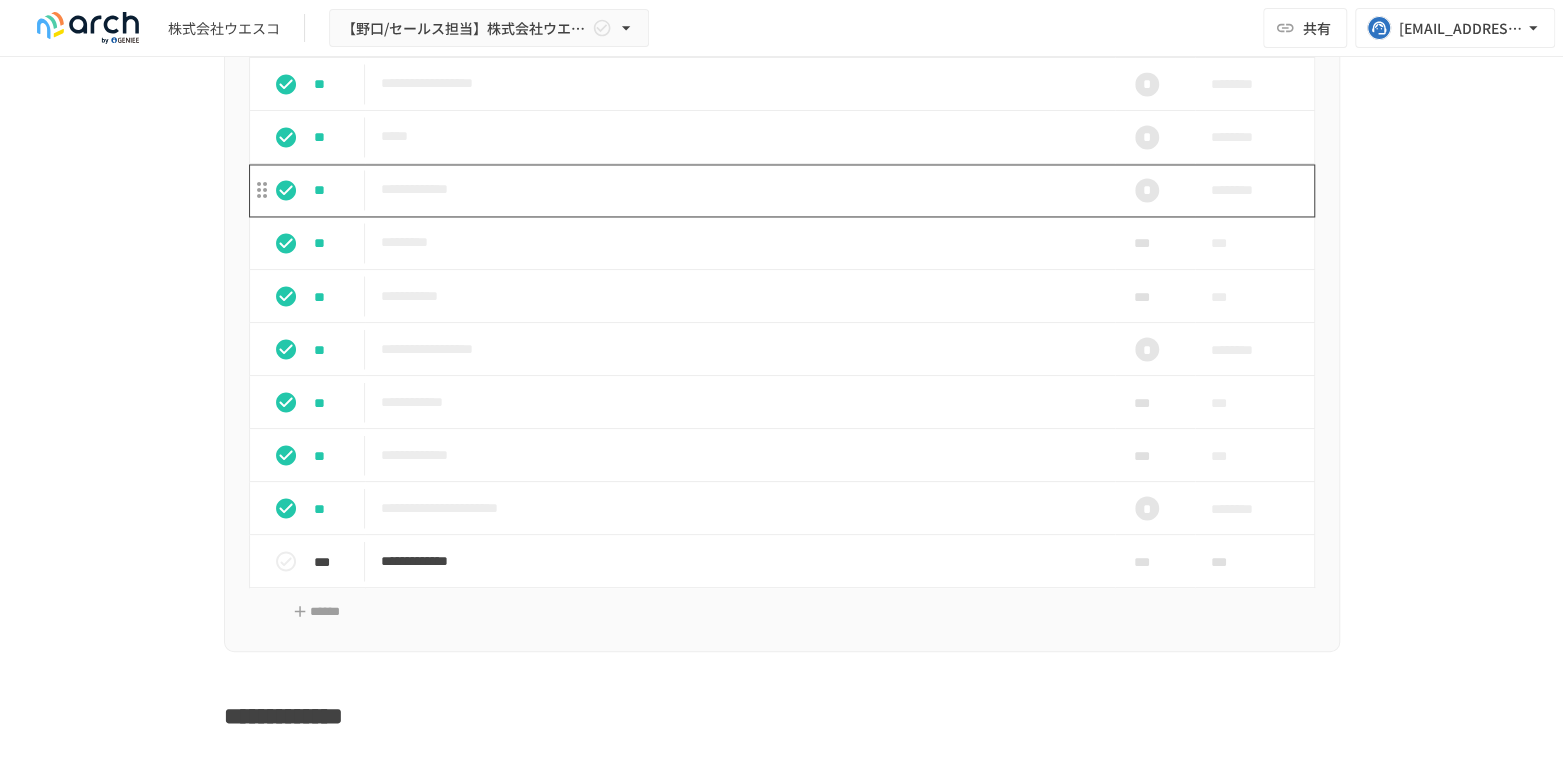 scroll, scrollTop: 2124, scrollLeft: 0, axis: vertical 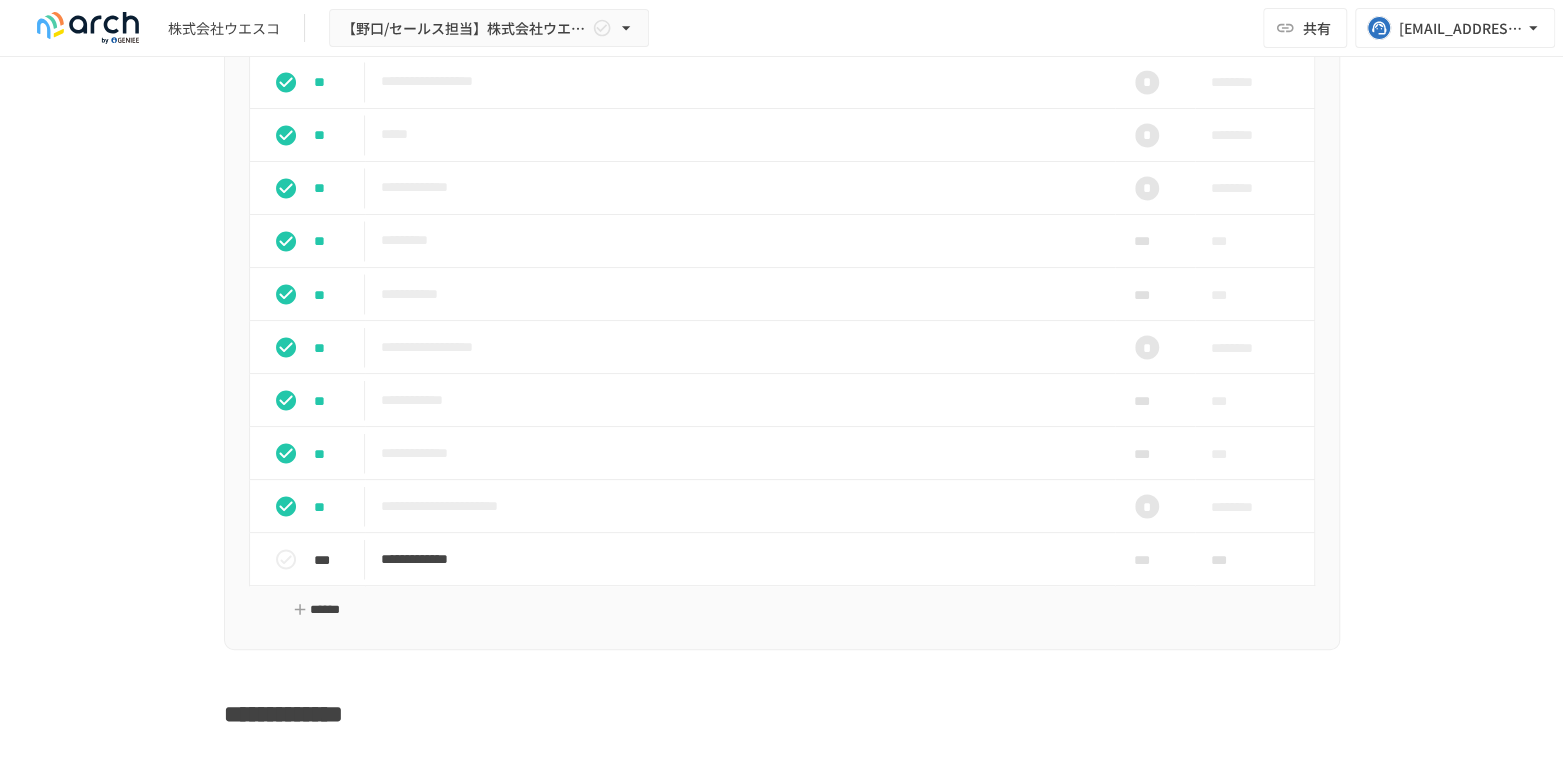 click on "******" at bounding box center (317, 609) 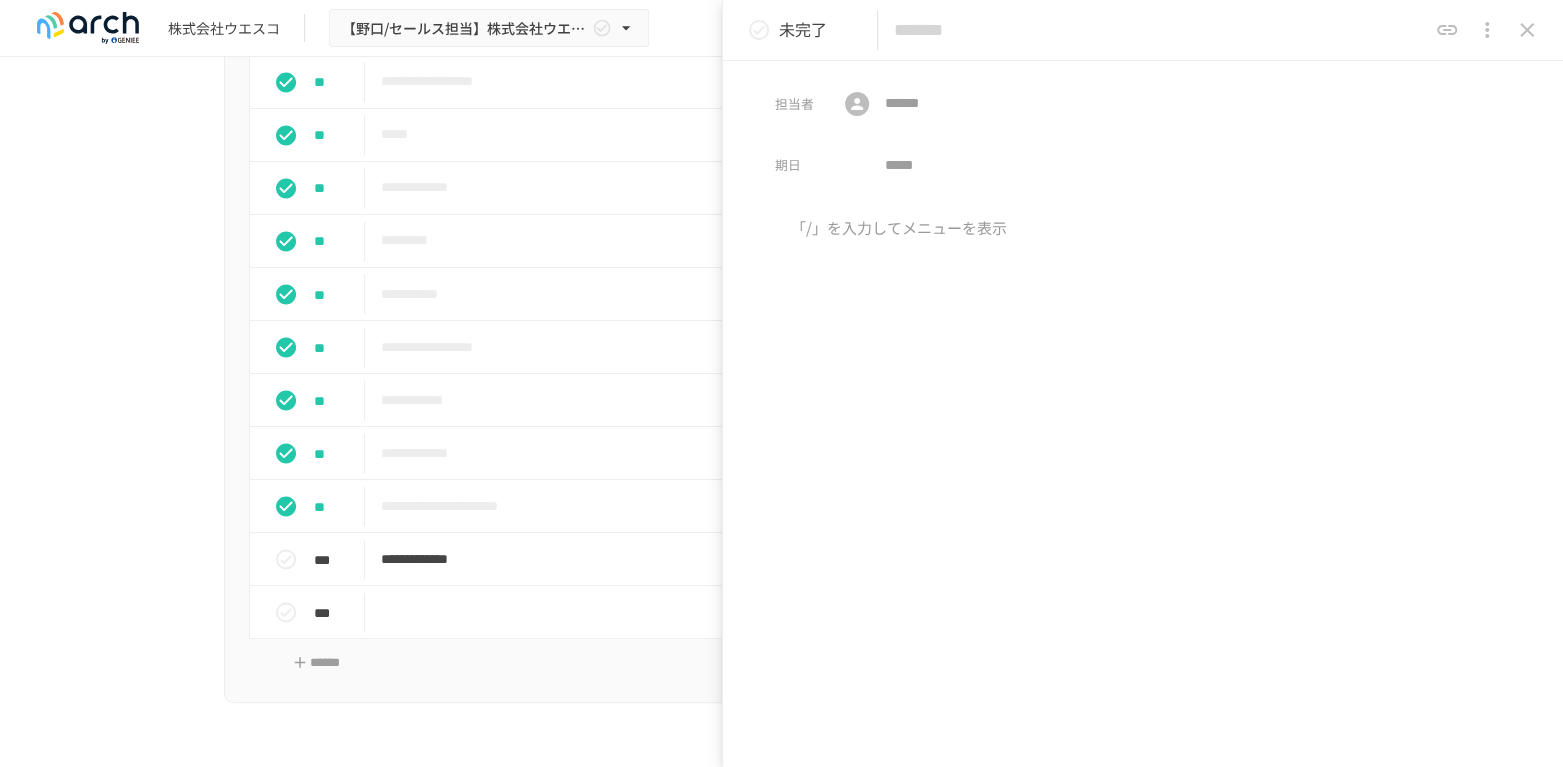 click at bounding box center (1160, 30) 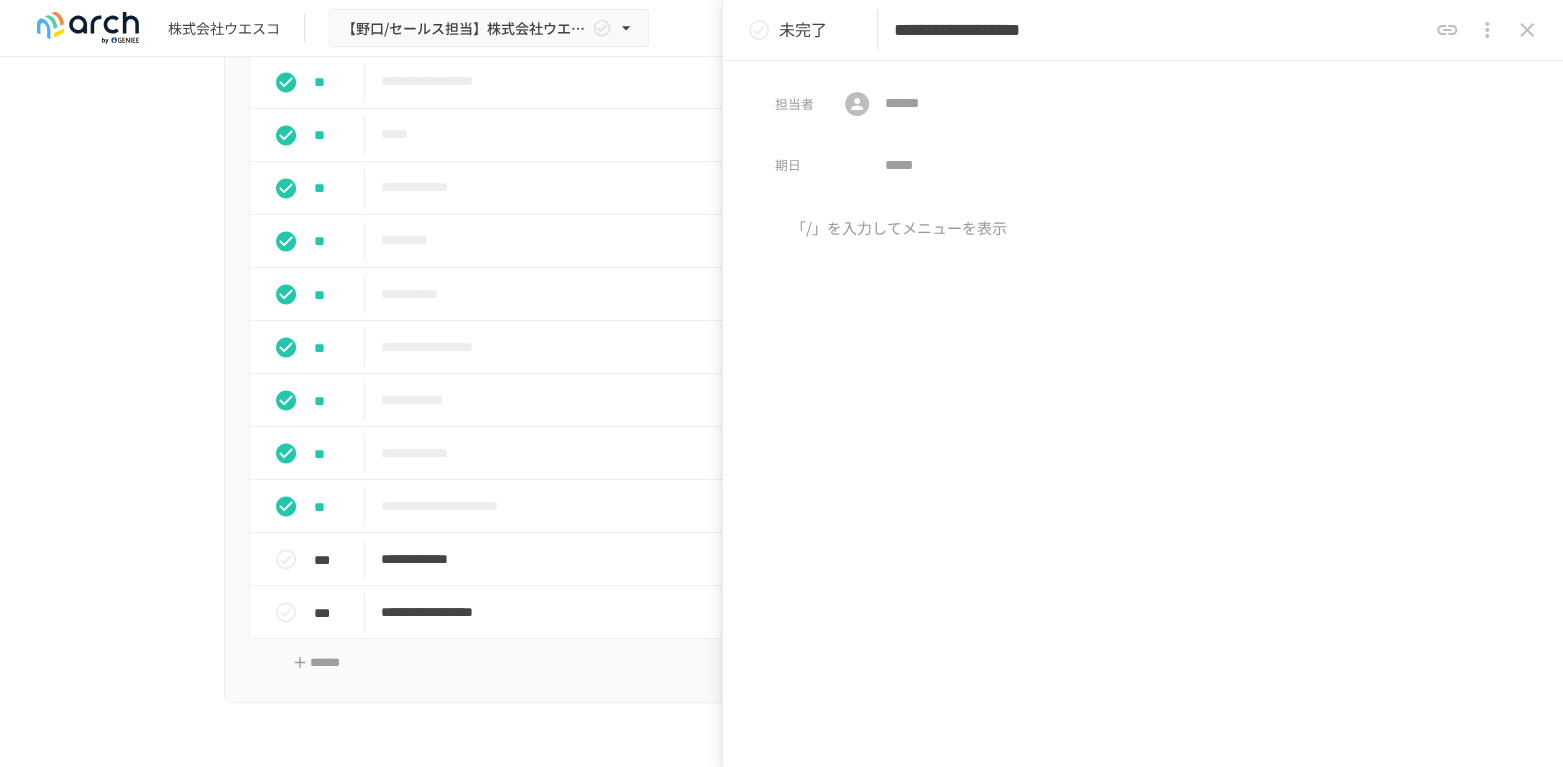 type on "**********" 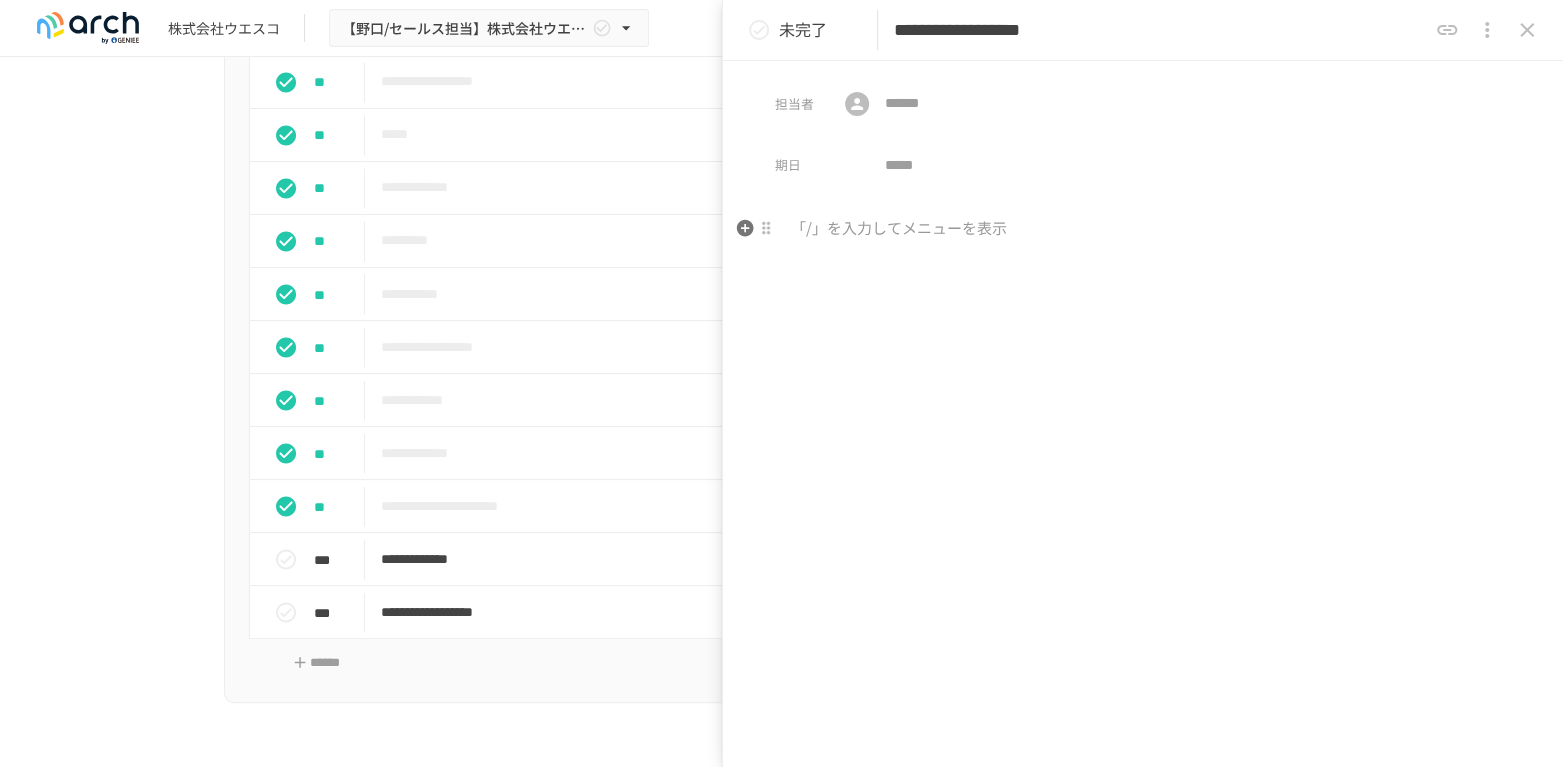 click at bounding box center (1143, 229) 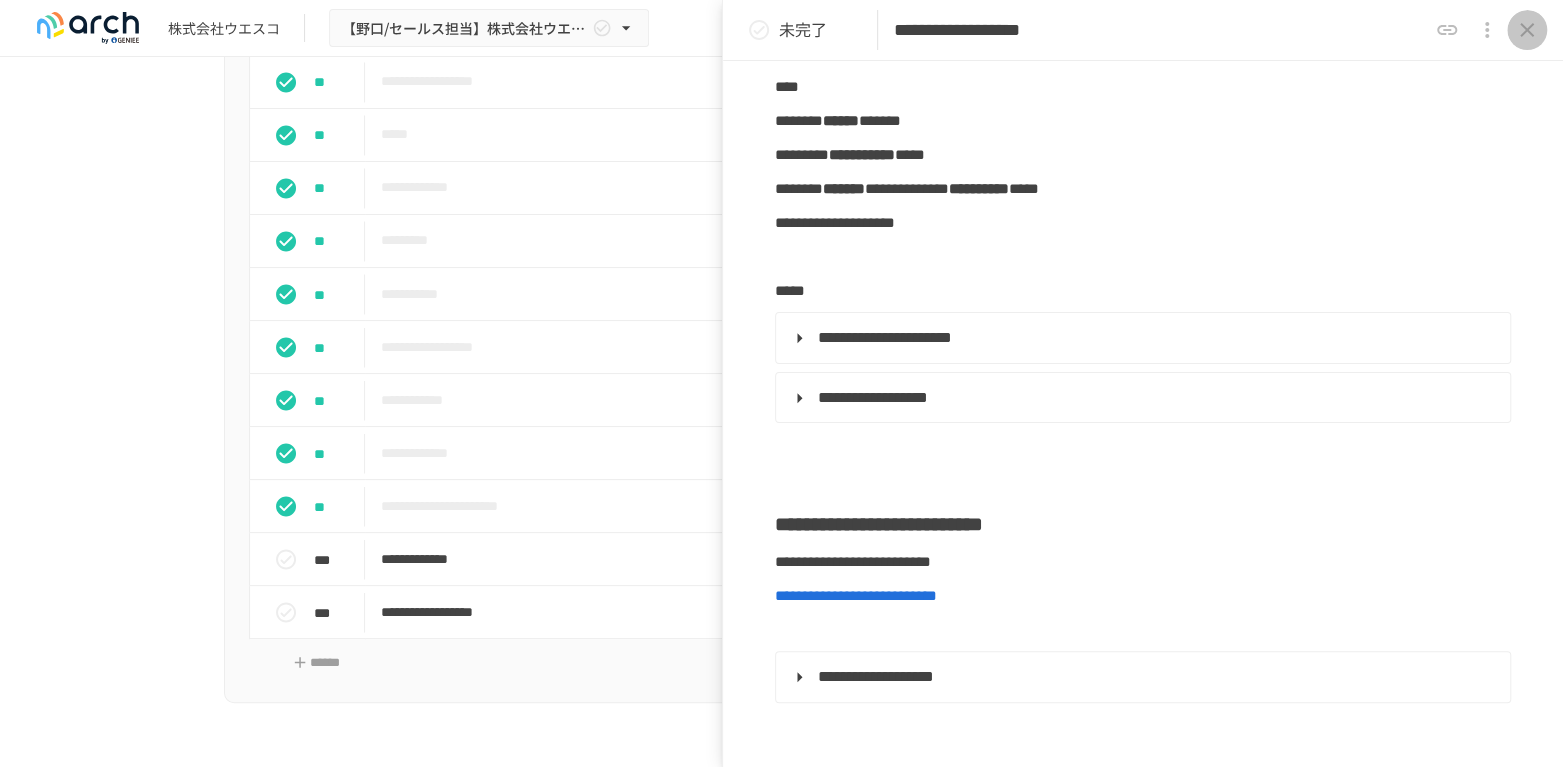 click 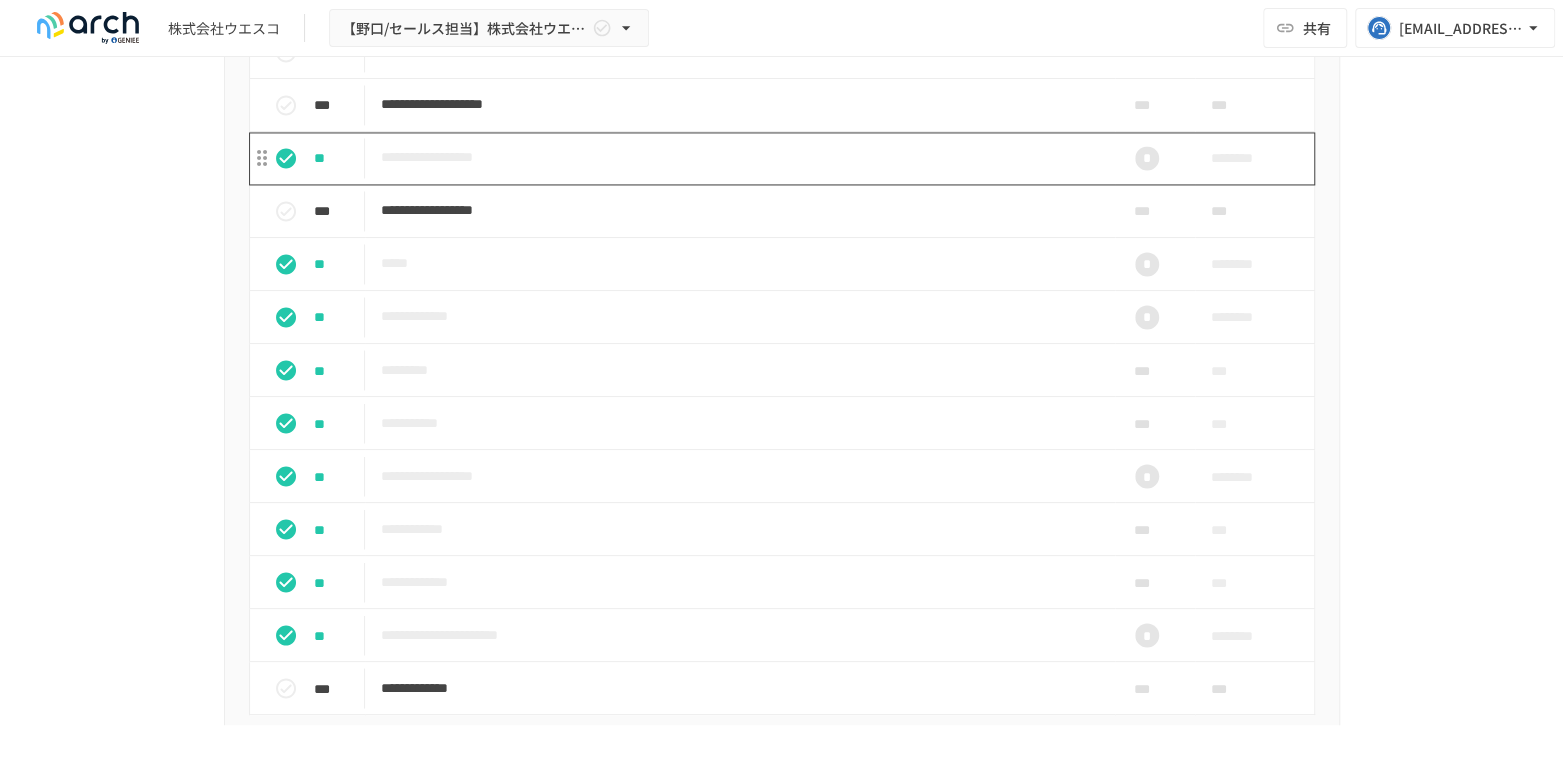 scroll, scrollTop: 2013, scrollLeft: 0, axis: vertical 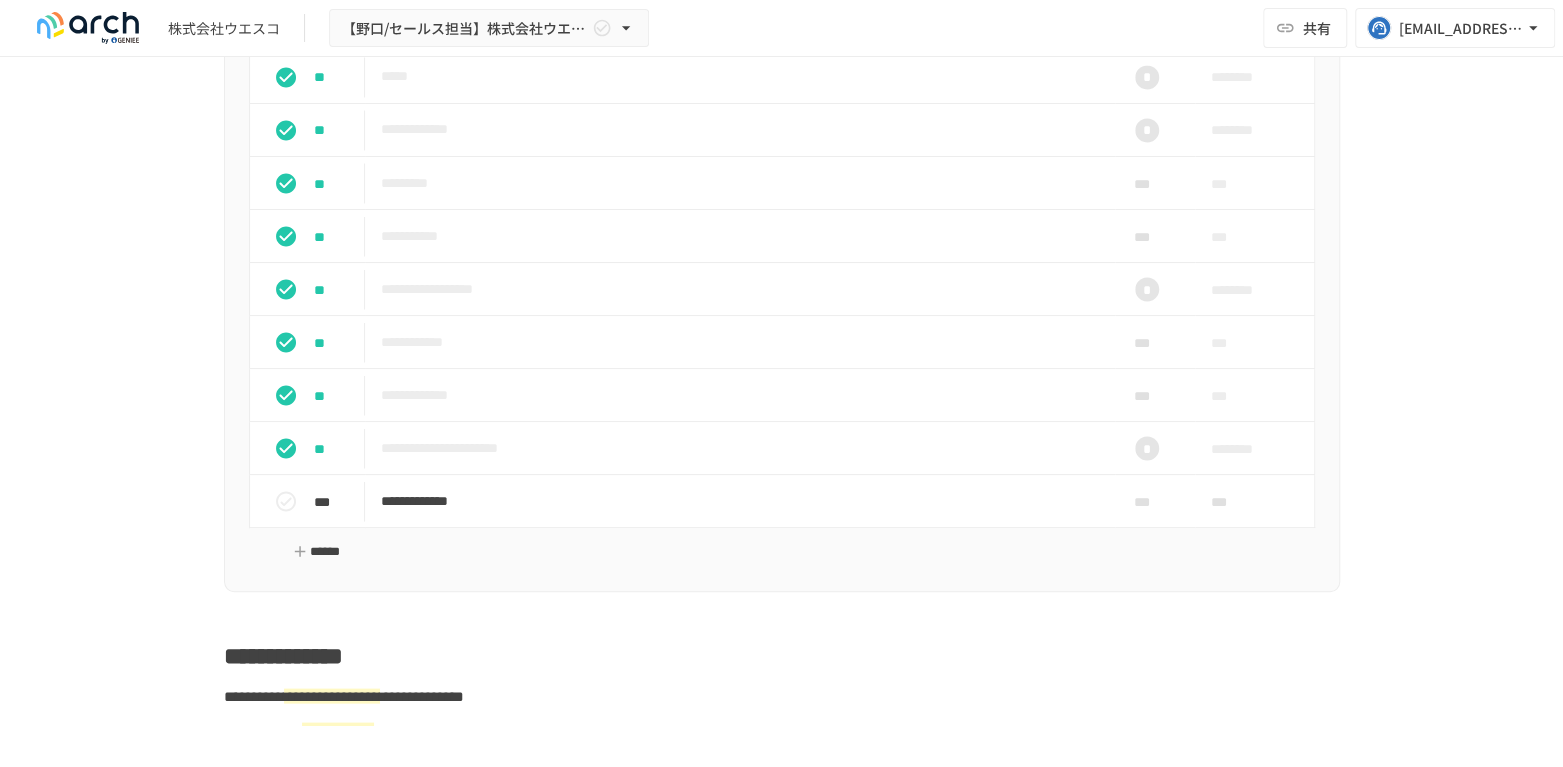 click on "******" at bounding box center [317, 551] 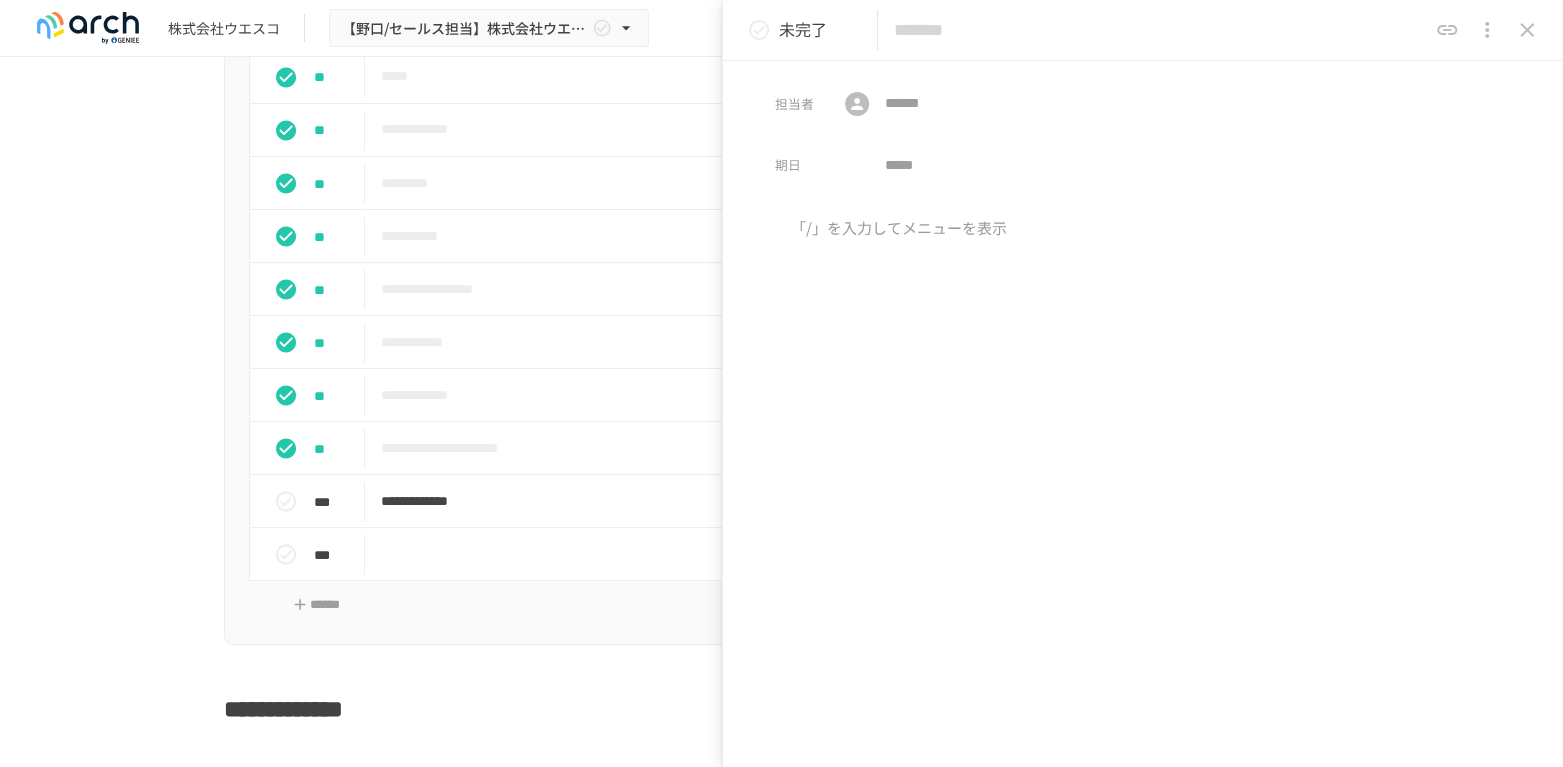 click at bounding box center (1160, 30) 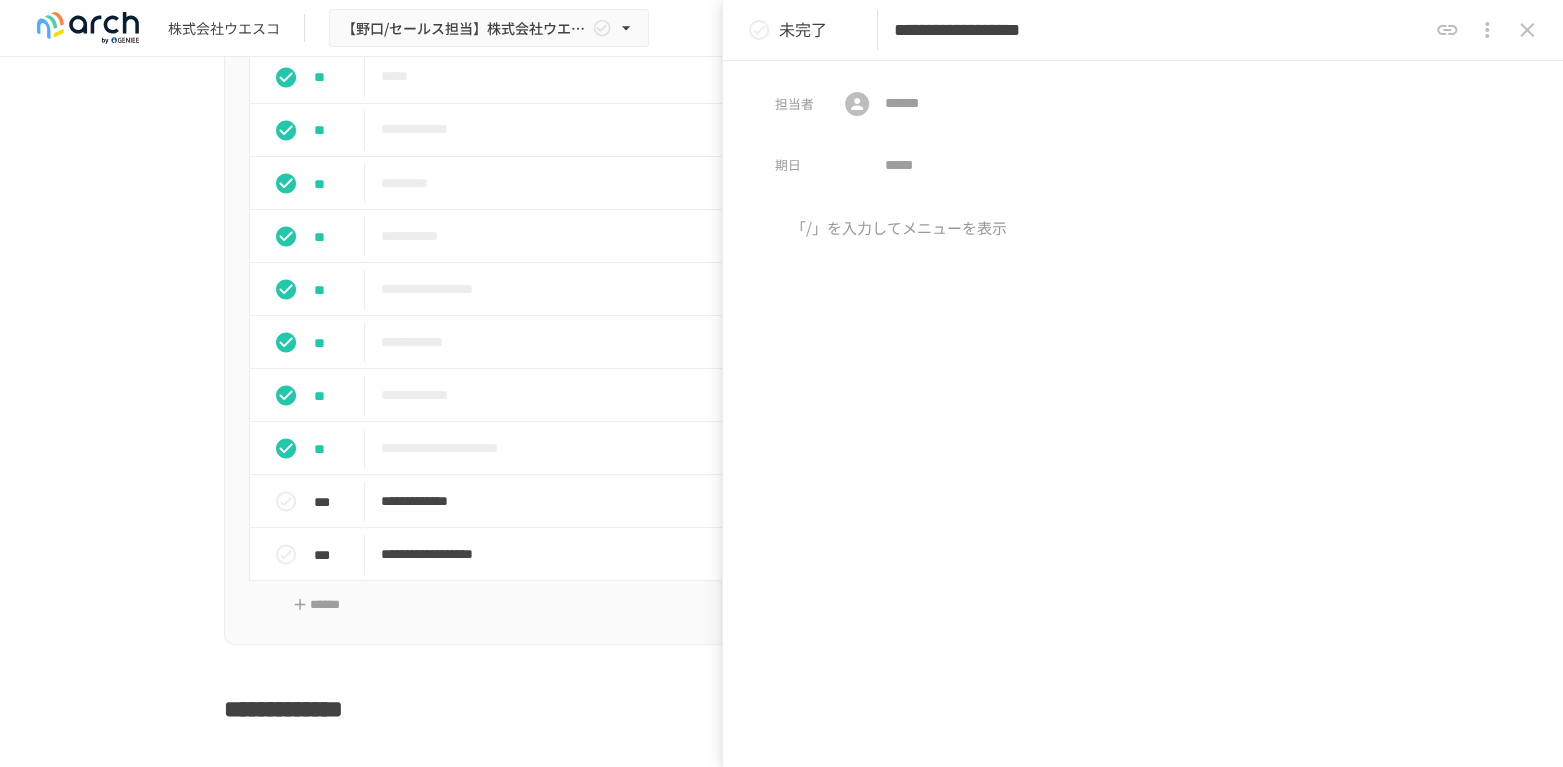type on "**********" 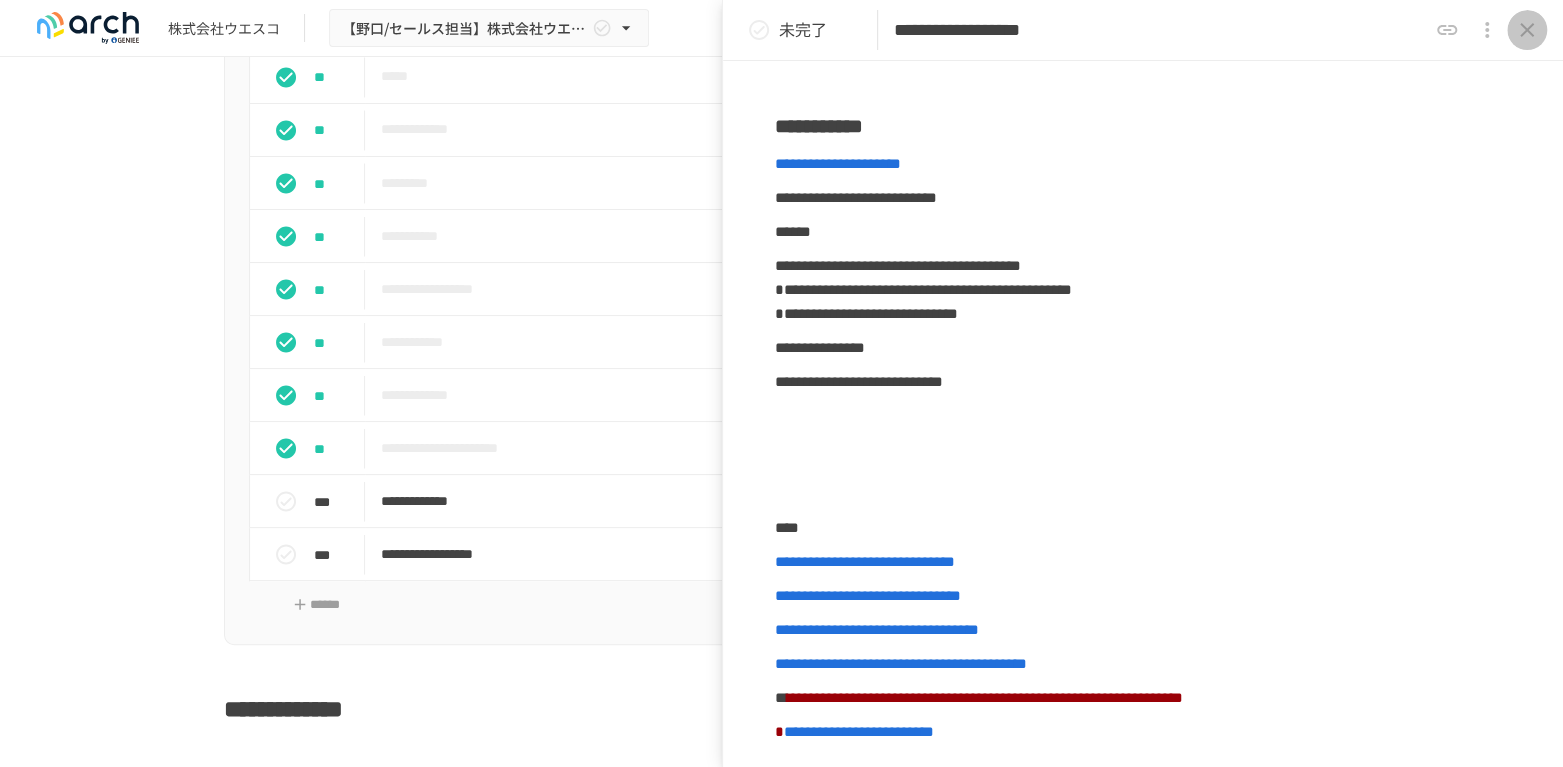 click 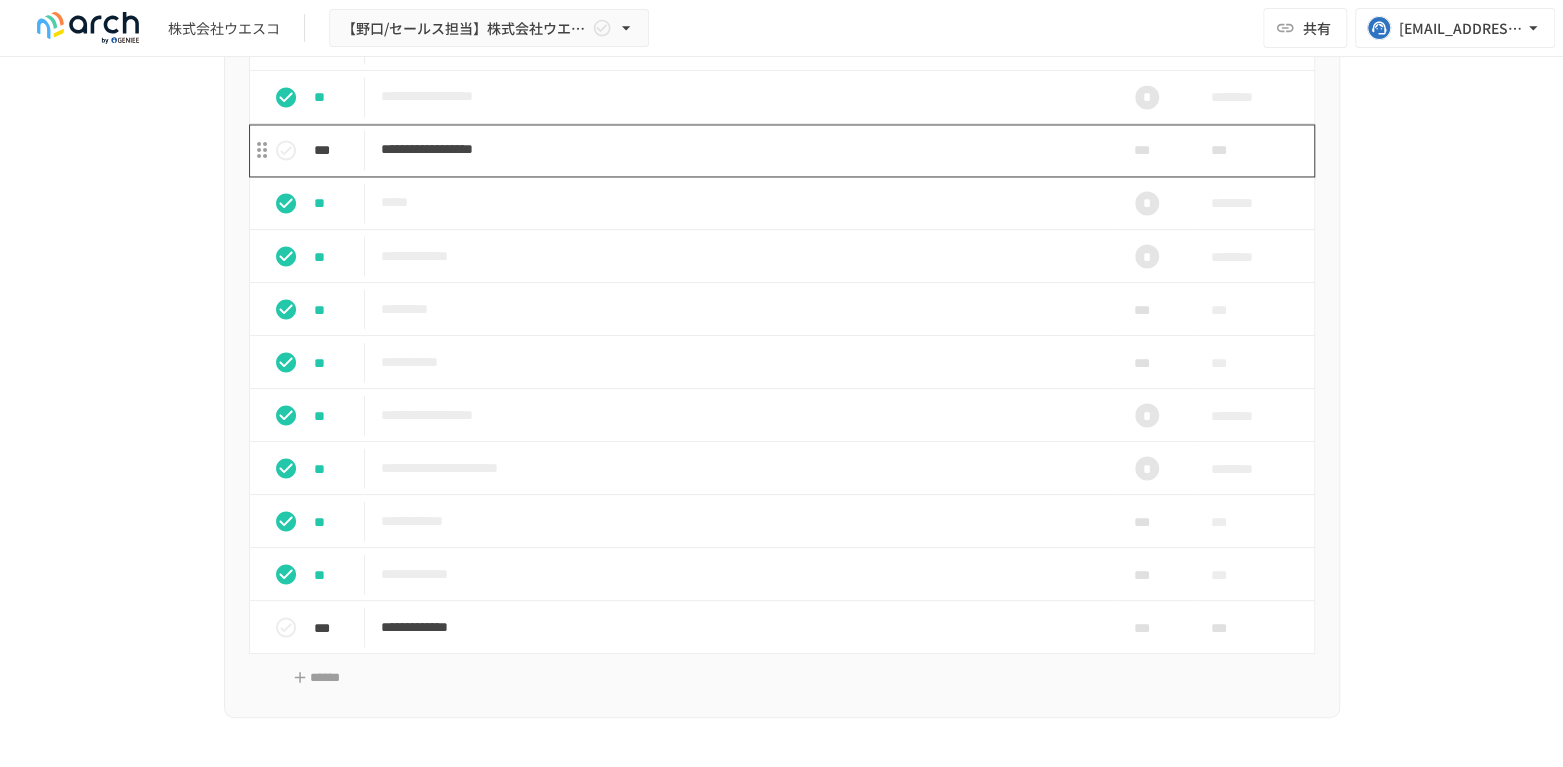 scroll, scrollTop: 2124, scrollLeft: 0, axis: vertical 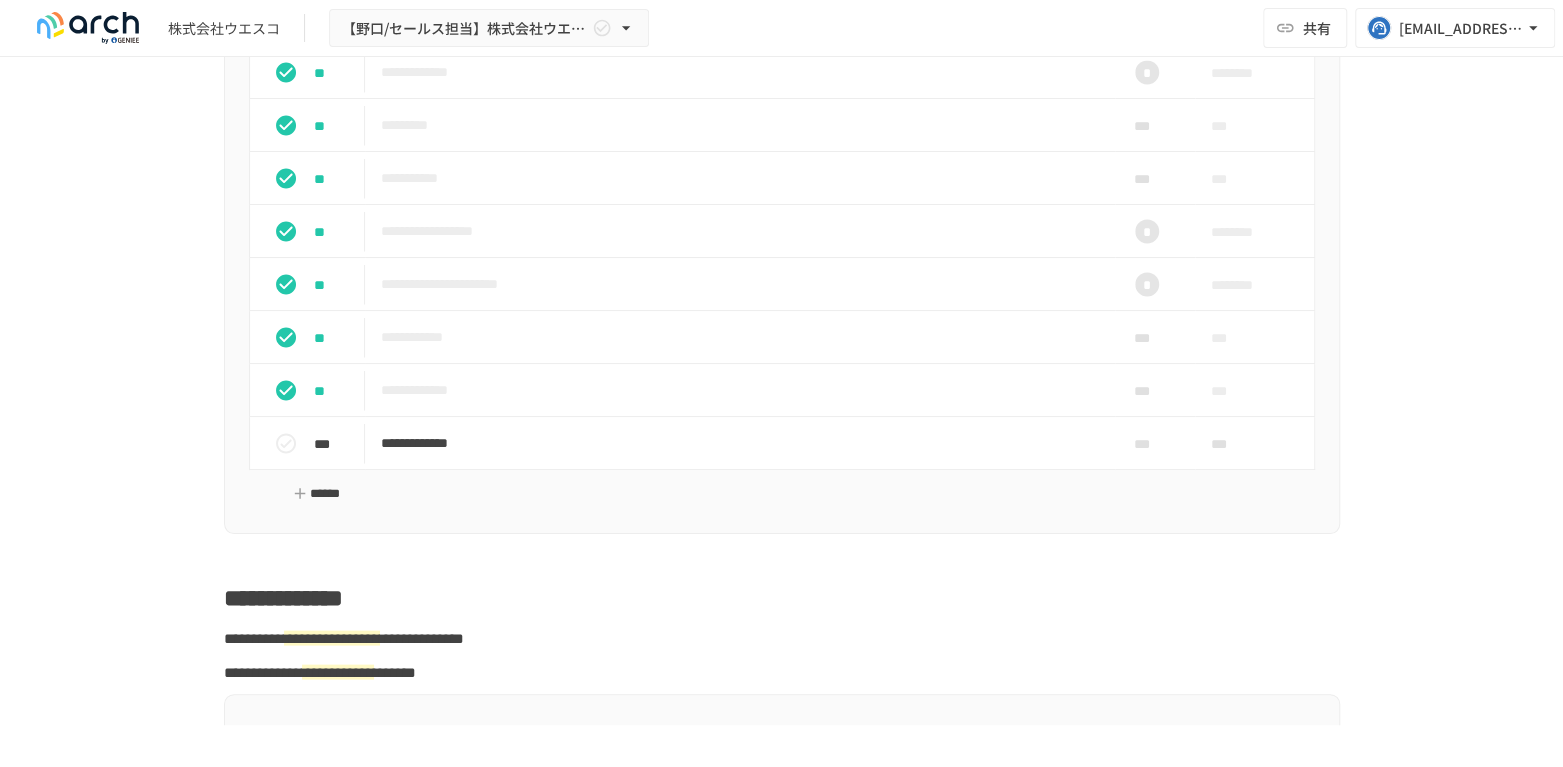 click on "******" at bounding box center [317, 493] 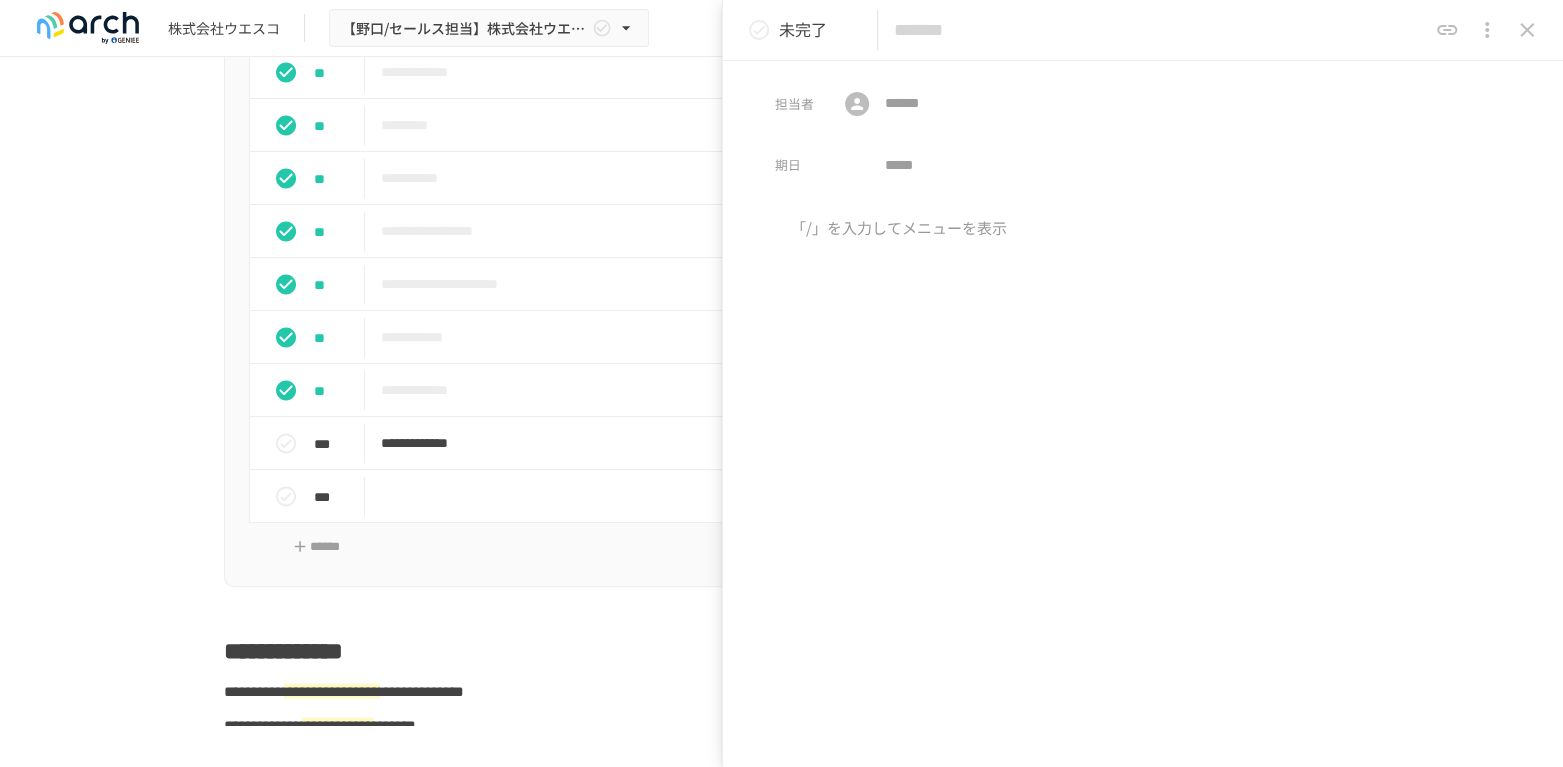 click at bounding box center [1160, 30] 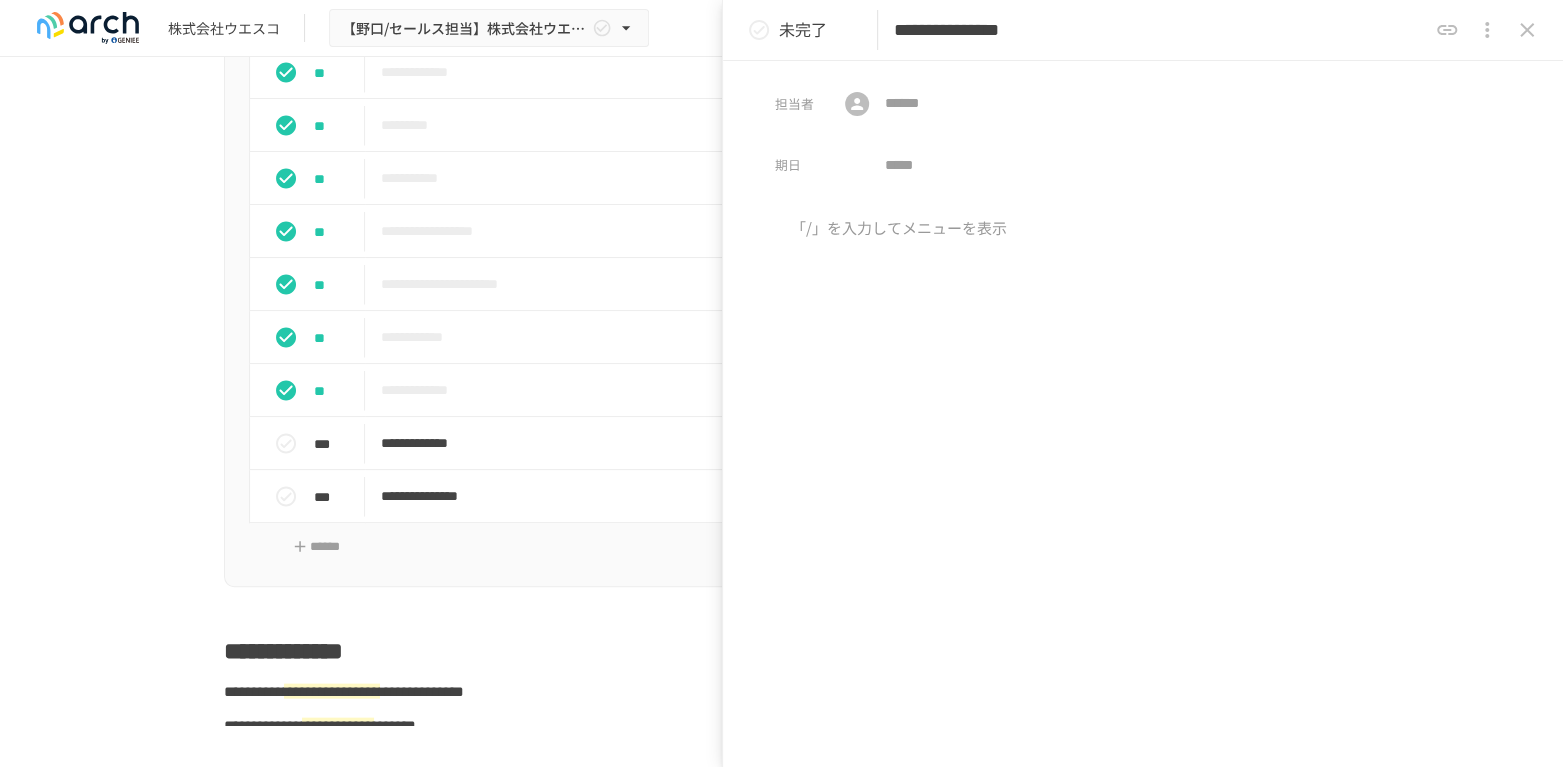 type on "**********" 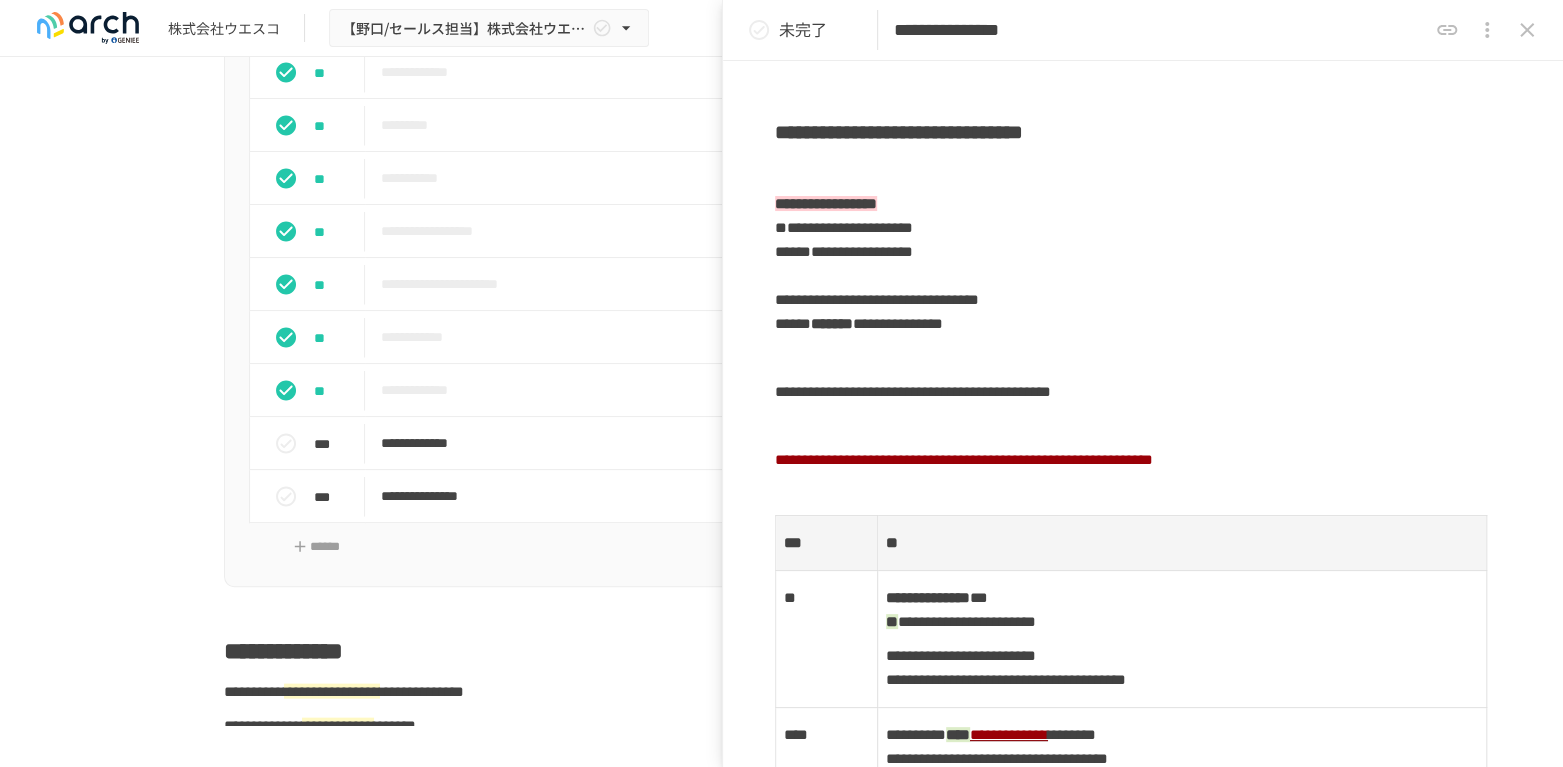 click 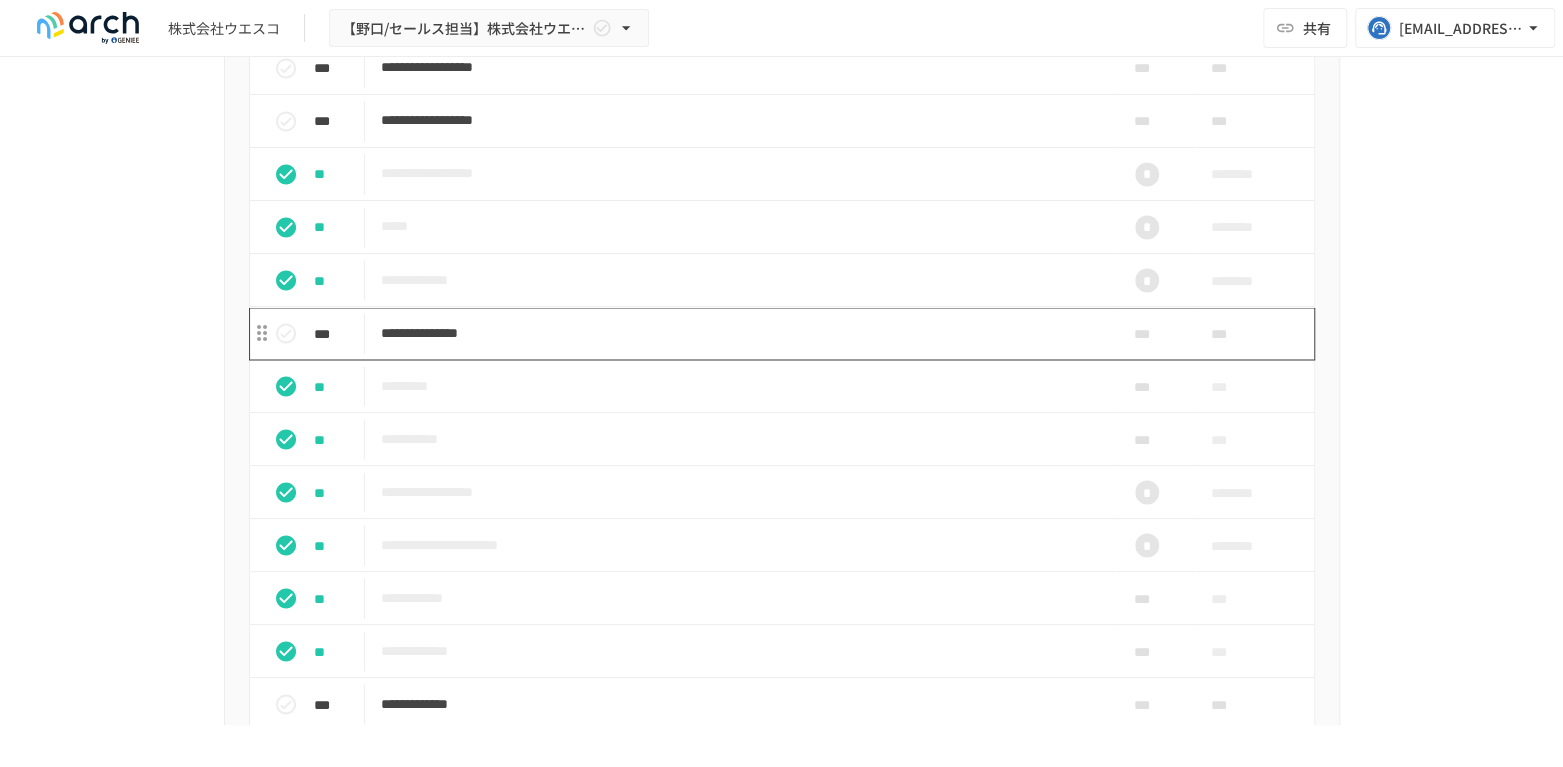 scroll, scrollTop: 2124, scrollLeft: 0, axis: vertical 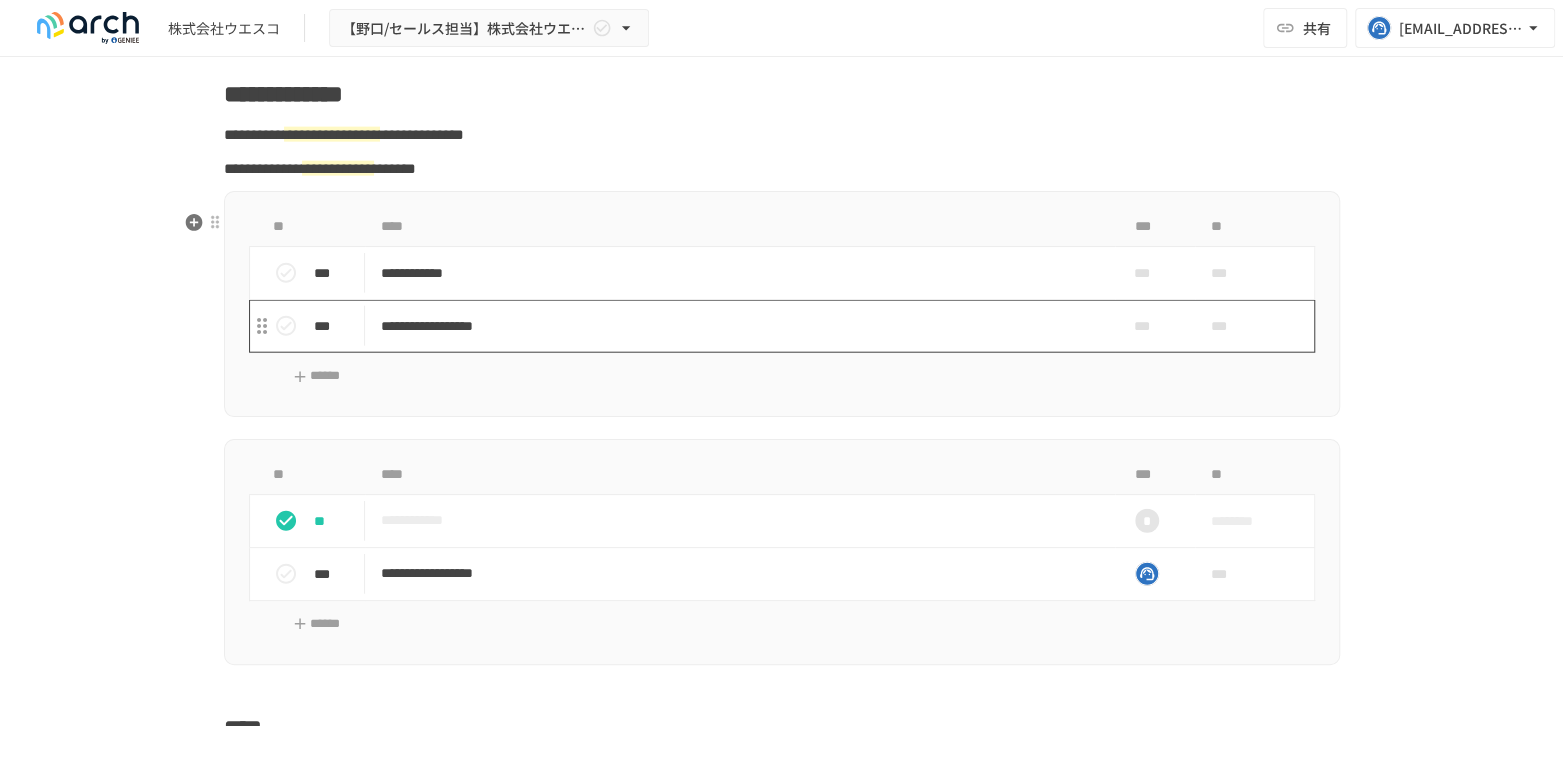 click on "**********" at bounding box center [740, 326] 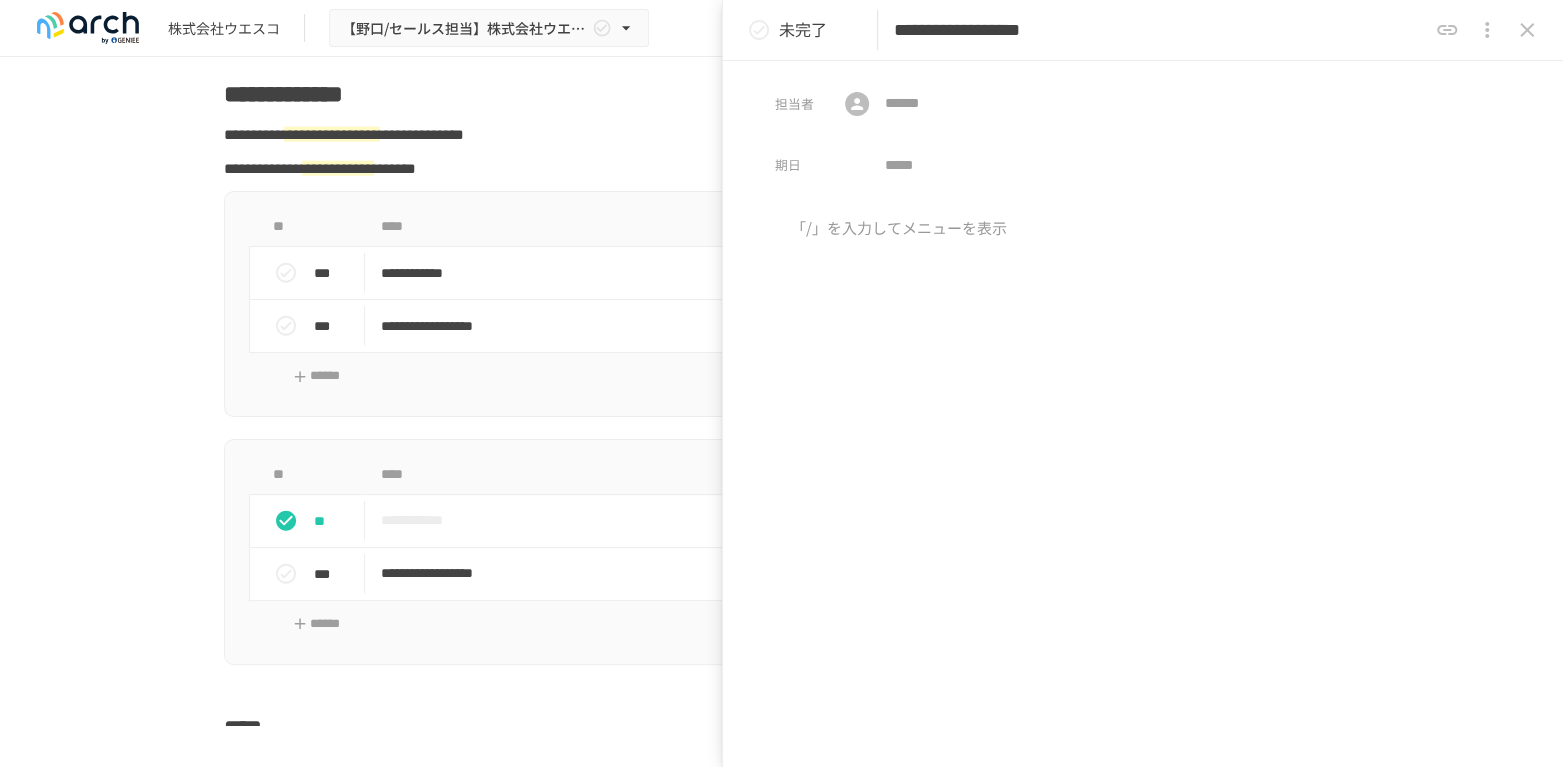 click 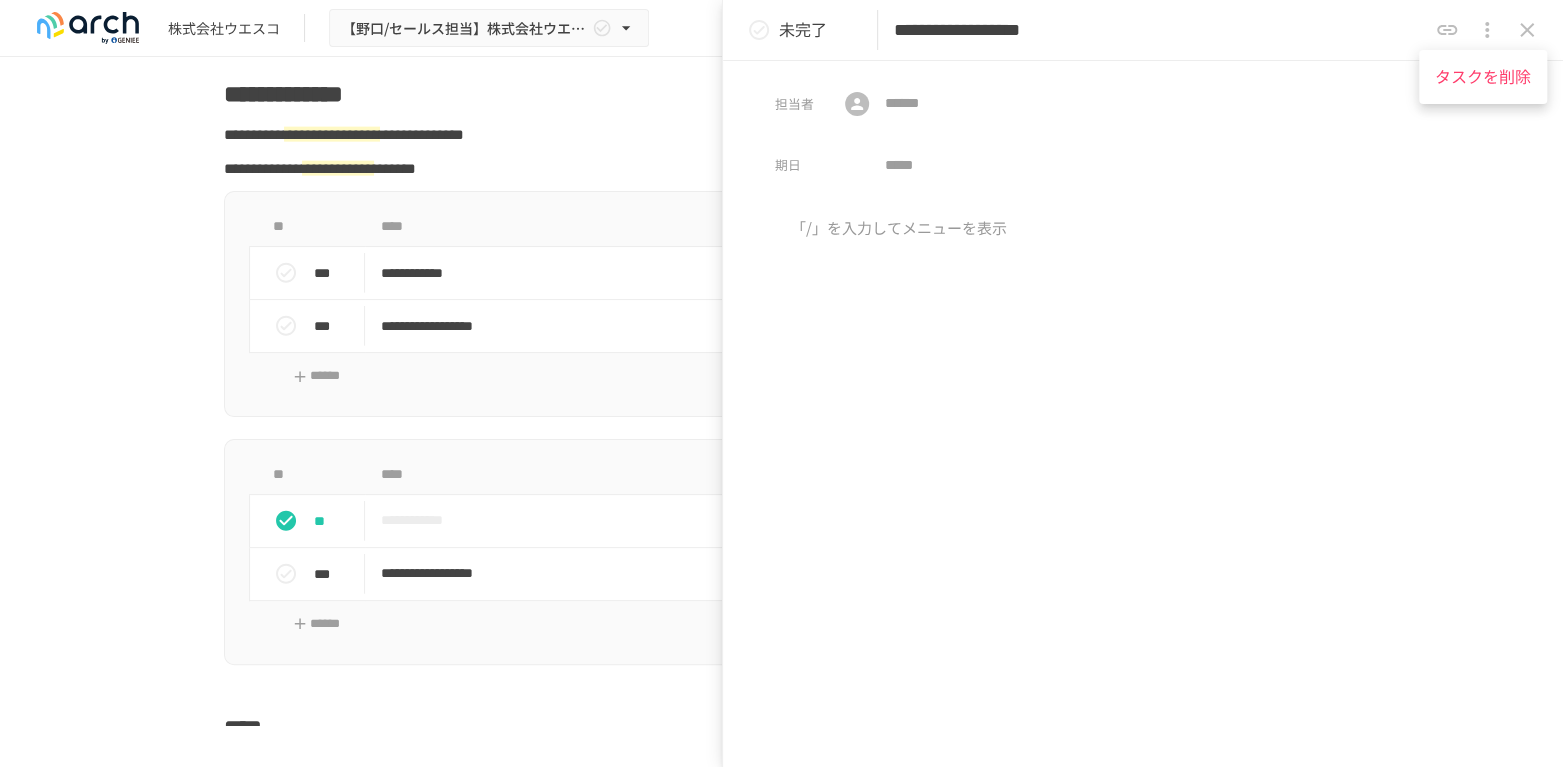 click at bounding box center [781, 383] 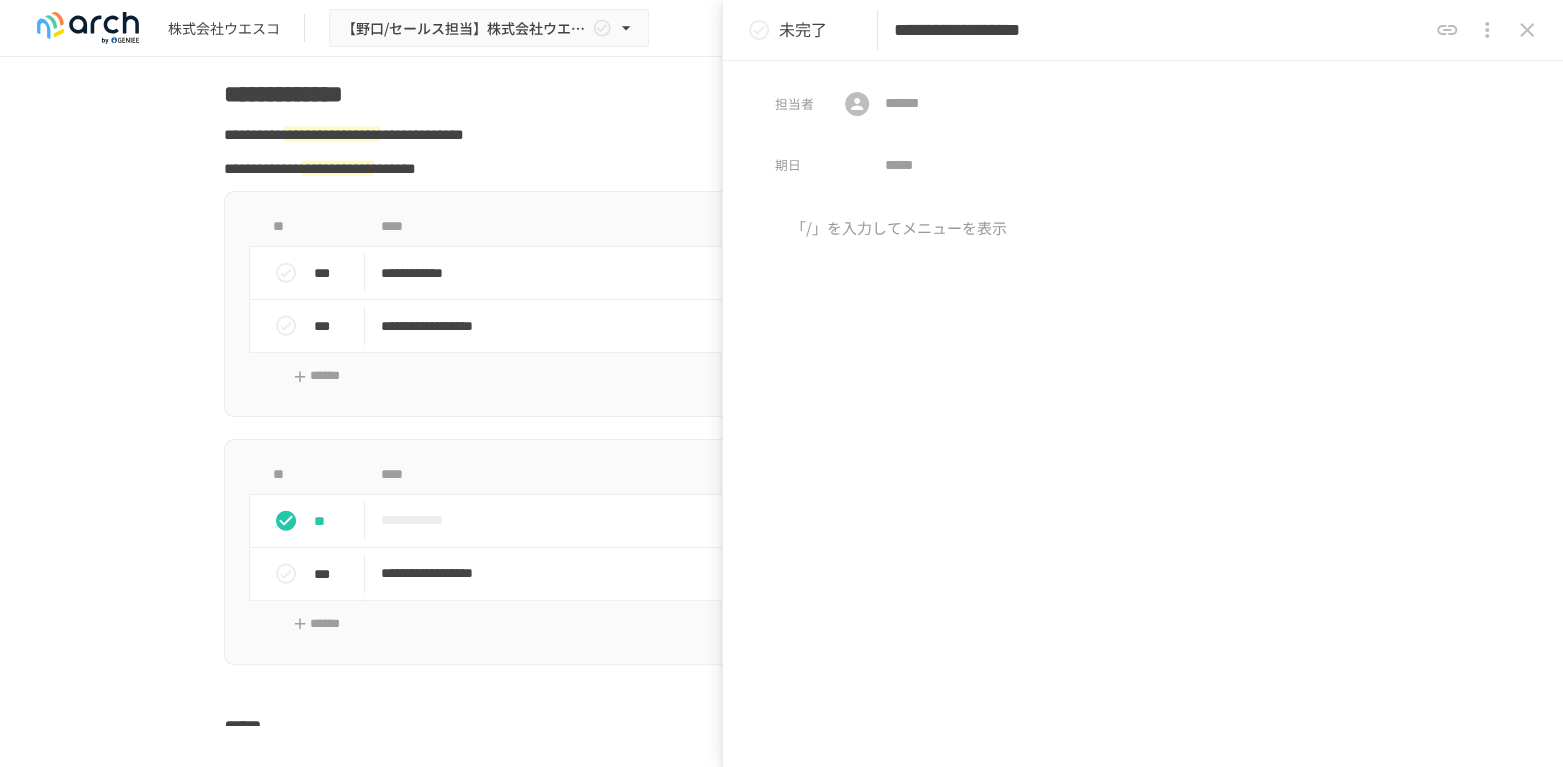 click 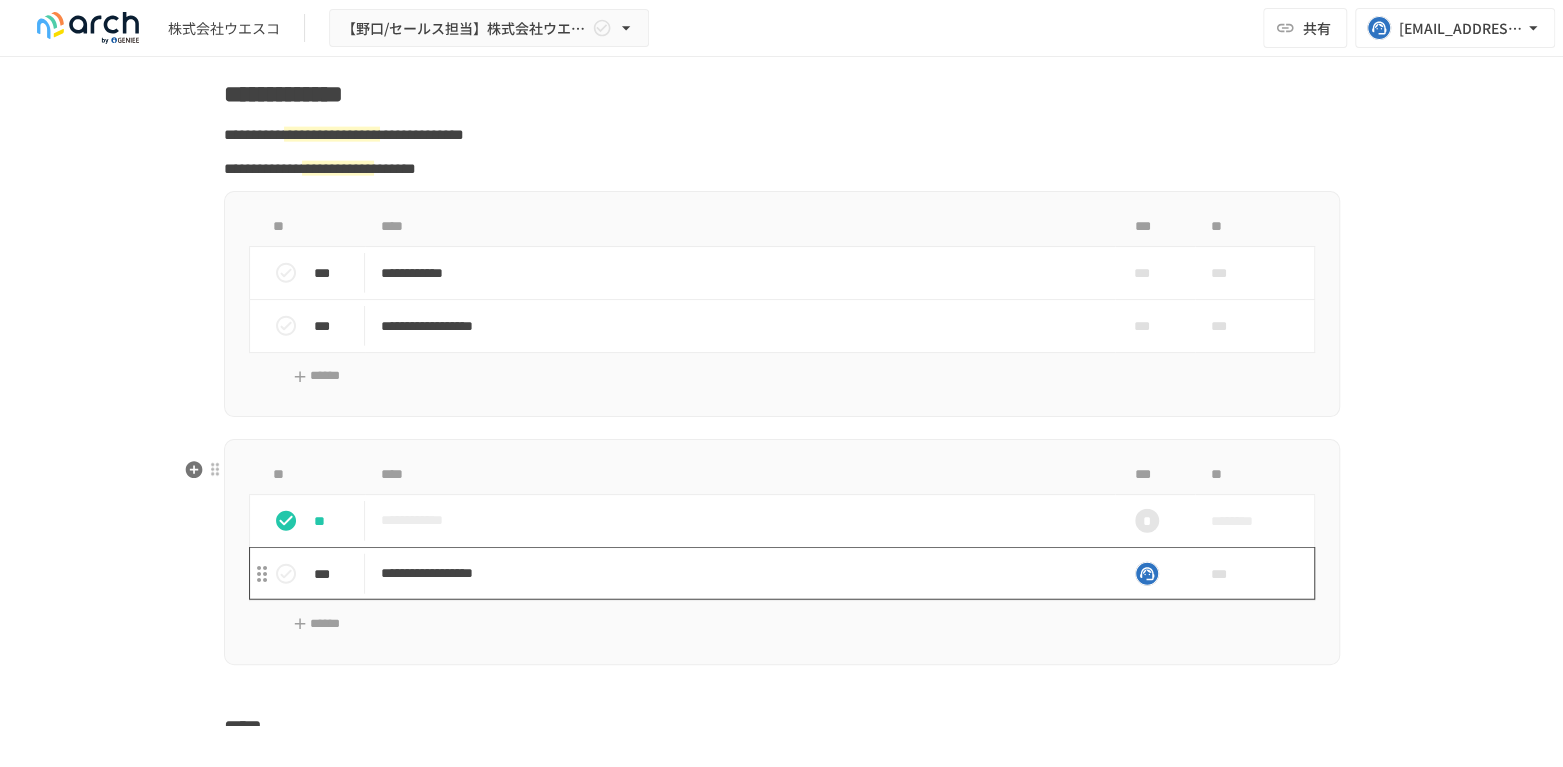 click on "**********" at bounding box center (740, 573) 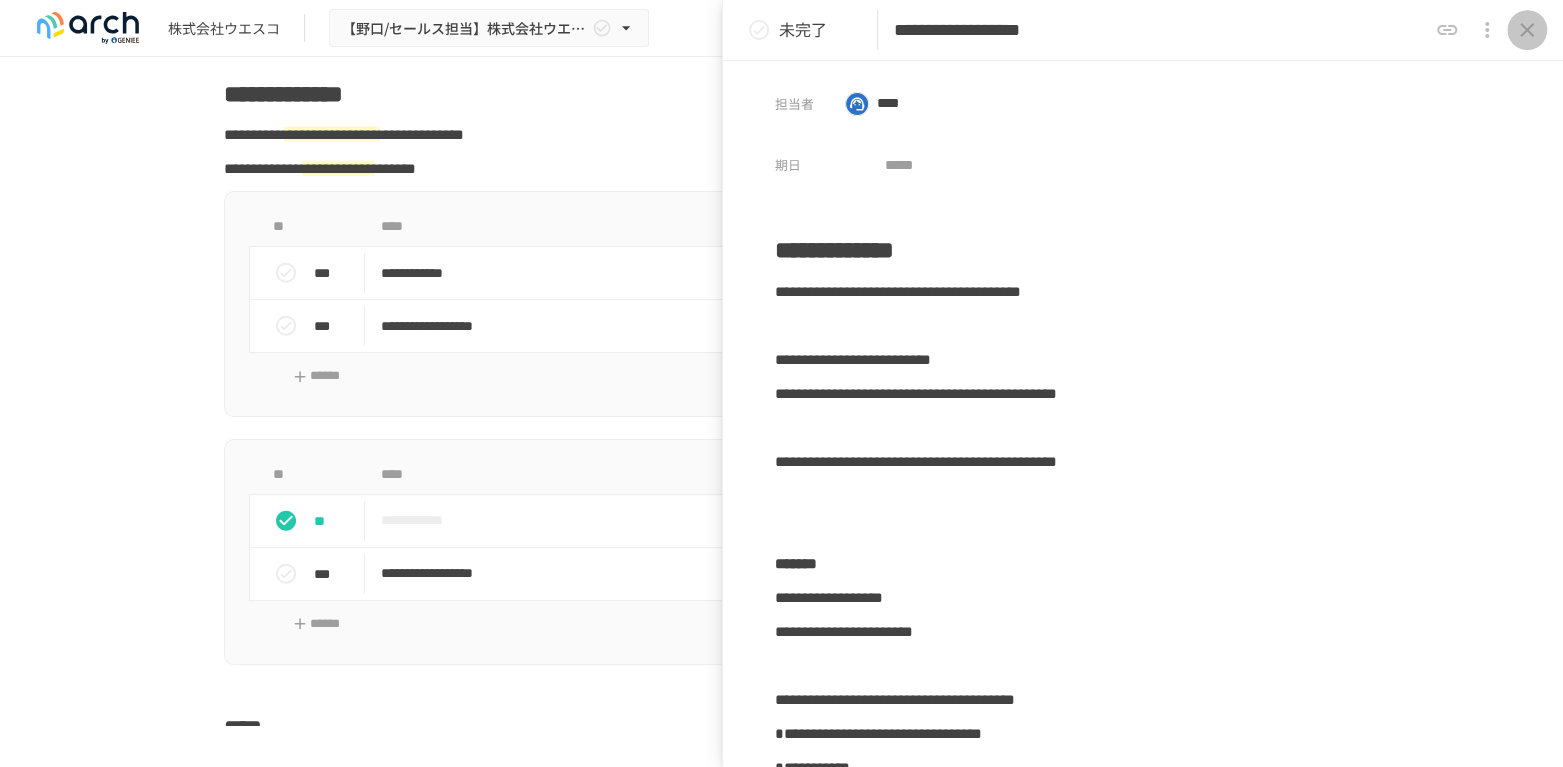 click 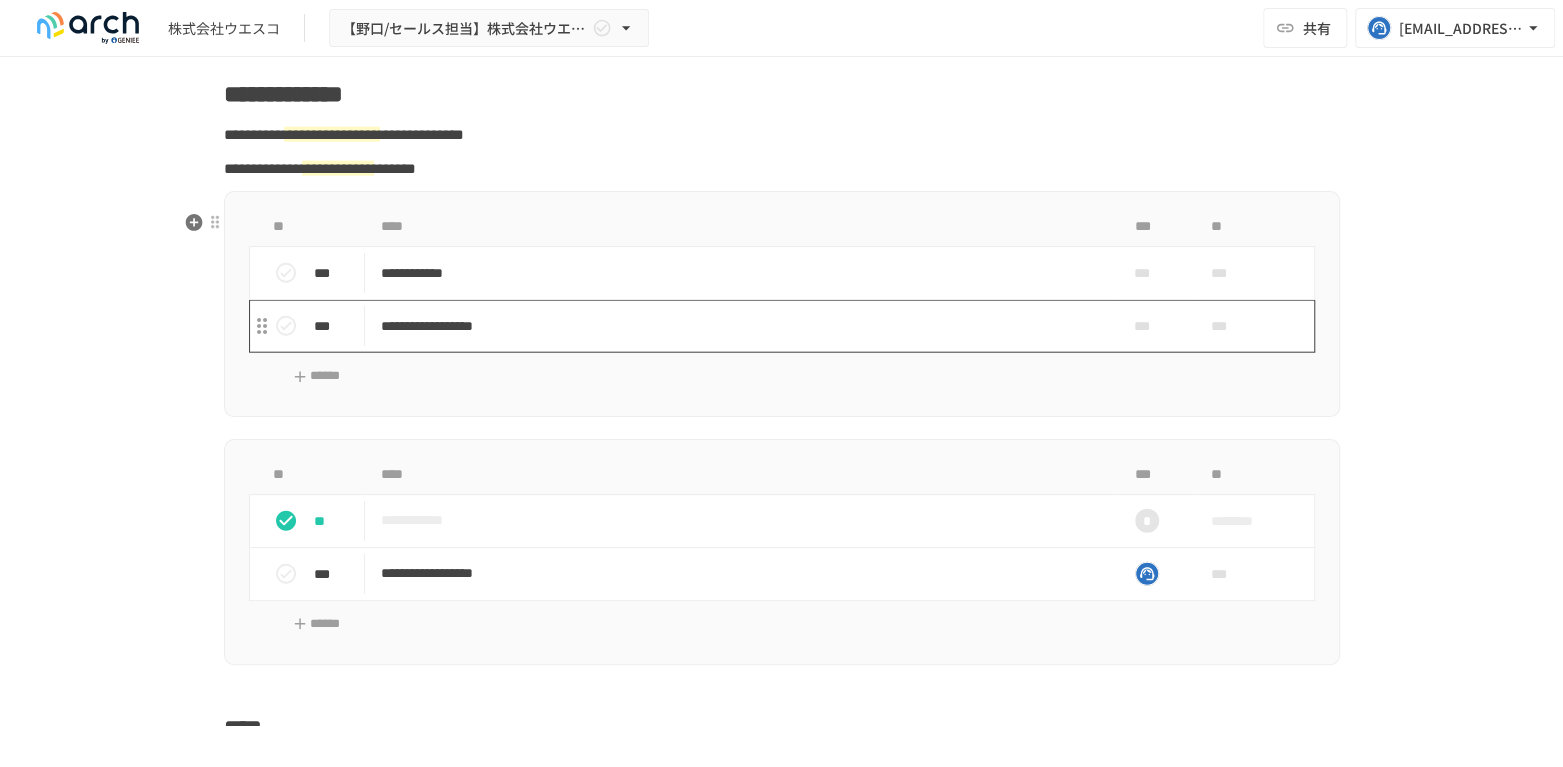 click on "**********" at bounding box center [740, 326] 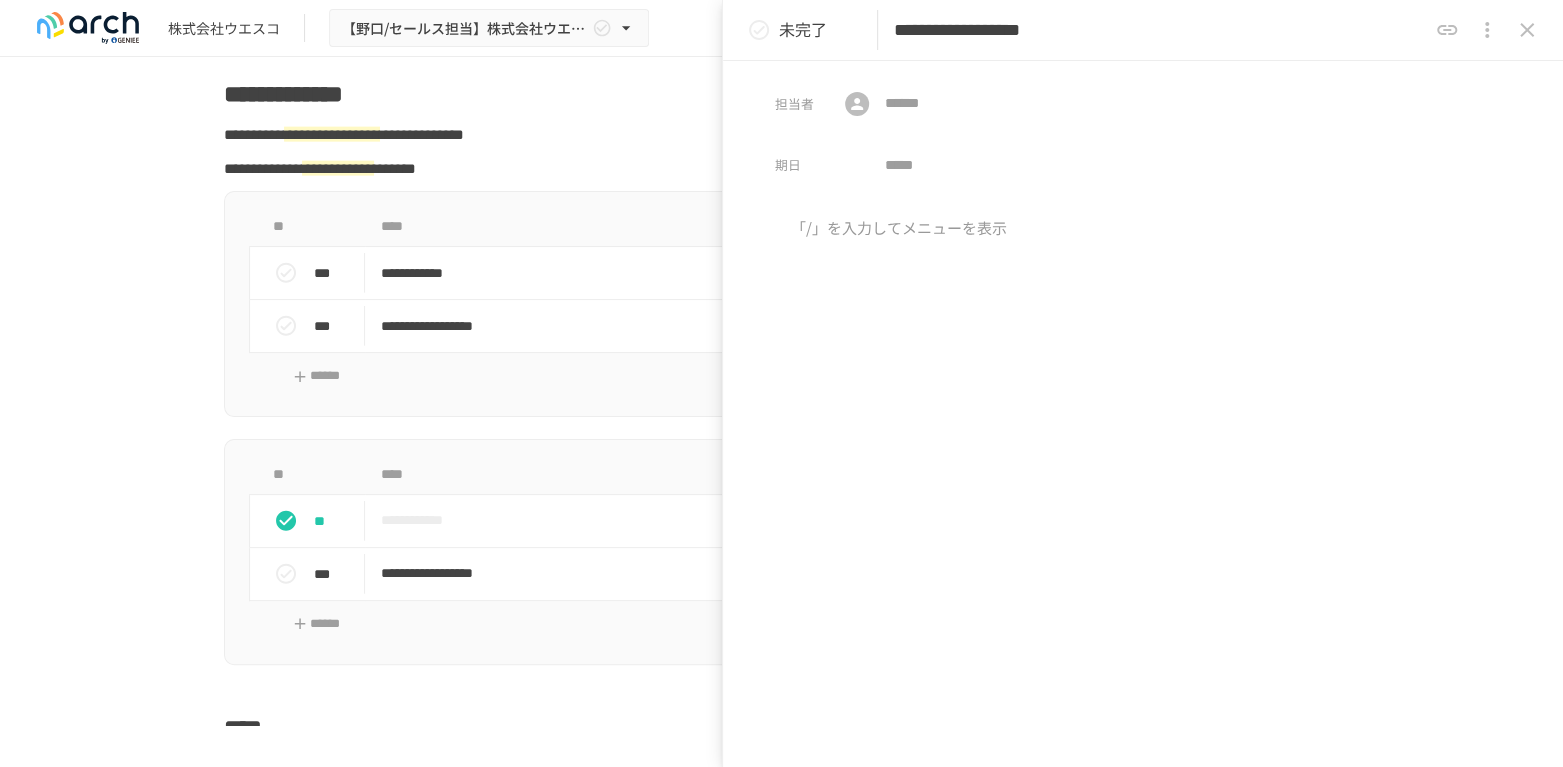 click 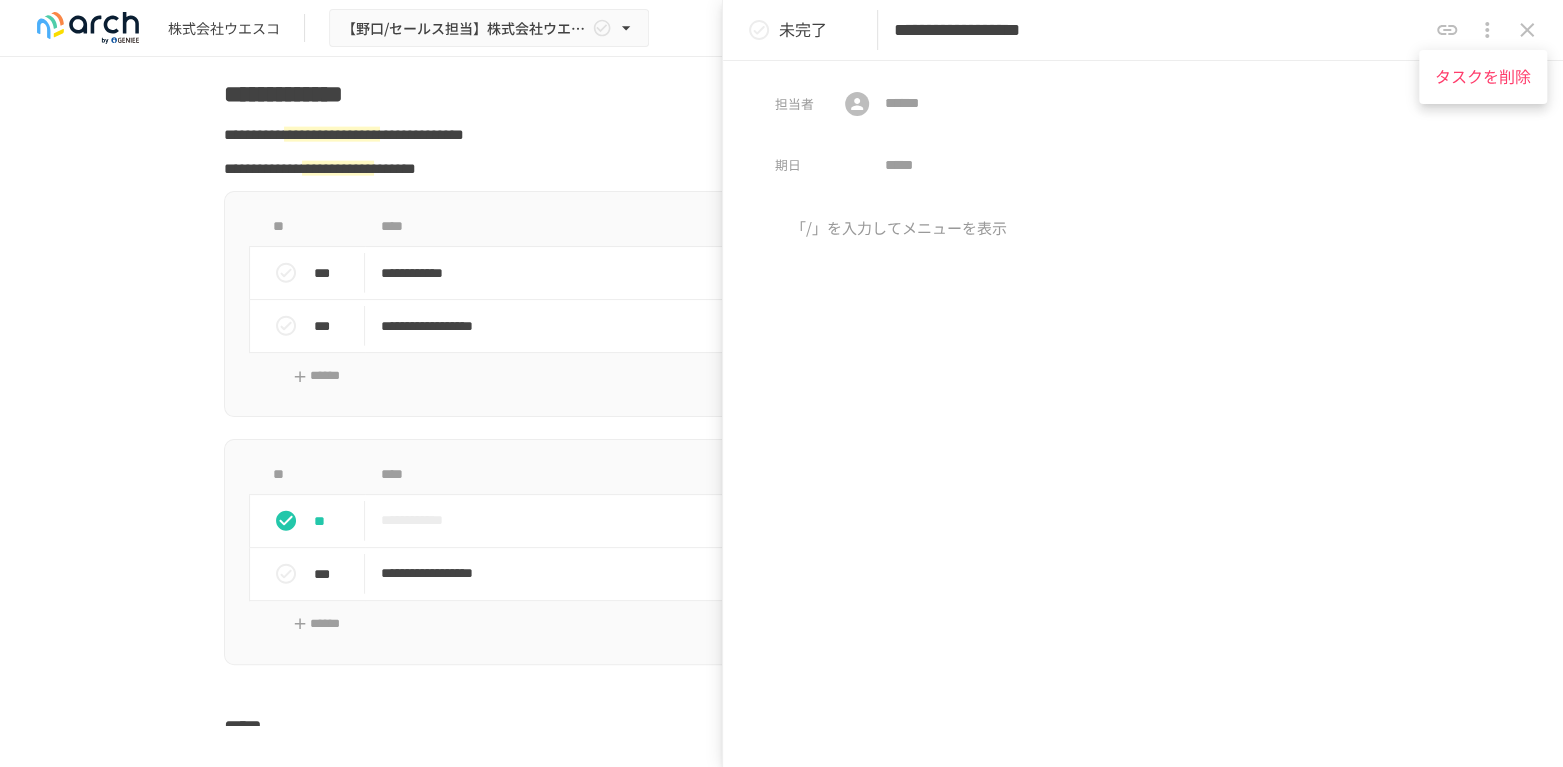click on "タスクを削除" at bounding box center (1483, 77) 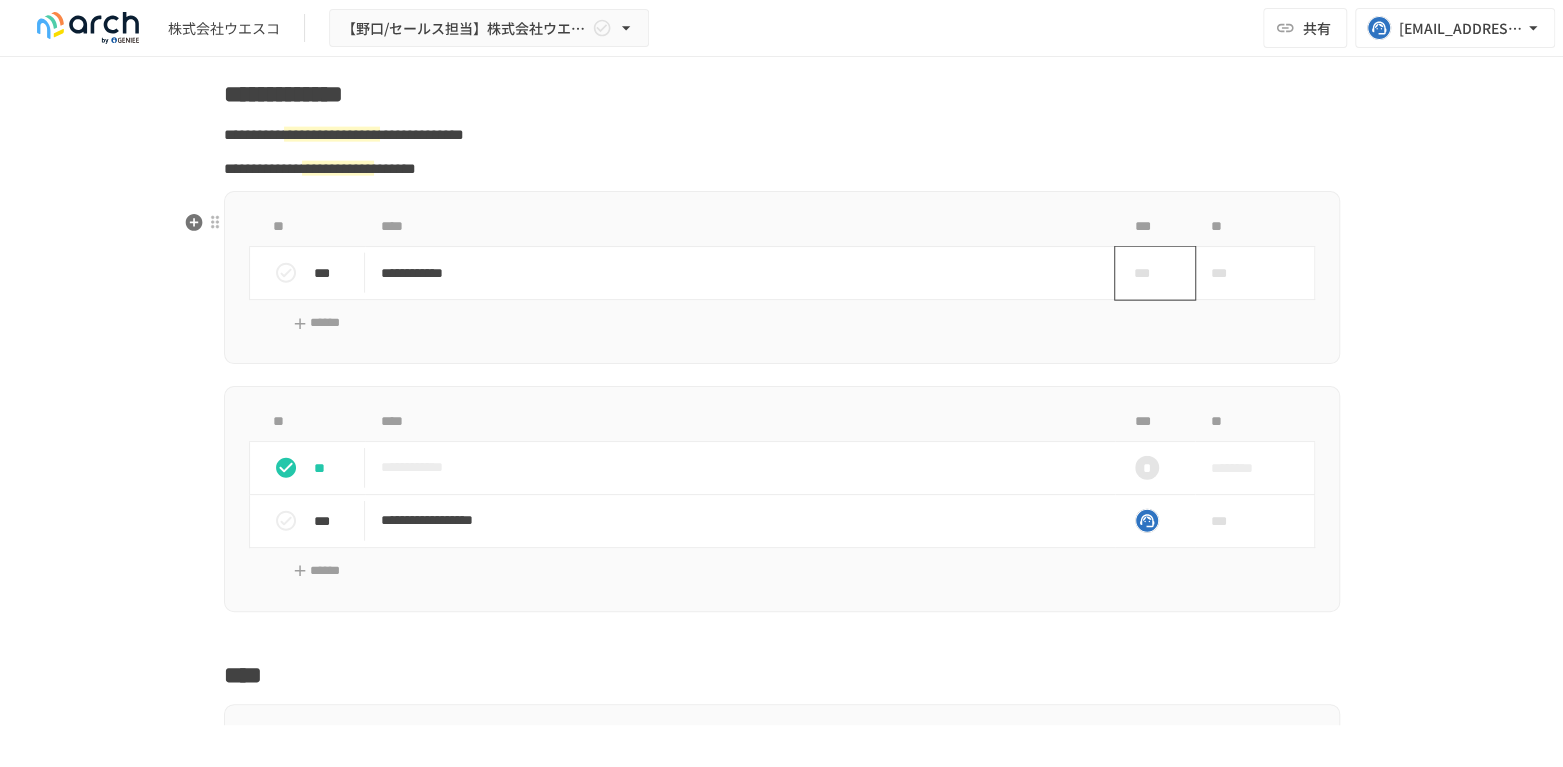 click on "***" at bounding box center (1147, 273) 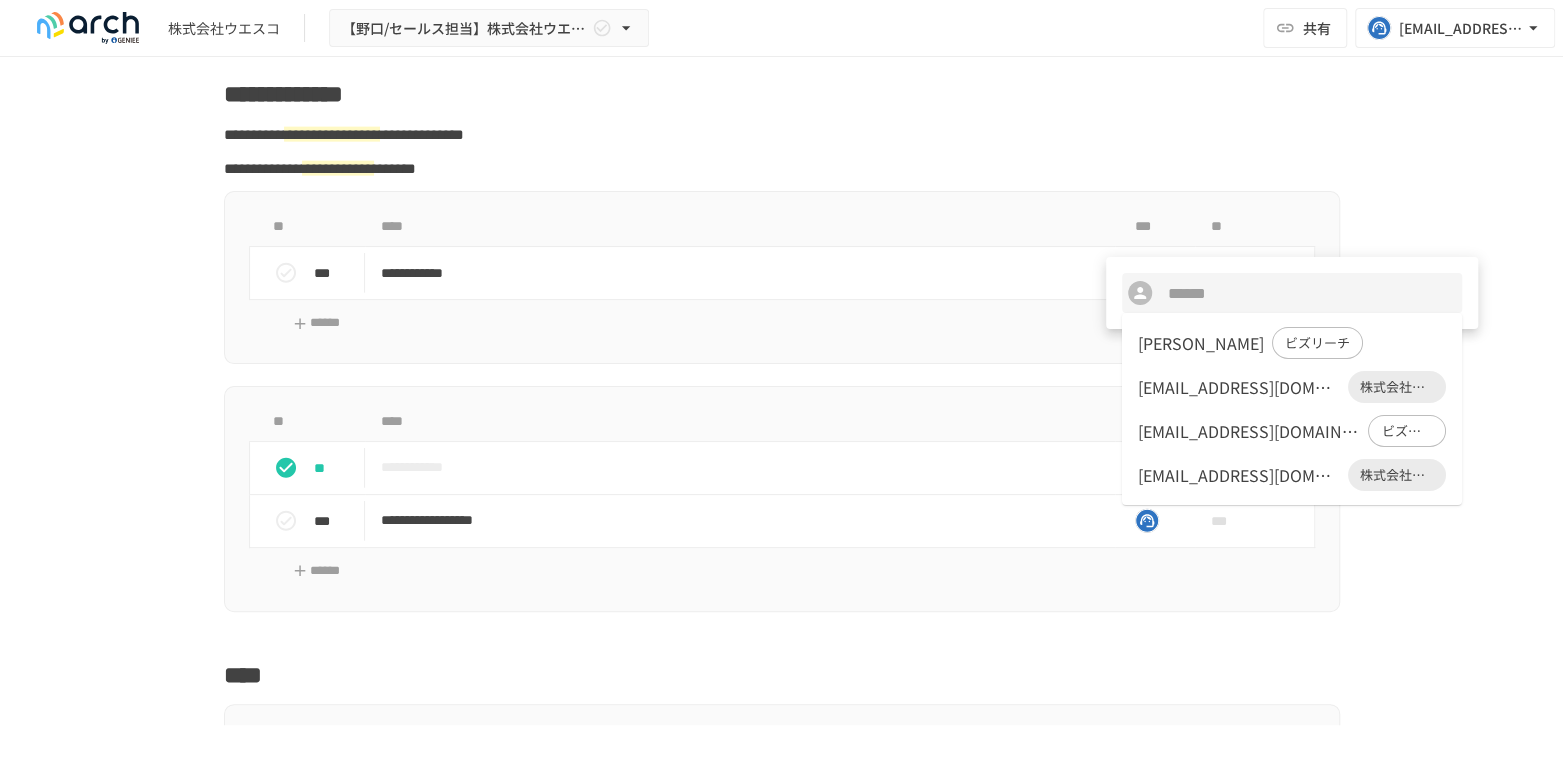 click on "k-yukimori@wesco.co.jp" at bounding box center (1239, 475) 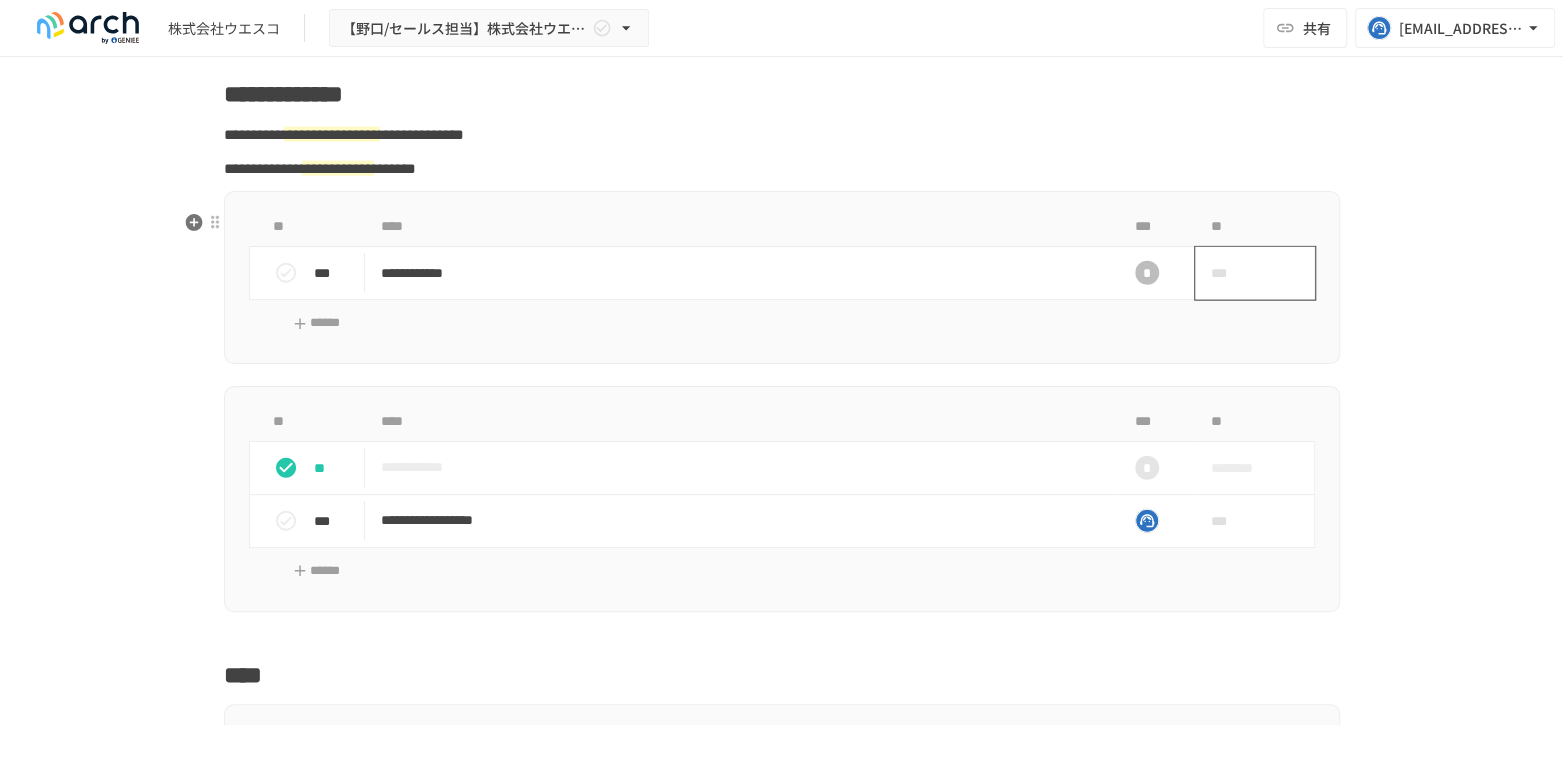 click on "***" at bounding box center (1232, 273) 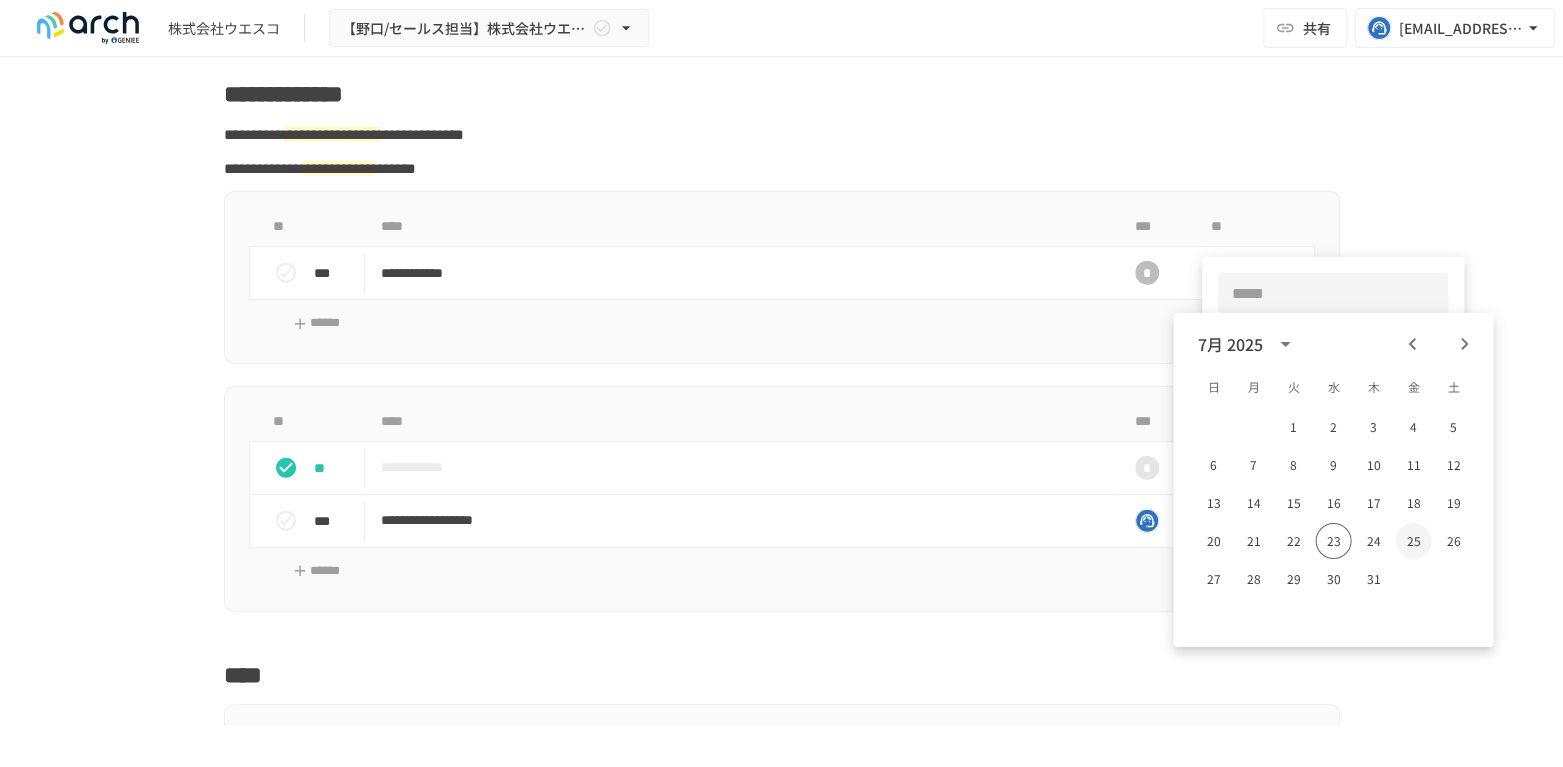 click on "25" at bounding box center [1413, 541] 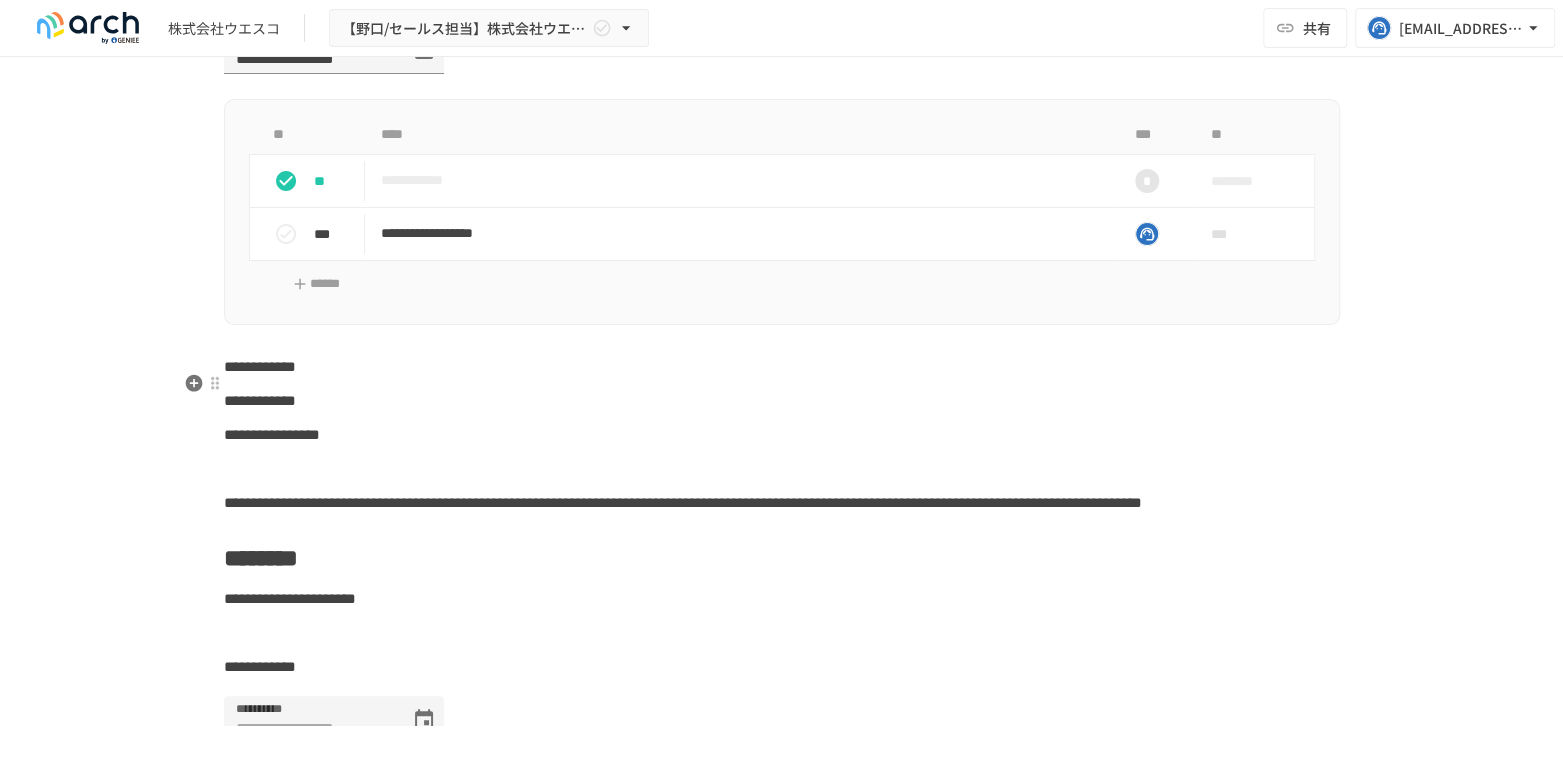 scroll, scrollTop: 5177, scrollLeft: 0, axis: vertical 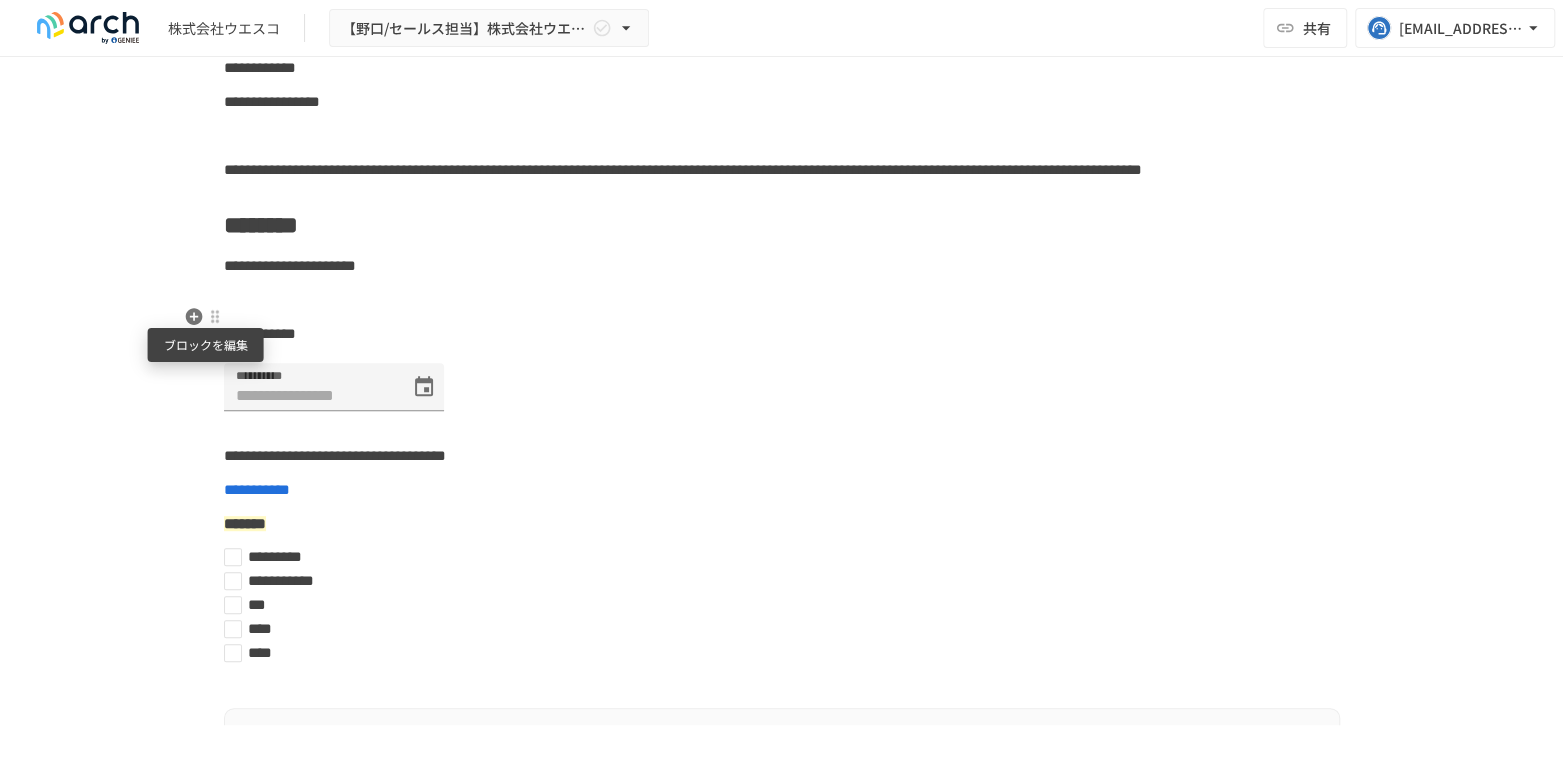 click at bounding box center (215, 316) 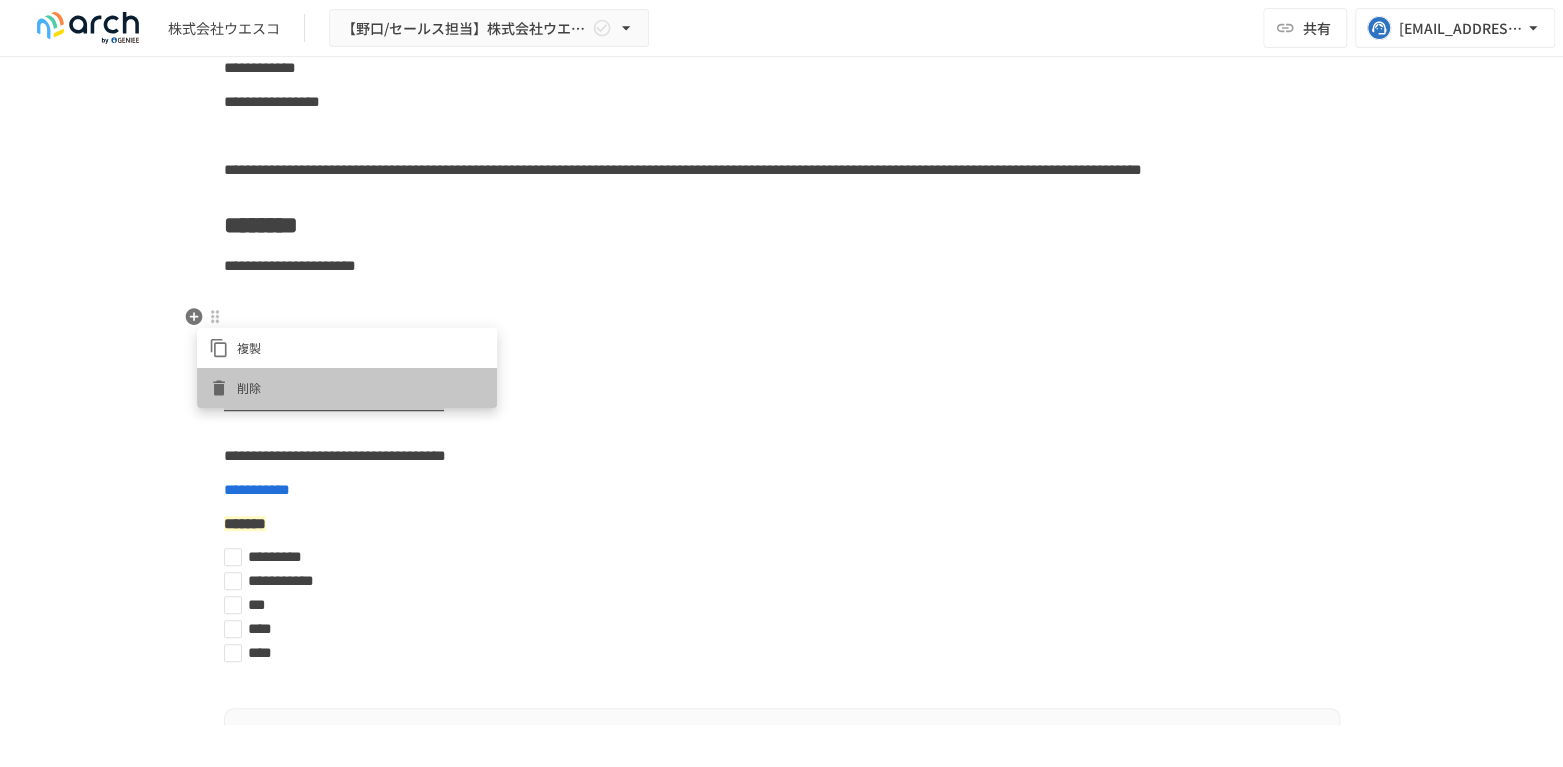 click on "削除" at bounding box center (361, 387) 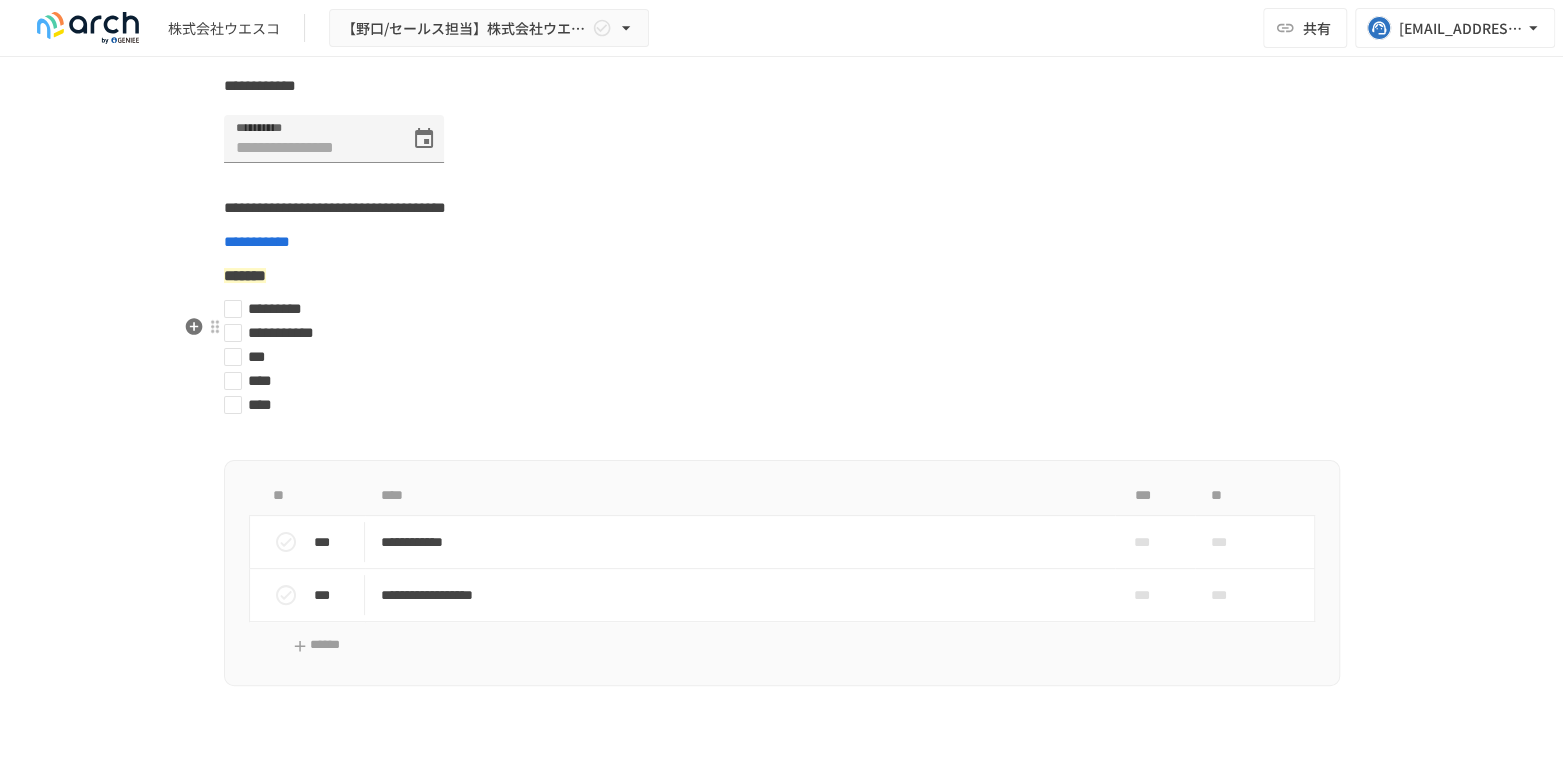 scroll, scrollTop: 5400, scrollLeft: 0, axis: vertical 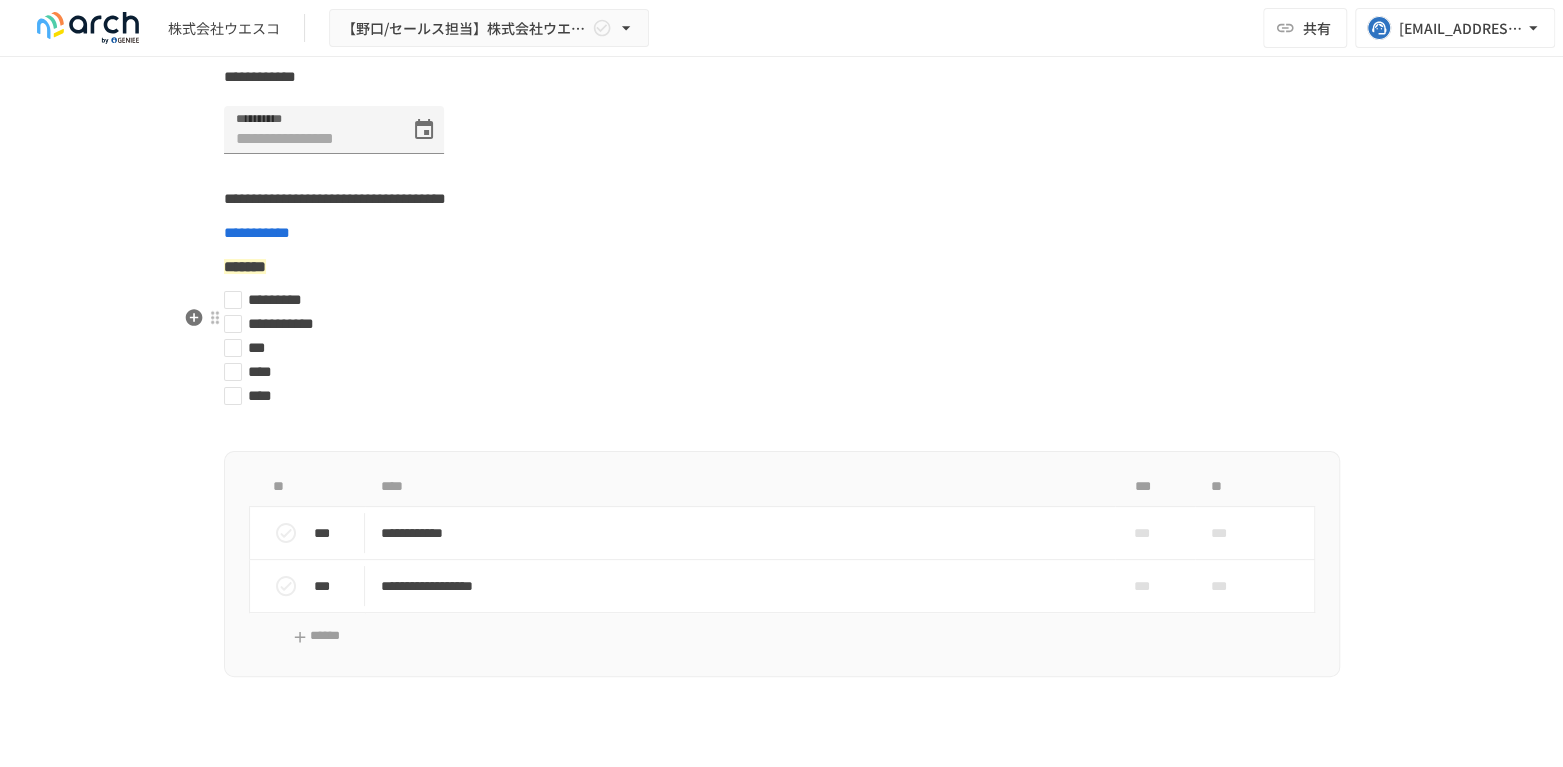 click on "*********" at bounding box center [774, 300] 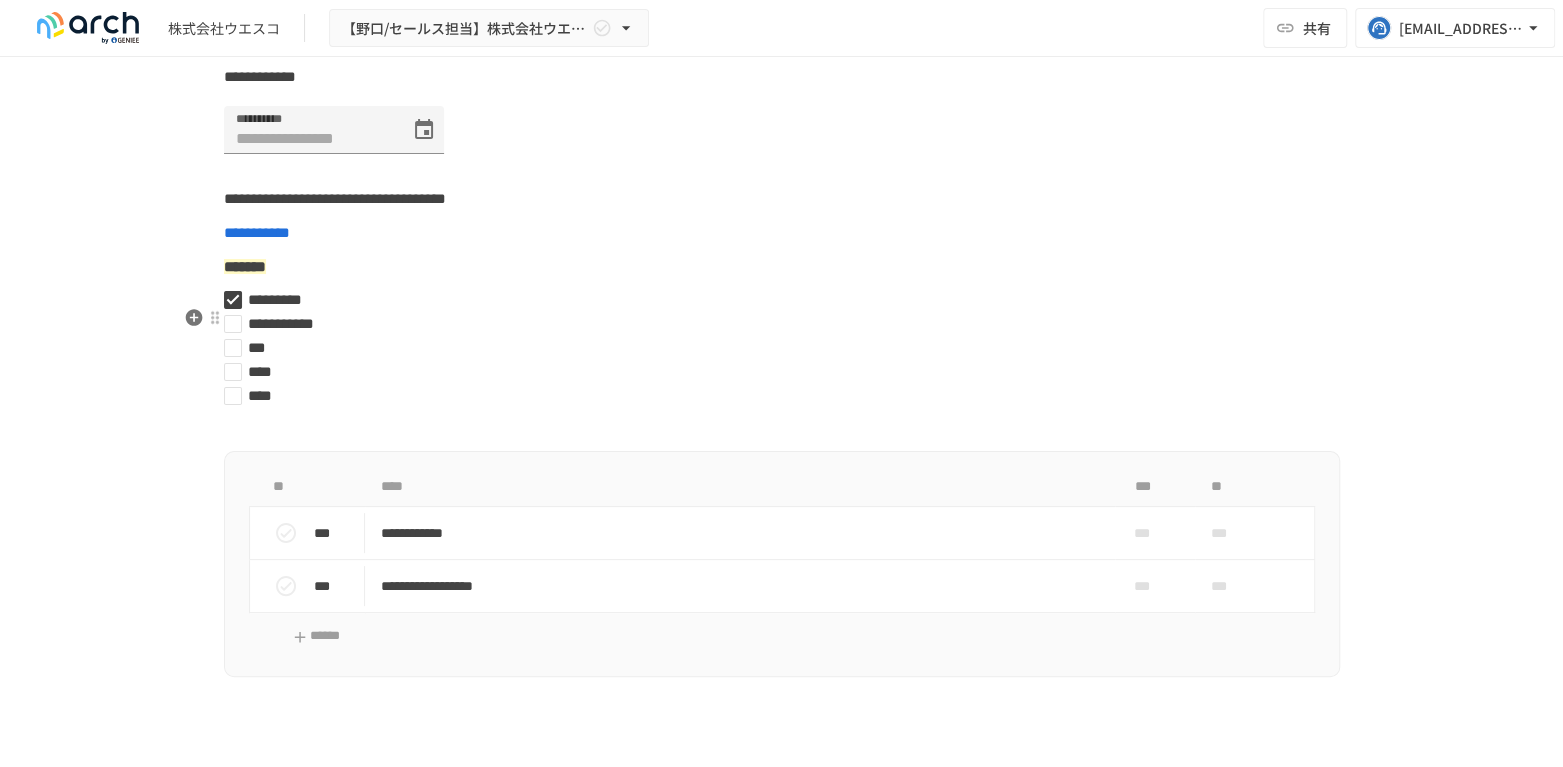 click on "**********" at bounding box center [774, 324] 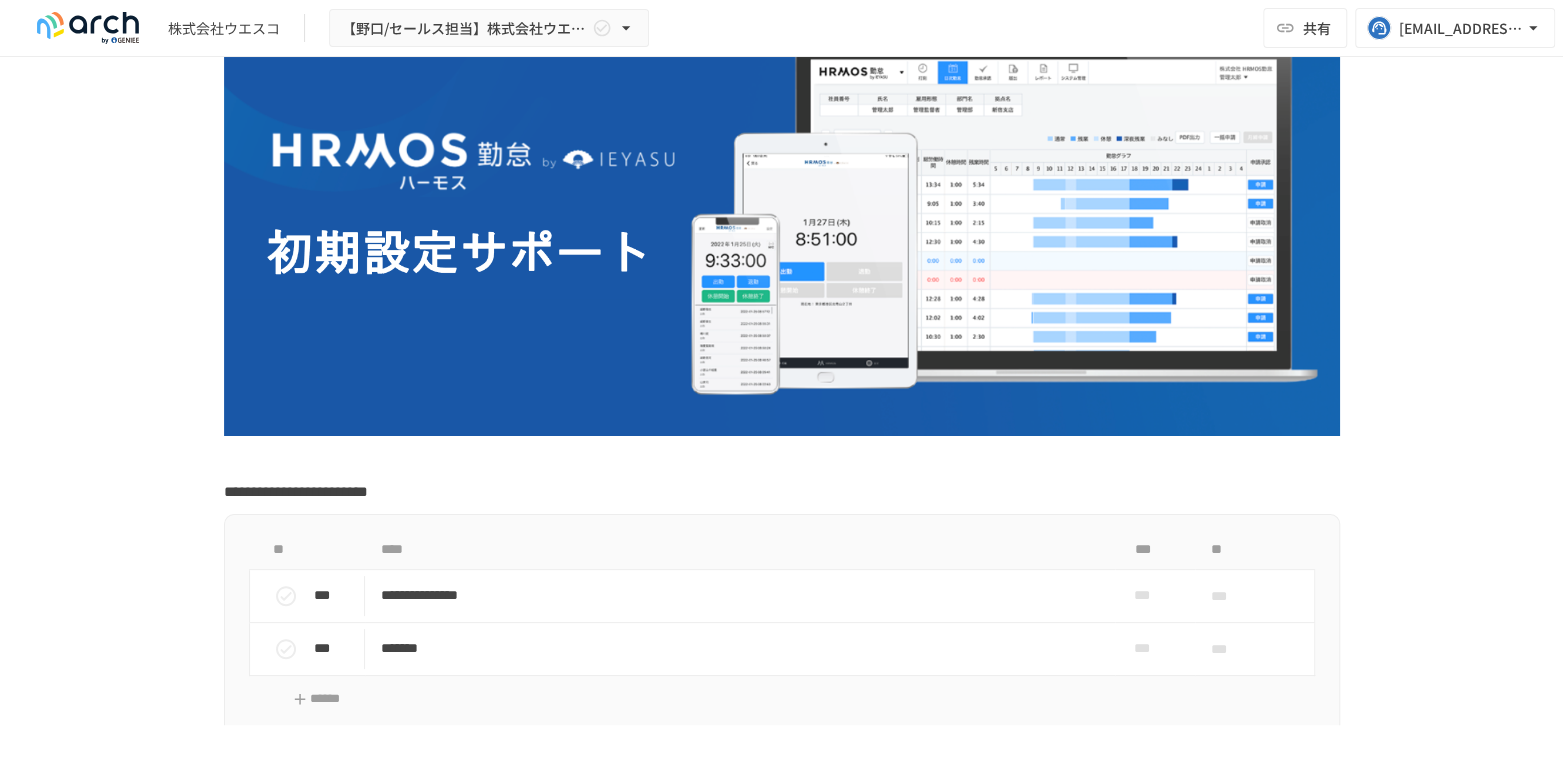 scroll, scrollTop: 0, scrollLeft: 0, axis: both 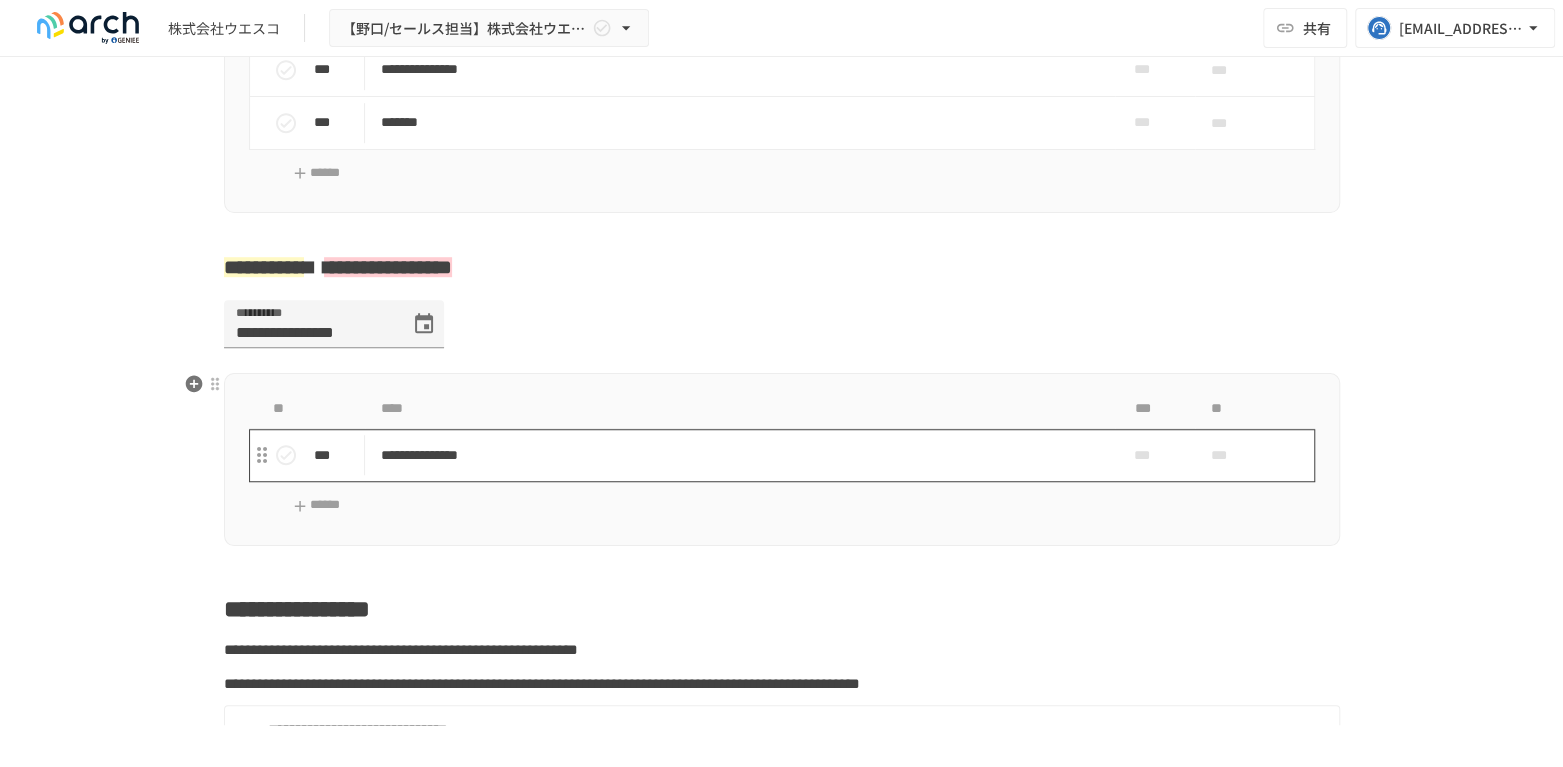 click on "**********" at bounding box center [740, 455] 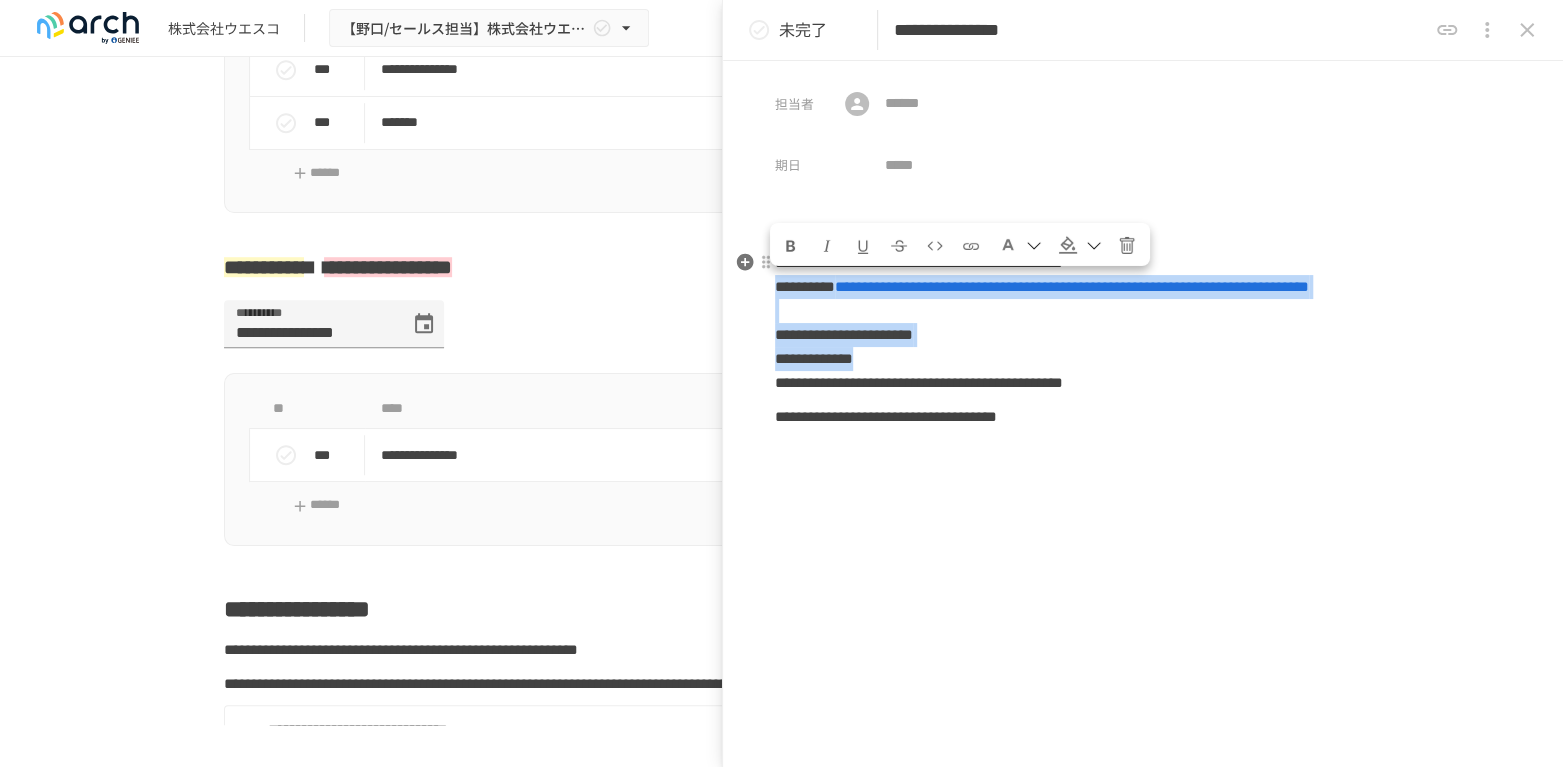 drag, startPoint x: 924, startPoint y: 360, endPoint x: 768, endPoint y: 294, distance: 169.38713 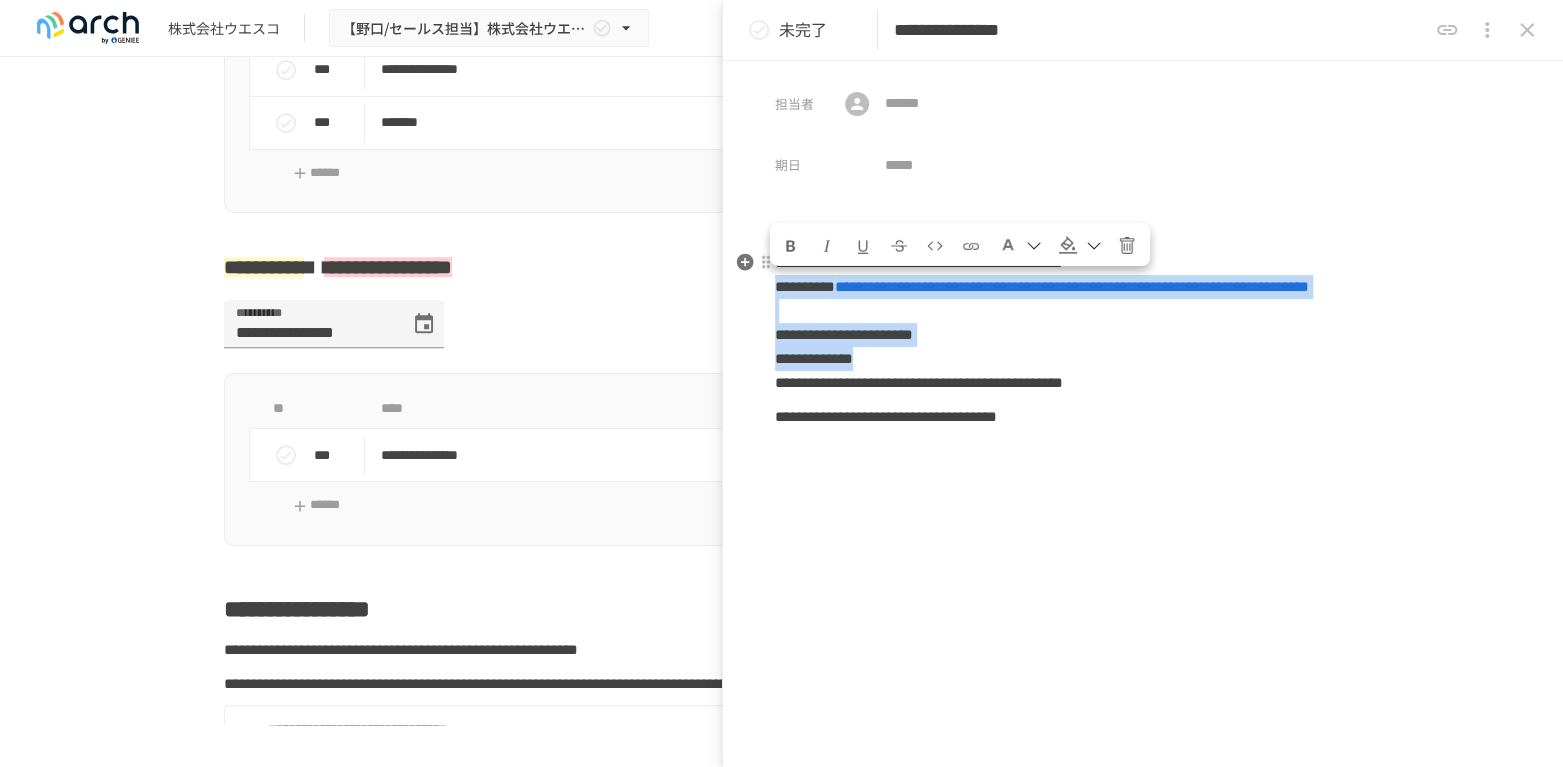 click on "**********" at bounding box center [1143, 357] 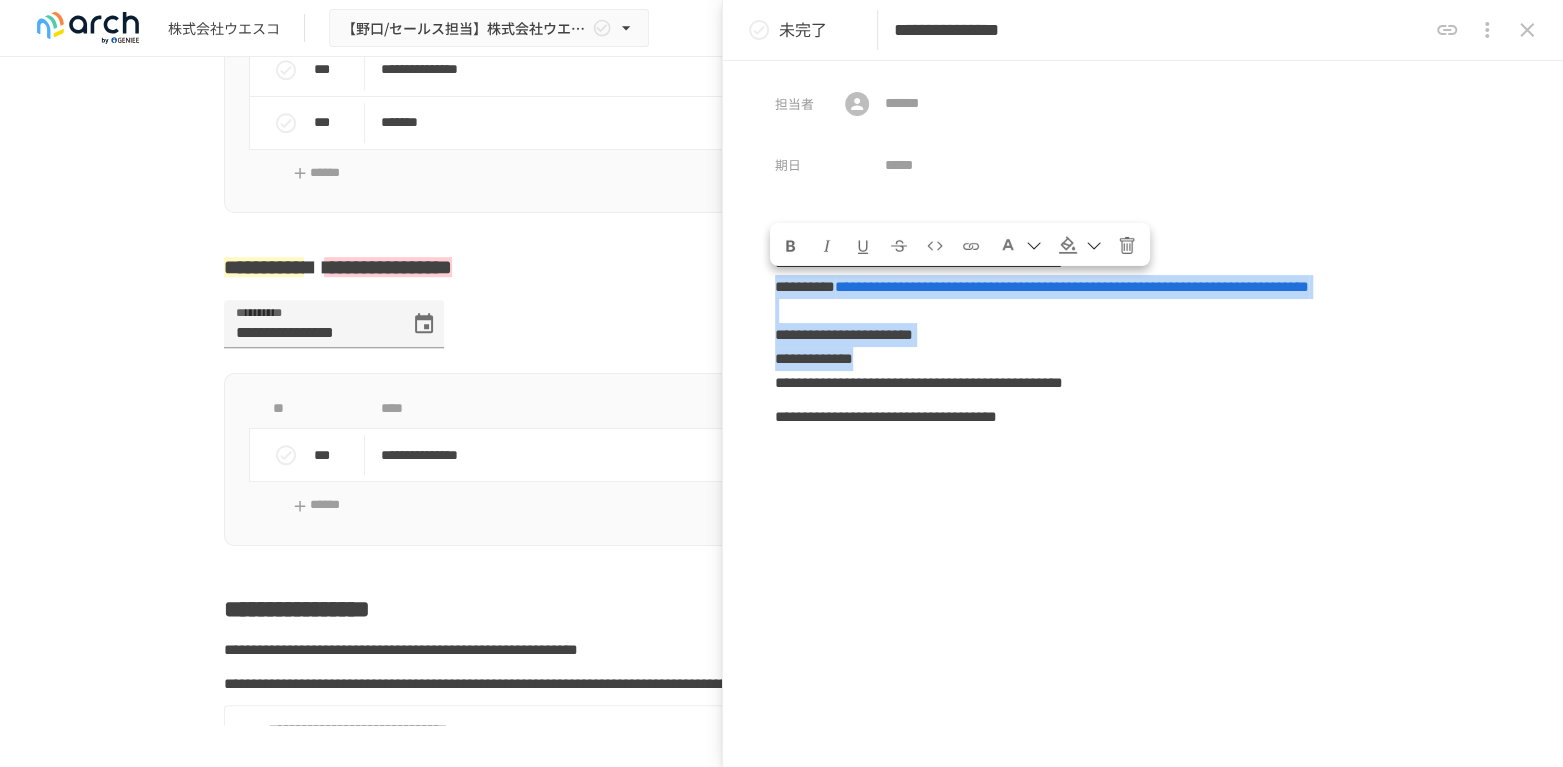 click 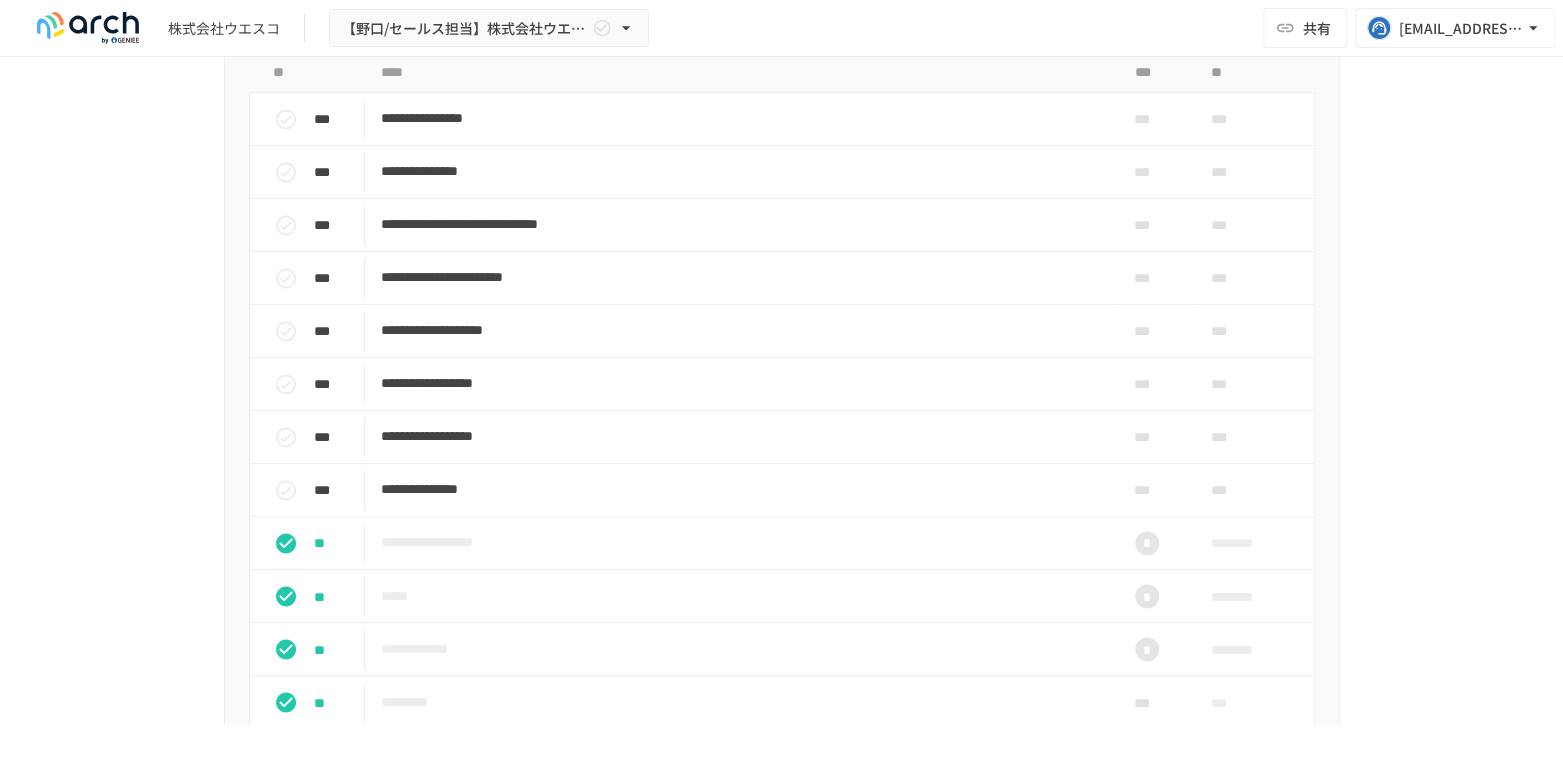 scroll, scrollTop: 1888, scrollLeft: 0, axis: vertical 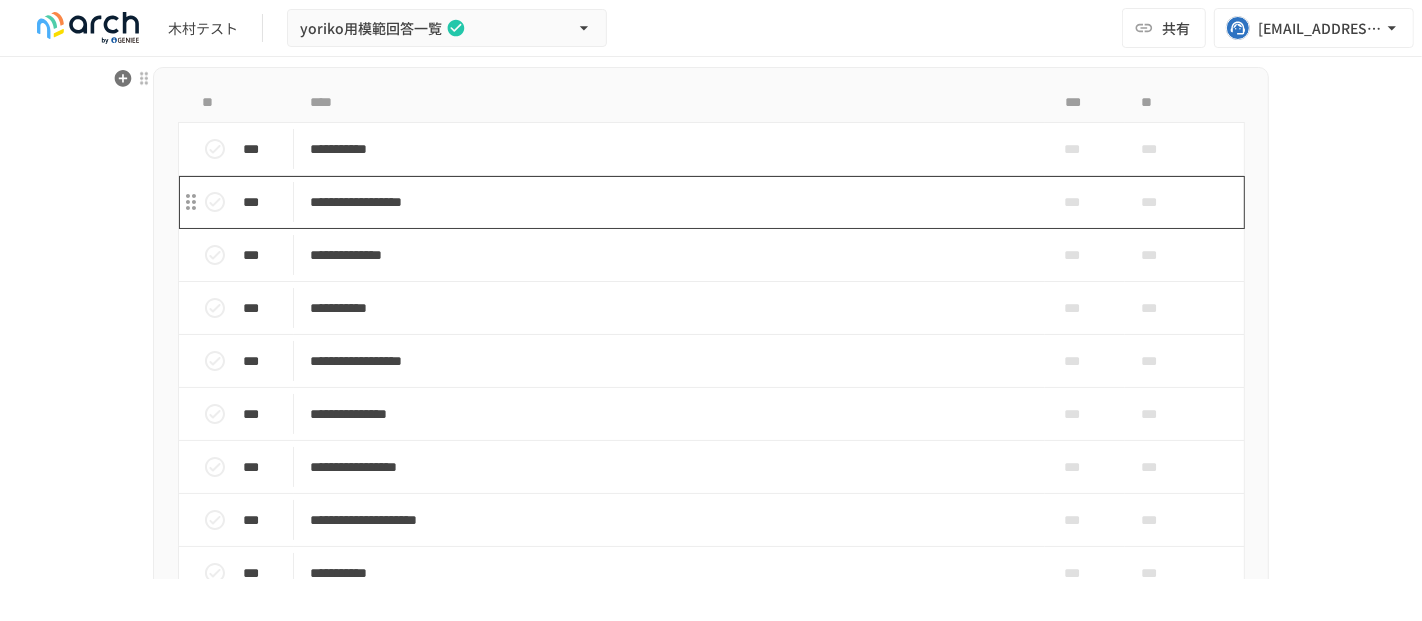 click on "**********" at bounding box center (669, 202) 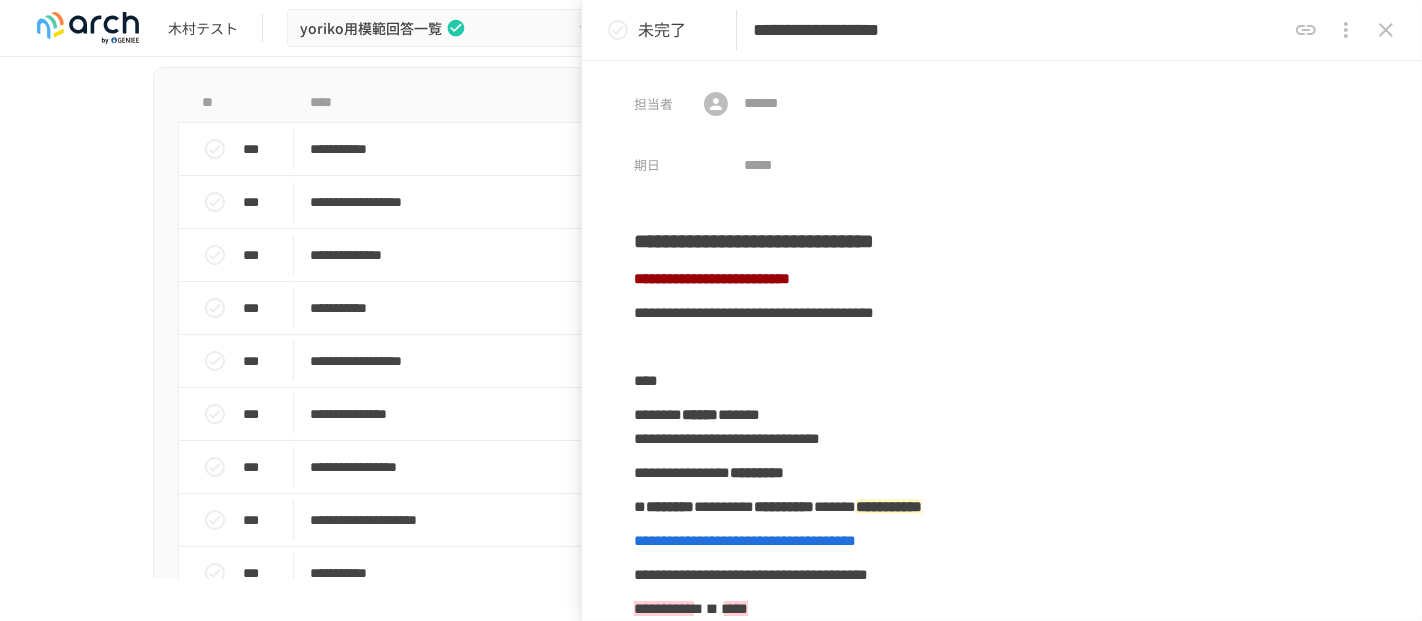 drag, startPoint x: 1074, startPoint y: 37, endPoint x: 691, endPoint y: 44, distance: 383.06396 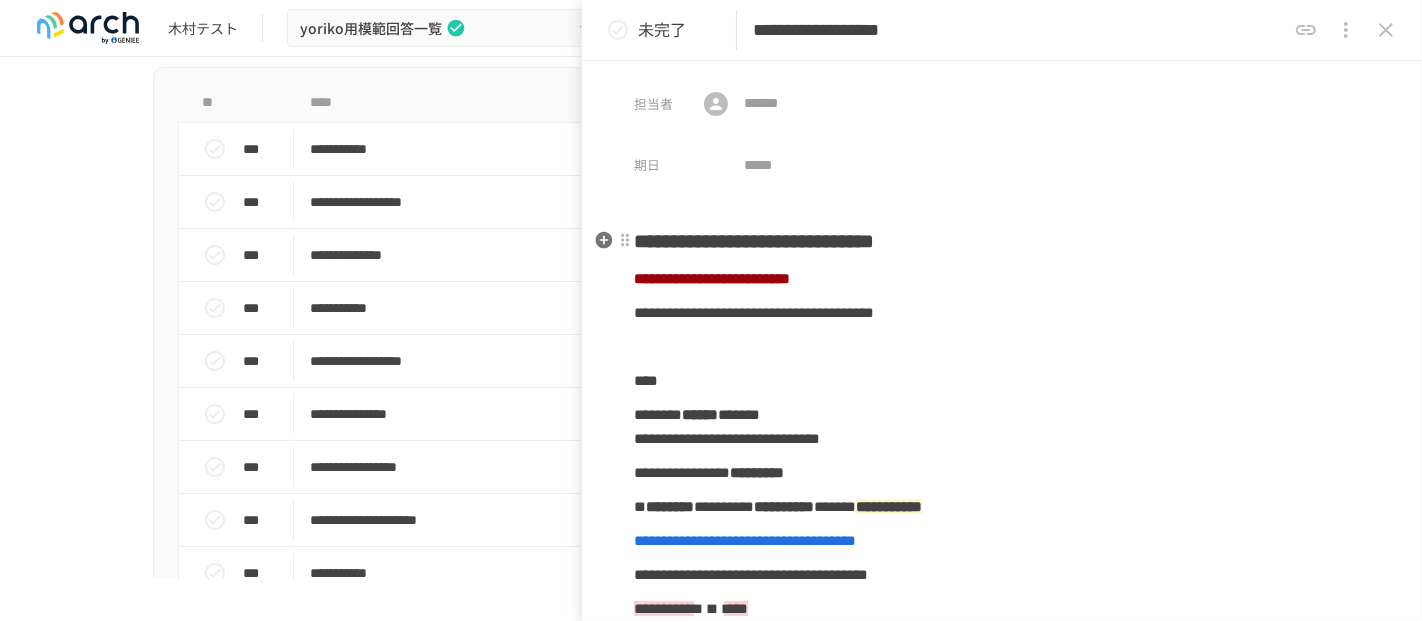 click on "**********" at bounding box center [754, 241] 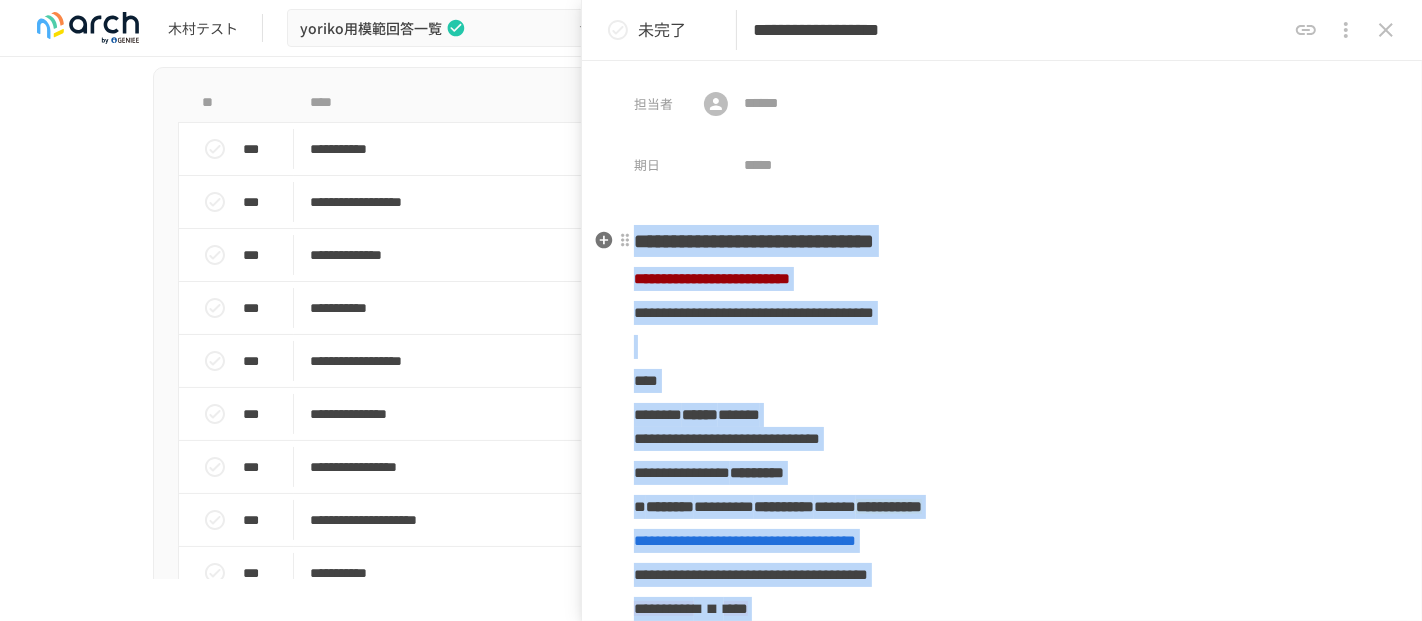 copy on "**********" 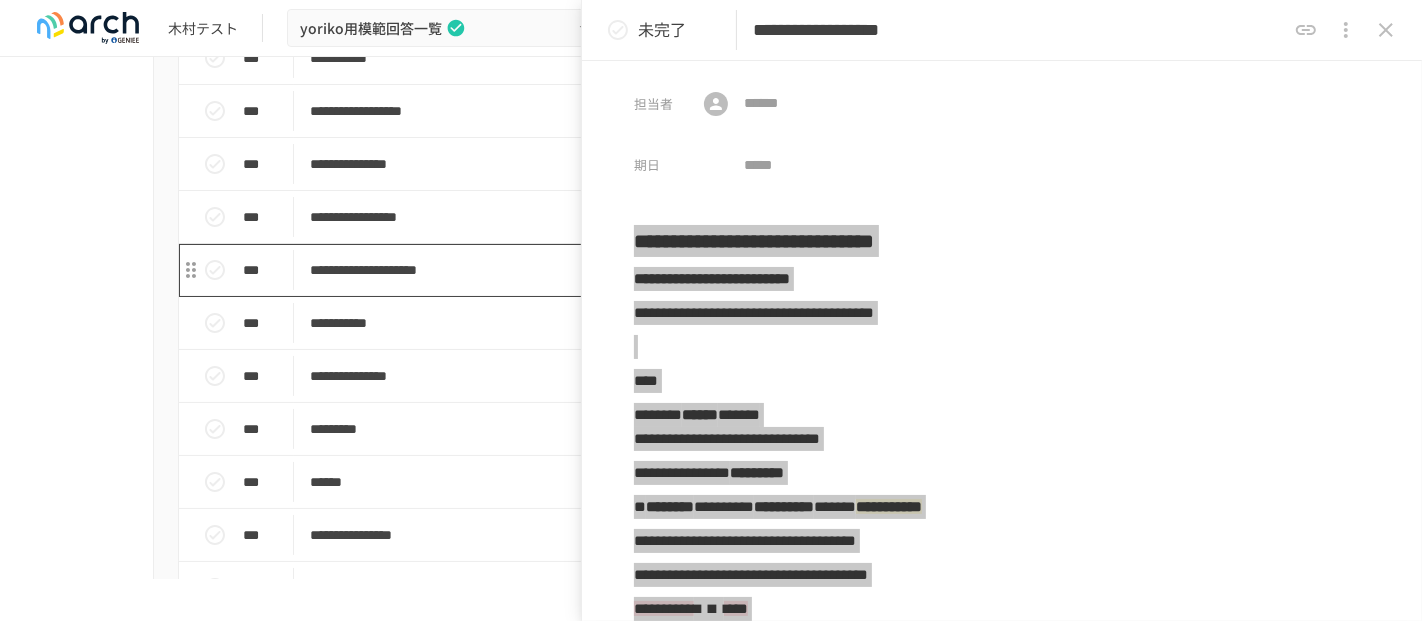 scroll, scrollTop: 333, scrollLeft: 0, axis: vertical 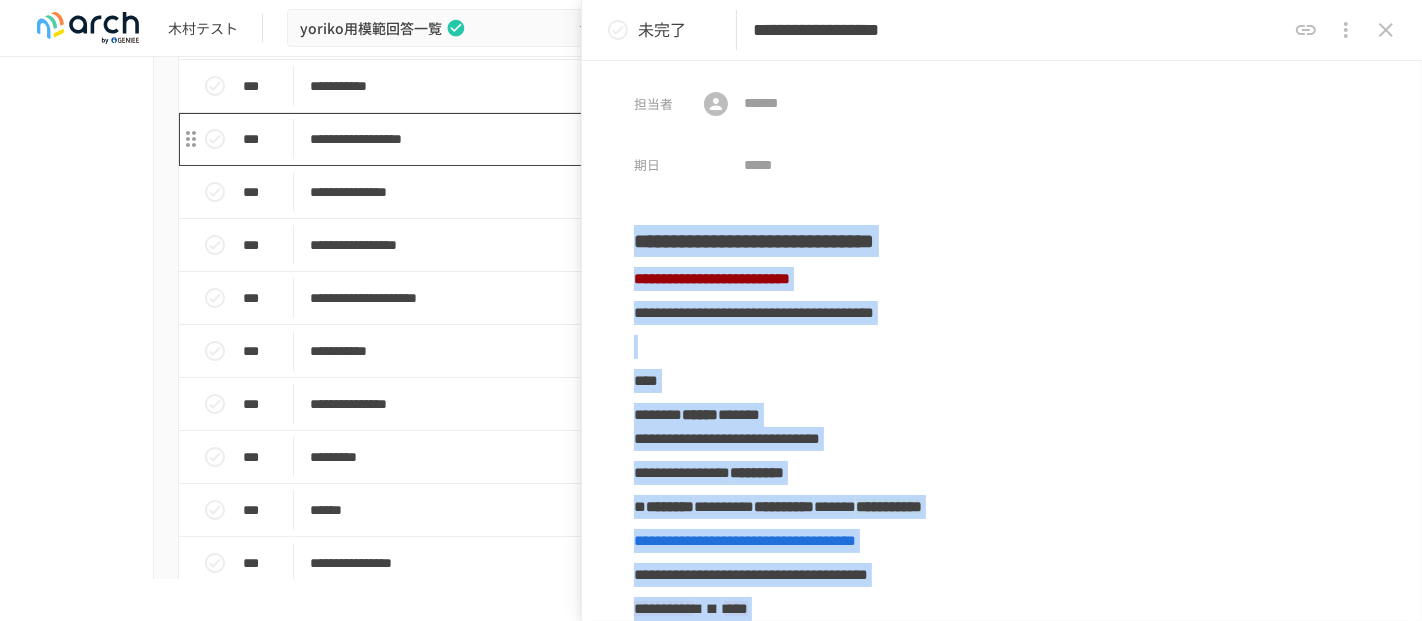 click on "**********" at bounding box center [669, 139] 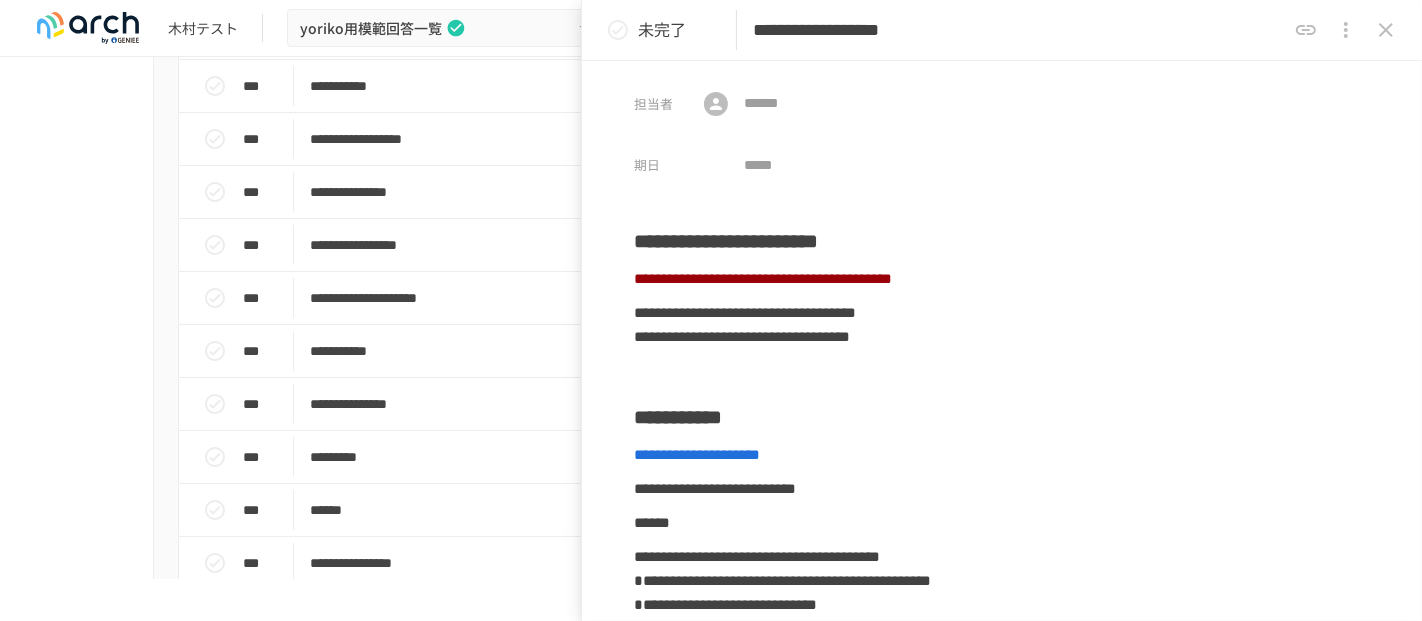drag, startPoint x: 1060, startPoint y: 37, endPoint x: 755, endPoint y: 30, distance: 305.08032 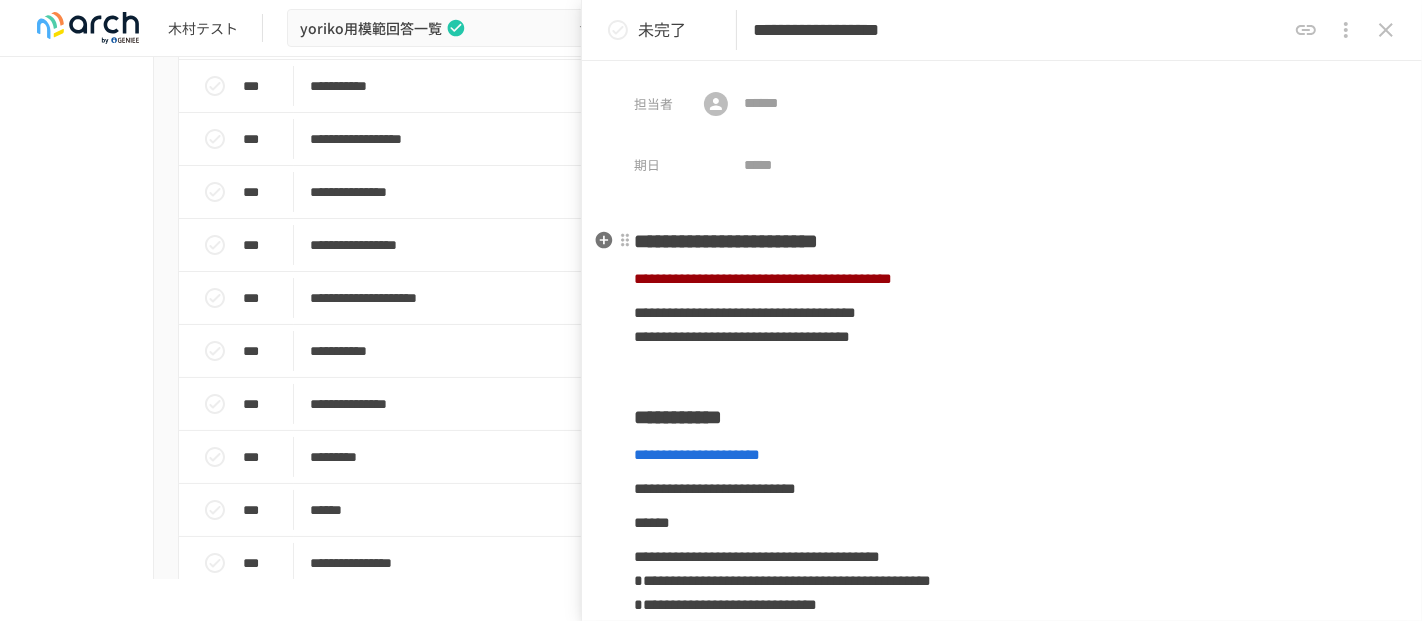 click on "**********" at bounding box center (726, 241) 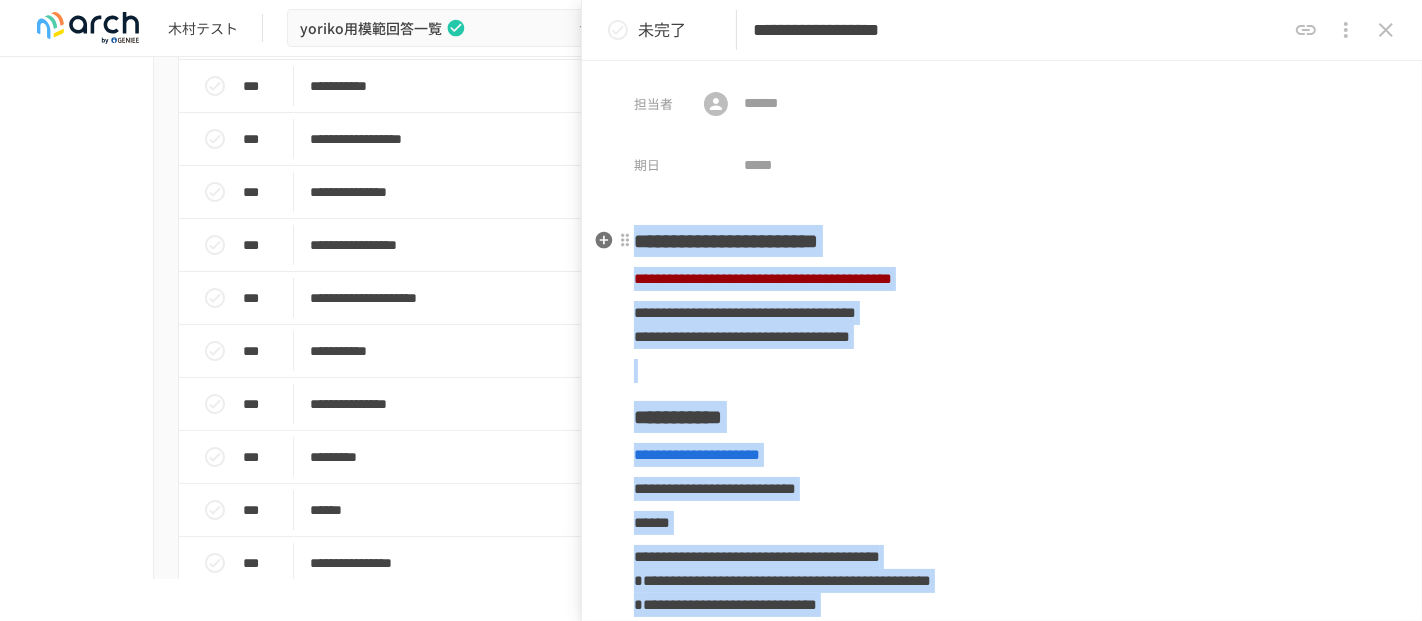 copy on "**********" 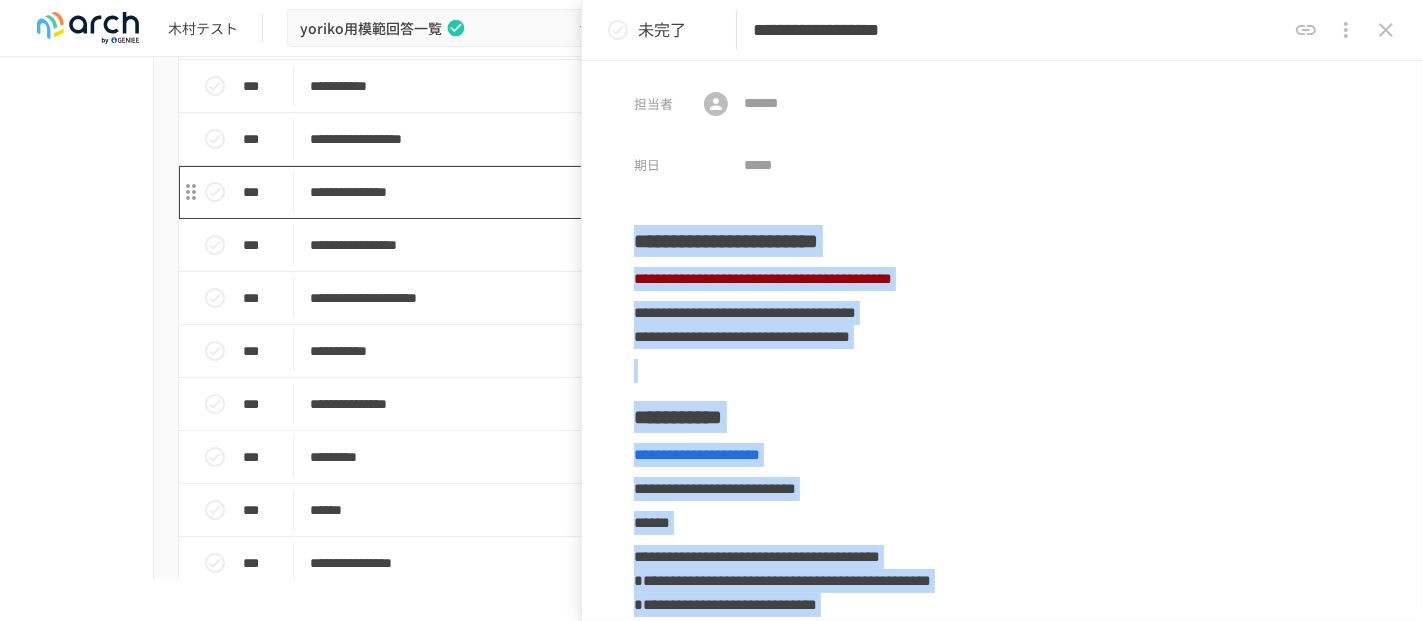drag, startPoint x: 520, startPoint y: 190, endPoint x: 784, endPoint y: 108, distance: 276.44168 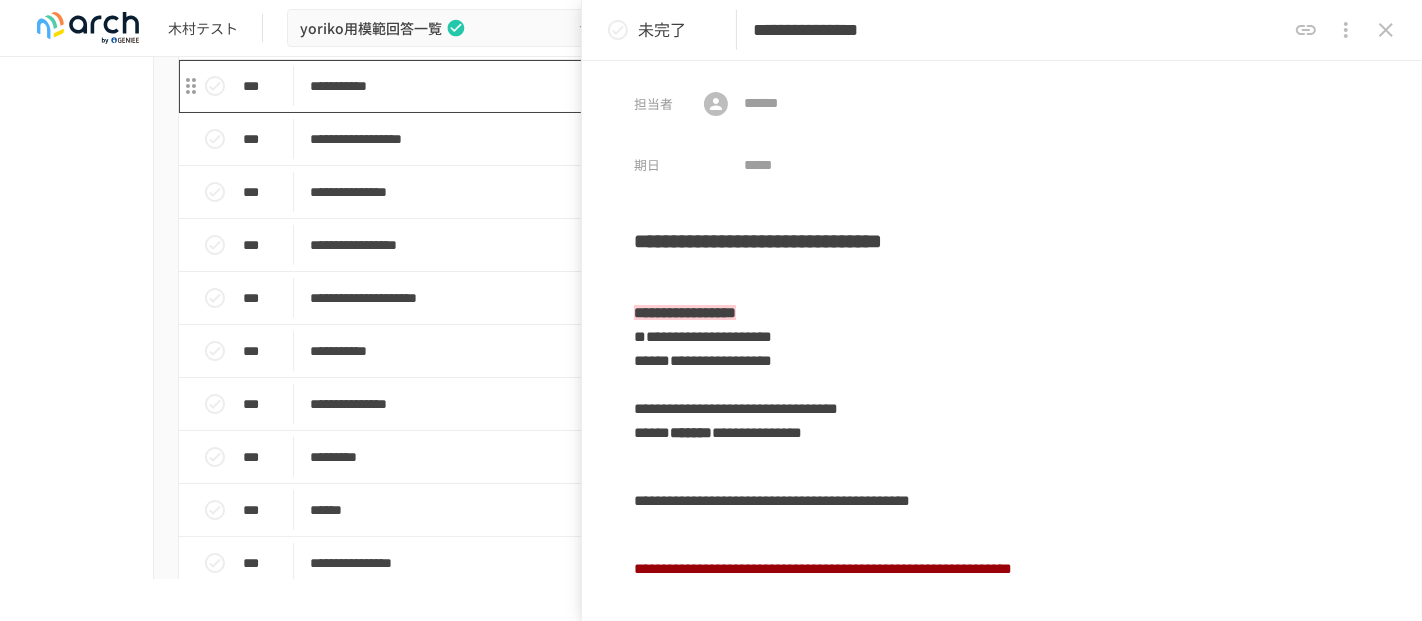 type on "**********" 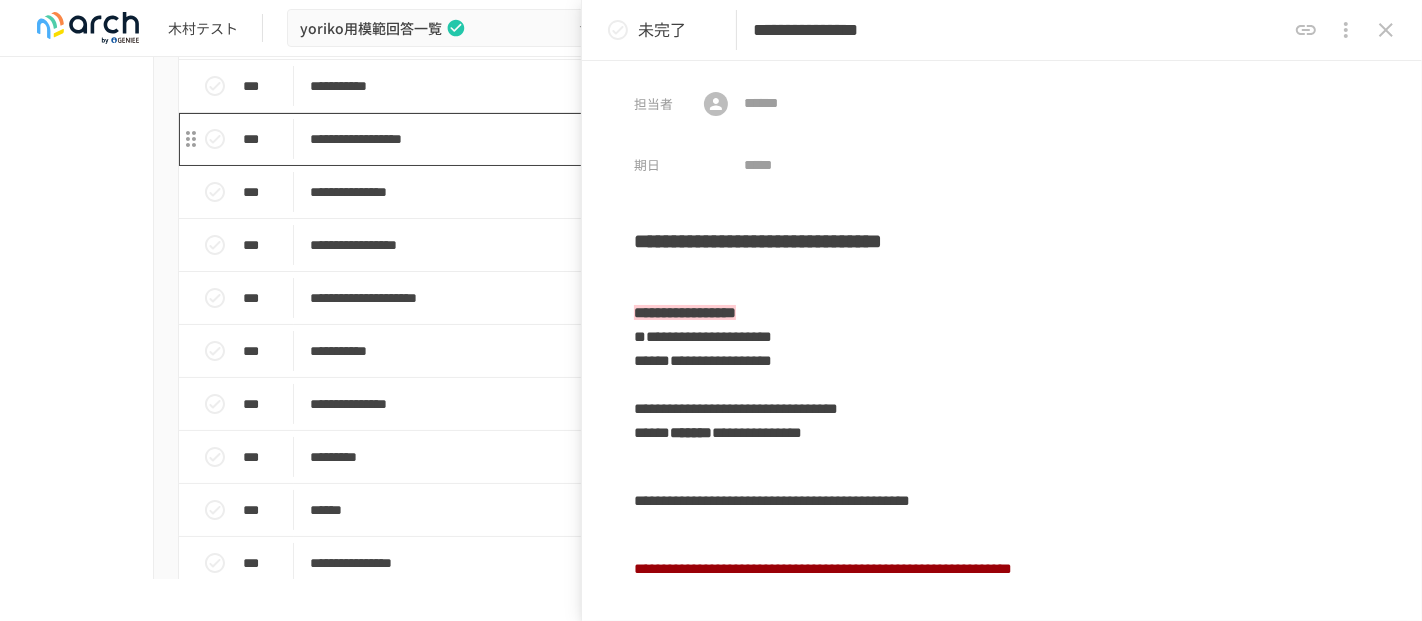 drag, startPoint x: 1036, startPoint y: 30, endPoint x: 538, endPoint y: 112, distance: 504.70584 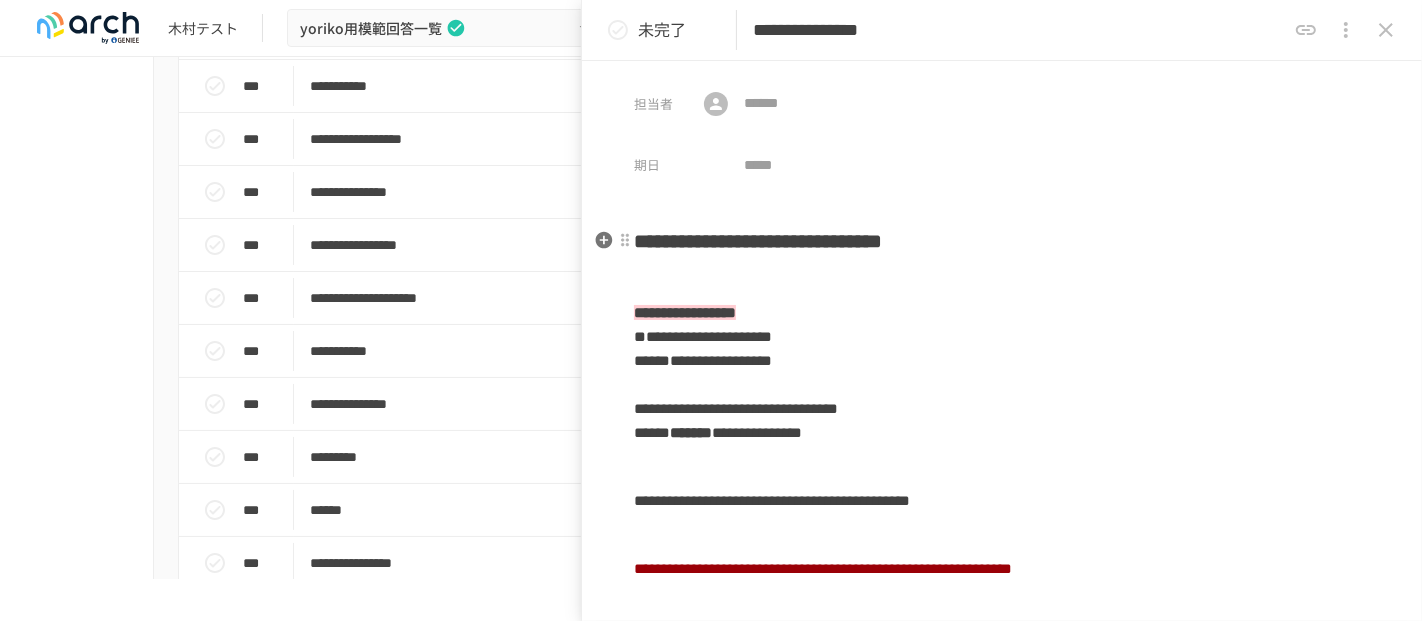 click on "**********" at bounding box center [758, 241] 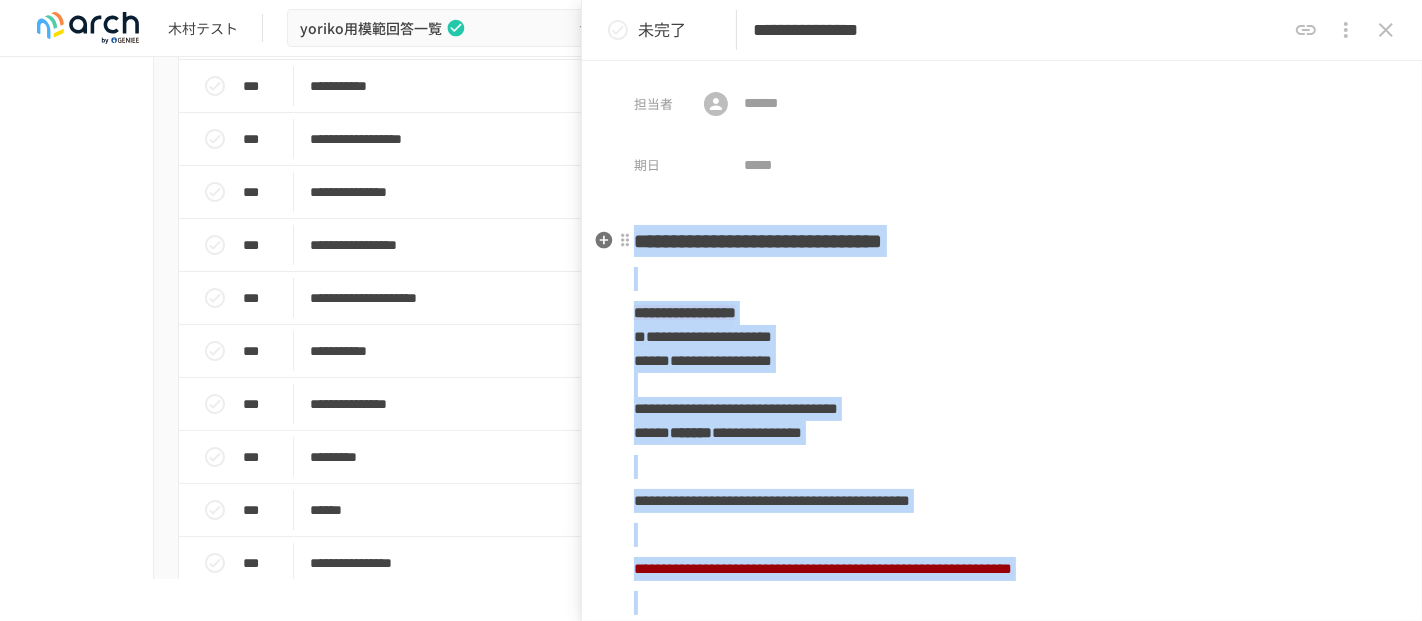 copy on "**********" 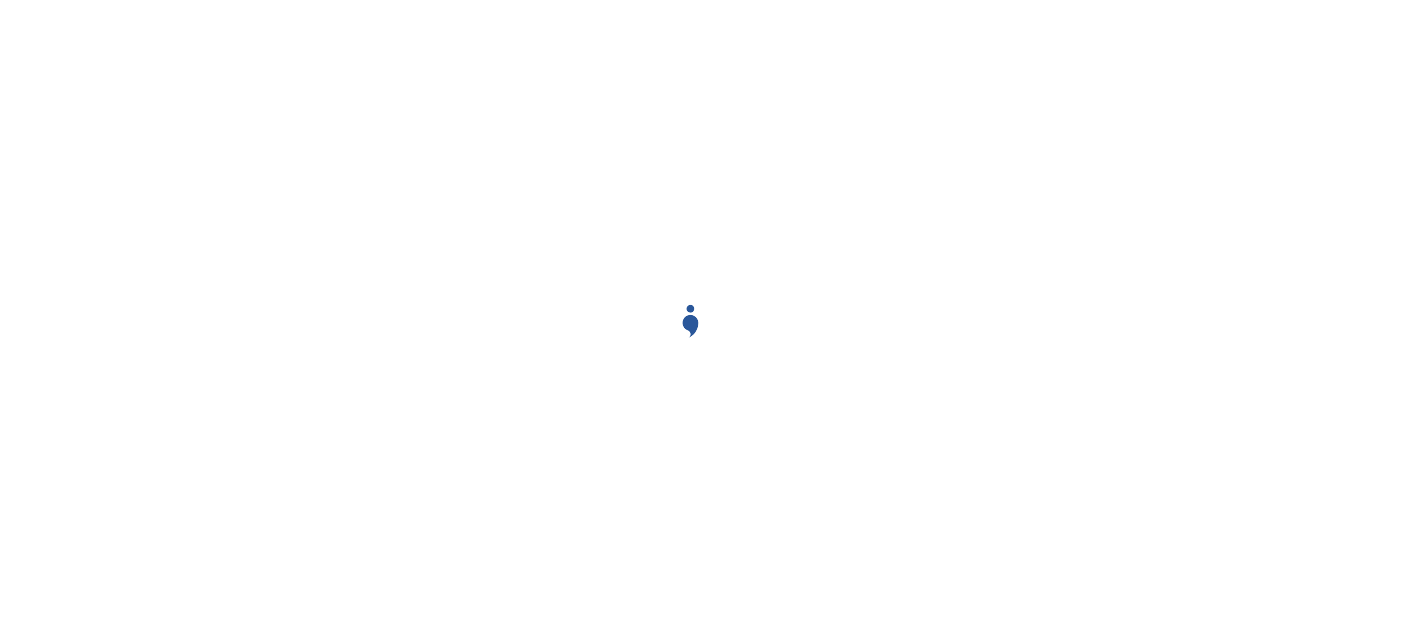 scroll, scrollTop: 0, scrollLeft: 0, axis: both 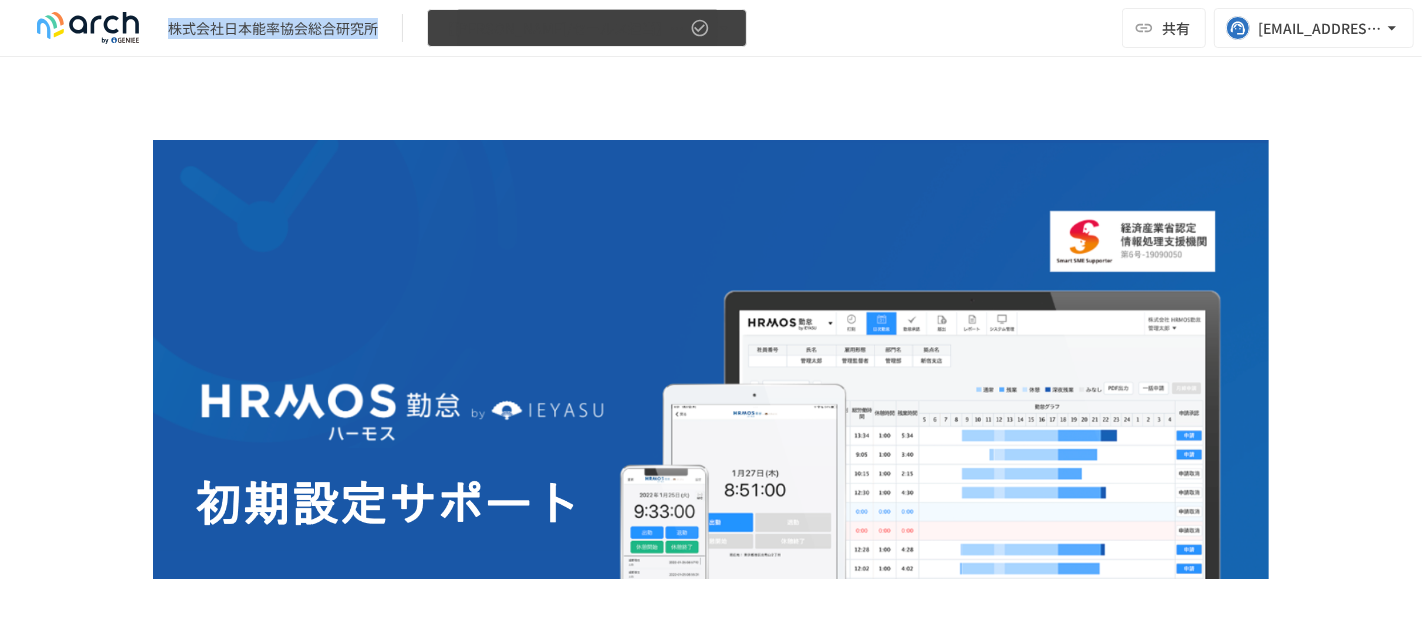 drag, startPoint x: 171, startPoint y: 23, endPoint x: 612, endPoint y: 12, distance: 441.13718 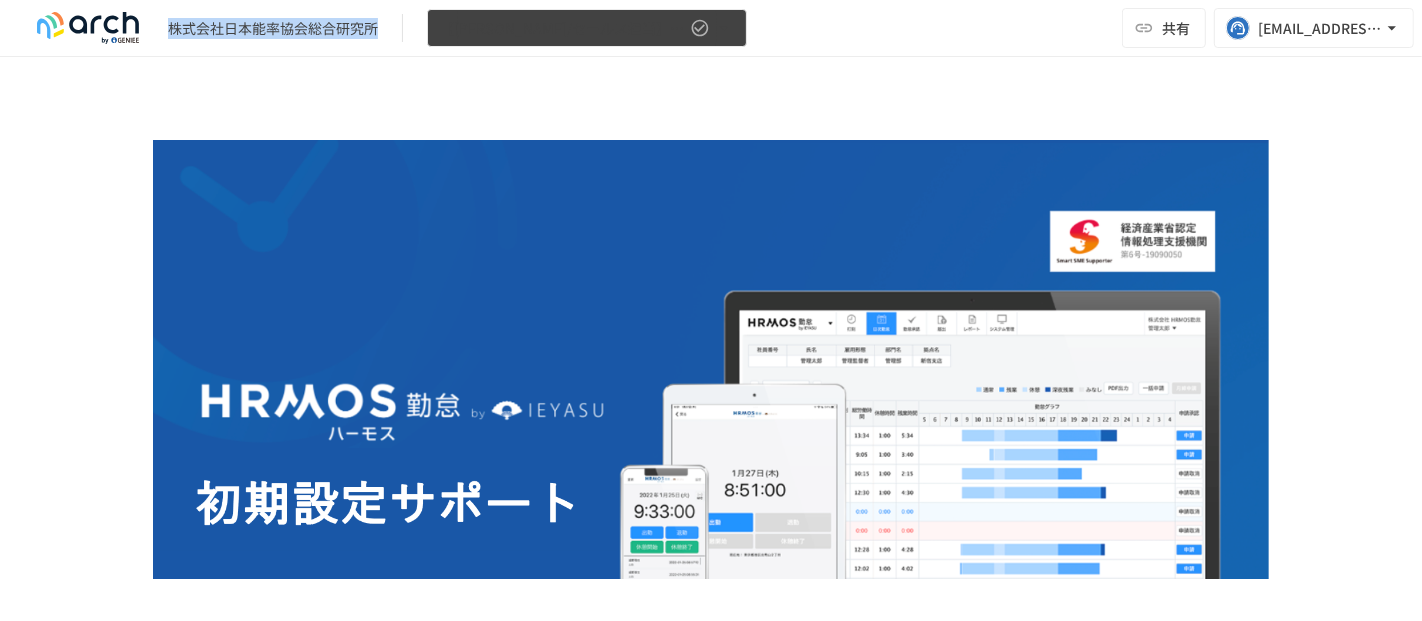 click on "株式会社日本能率協会総合研究所 【横田/セールス担当】株式会社日本能率協会総合研究所様_初期設定サポート" at bounding box center [385, 28] 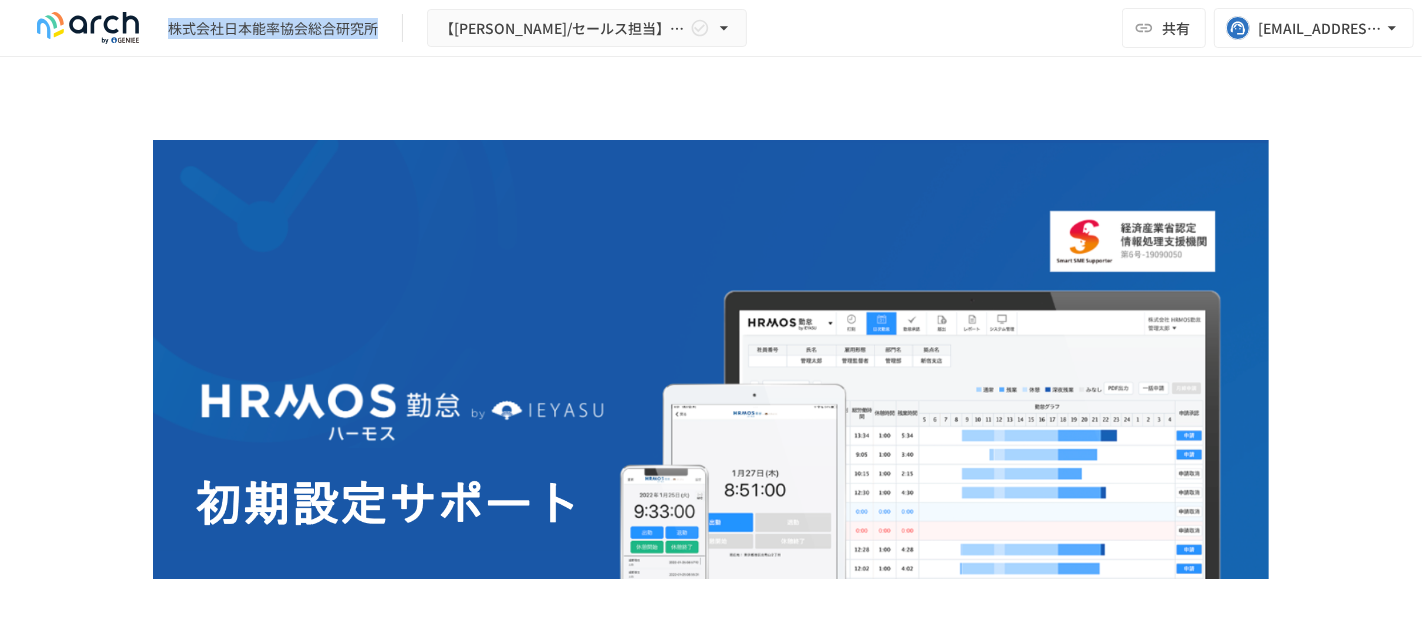 copy on "株式会社日本能率協会総合研究所" 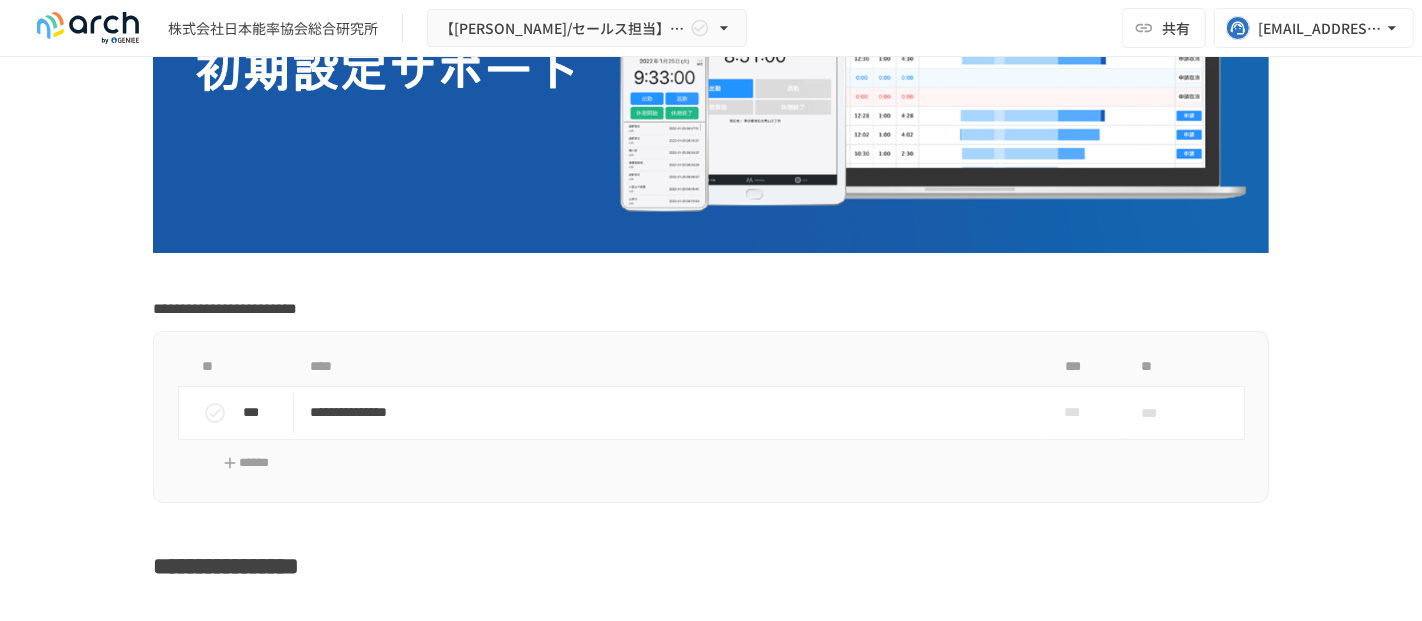 scroll, scrollTop: 666, scrollLeft: 0, axis: vertical 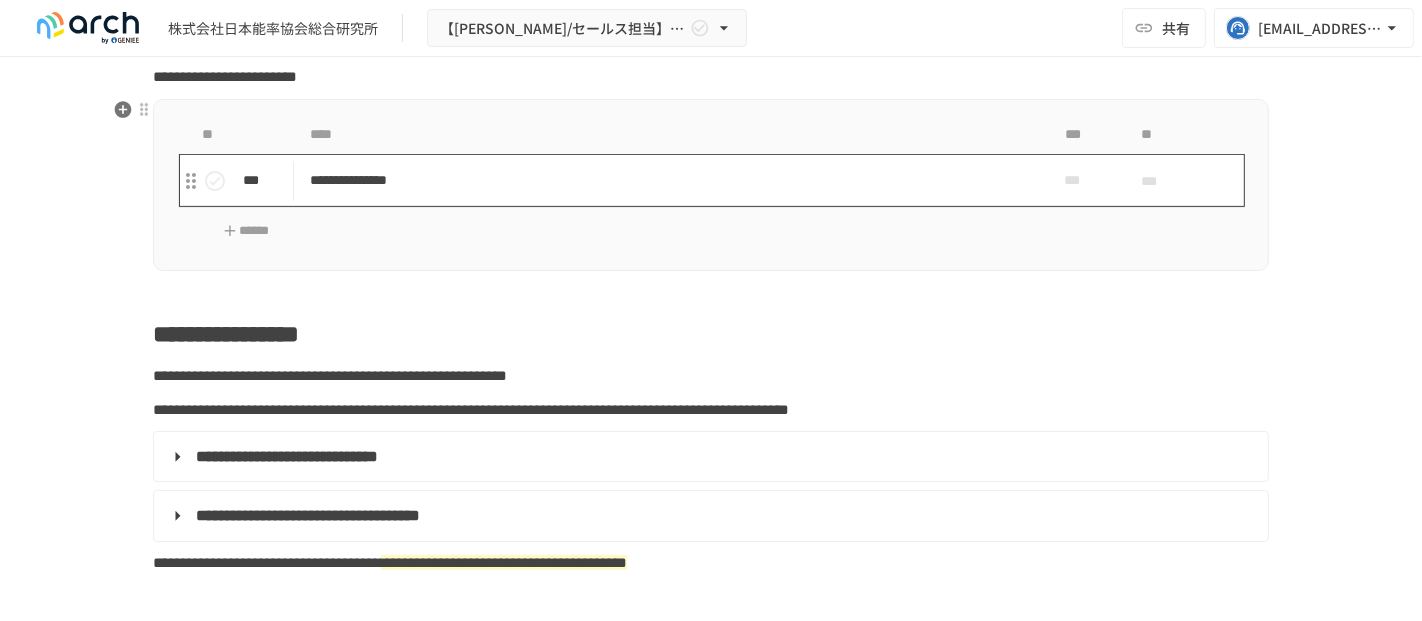click on "**********" at bounding box center (669, 180) 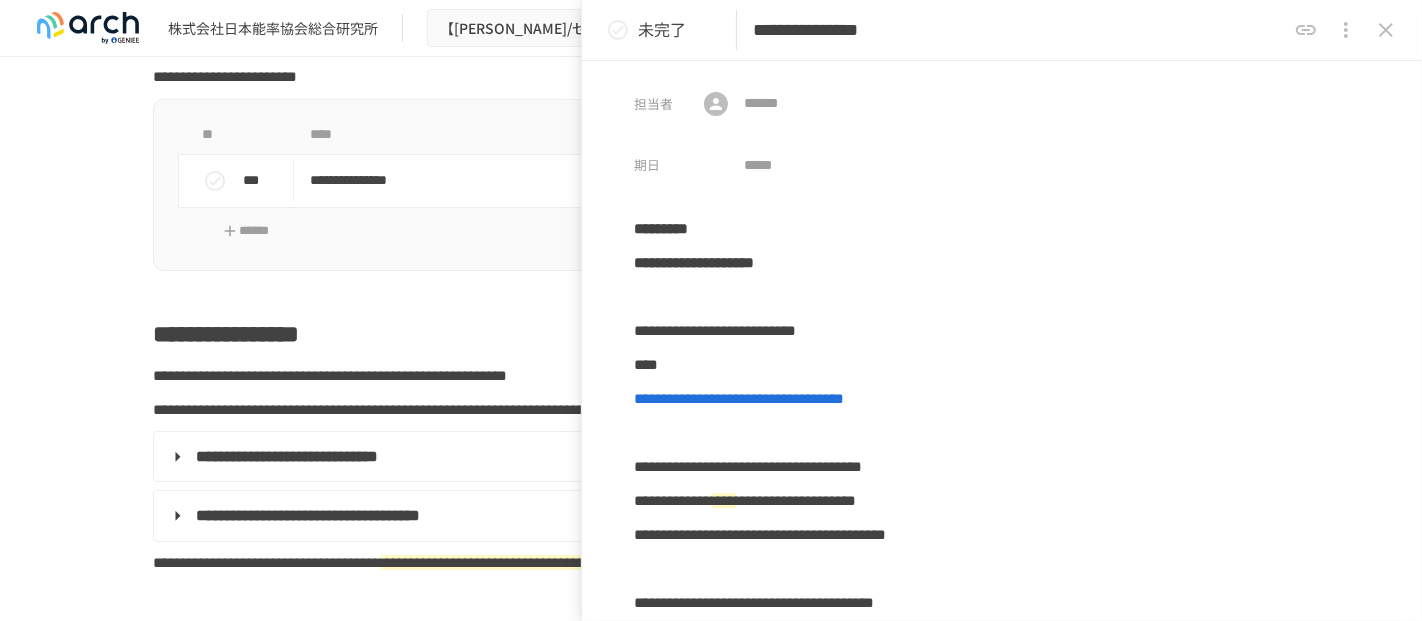 click 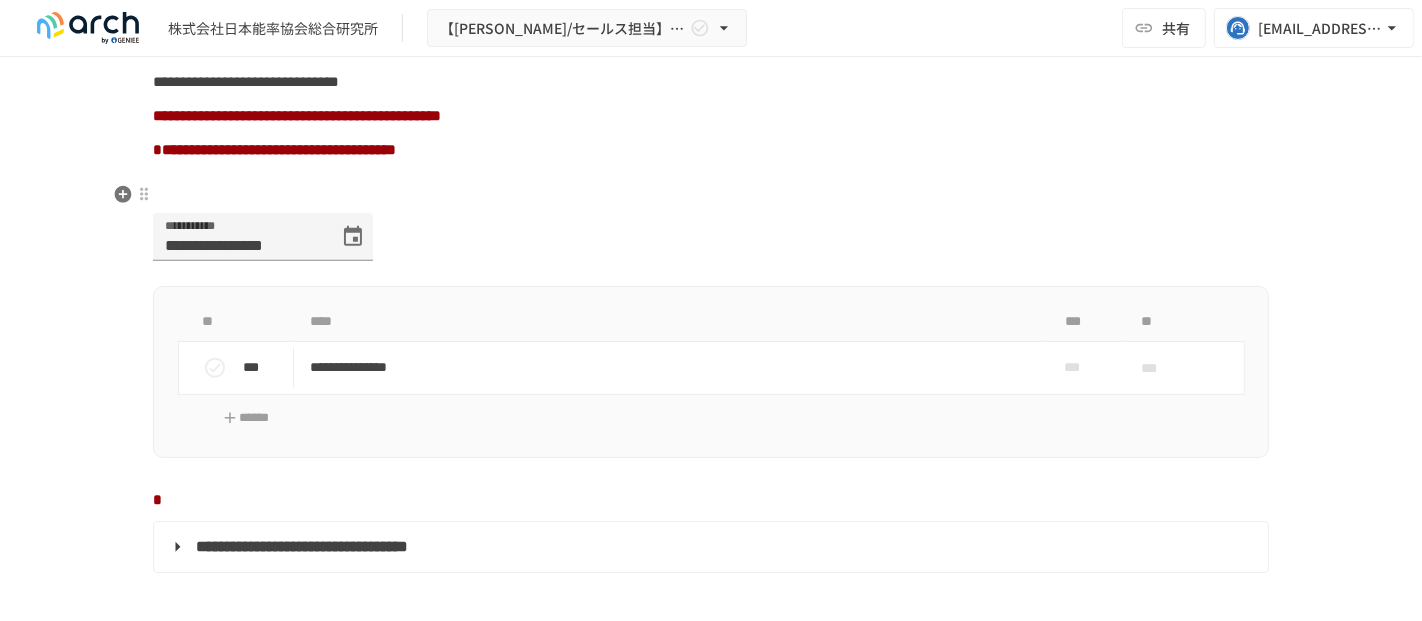 scroll, scrollTop: 1444, scrollLeft: 0, axis: vertical 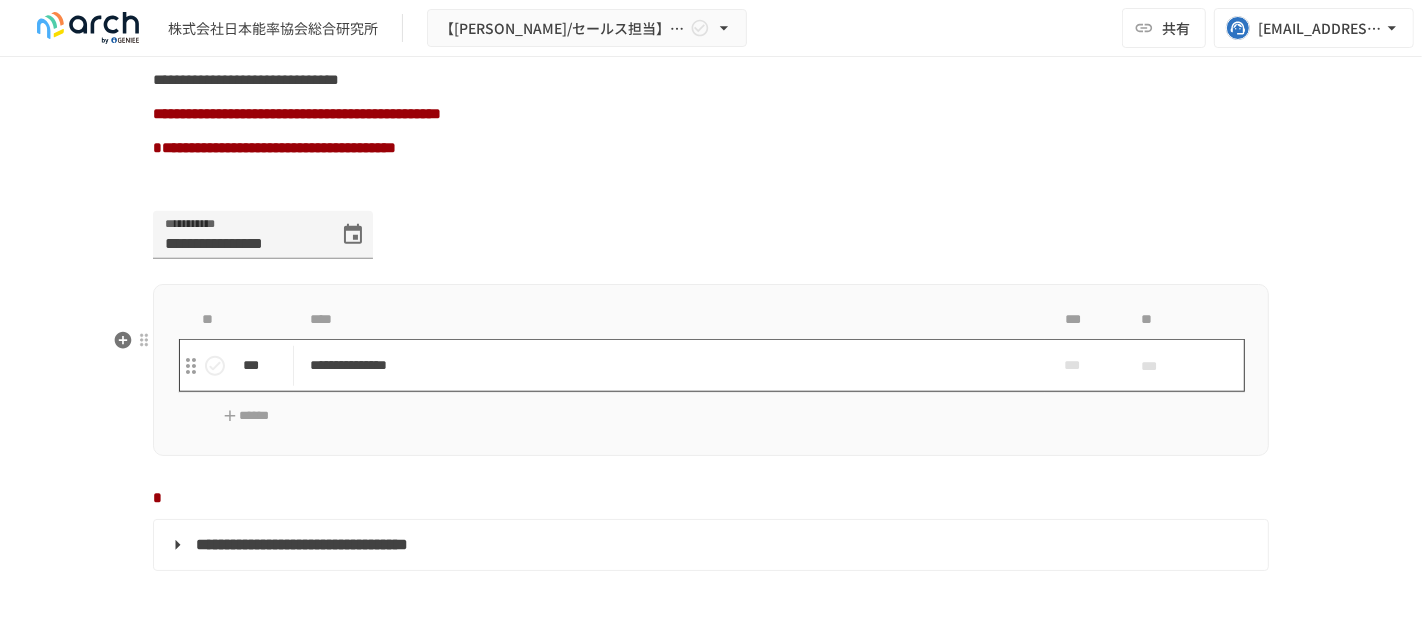 click on "**********" at bounding box center [669, 365] 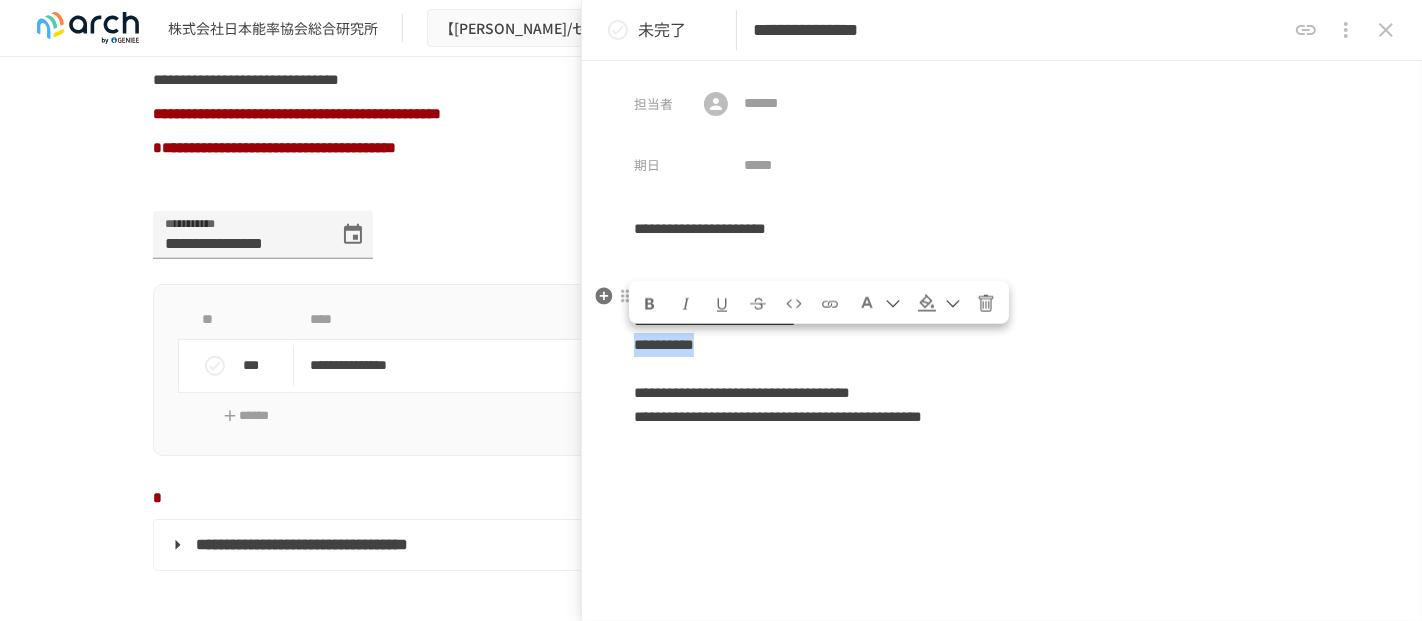 drag, startPoint x: 745, startPoint y: 354, endPoint x: 637, endPoint y: 355, distance: 108.00463 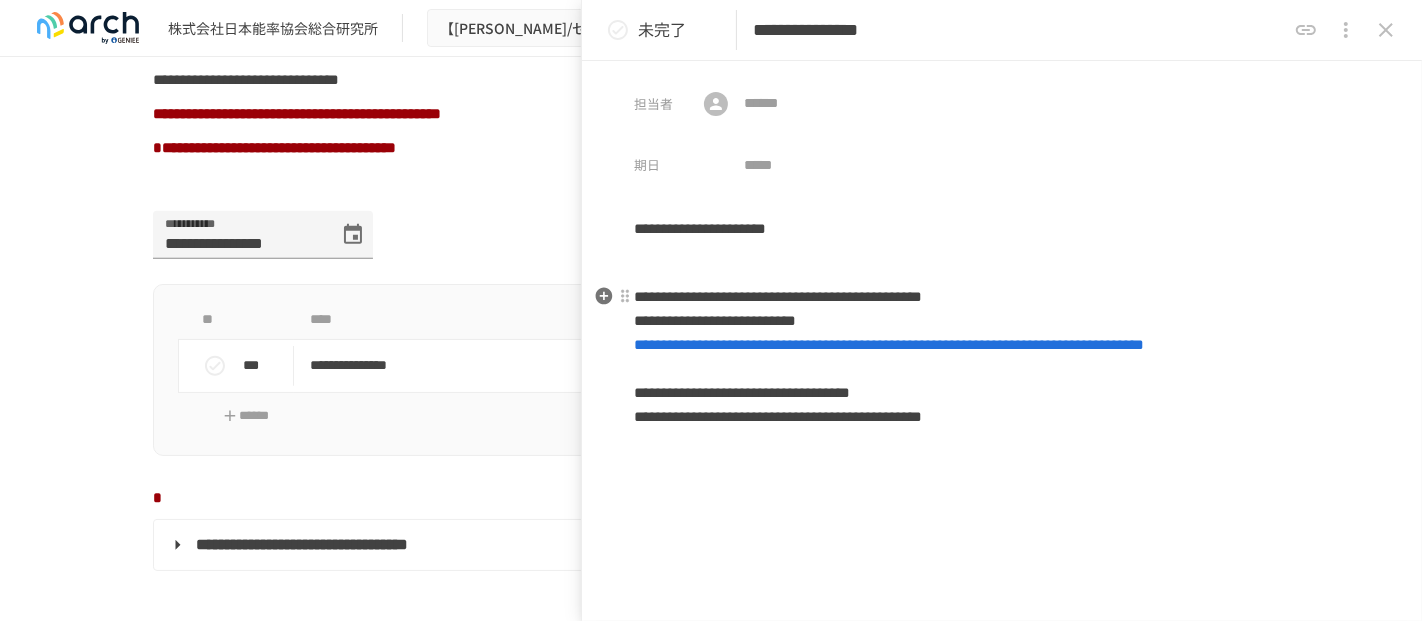 click on "**********" at bounding box center (1002, 357) 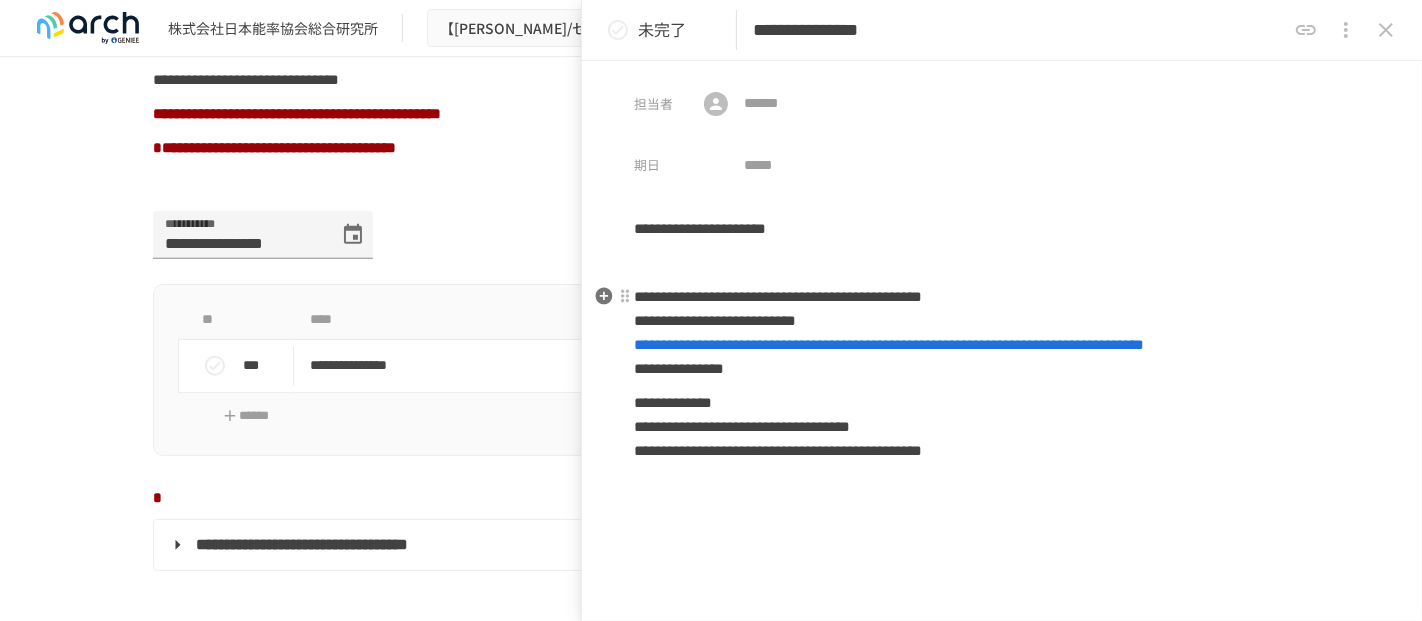 click on "**********" at bounding box center (1002, 333) 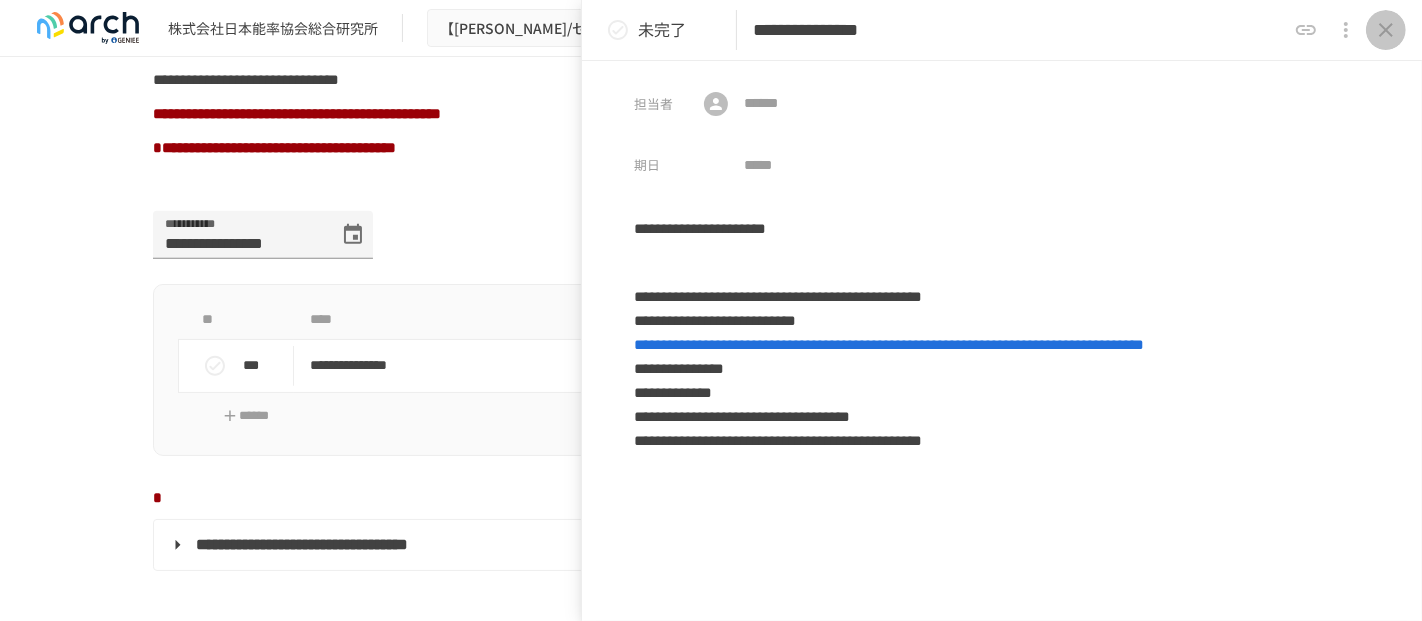 click 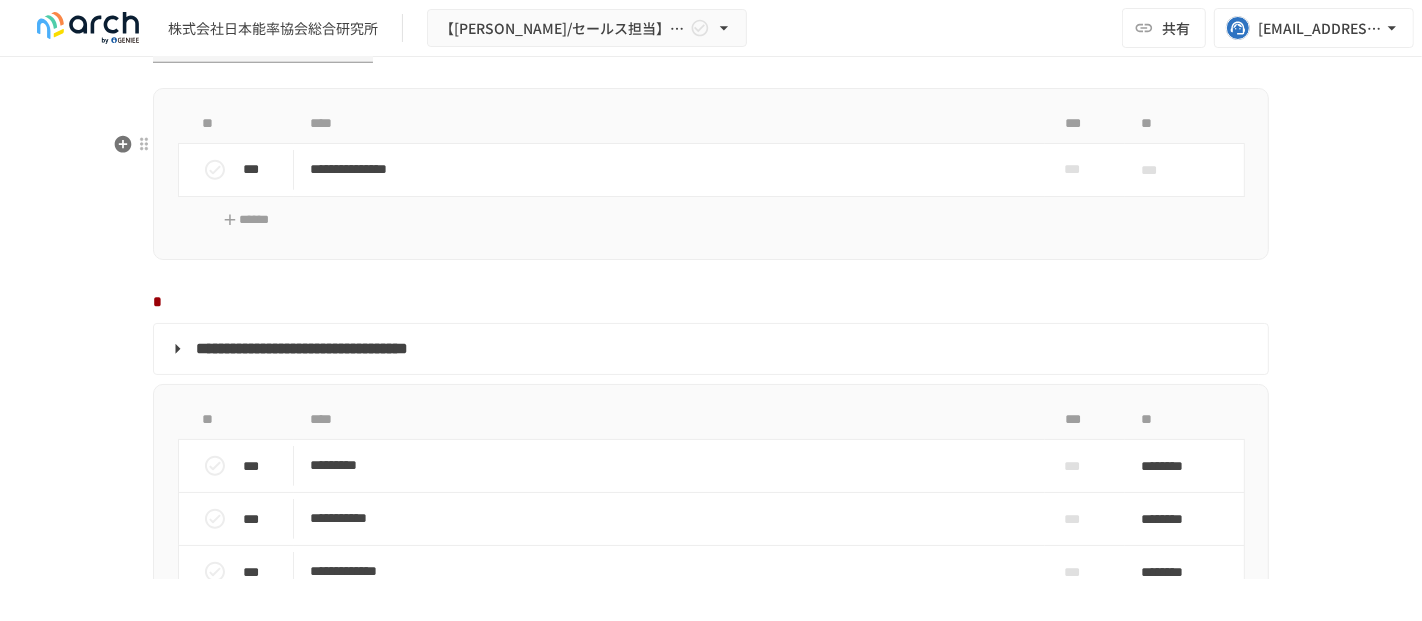 scroll, scrollTop: 1888, scrollLeft: 0, axis: vertical 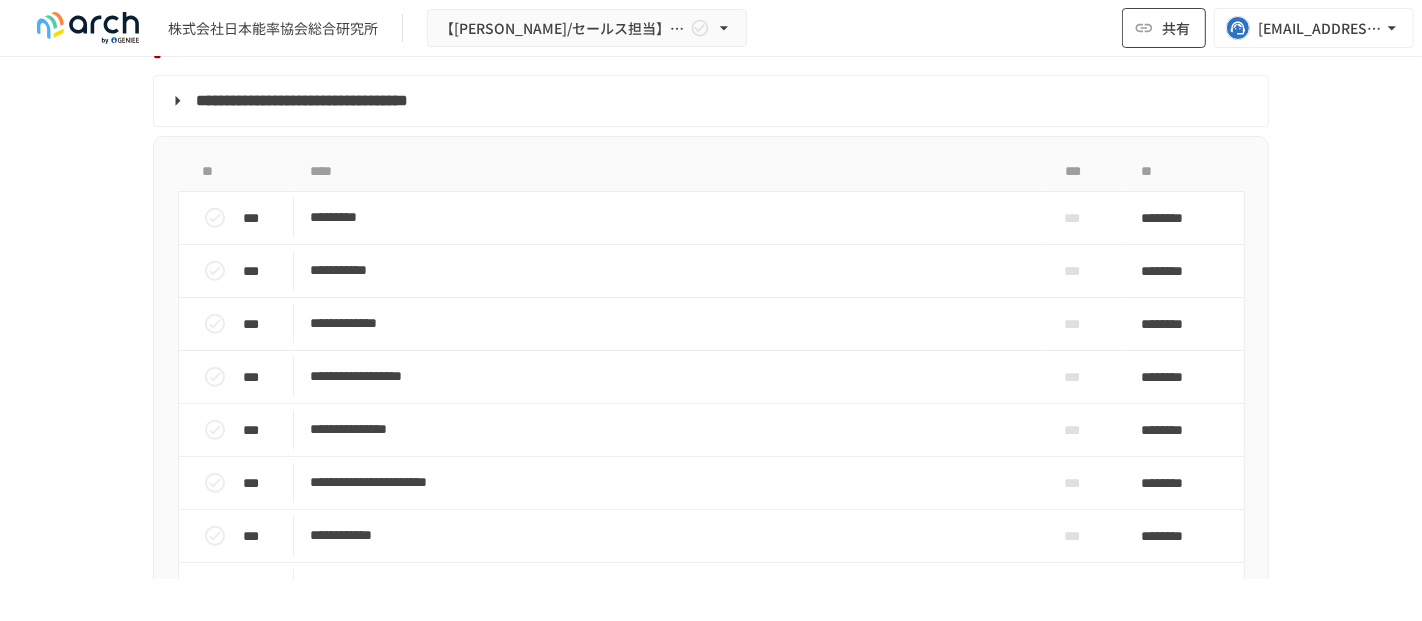 click on "共有" at bounding box center [1164, 28] 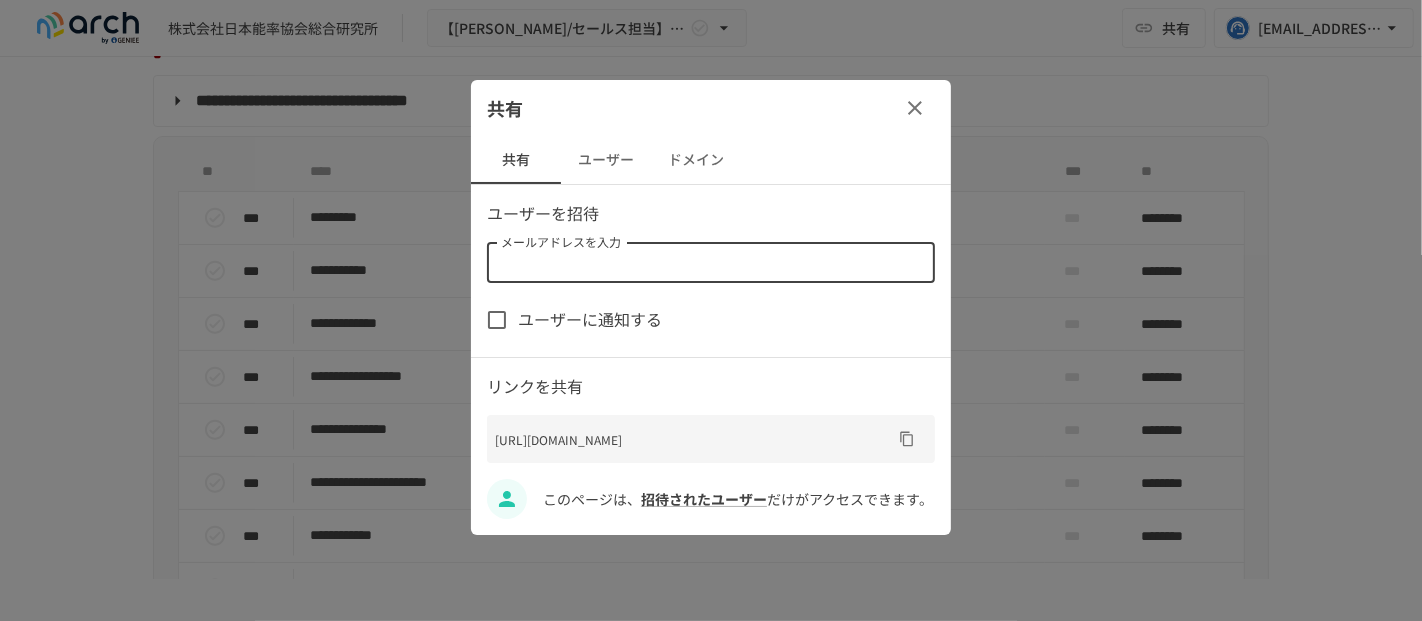 click on "メールアドレスを入力" at bounding box center [709, 263] 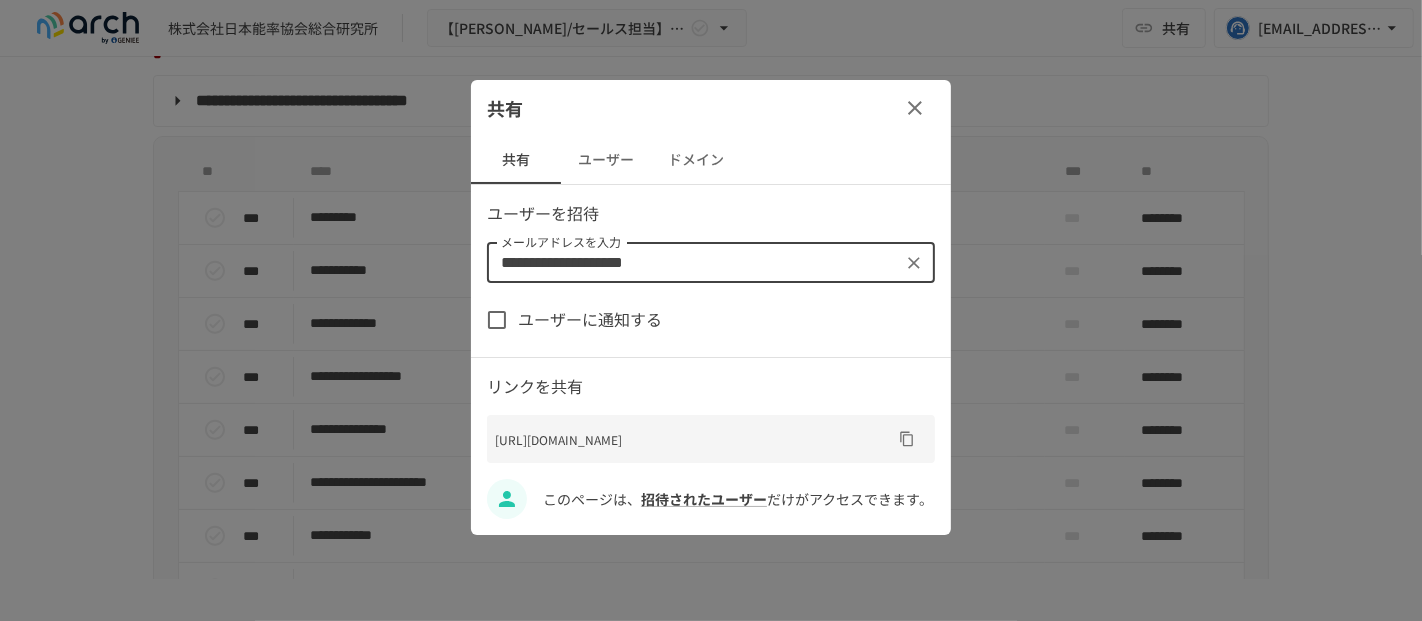 type on "**********" 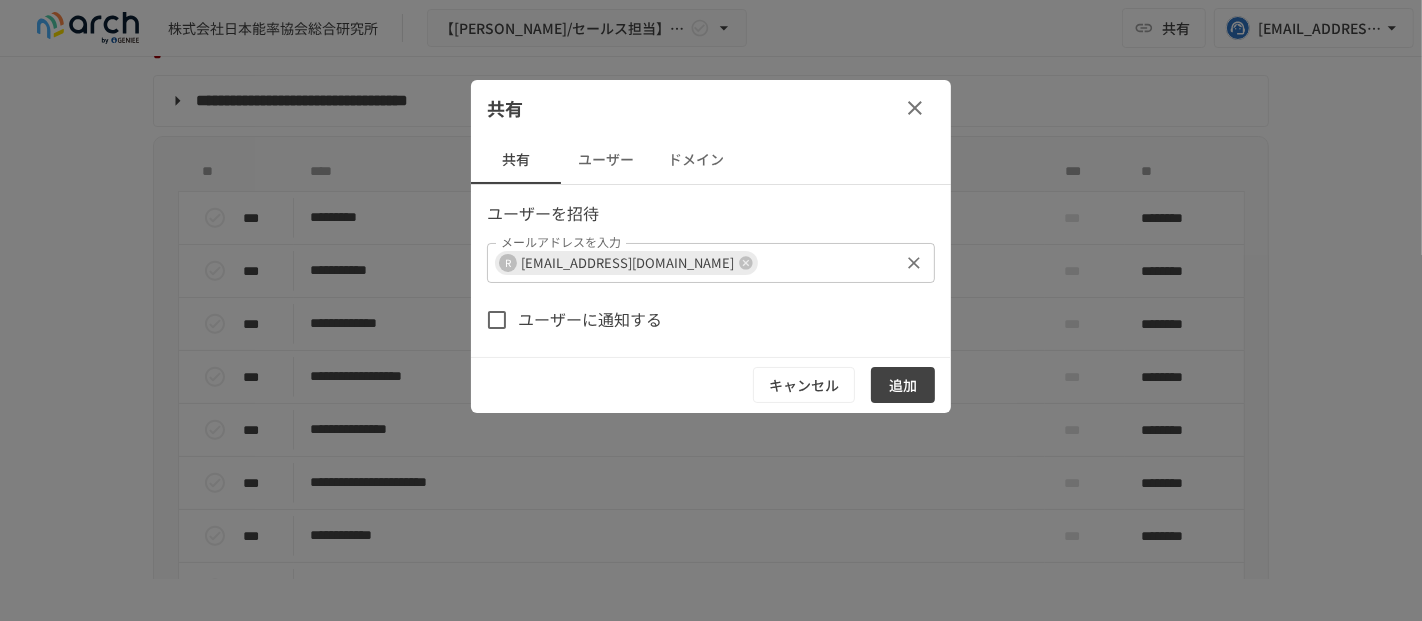 click on "メールアドレスを入力" at bounding box center (828, 263) 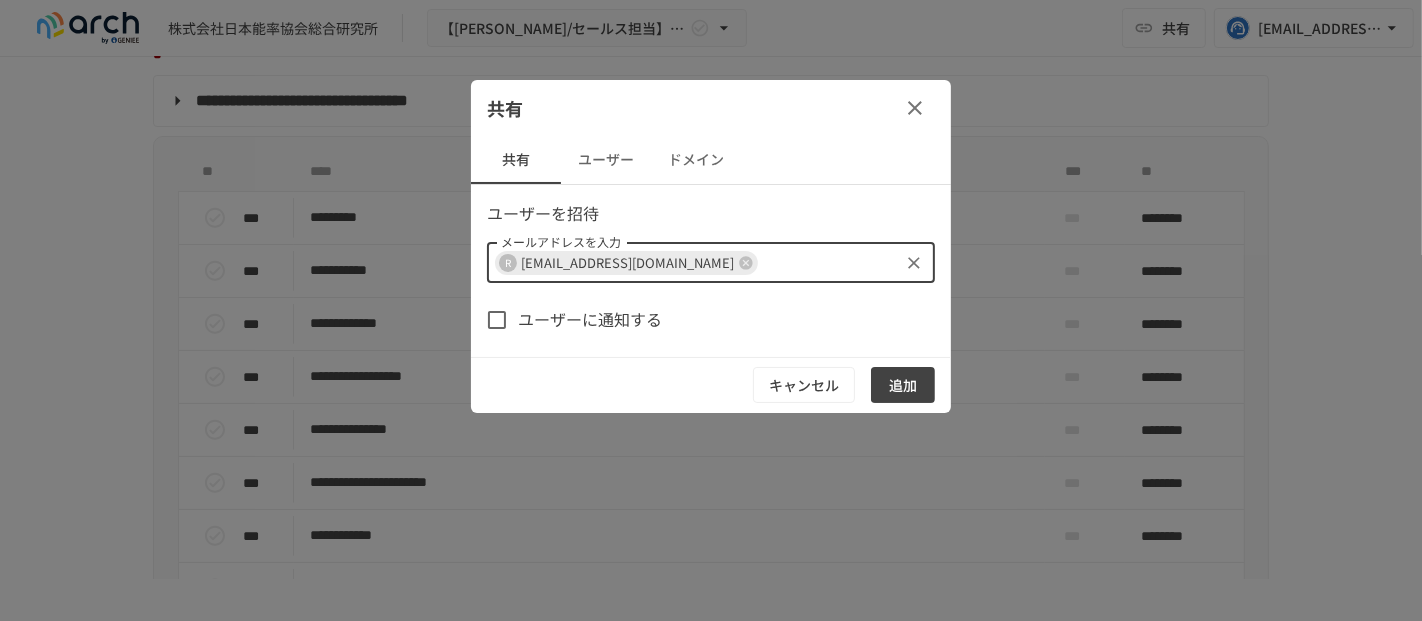paste on "**********" 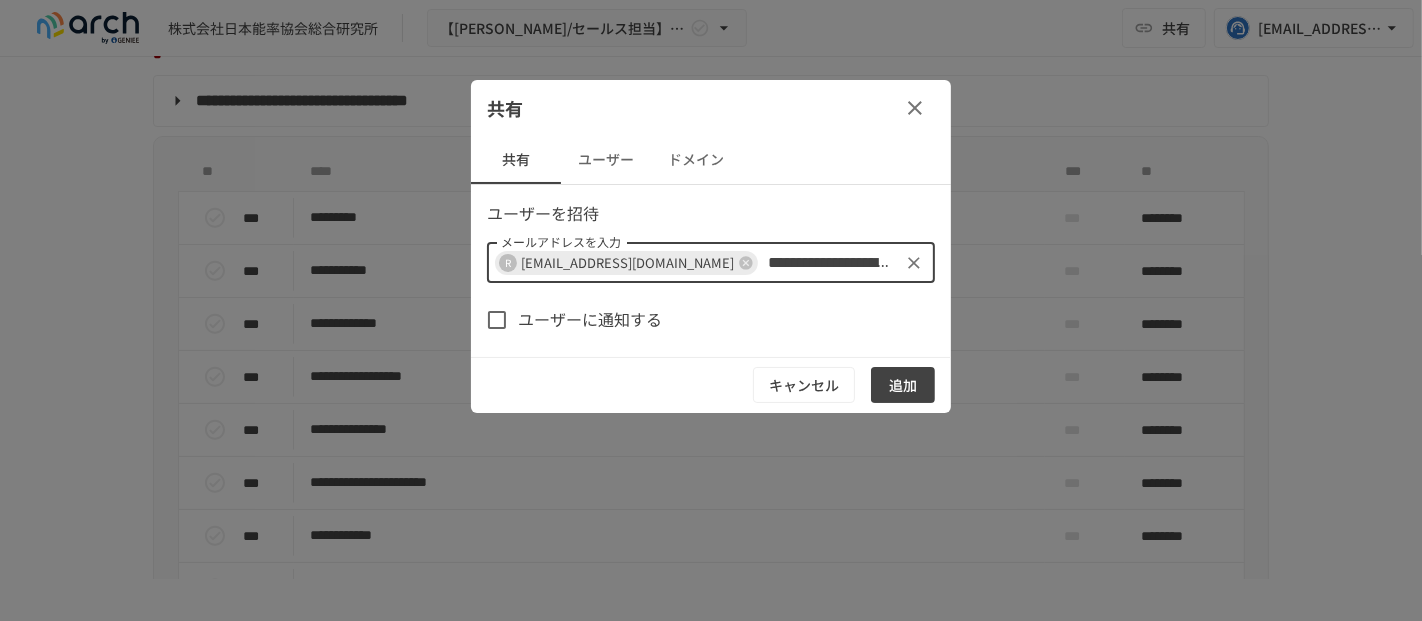 paste on "**********" 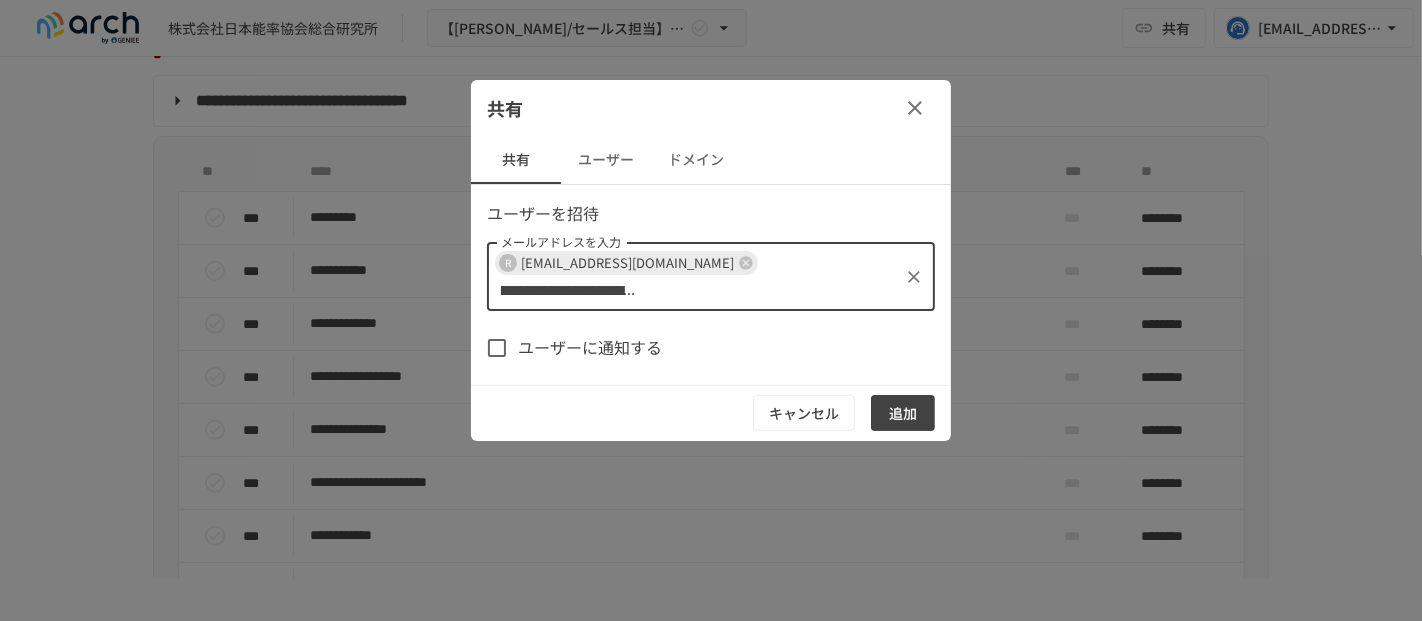 type on "**********" 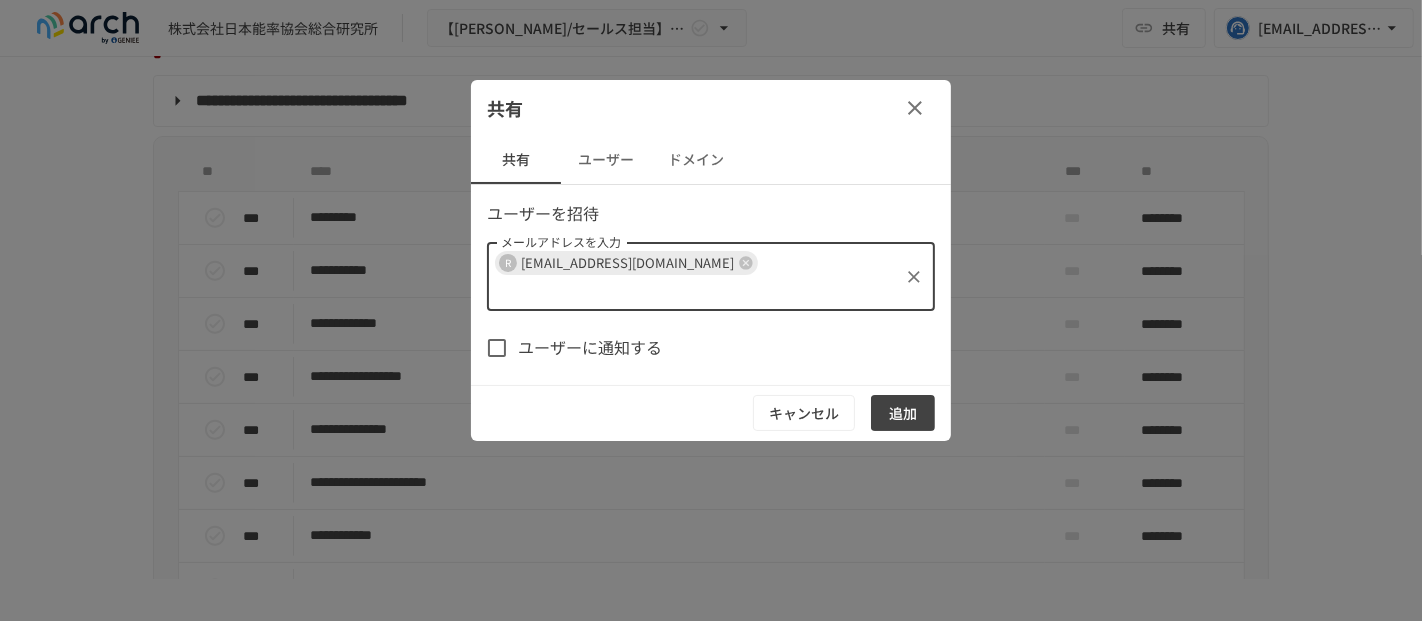 scroll, scrollTop: 0, scrollLeft: 0, axis: both 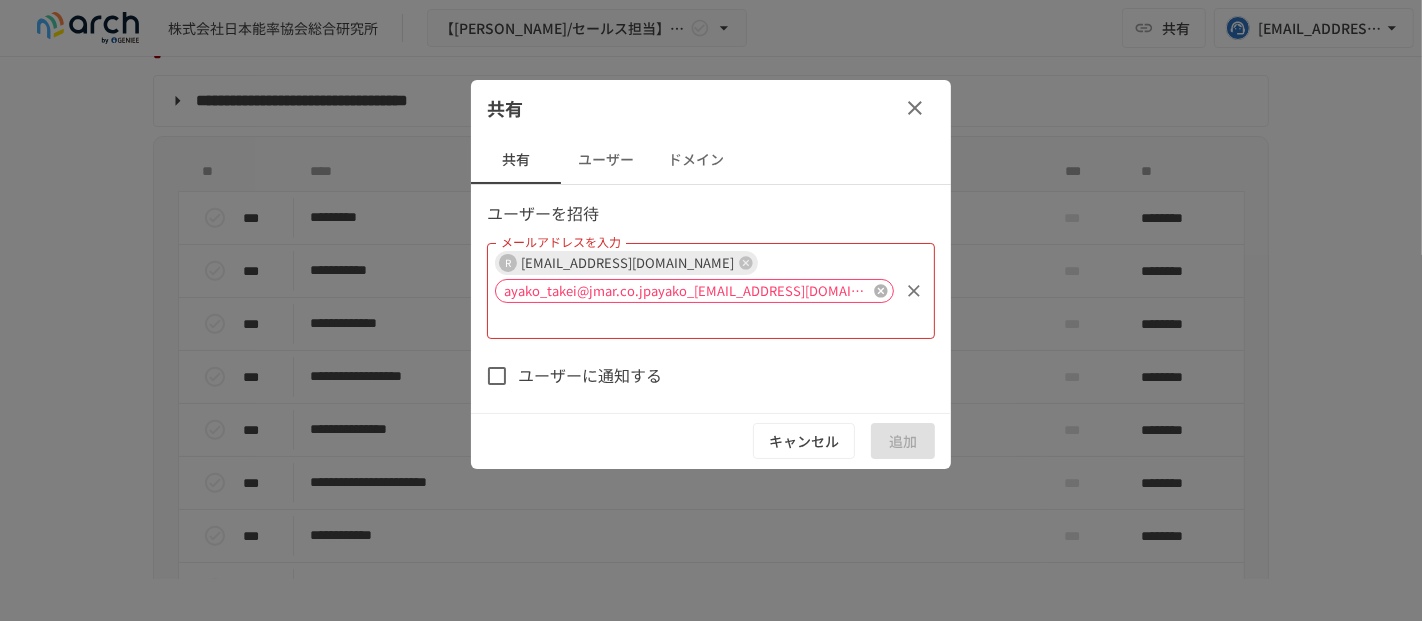 click 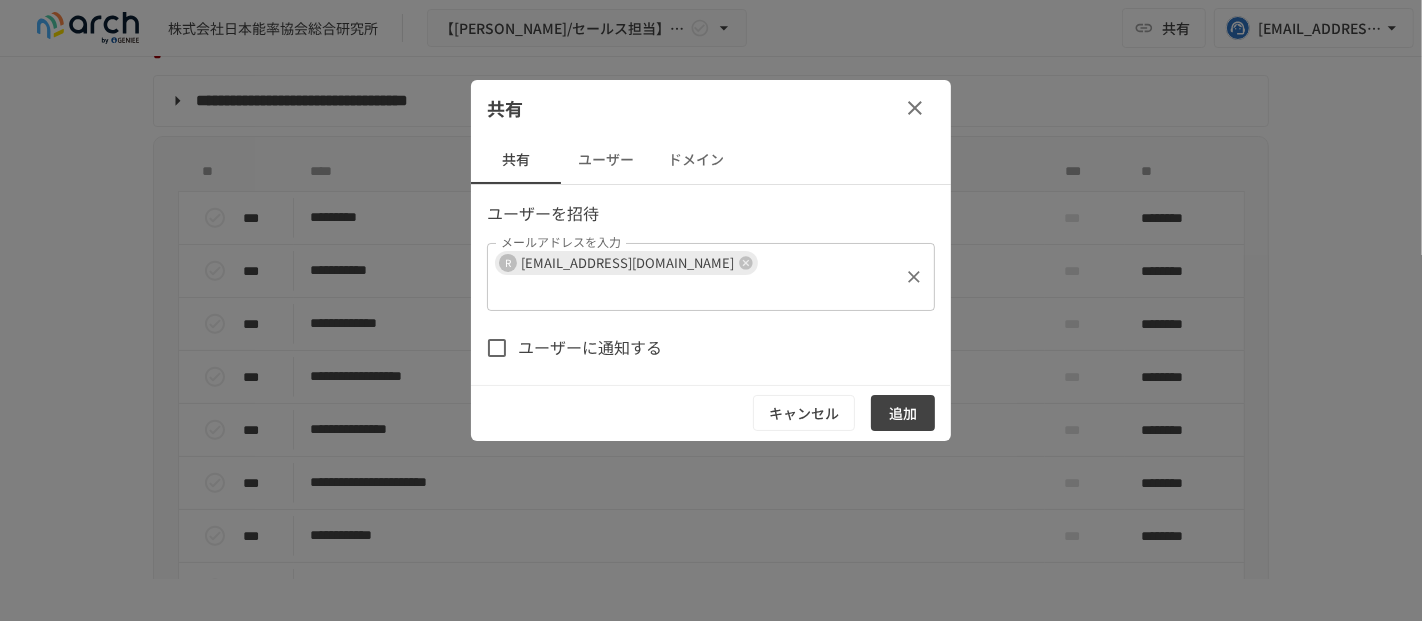 click on "メールアドレスを入力" at bounding box center (599, 291) 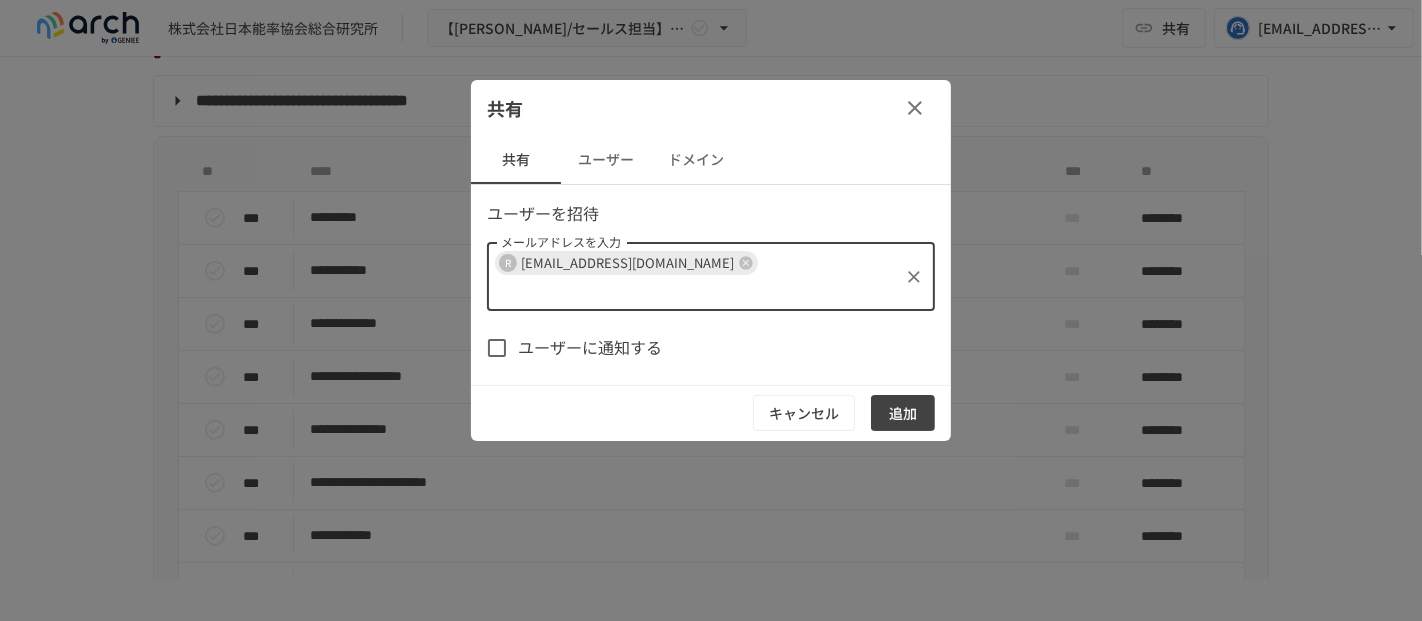 paste on "**********" 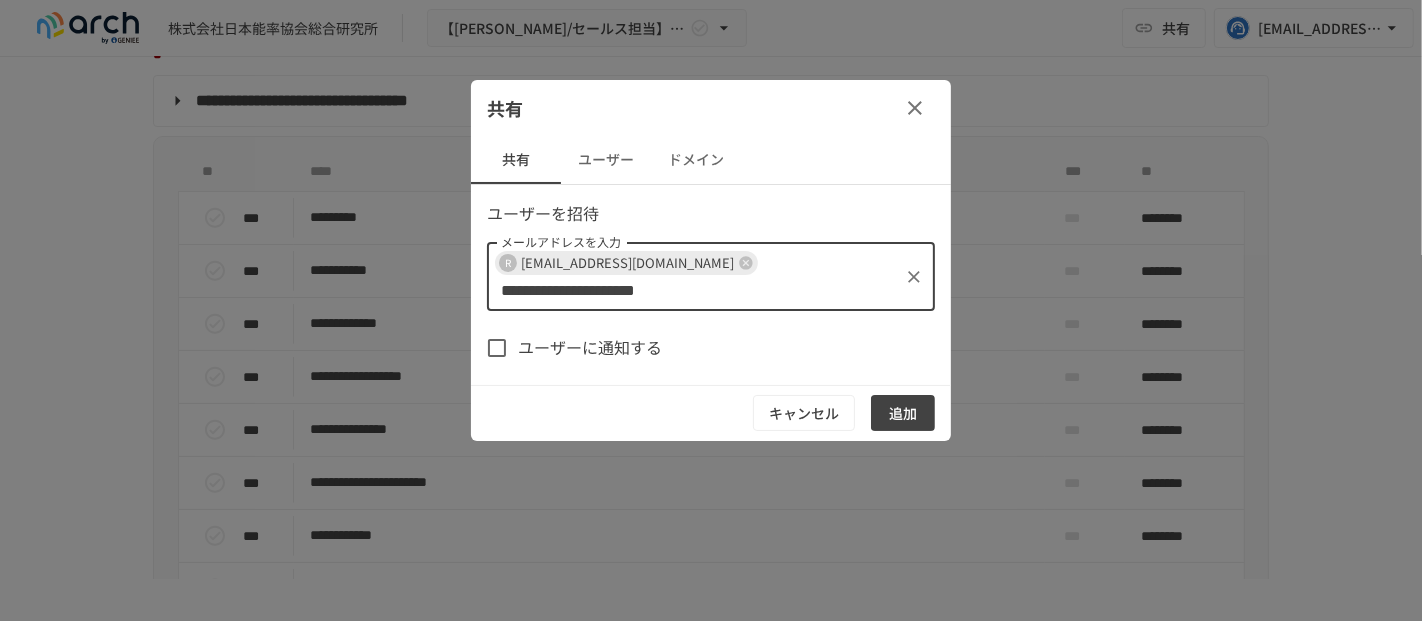 type on "**********" 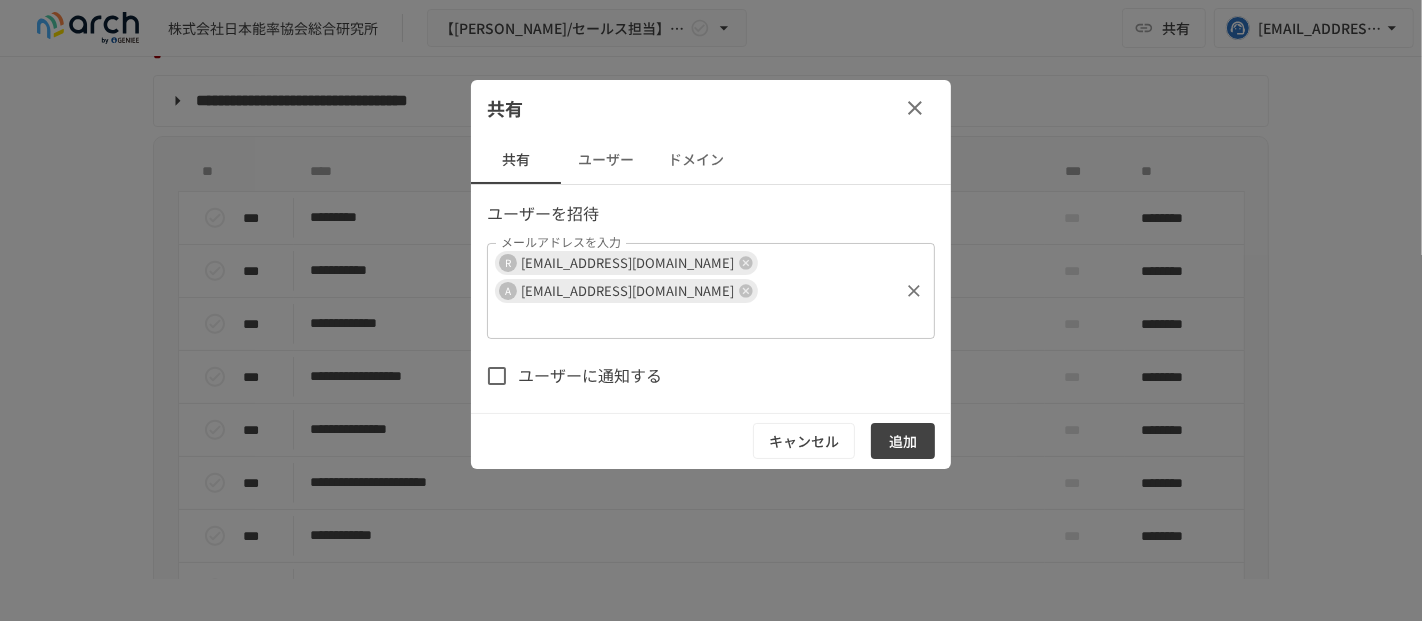 click on "ユーザーを招待 メールアドレスを入力 R ryo_usuba@jmar.co.jp A ayako_takei@jmar.co.jp メールアドレスを入力 ユーザーに通知する キャンセル 追加" at bounding box center [711, 335] 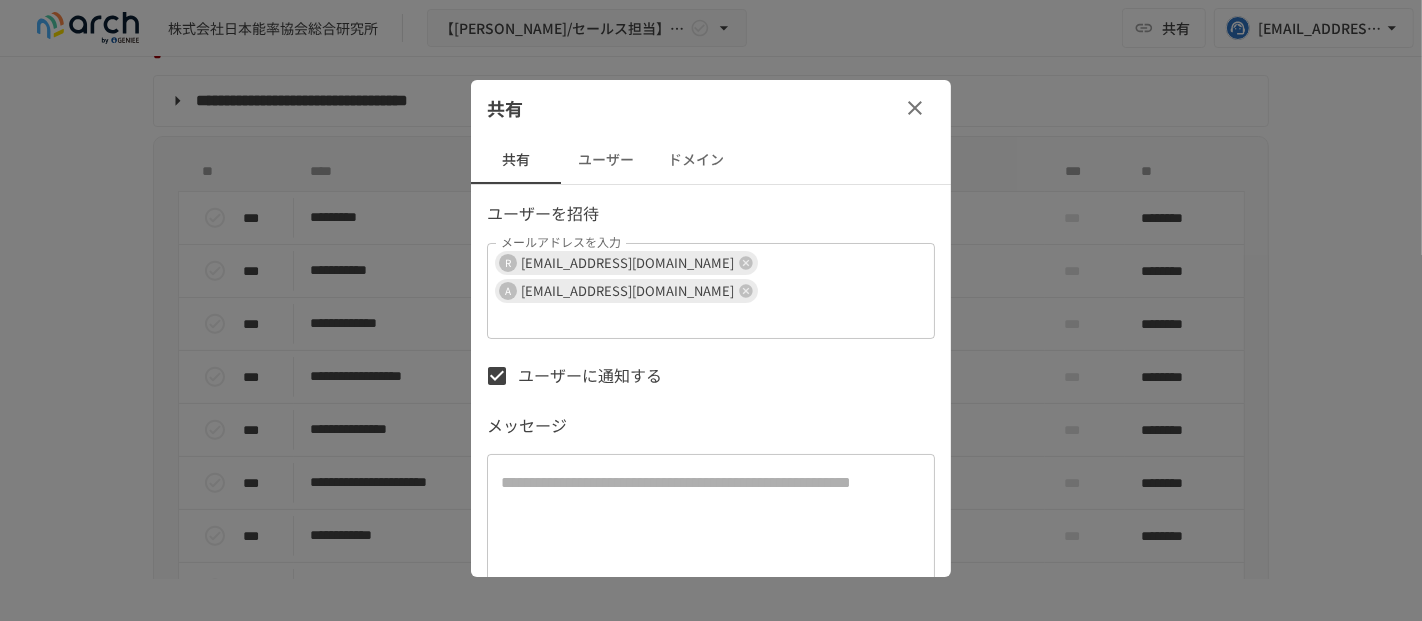 click at bounding box center [711, 528] 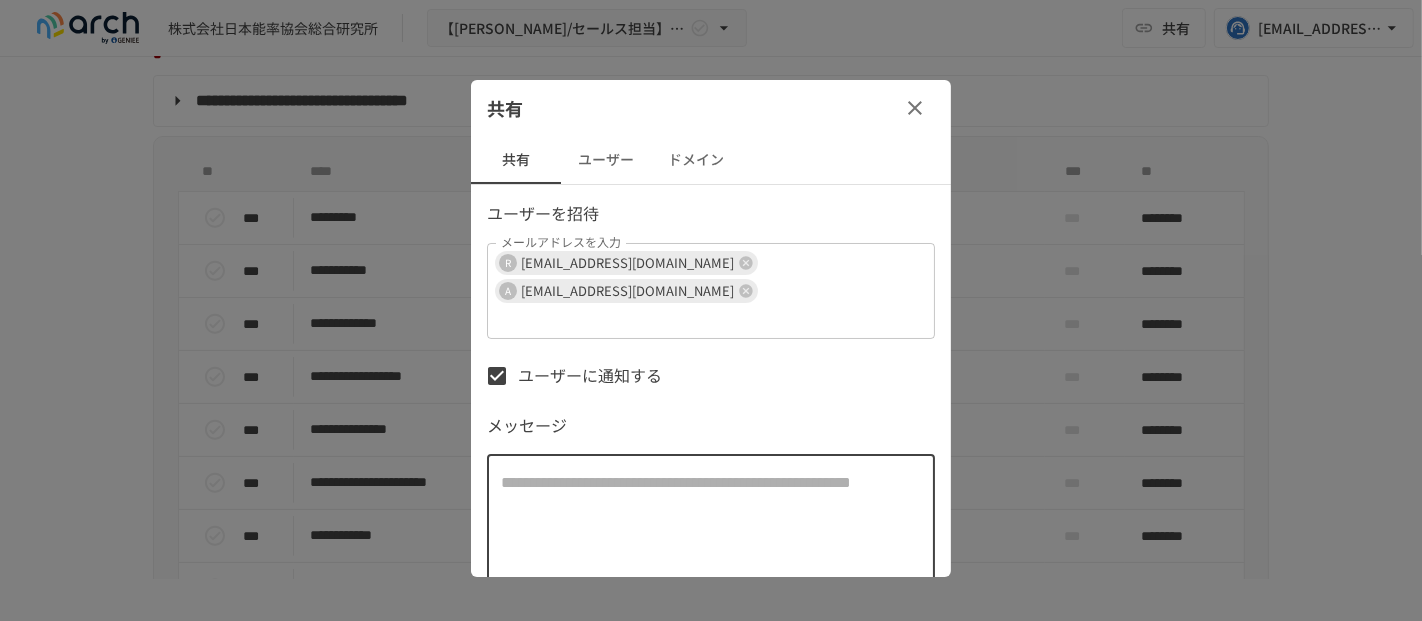 paste on "**********" 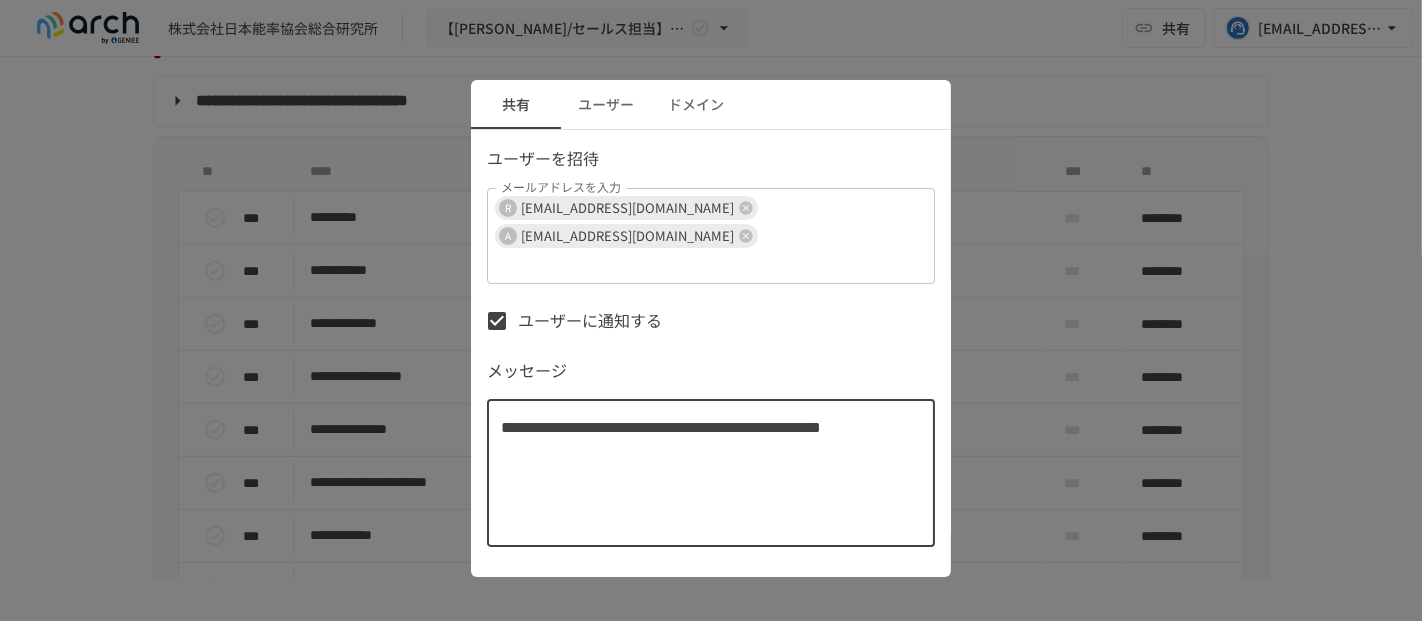 scroll, scrollTop: 84, scrollLeft: 0, axis: vertical 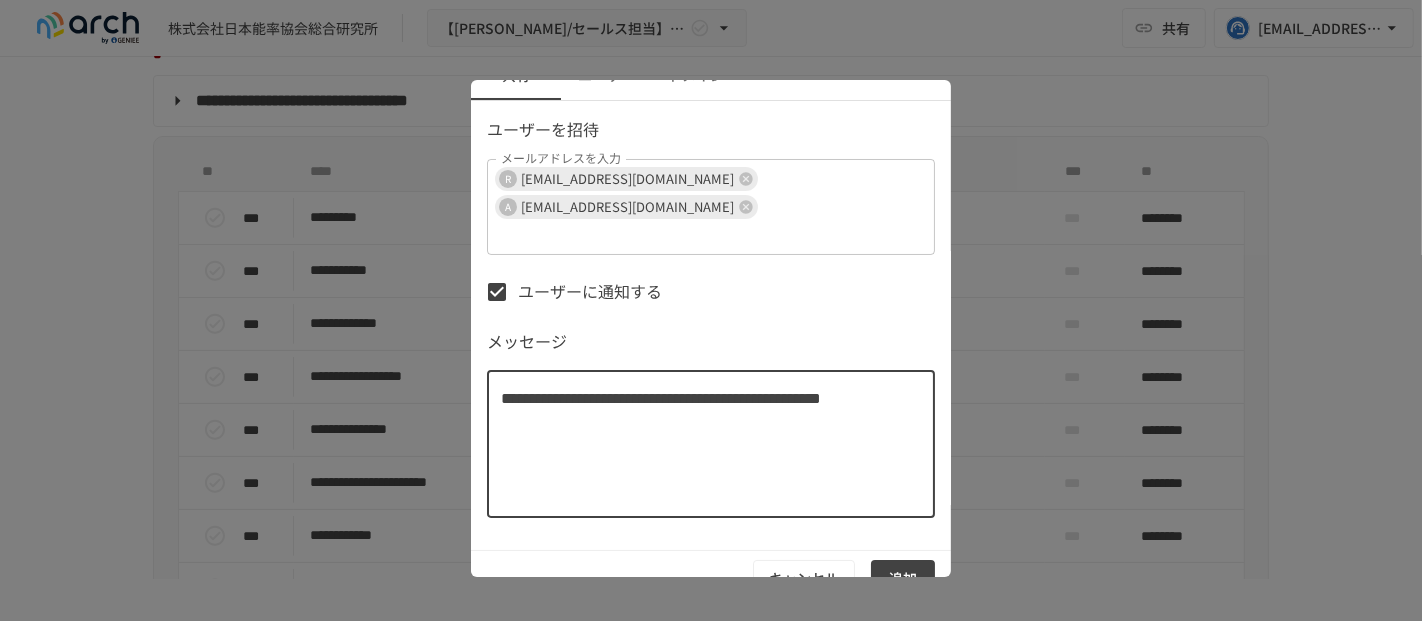type on "**********" 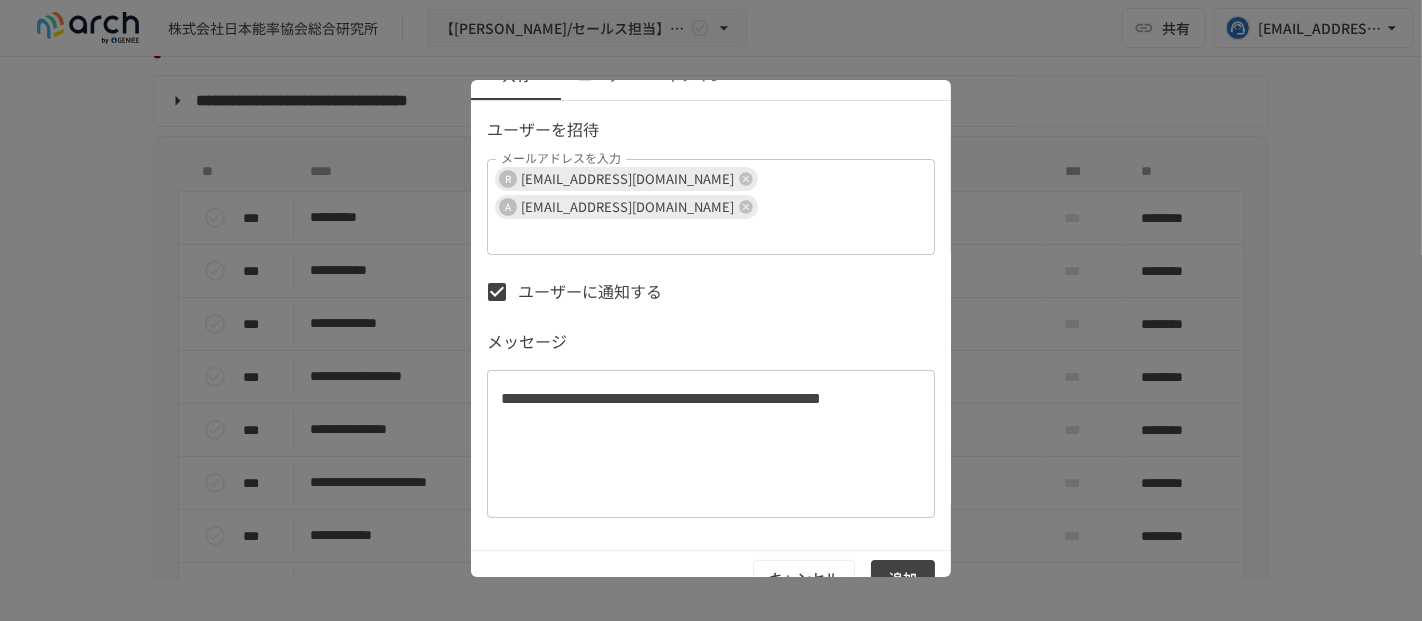 scroll, scrollTop: 0, scrollLeft: 0, axis: both 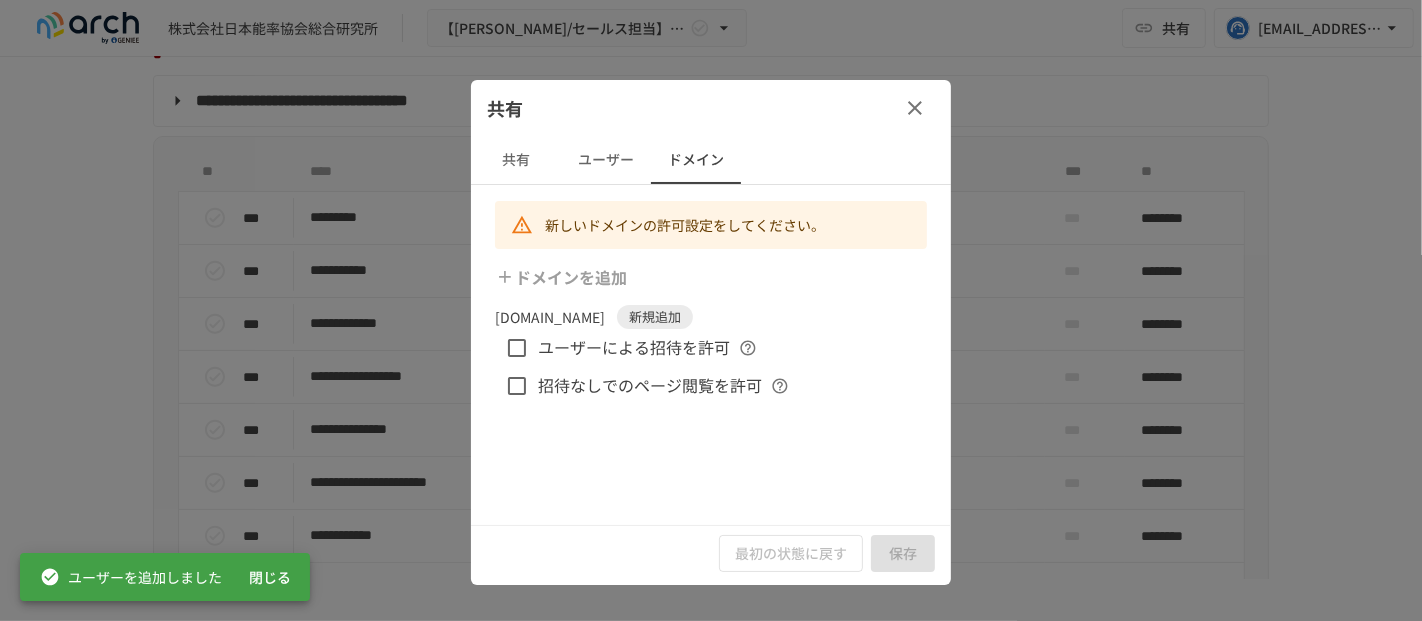 click on "ユーザーによる招待を許可" at bounding box center [634, 348] 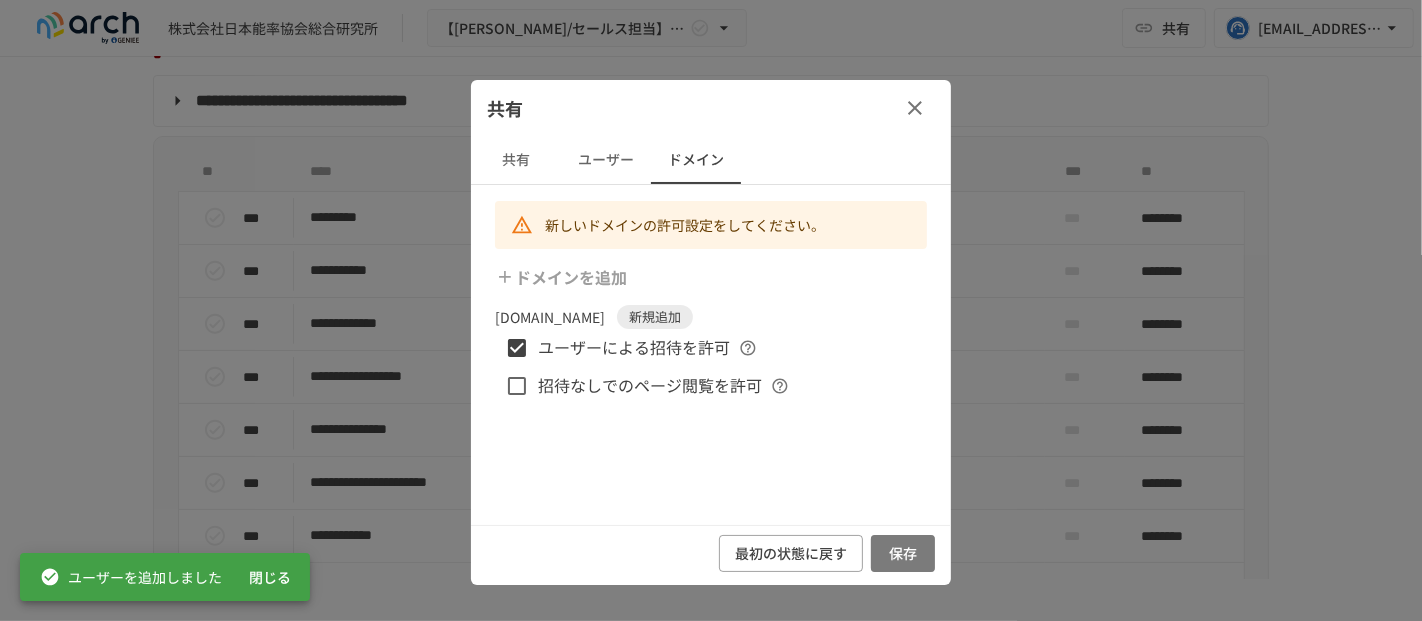 click on "保存" at bounding box center [903, 553] 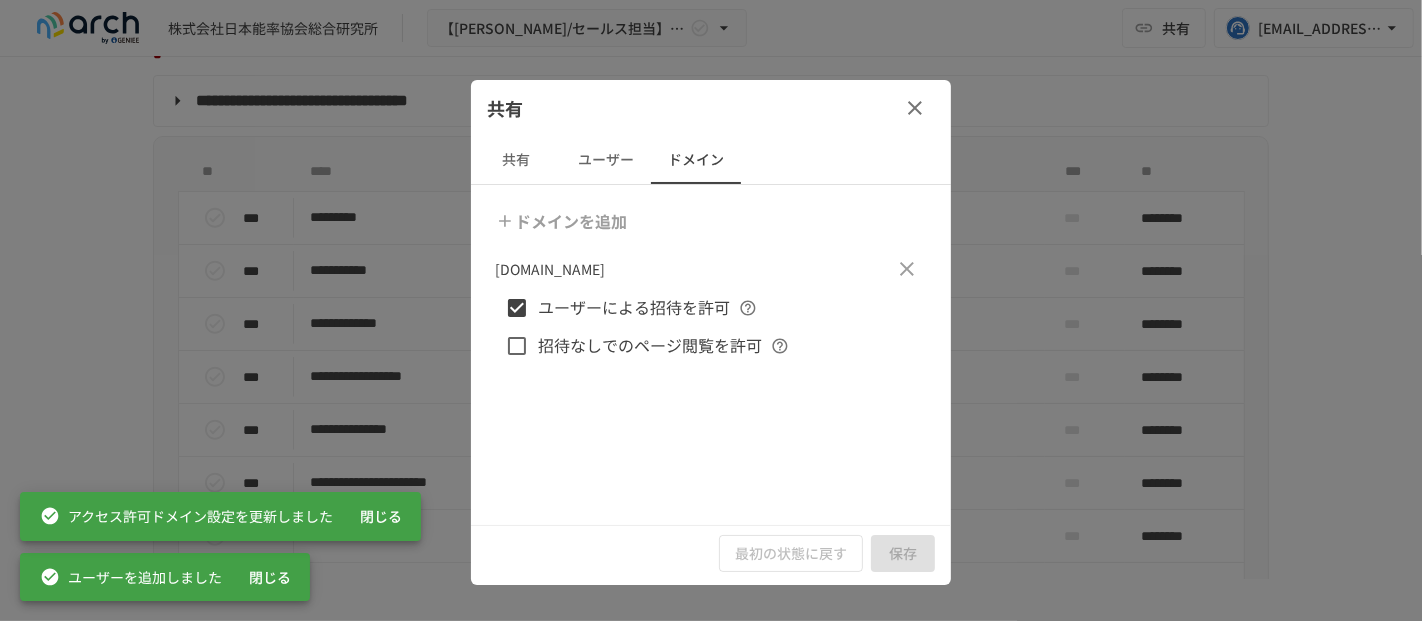click 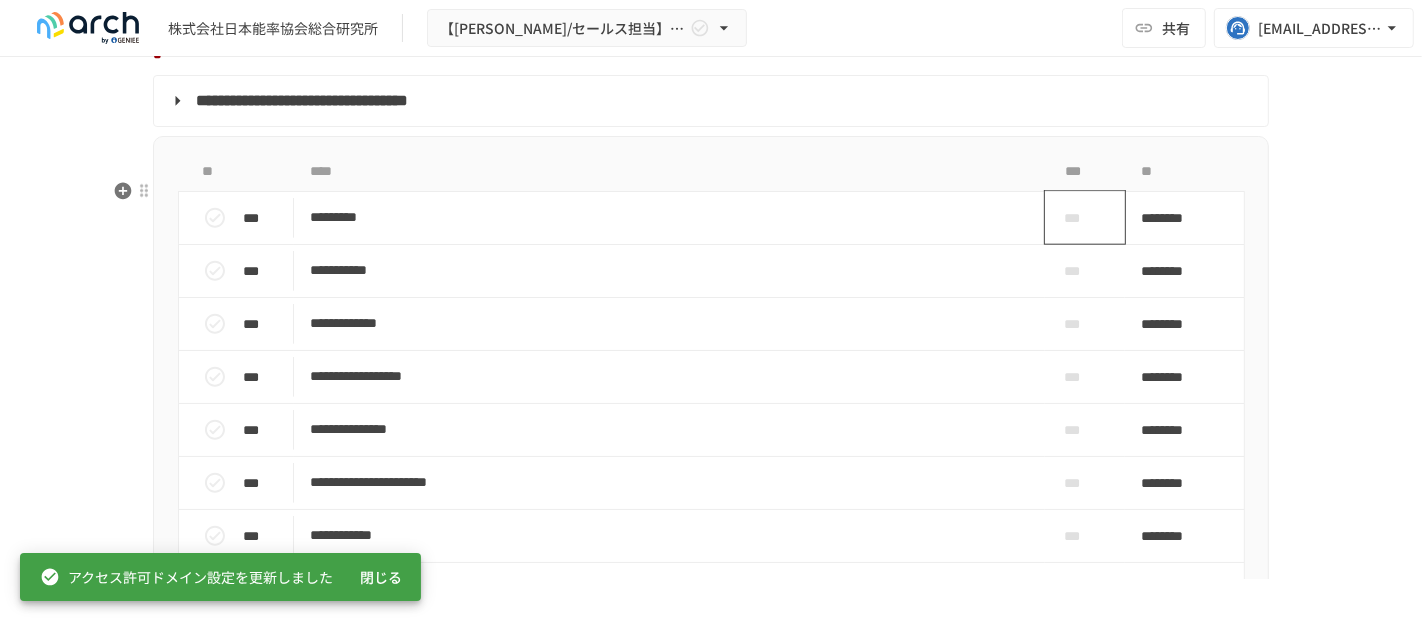 click on "***" at bounding box center [1077, 218] 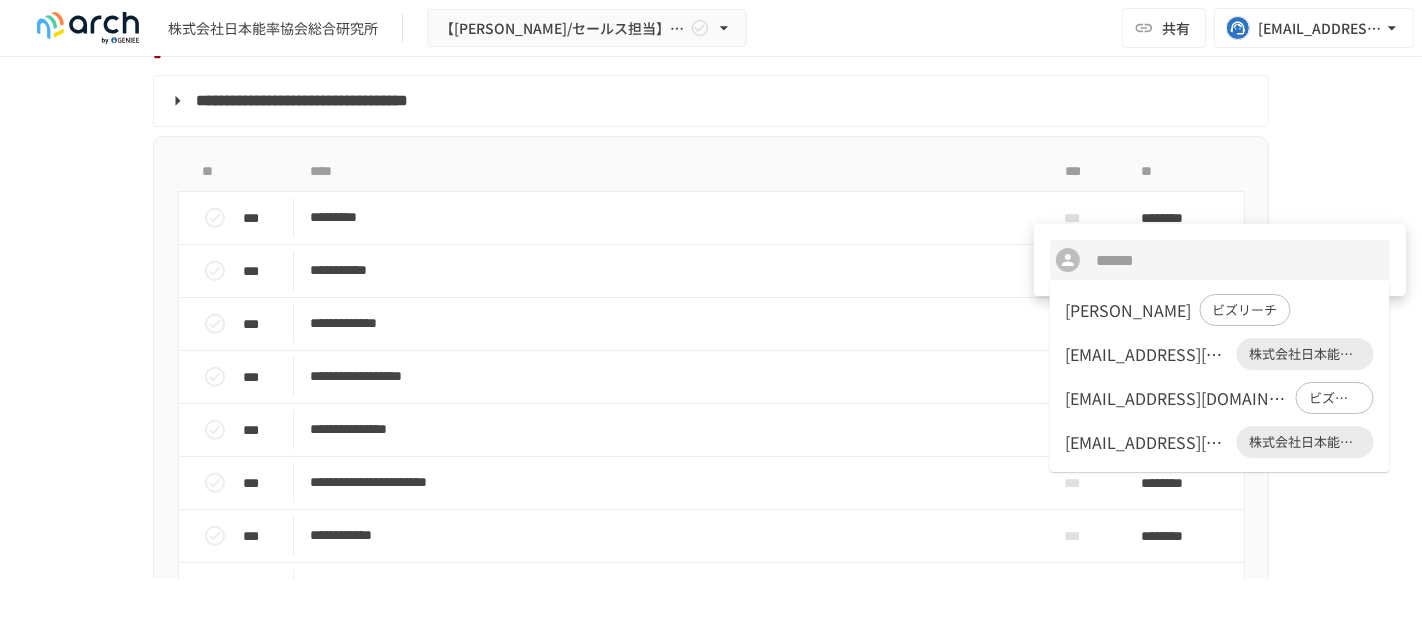 click on "ryo_usuba@jmar.co.jp 株式会社日本能率協会総合研究所" at bounding box center [1220, 354] 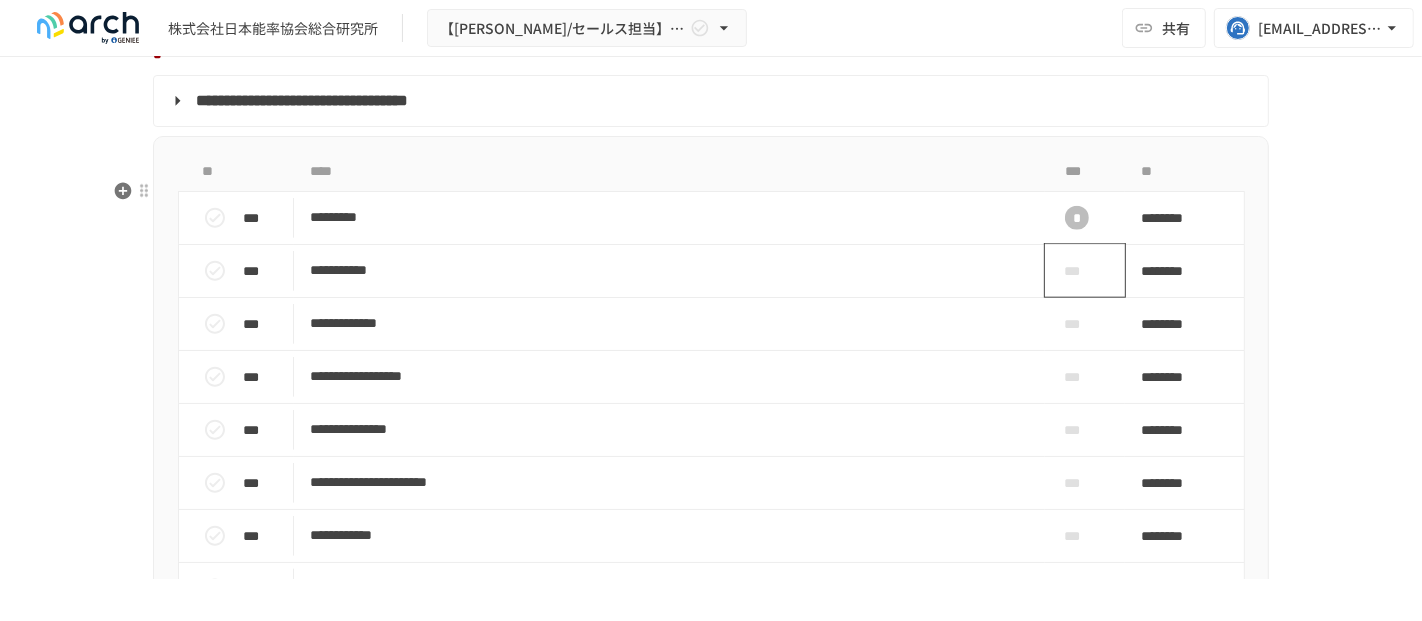 click on "***" at bounding box center (1077, 271) 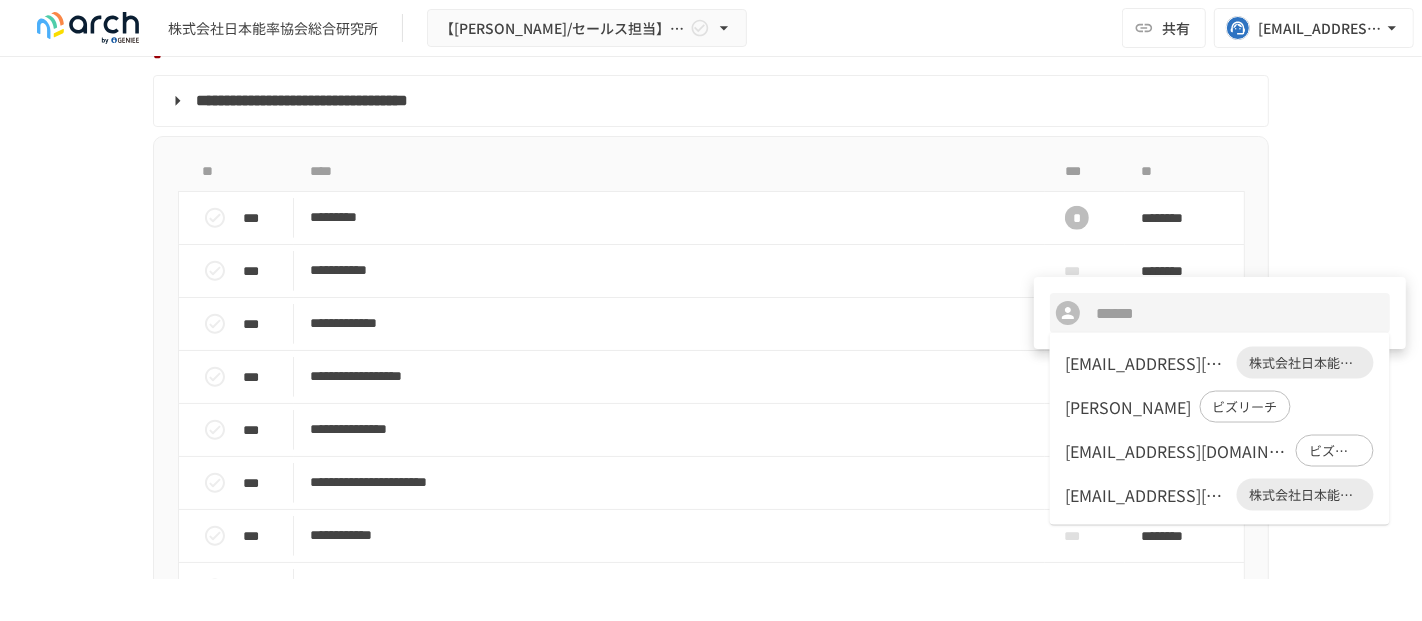 click on "ryo_usuba@jmar.co.jp" at bounding box center [1147, 363] 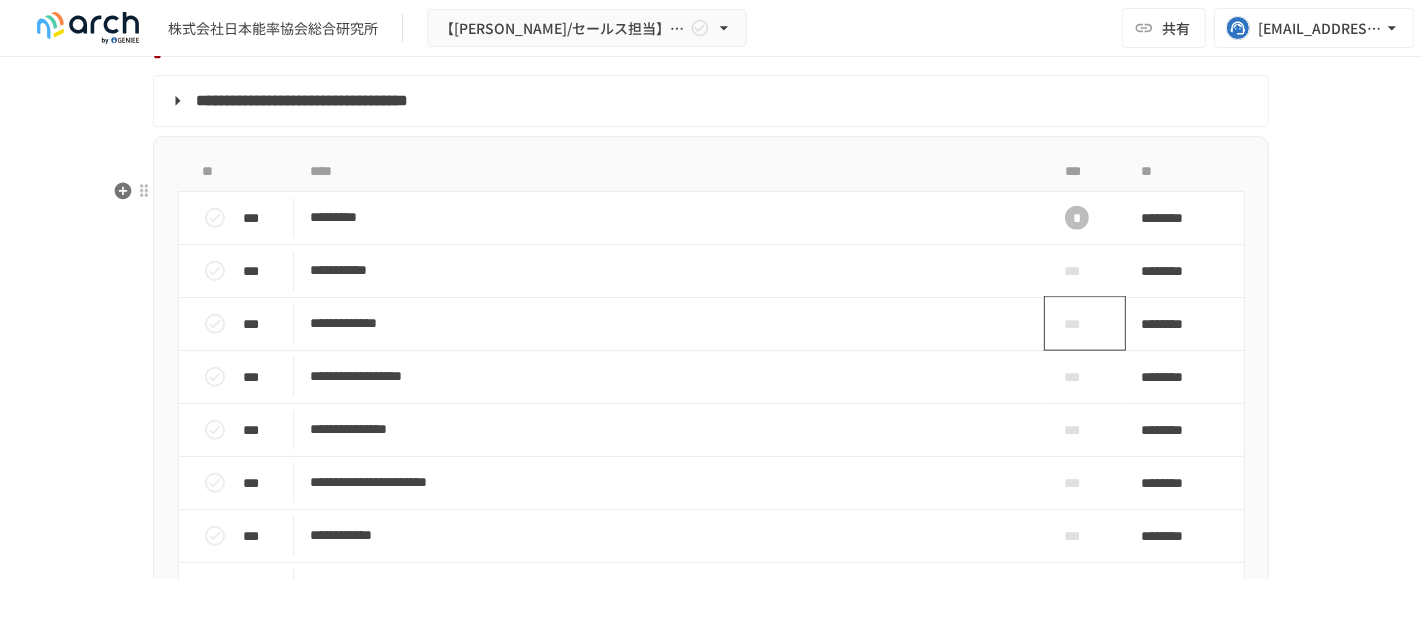 click on "***" at bounding box center [1077, 324] 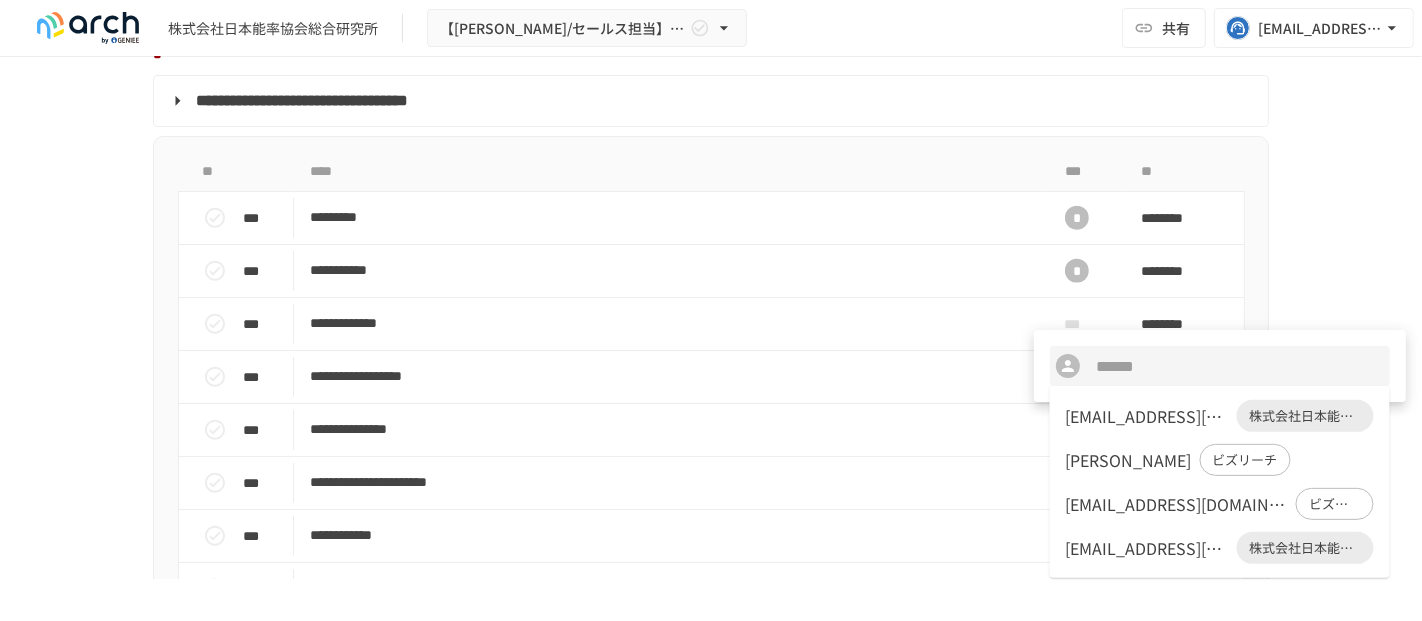 click on "木村頼子" at bounding box center (1129, 460) 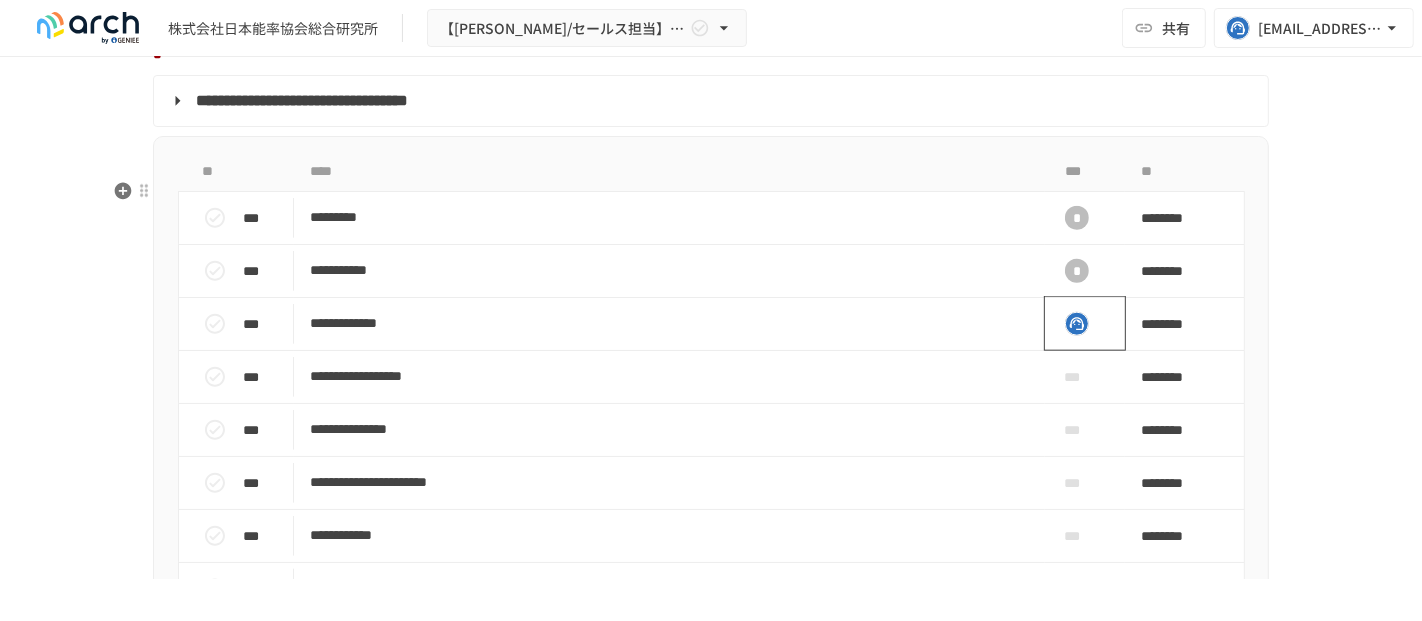 click 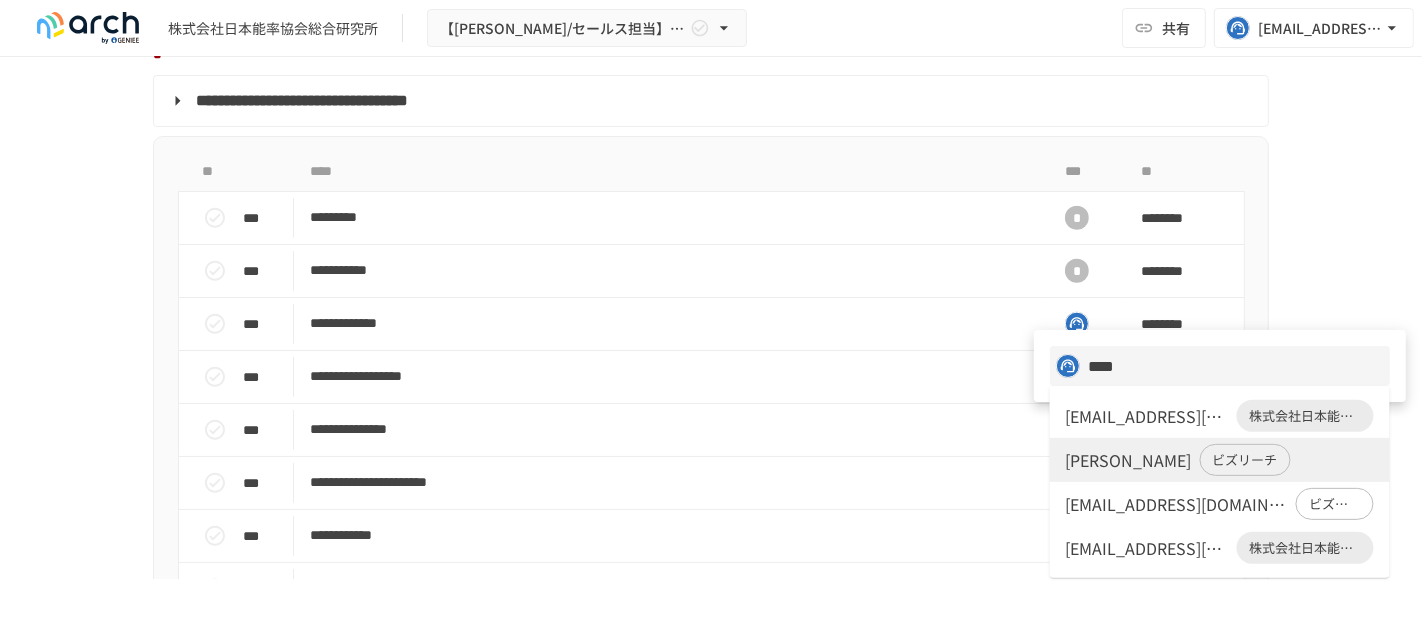 click on "ryo_usuba@jmar.co.jp" at bounding box center (1147, 416) 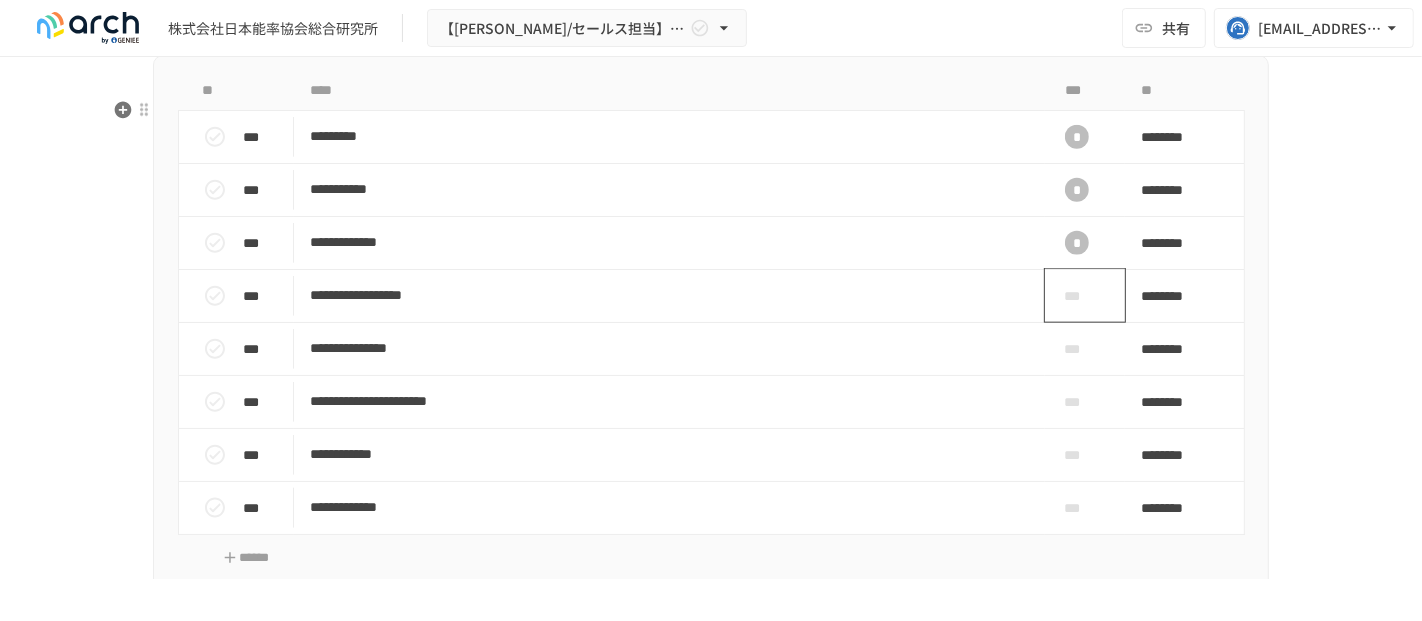 scroll, scrollTop: 2000, scrollLeft: 0, axis: vertical 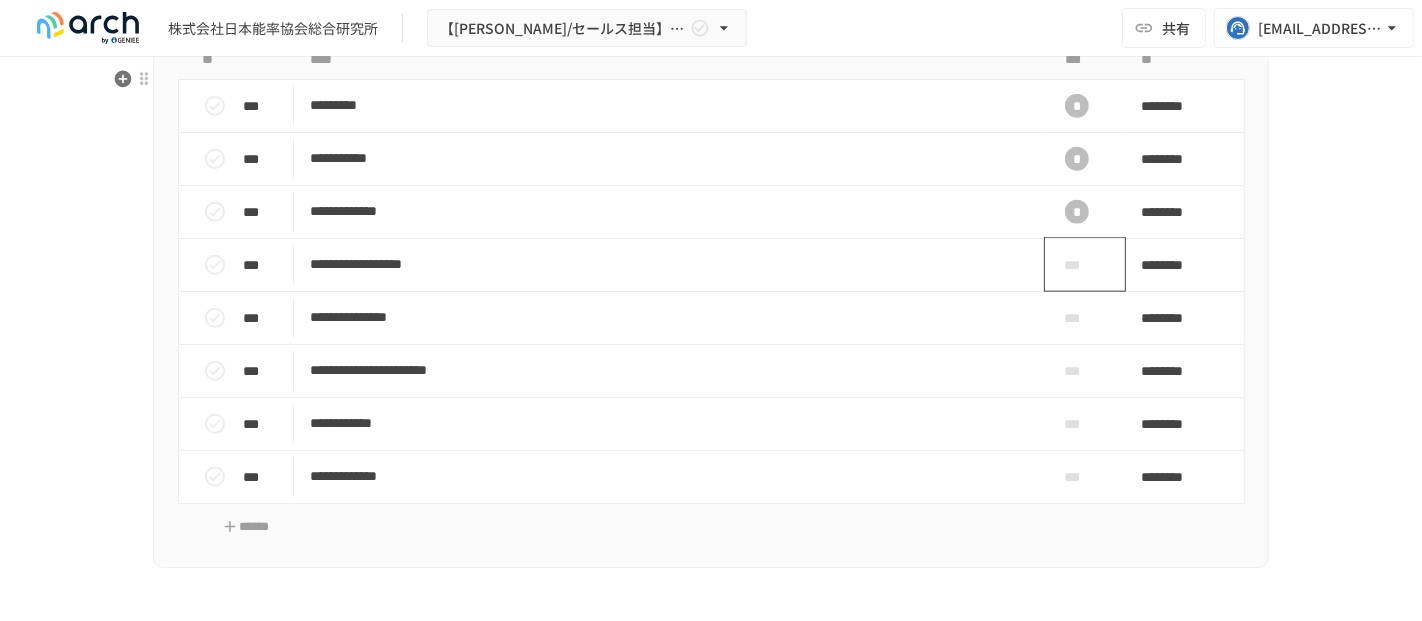 click on "***" at bounding box center (1077, 265) 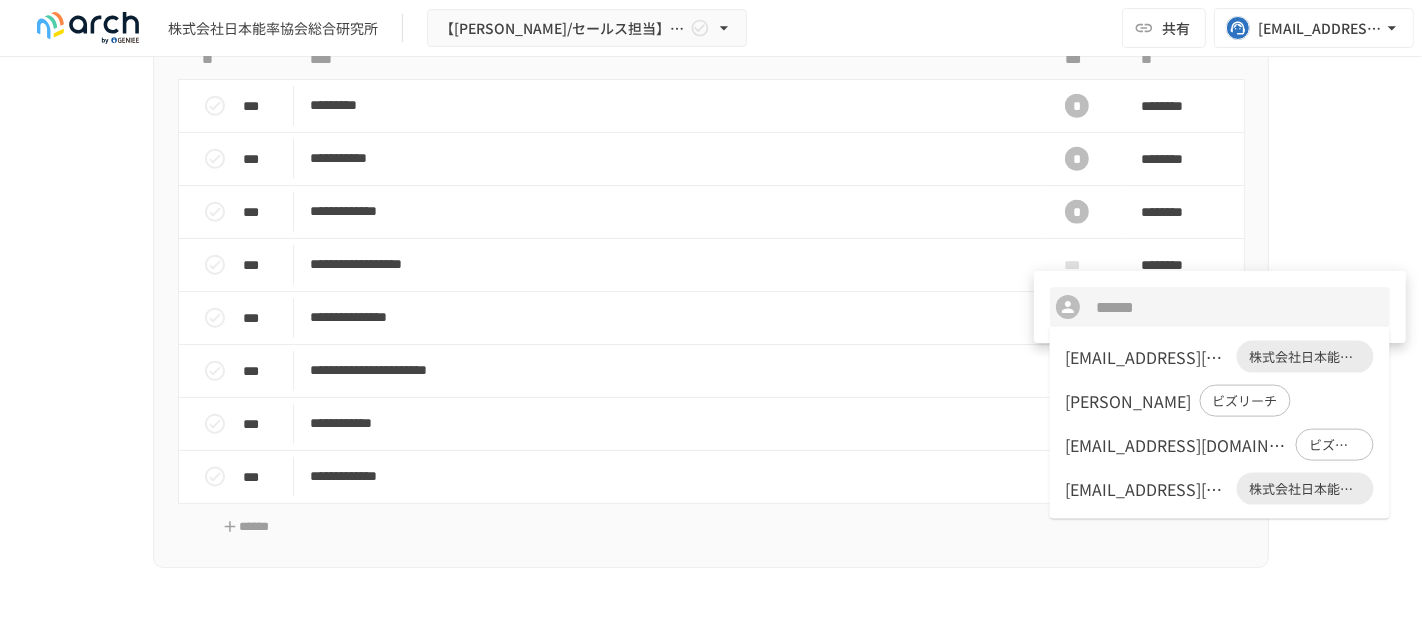click on "ryo_usuba@jmar.co.jp" at bounding box center [1147, 357] 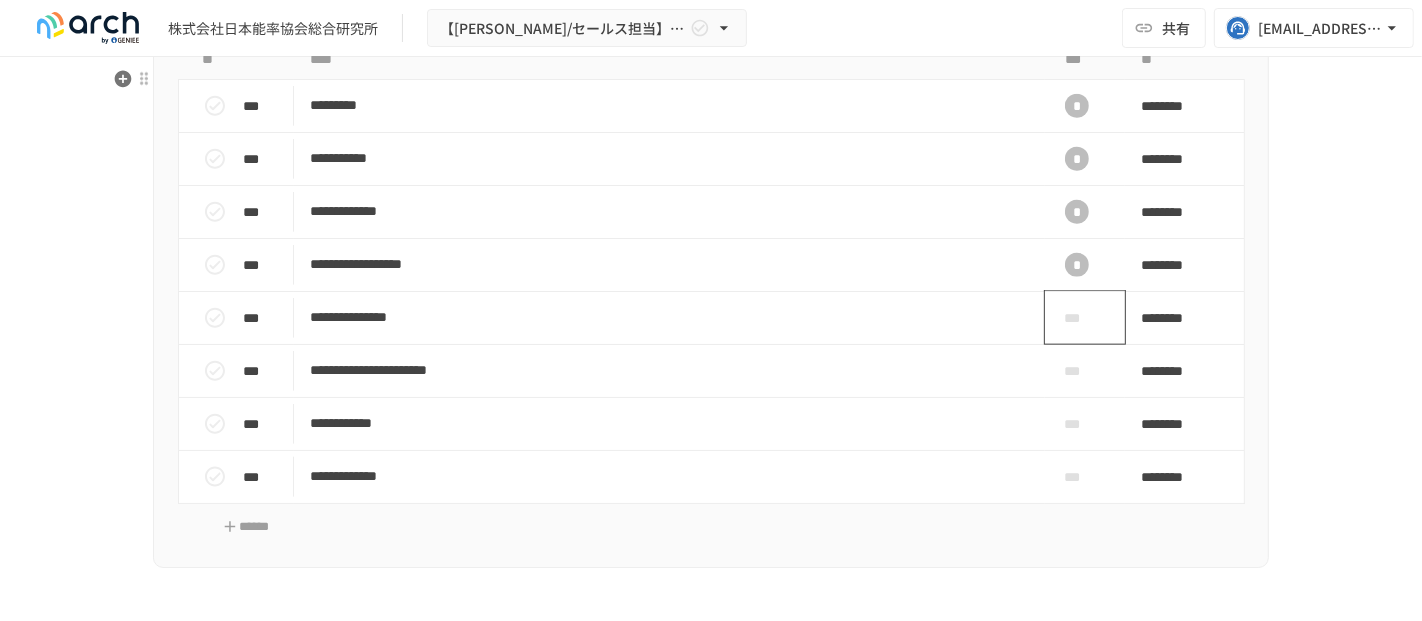 click on "***" at bounding box center (1077, 318) 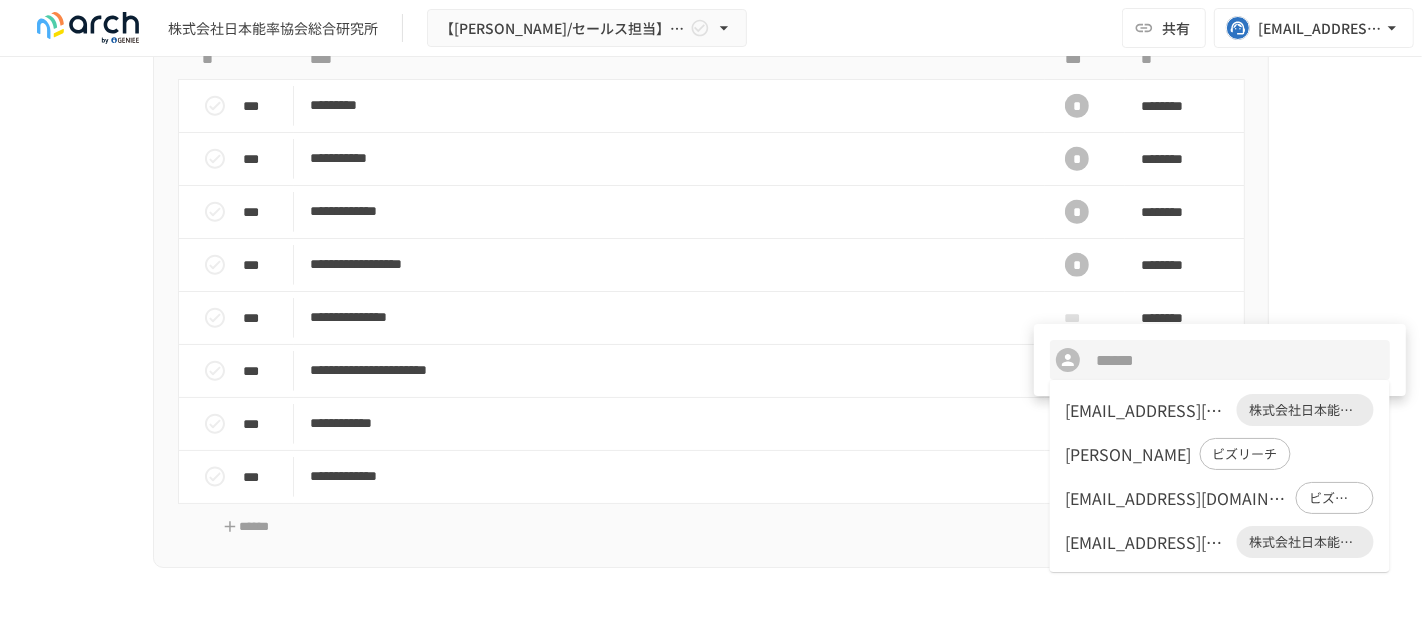 click on "ryo_usuba@jmar.co.jp" at bounding box center [1147, 410] 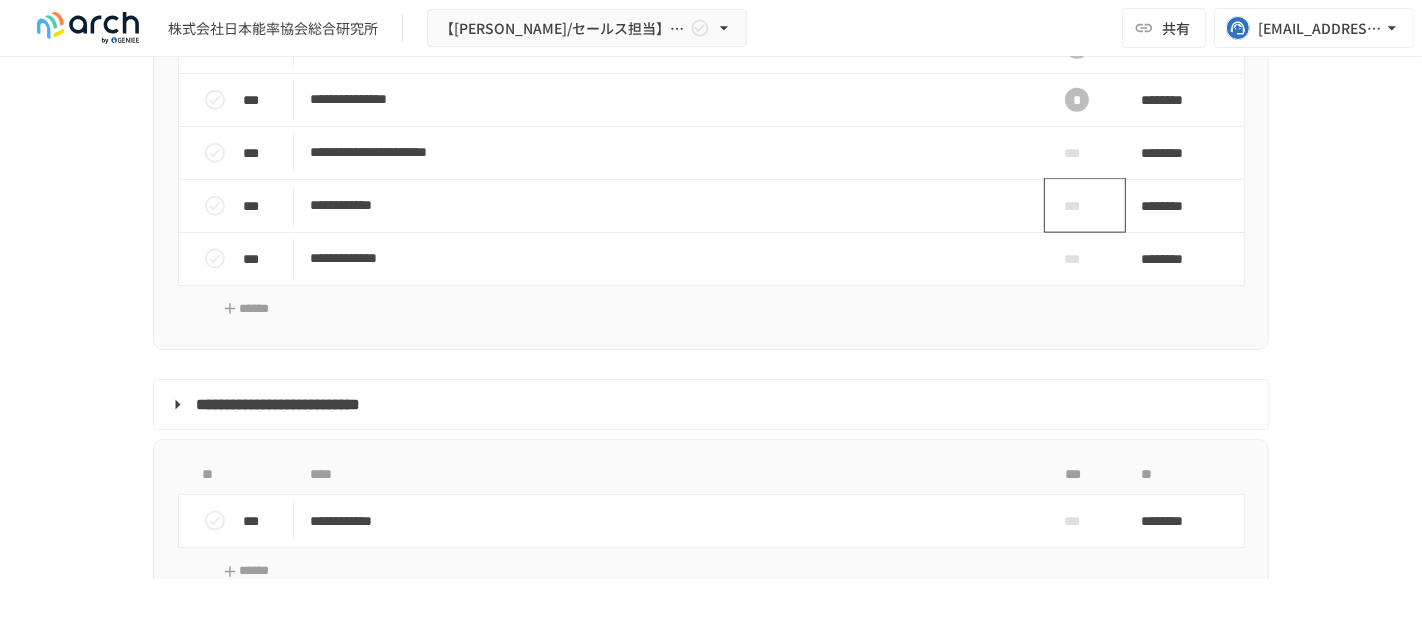 scroll, scrollTop: 2222, scrollLeft: 0, axis: vertical 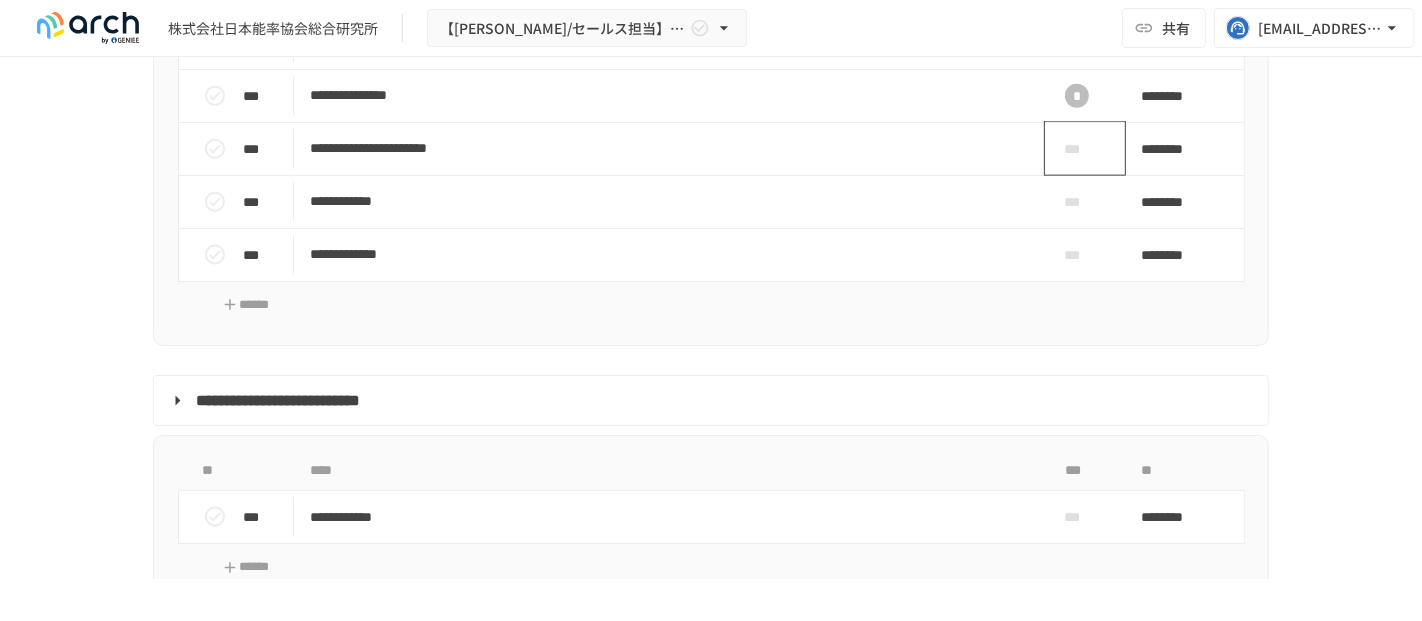 click on "***" at bounding box center [1077, 149] 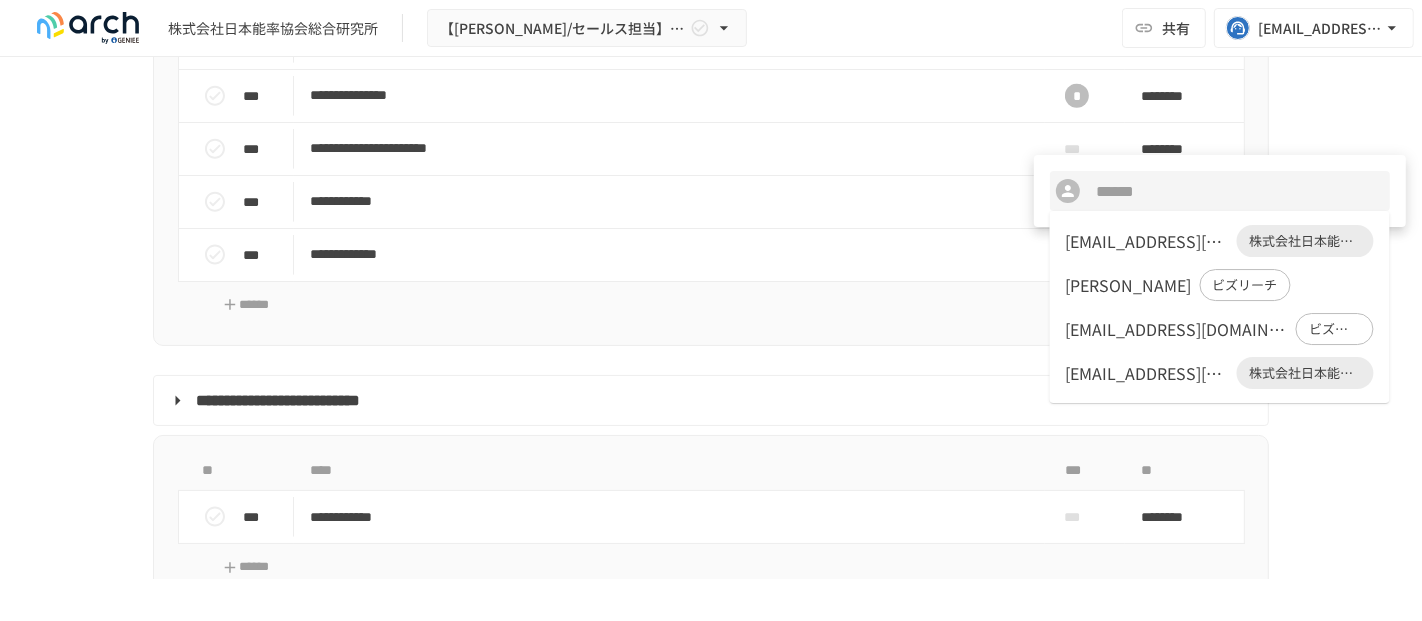 click on "ryo_usuba@jmar.co.jp 株式会社日本能率協会総合研究所" at bounding box center (1220, 241) 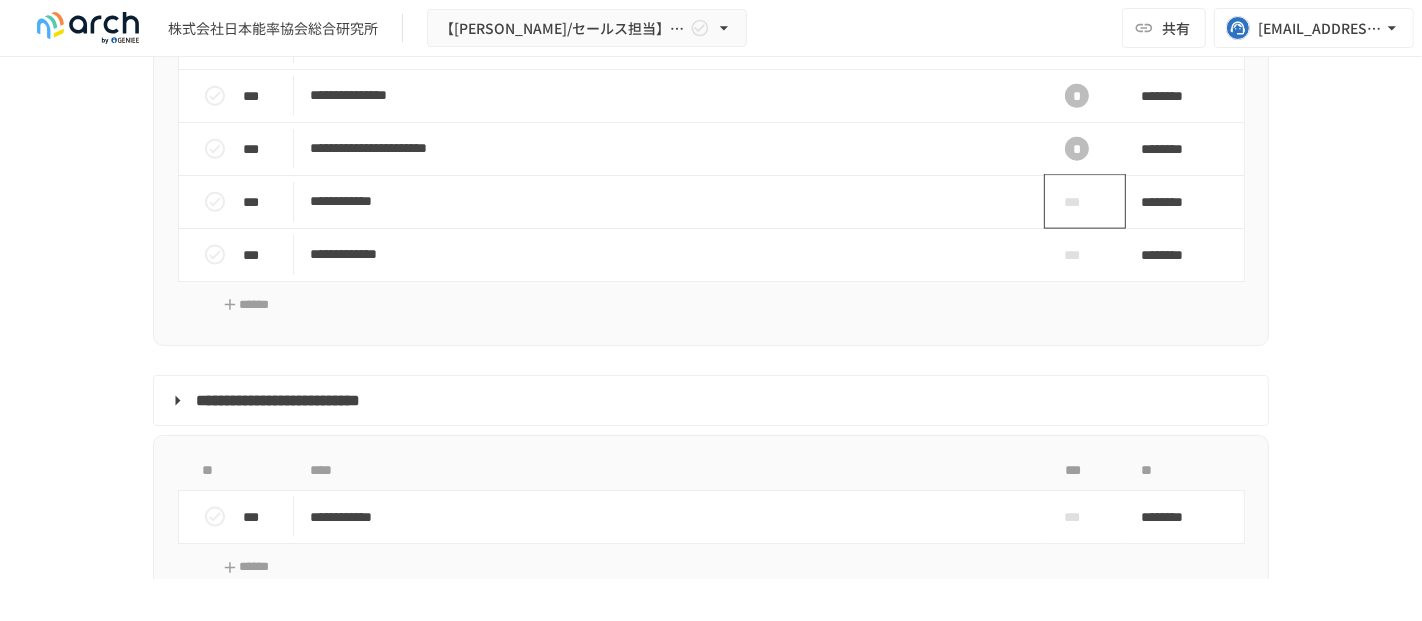 click on "***" at bounding box center (1077, 202) 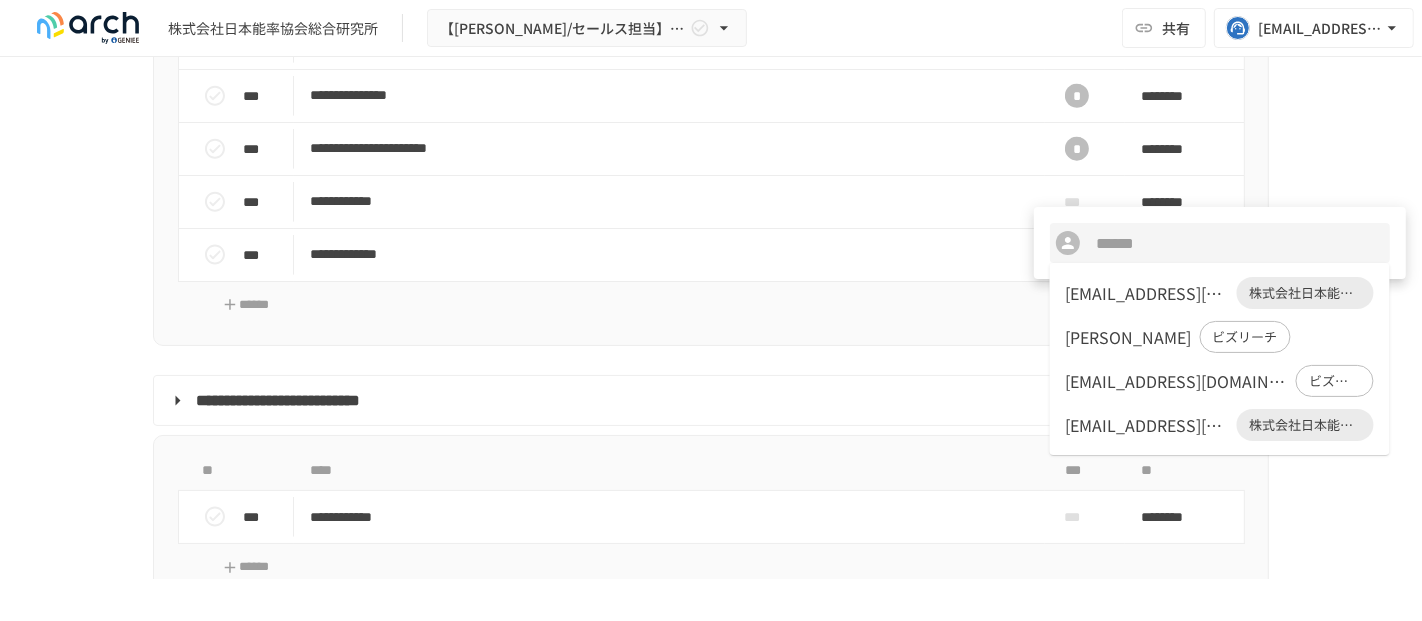 click on "ryo_usuba@jmar.co.jp" at bounding box center (1147, 293) 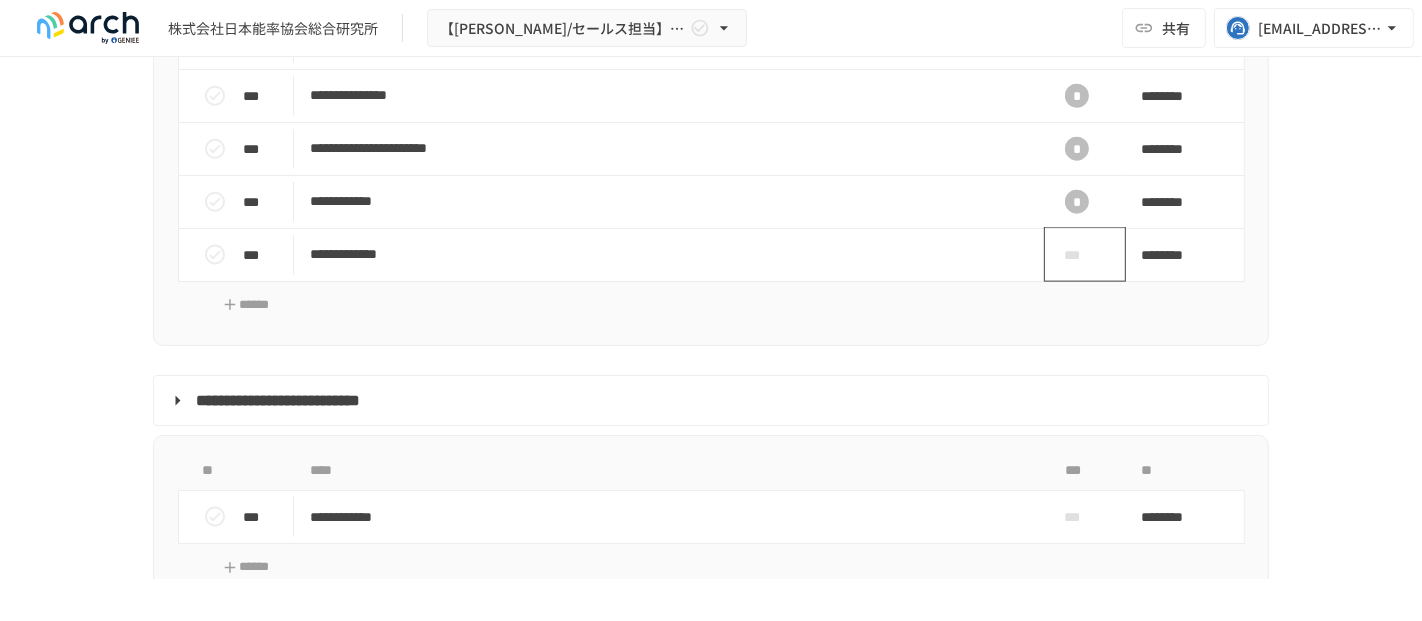 click on "***" at bounding box center (1077, 255) 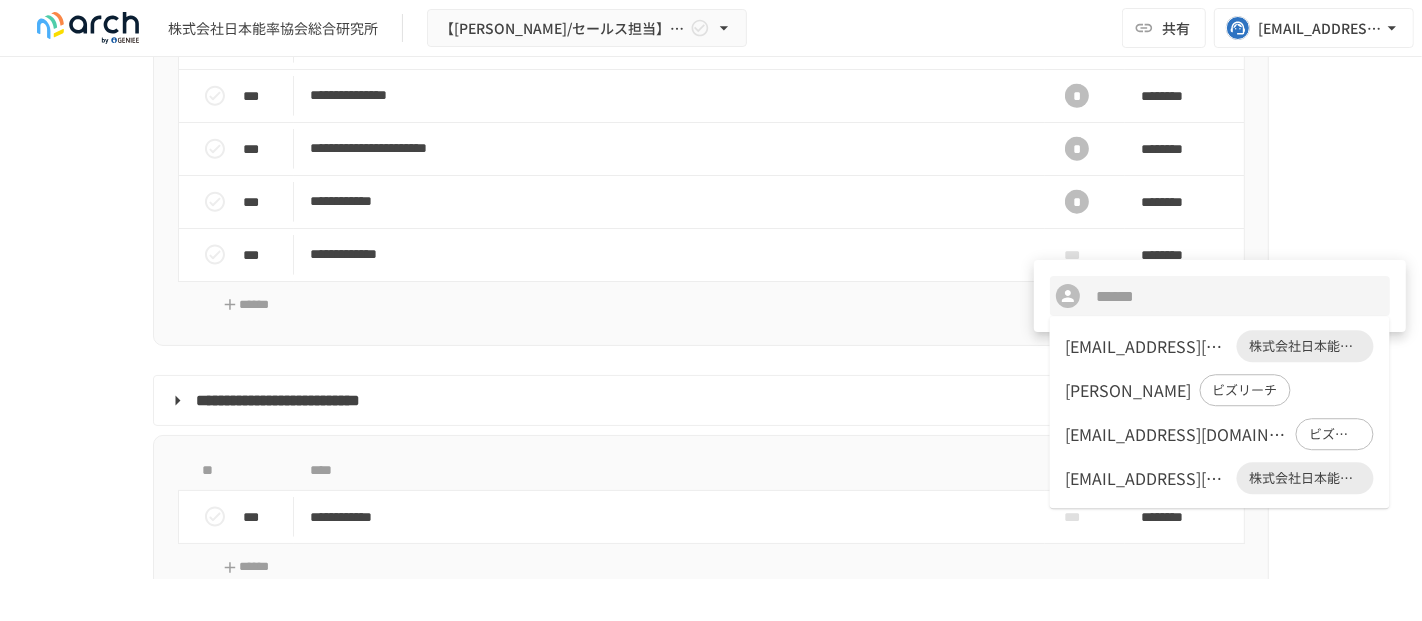 click on "ryo_usuba@jmar.co.jp" at bounding box center (1147, 346) 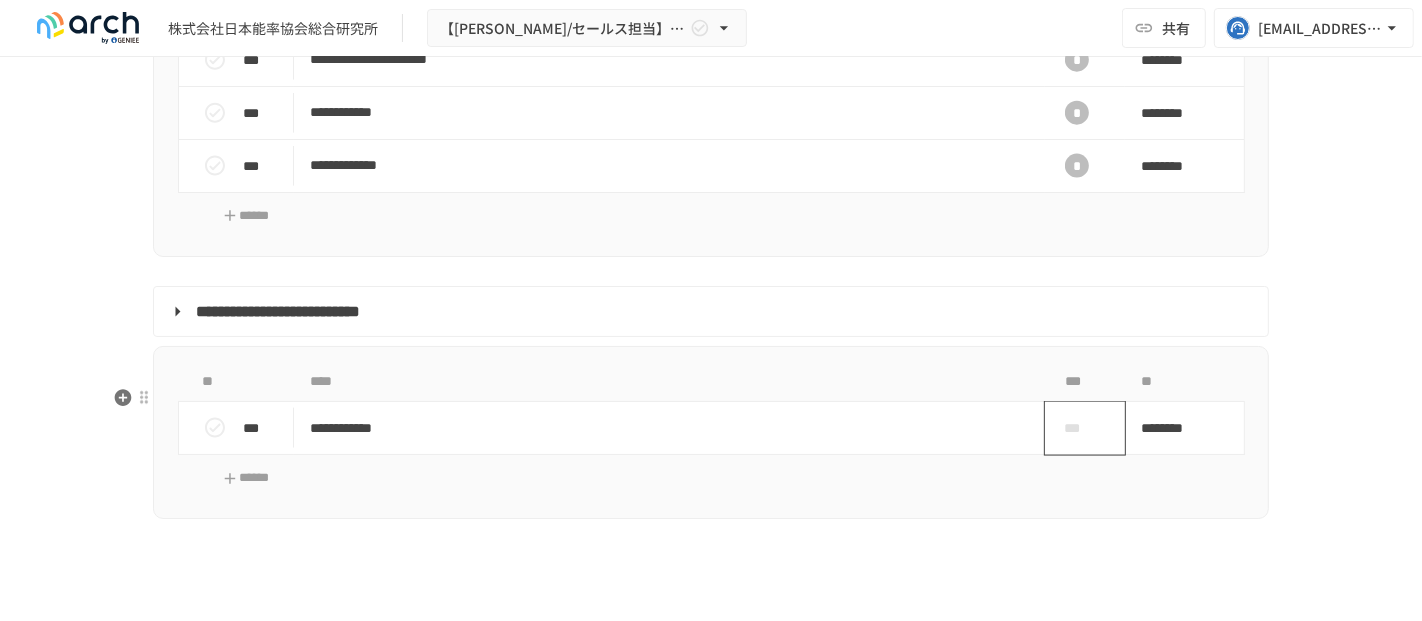 scroll, scrollTop: 2444, scrollLeft: 0, axis: vertical 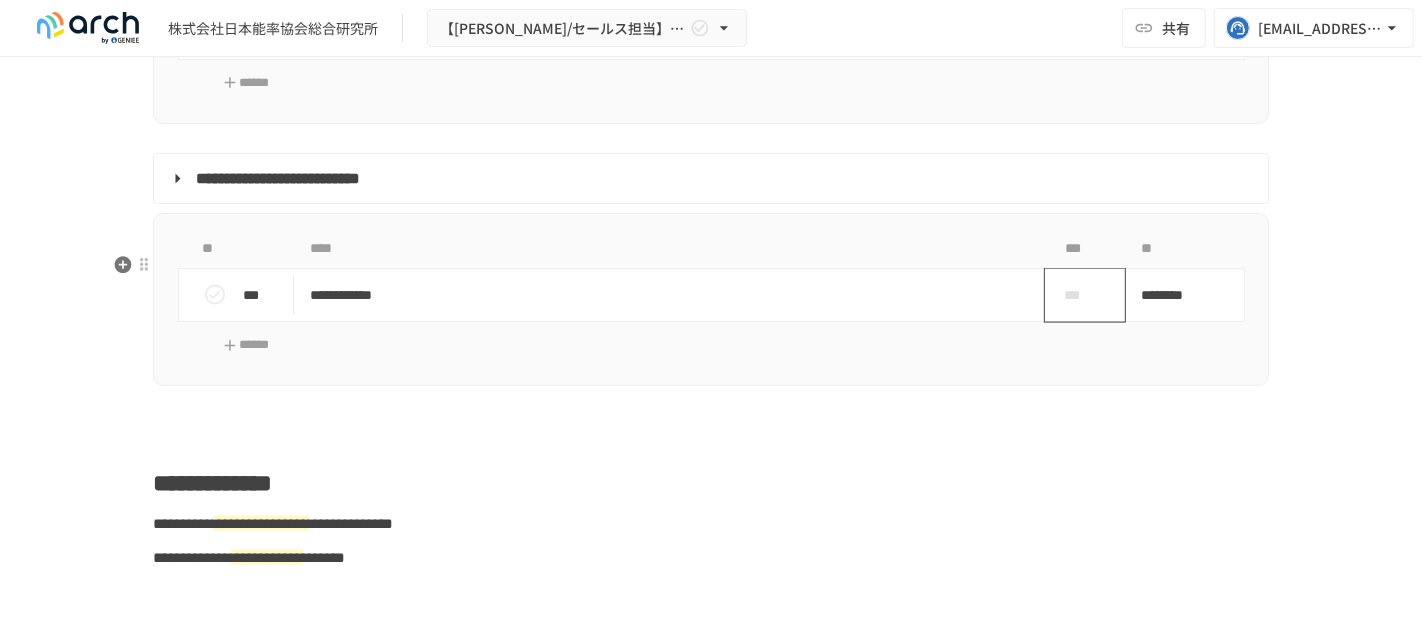 click on "***" at bounding box center [1077, 295] 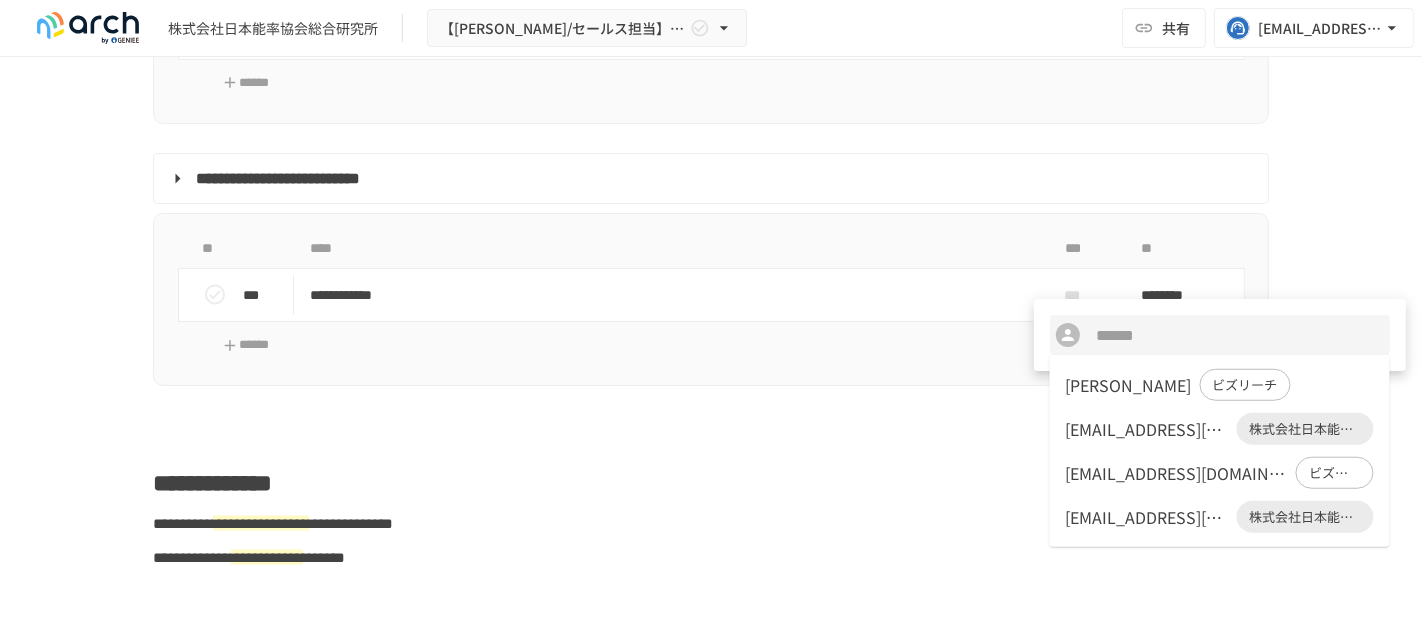 click on "ryo_usuba@jmar.co.jp" at bounding box center (1147, 429) 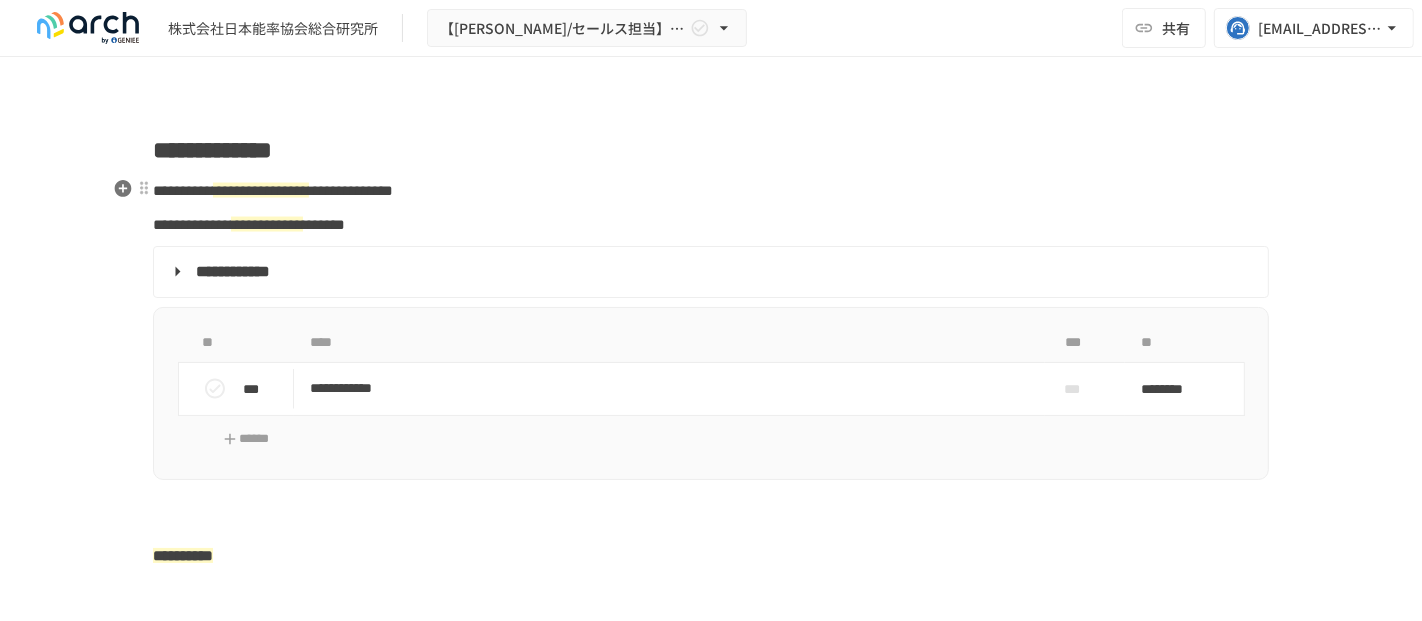 scroll, scrollTop: 2777, scrollLeft: 0, axis: vertical 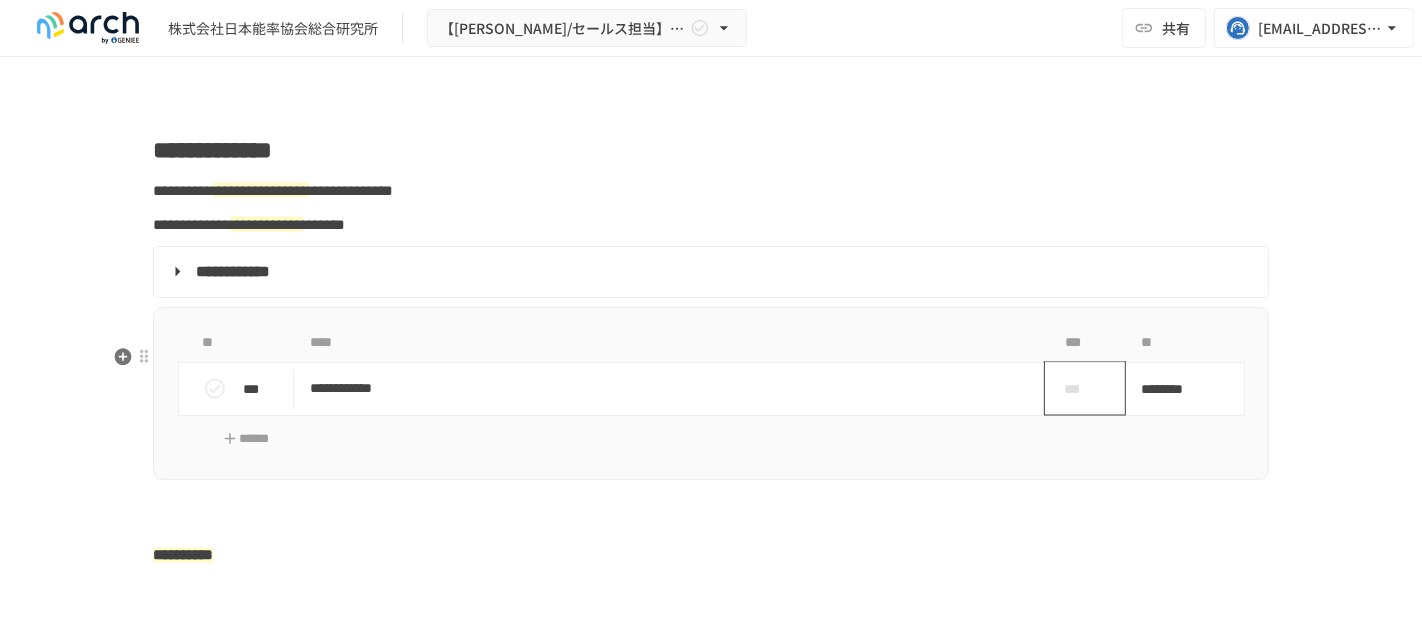 click on "***" at bounding box center [1077, 389] 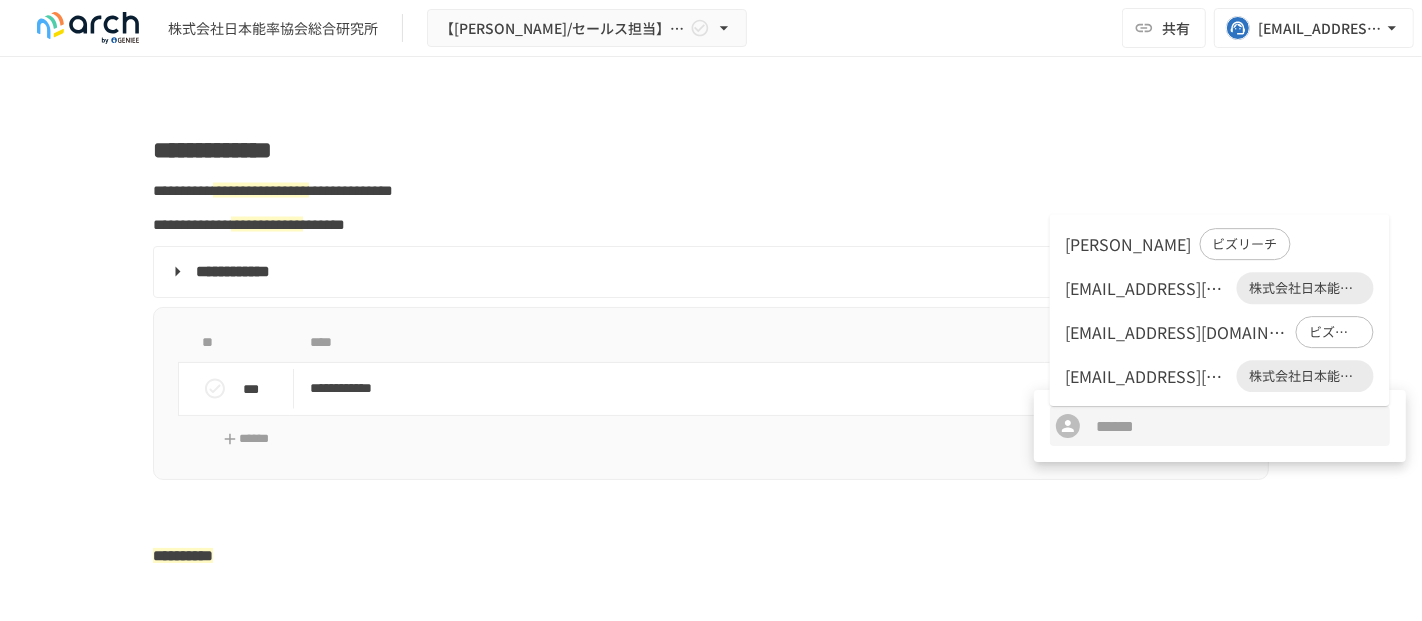 click on "ryo_usuba@jmar.co.jp" at bounding box center [1147, 288] 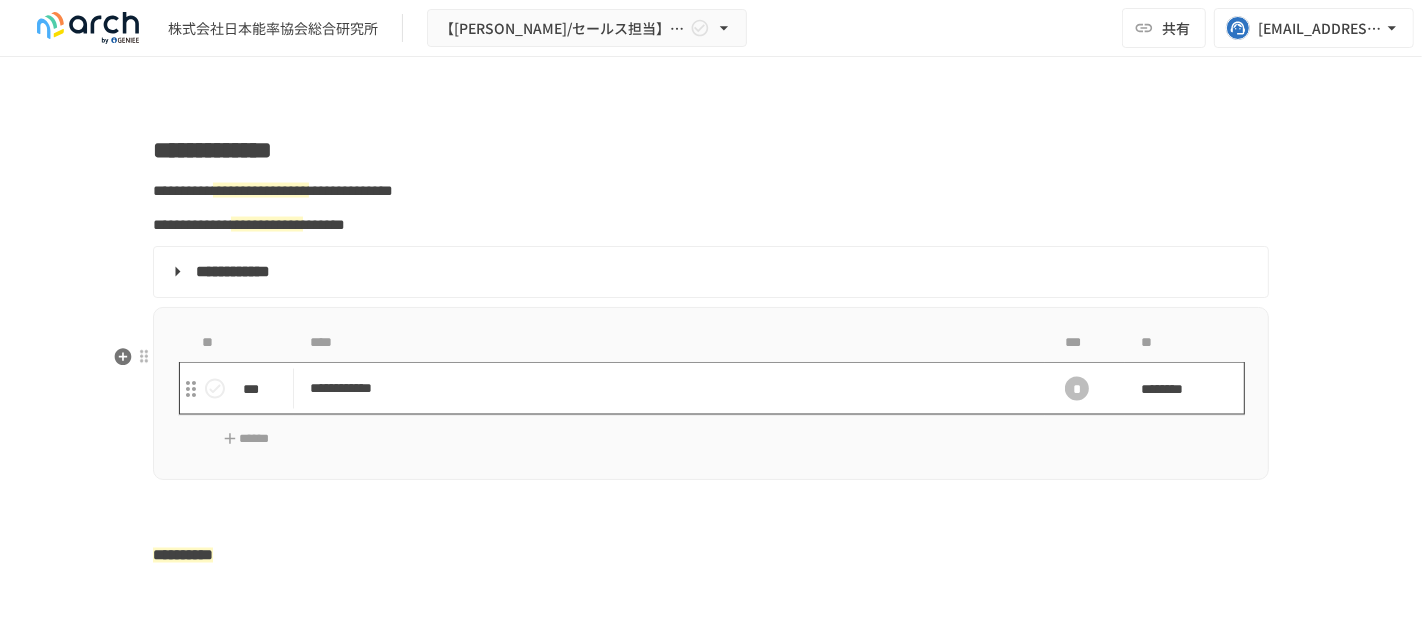 click on "**********" at bounding box center [669, 388] 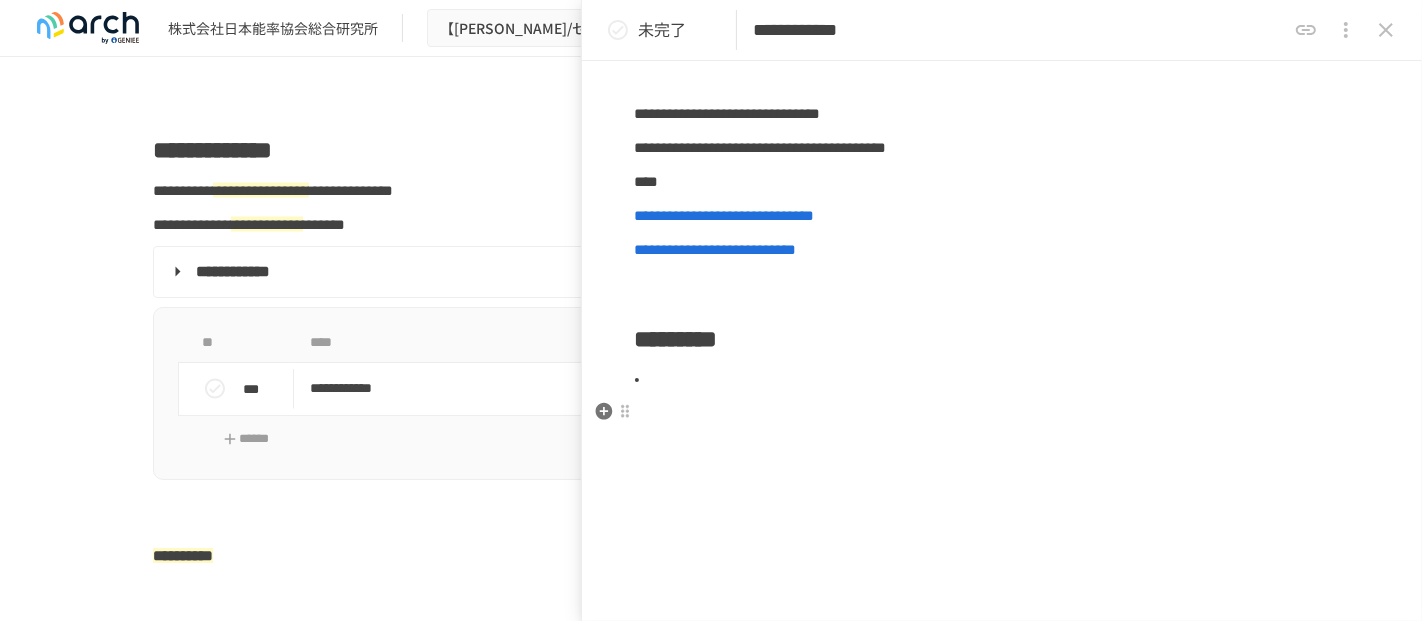 scroll, scrollTop: 222, scrollLeft: 0, axis: vertical 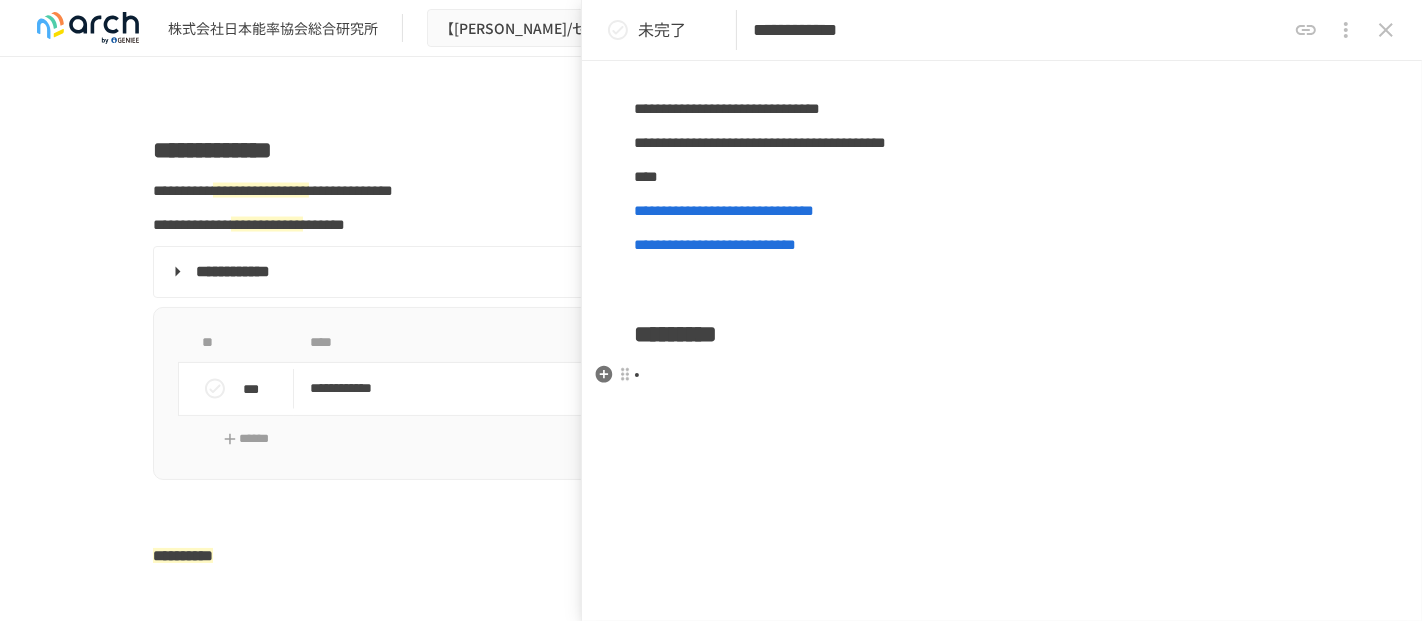 click at bounding box center [1010, 375] 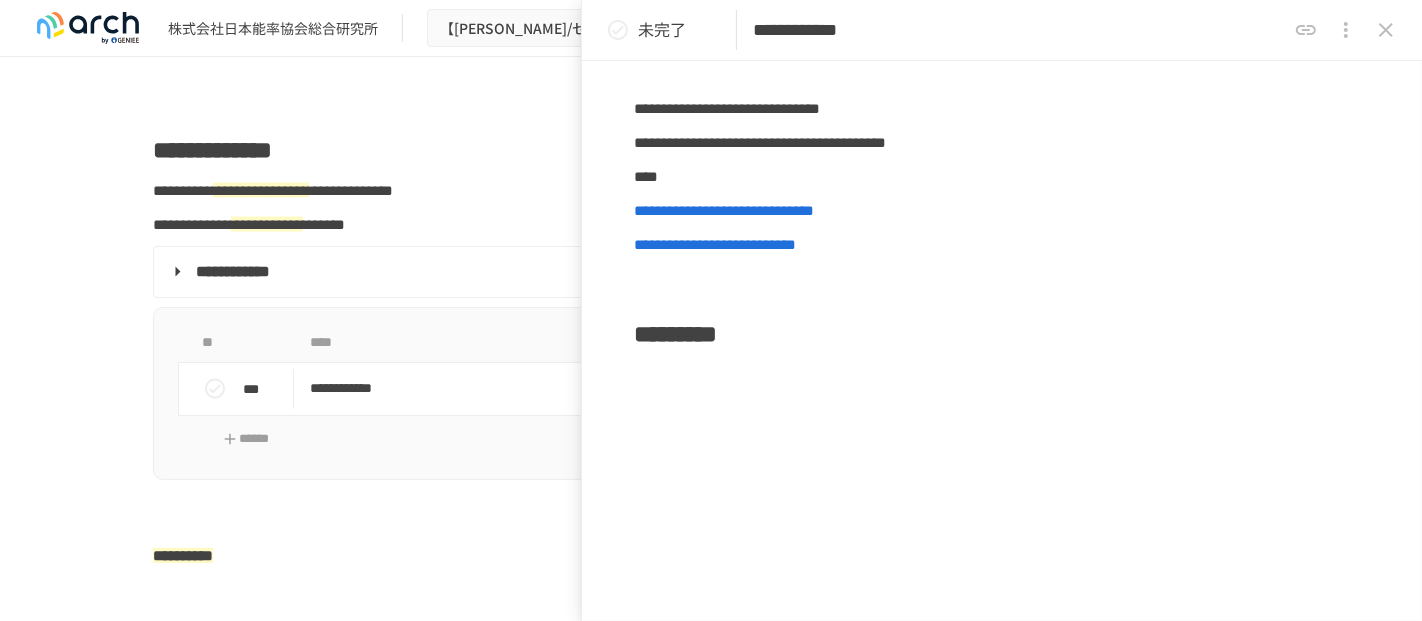 type 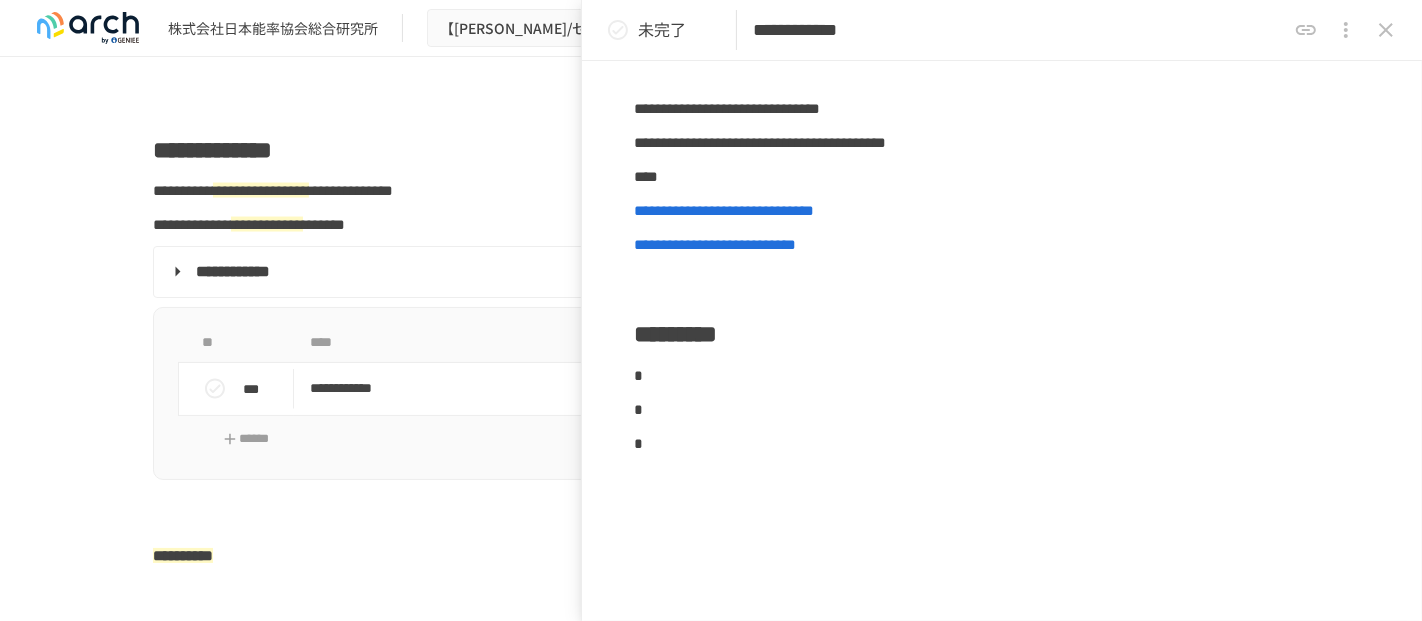click 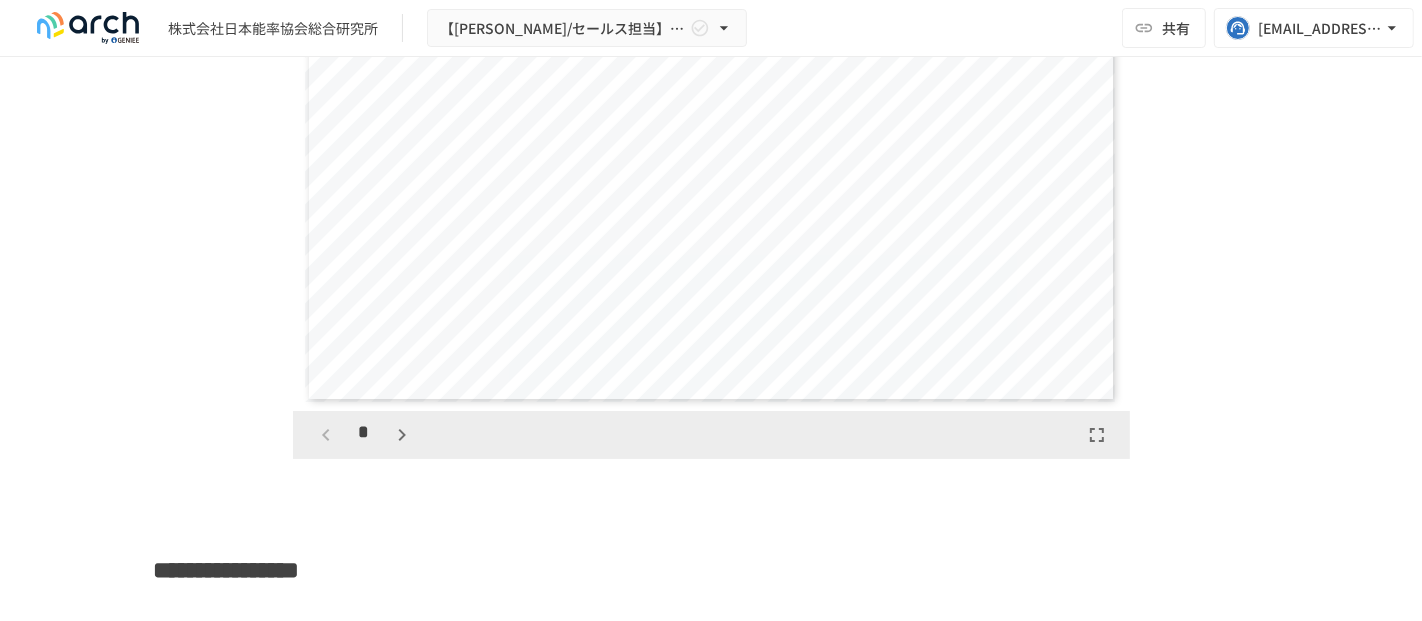 scroll, scrollTop: 3444, scrollLeft: 0, axis: vertical 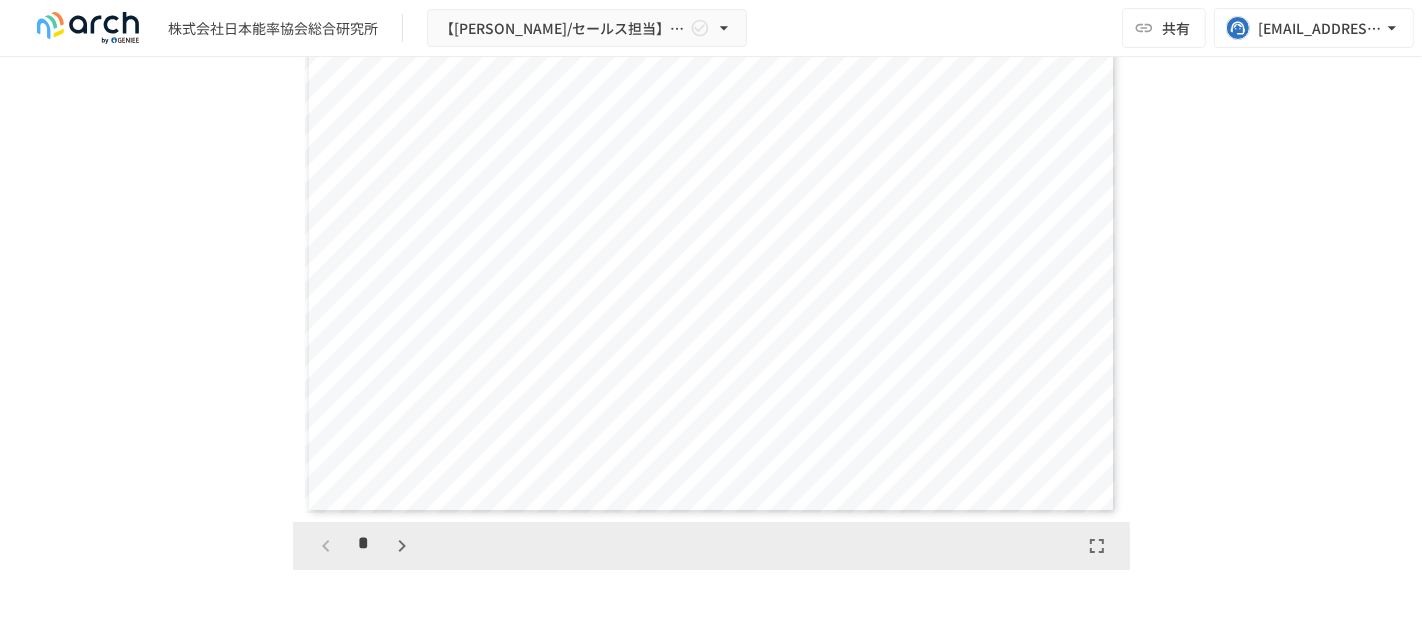 click 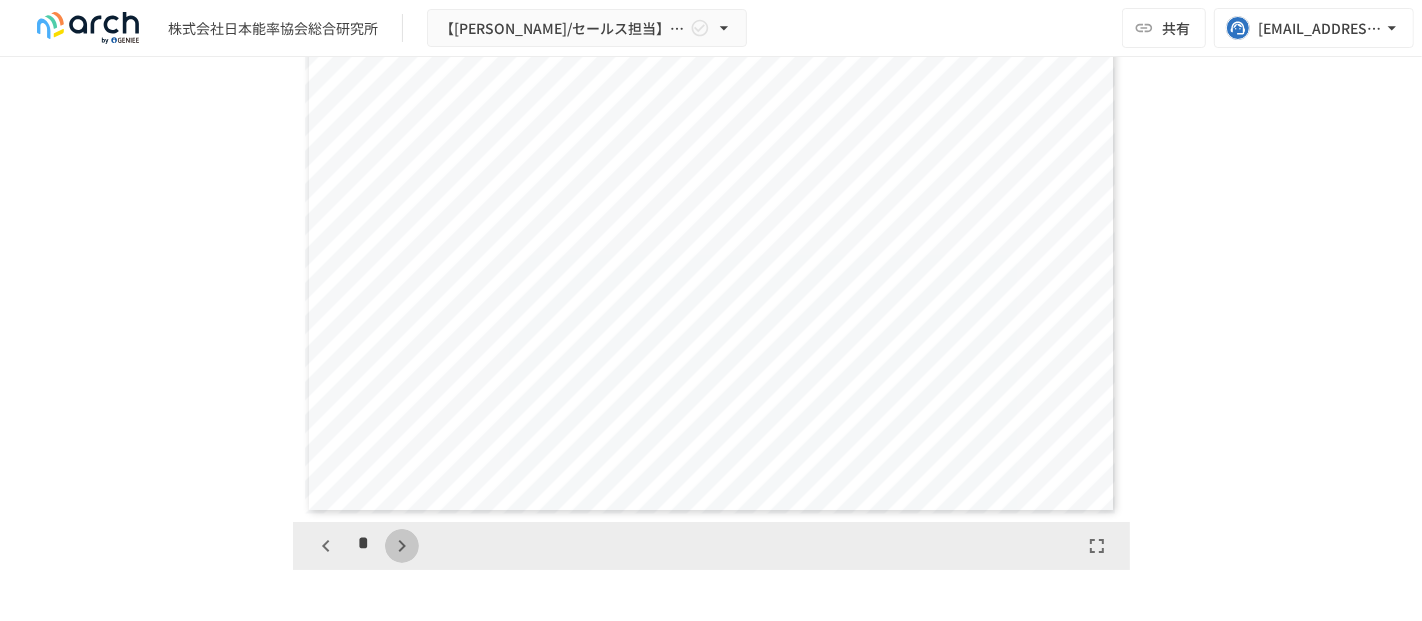 click 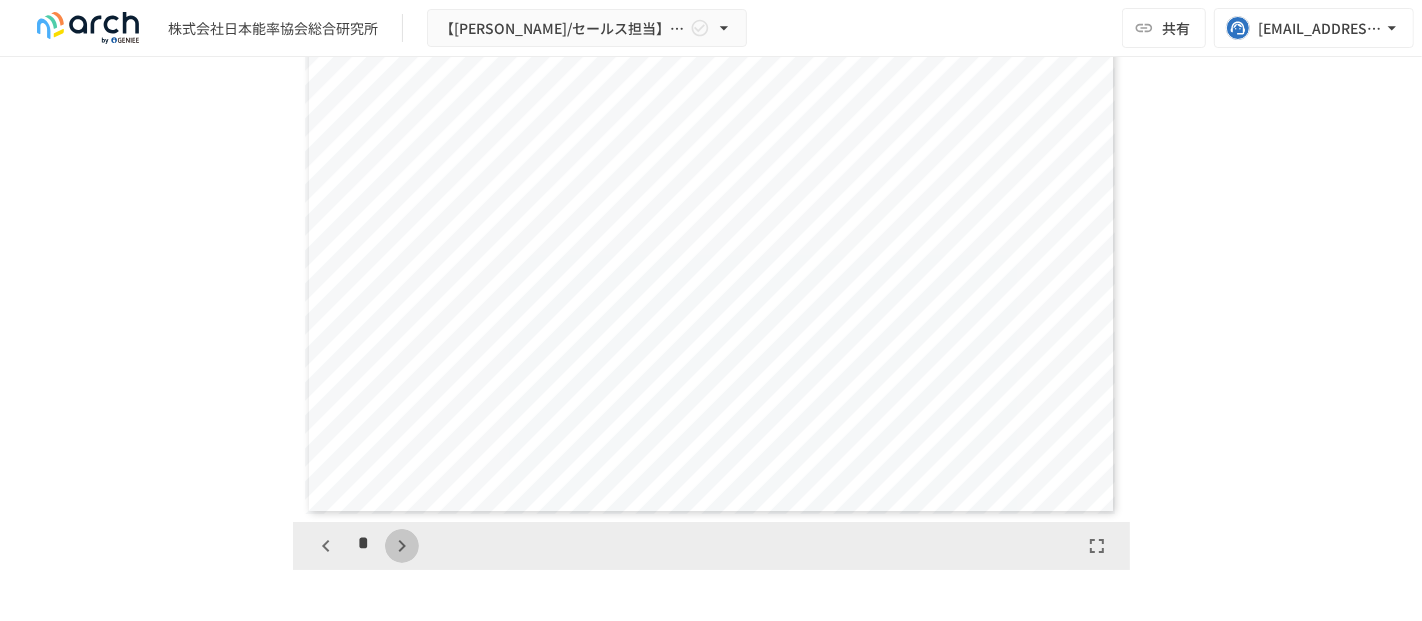 click 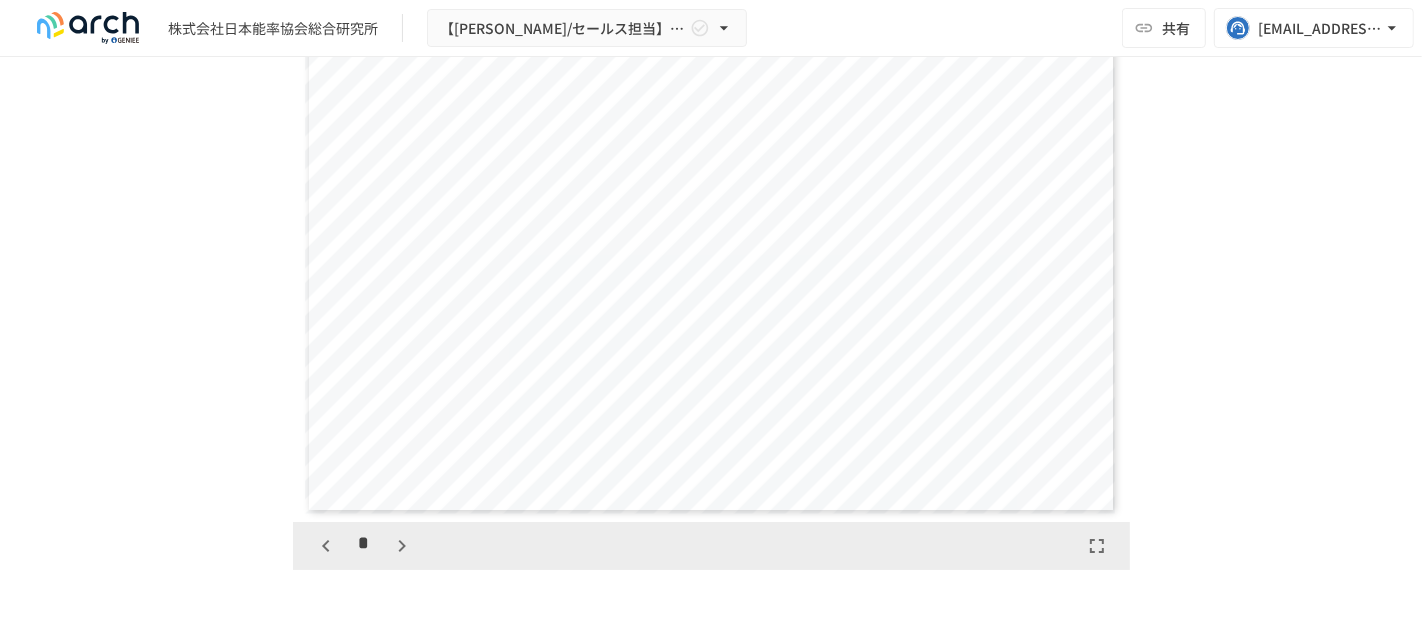 click 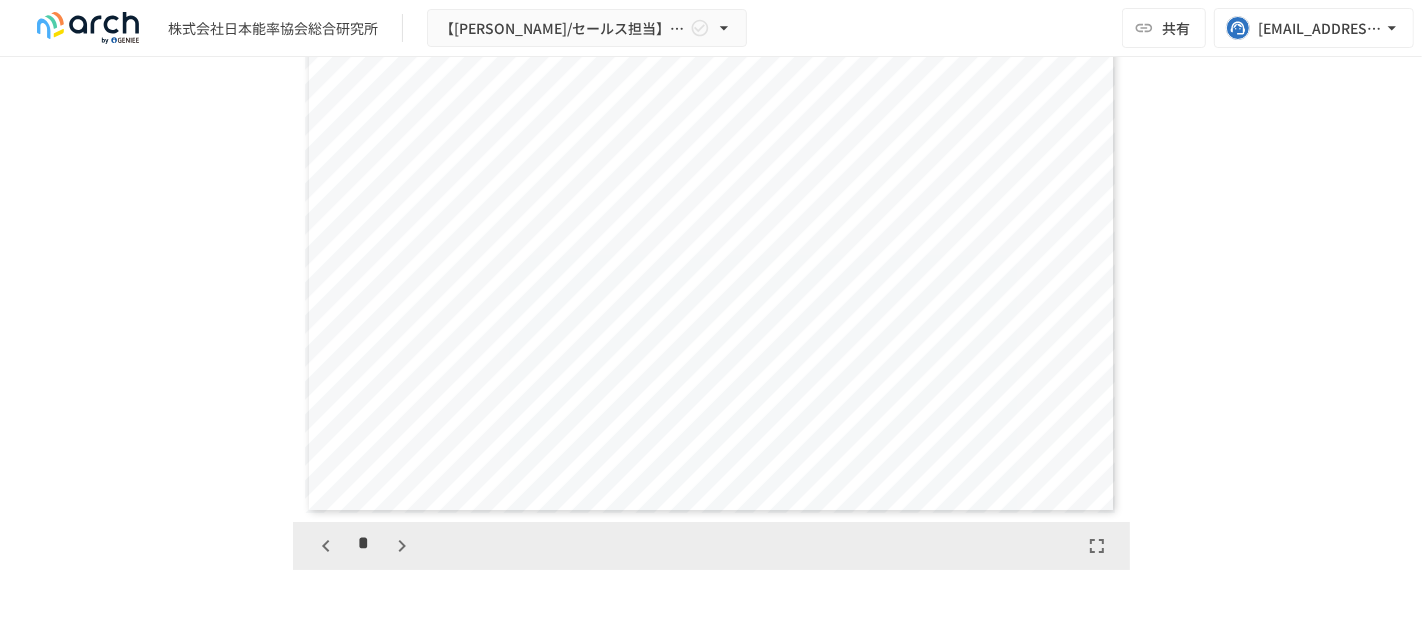 click 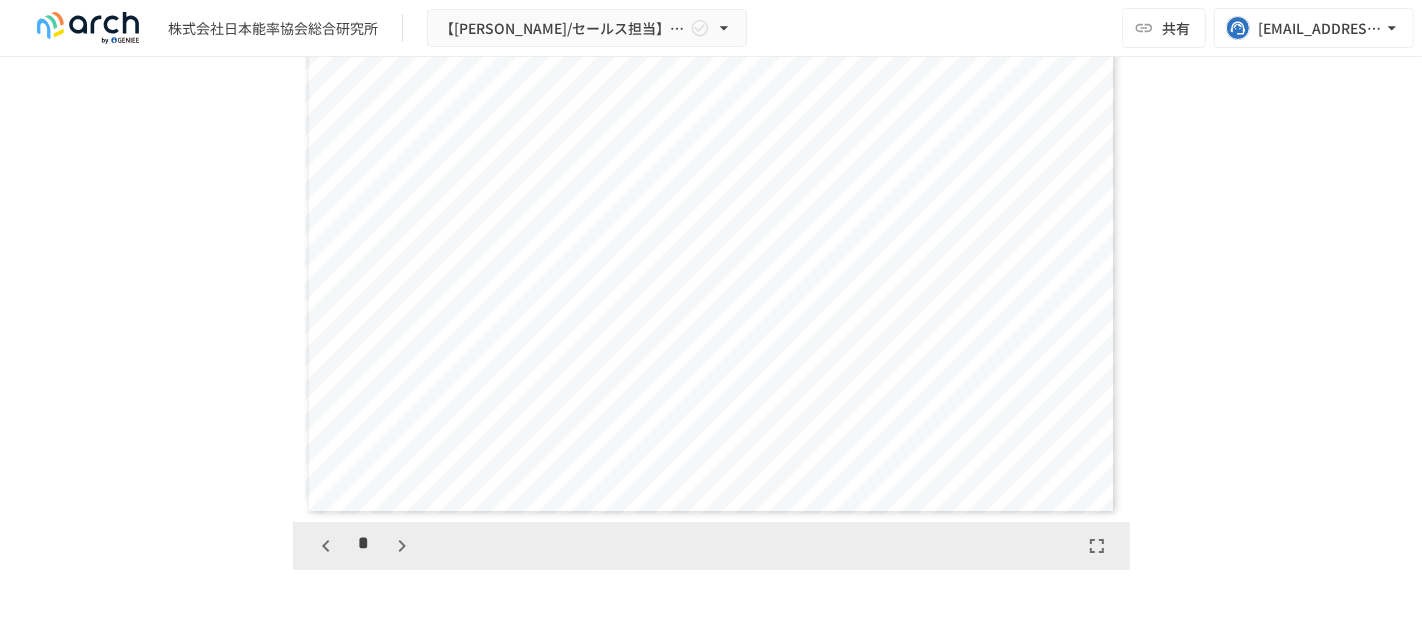 click 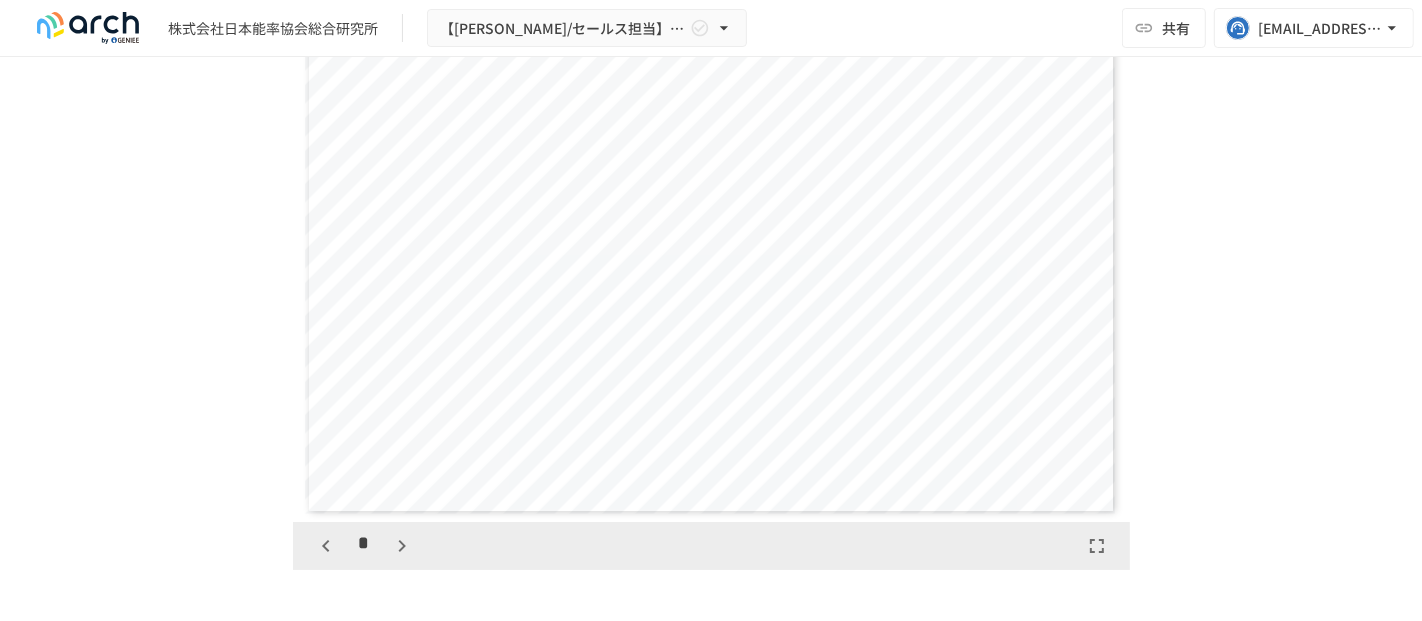 scroll, scrollTop: 3465, scrollLeft: 0, axis: vertical 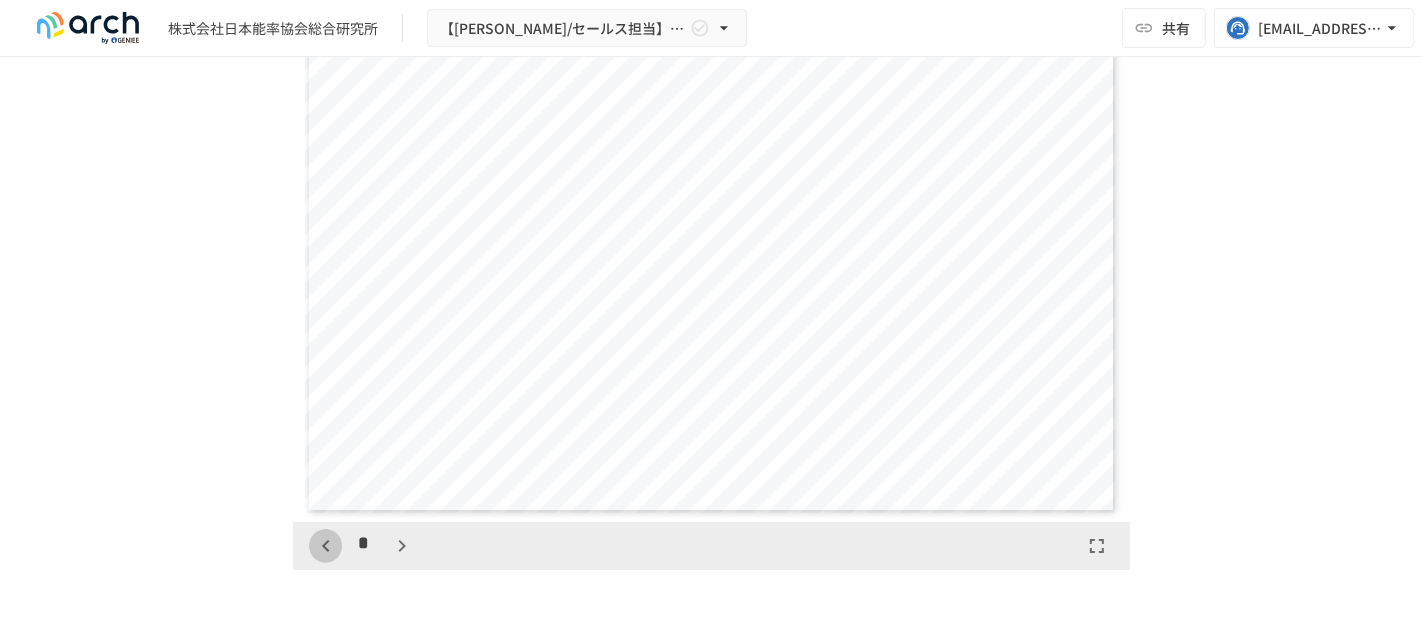click 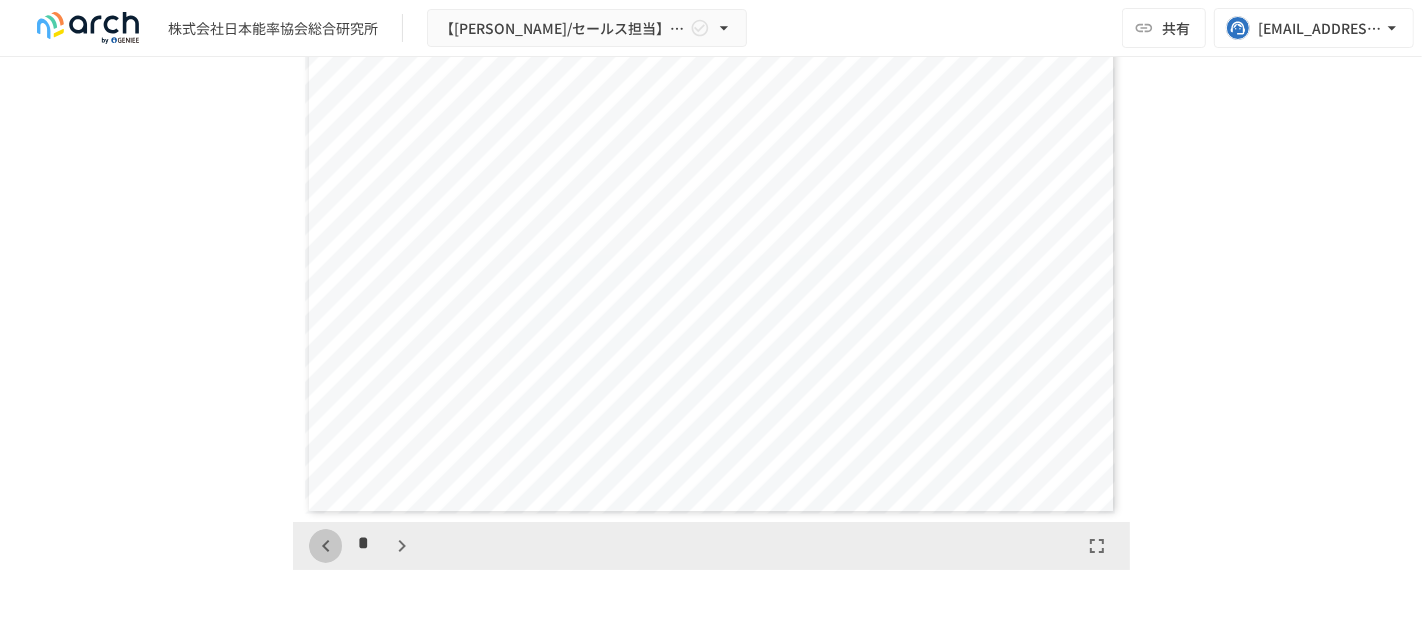 click 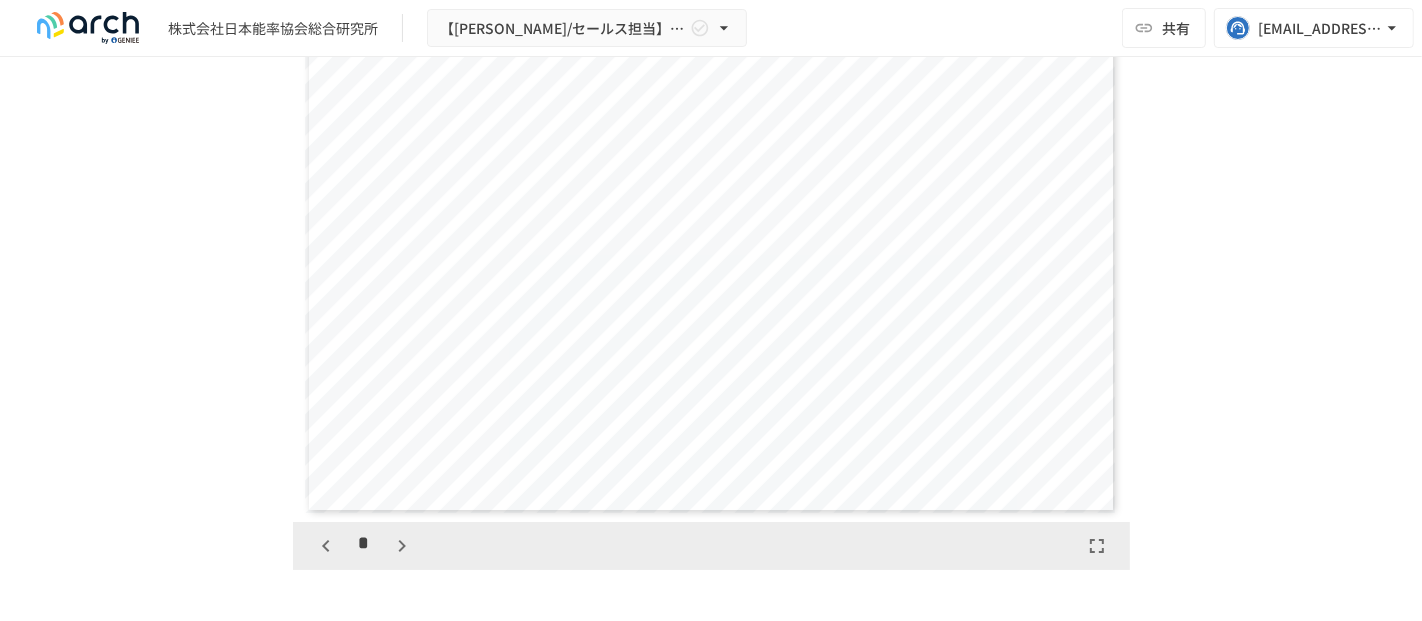 click 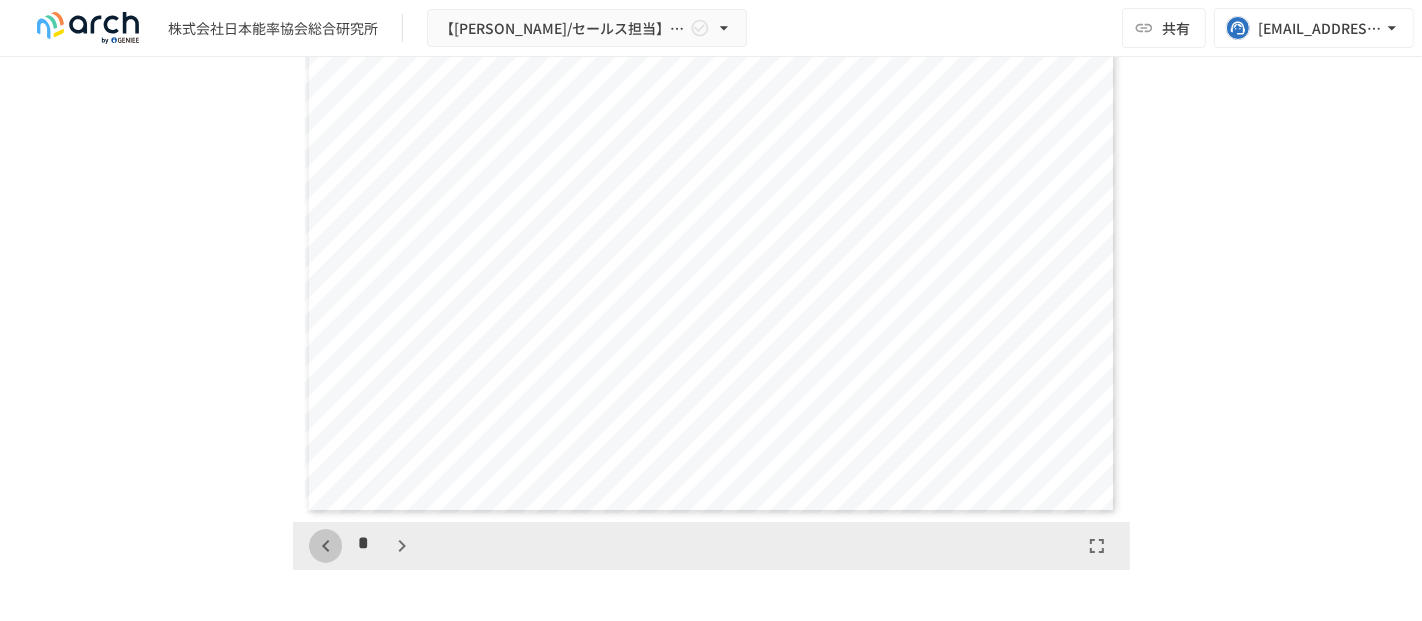 click 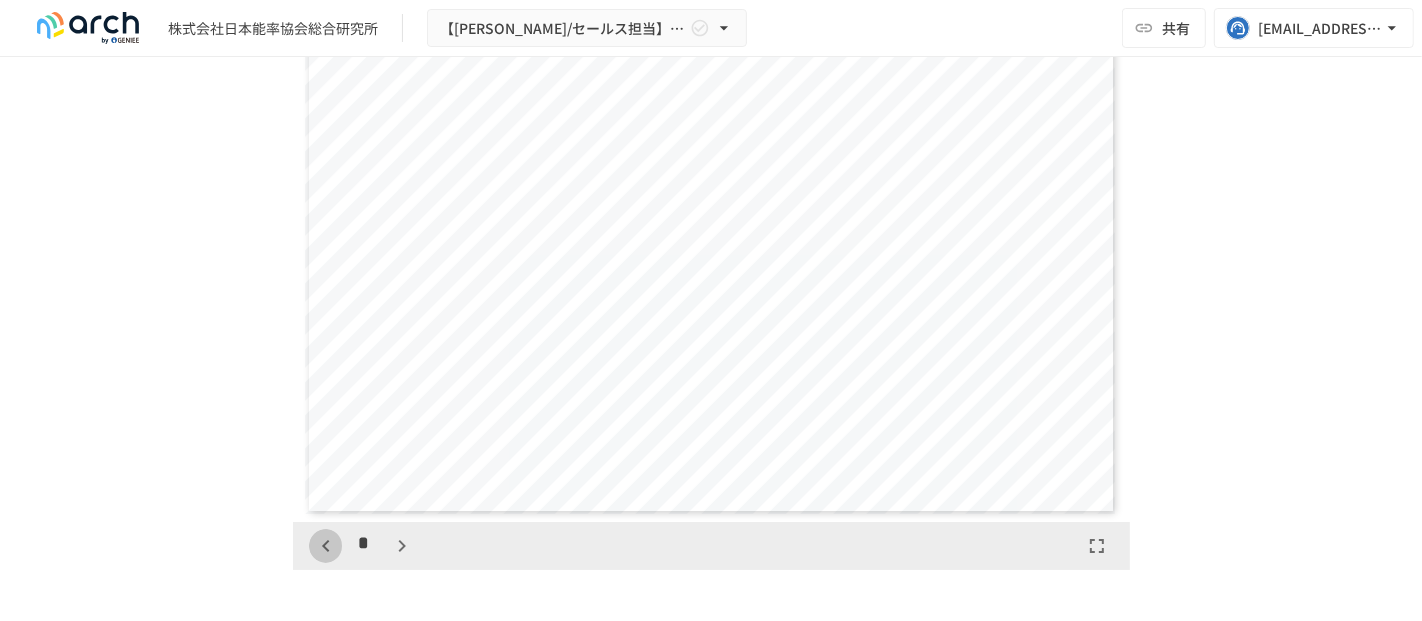 click 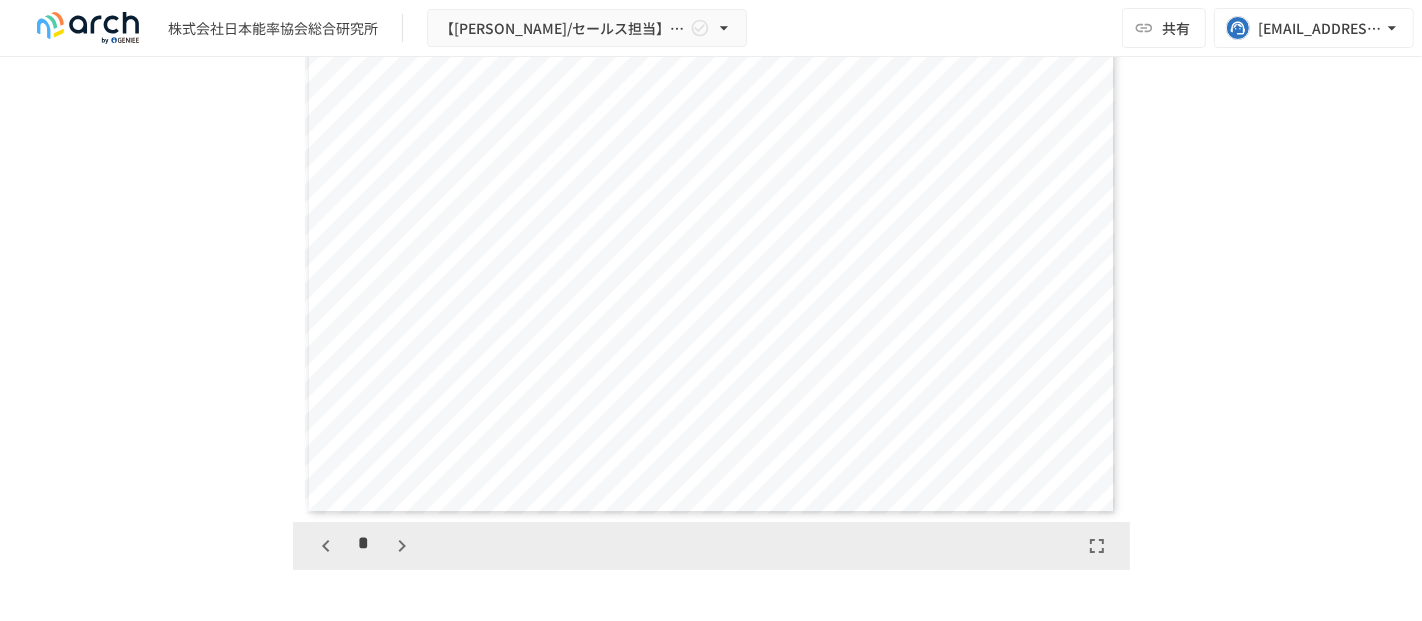 scroll, scrollTop: 577, scrollLeft: 0, axis: vertical 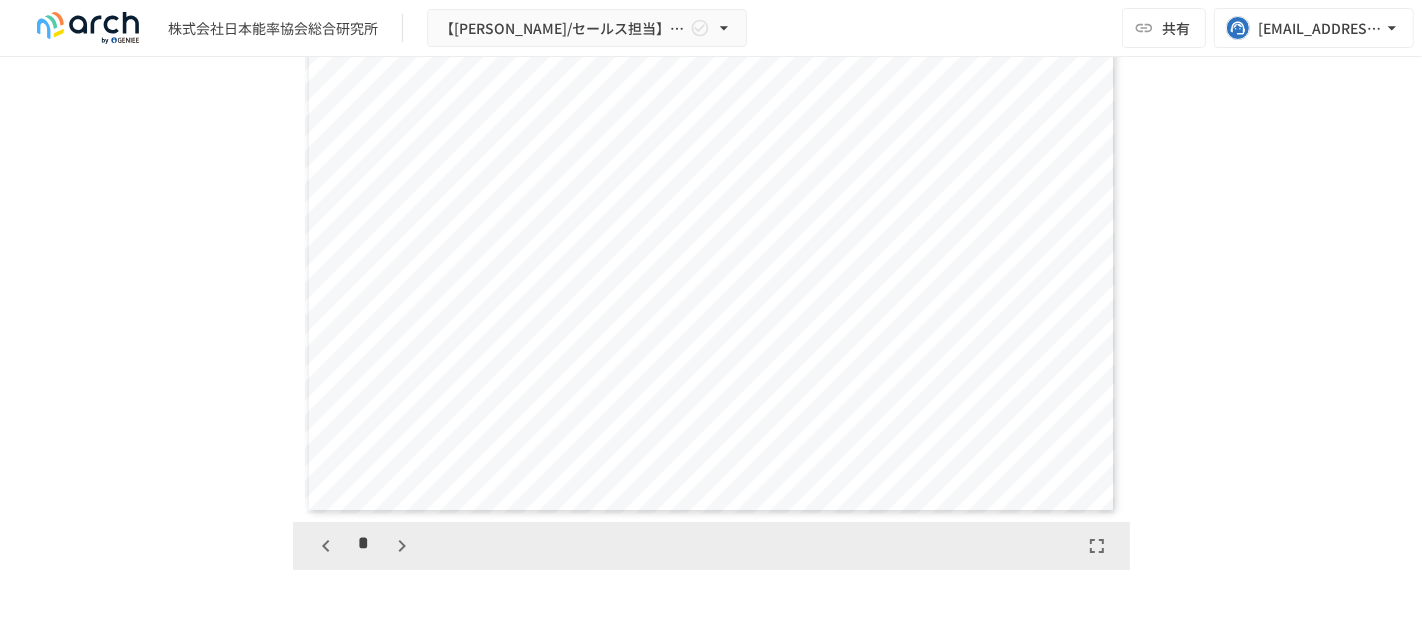 click 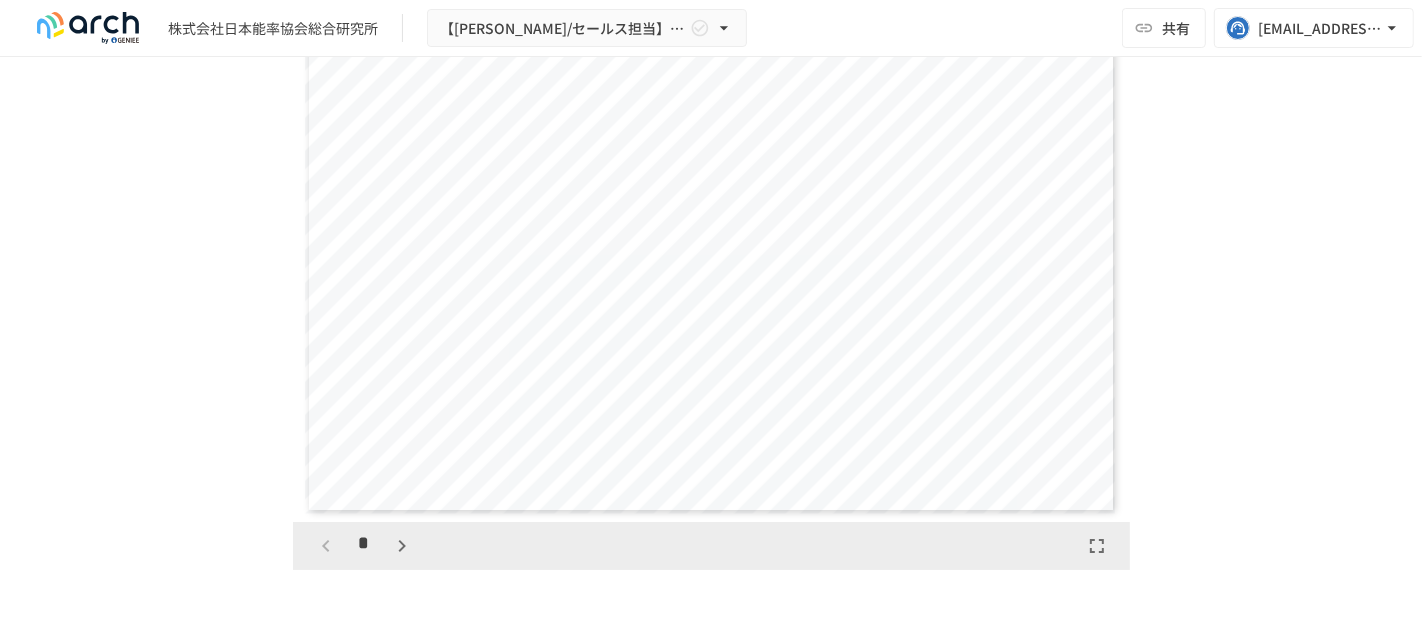 scroll, scrollTop: 0, scrollLeft: 0, axis: both 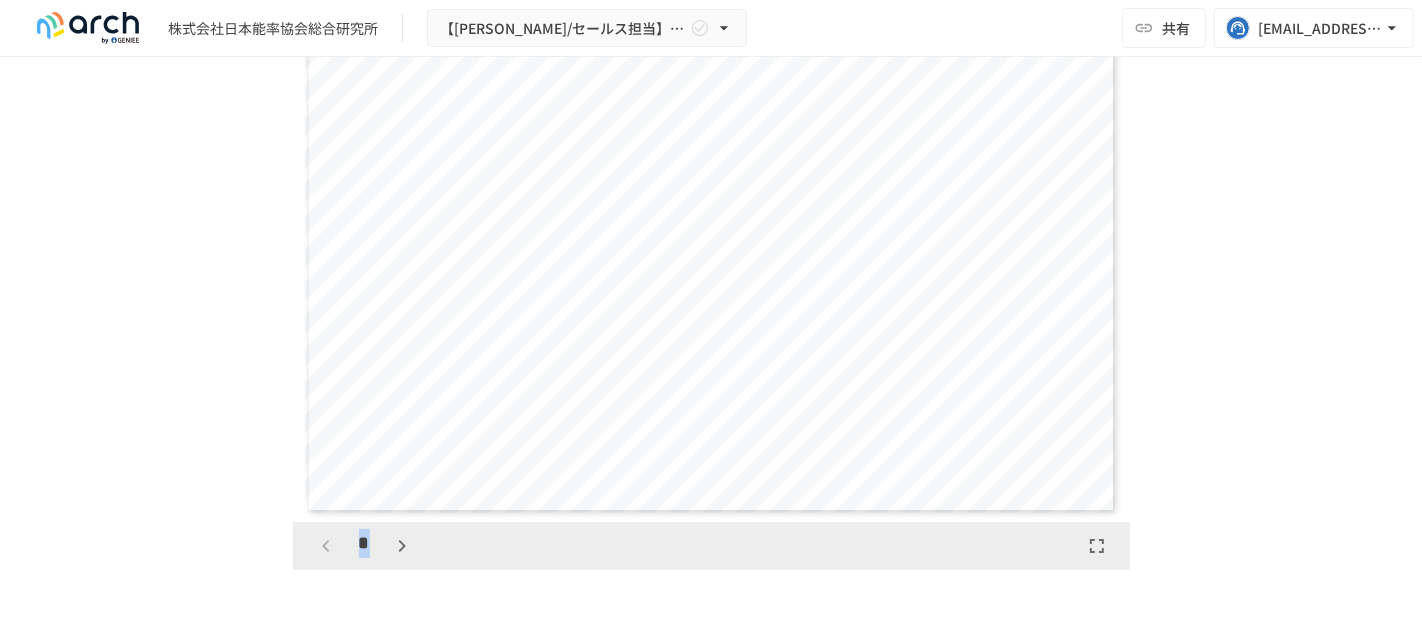 click on "*" at bounding box center [364, 546] 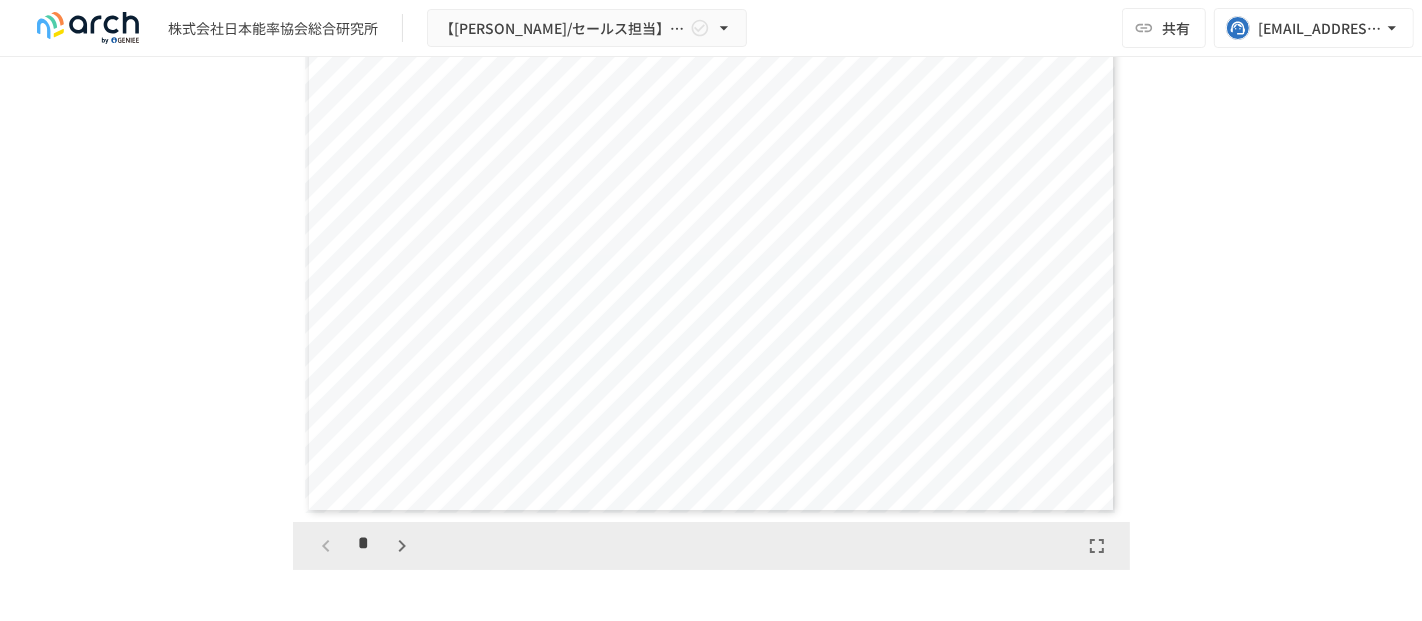 scroll, scrollTop: 3504, scrollLeft: 0, axis: vertical 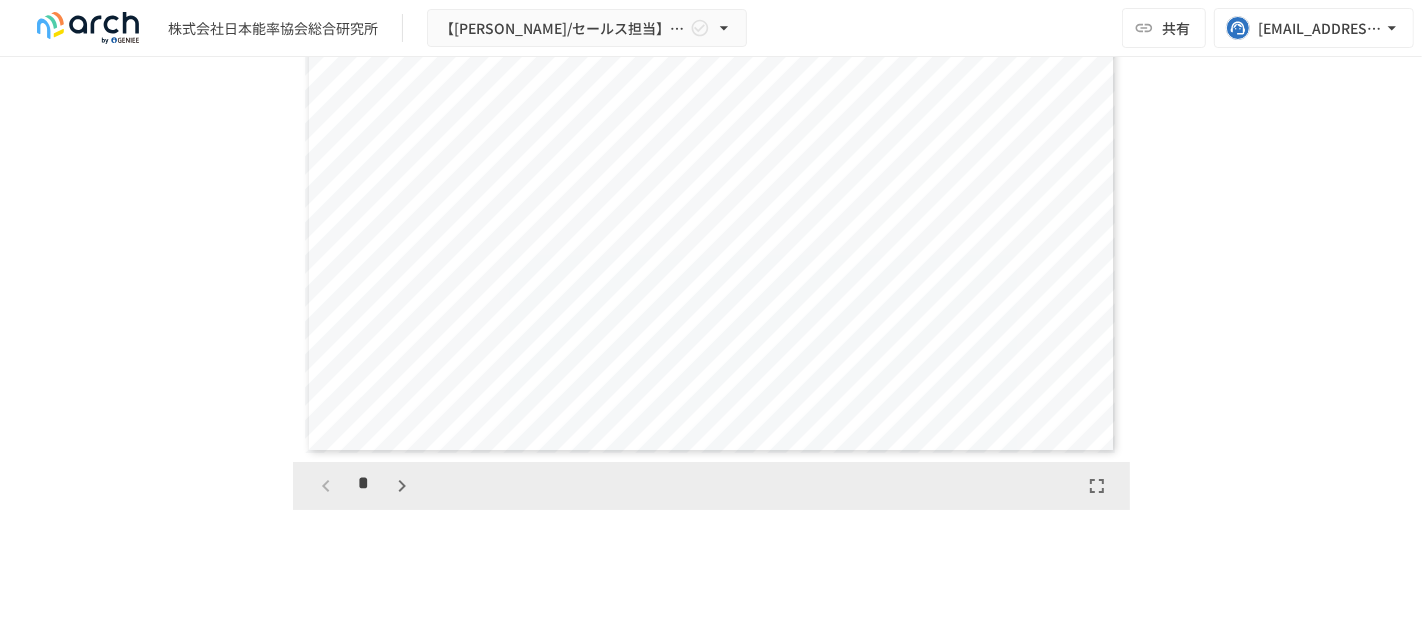click on "**********" at bounding box center [711, 495] 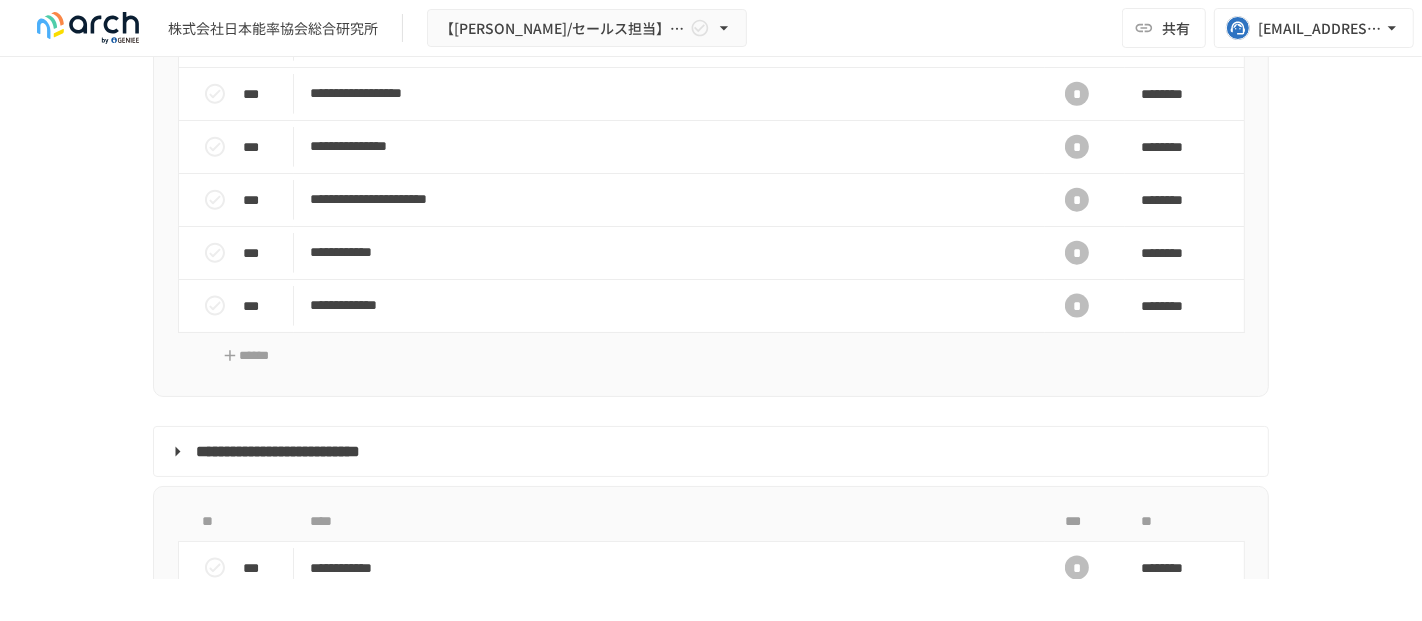 scroll, scrollTop: 1615, scrollLeft: 0, axis: vertical 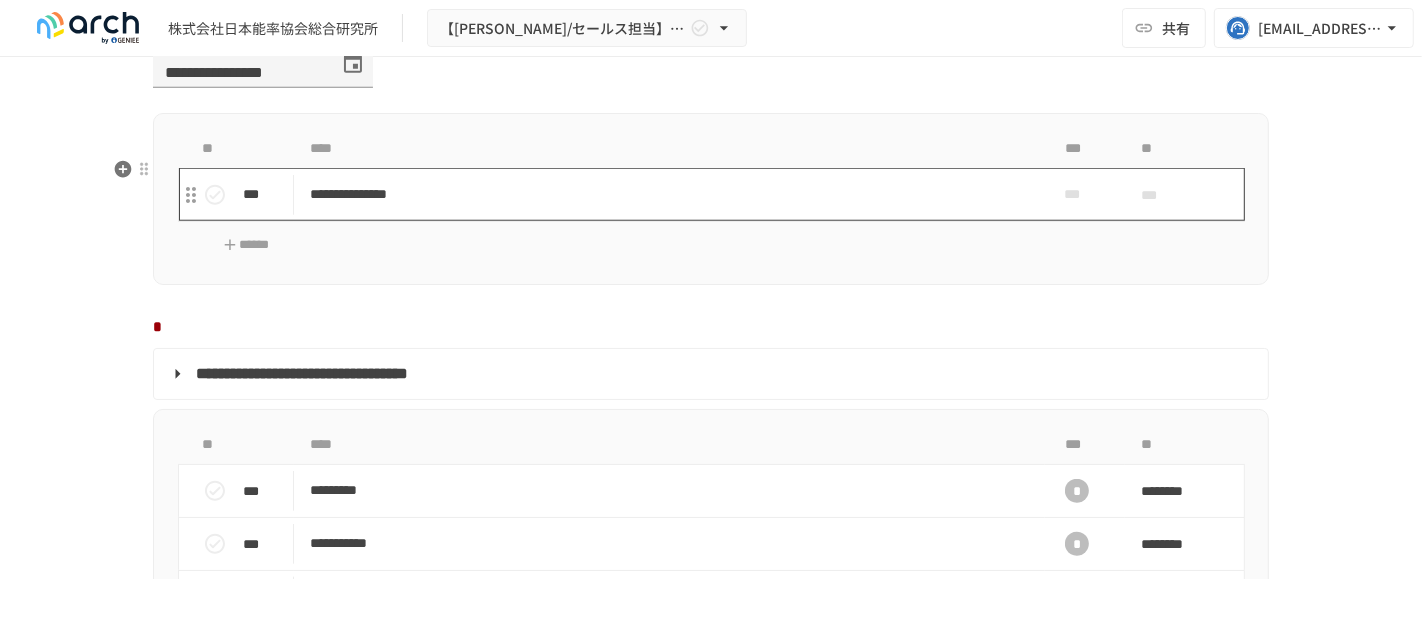 click on "**********" at bounding box center (669, 194) 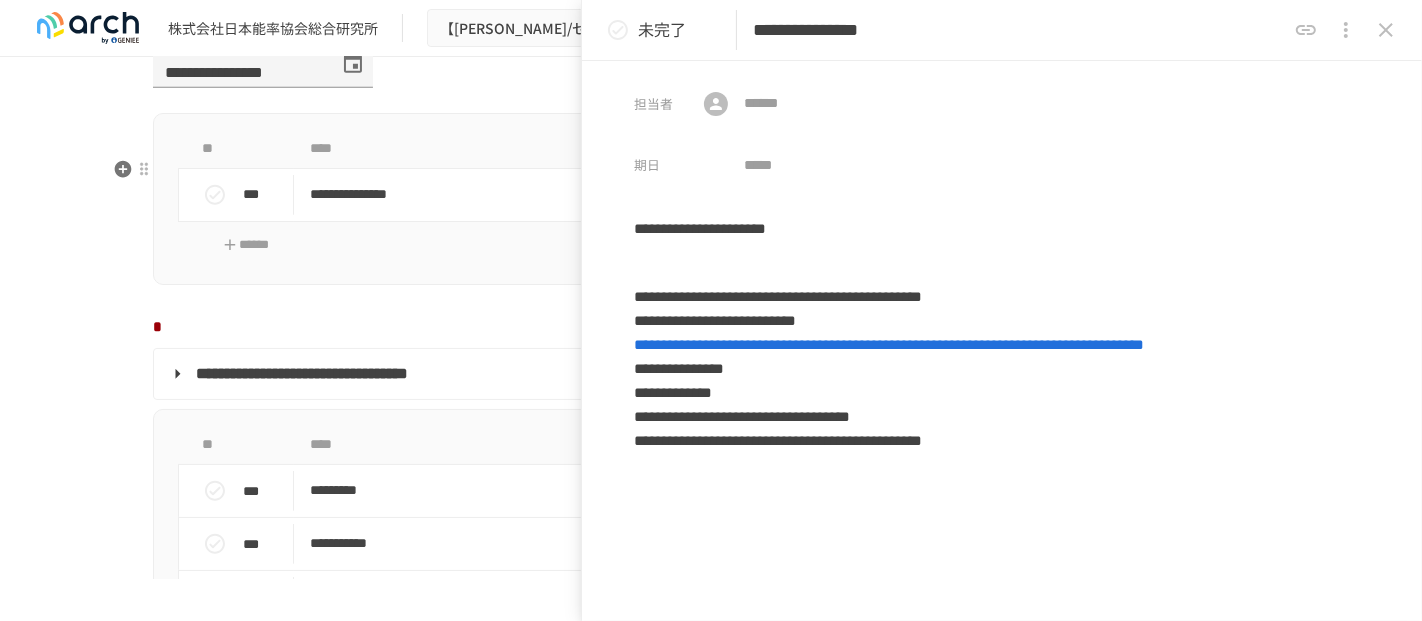 scroll, scrollTop: 3504, scrollLeft: 0, axis: vertical 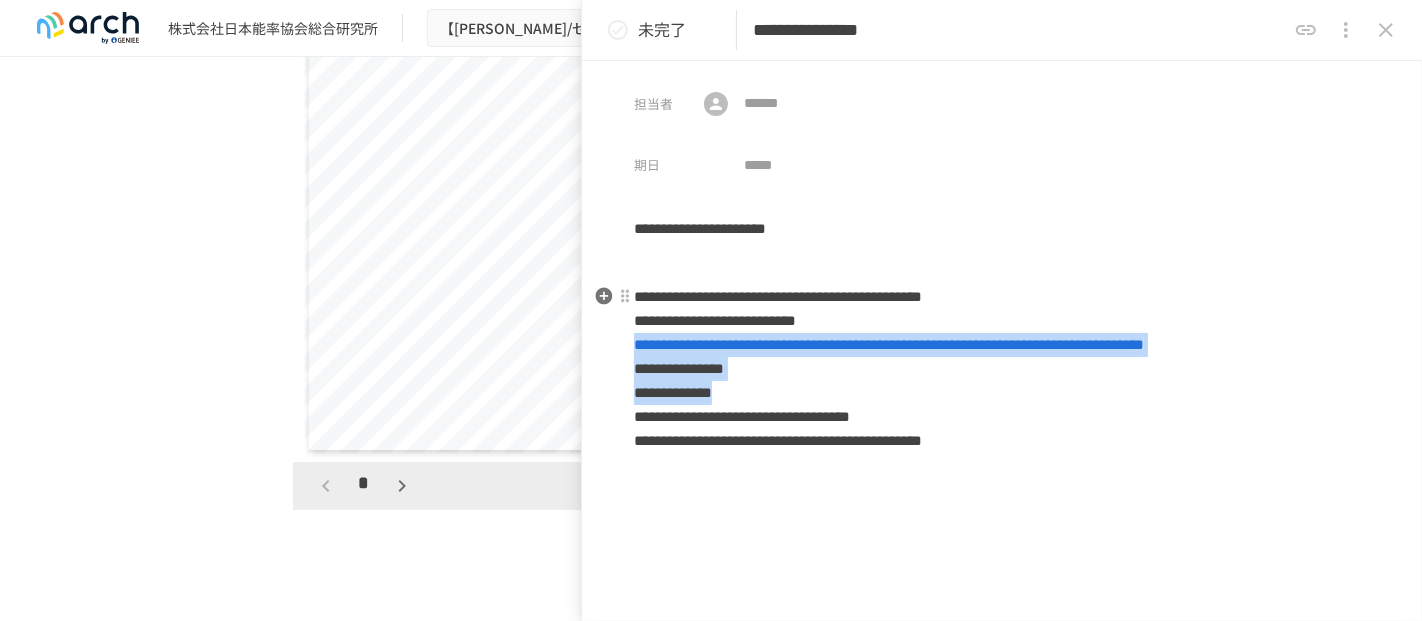 drag, startPoint x: 816, startPoint y: 390, endPoint x: 631, endPoint y: 338, distance: 192.16919 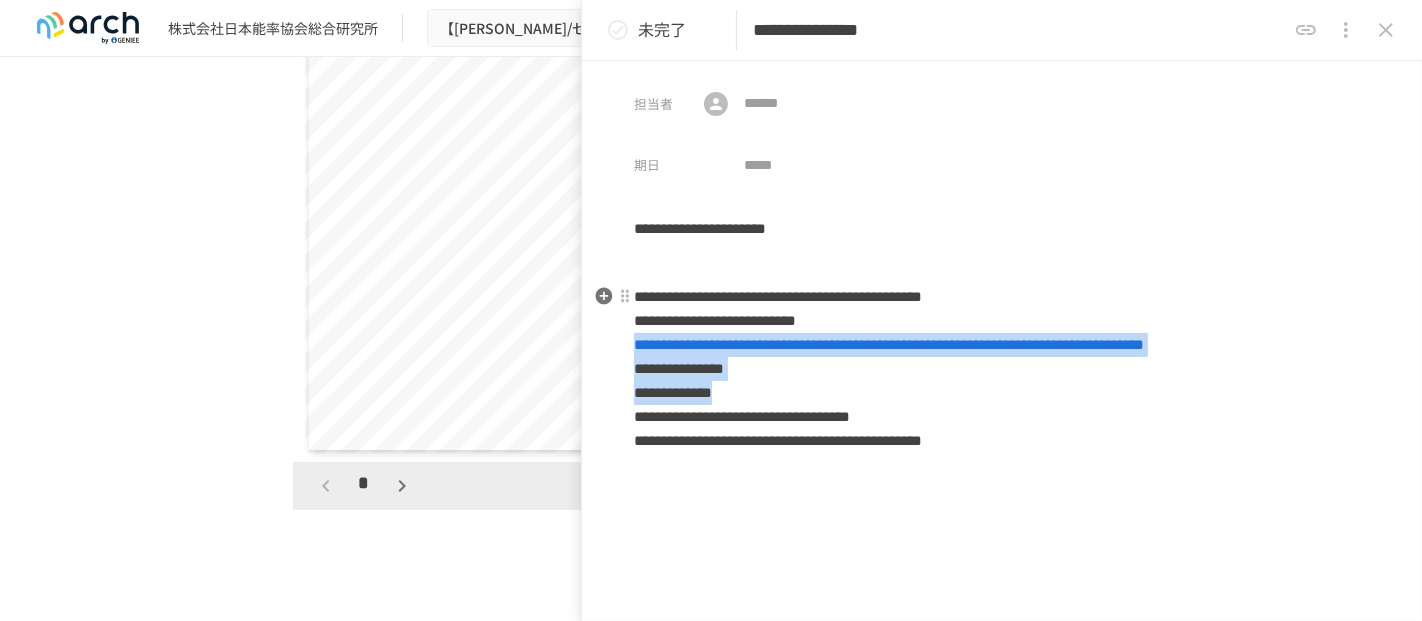 click on "**********" at bounding box center [1002, 352] 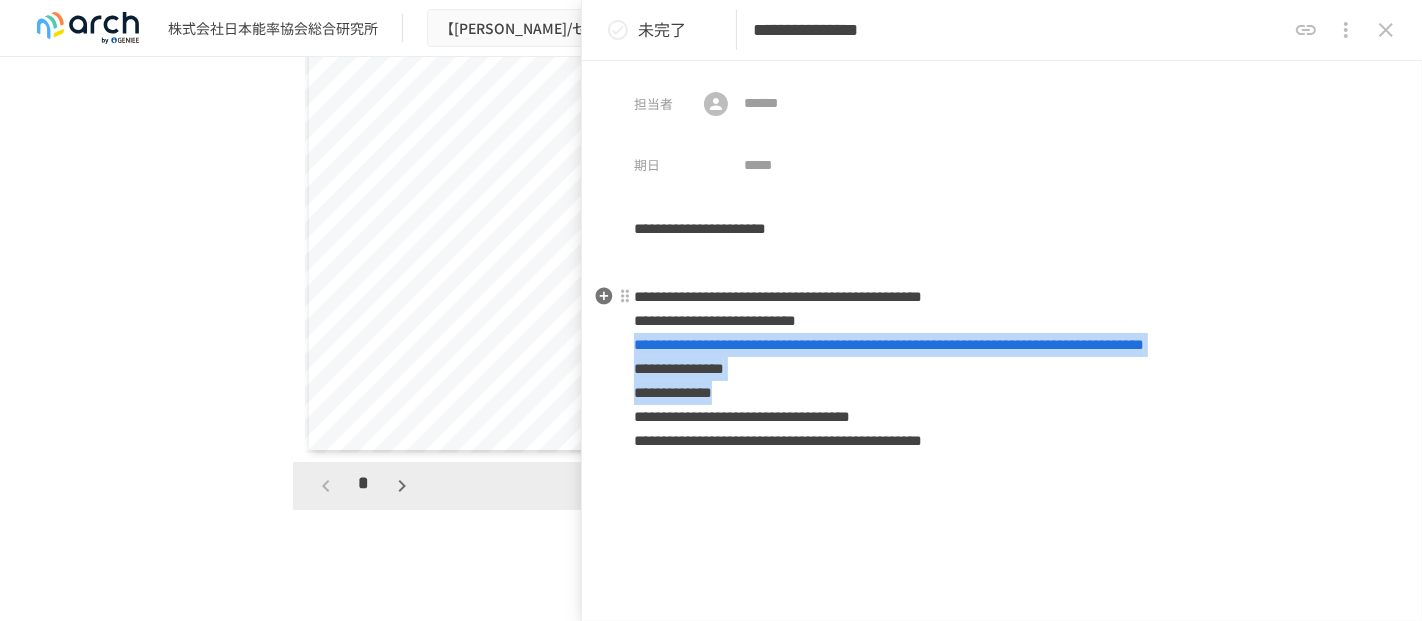 copy on "**********" 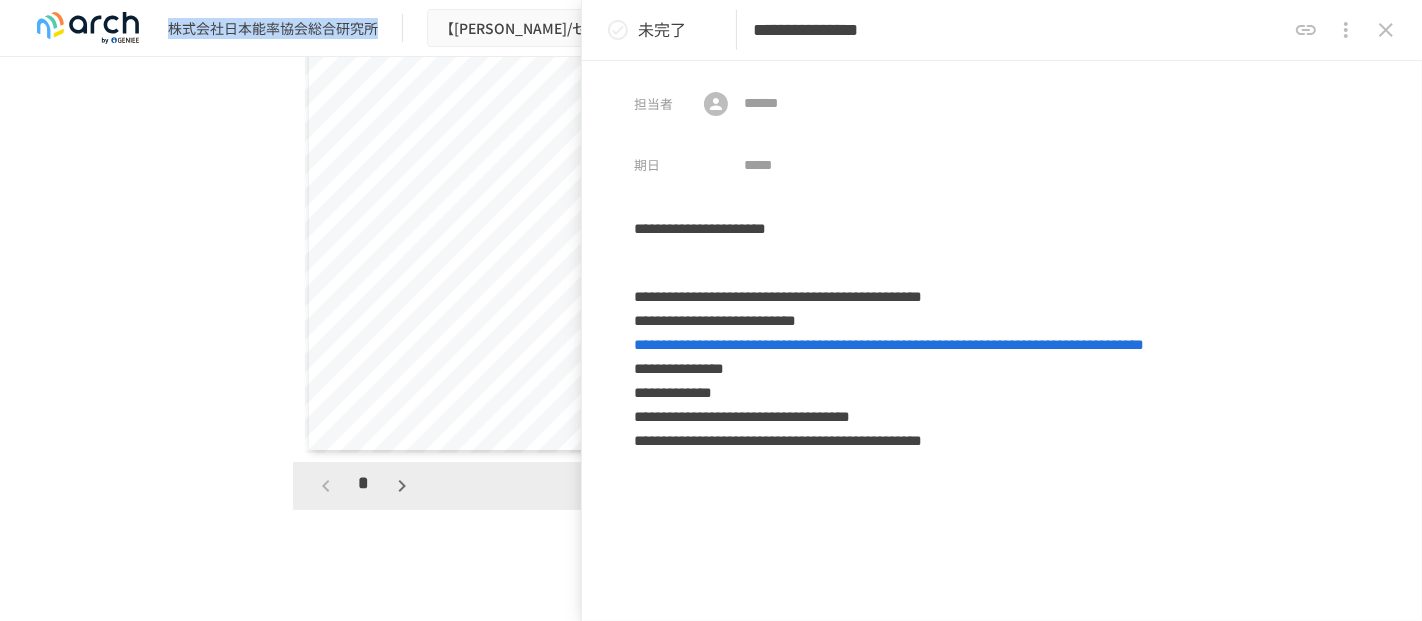 drag, startPoint x: 174, startPoint y: 29, endPoint x: 377, endPoint y: 21, distance: 203.15758 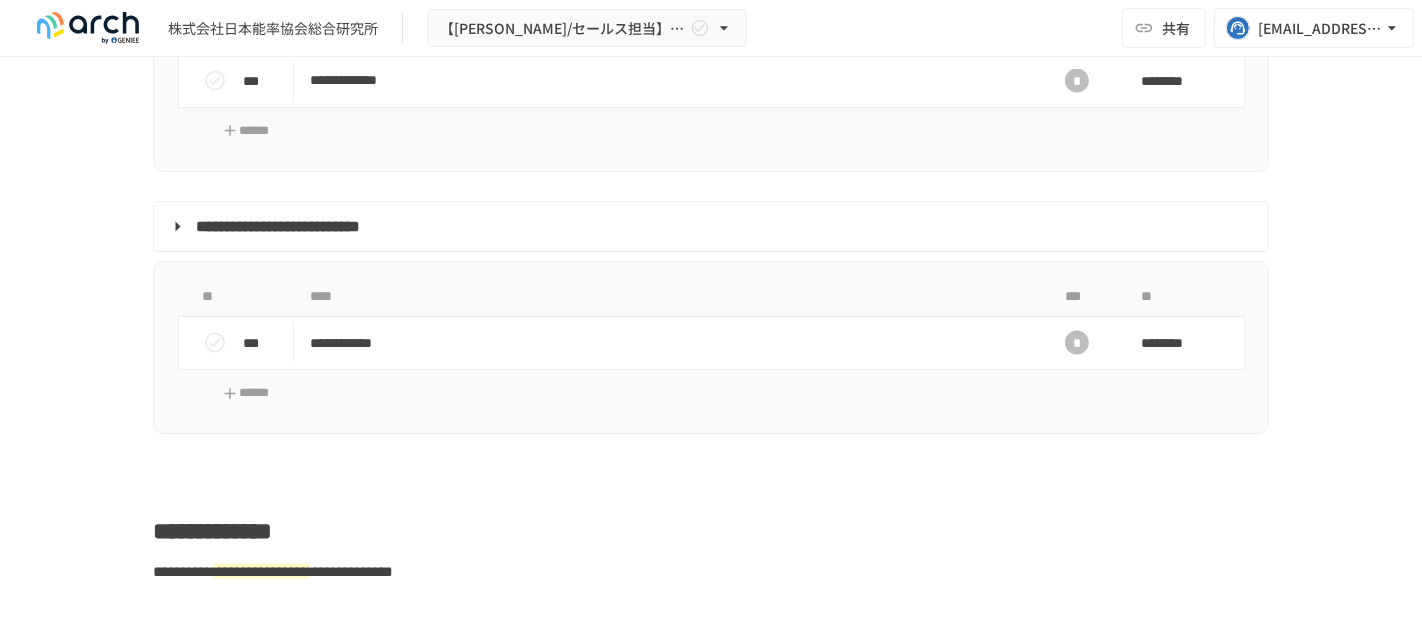 scroll, scrollTop: 2393, scrollLeft: 0, axis: vertical 